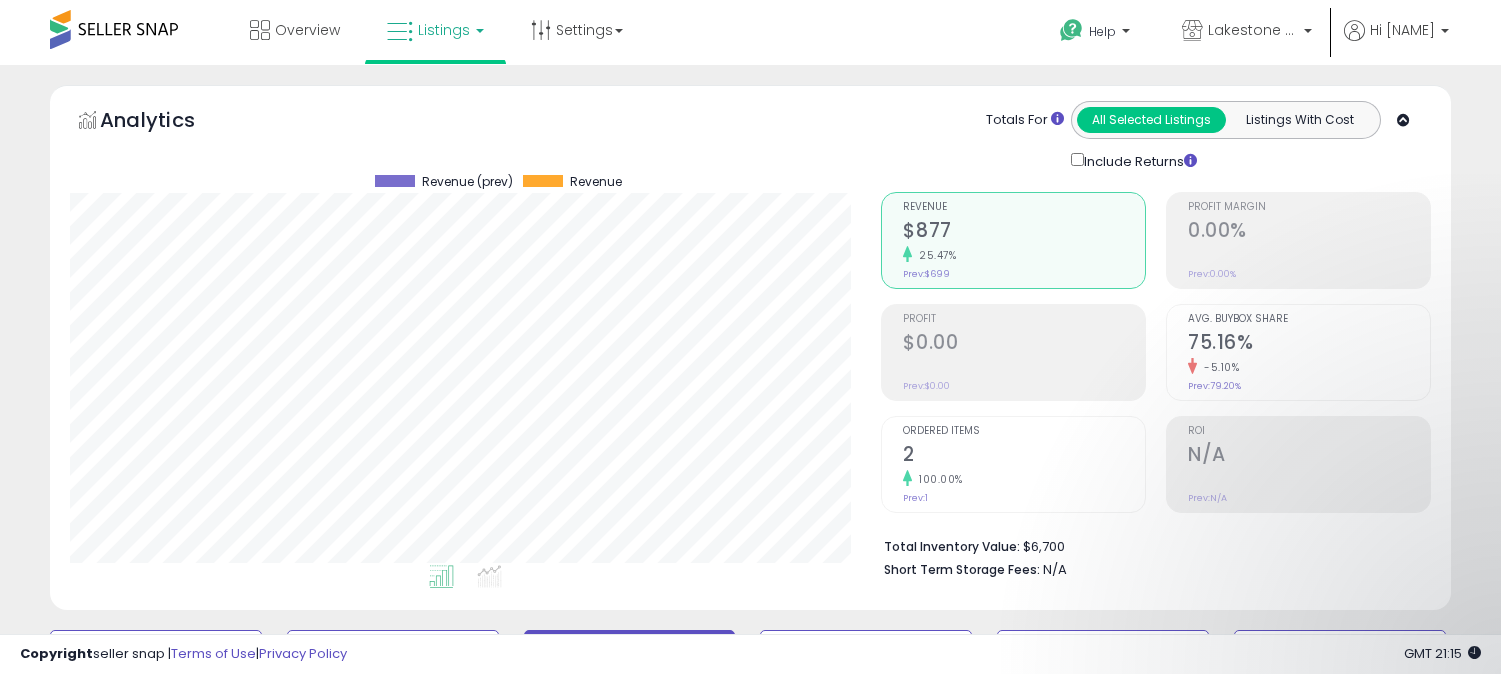 scroll, scrollTop: 5474, scrollLeft: 0, axis: vertical 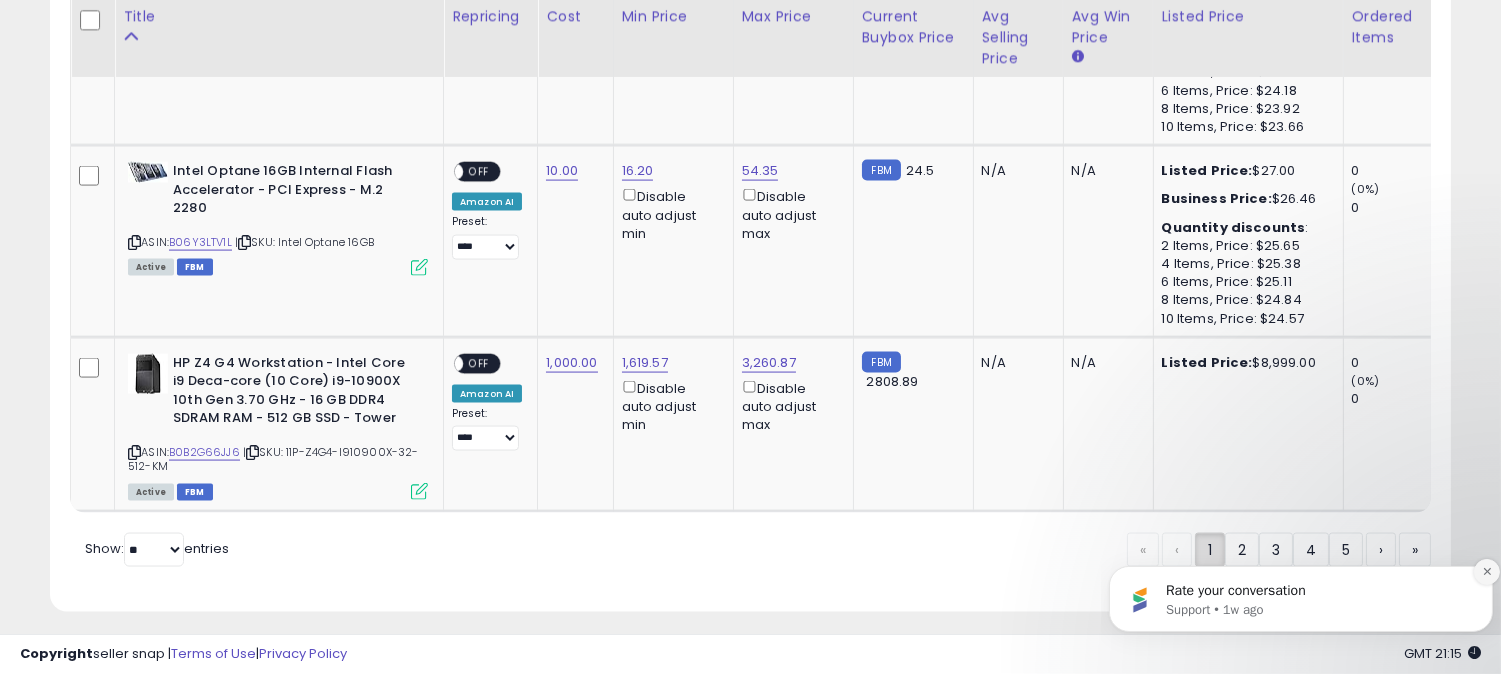 click 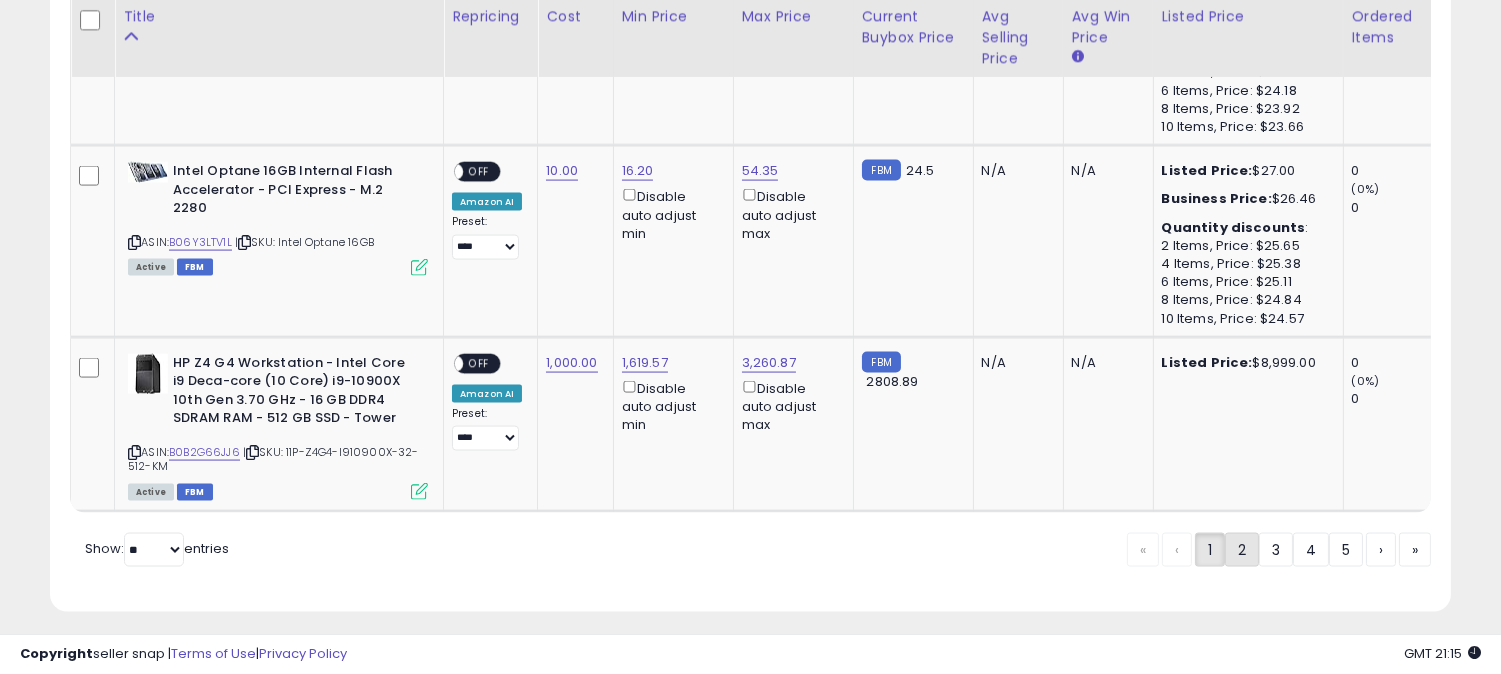 click on "2" 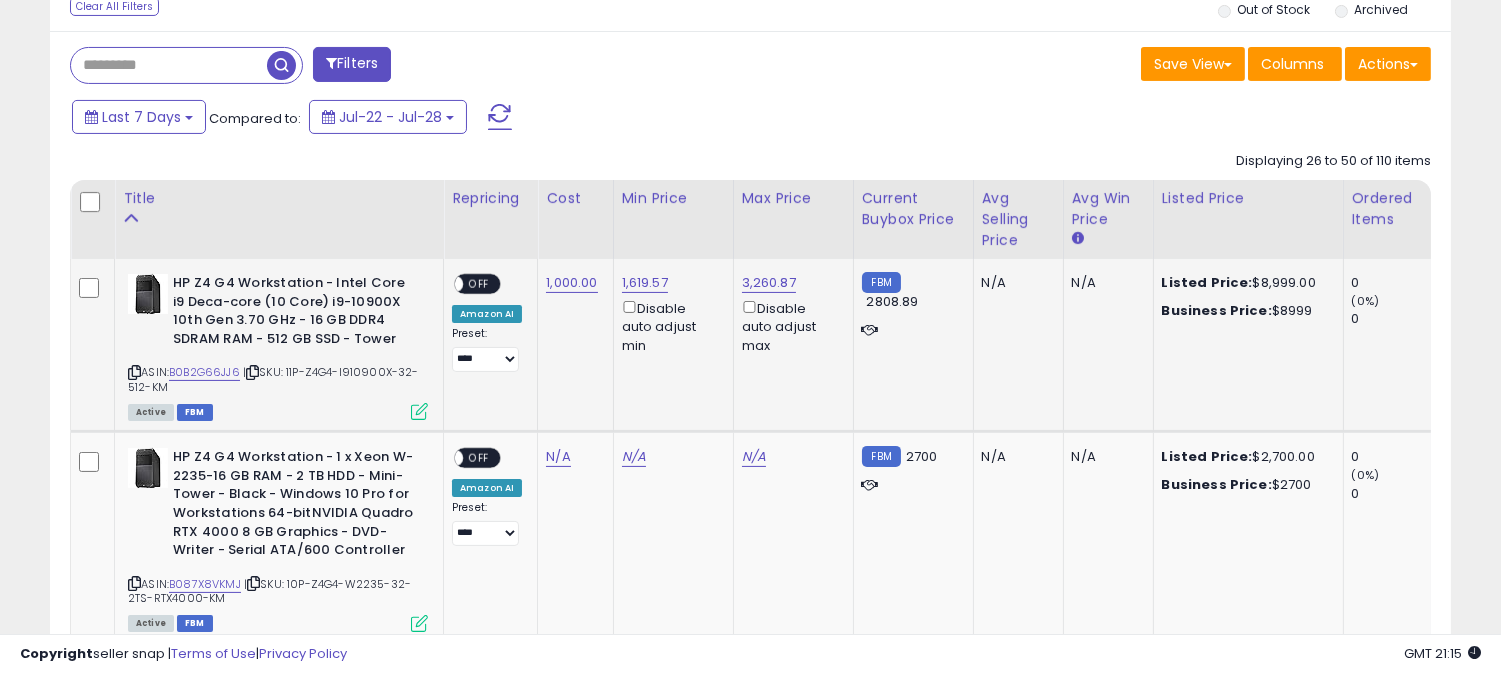 scroll, scrollTop: 902, scrollLeft: 0, axis: vertical 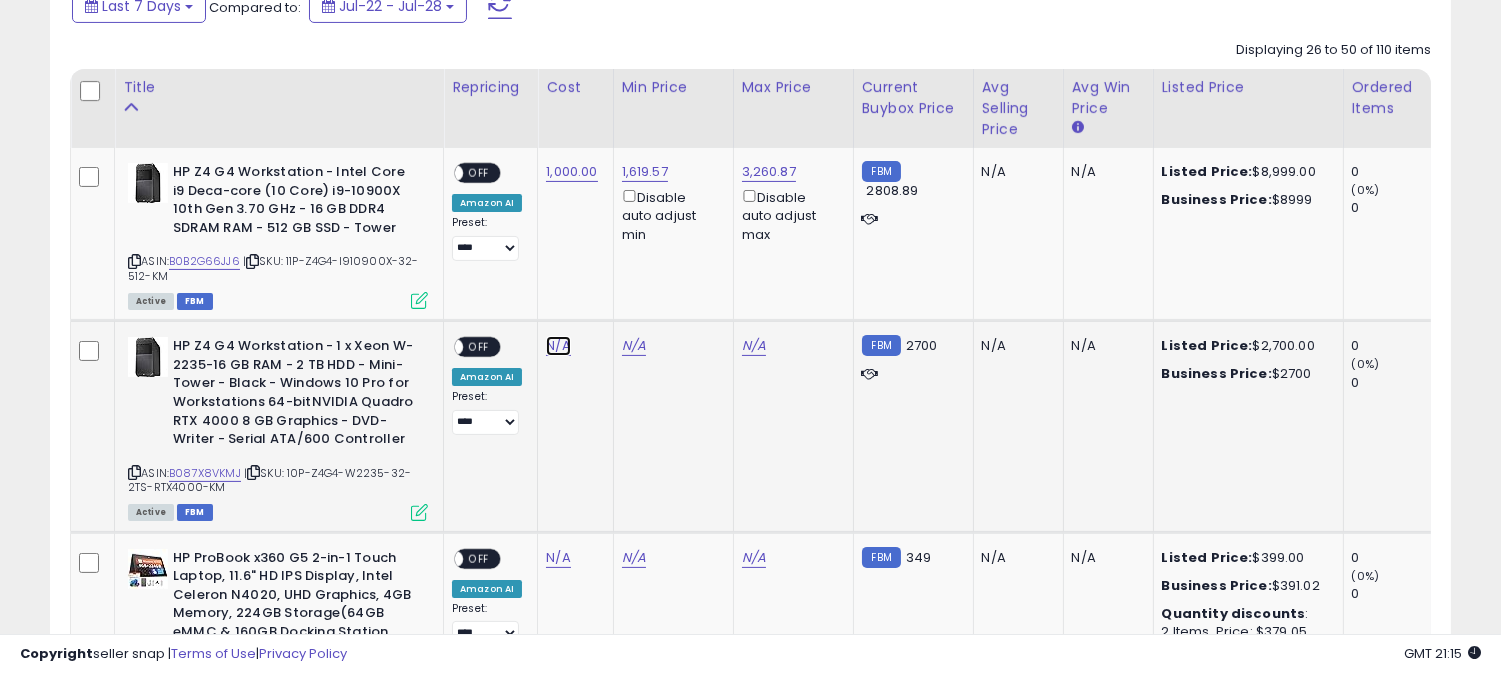 click on "N/A" at bounding box center (558, 346) 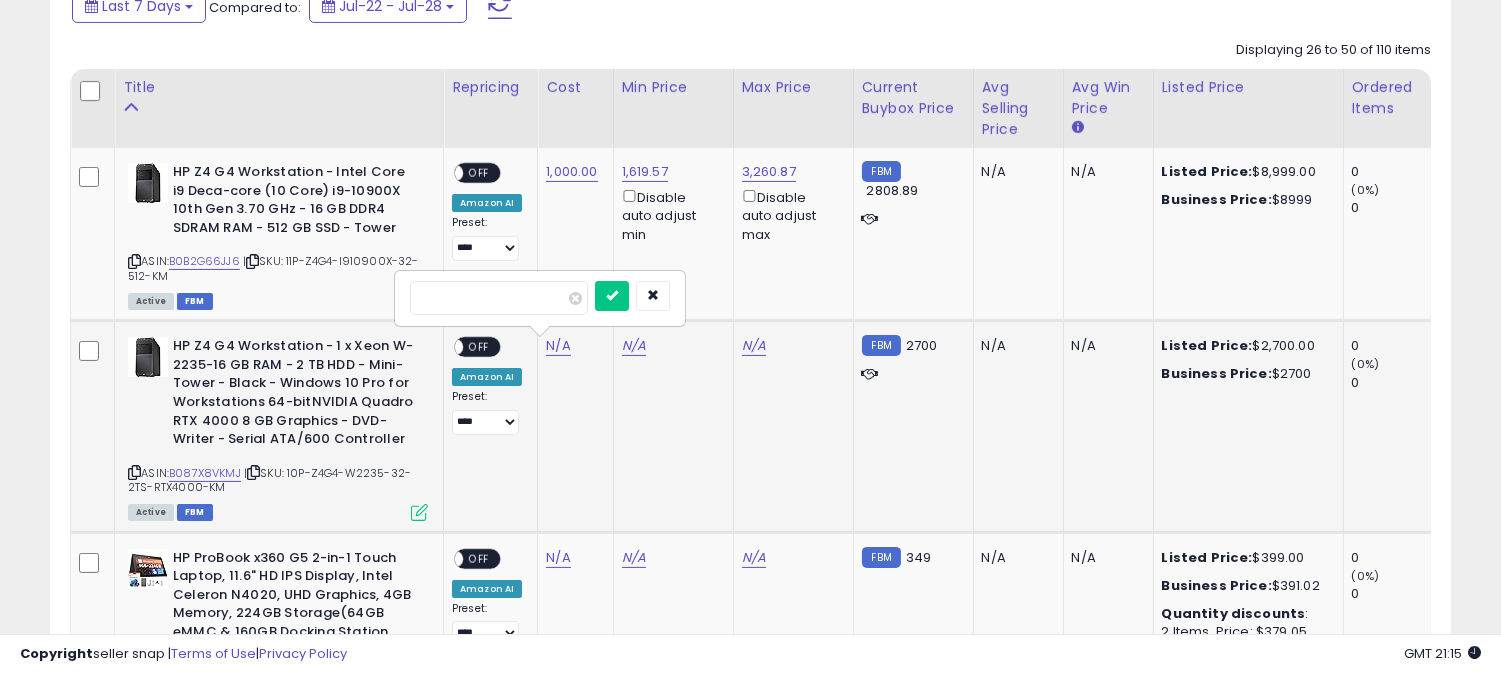 type on "****" 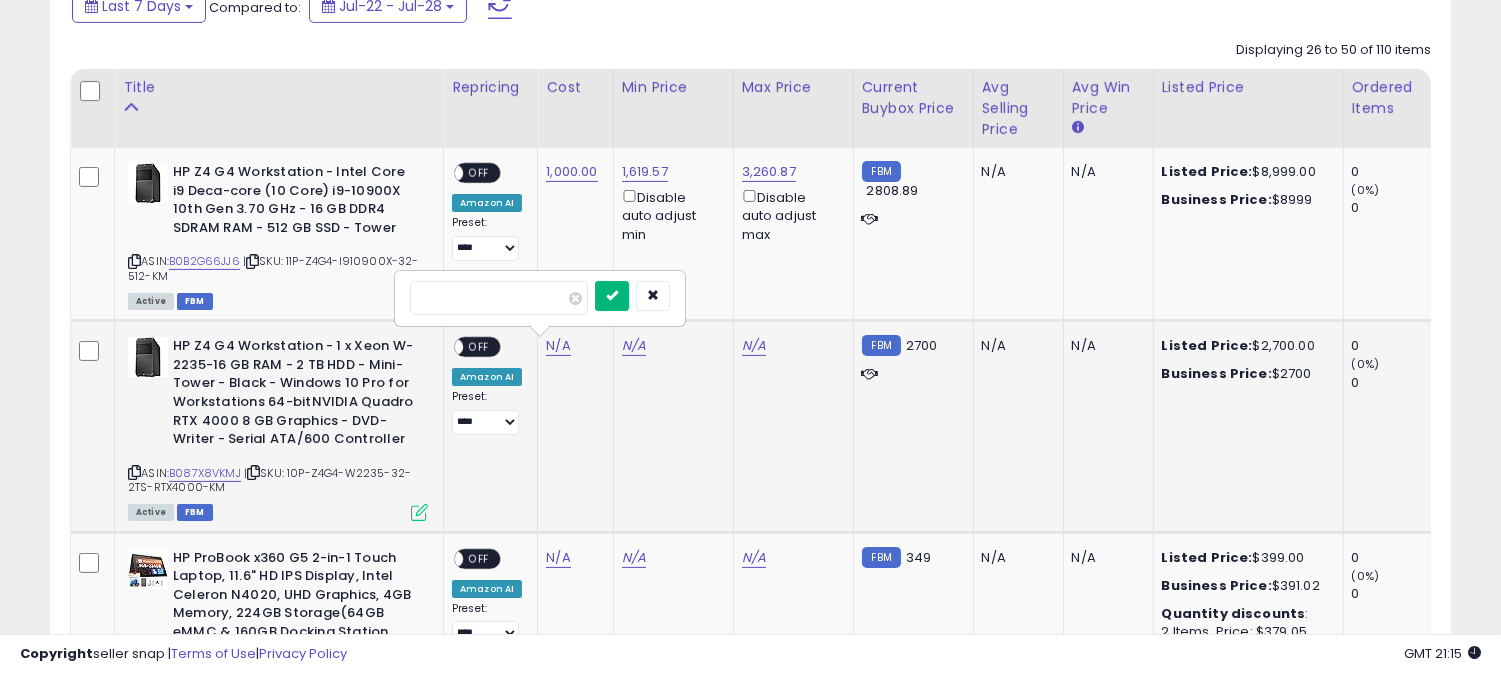 click at bounding box center [612, 296] 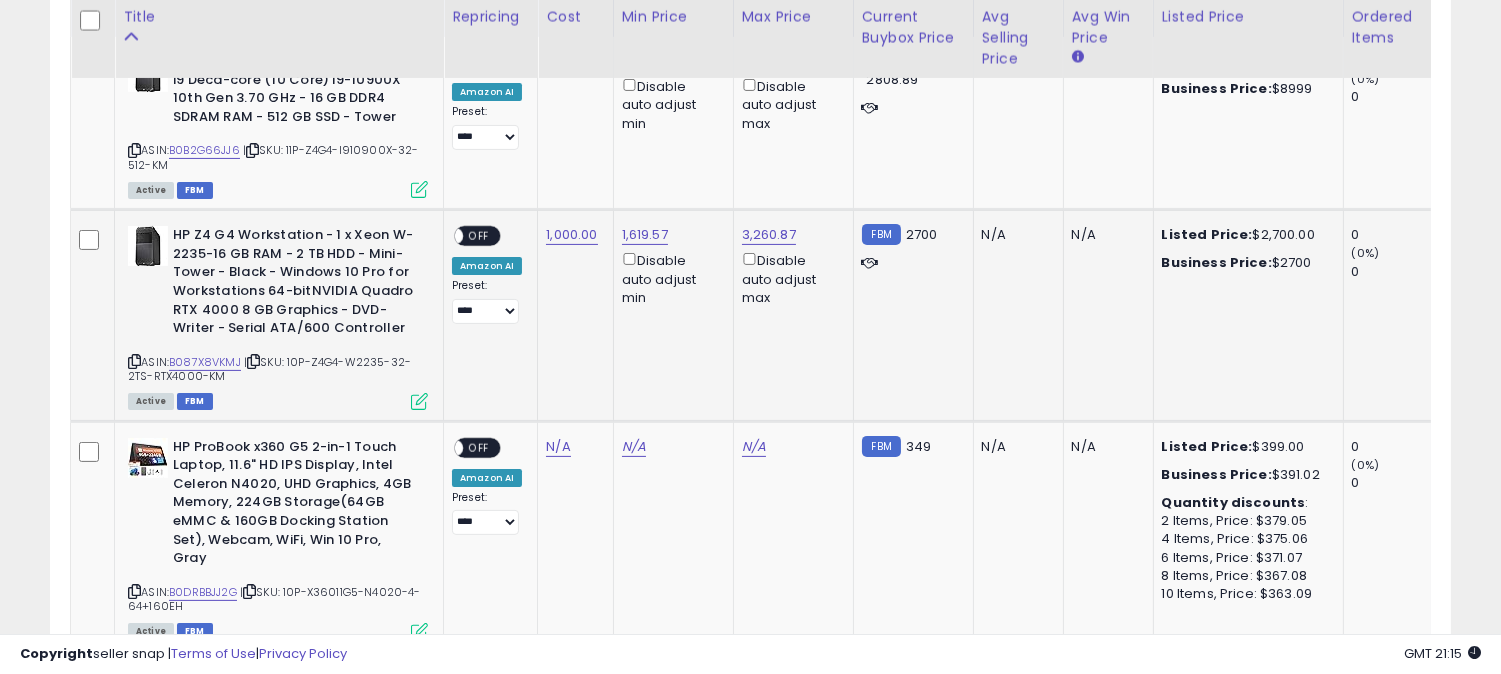 scroll, scrollTop: 1124, scrollLeft: 0, axis: vertical 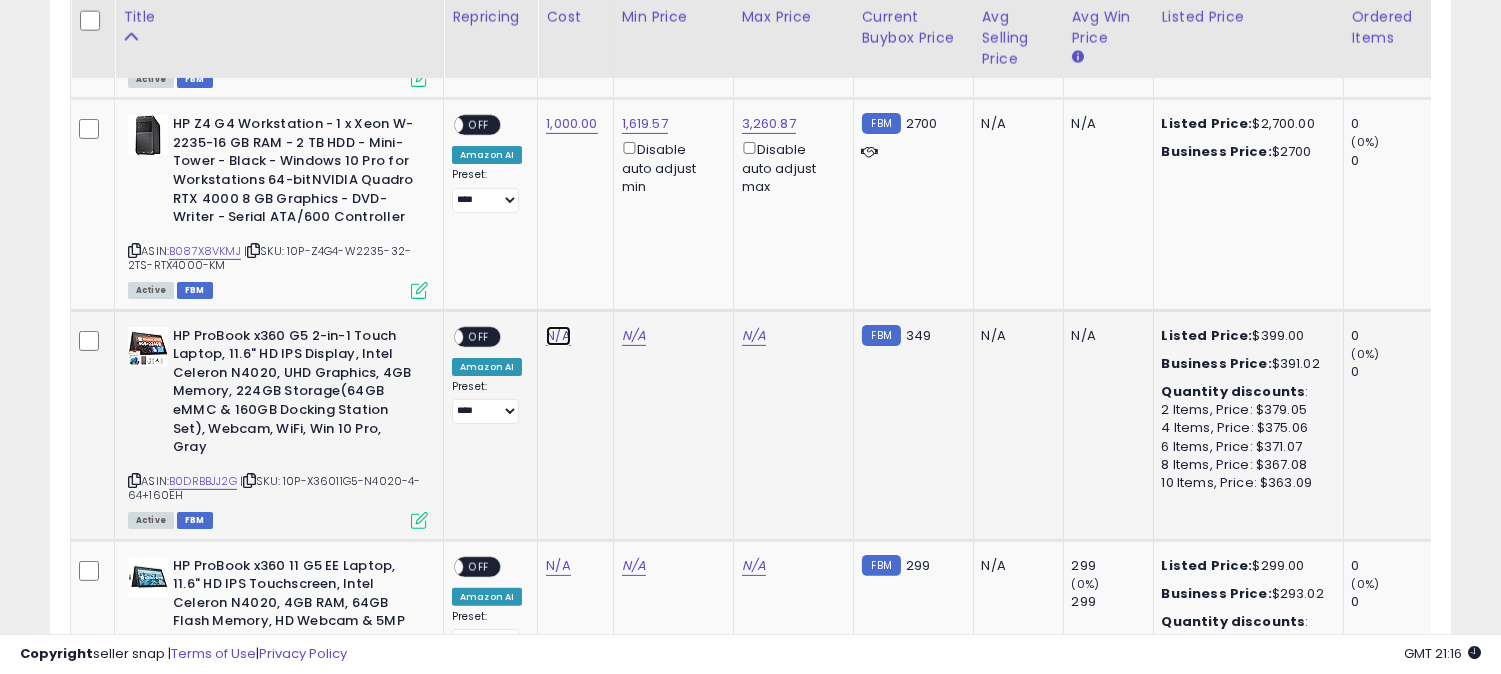click on "N/A" at bounding box center (558, 336) 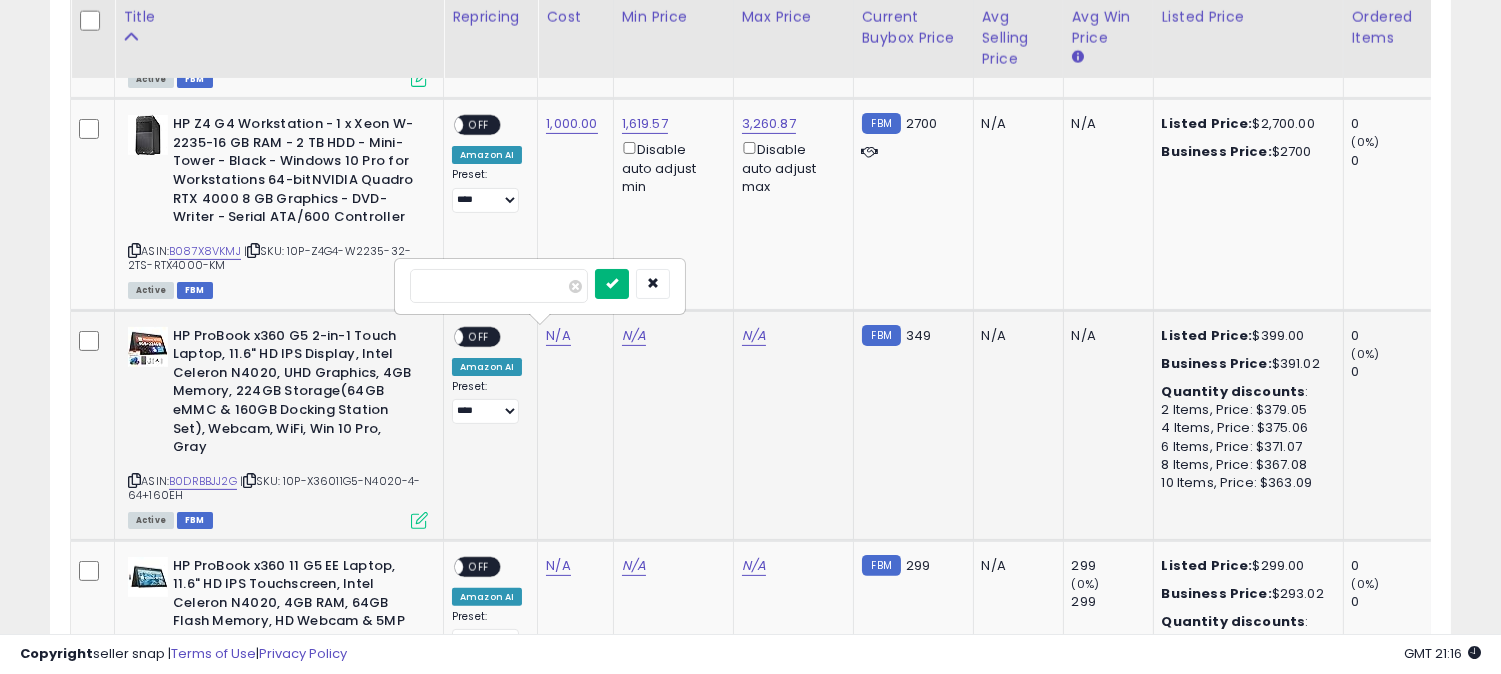 type on "***" 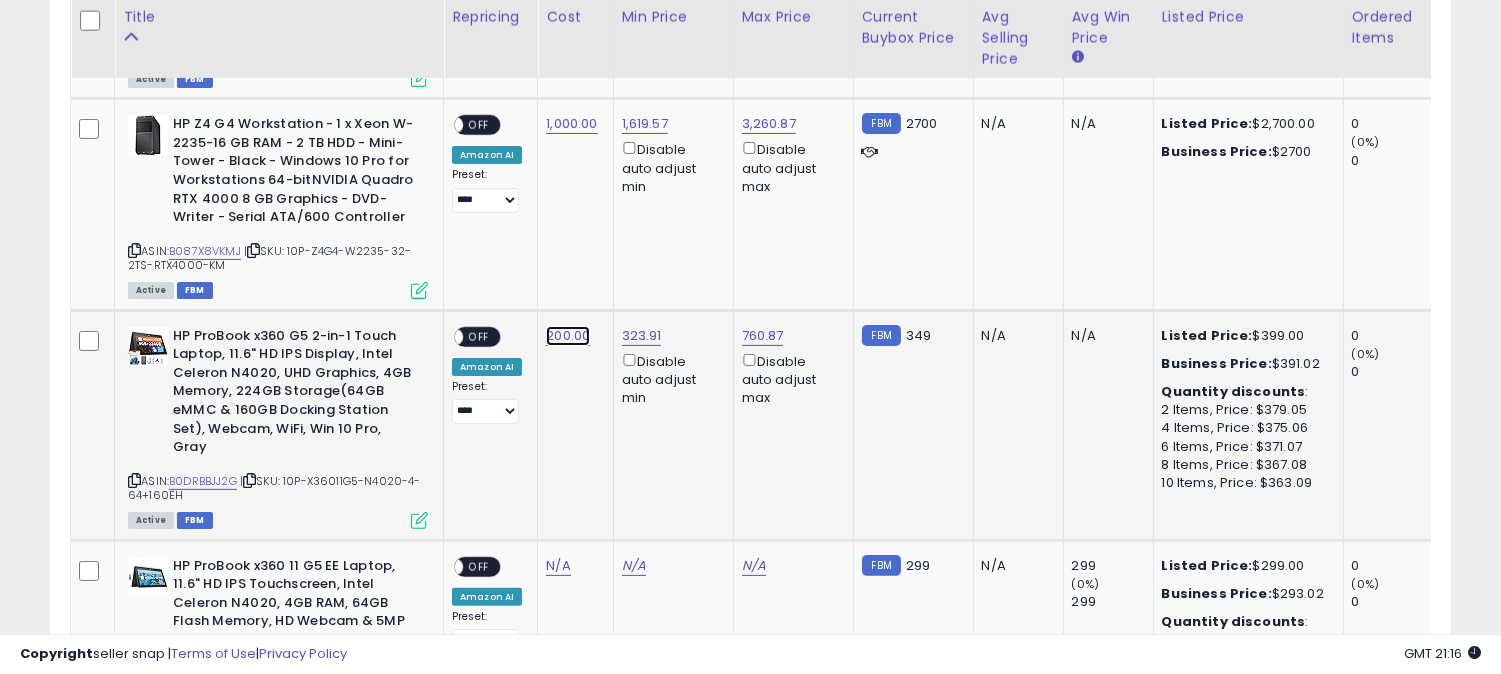 click on "200.00" at bounding box center [571, -50] 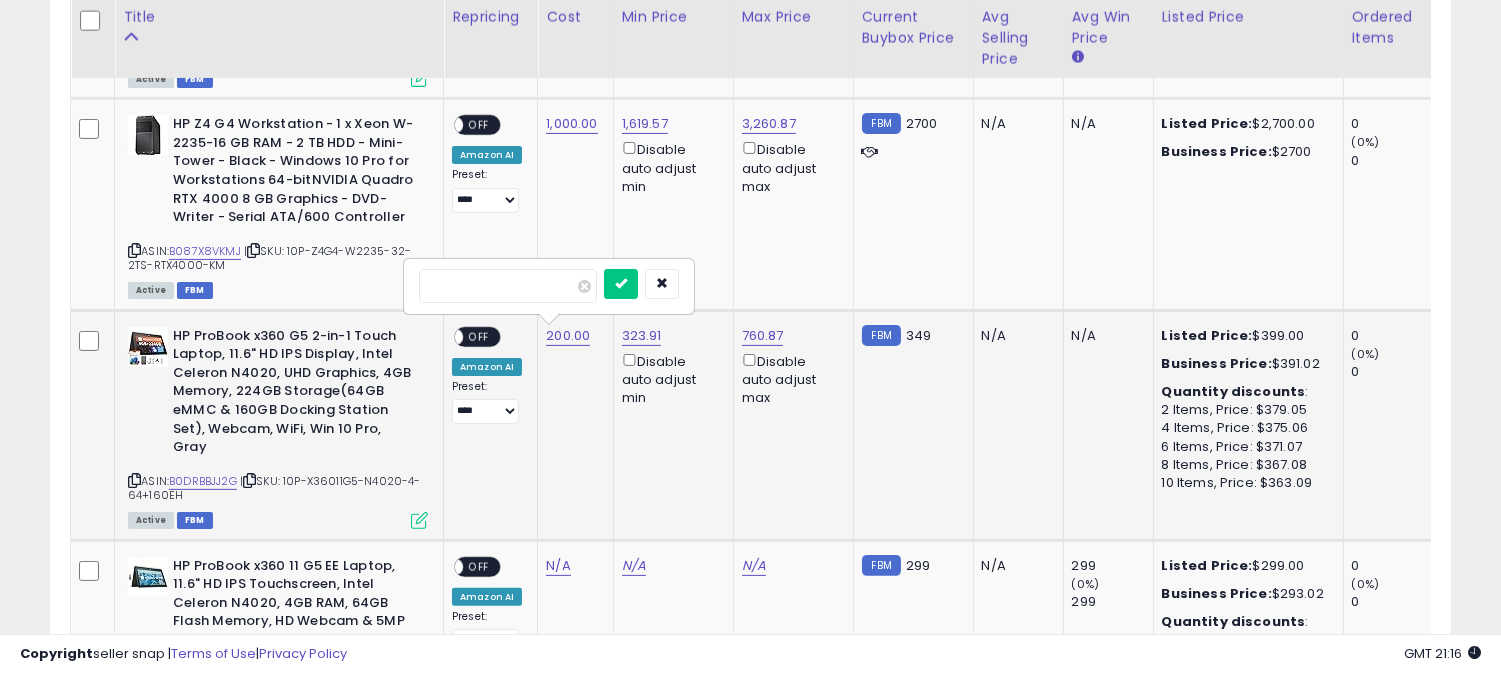 click on "******" at bounding box center (508, 286) 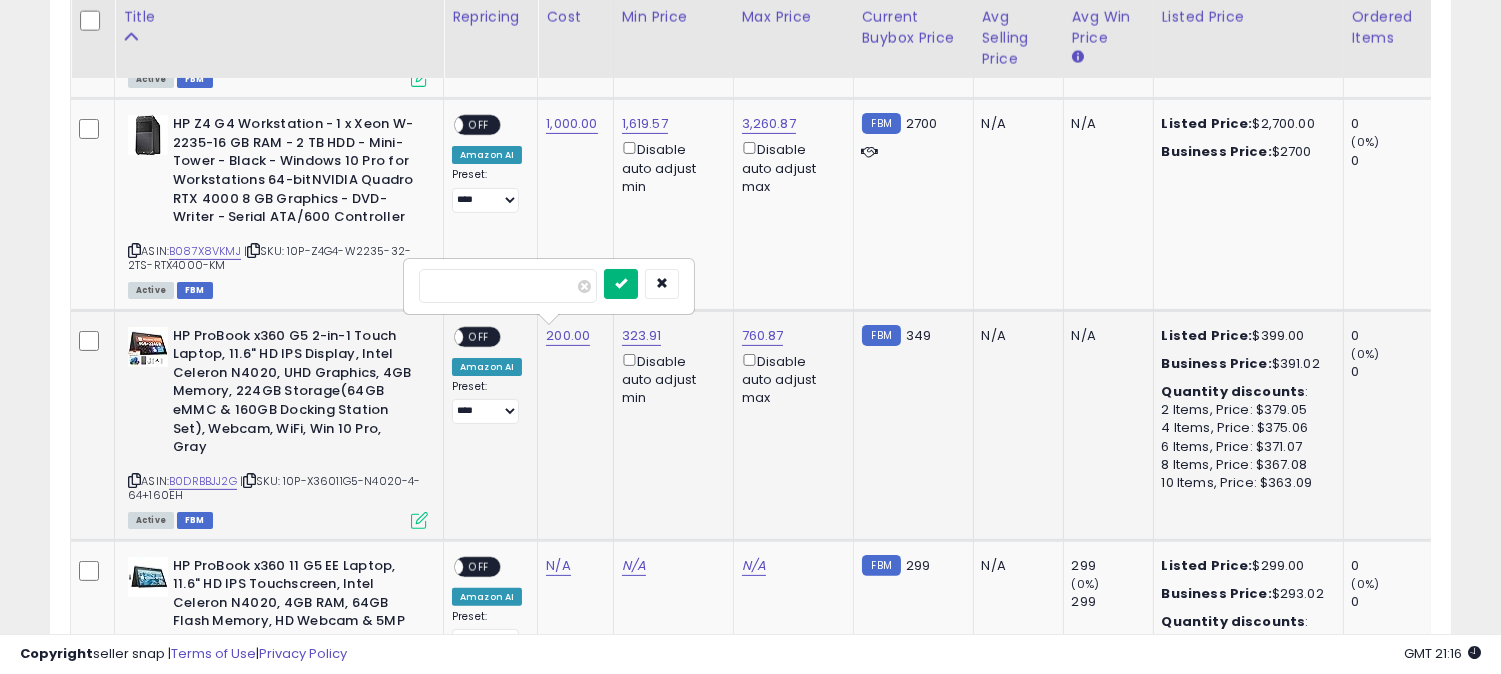 type on "***" 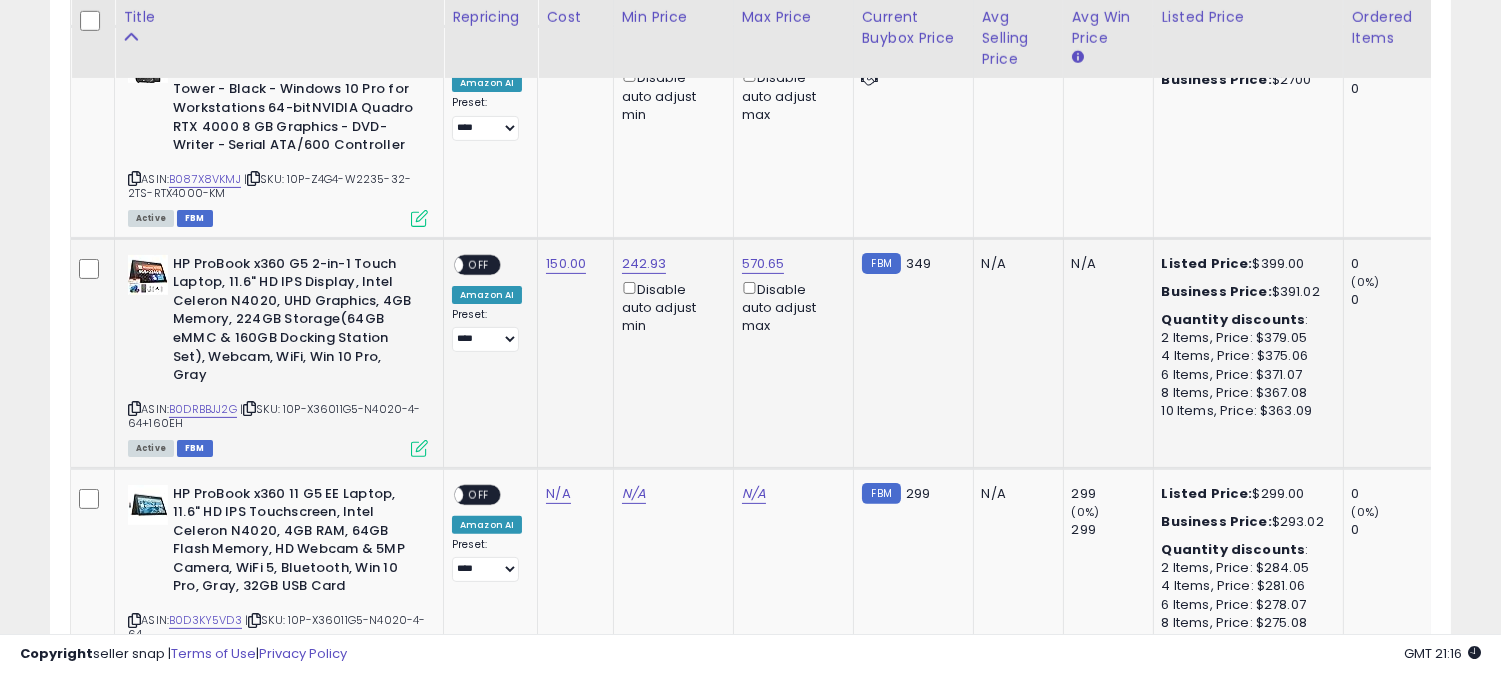 scroll, scrollTop: 1235, scrollLeft: 0, axis: vertical 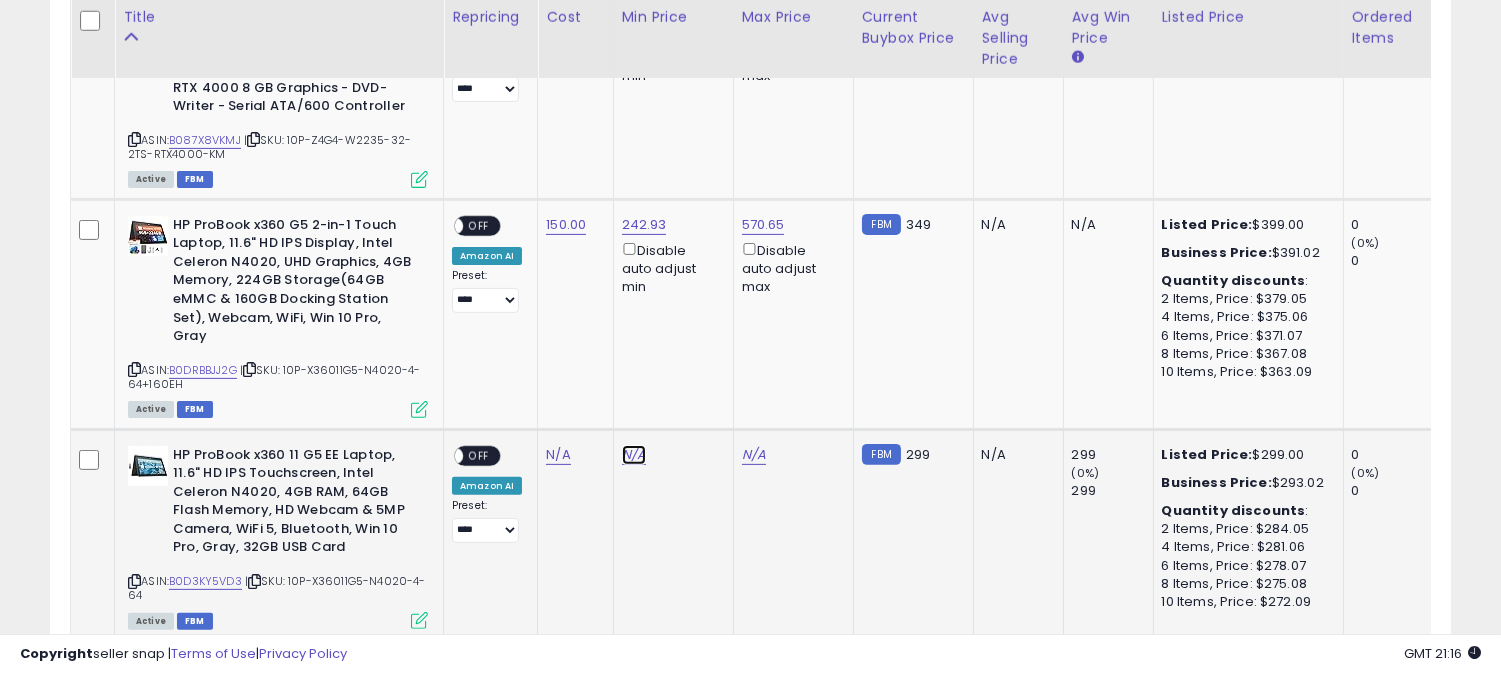 click on "N/A" at bounding box center (634, 455) 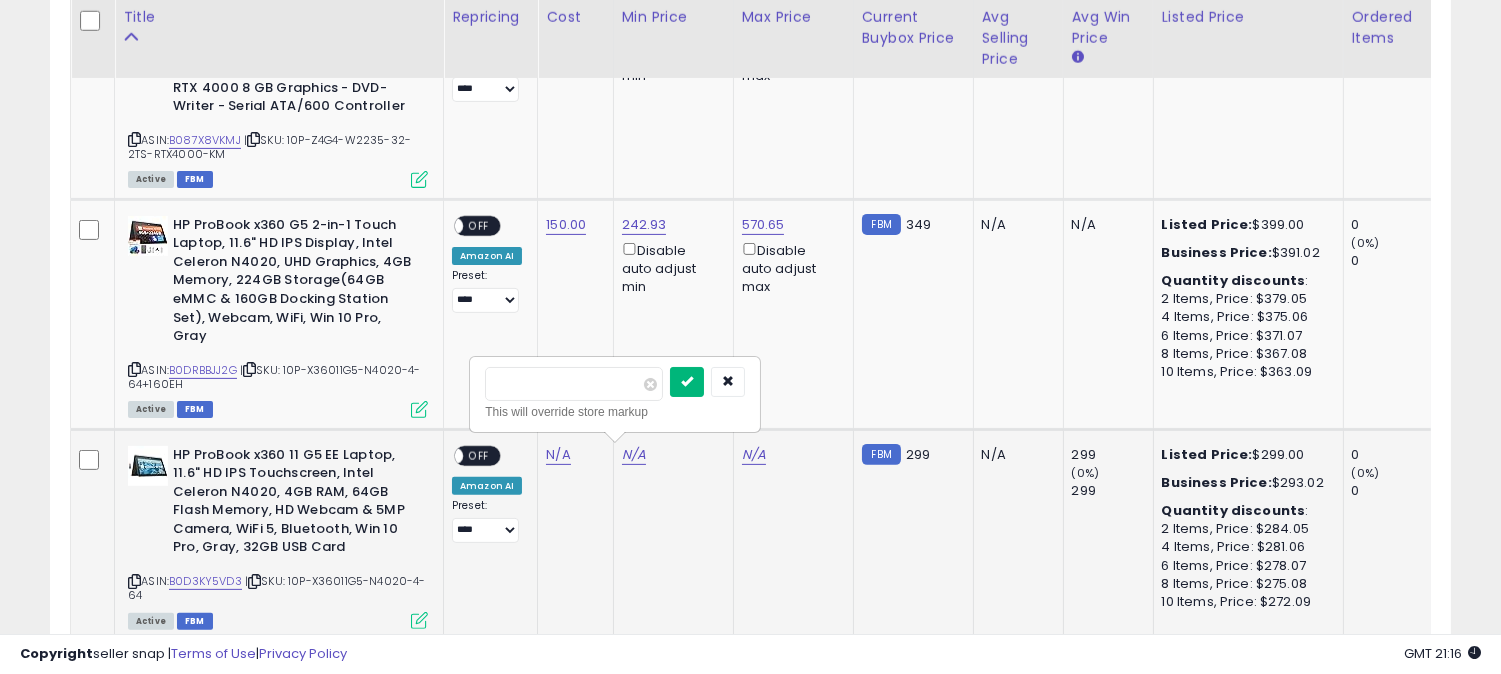 type on "***" 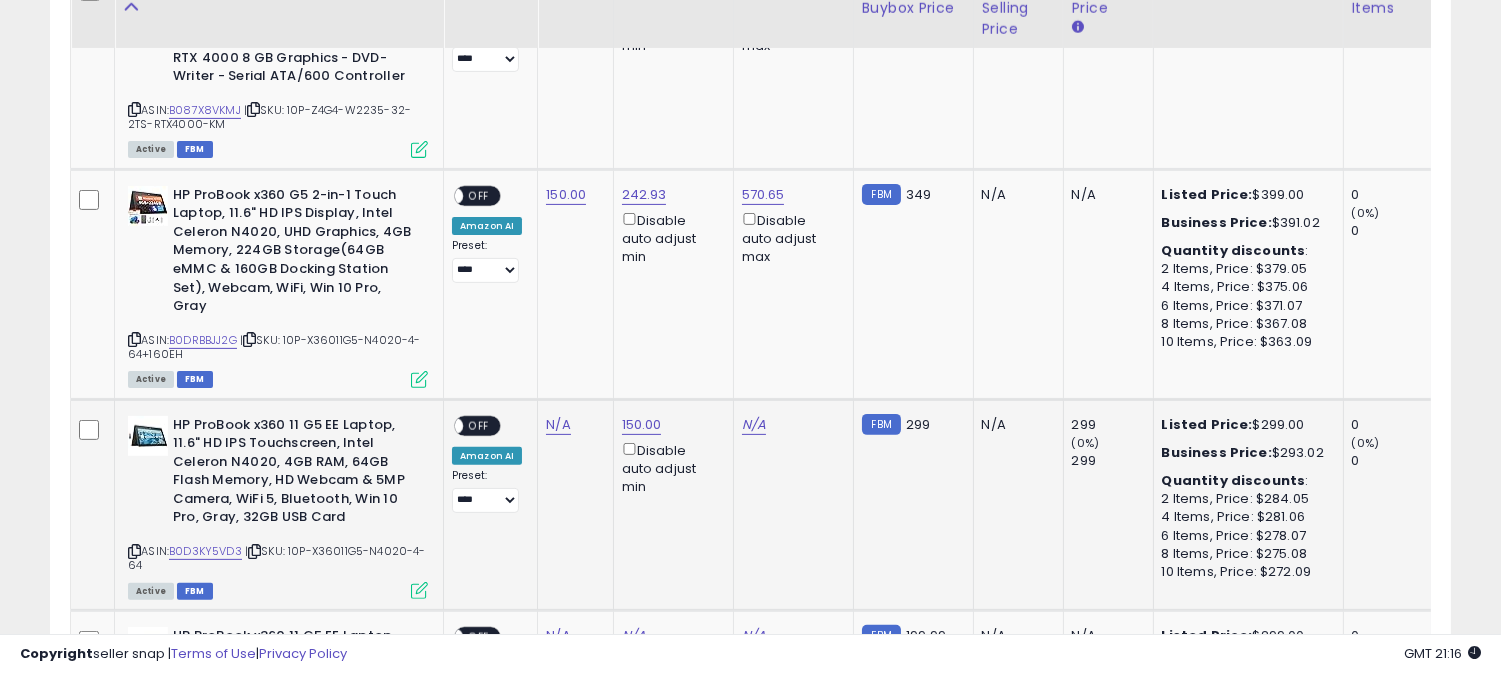 scroll, scrollTop: 1235, scrollLeft: 0, axis: vertical 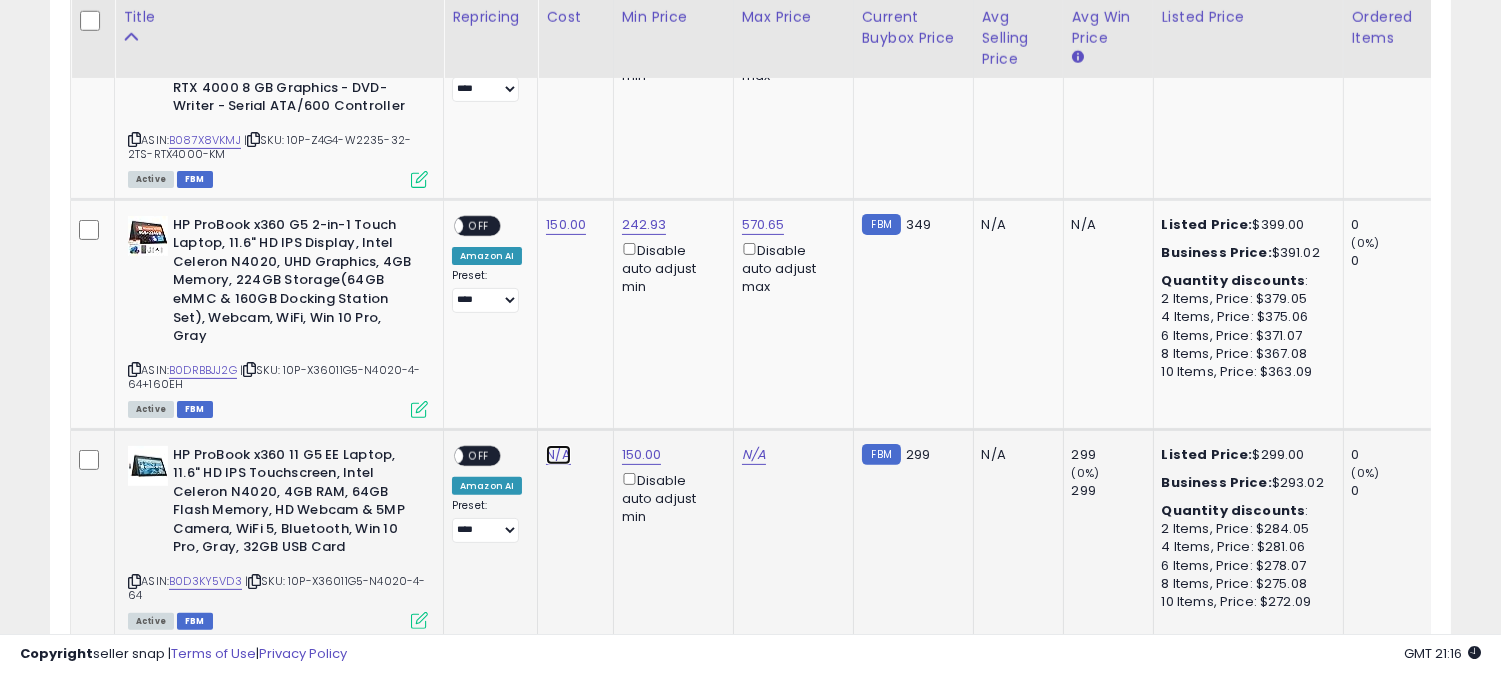 click on "N/A" at bounding box center (558, 455) 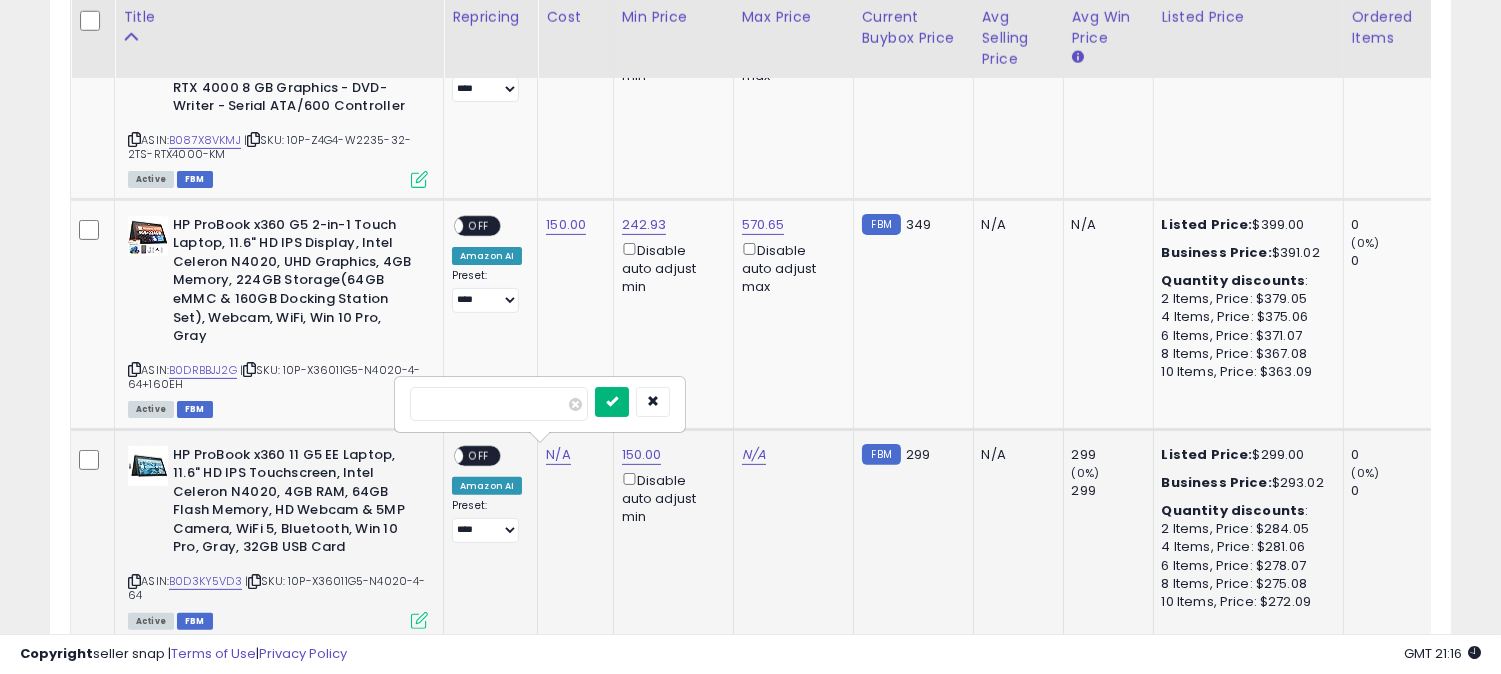 type on "***" 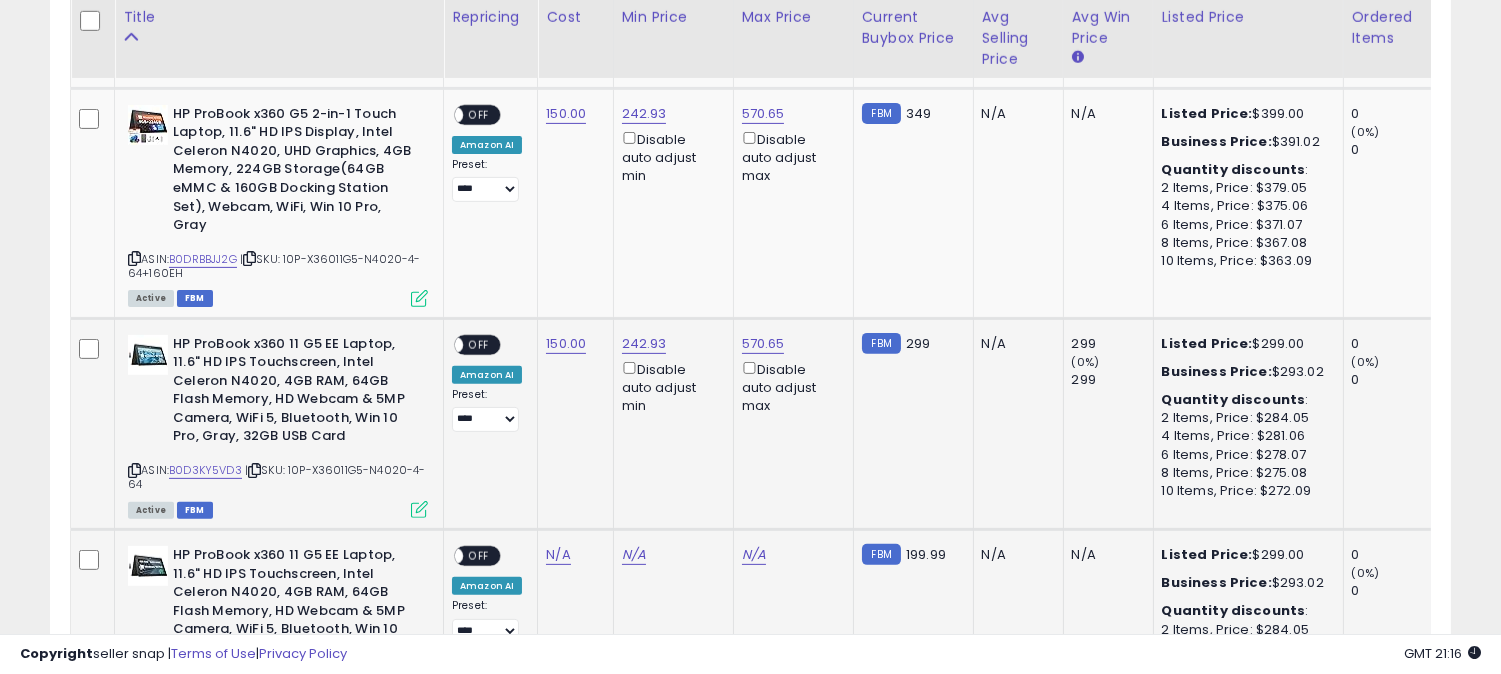 scroll, scrollTop: 1457, scrollLeft: 0, axis: vertical 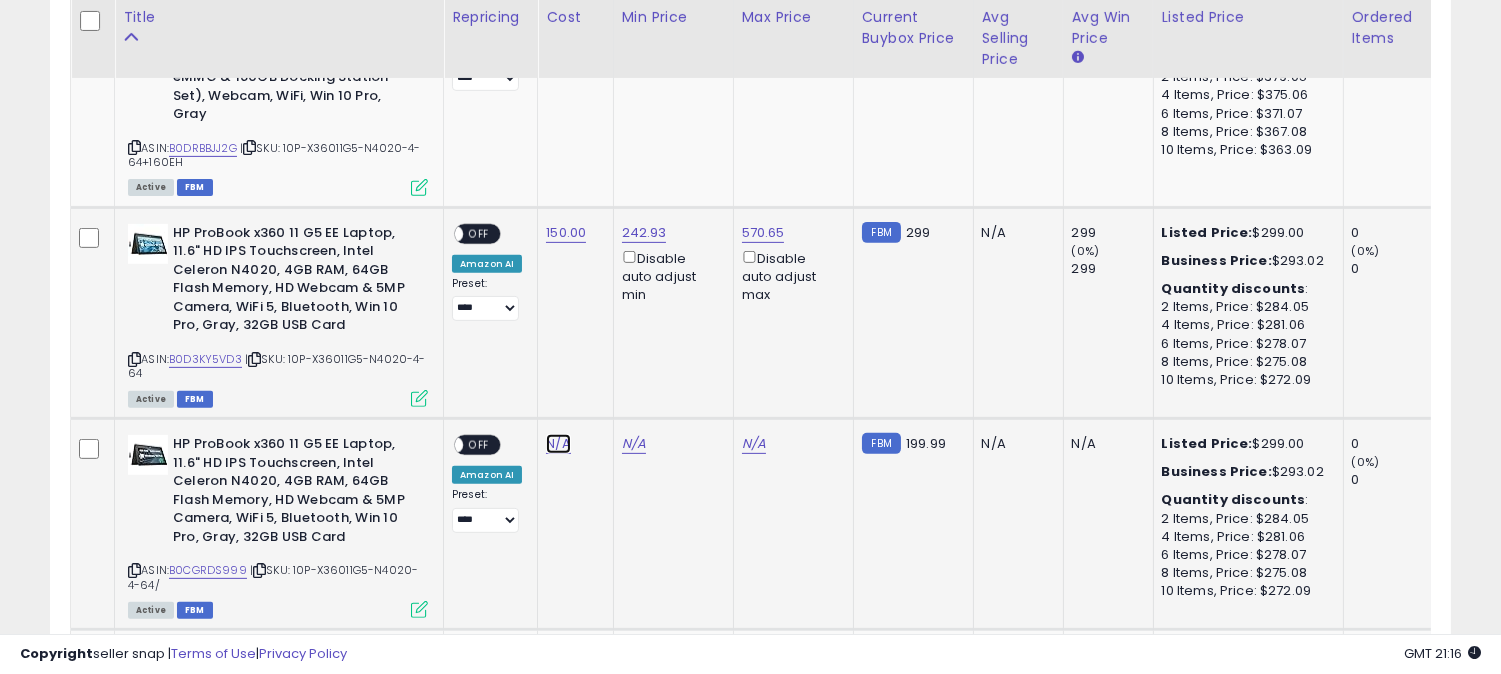 click on "N/A" at bounding box center [558, 444] 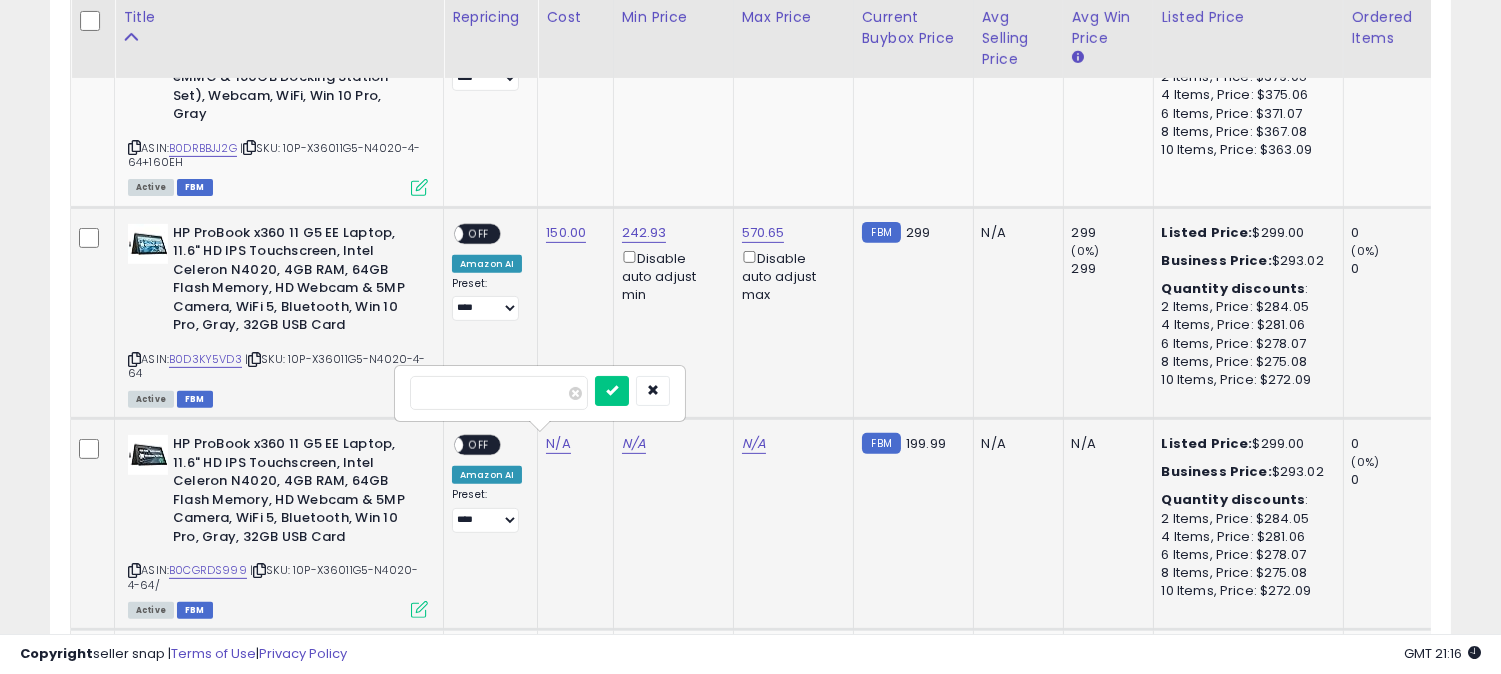 type on "***" 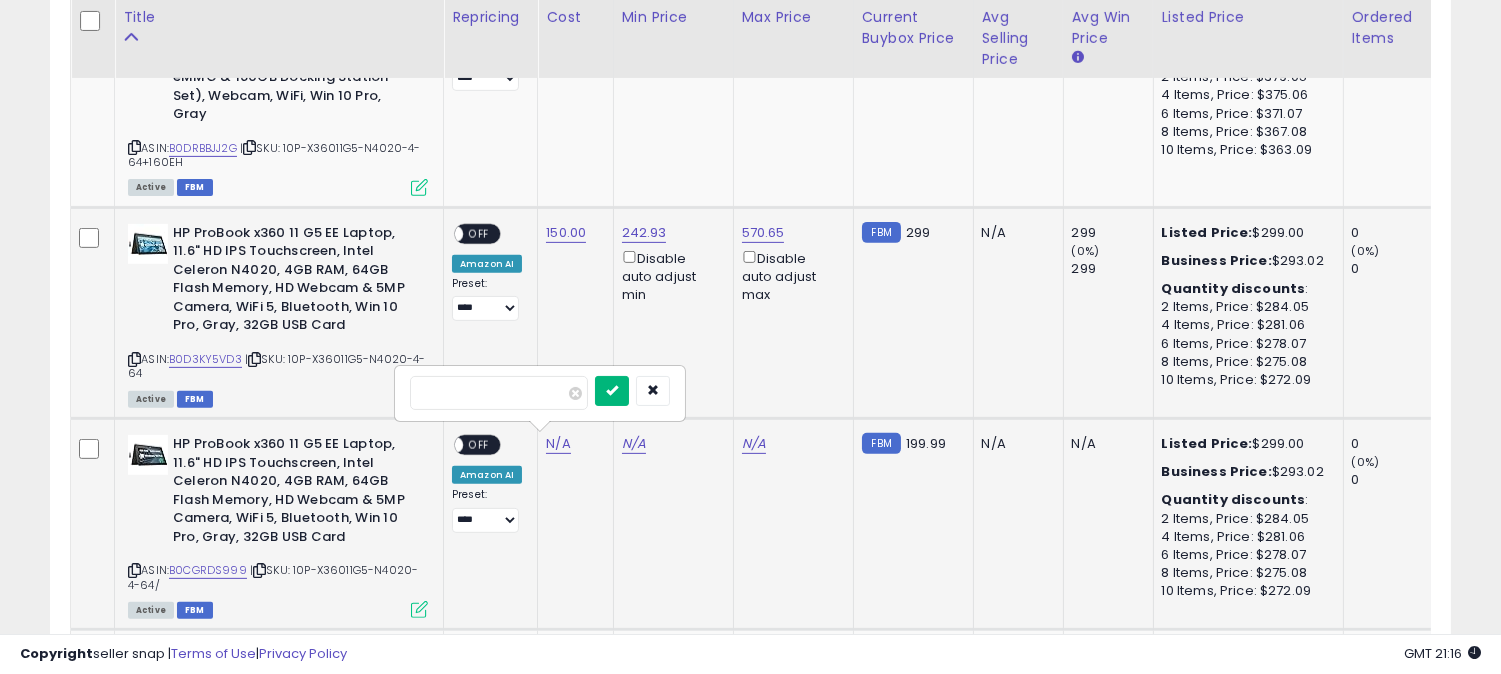 click at bounding box center (612, 390) 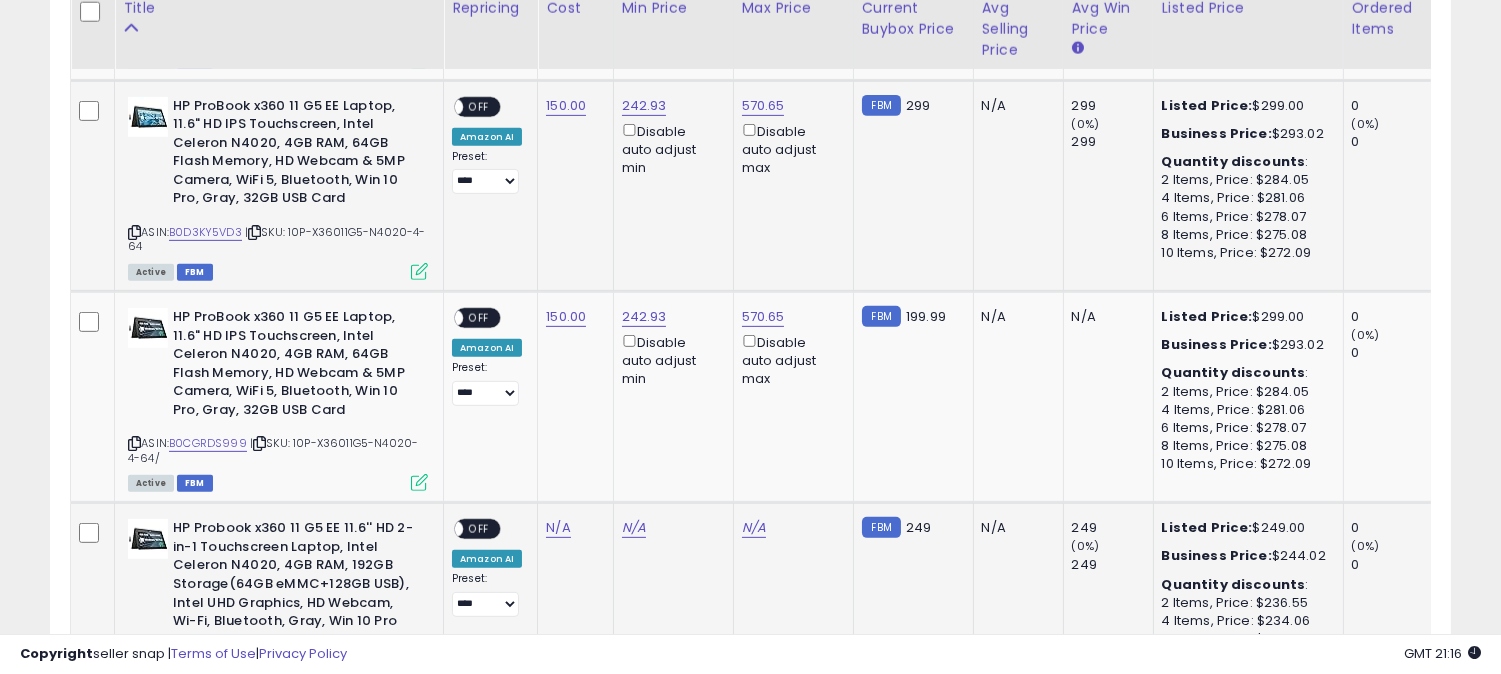 scroll, scrollTop: 1680, scrollLeft: 0, axis: vertical 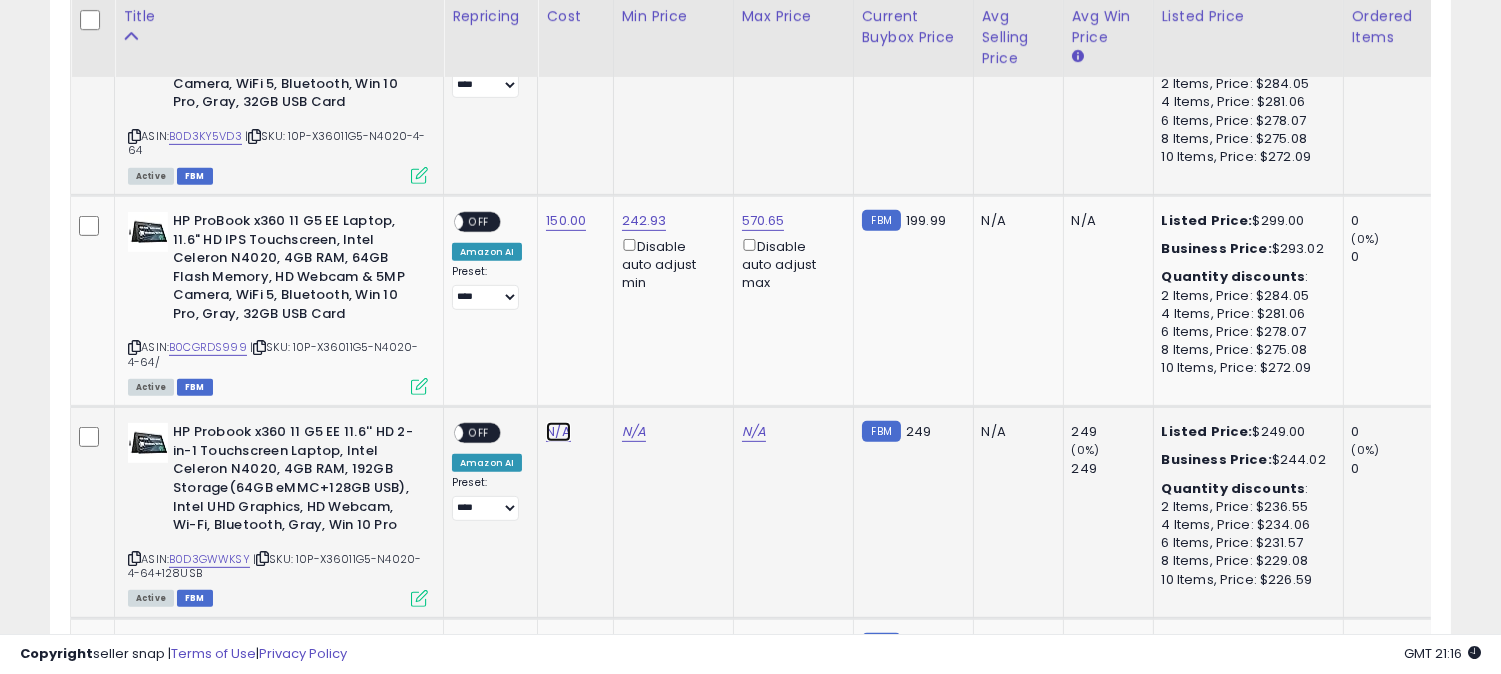 click on "N/A" at bounding box center [558, 432] 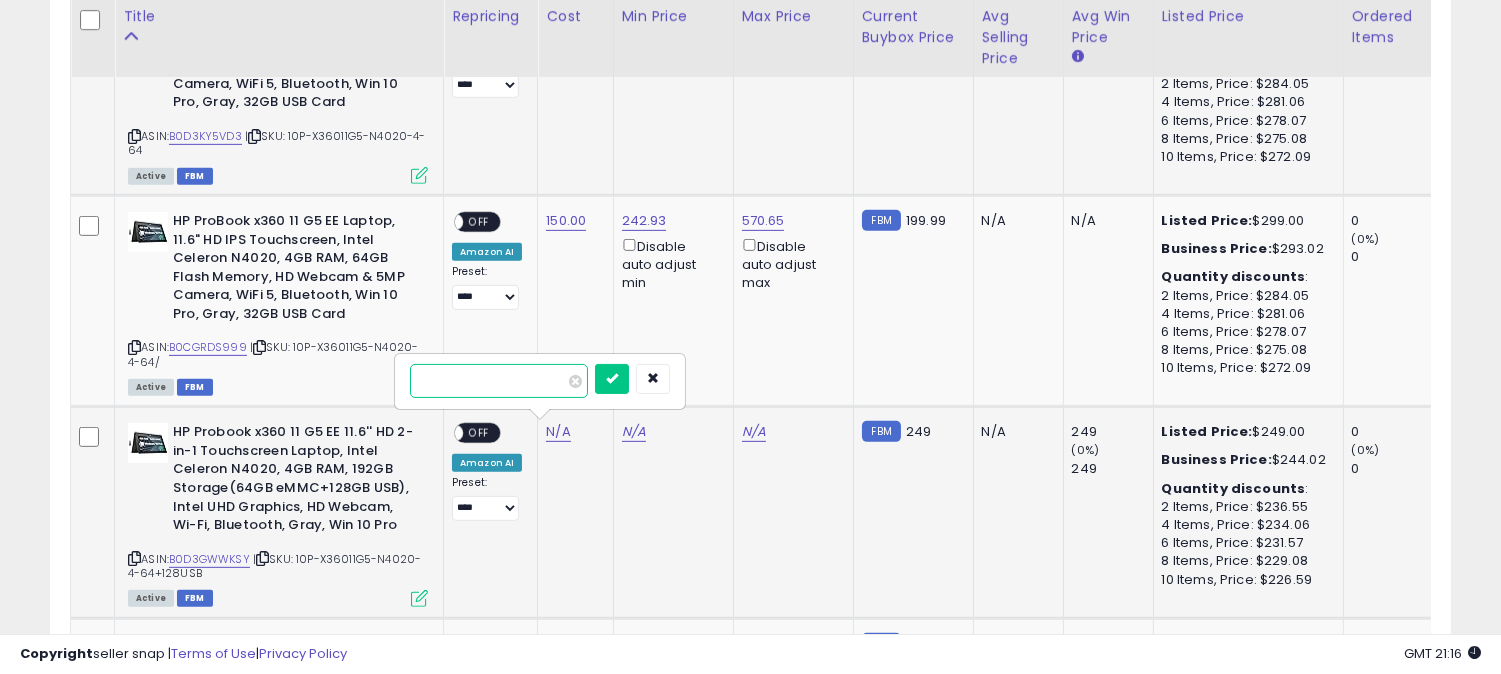 type on "***" 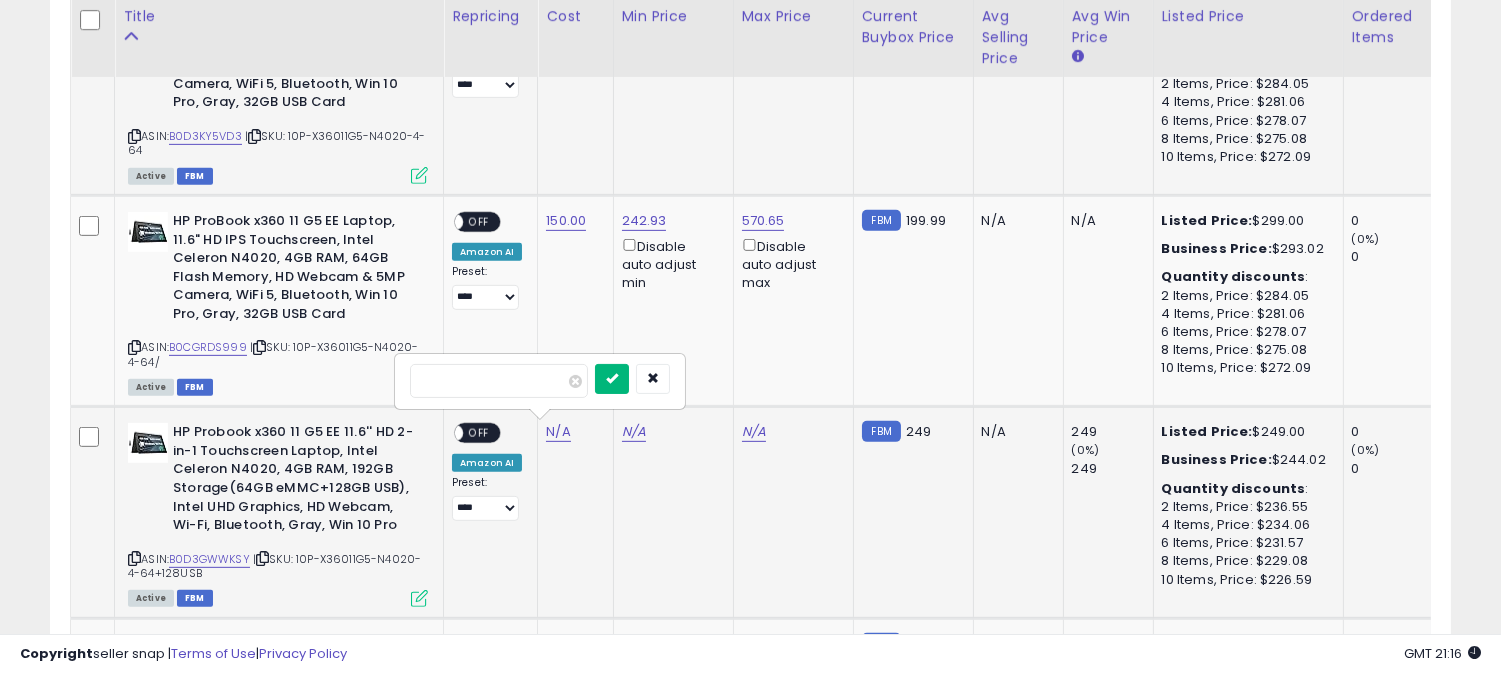 click at bounding box center (612, 378) 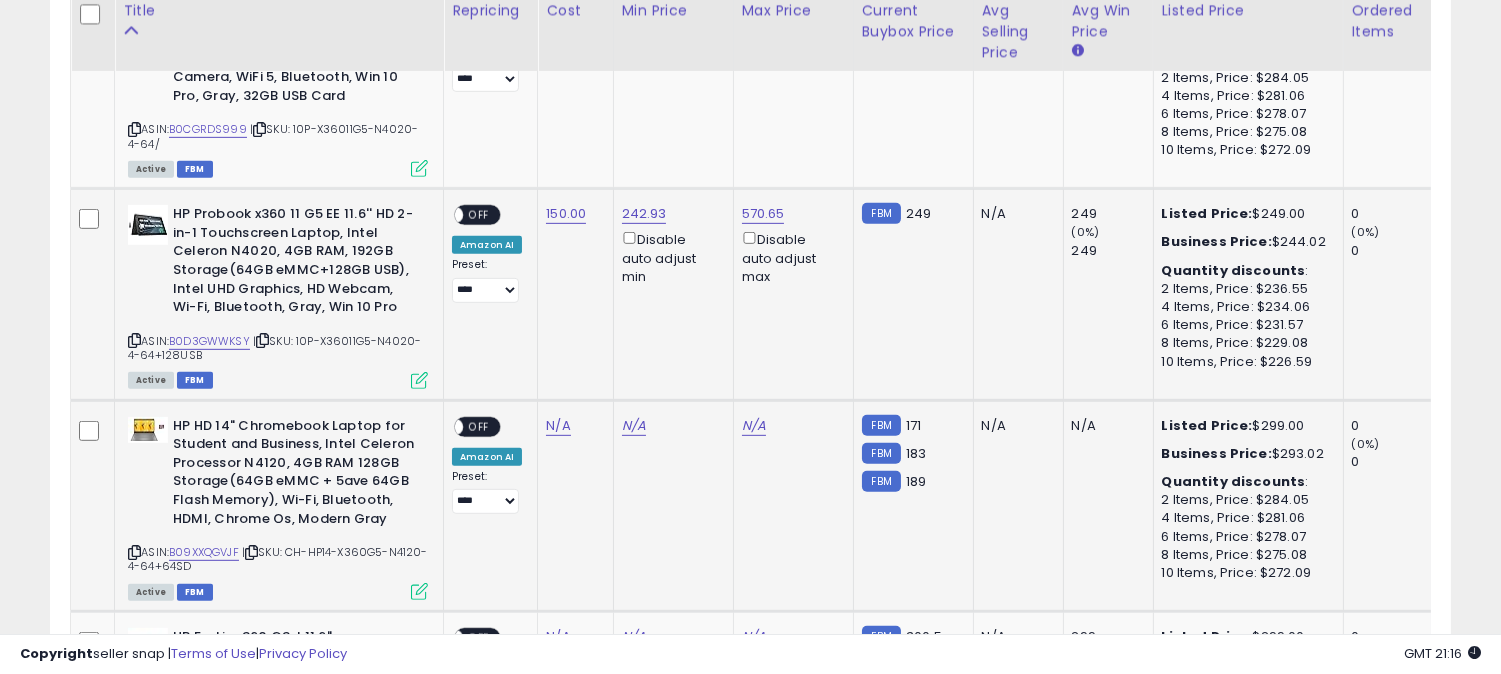 scroll, scrollTop: 1902, scrollLeft: 0, axis: vertical 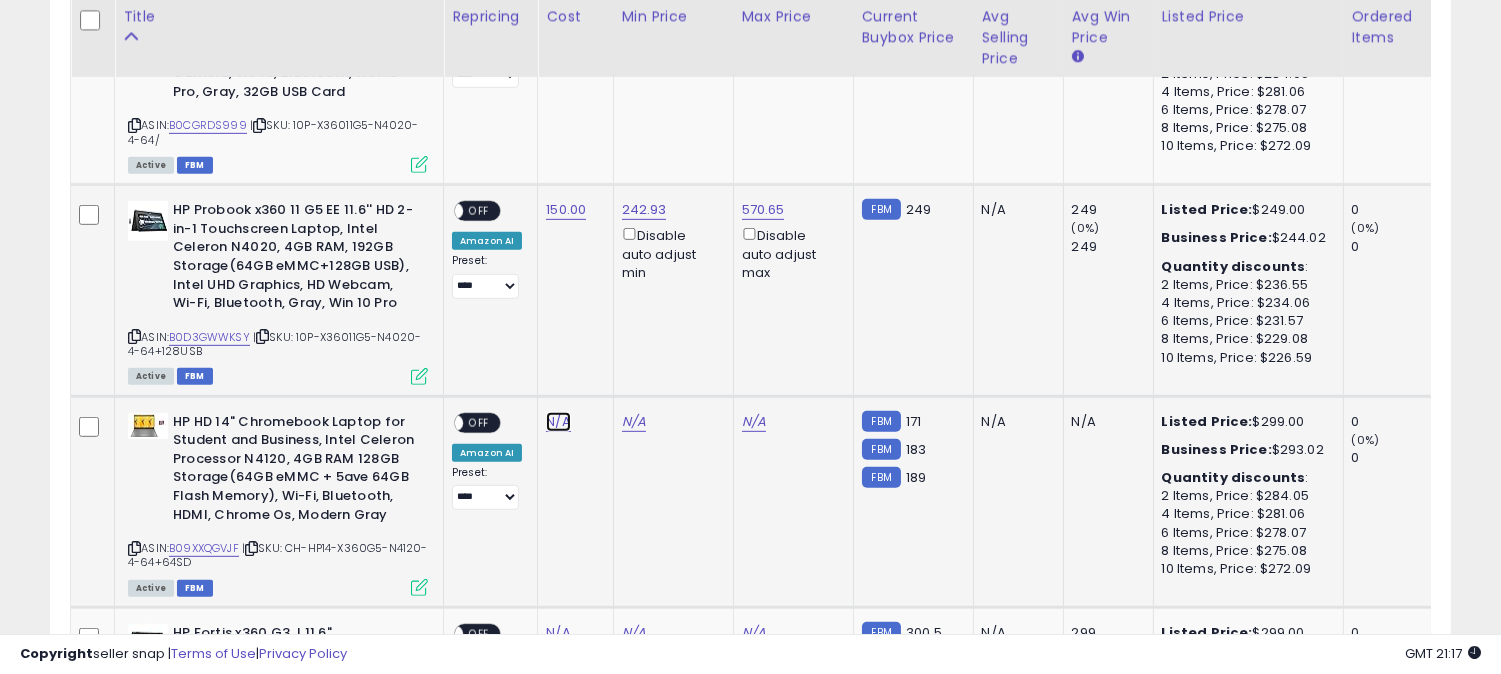 click on "N/A" at bounding box center (558, 422) 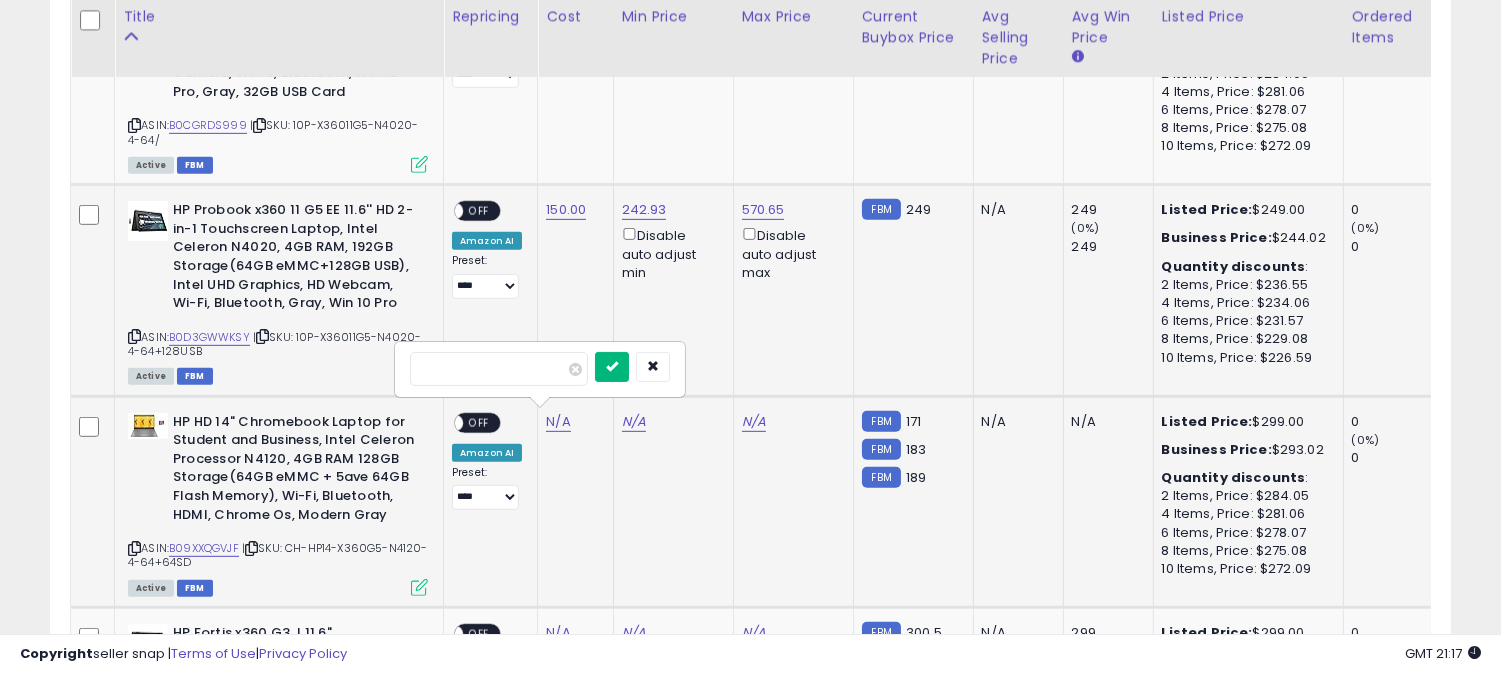 type on "***" 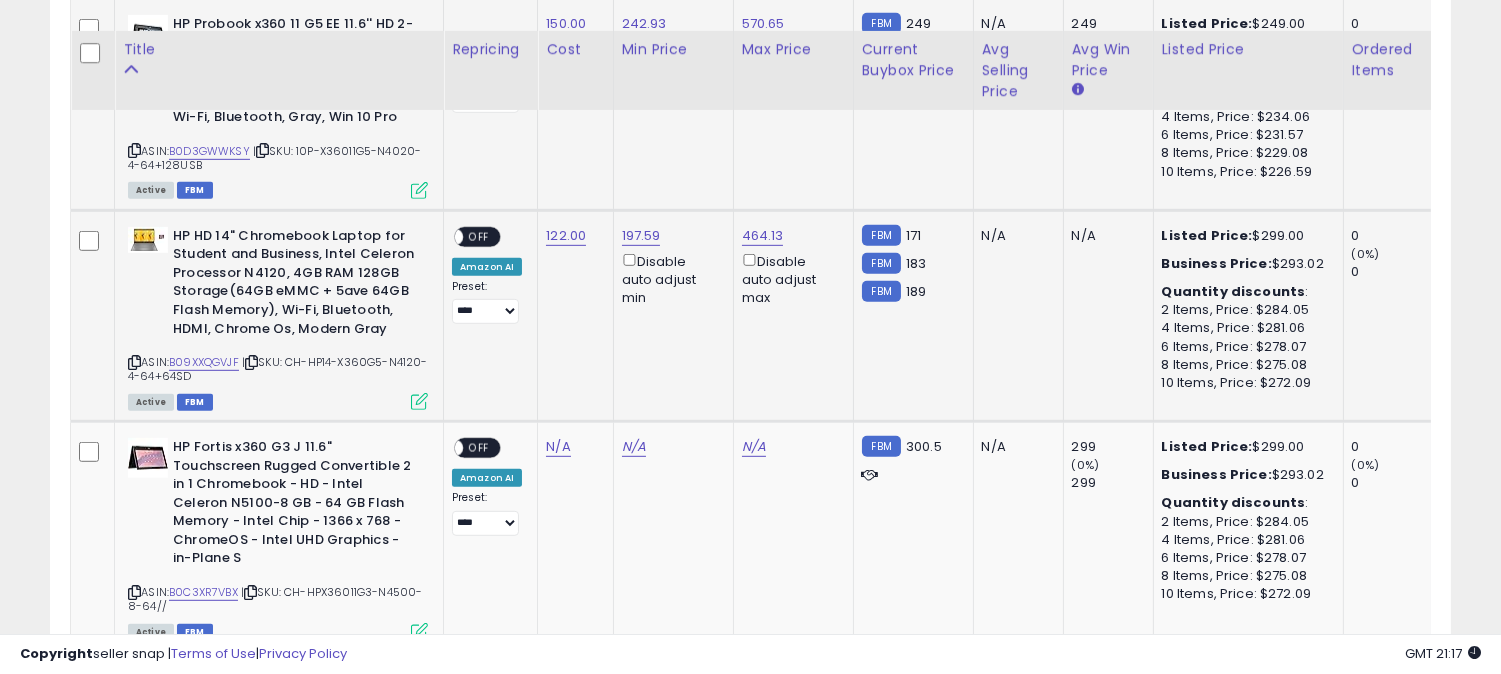 scroll, scrollTop: 2124, scrollLeft: 0, axis: vertical 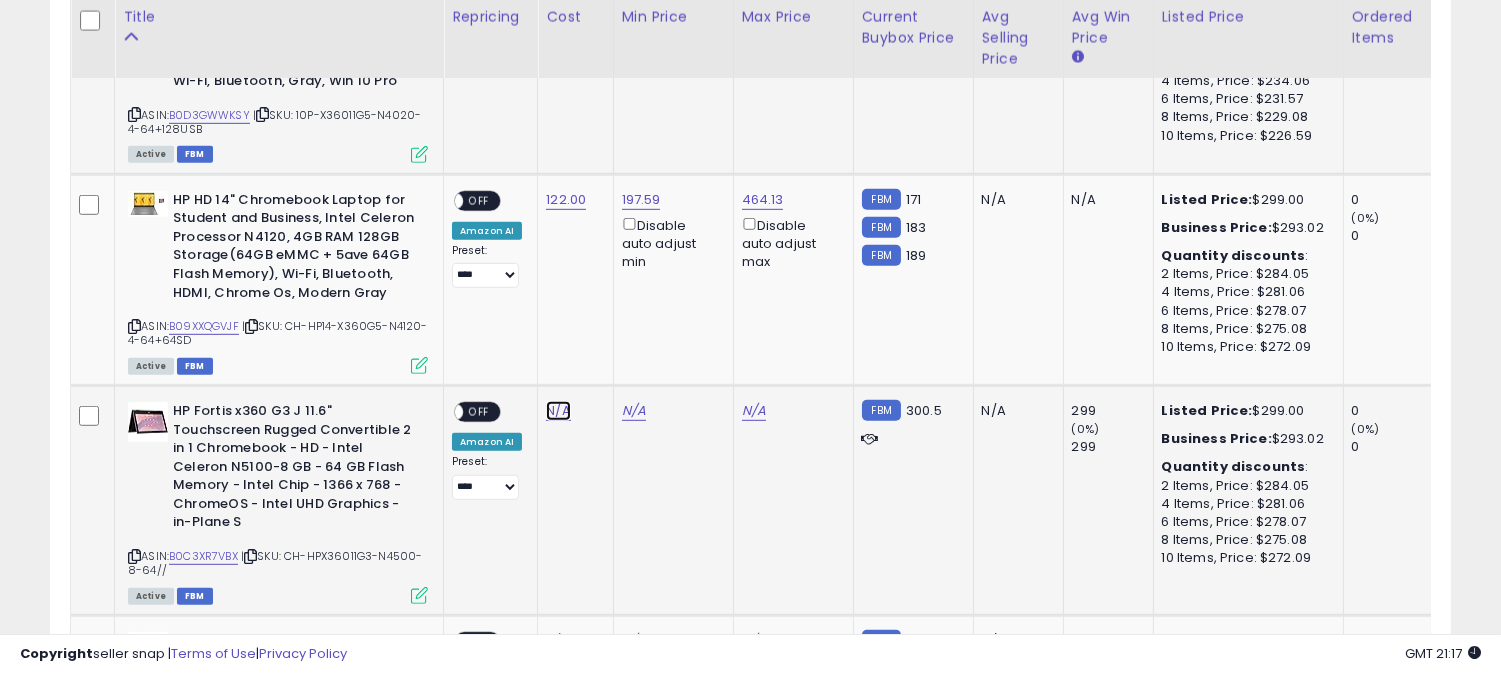 click on "N/A" at bounding box center (558, 411) 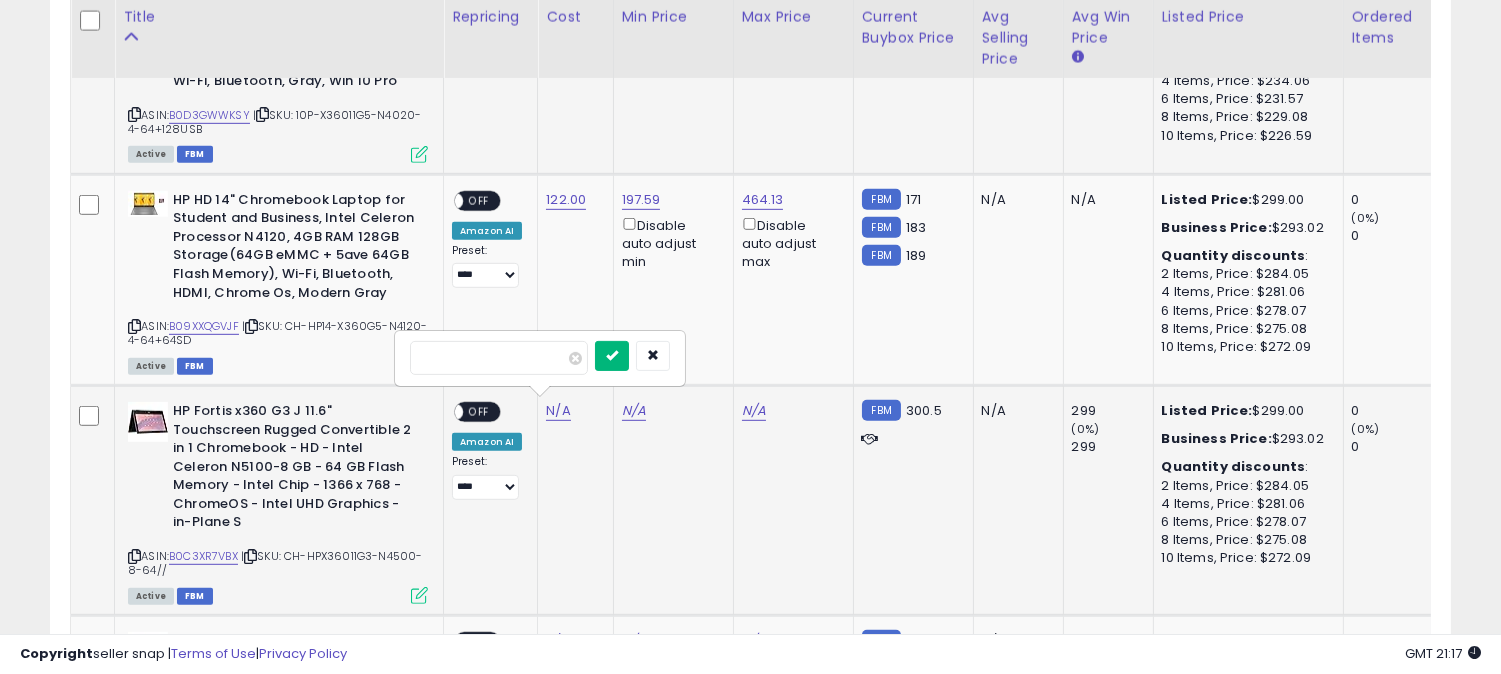 type on "***" 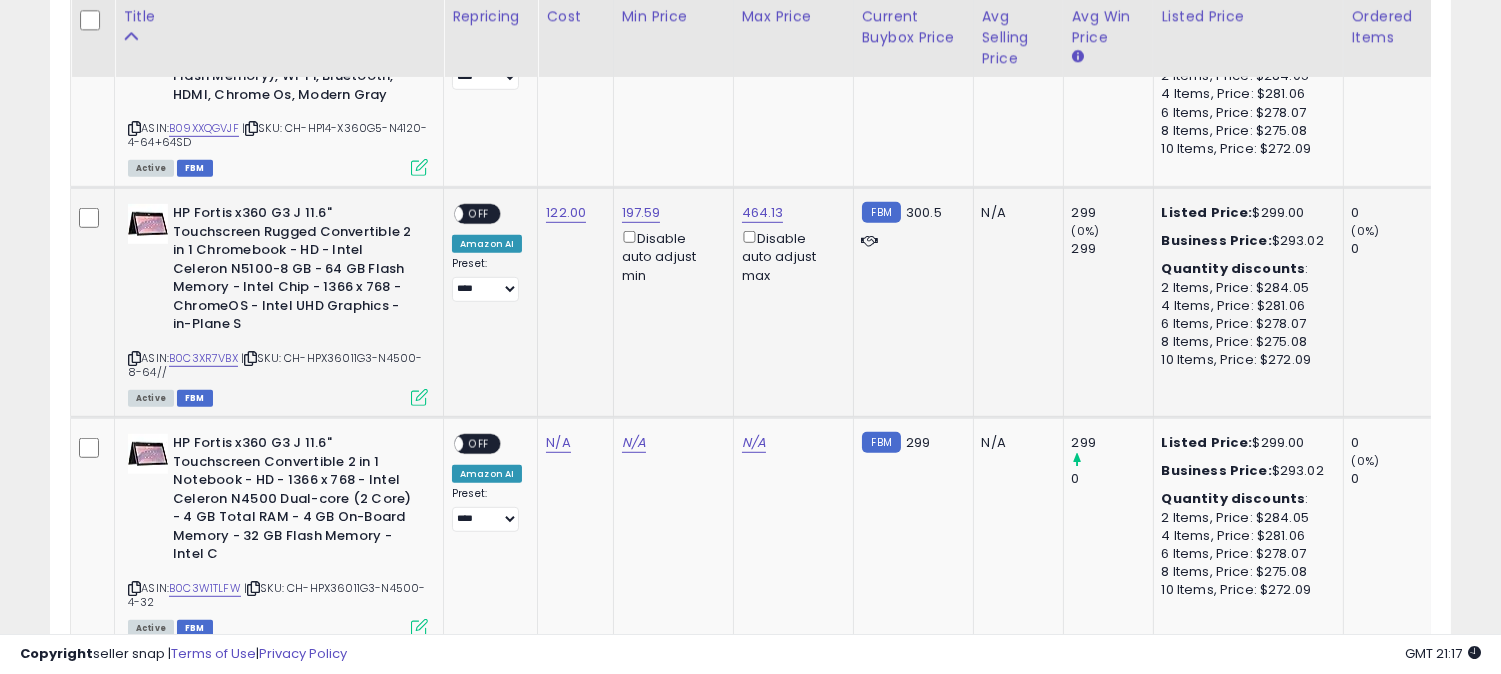 scroll, scrollTop: 2346, scrollLeft: 0, axis: vertical 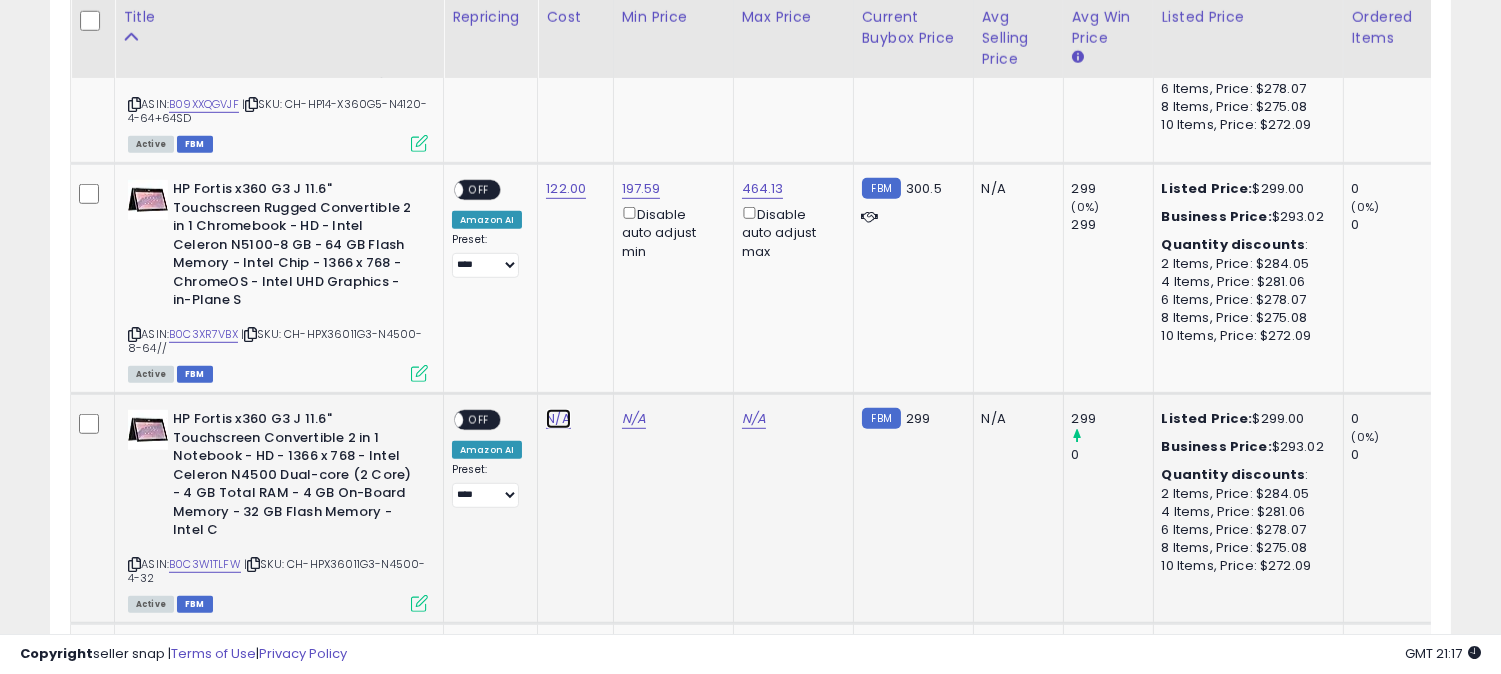 click on "N/A" at bounding box center (558, 419) 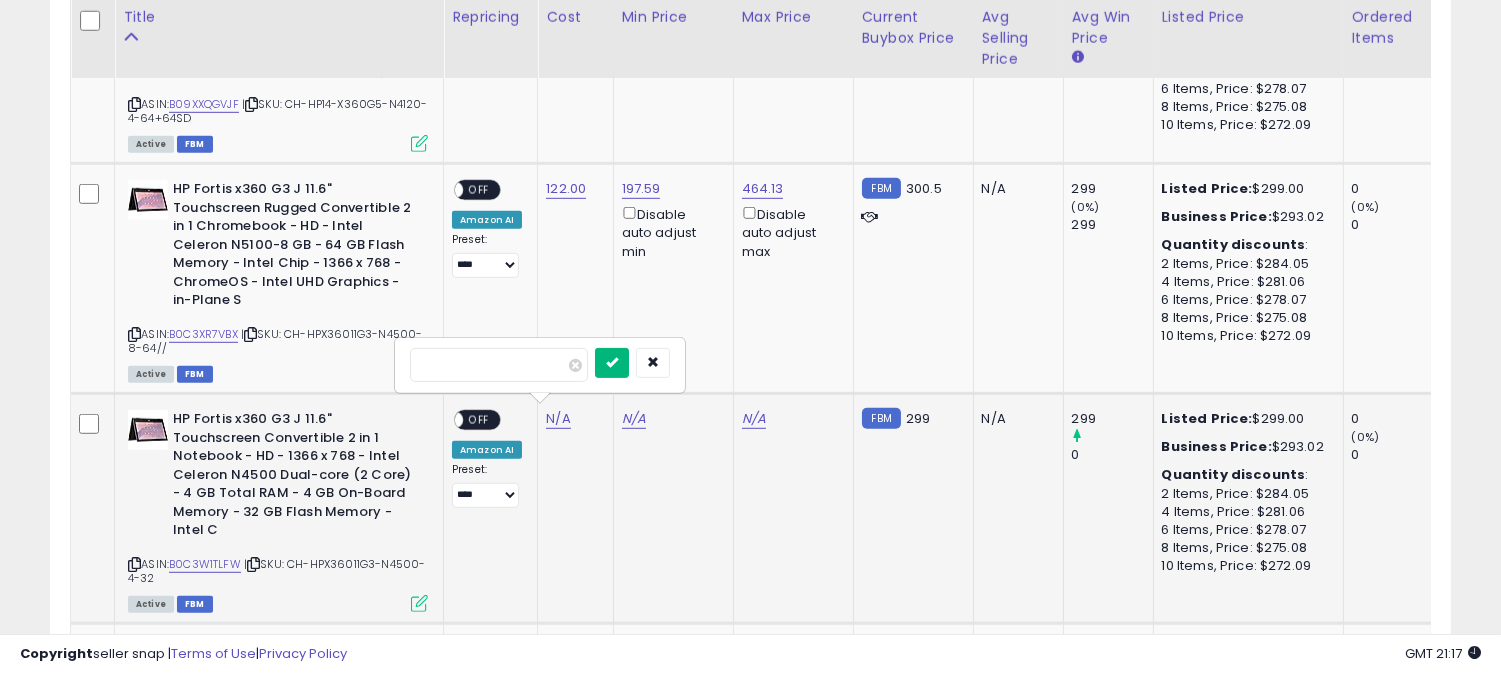 type on "***" 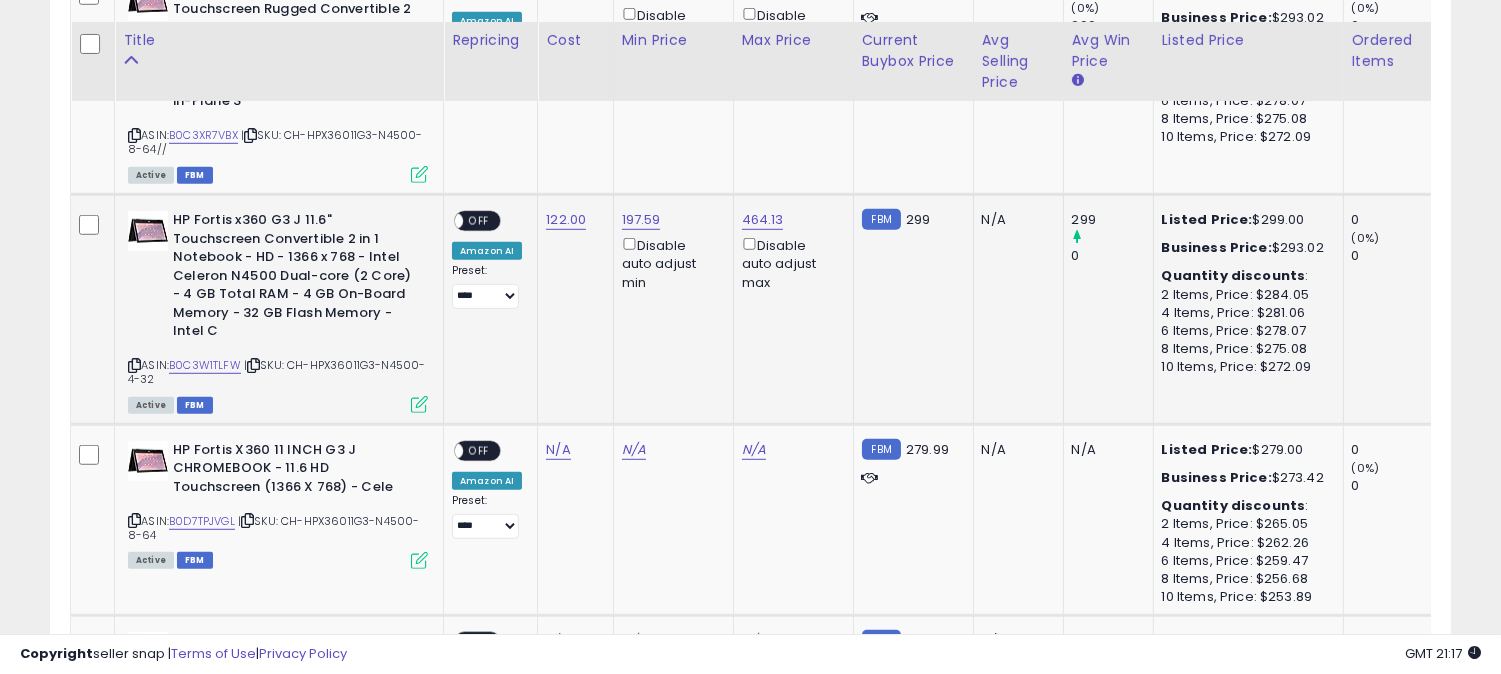 scroll, scrollTop: 2568, scrollLeft: 0, axis: vertical 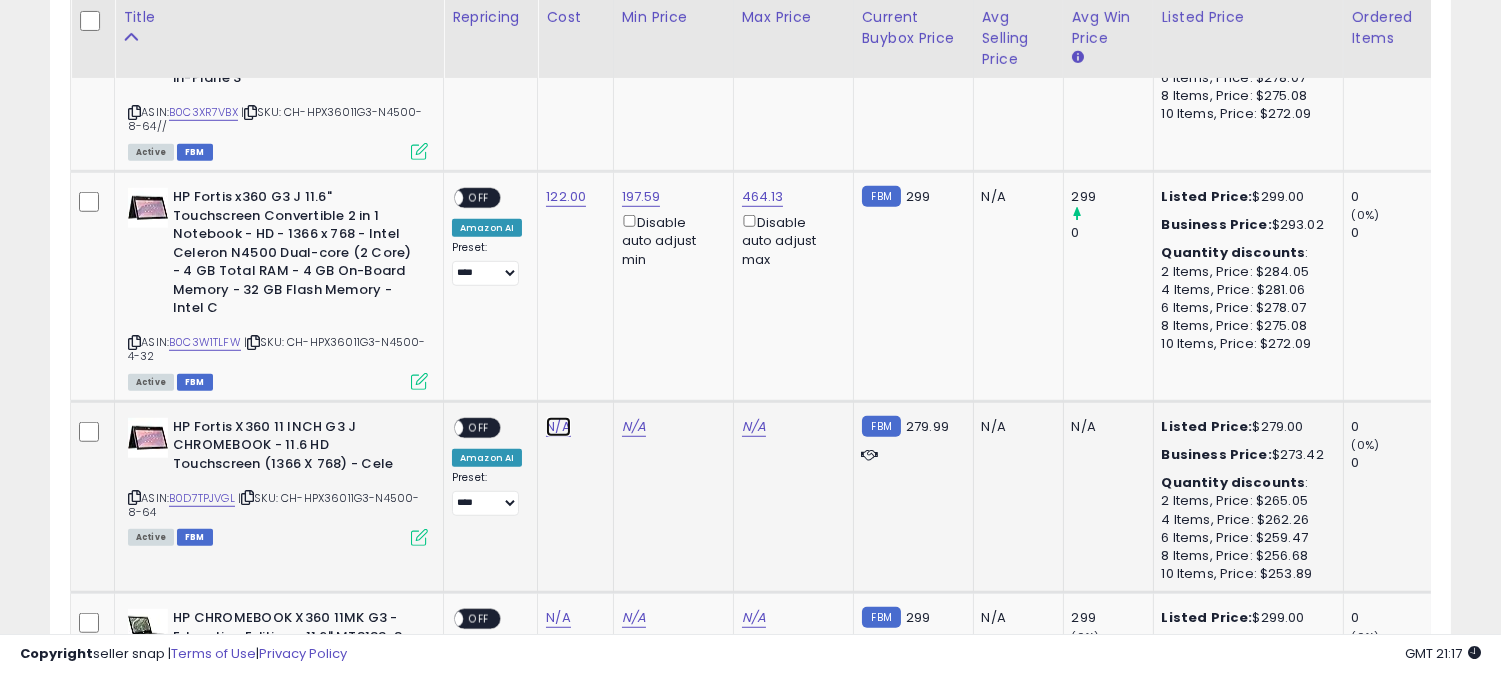 click on "N/A" at bounding box center [558, 427] 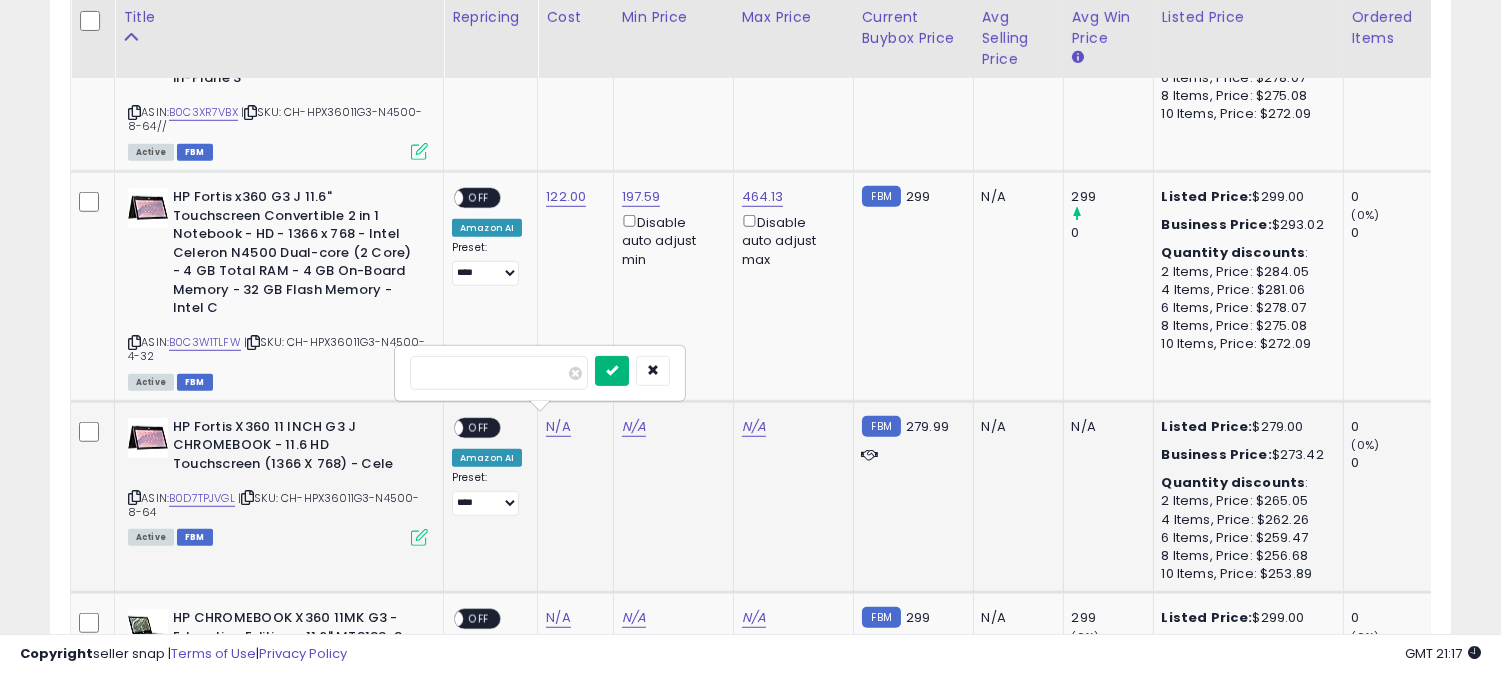 type on "***" 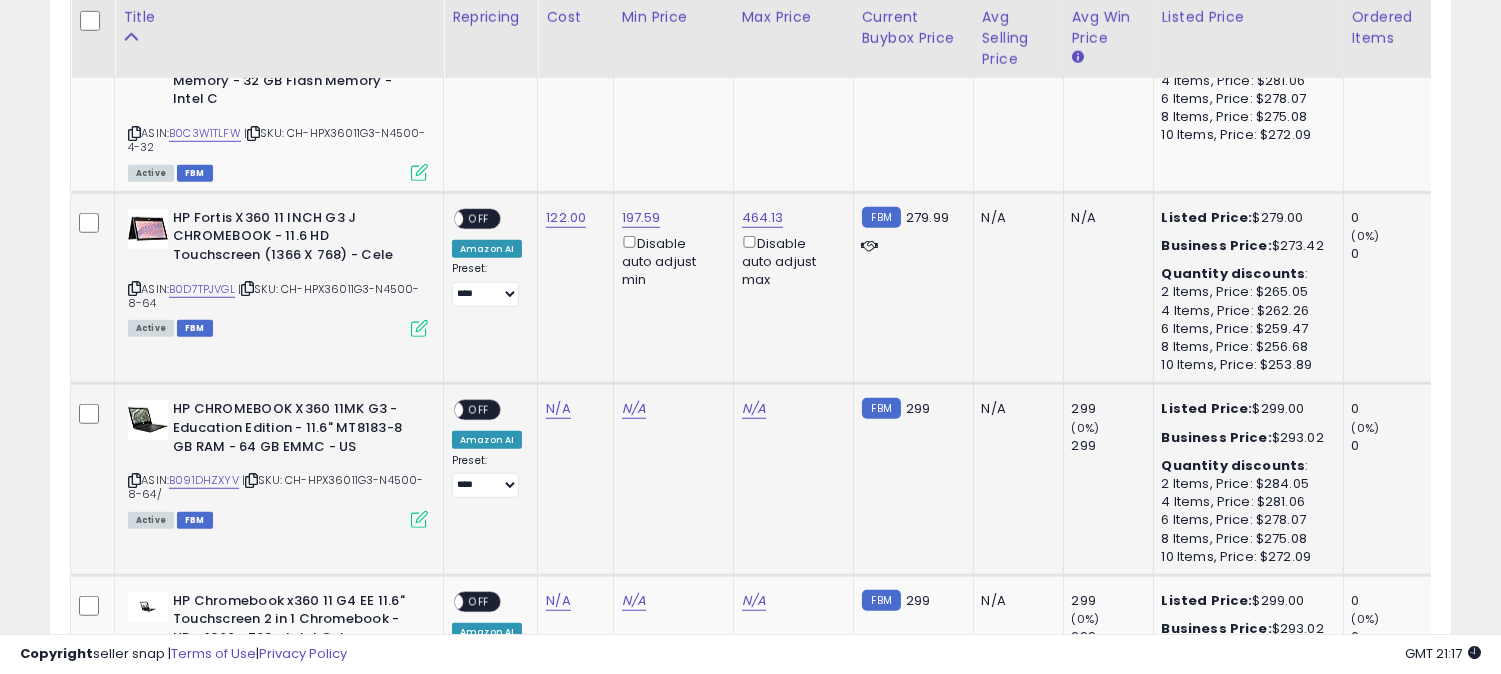 scroll, scrollTop: 2791, scrollLeft: 0, axis: vertical 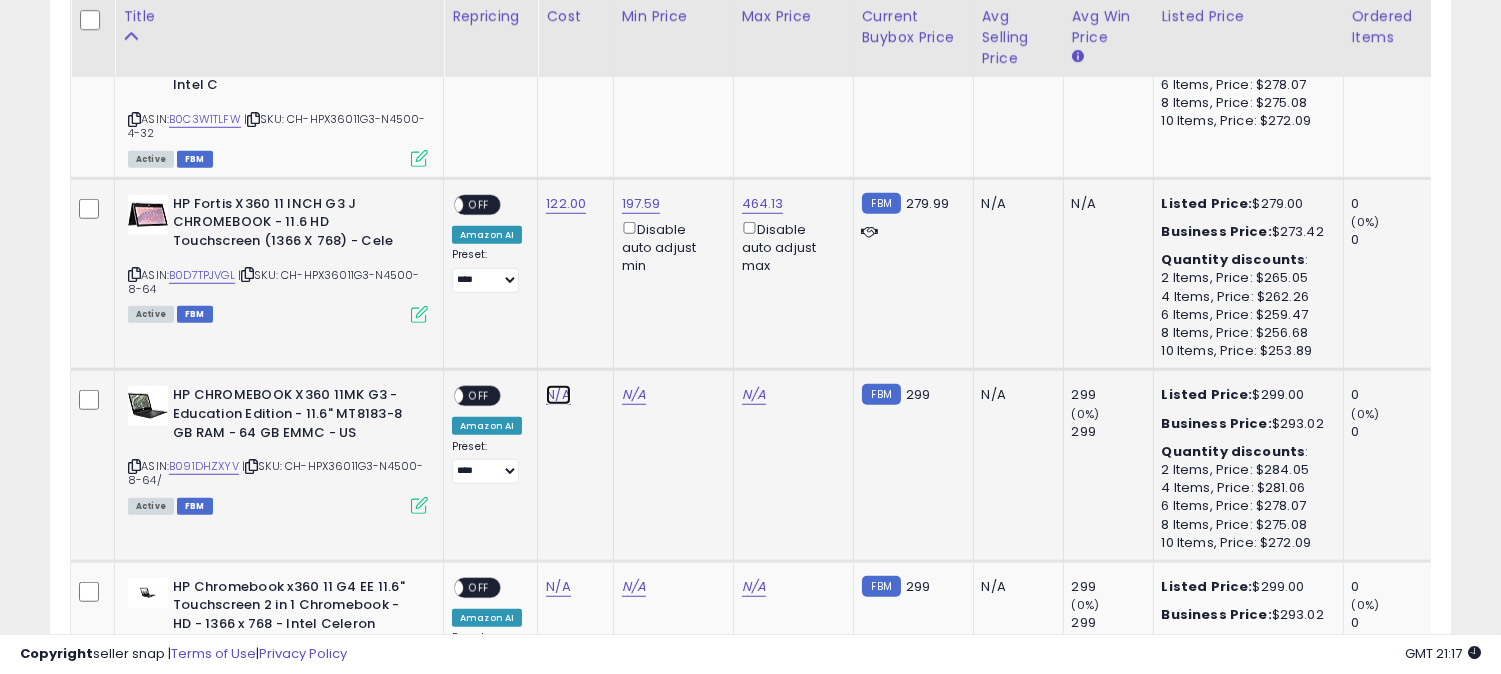 click on "N/A" at bounding box center [558, 395] 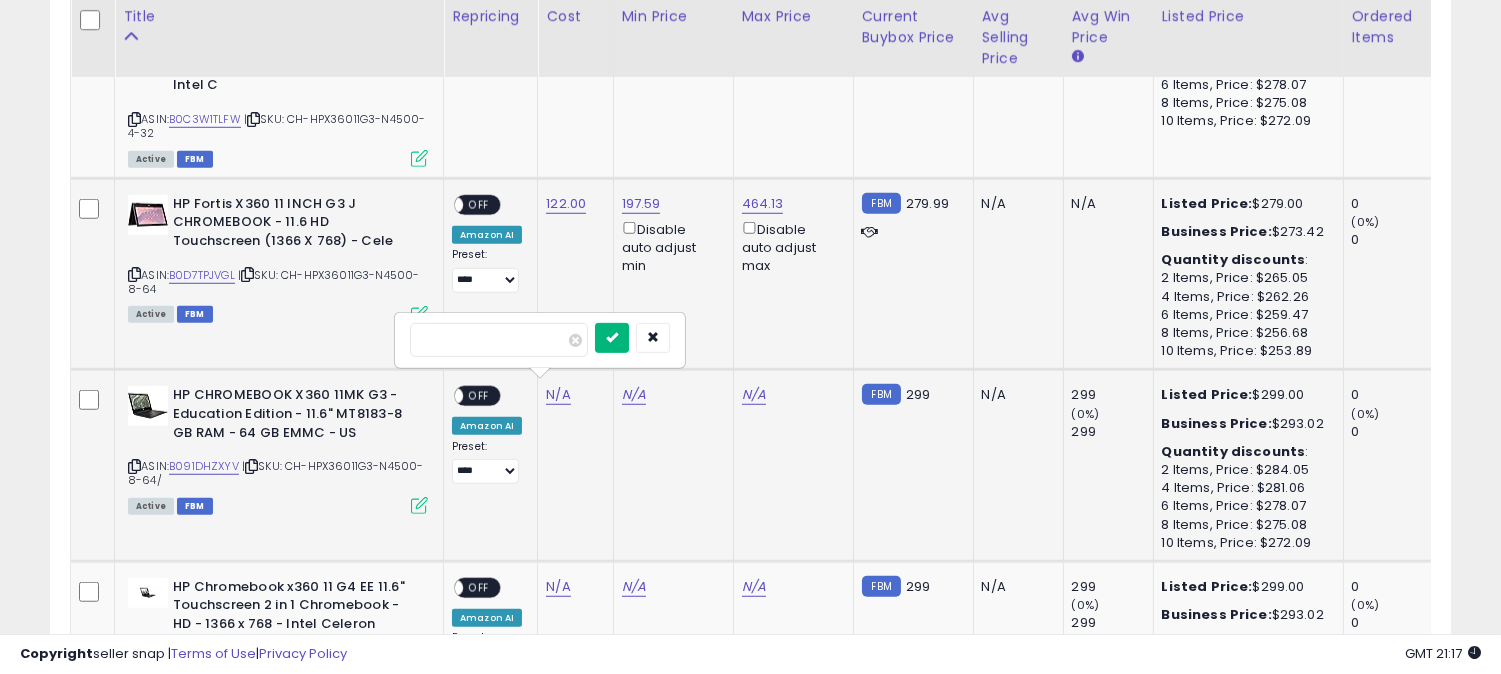 type on "***" 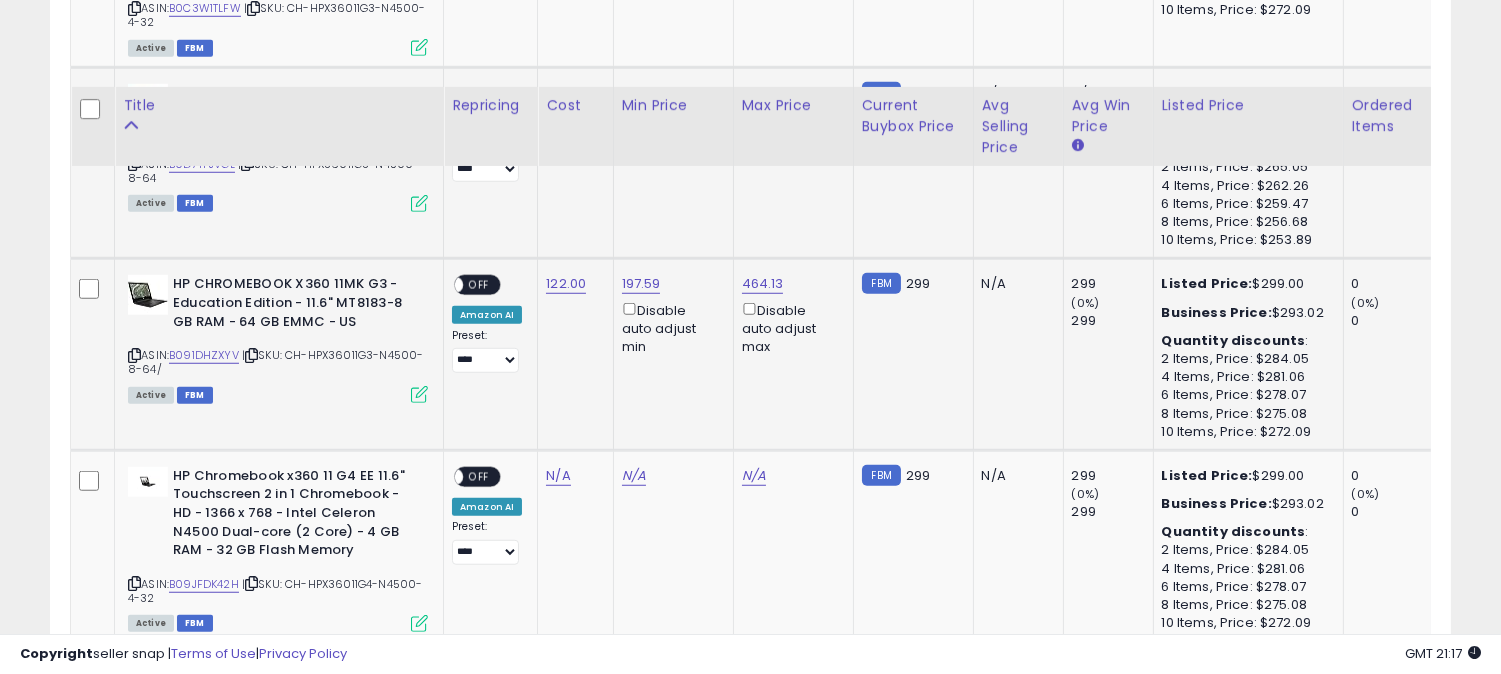 scroll, scrollTop: 3013, scrollLeft: 0, axis: vertical 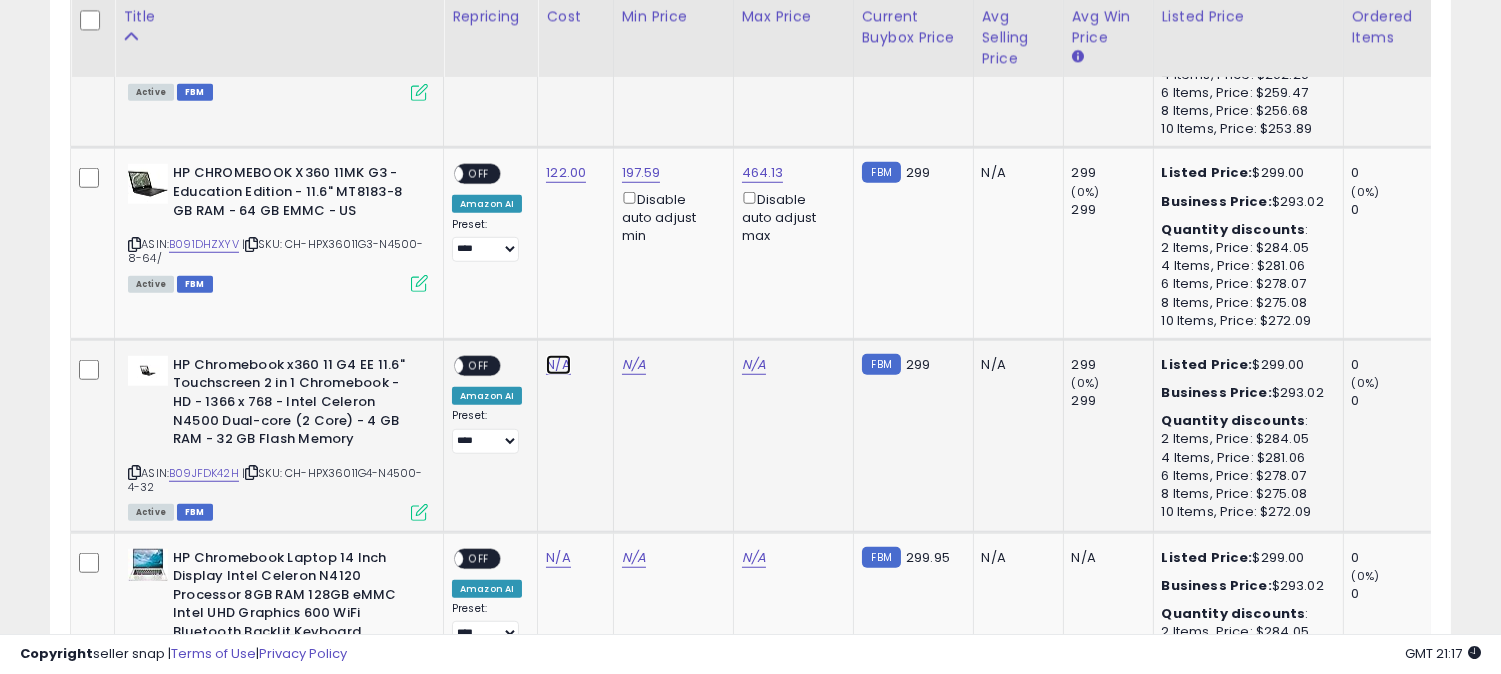 click on "N/A" at bounding box center [558, 365] 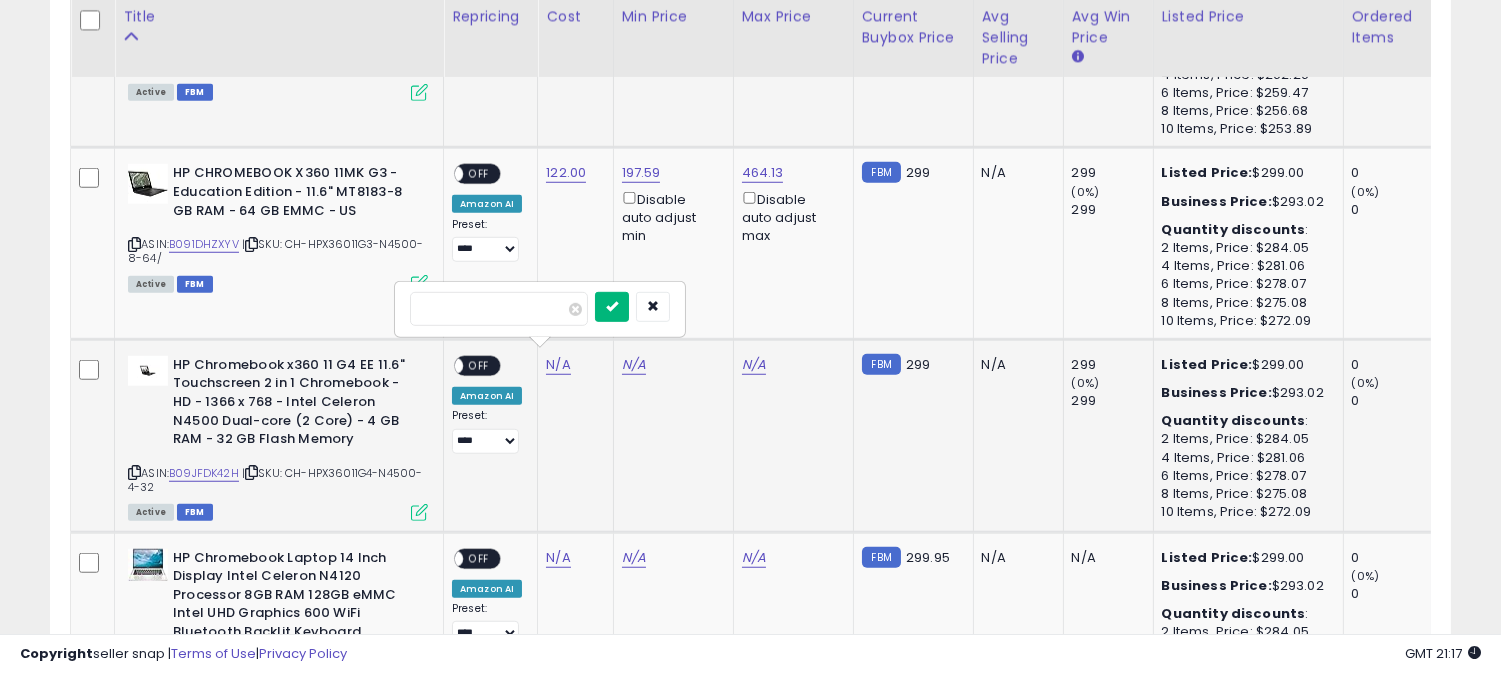 type on "***" 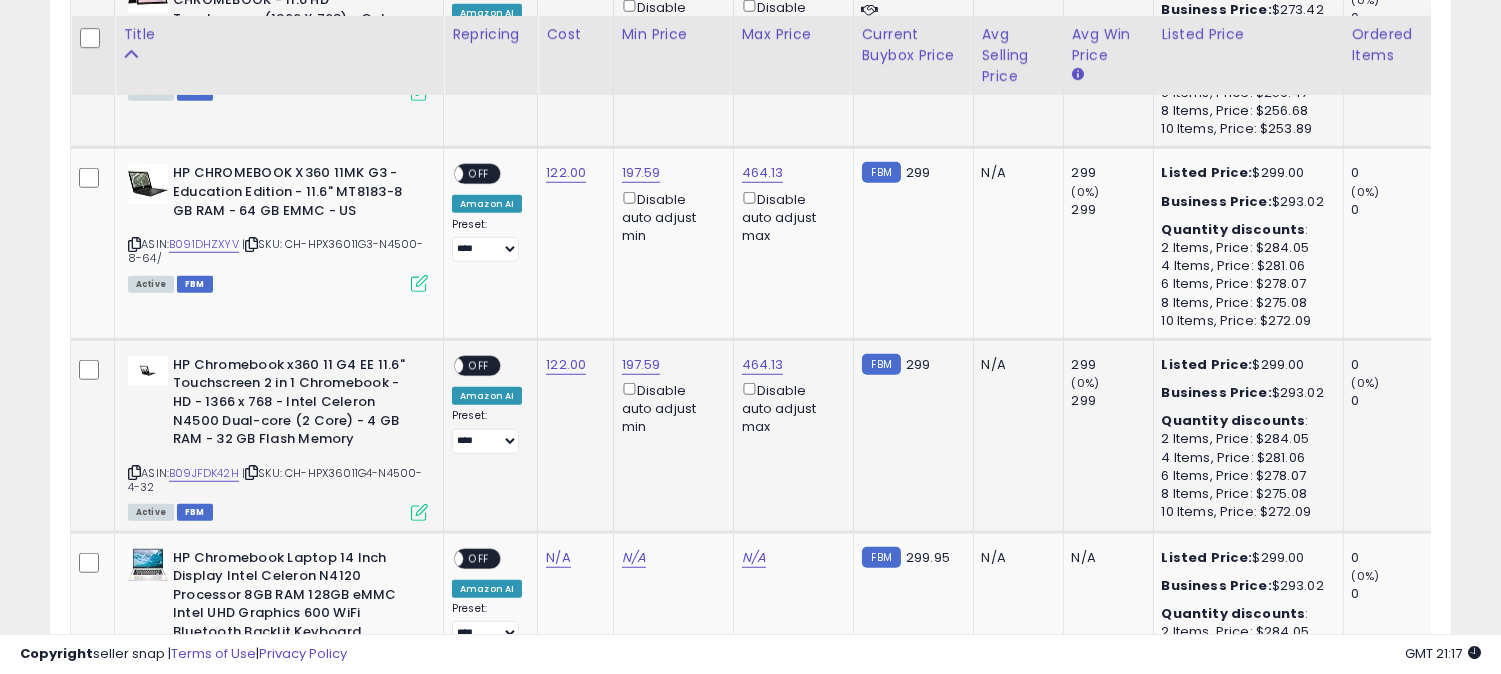 scroll, scrollTop: 3124, scrollLeft: 0, axis: vertical 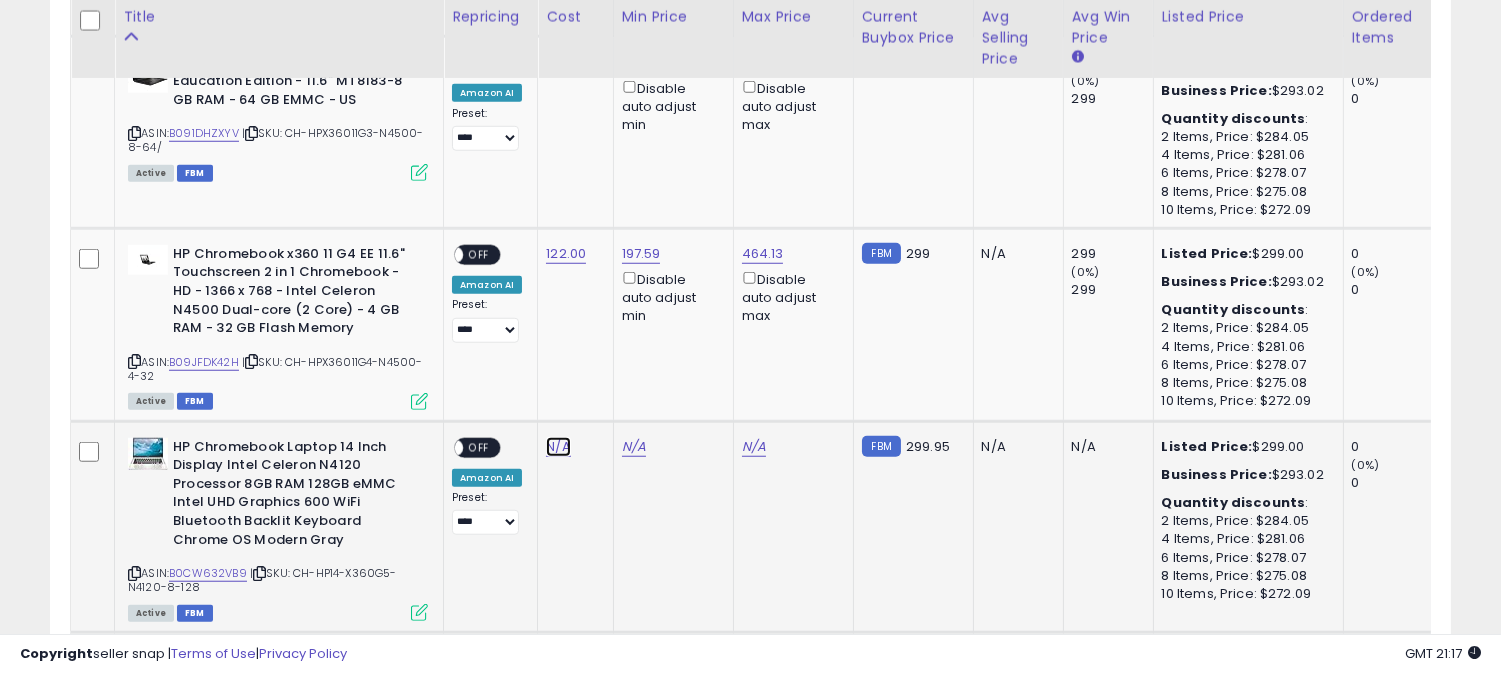 click on "N/A" at bounding box center (558, 447) 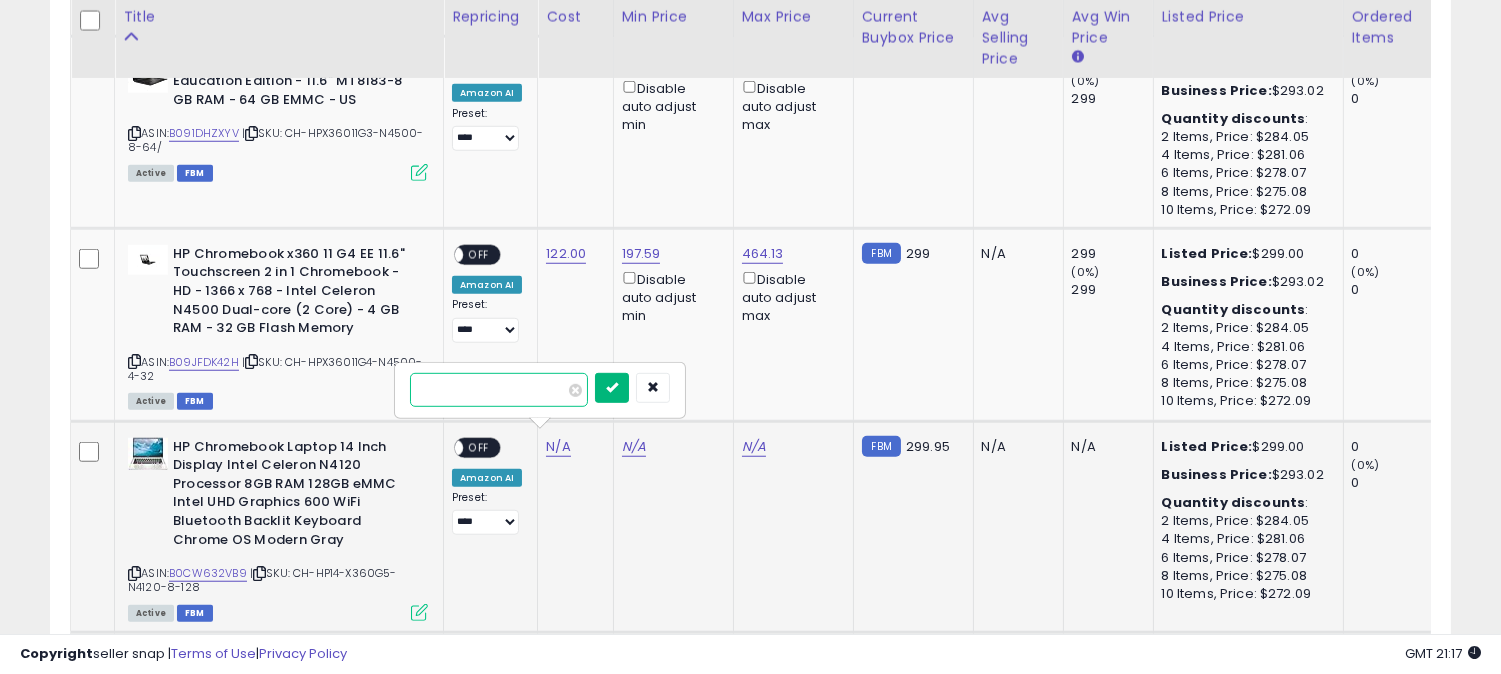 type on "***" 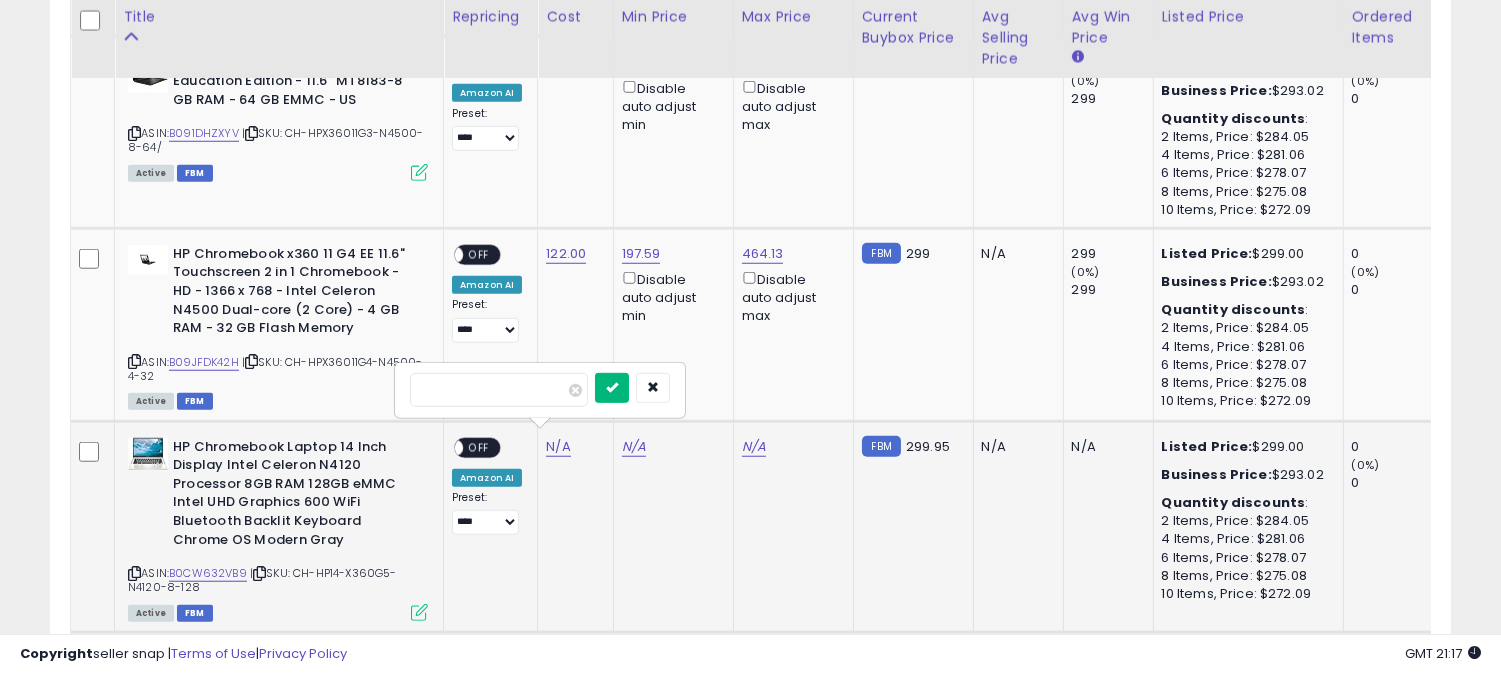 click at bounding box center (612, 387) 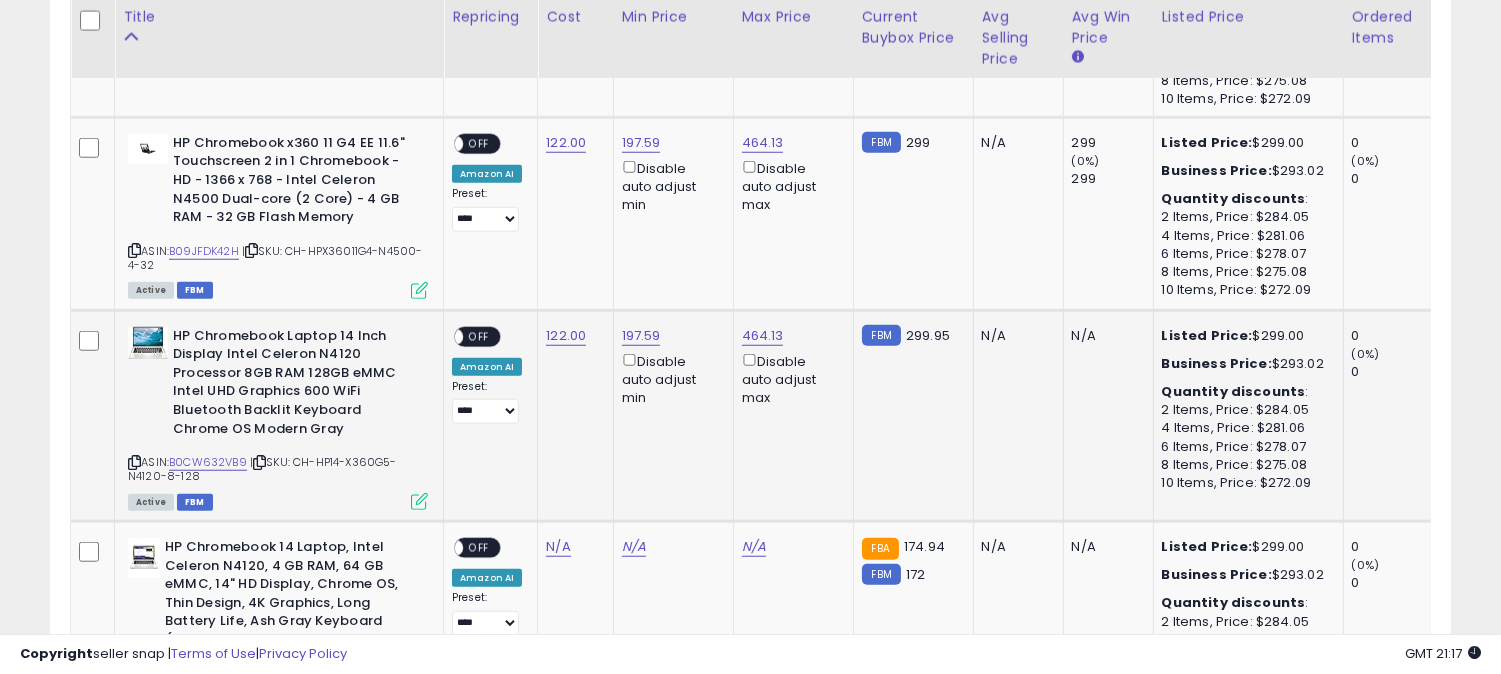 scroll, scrollTop: 3346, scrollLeft: 0, axis: vertical 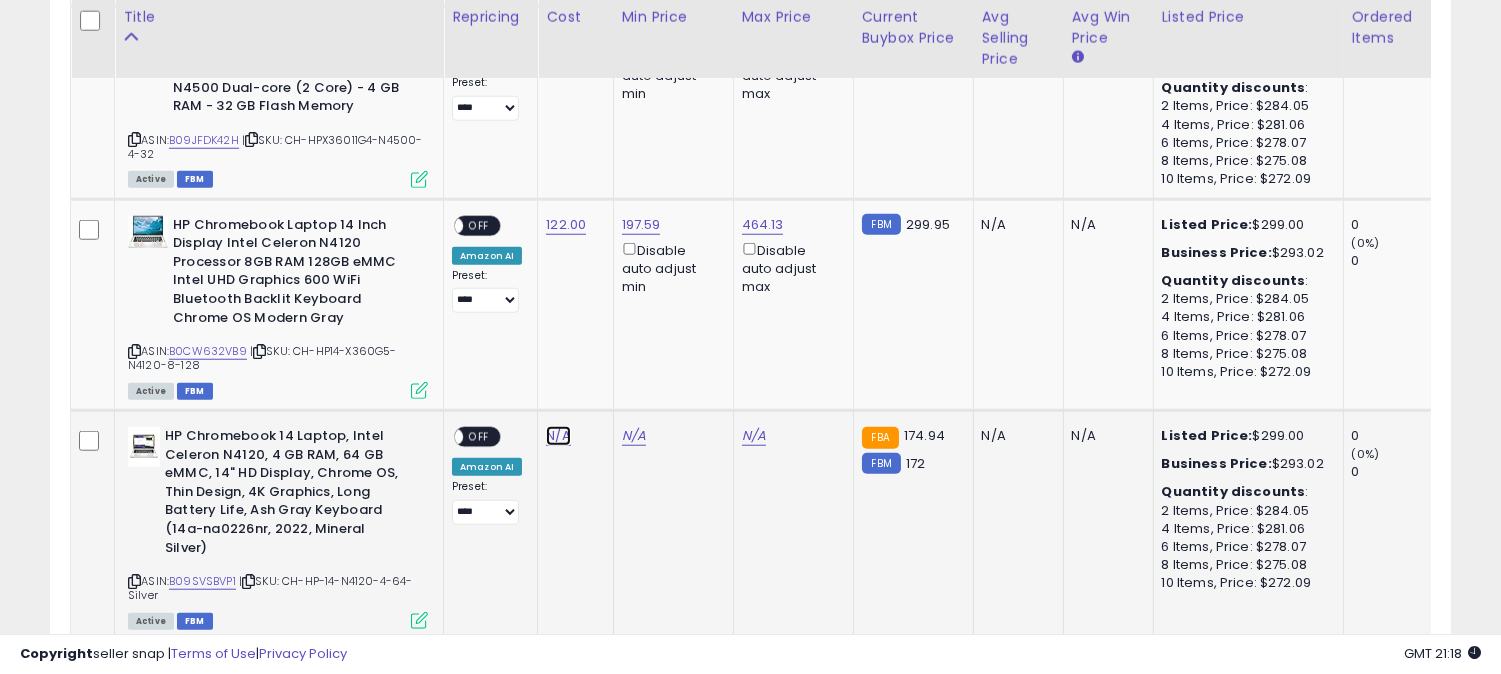 click on "N/A" at bounding box center (558, 436) 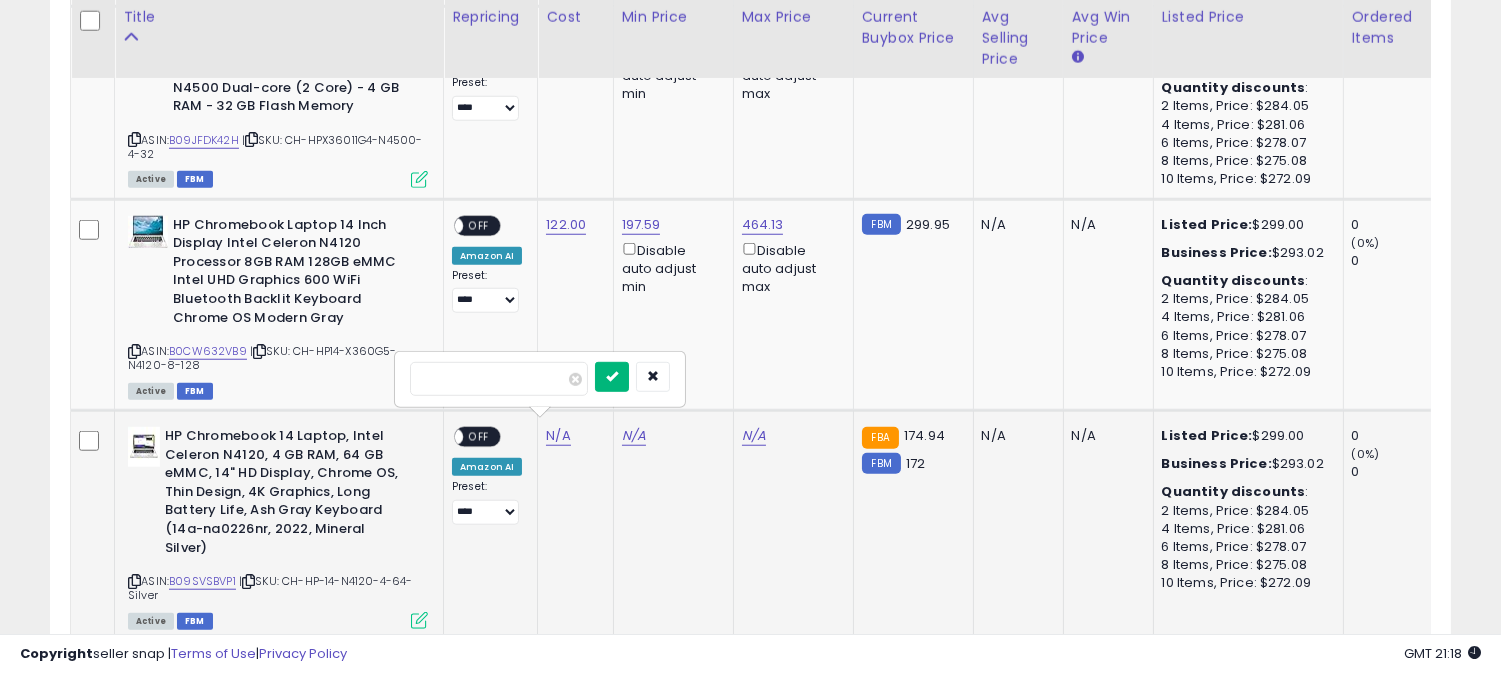type on "***" 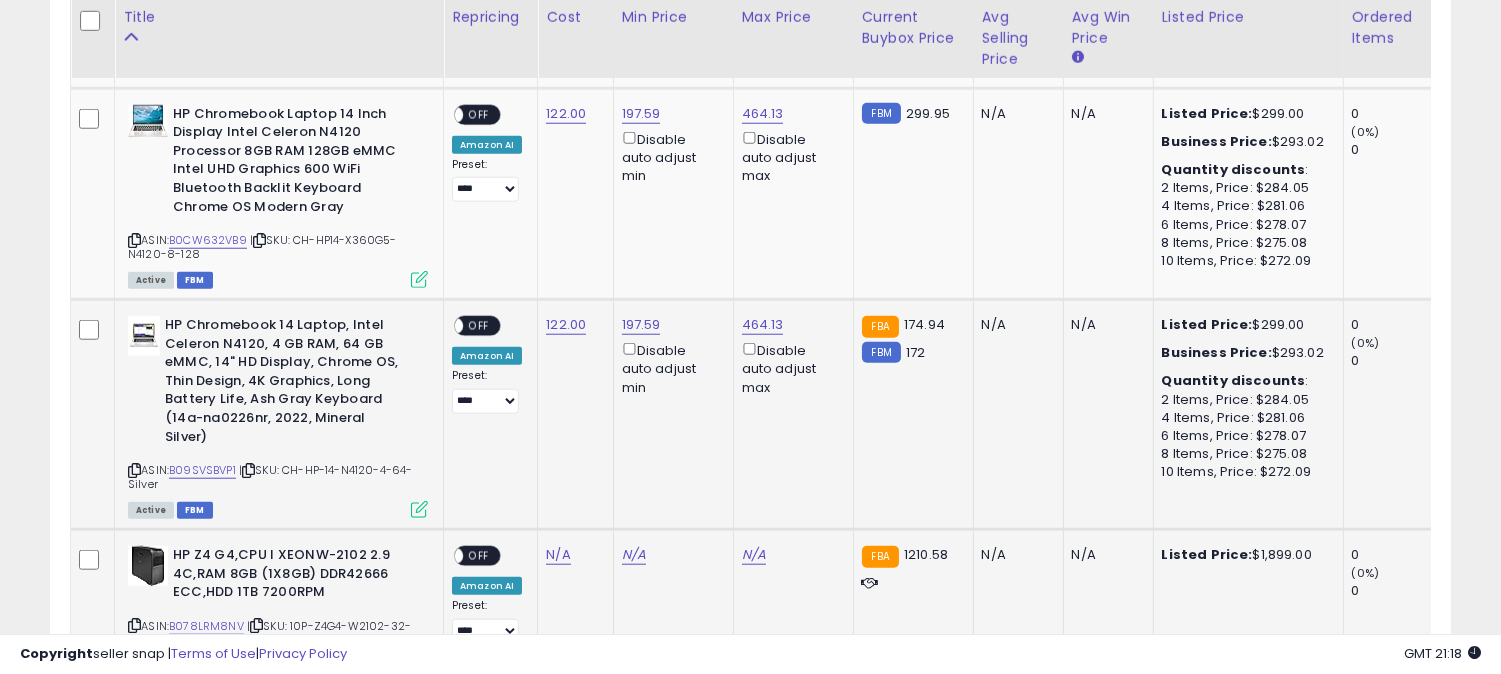 scroll, scrollTop: 3568, scrollLeft: 0, axis: vertical 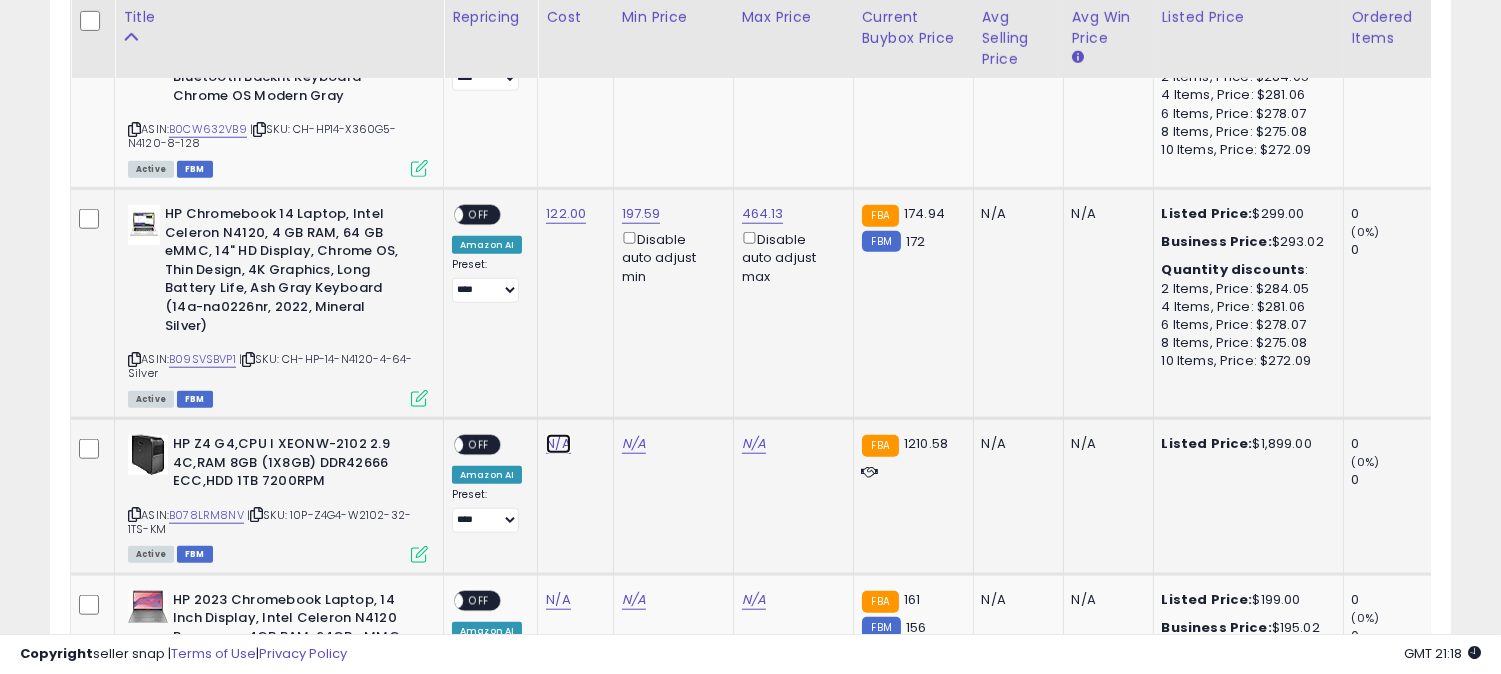 click on "N/A" at bounding box center (558, 444) 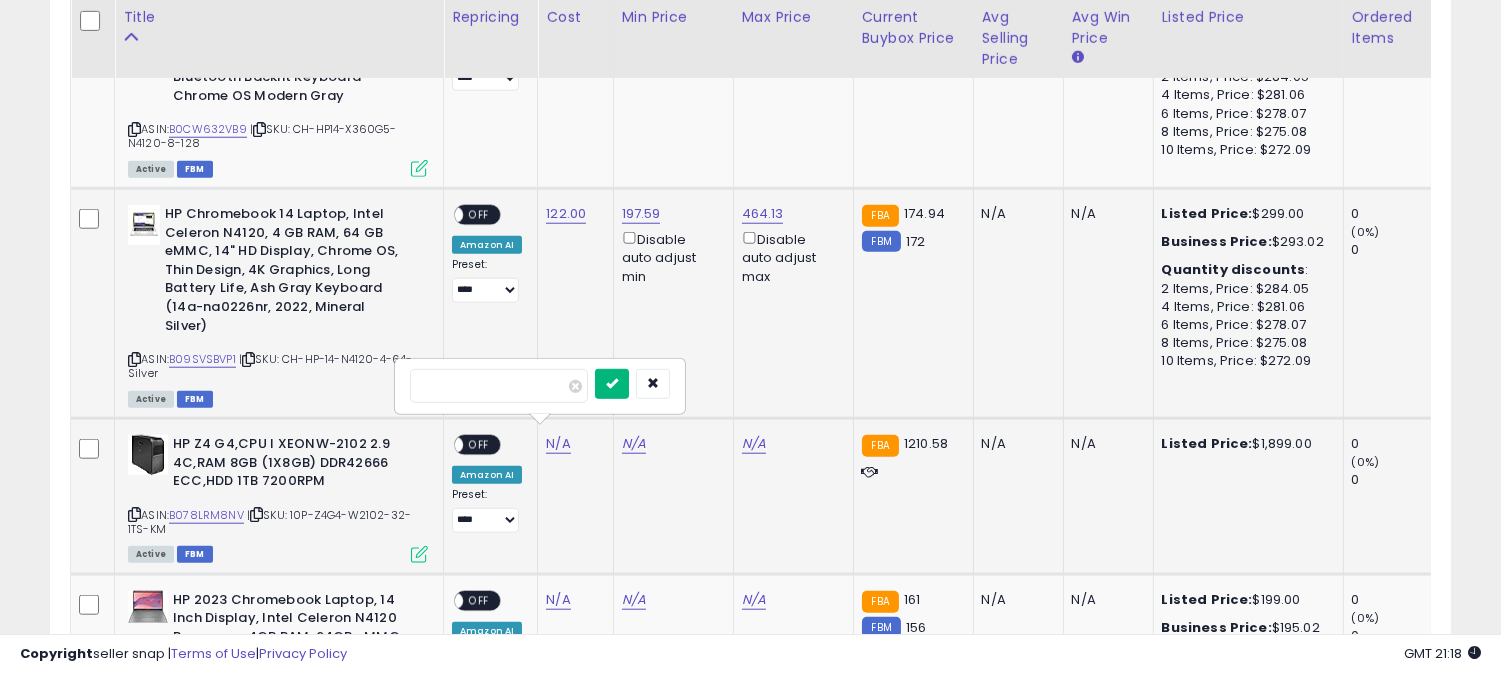 type on "****" 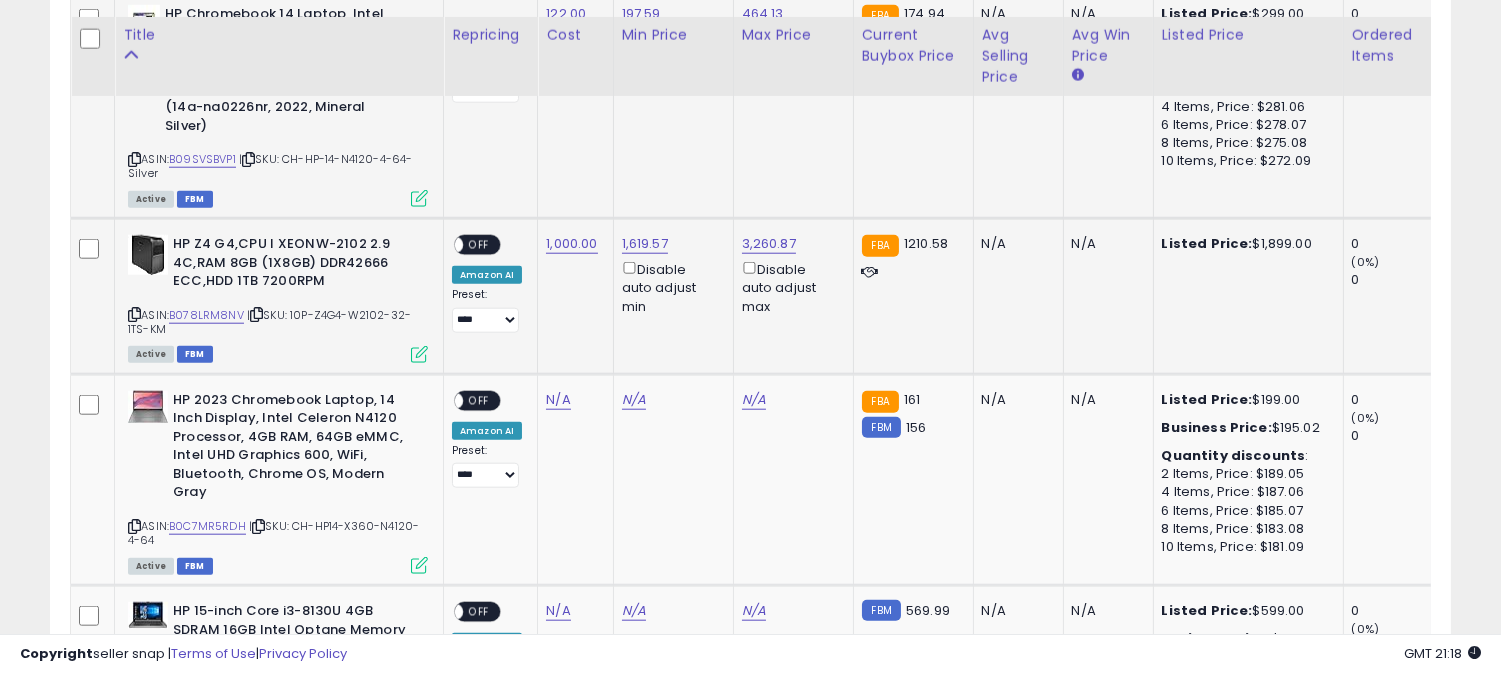 scroll, scrollTop: 3791, scrollLeft: 0, axis: vertical 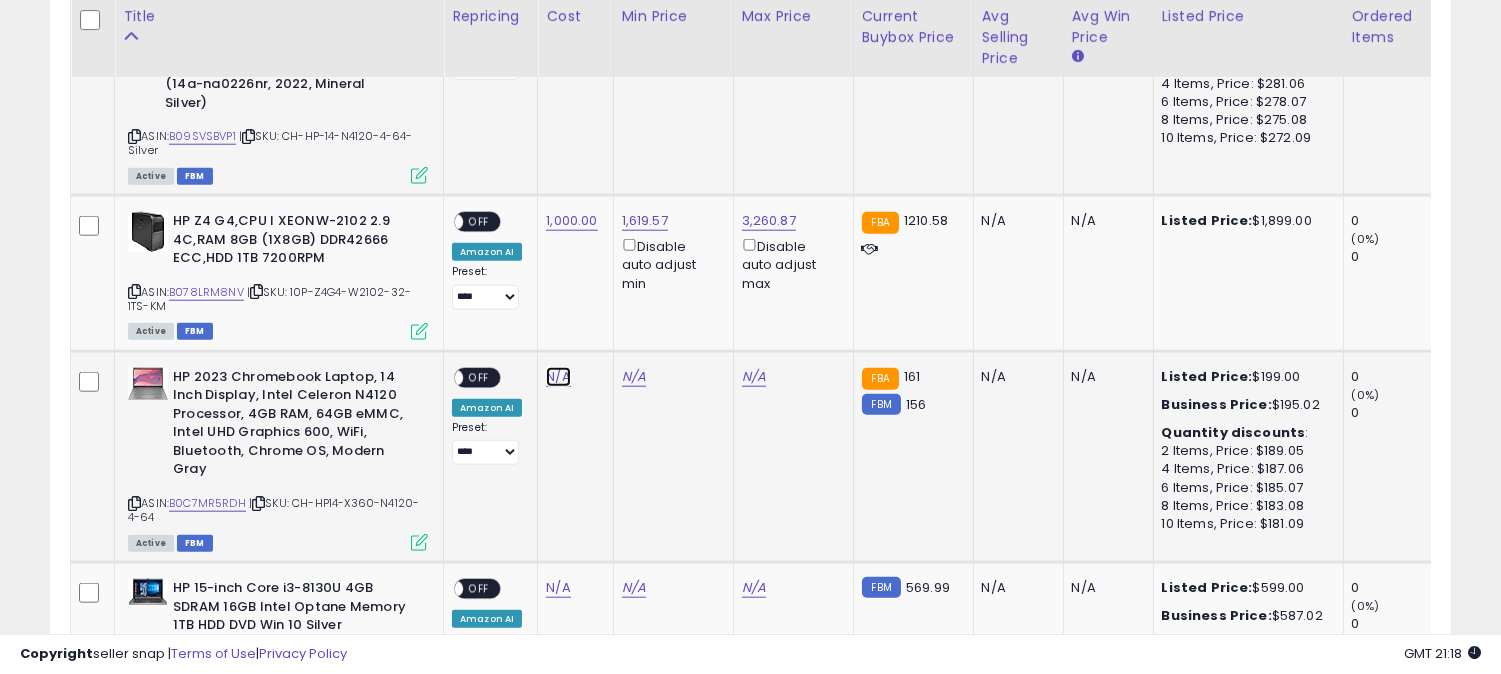 click on "N/A" at bounding box center [558, 377] 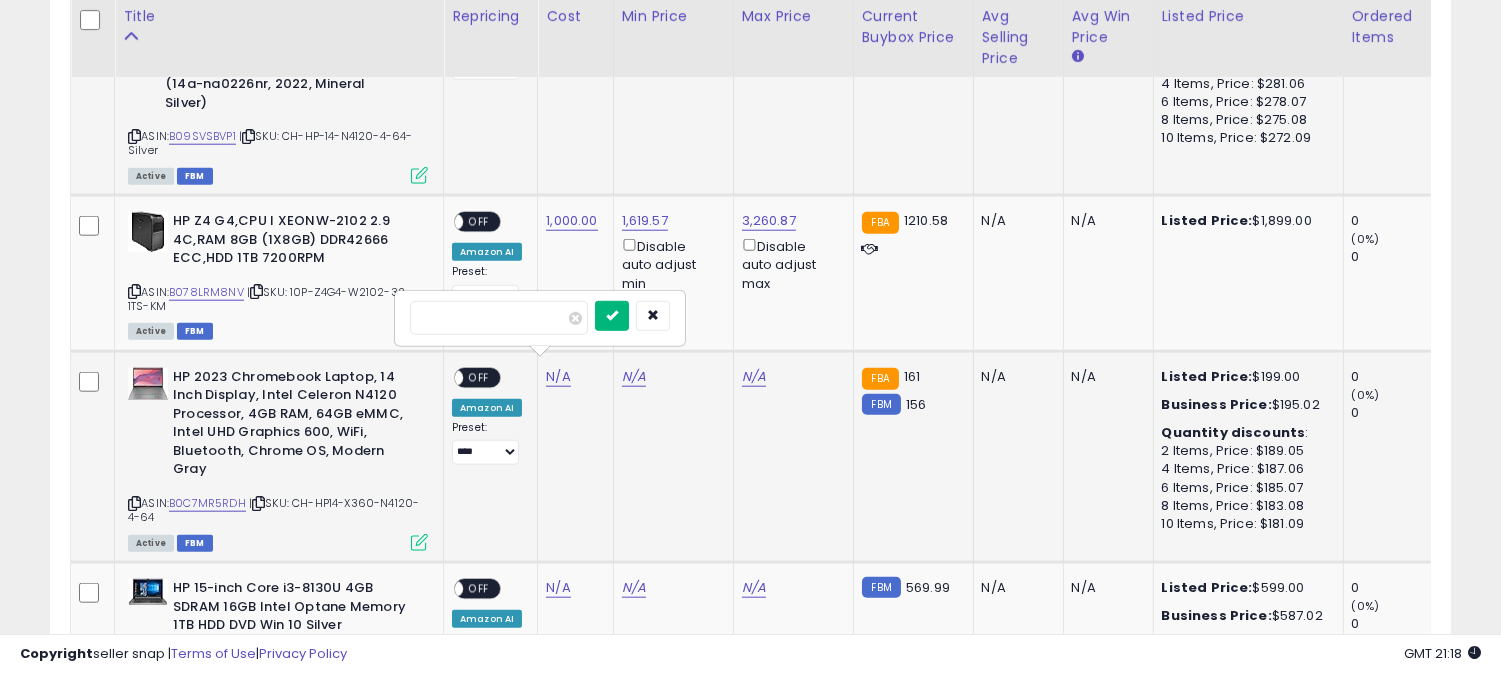type on "***" 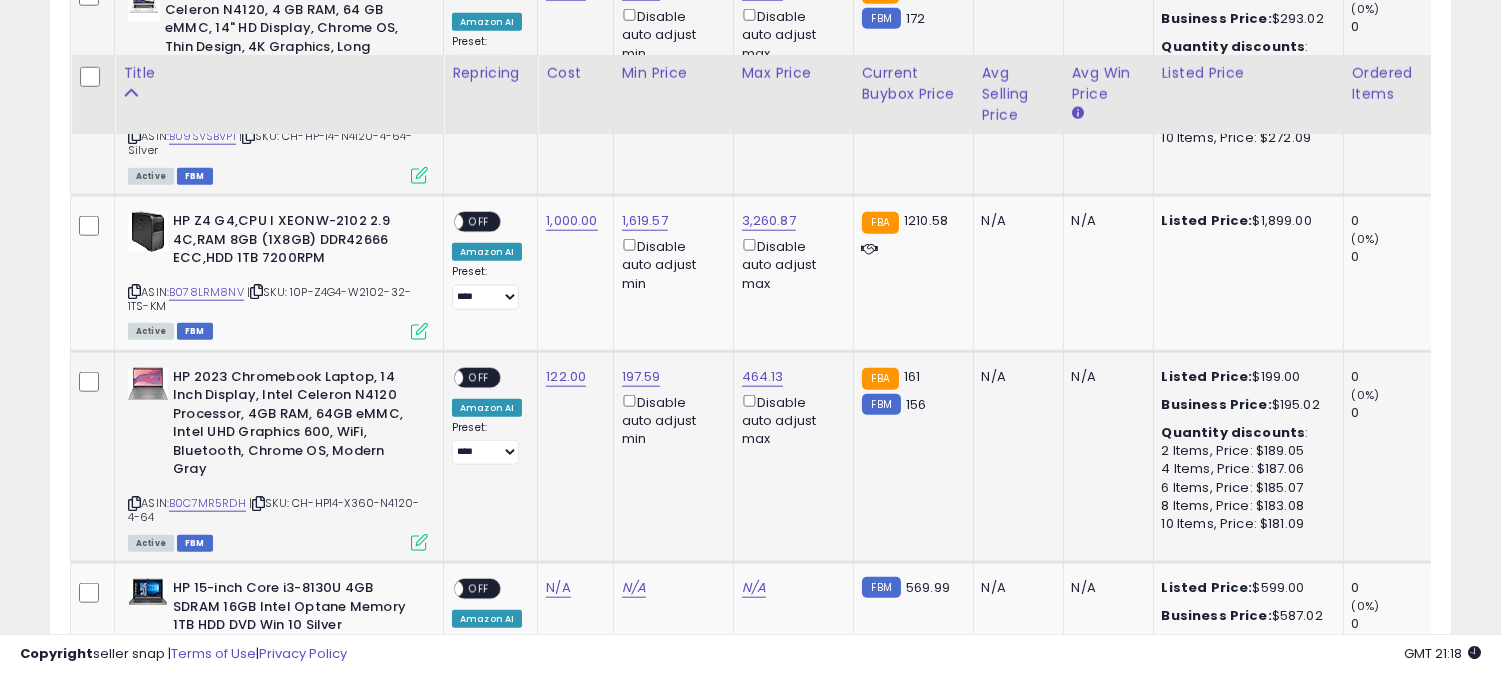 scroll, scrollTop: 3902, scrollLeft: 0, axis: vertical 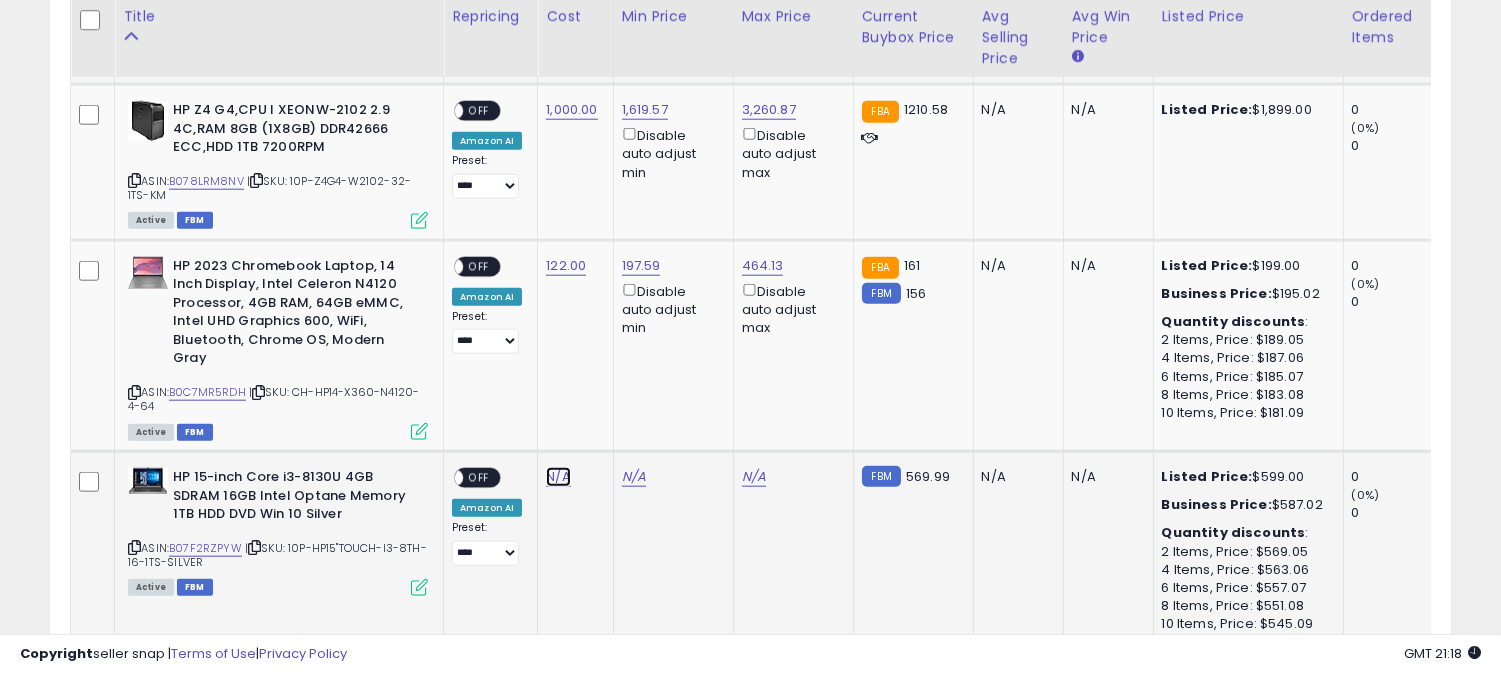 click on "N/A" at bounding box center [558, 477] 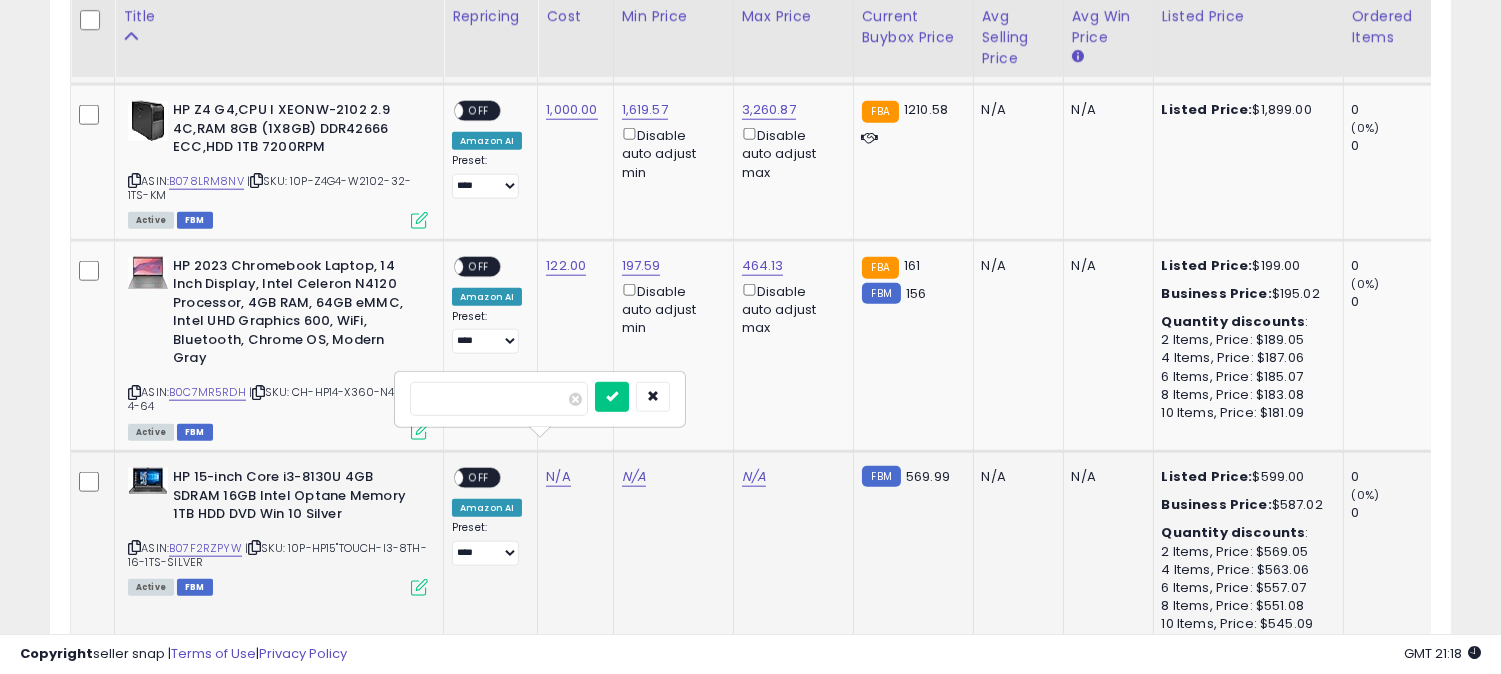 click on "***" at bounding box center (499, 399) 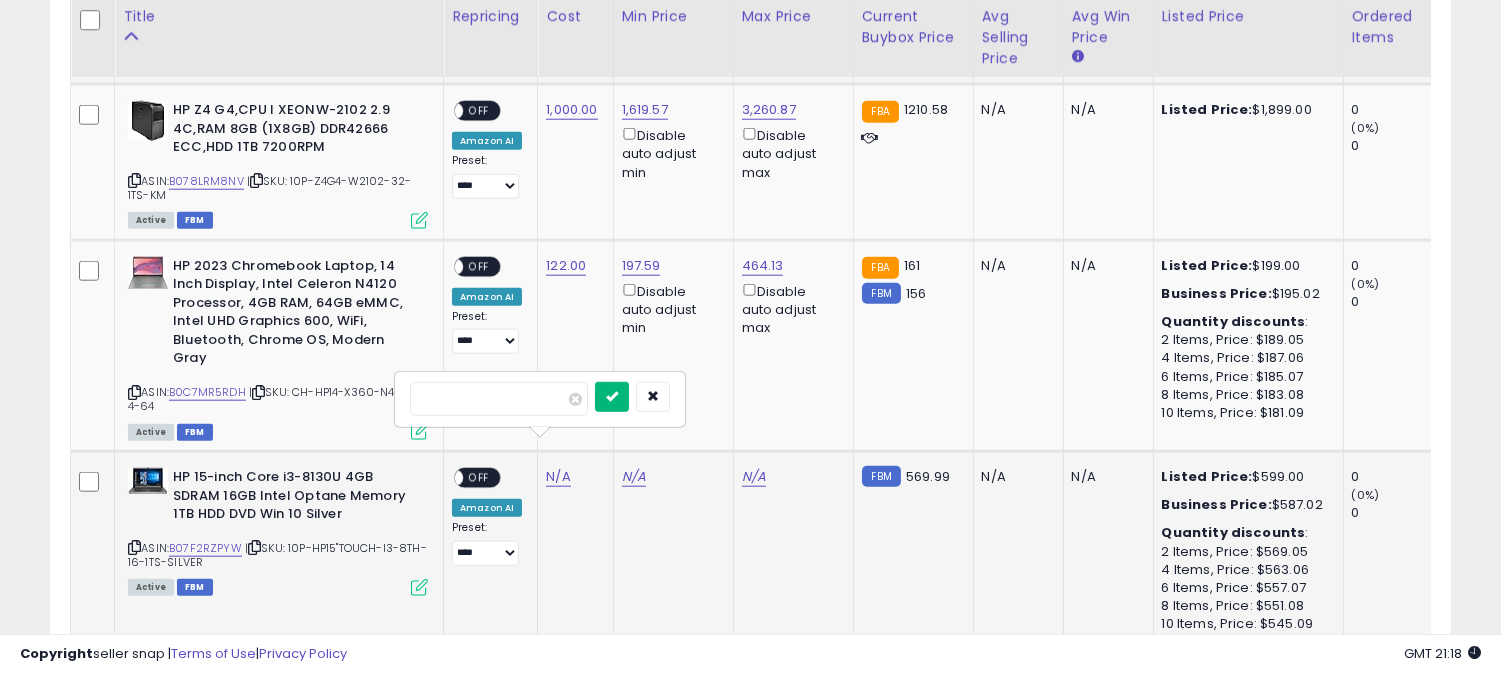 drag, startPoint x: 642, startPoint y: 391, endPoint x: 614, endPoint y: 451, distance: 66.211784 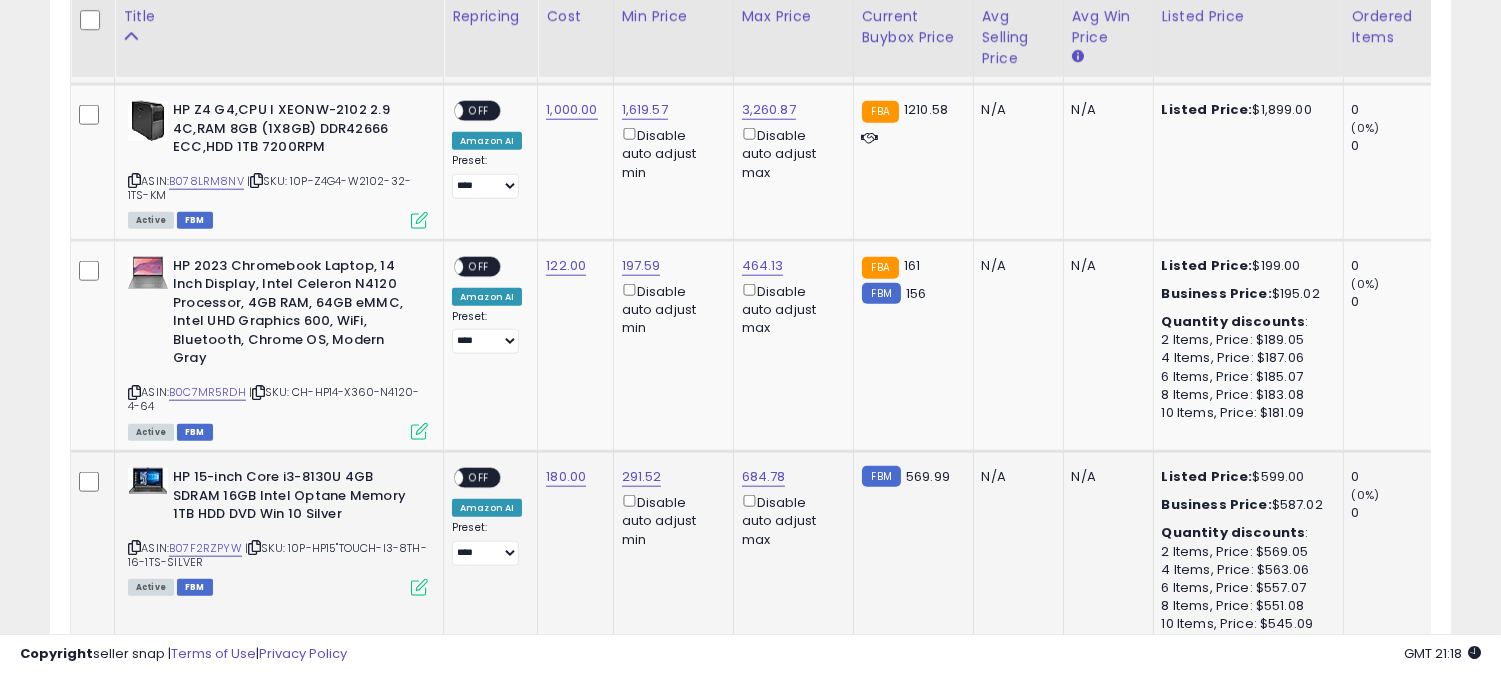 scroll, scrollTop: 4013, scrollLeft: 0, axis: vertical 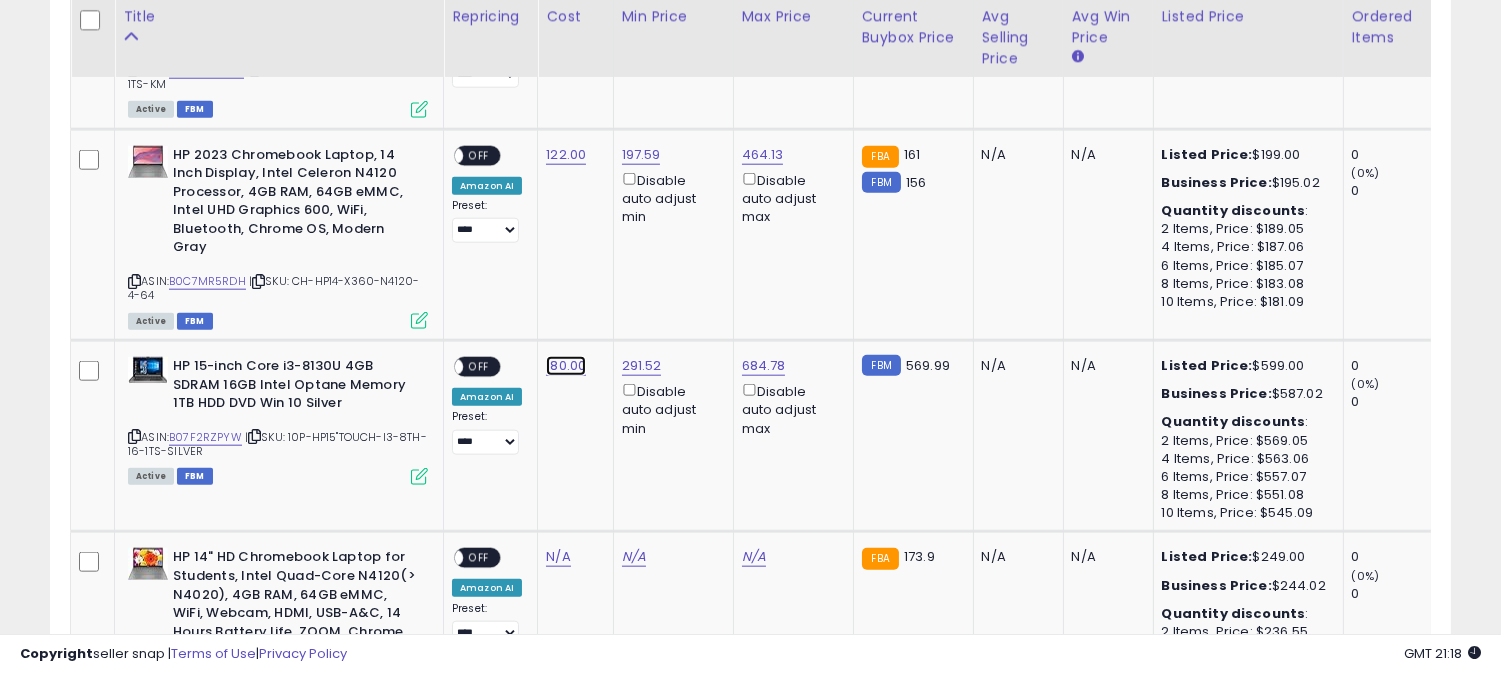 click on "180.00" at bounding box center (571, -2939) 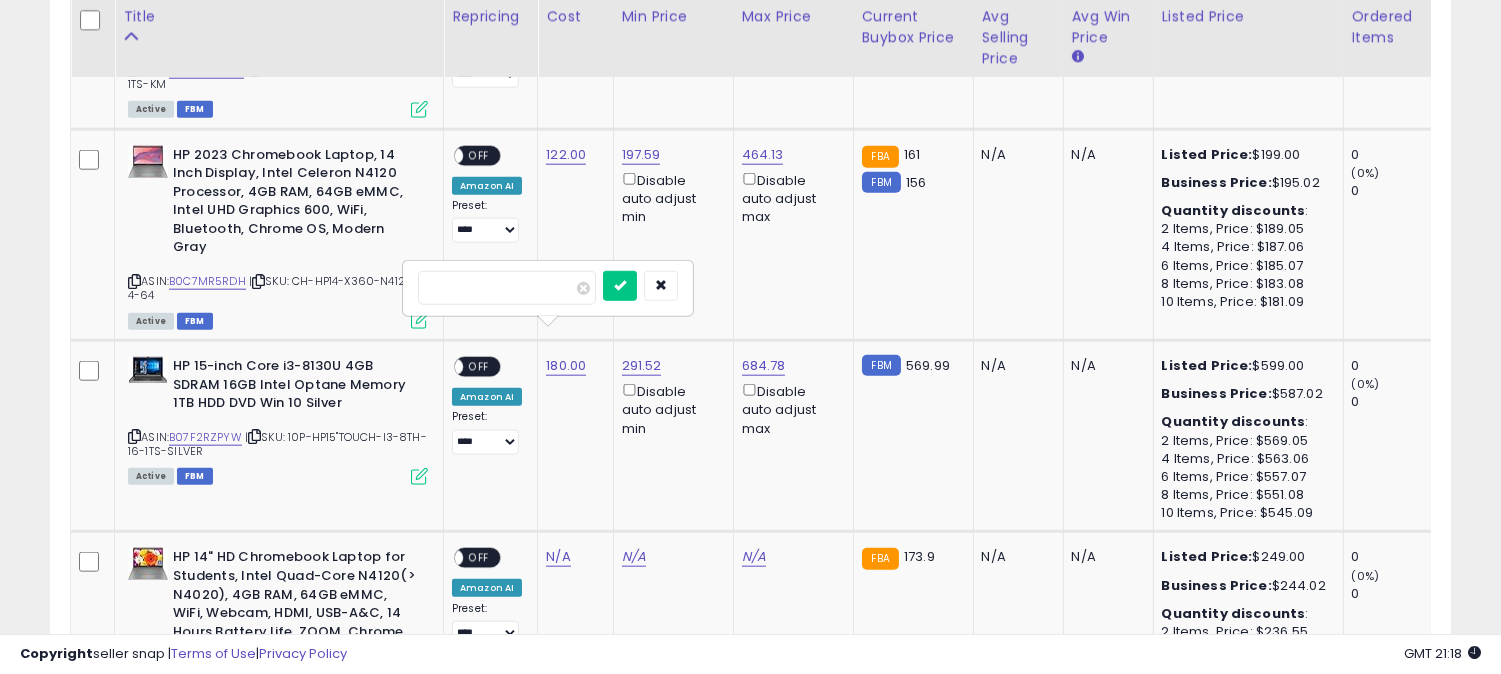 click on "******" at bounding box center (507, 288) 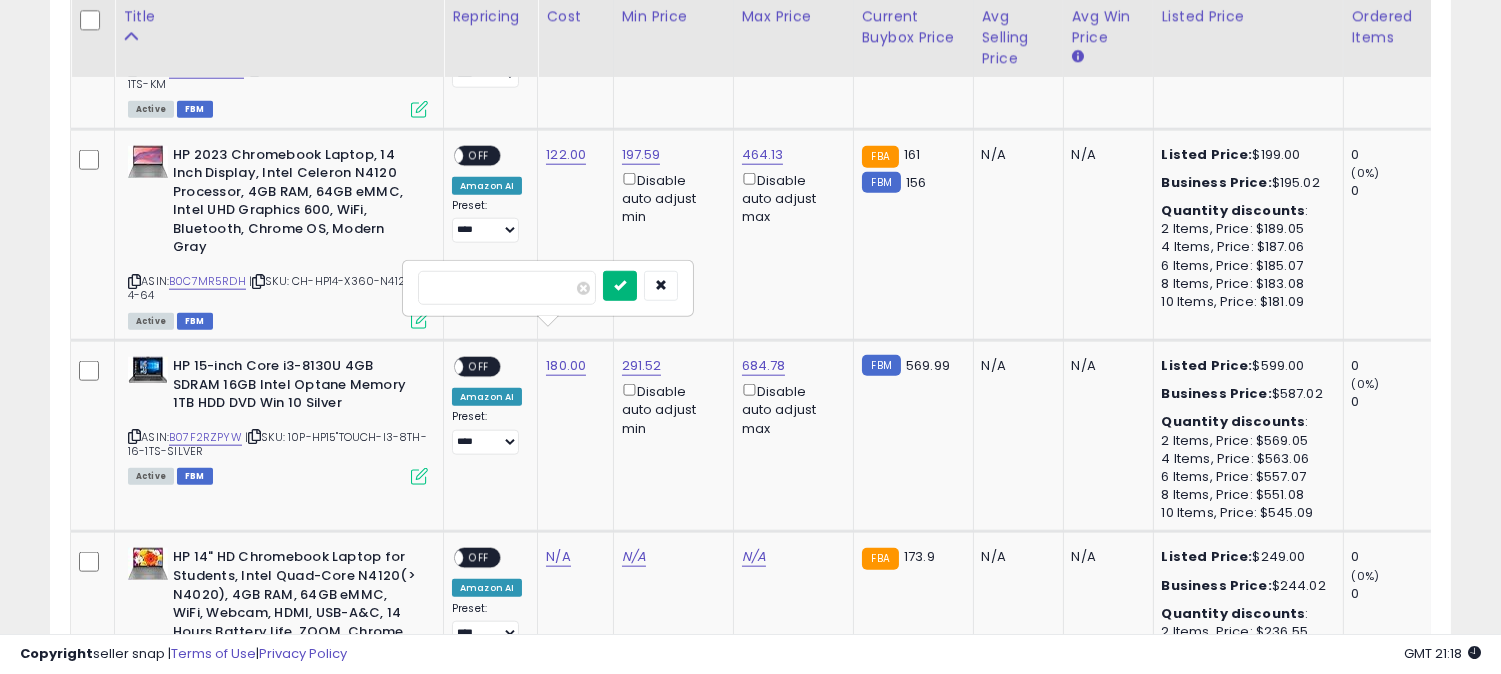 type on "***" 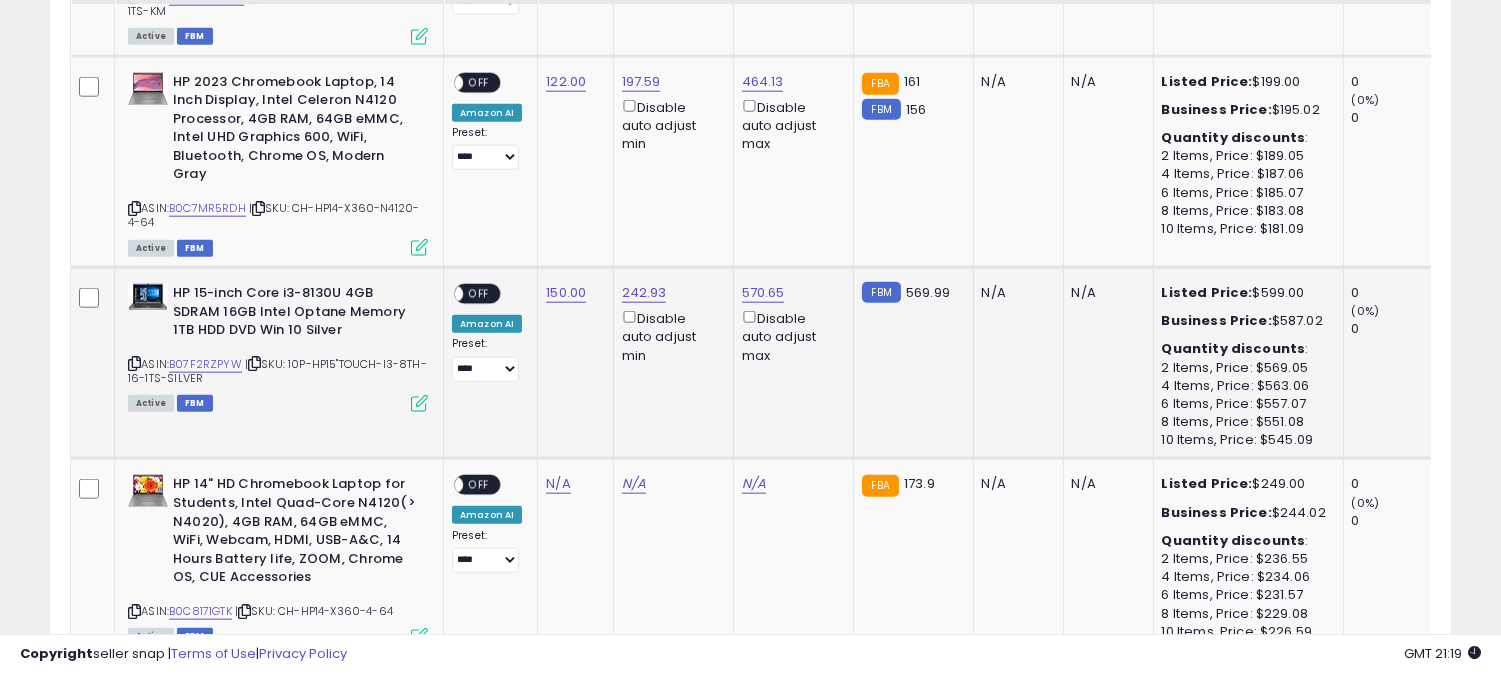 scroll, scrollTop: 4124, scrollLeft: 0, axis: vertical 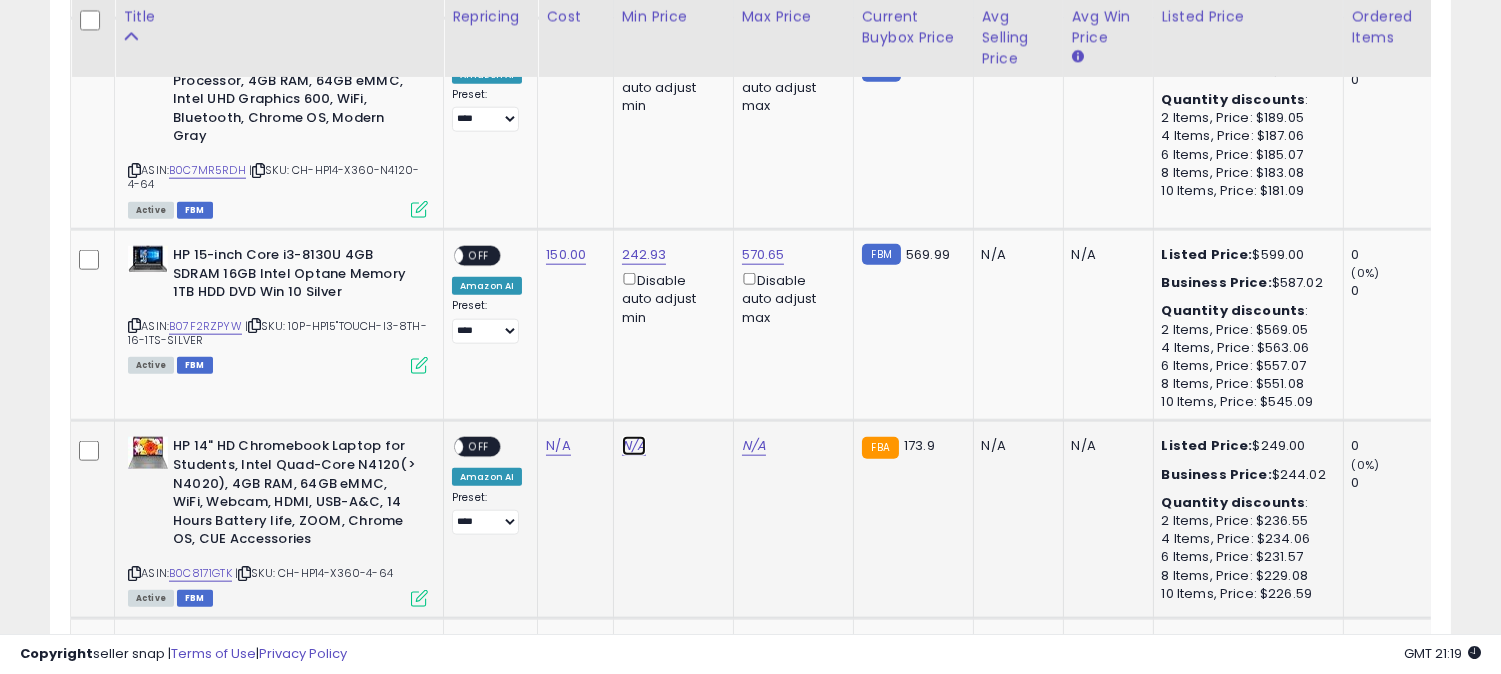 click on "N/A" at bounding box center (634, 446) 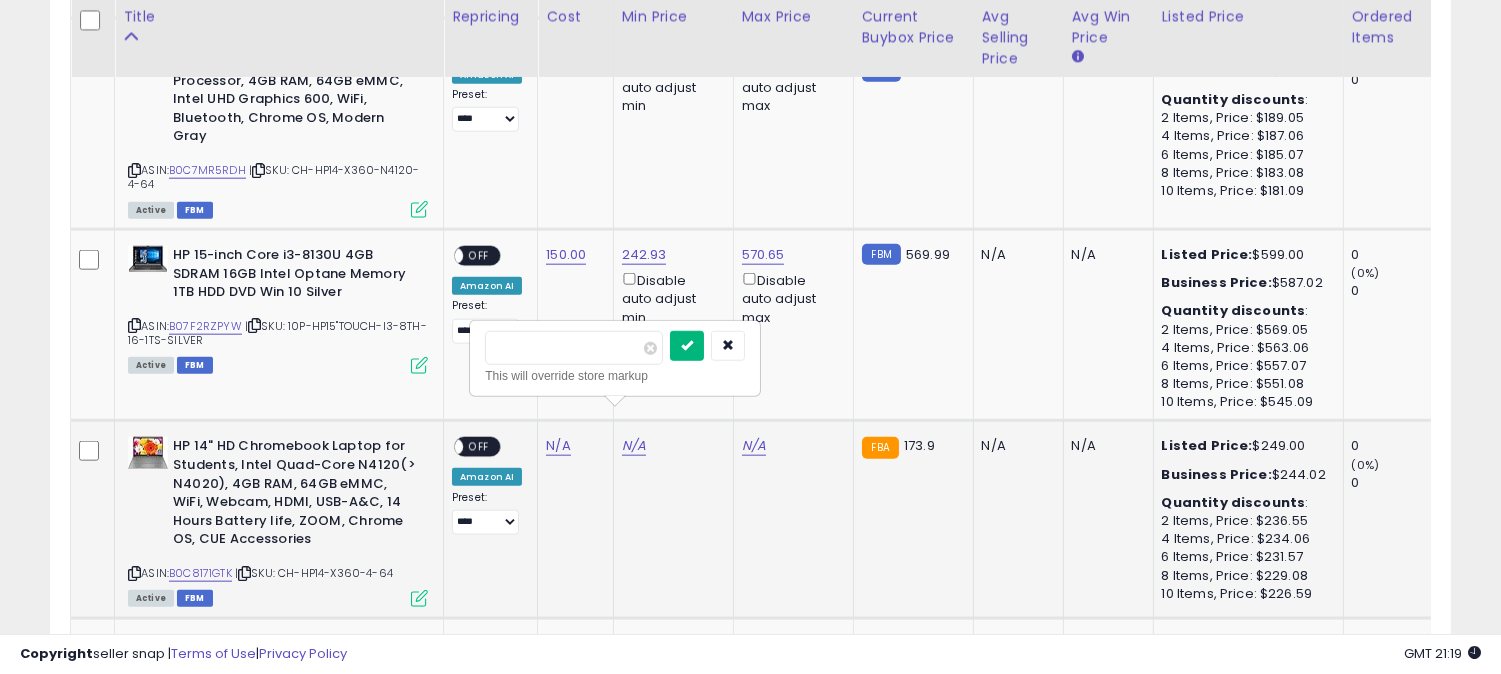 type on "***" 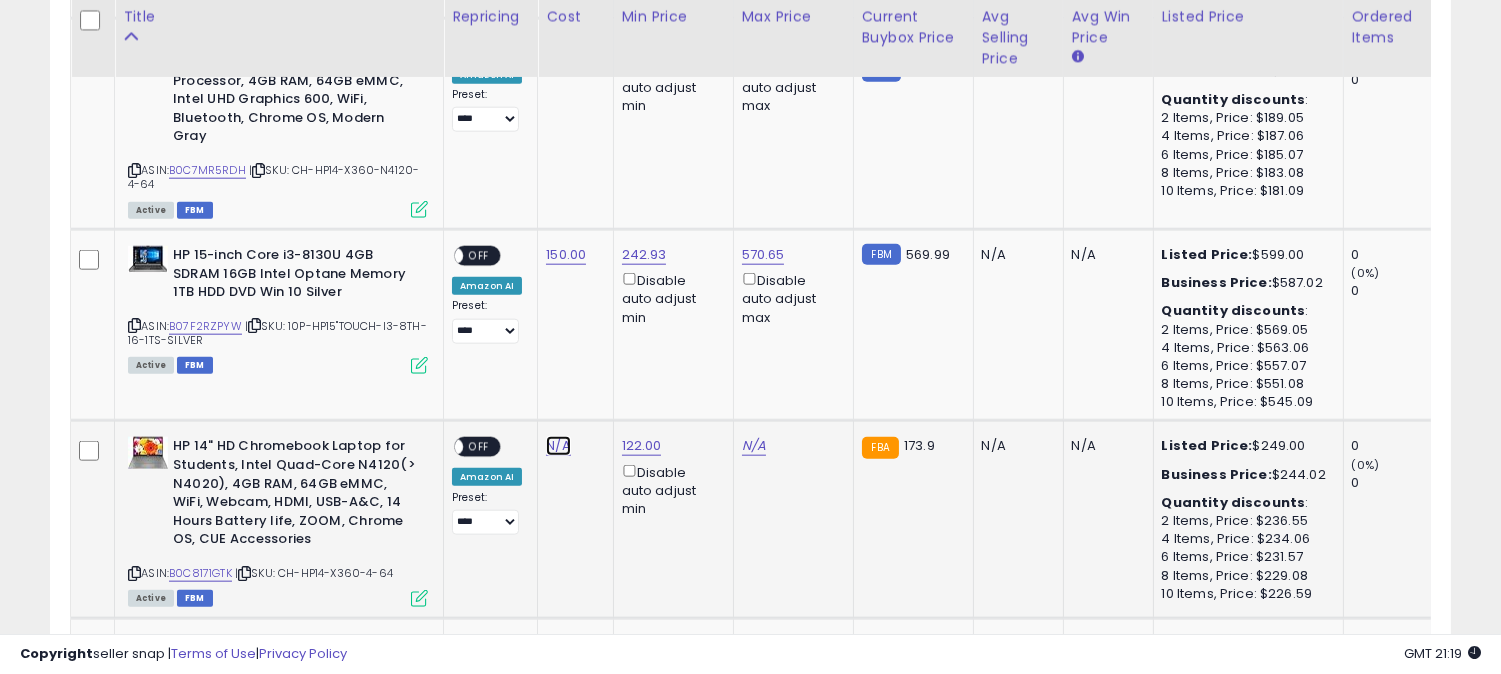 click on "N/A" at bounding box center [558, 446] 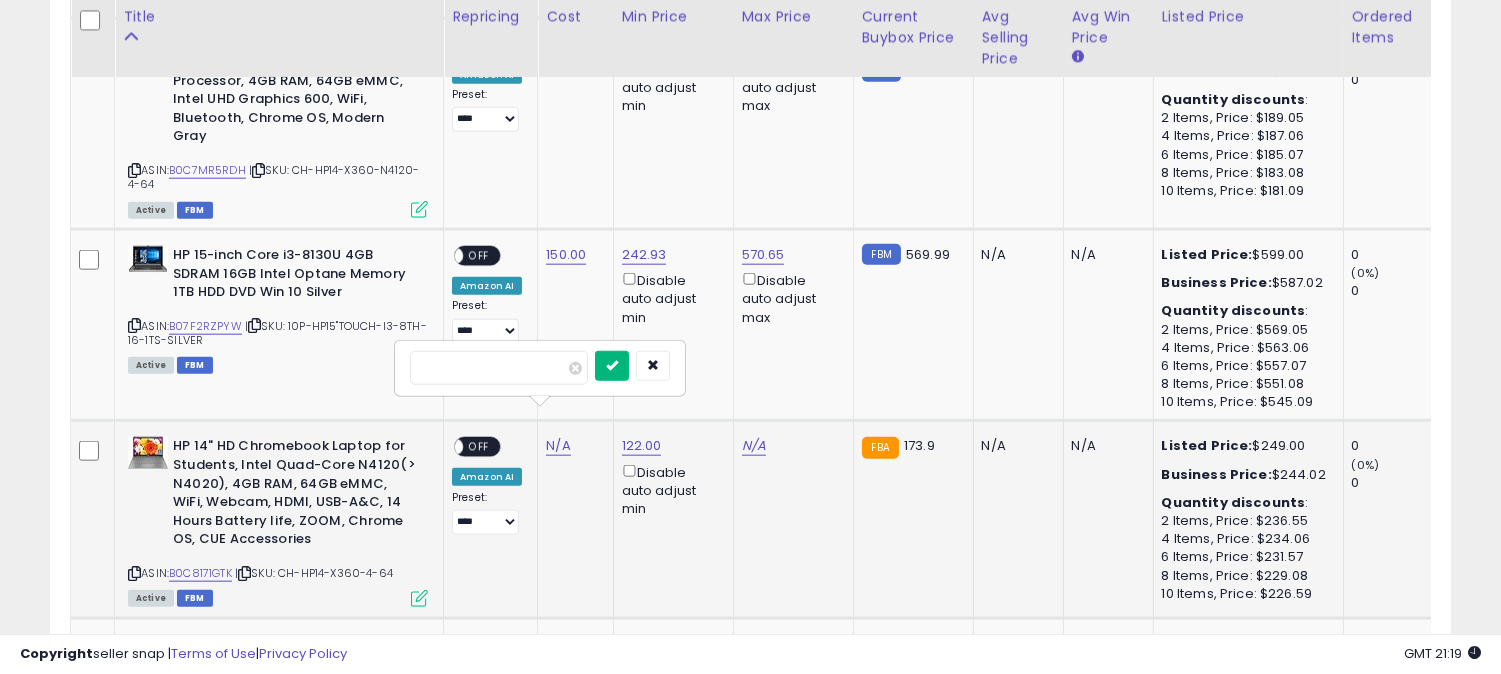 type on "***" 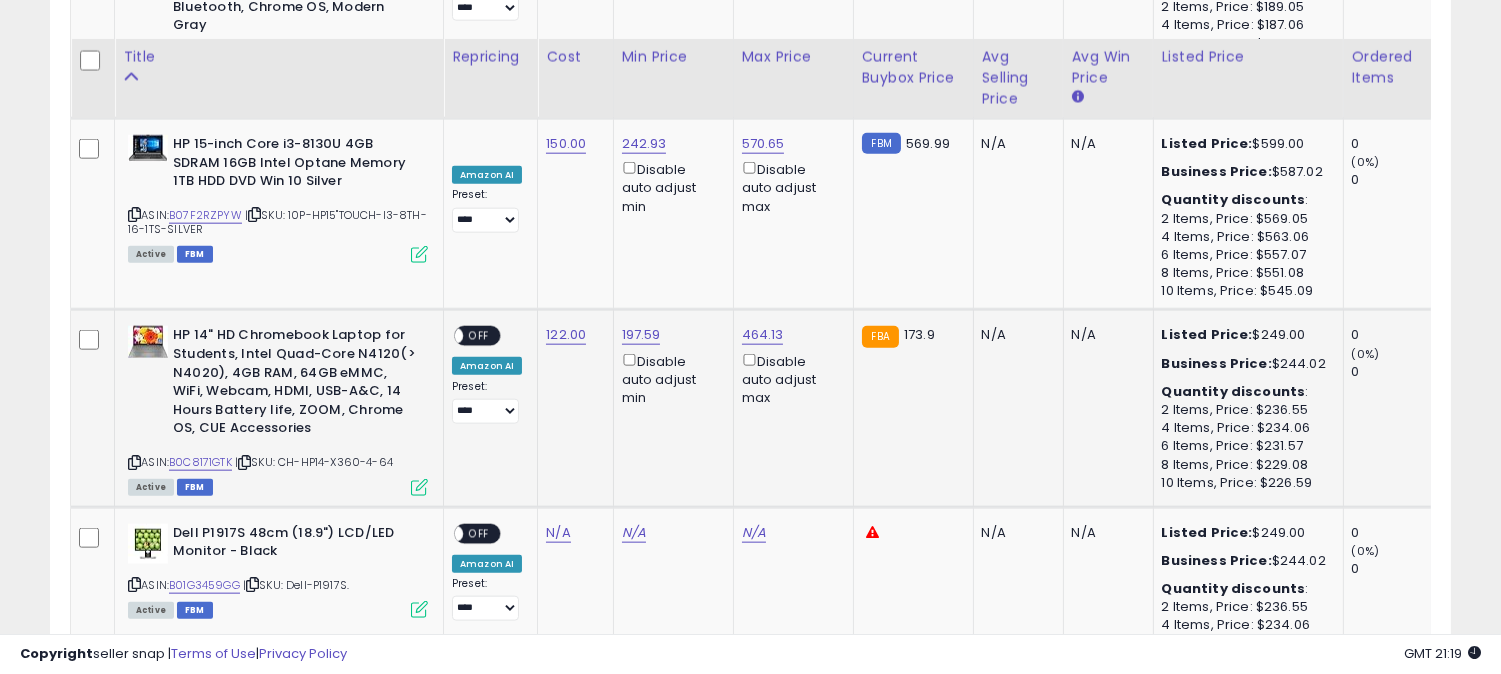 scroll, scrollTop: 4346, scrollLeft: 0, axis: vertical 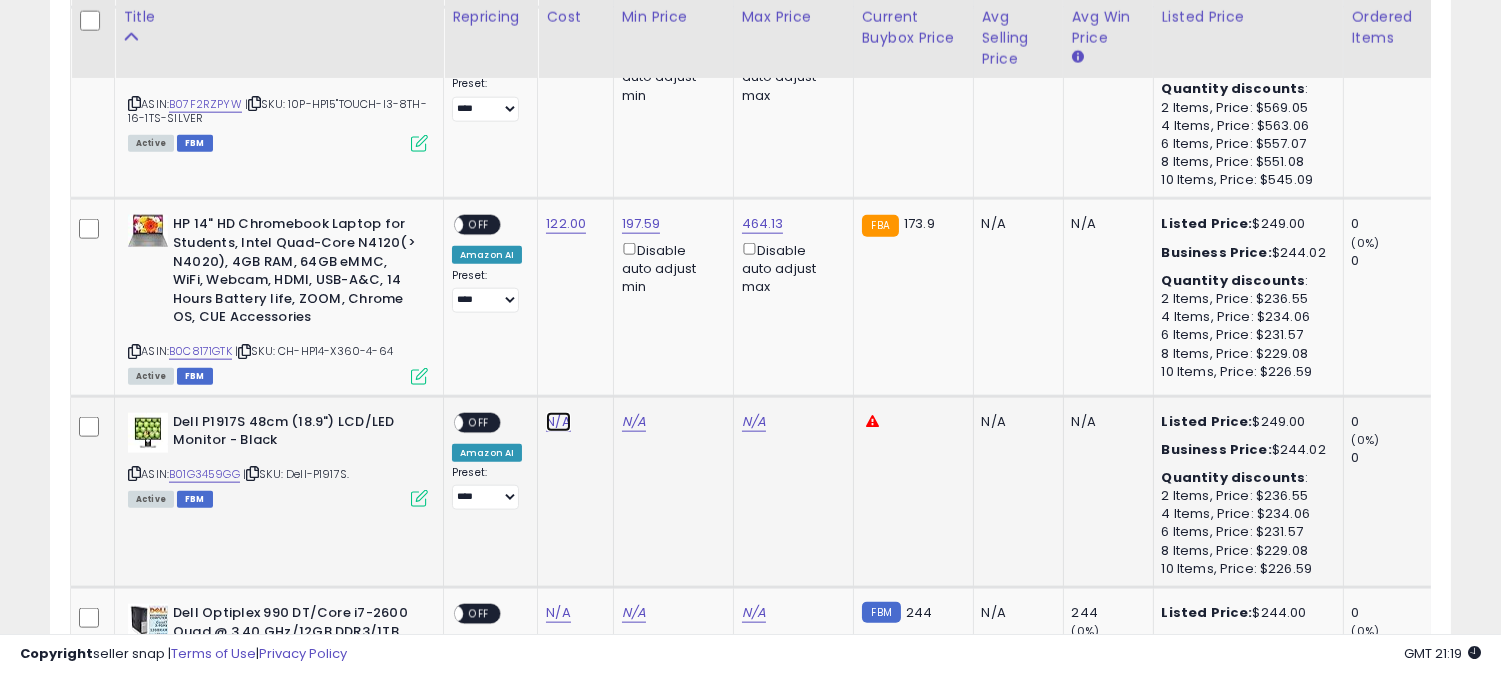 click on "N/A" at bounding box center (558, 422) 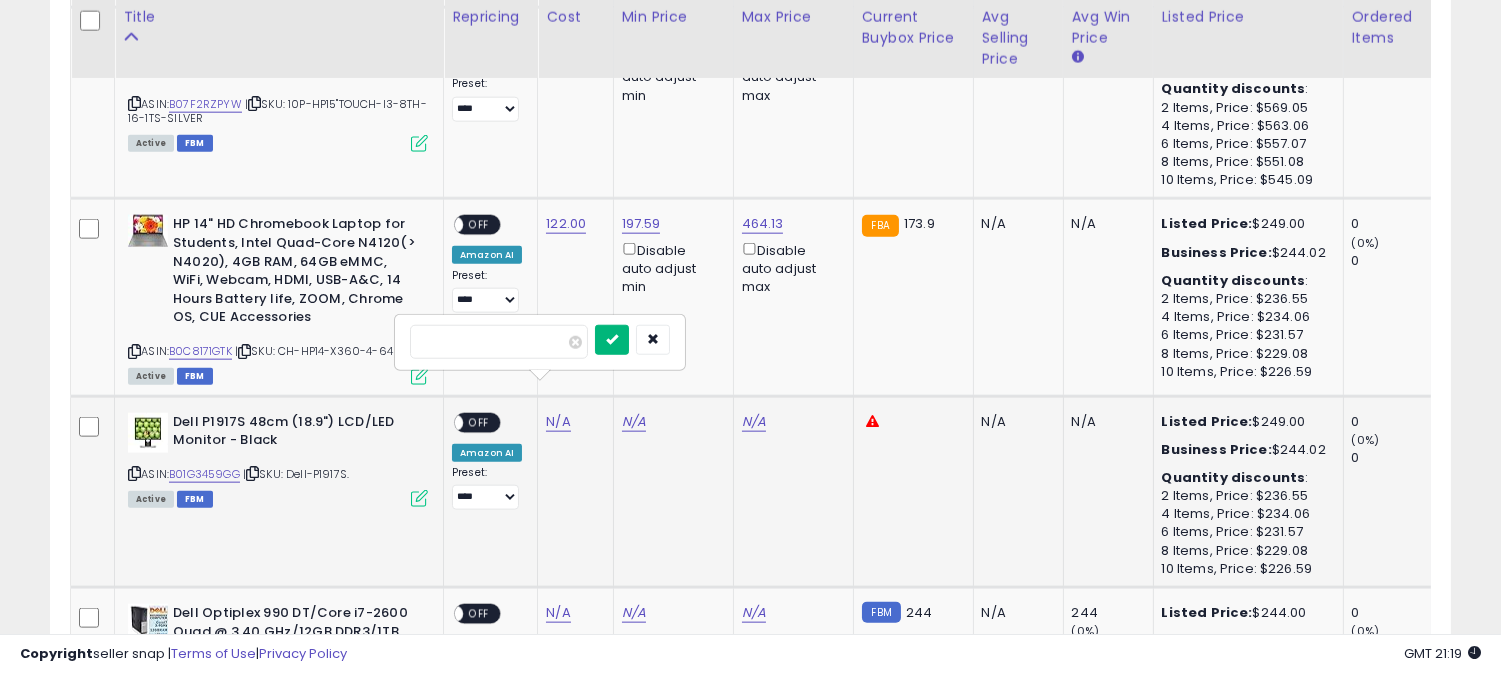 type on "***" 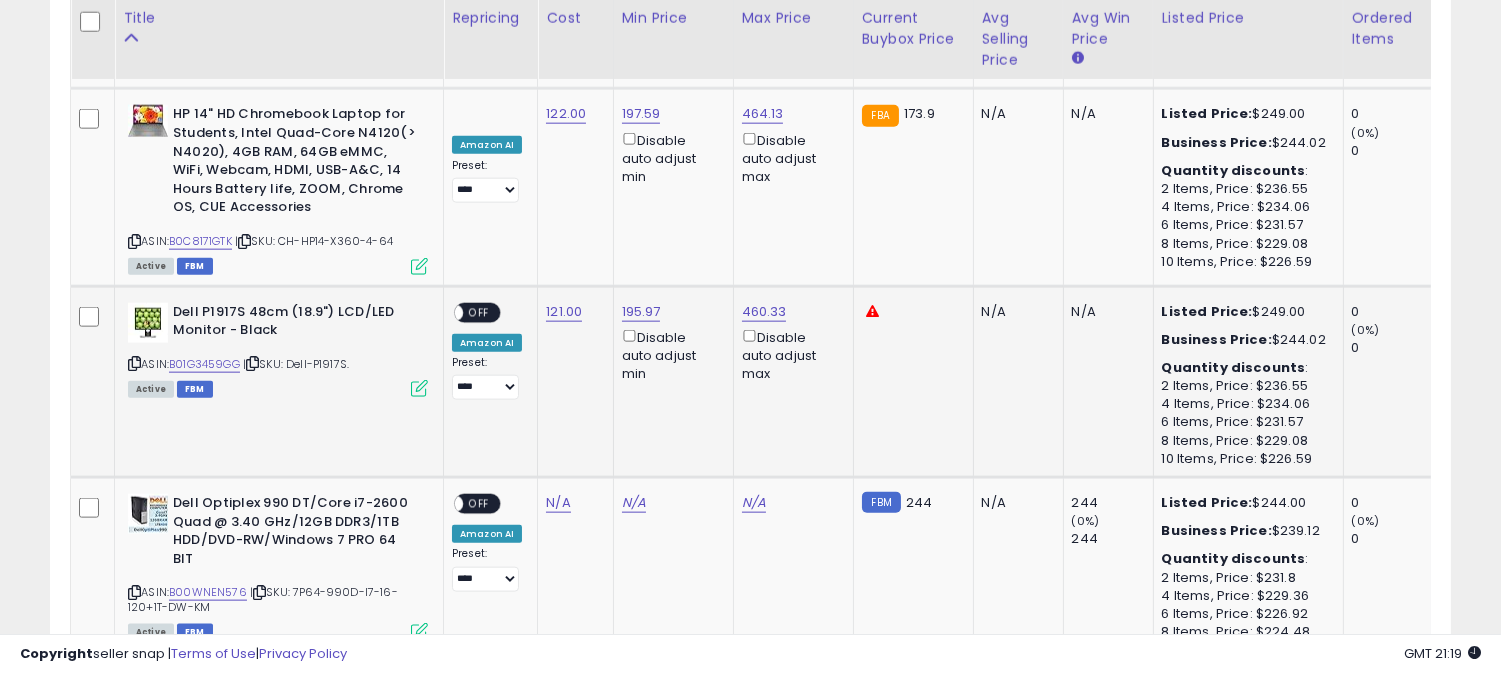 scroll, scrollTop: 4457, scrollLeft: 0, axis: vertical 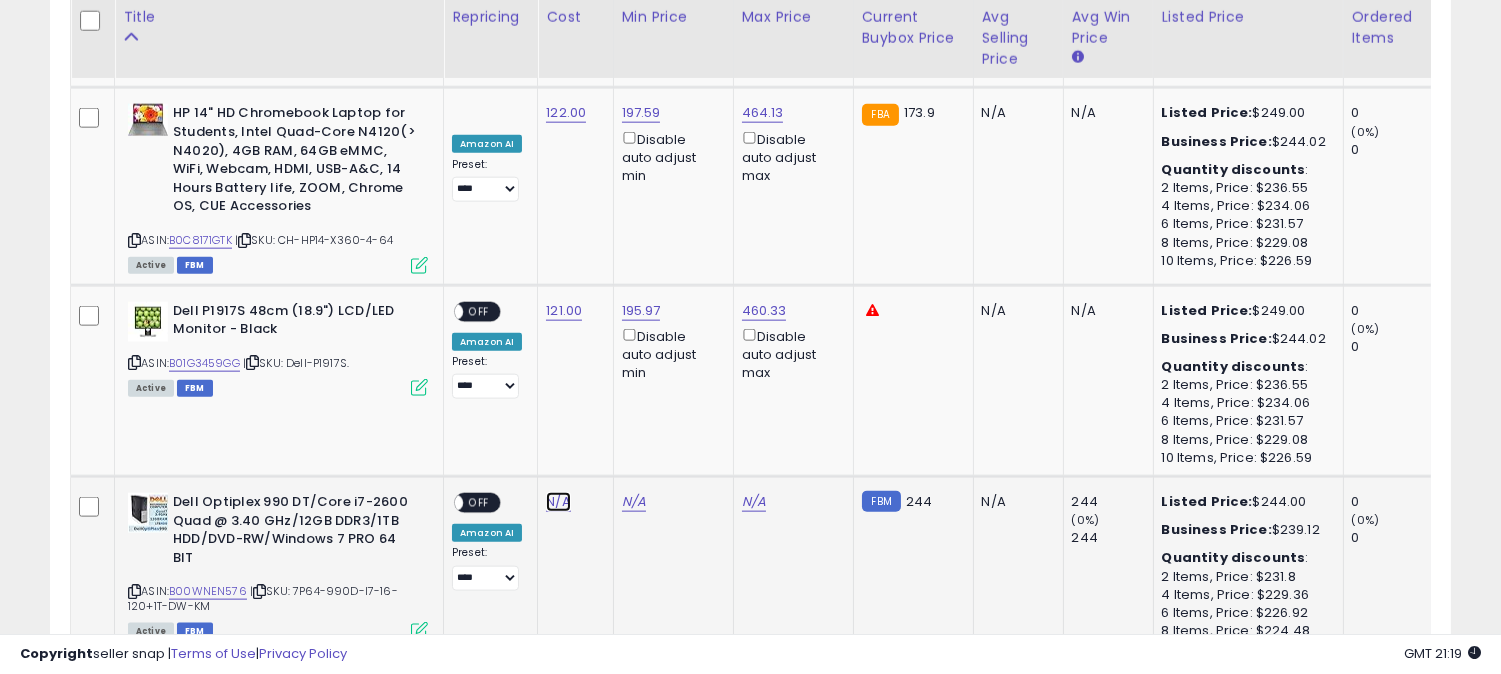 click on "N/A" at bounding box center [558, 502] 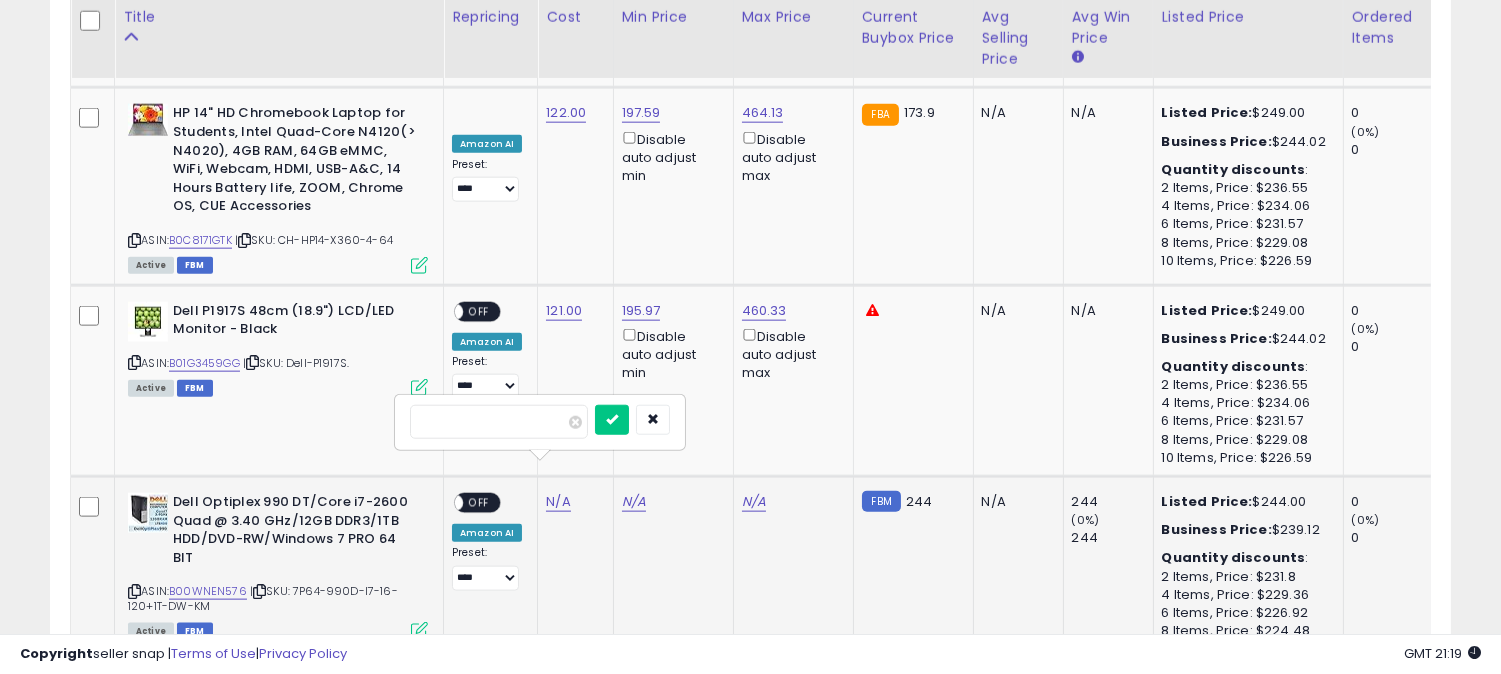 type on "***" 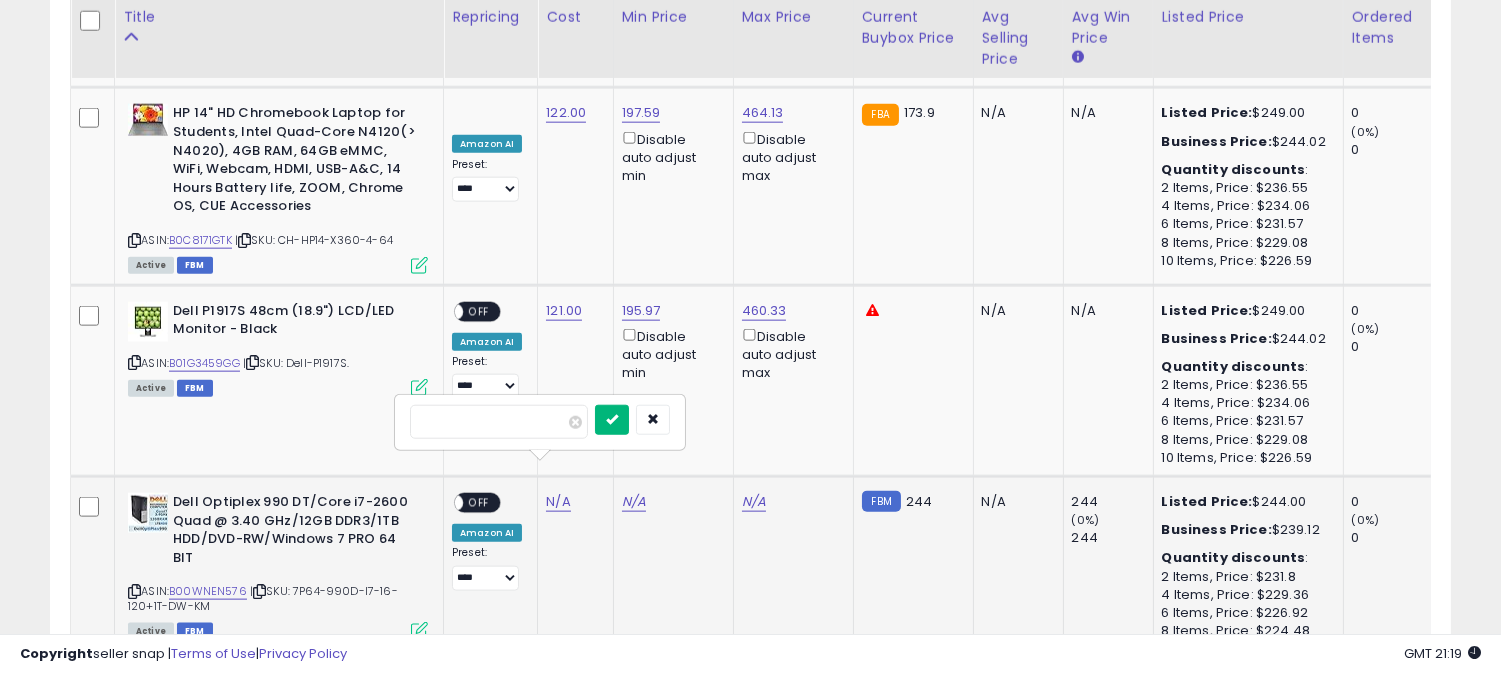 click at bounding box center [612, 419] 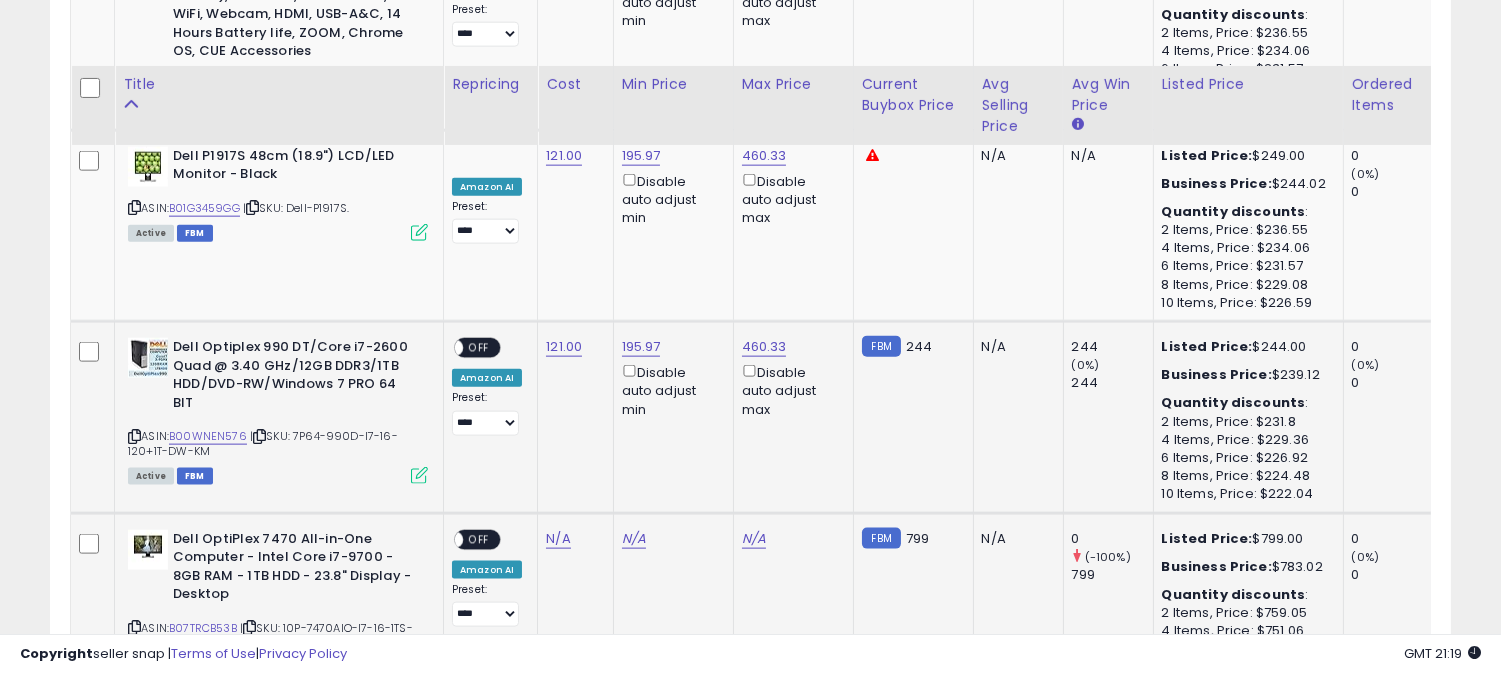 scroll, scrollTop: 4680, scrollLeft: 0, axis: vertical 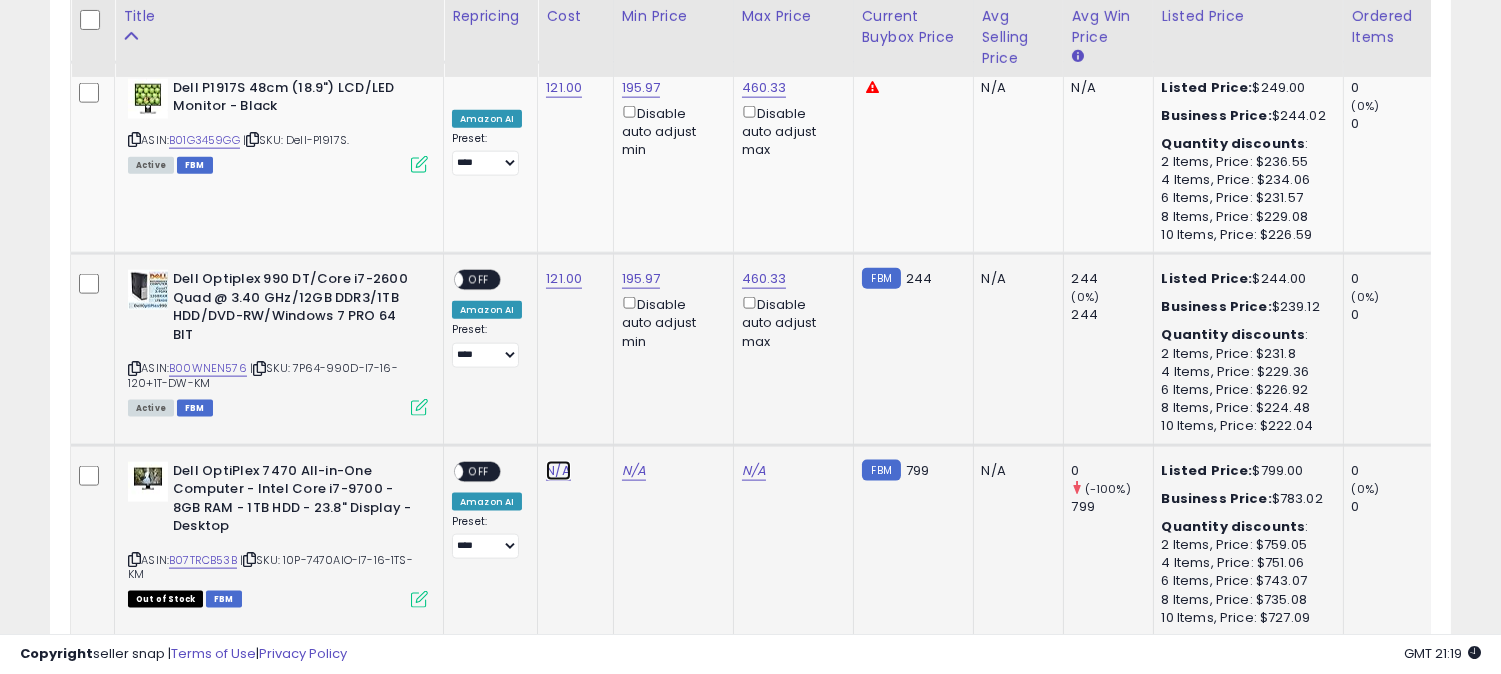 click on "N/A" at bounding box center [558, 471] 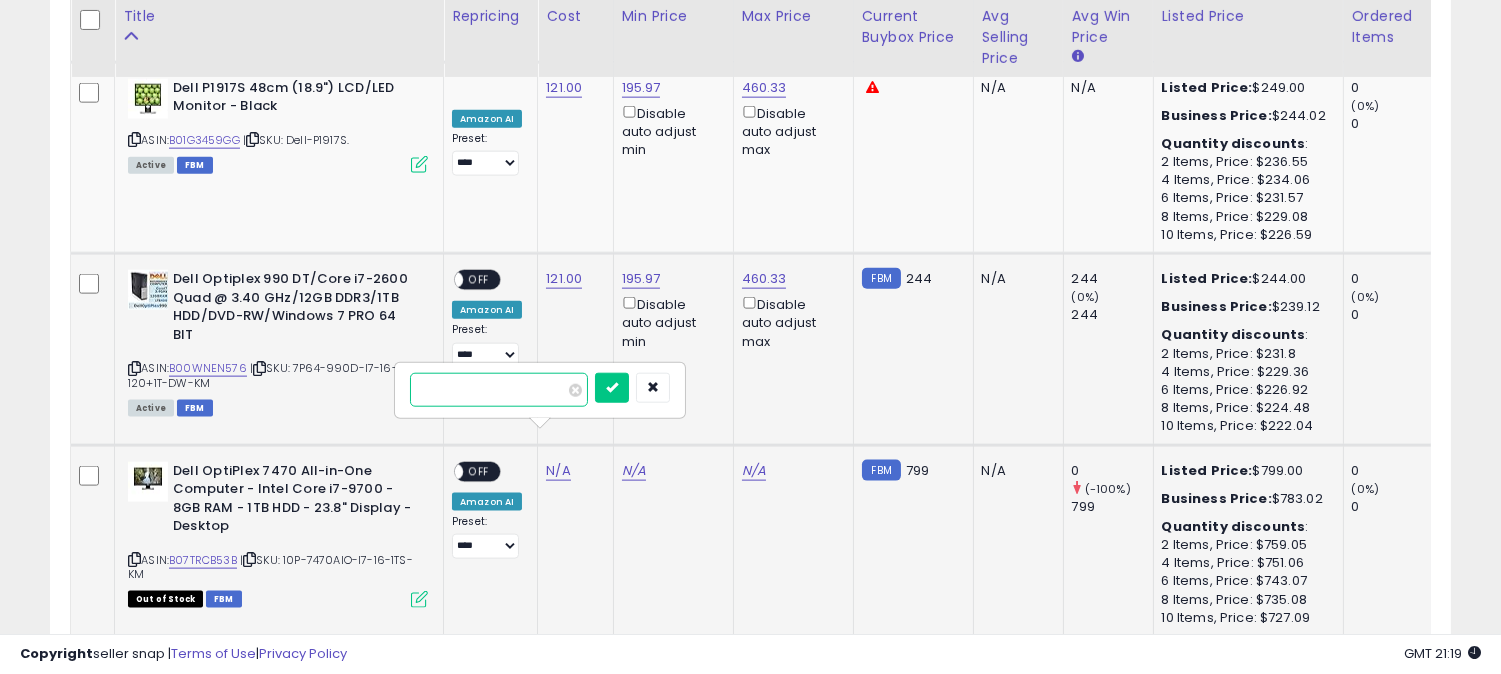 type on "***" 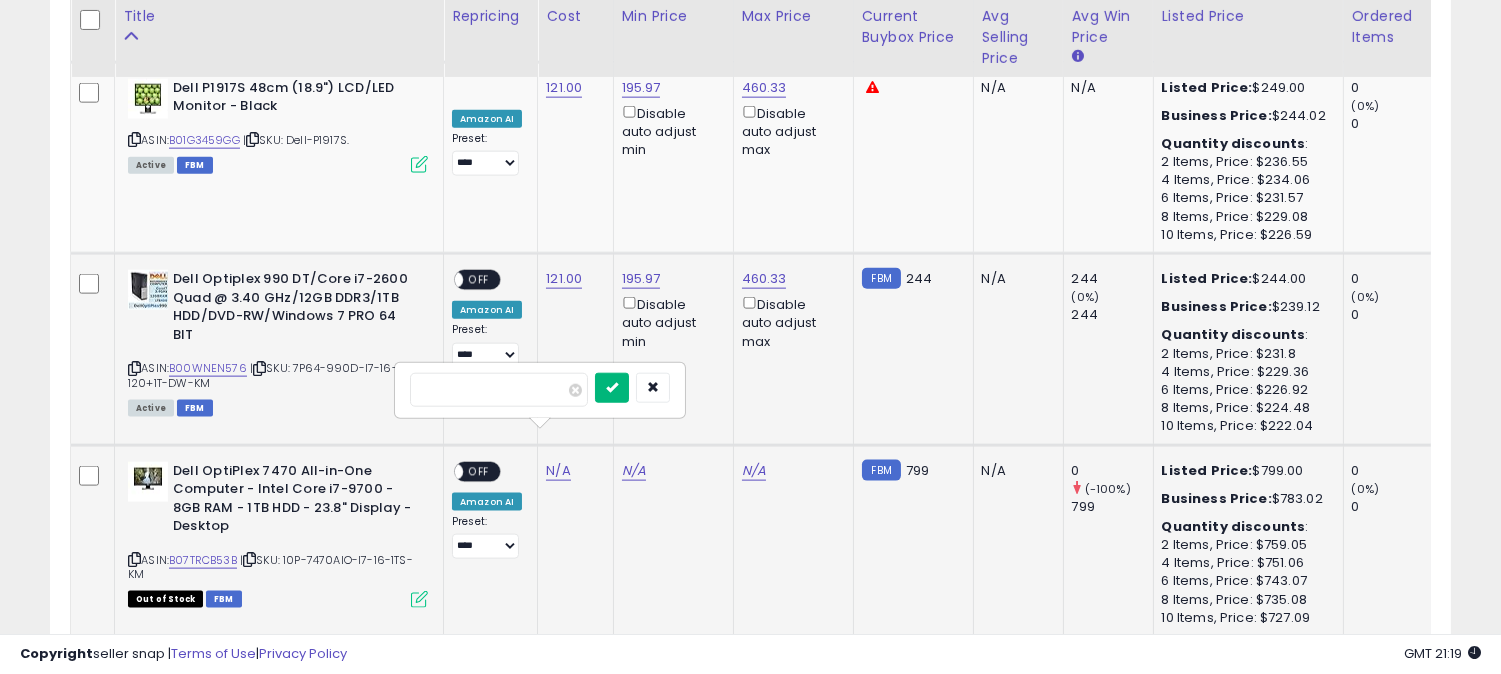 click at bounding box center (612, 387) 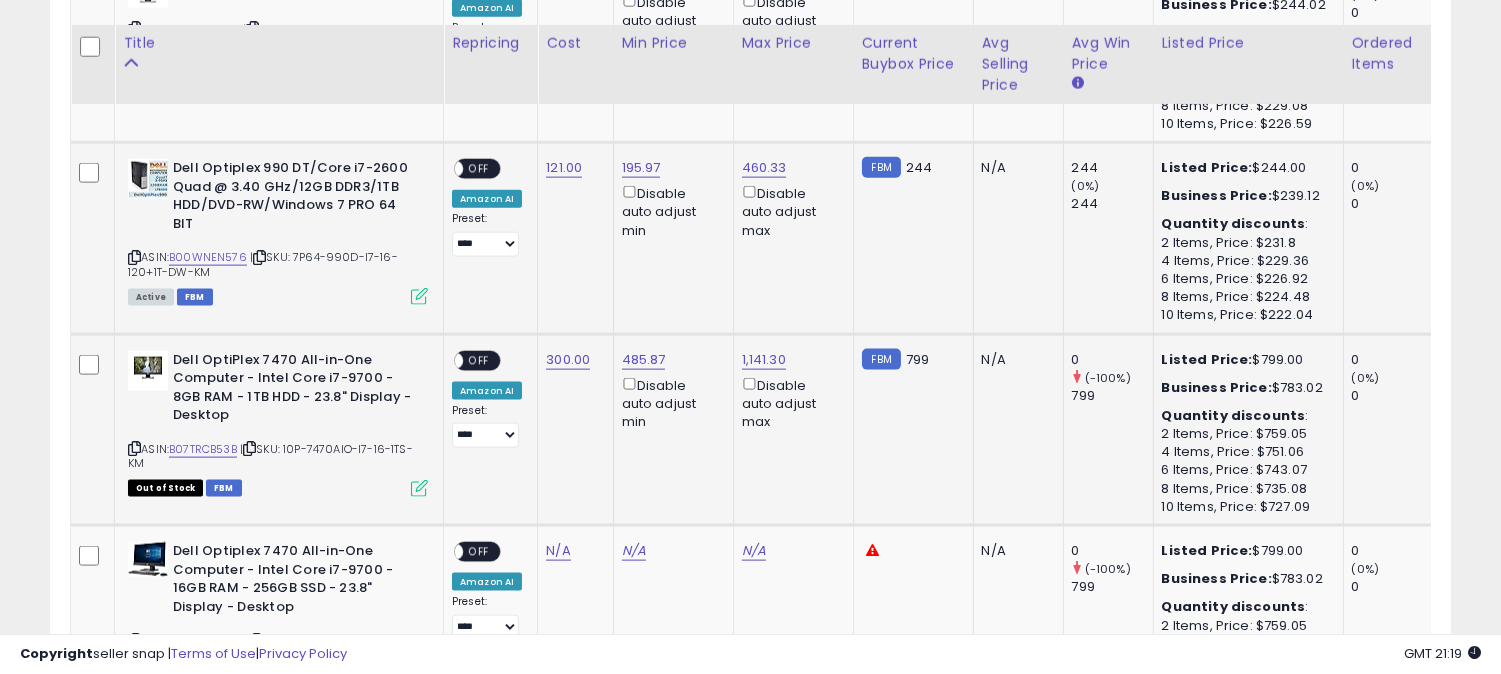 scroll, scrollTop: 4902, scrollLeft: 0, axis: vertical 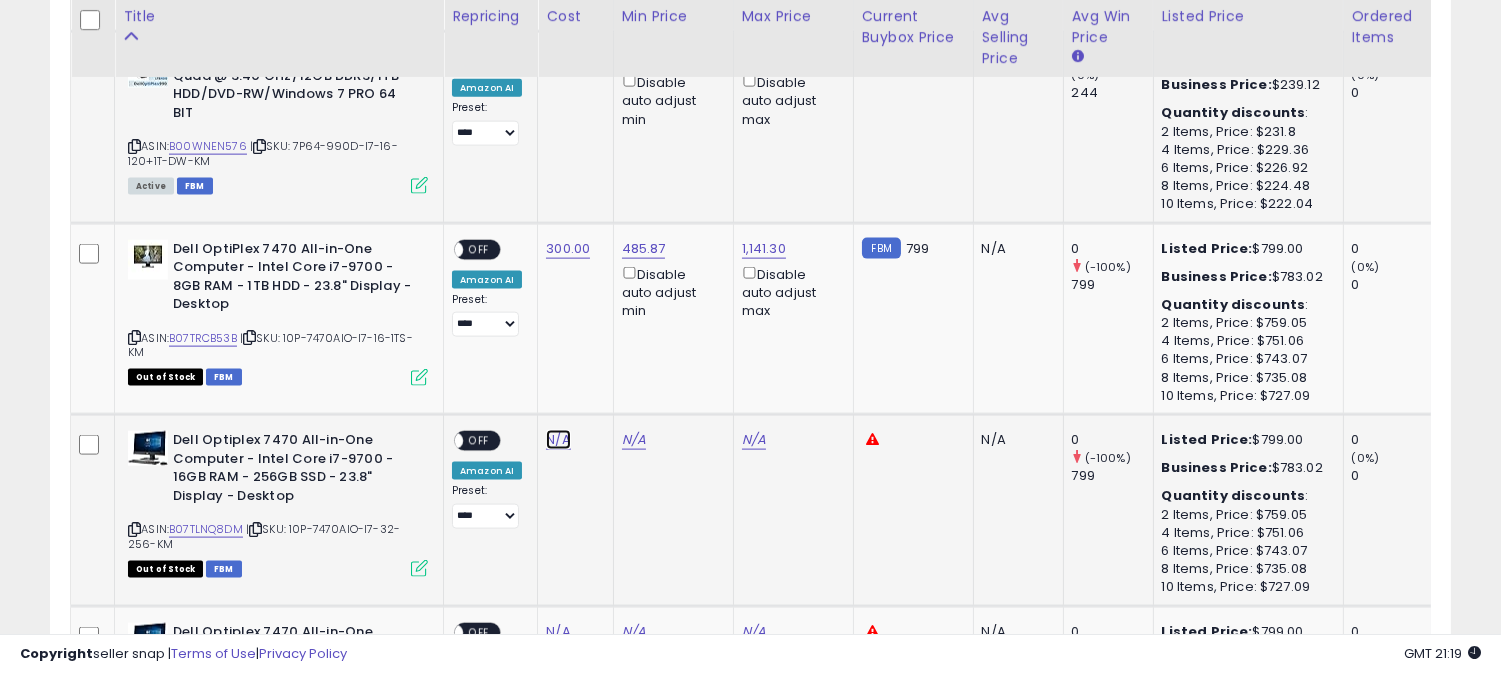 click on "N/A" at bounding box center (558, 440) 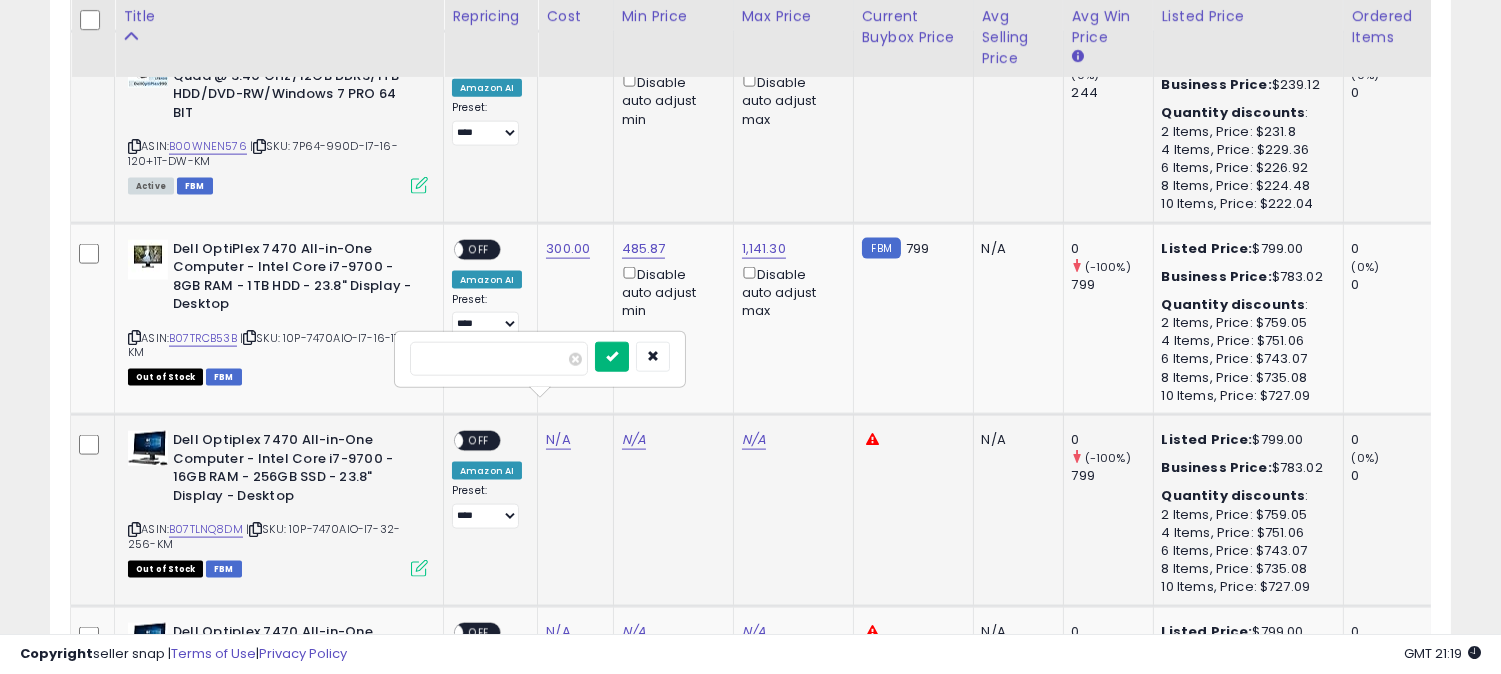 type on "***" 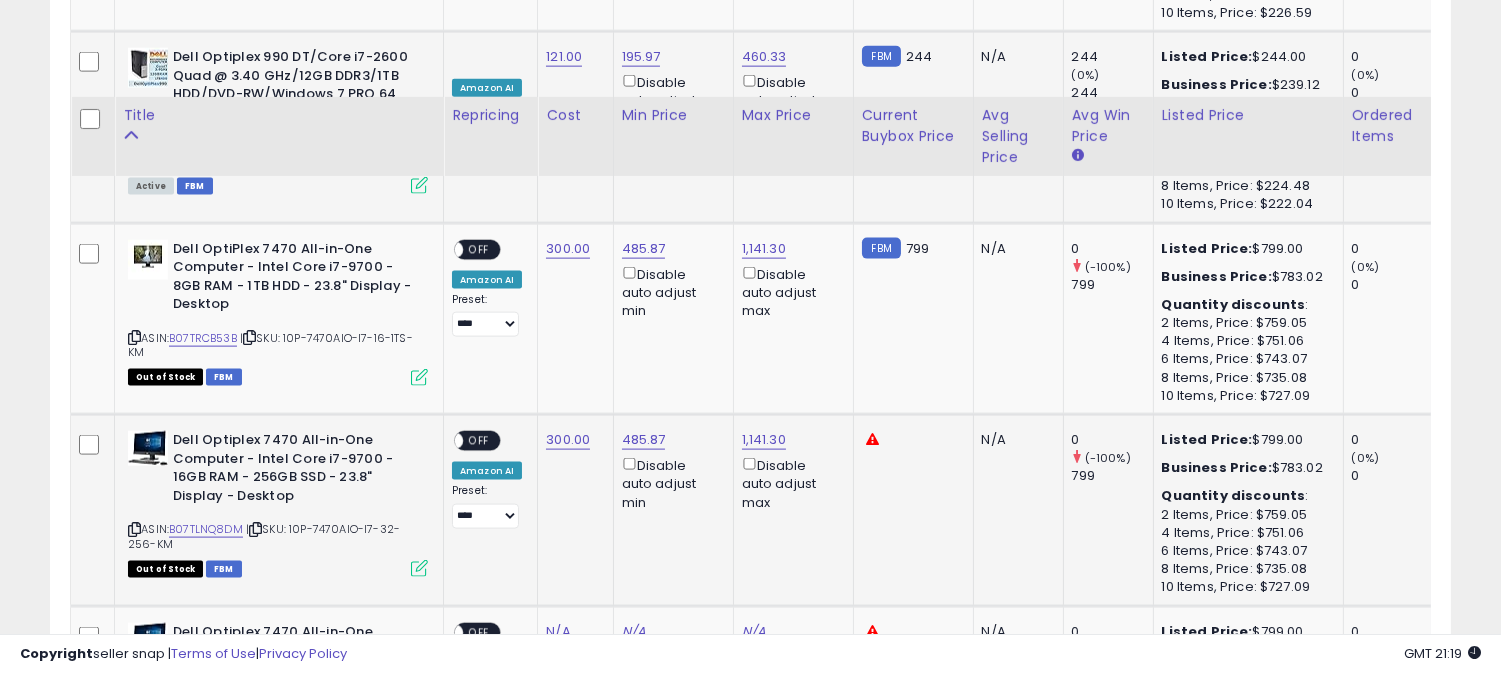 scroll, scrollTop: 5013, scrollLeft: 0, axis: vertical 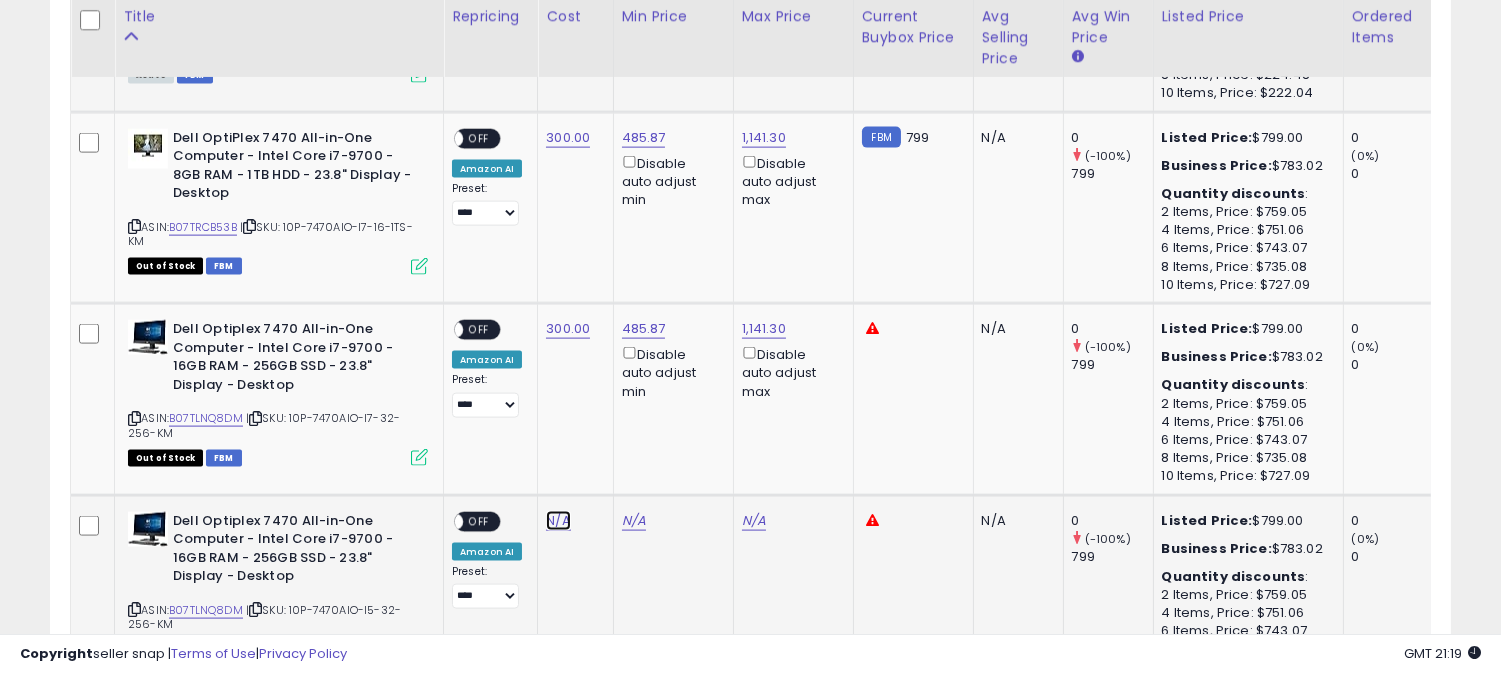 click on "N/A" at bounding box center (558, 521) 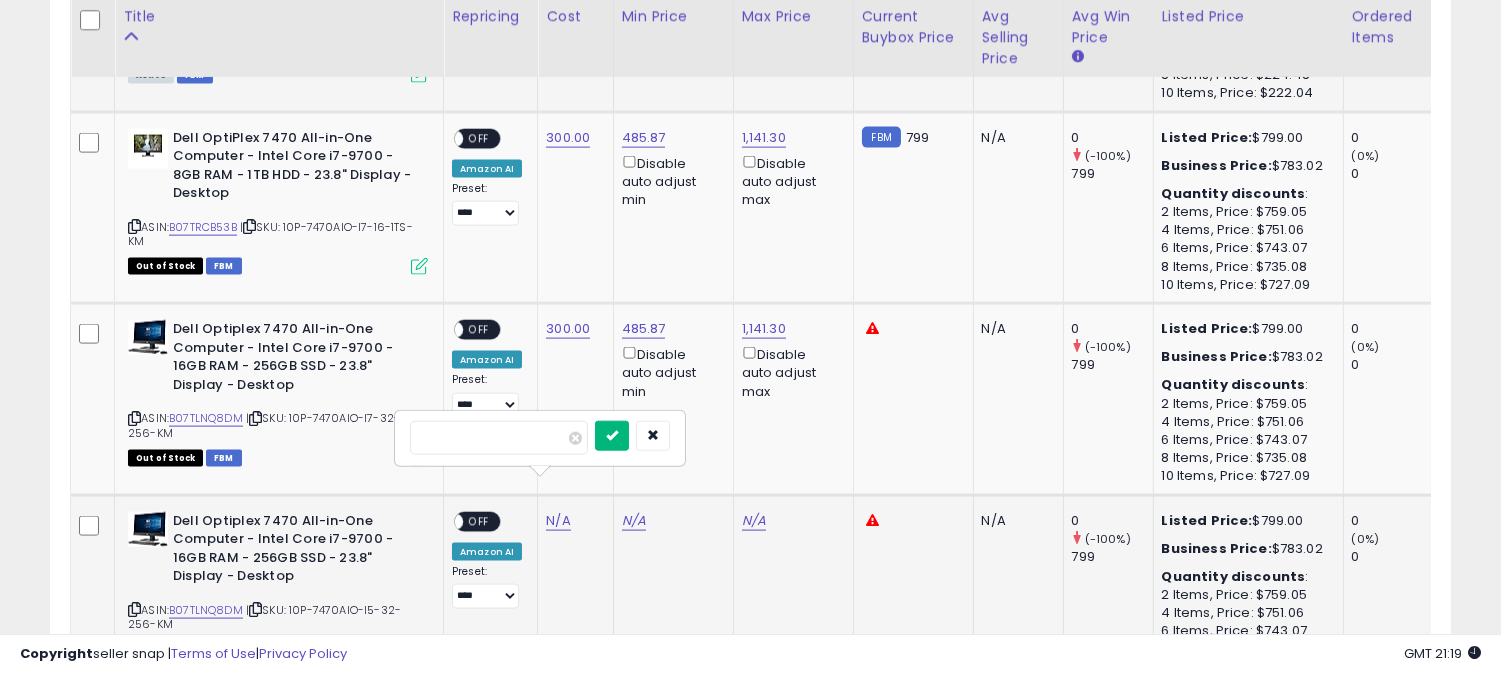 type on "***" 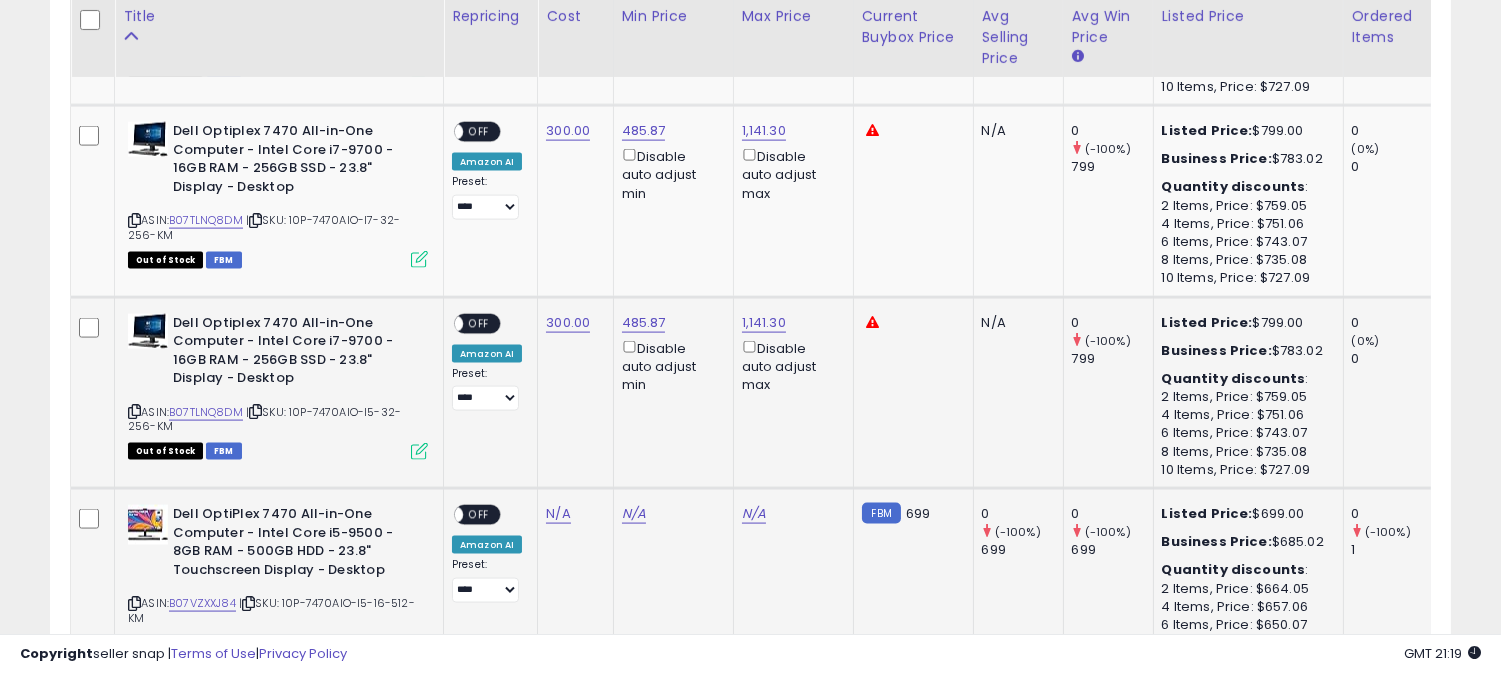 scroll, scrollTop: 5235, scrollLeft: 0, axis: vertical 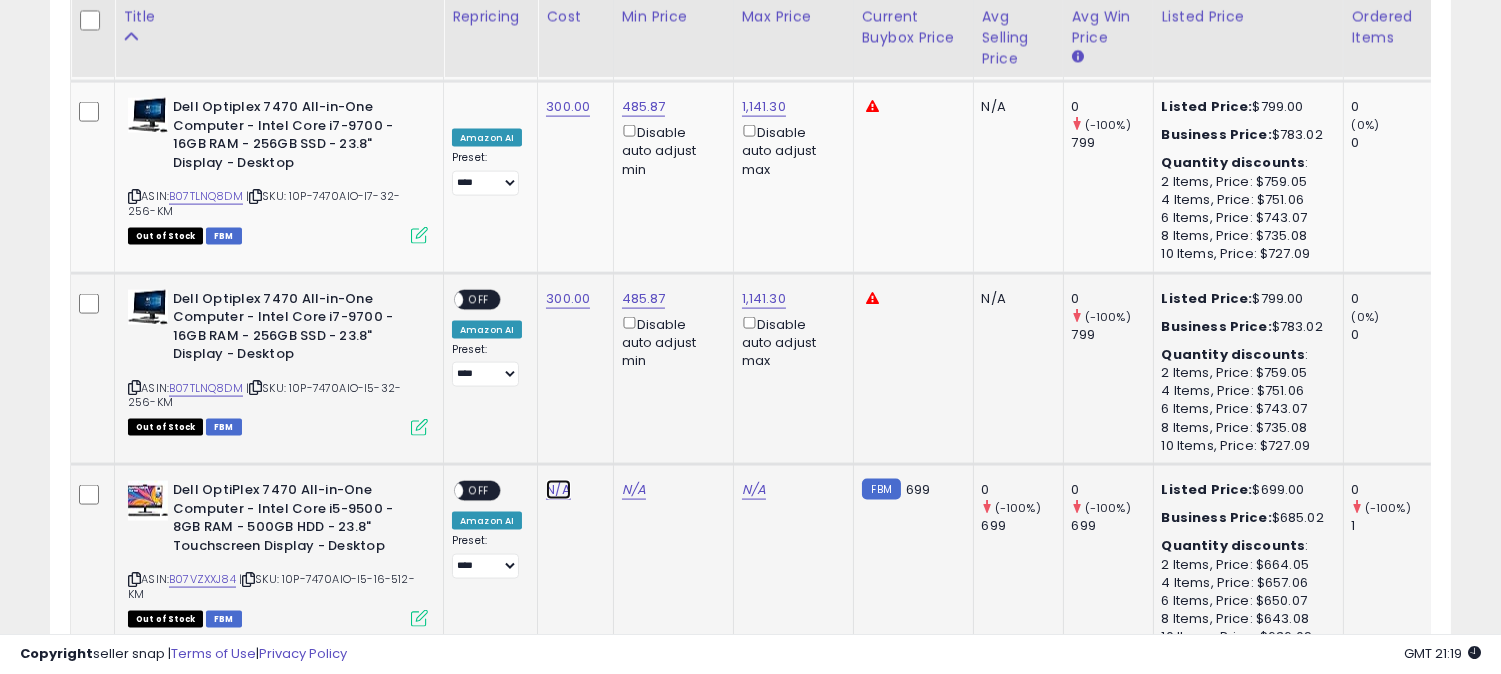 click on "N/A" at bounding box center (558, 490) 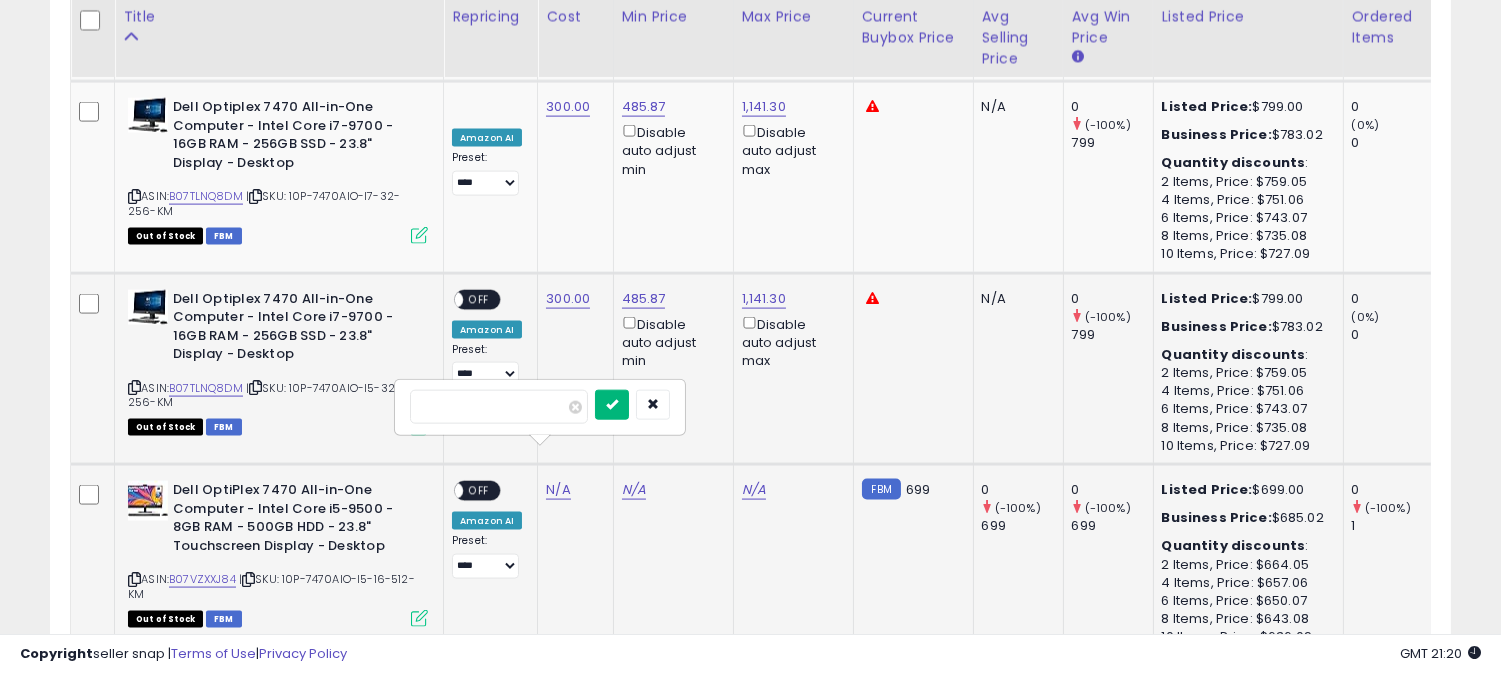 type on "***" 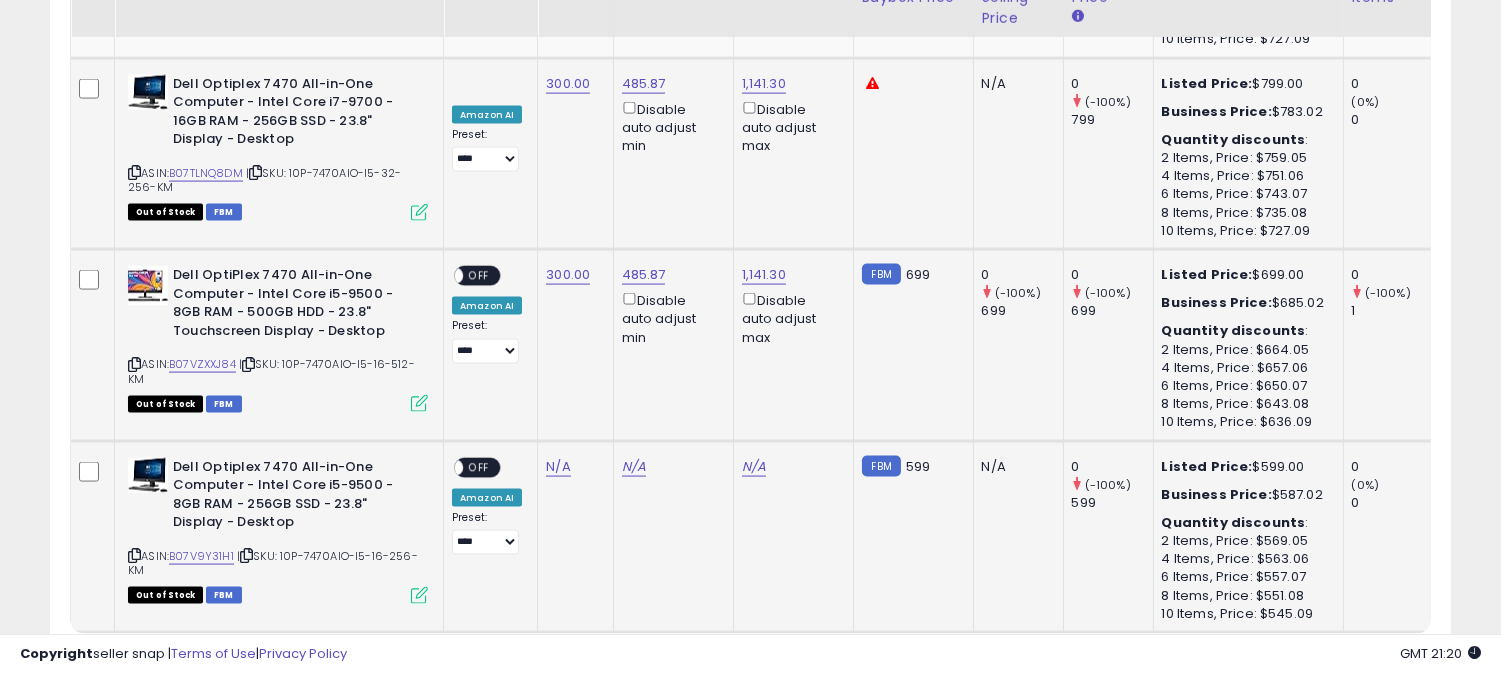 scroll, scrollTop: 5457, scrollLeft: 0, axis: vertical 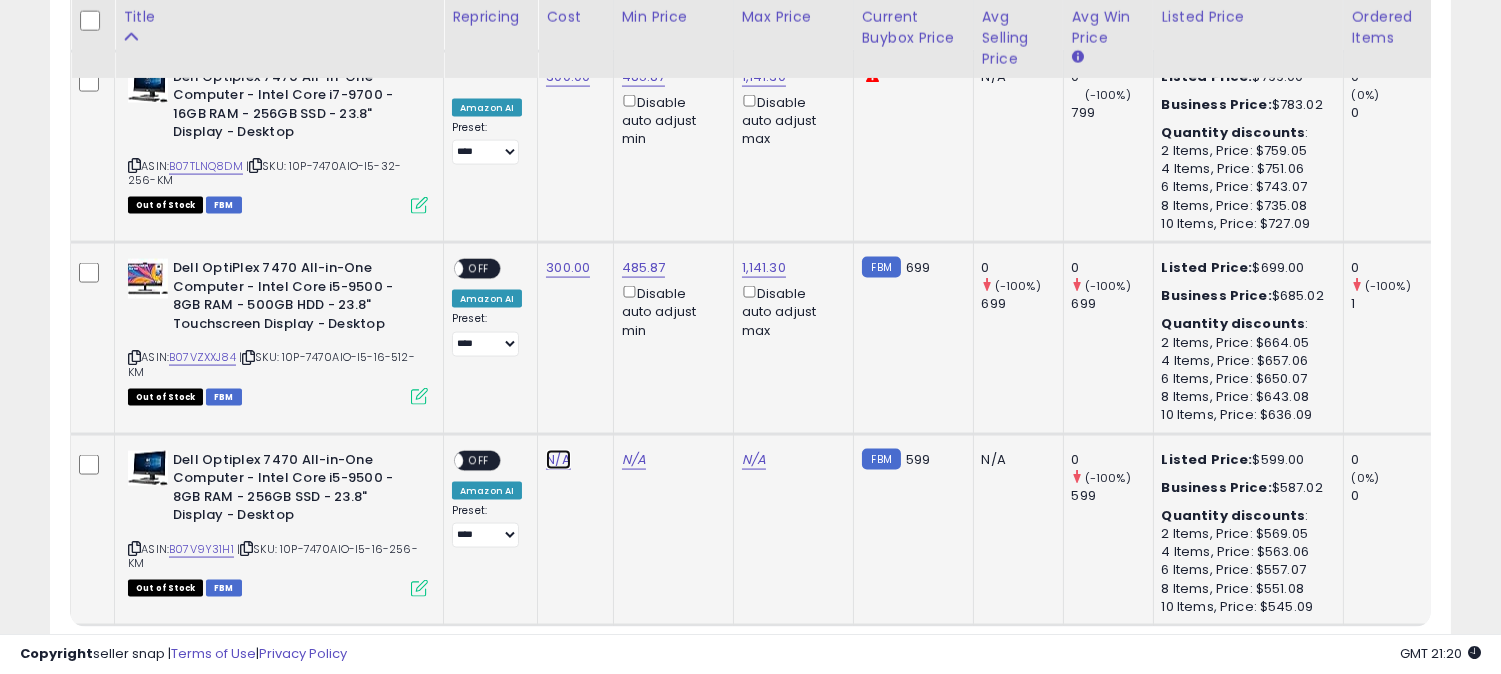 click on "N/A" at bounding box center [558, 460] 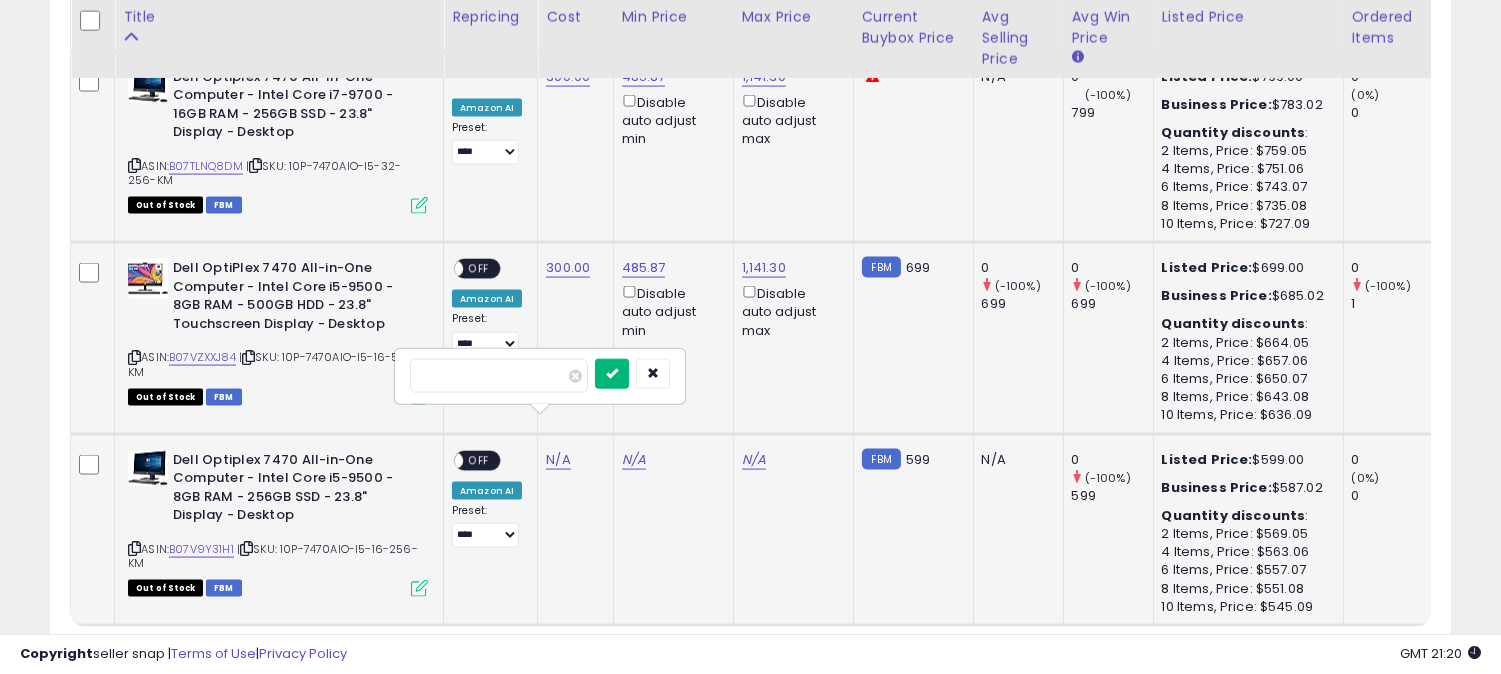 type on "***" 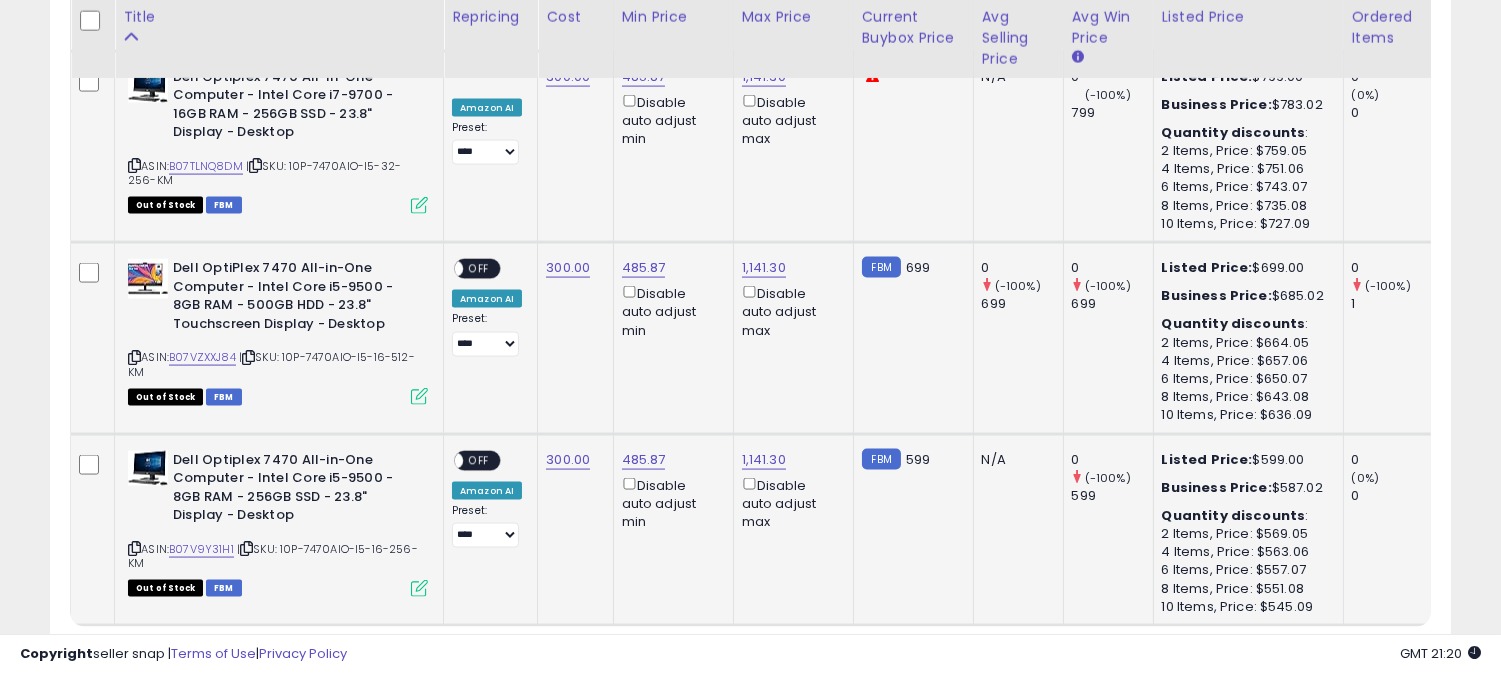 scroll, scrollTop: 5565, scrollLeft: 0, axis: vertical 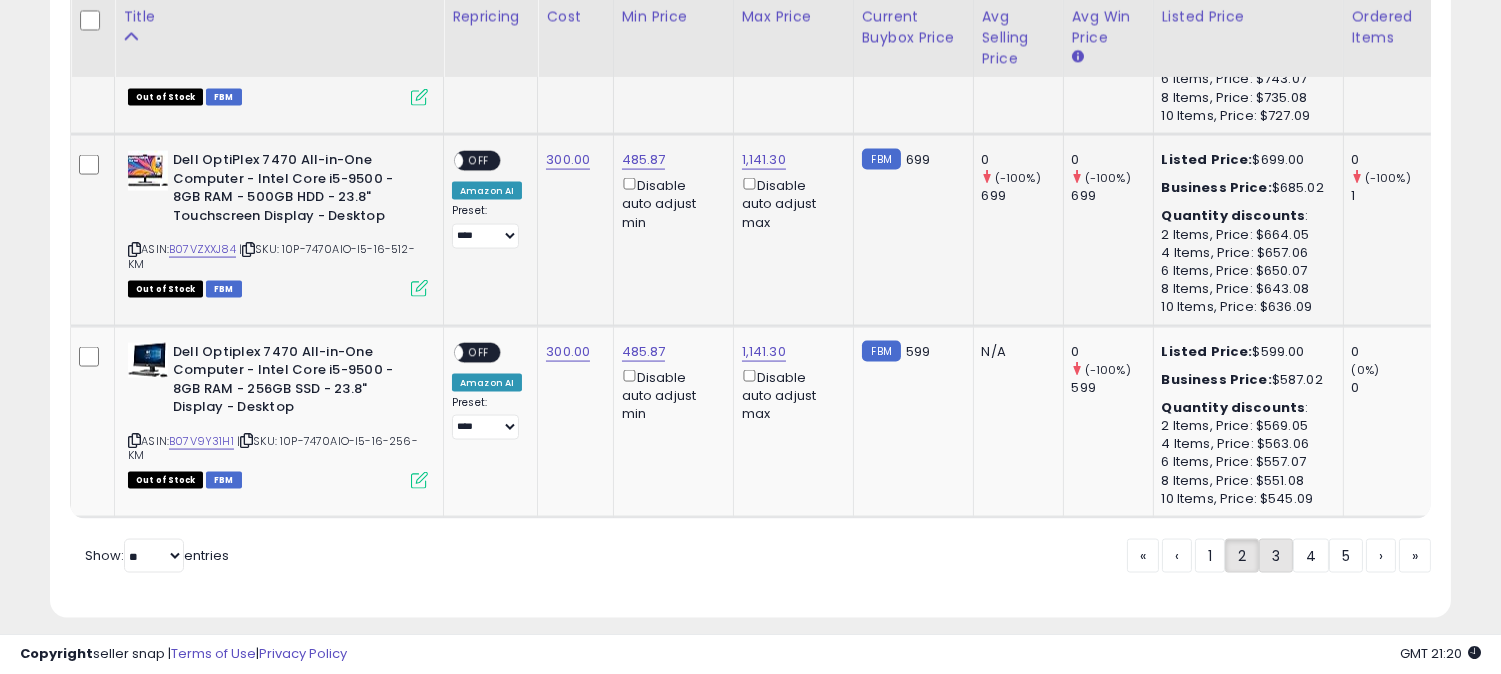 click on "3" 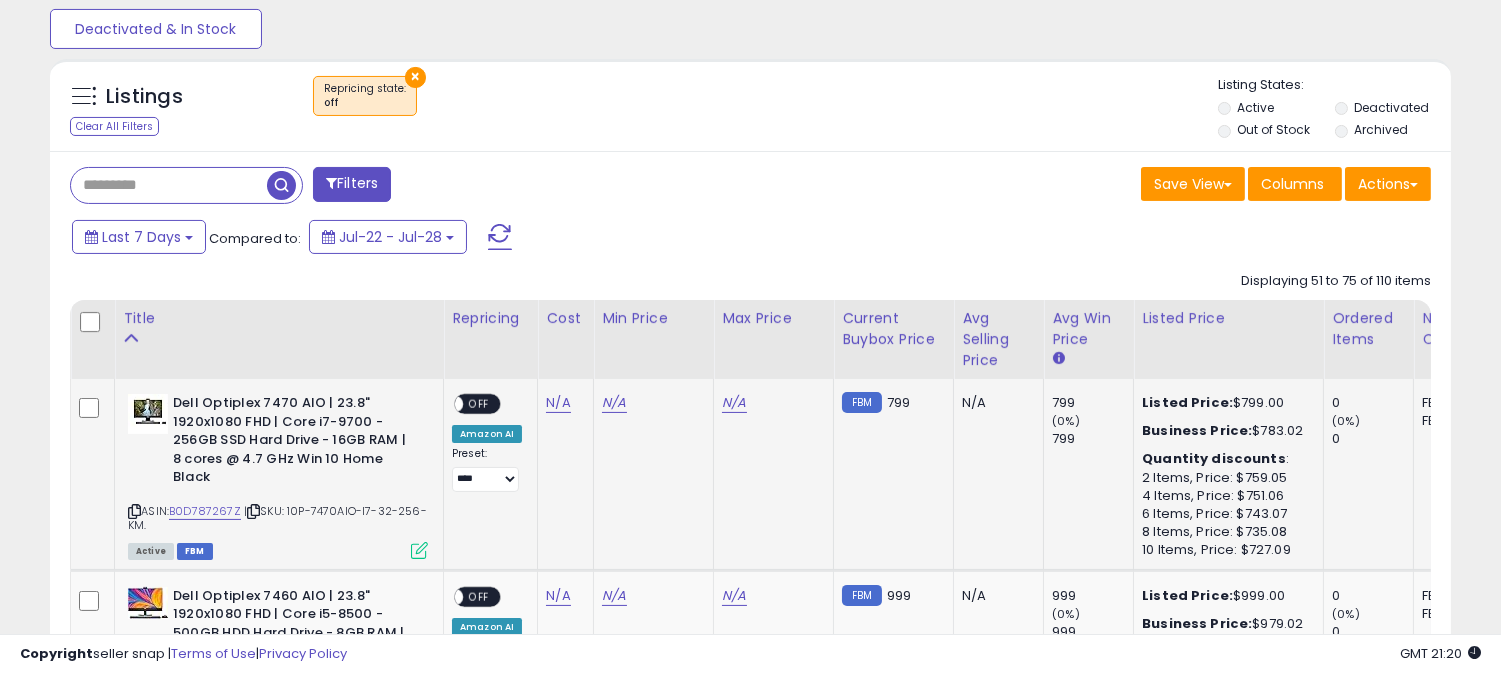 scroll, scrollTop: 680, scrollLeft: 0, axis: vertical 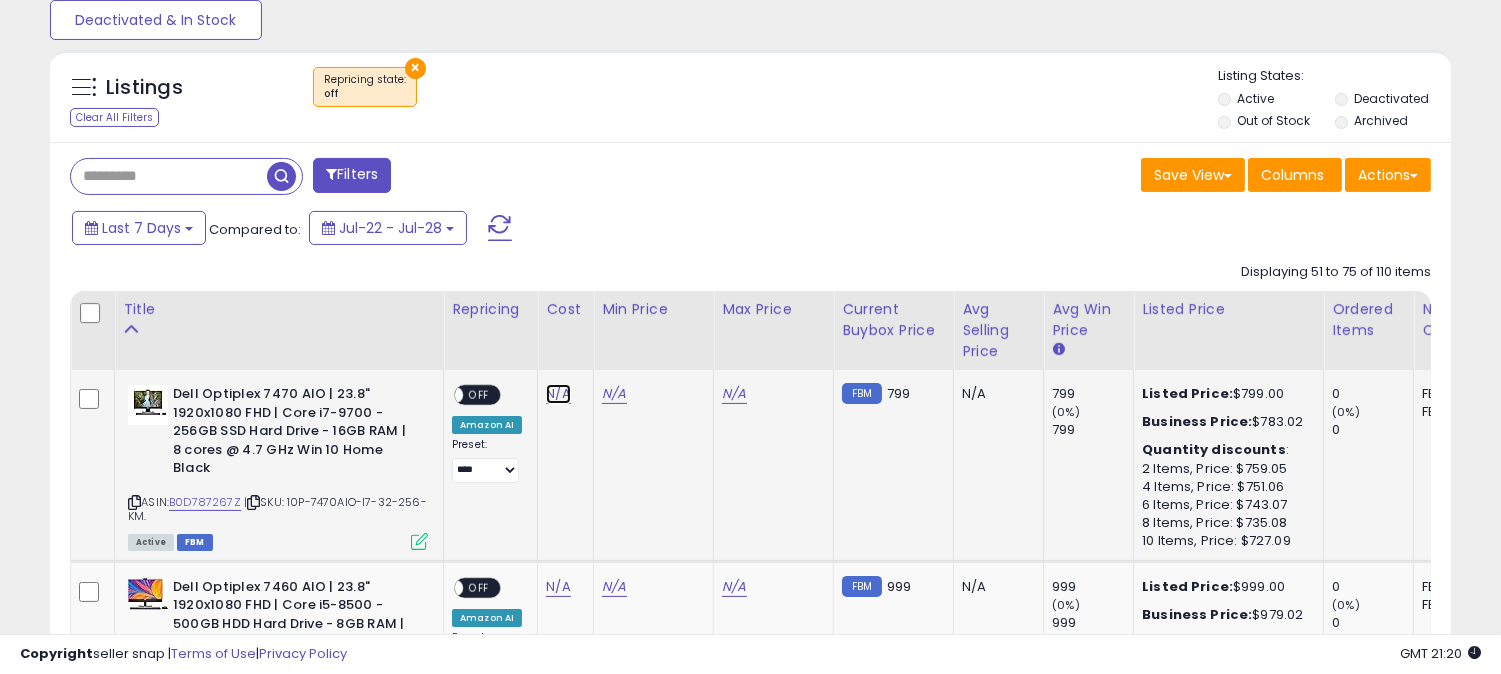 click on "N/A" at bounding box center (558, 394) 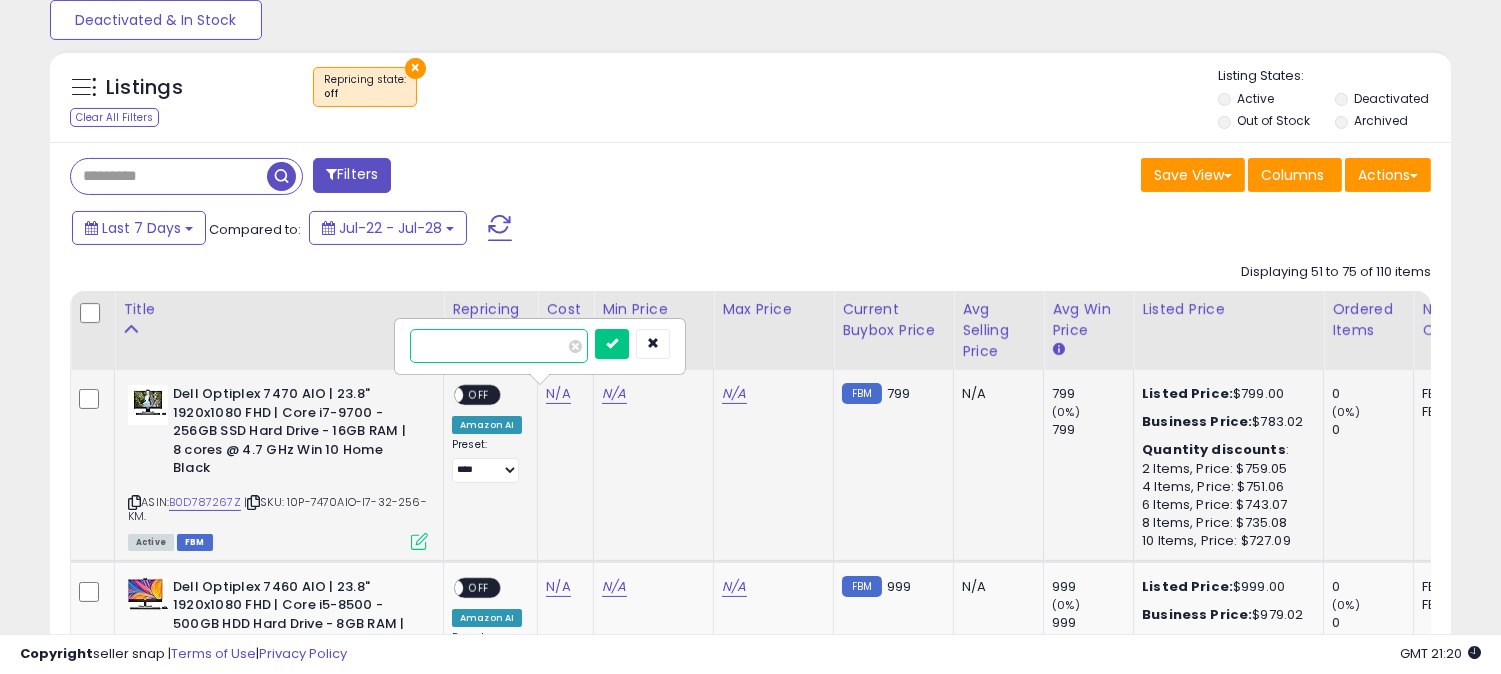 type on "***" 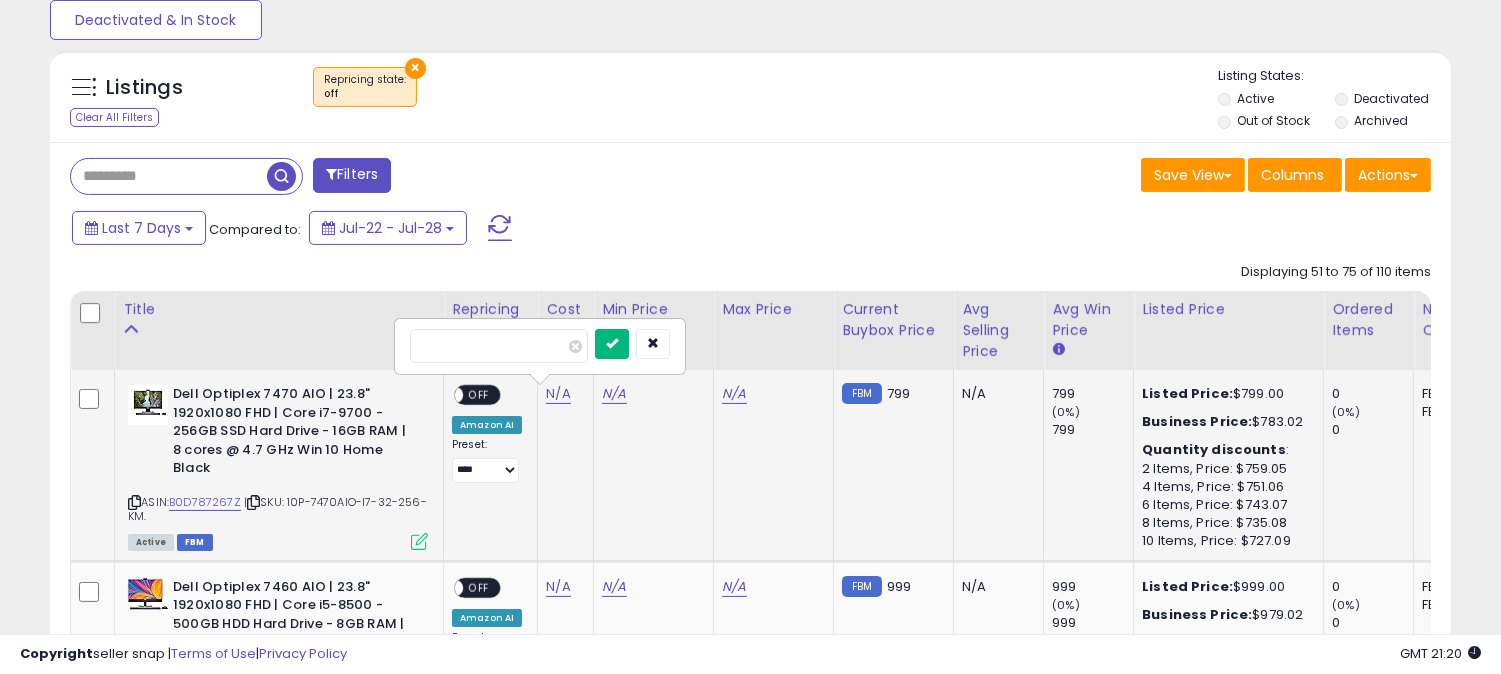 click at bounding box center (612, 344) 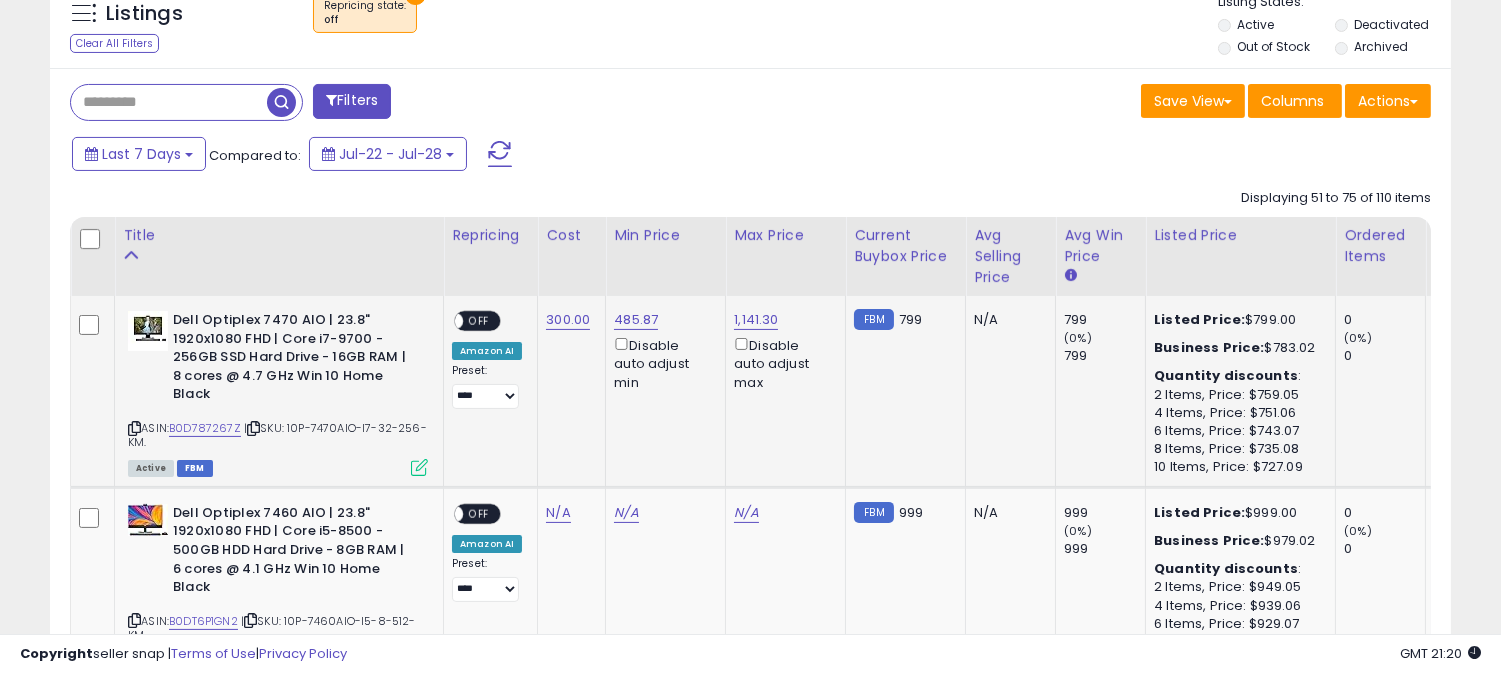 scroll, scrollTop: 791, scrollLeft: 0, axis: vertical 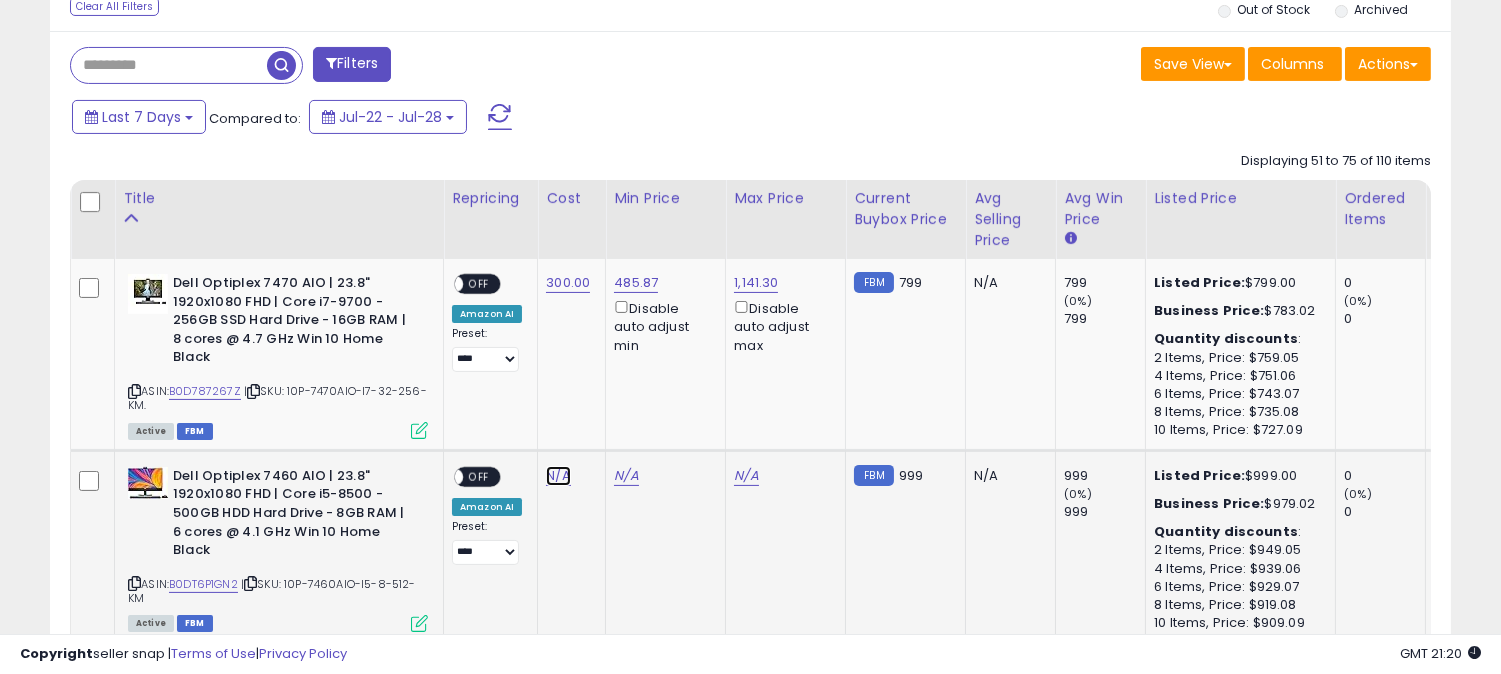 click on "N/A" at bounding box center (558, 476) 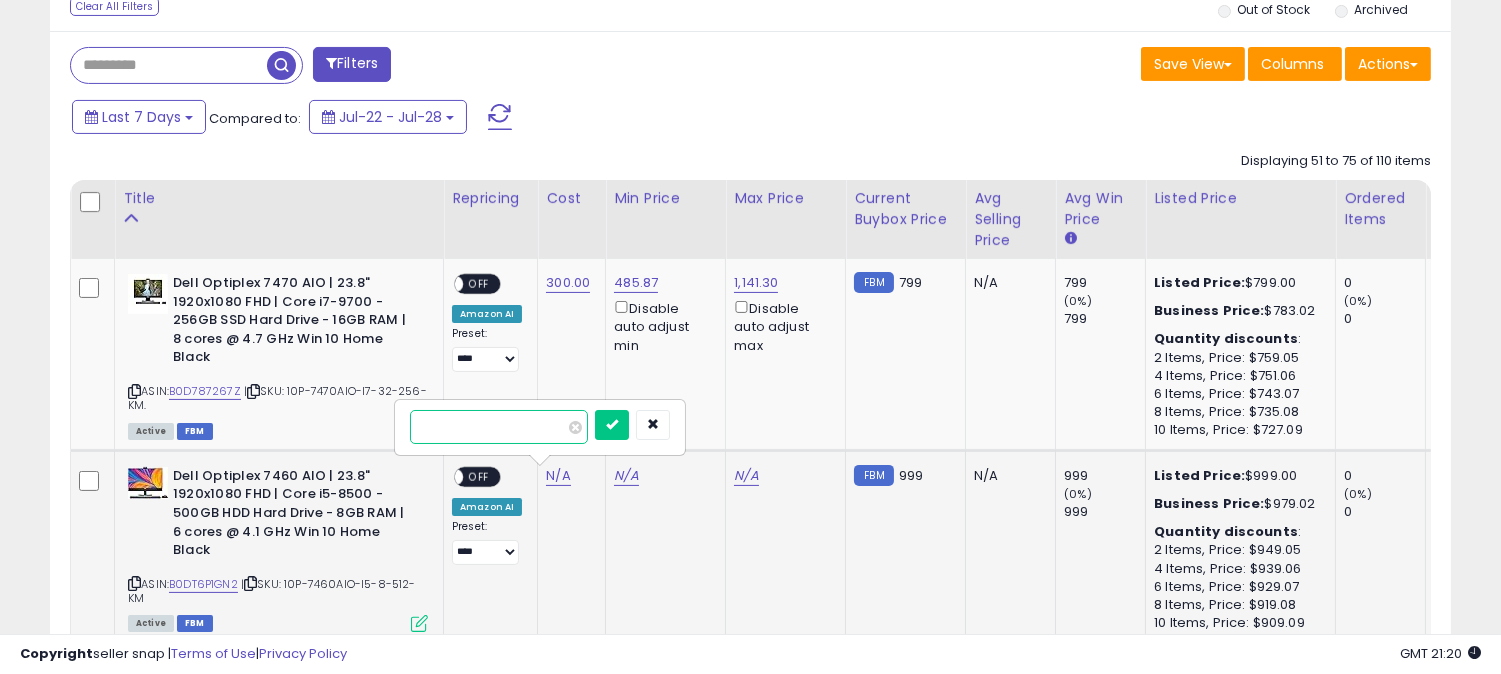 type on "***" 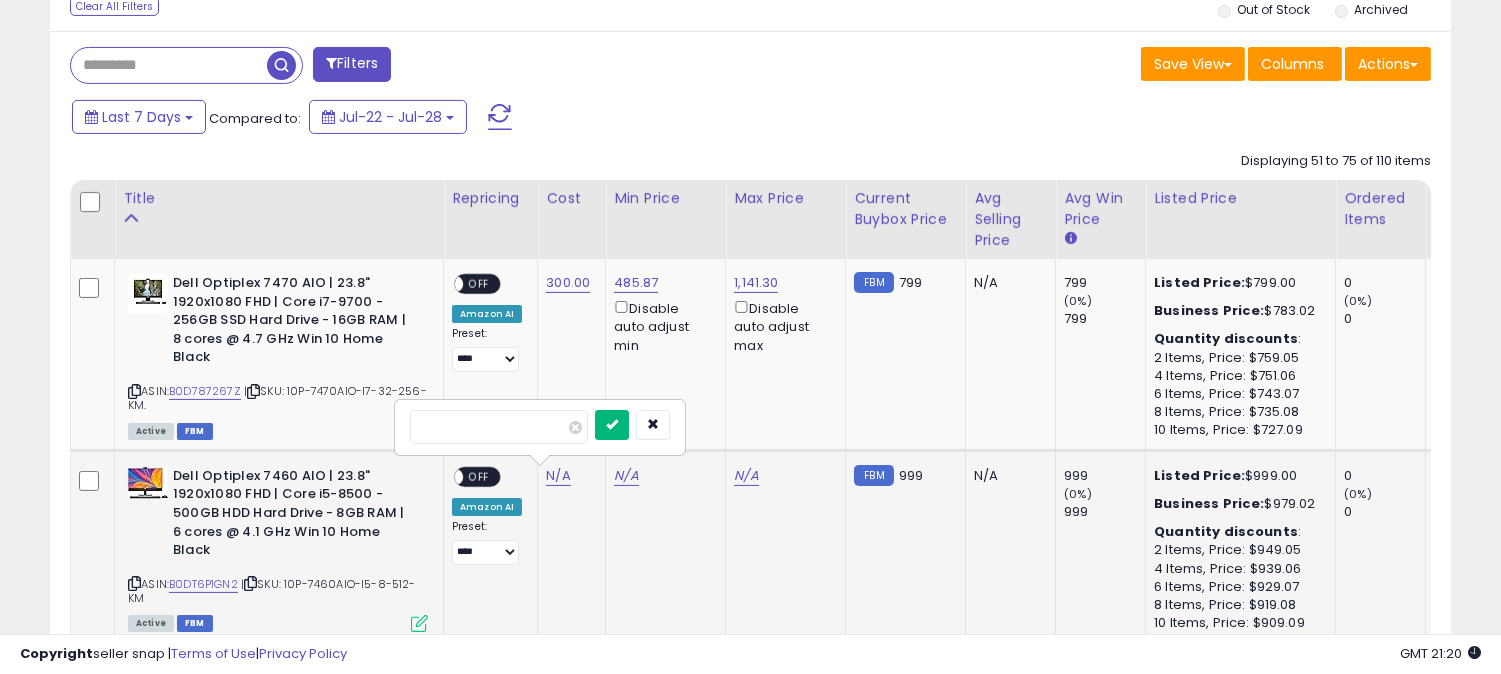 click at bounding box center [612, 424] 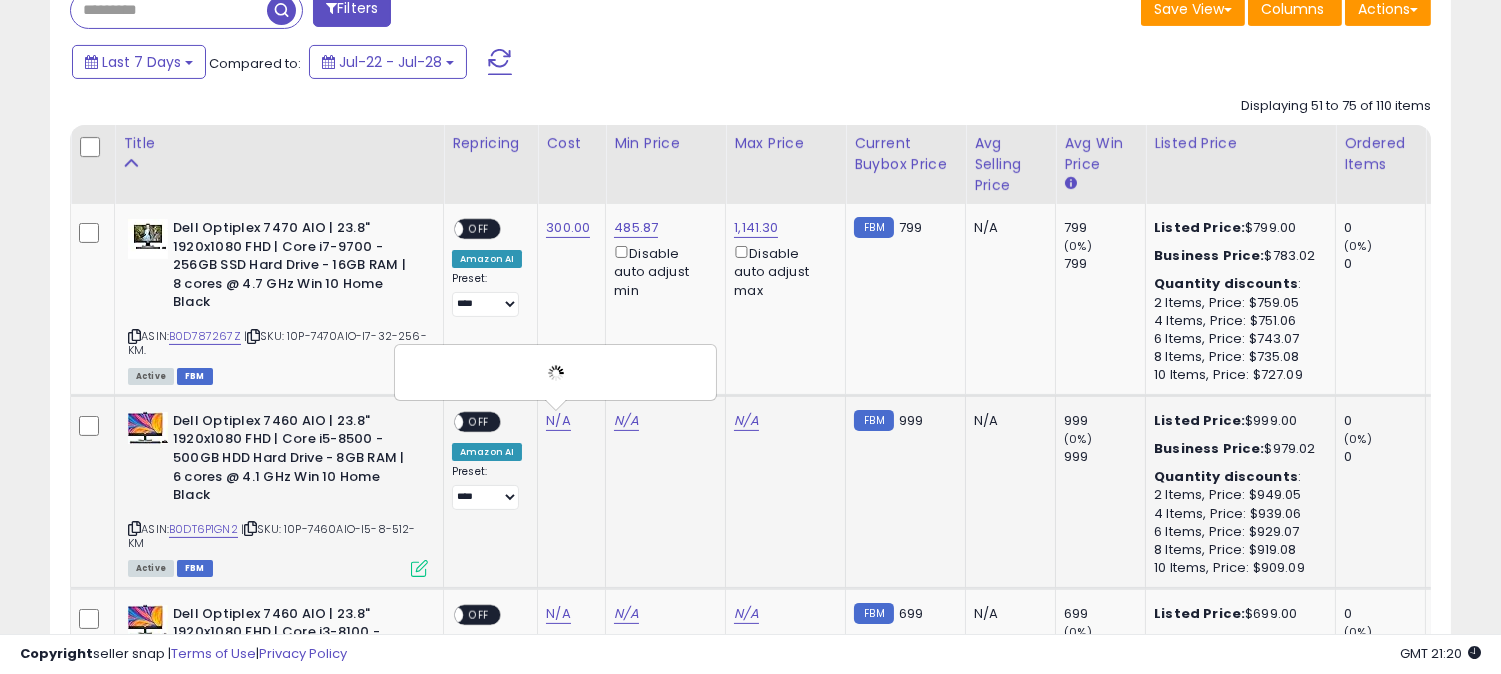 scroll, scrollTop: 902, scrollLeft: 0, axis: vertical 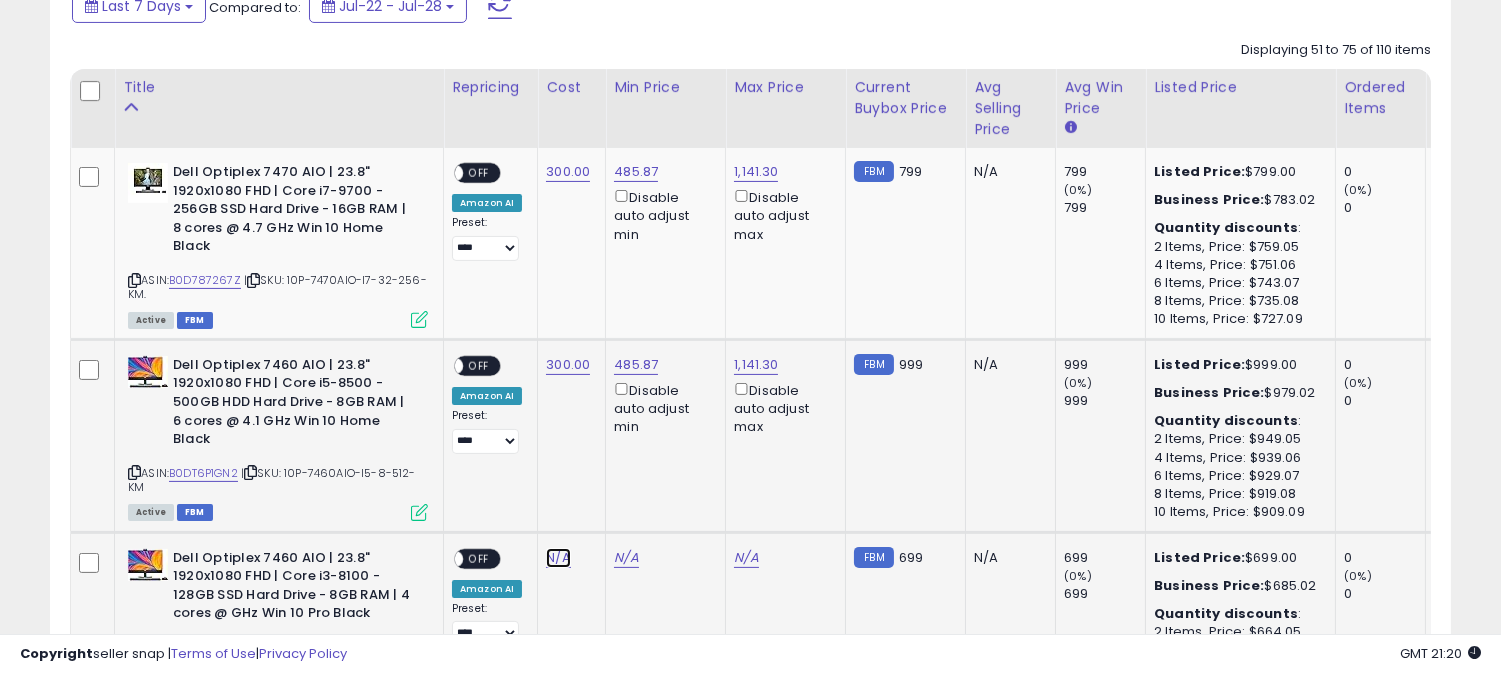 click on "N/A" at bounding box center (558, 558) 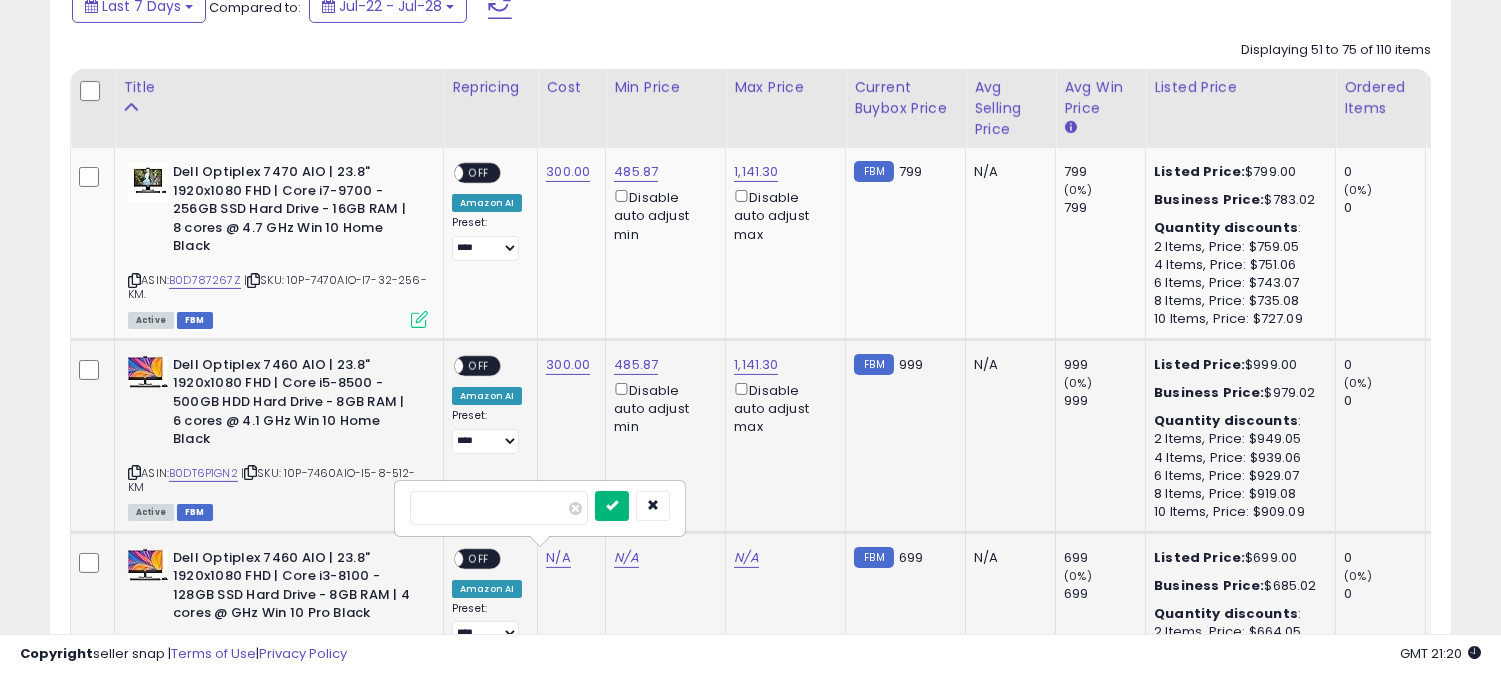 type on "***" 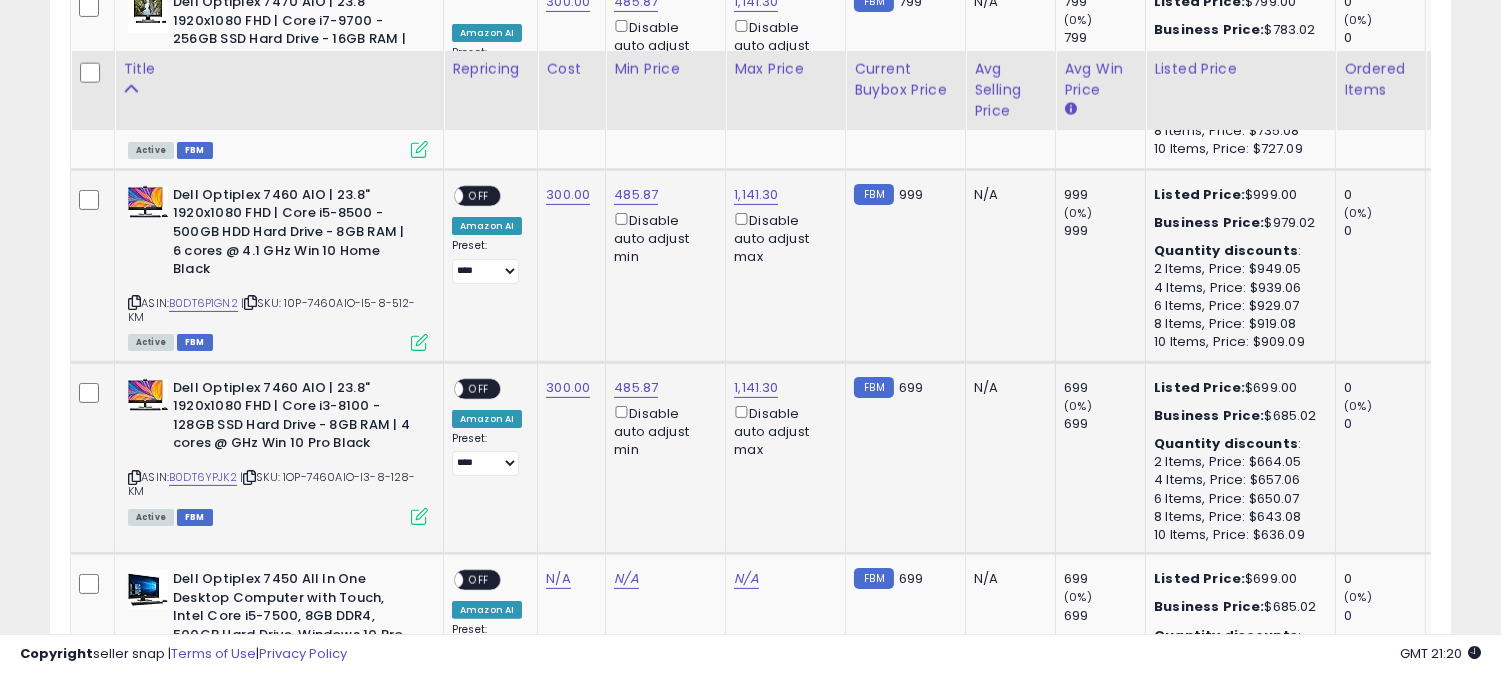 scroll, scrollTop: 1124, scrollLeft: 0, axis: vertical 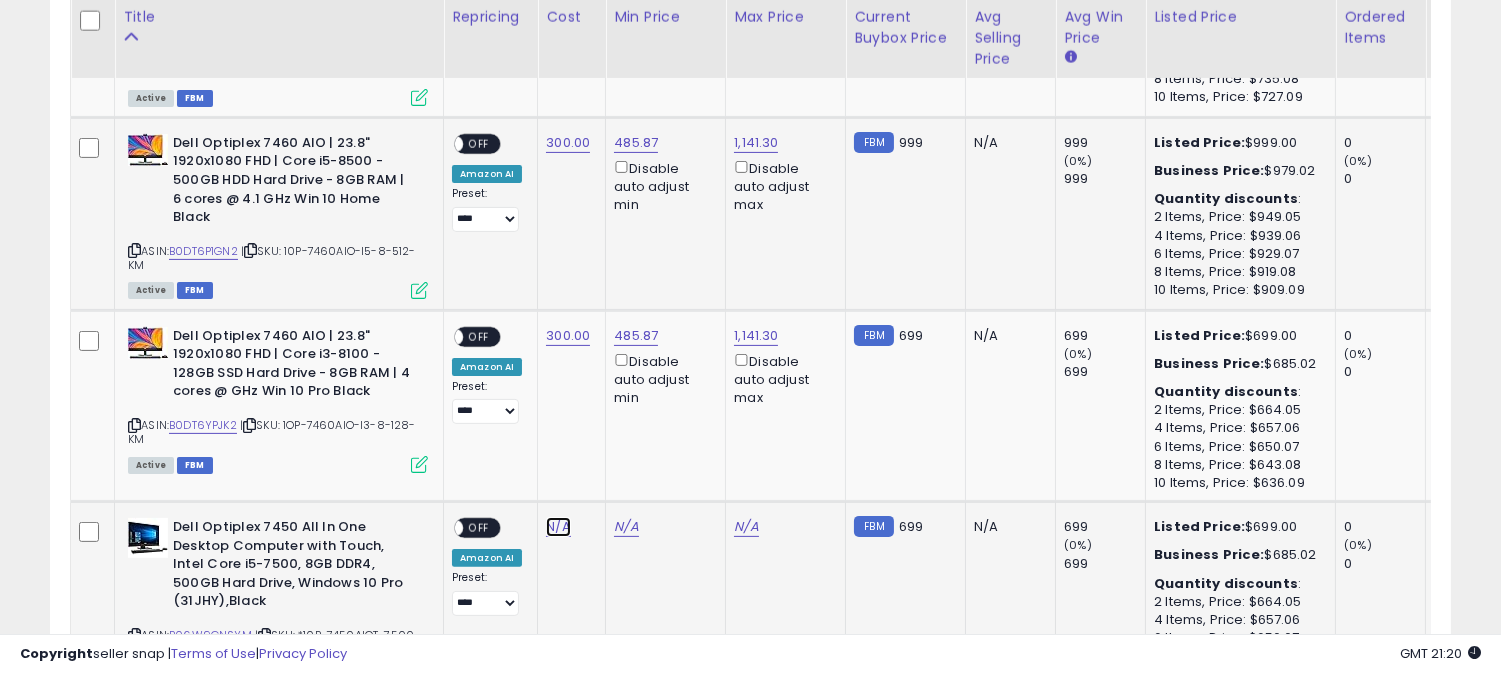 click on "N/A" at bounding box center (558, 527) 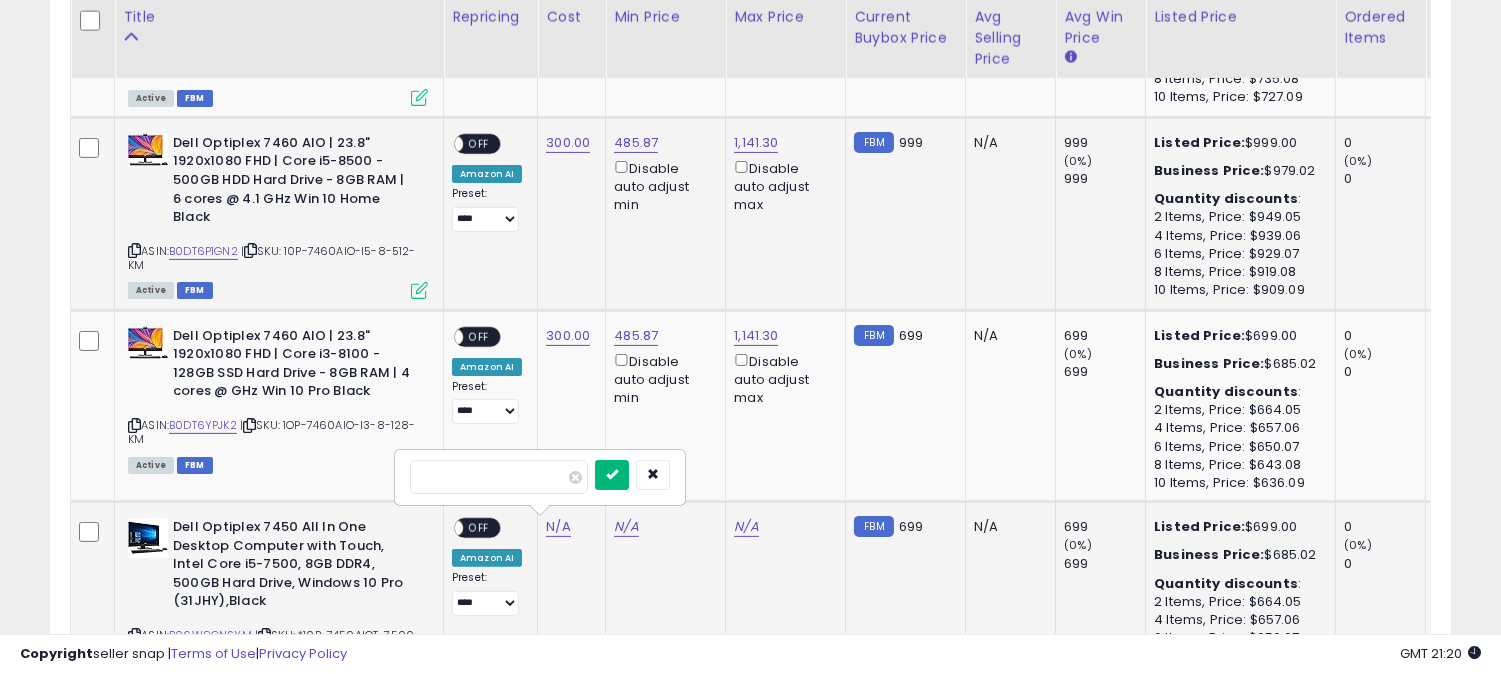type on "***" 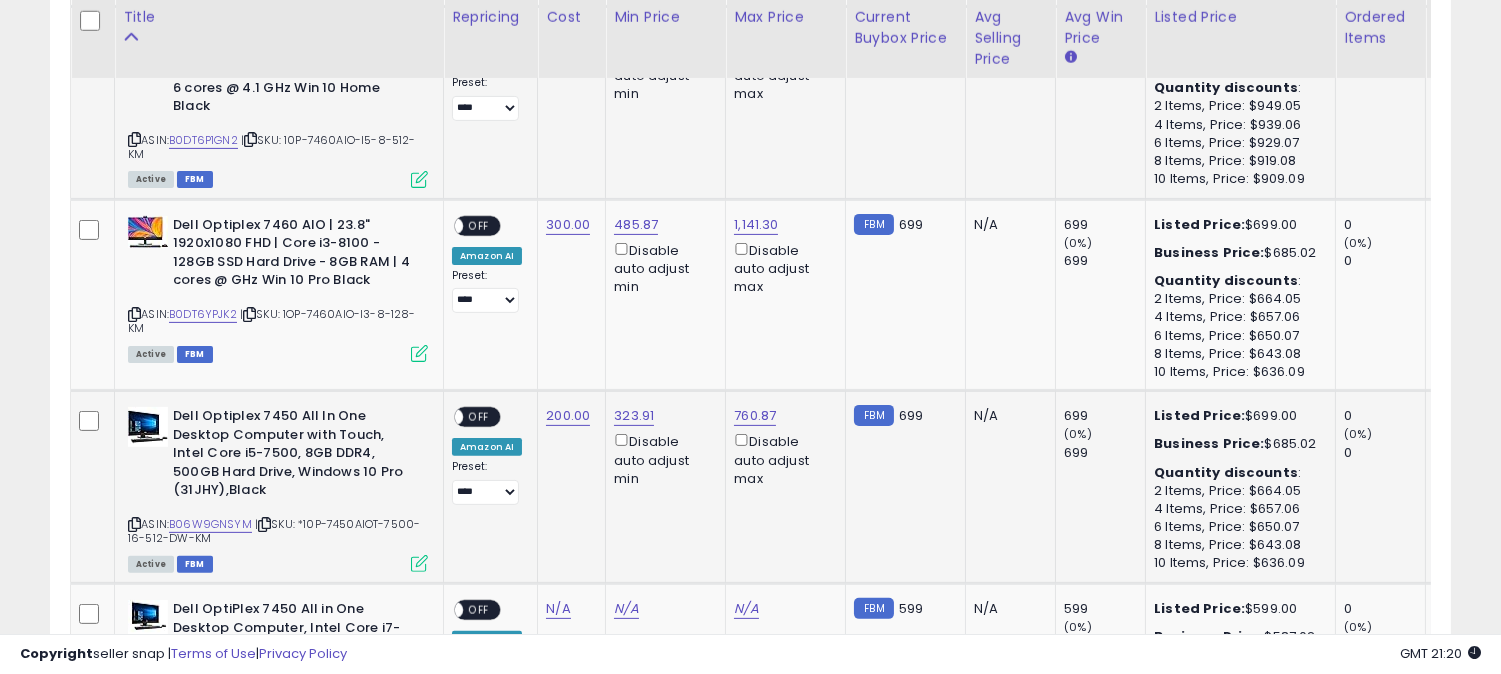 scroll, scrollTop: 1346, scrollLeft: 0, axis: vertical 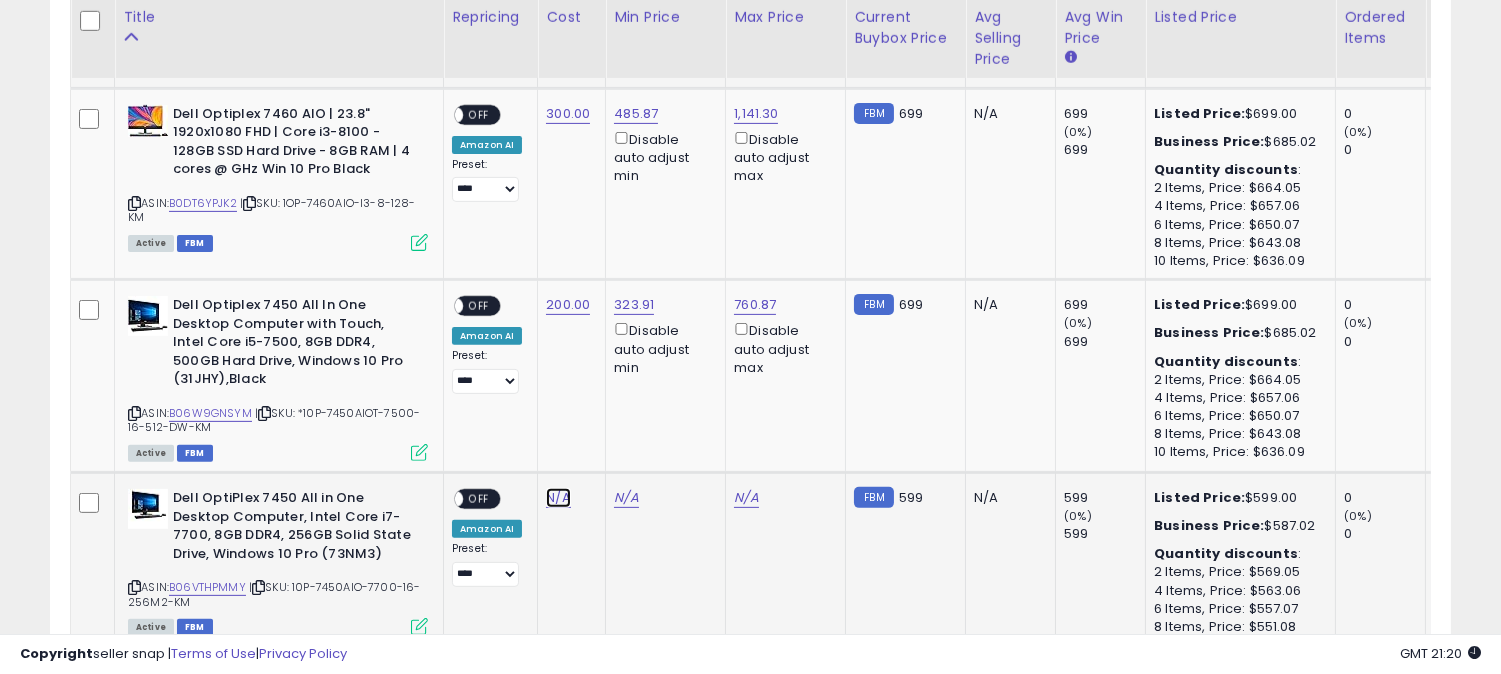 click on "N/A" at bounding box center (558, 498) 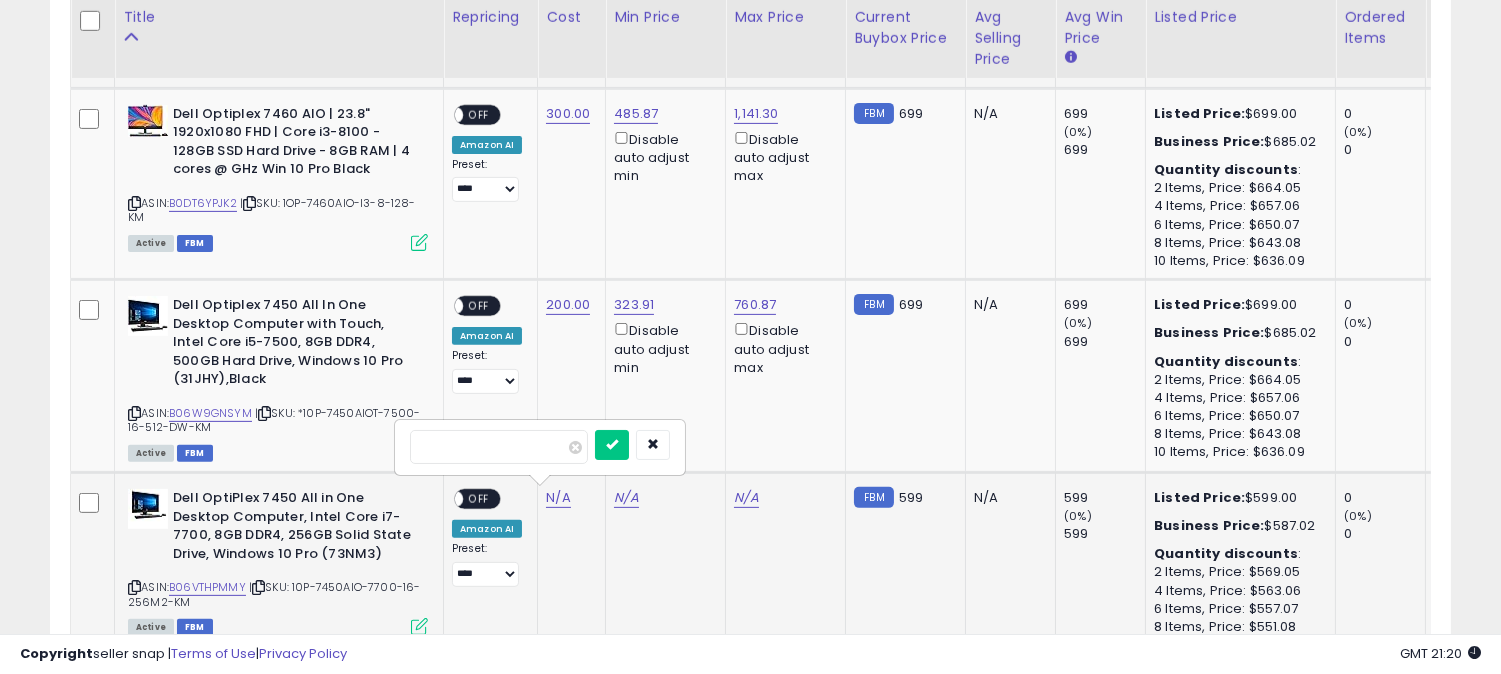 type on "***" 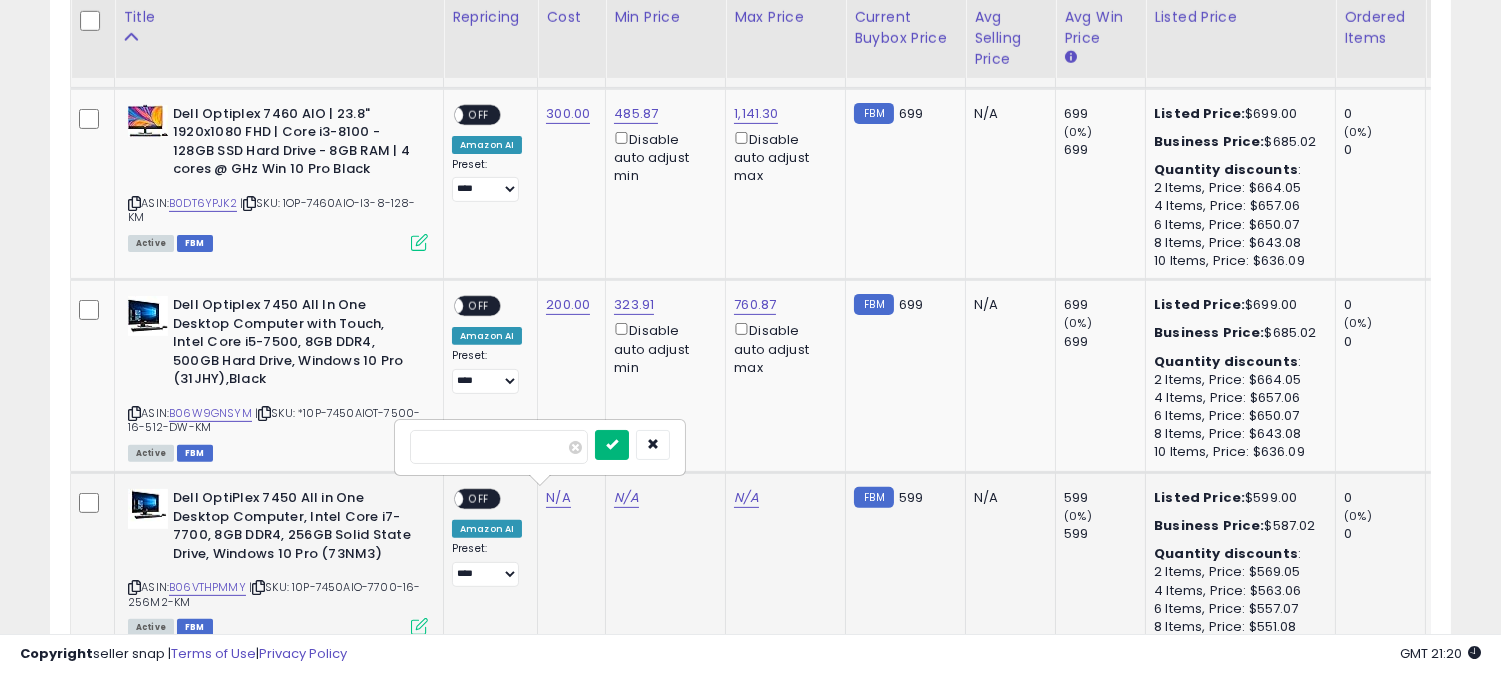 click at bounding box center (612, 444) 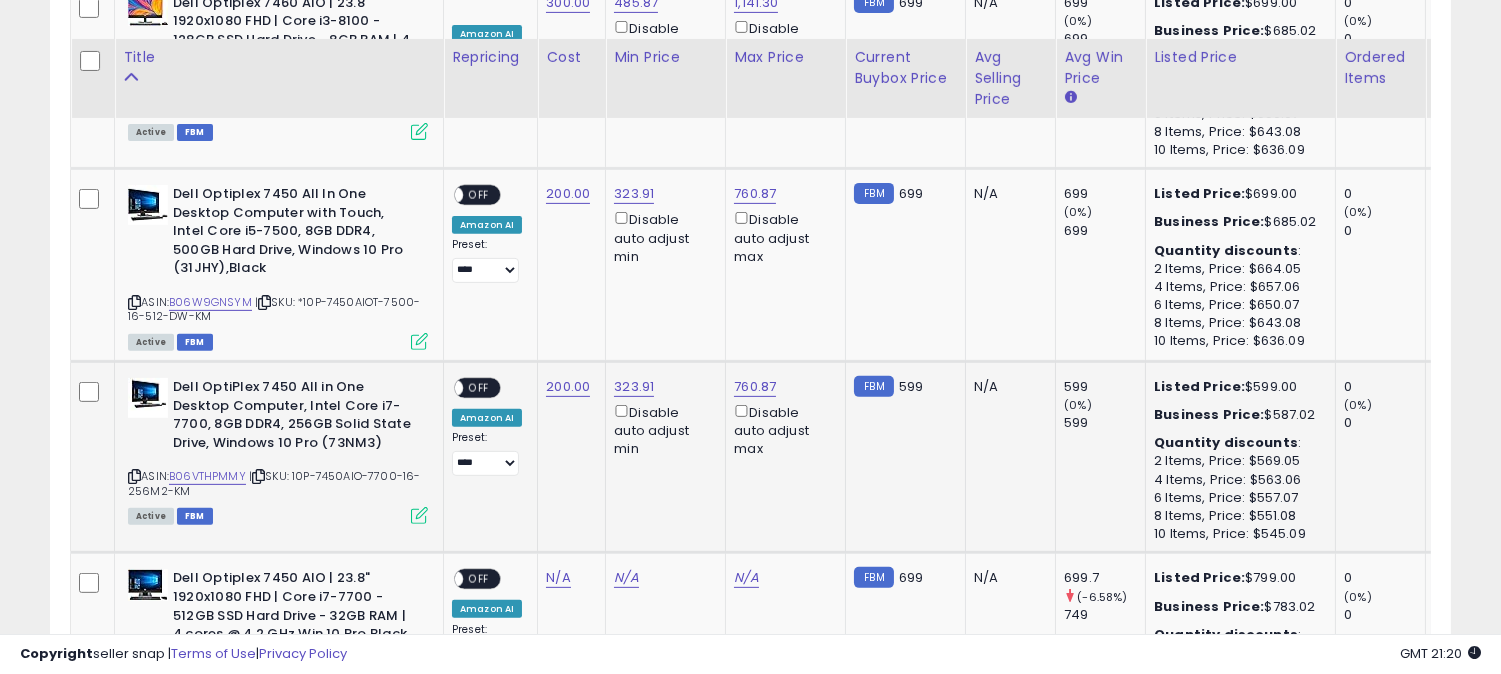 scroll, scrollTop: 1568, scrollLeft: 0, axis: vertical 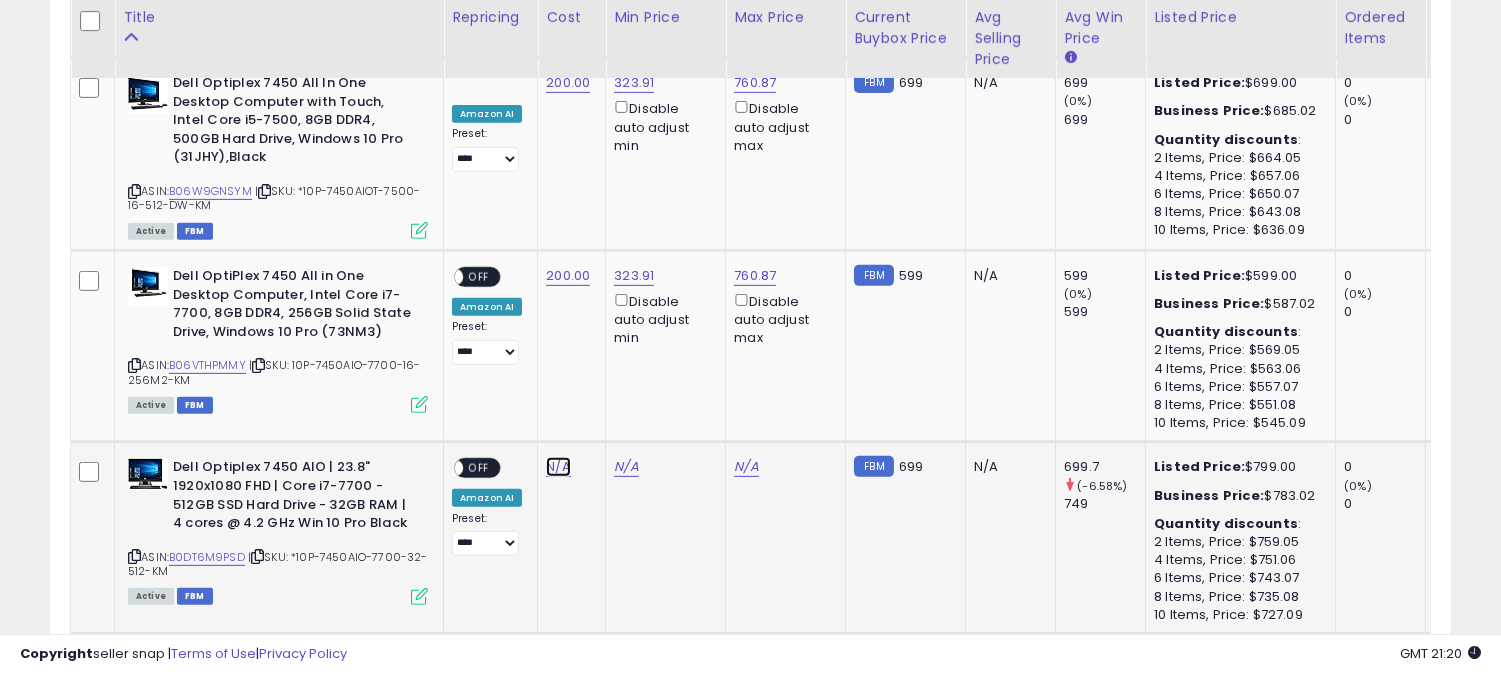 click on "N/A" at bounding box center (558, 467) 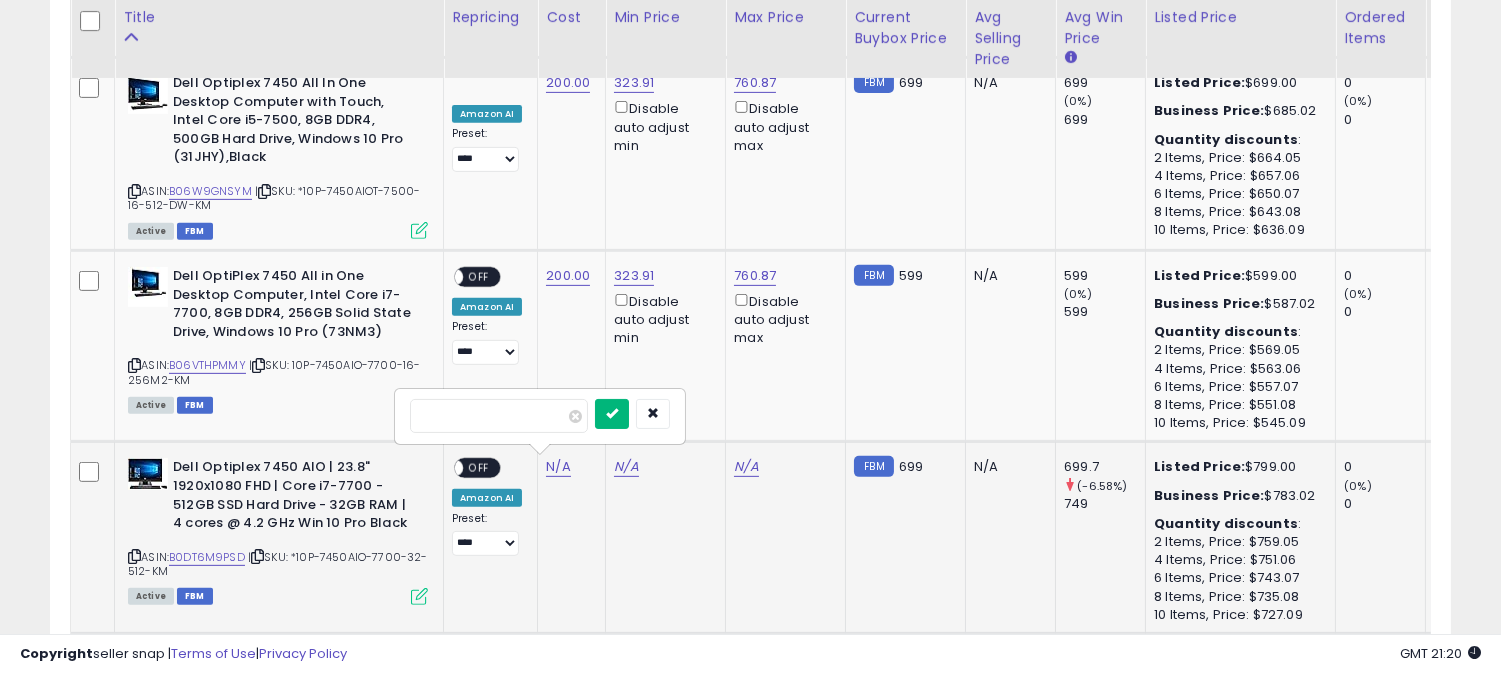 type on "***" 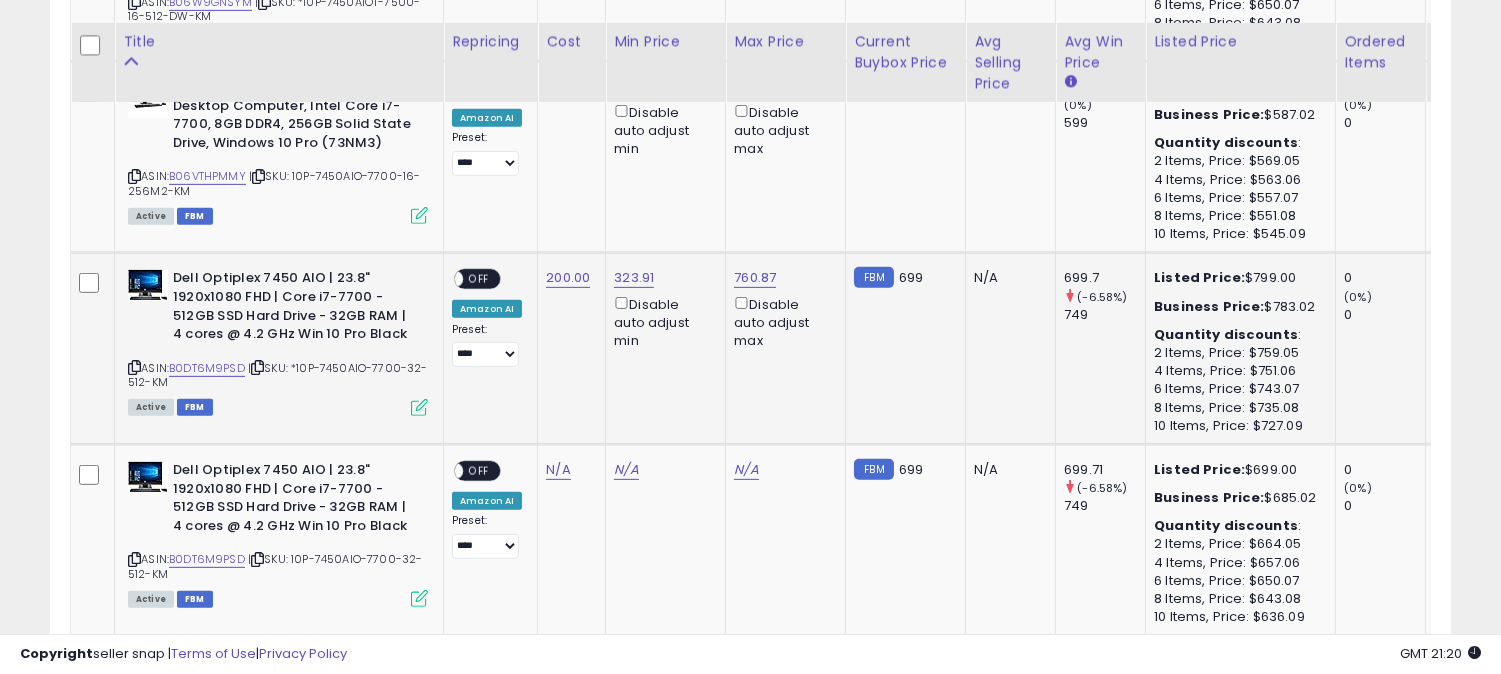 scroll, scrollTop: 1791, scrollLeft: 0, axis: vertical 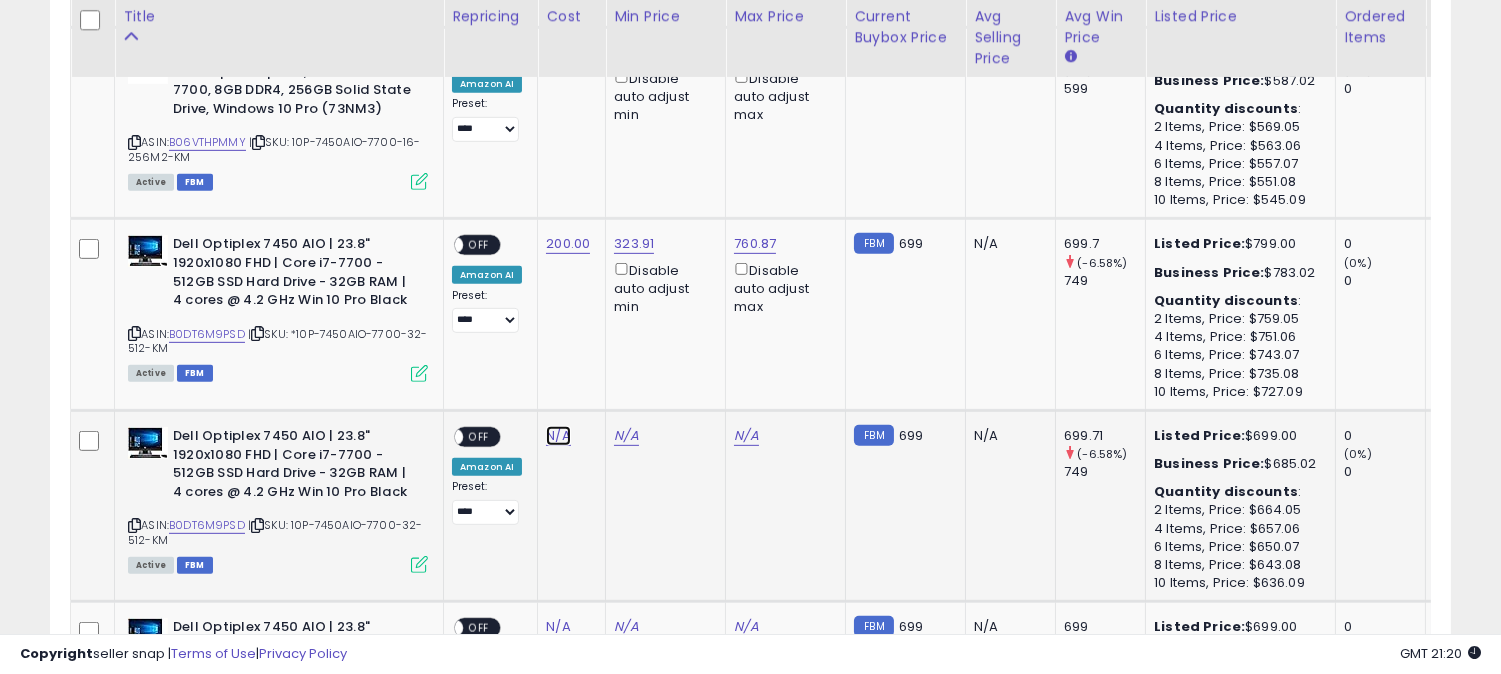 click on "N/A" at bounding box center [558, 436] 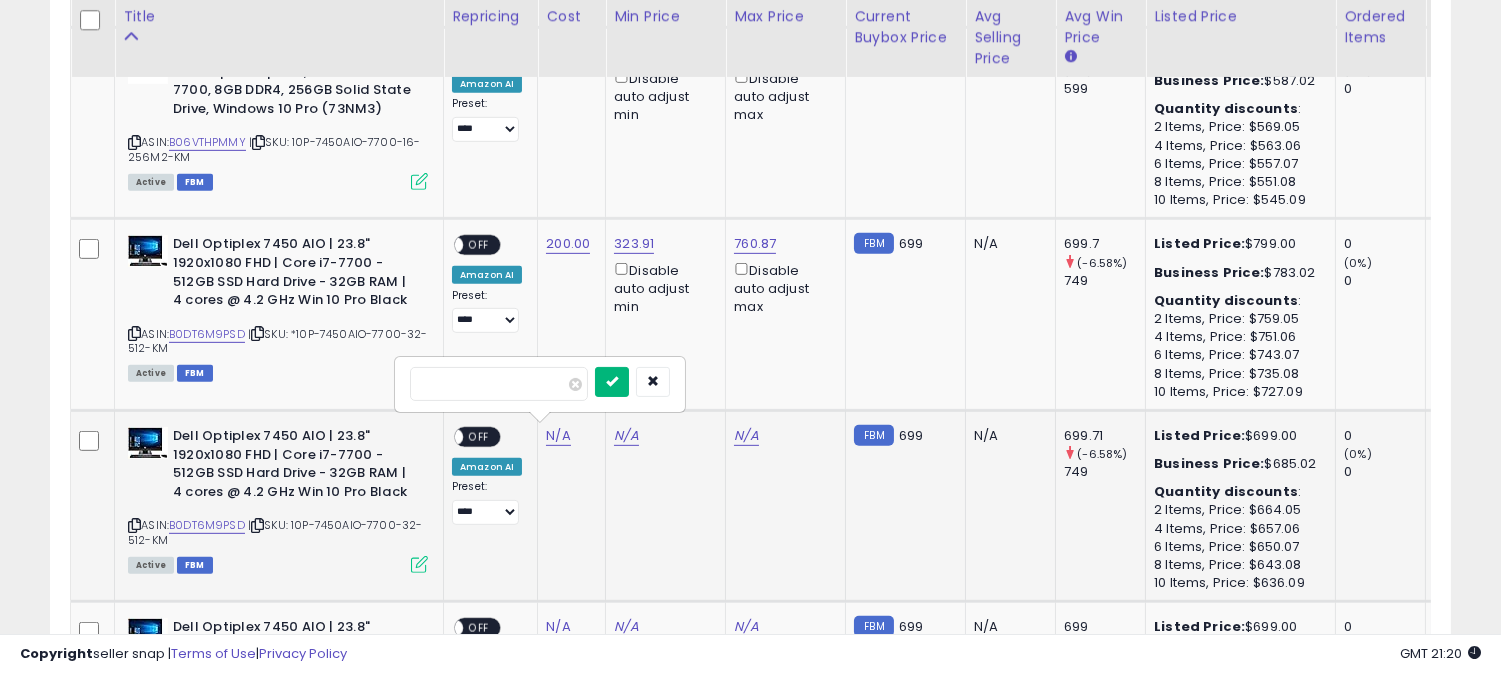 type on "***" 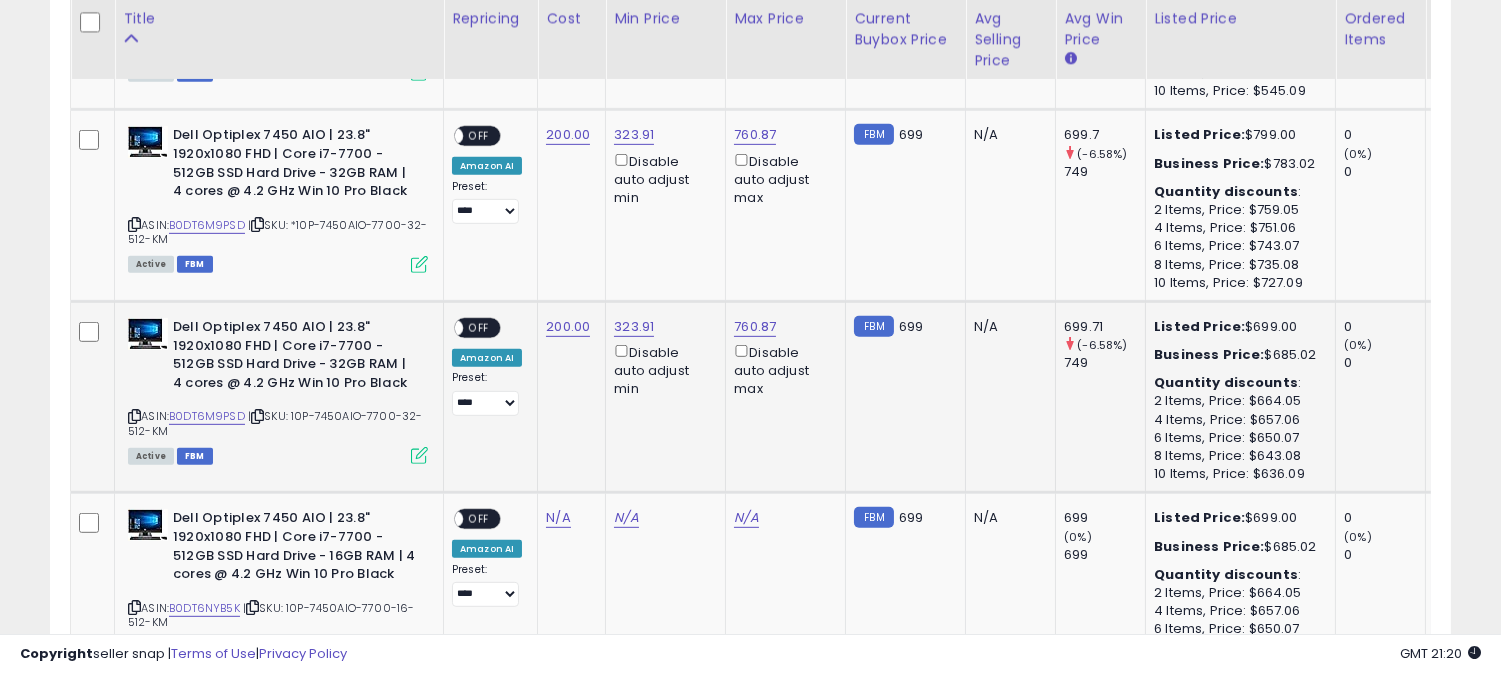 scroll, scrollTop: 1902, scrollLeft: 0, axis: vertical 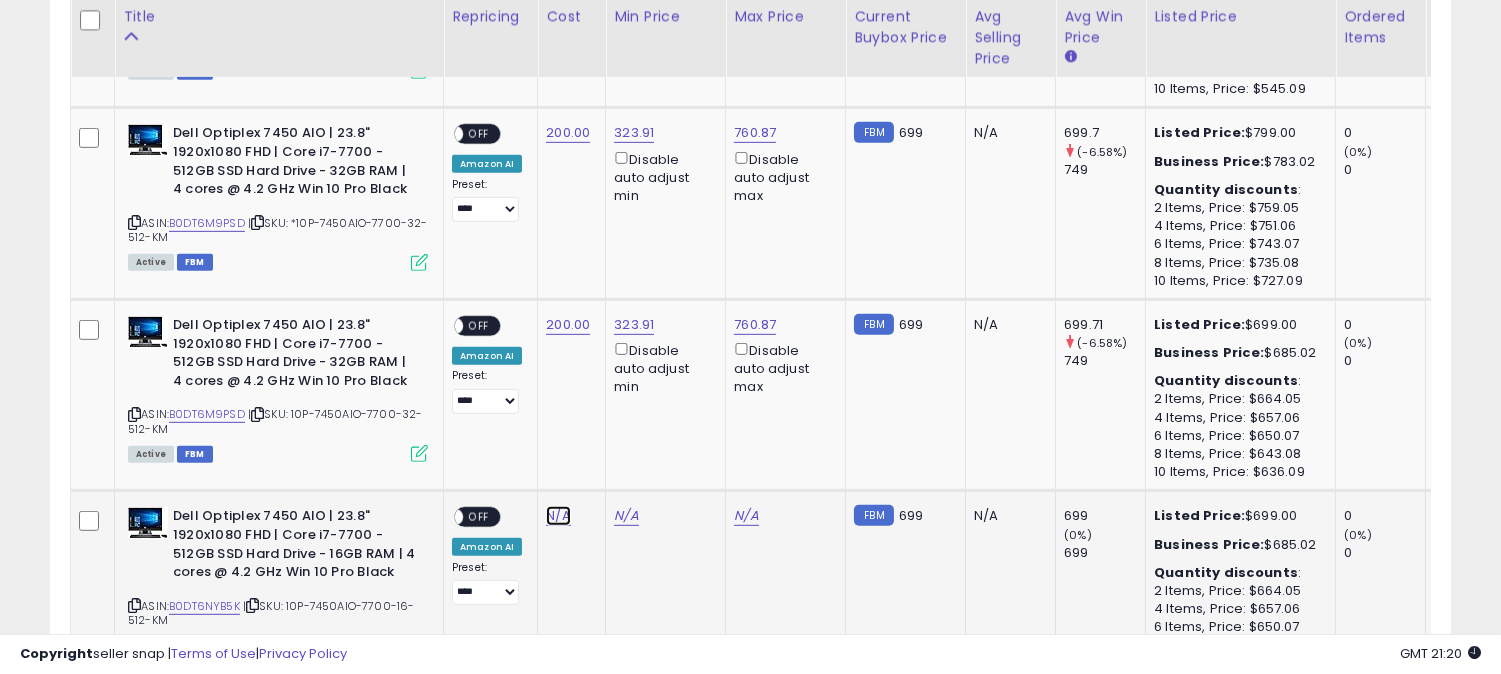 click on "N/A" at bounding box center (558, 516) 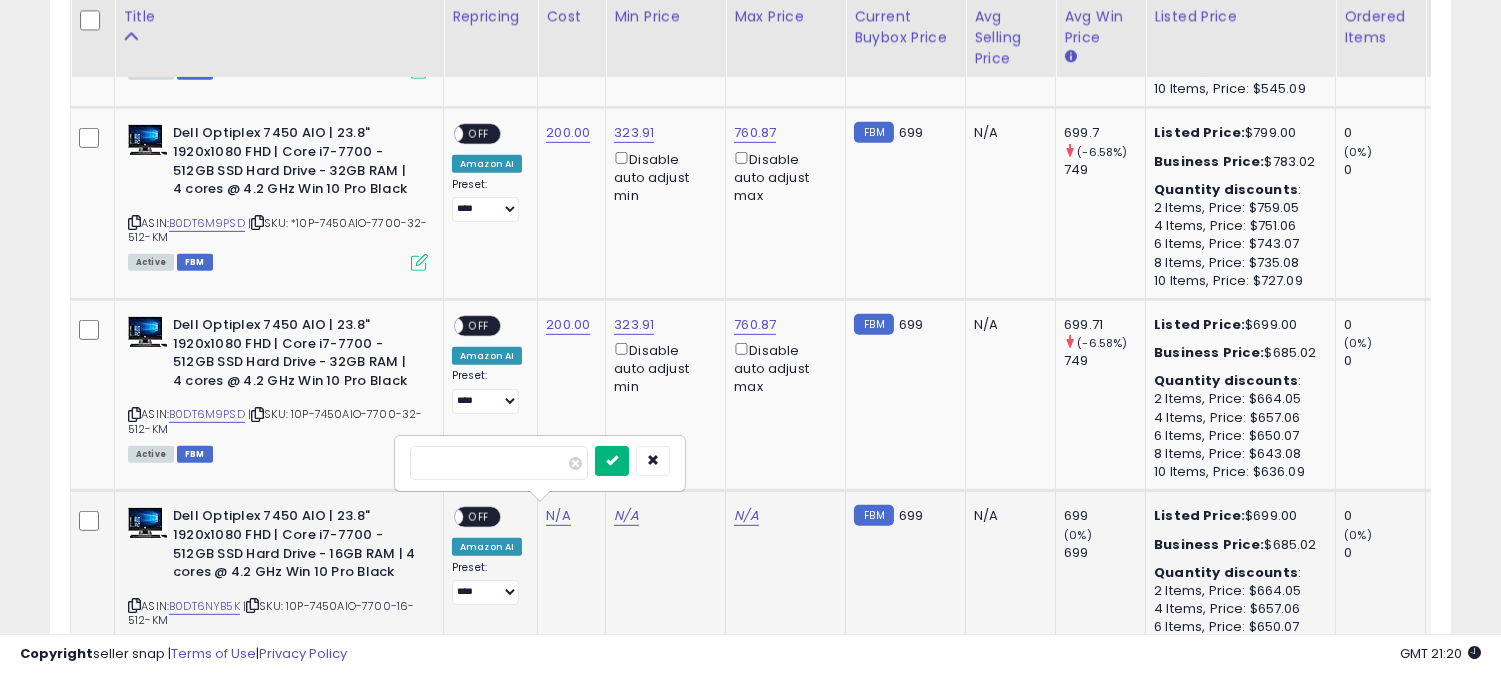 type on "***" 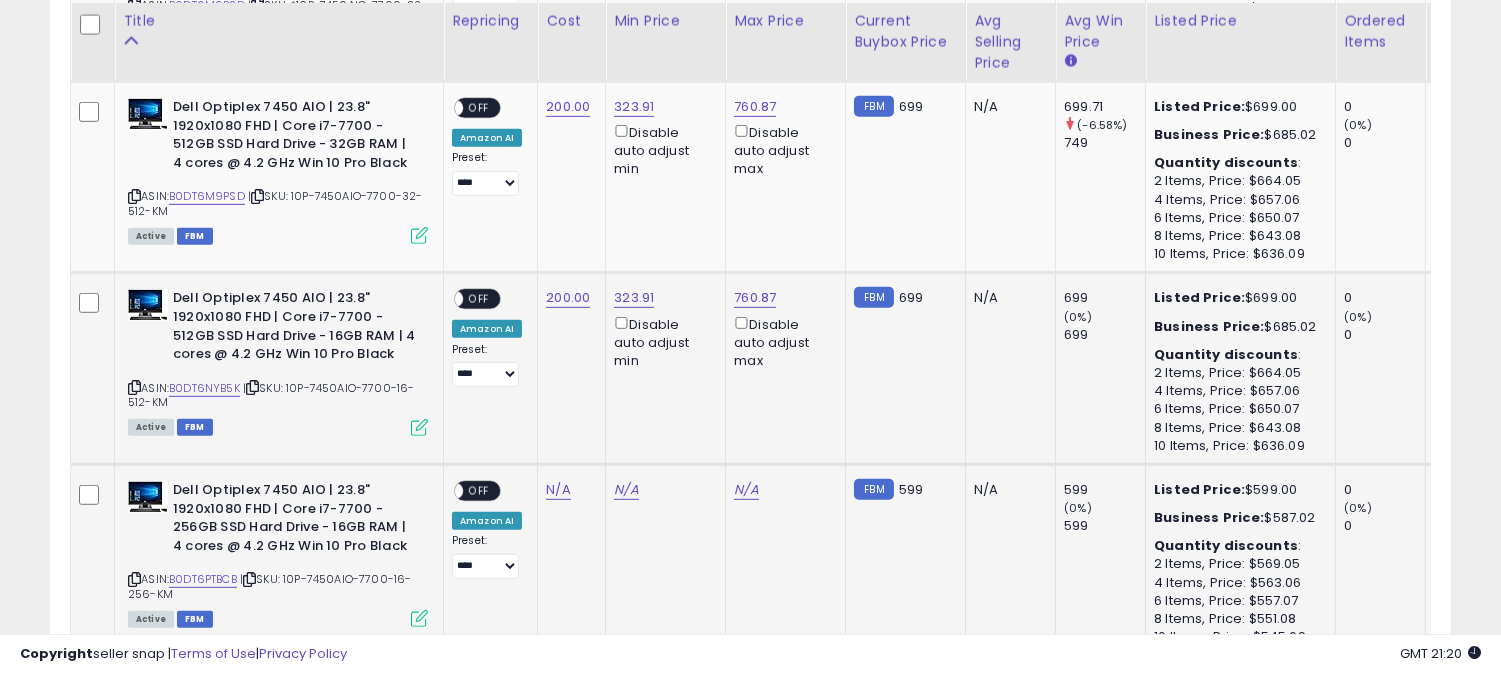 scroll, scrollTop: 2124, scrollLeft: 0, axis: vertical 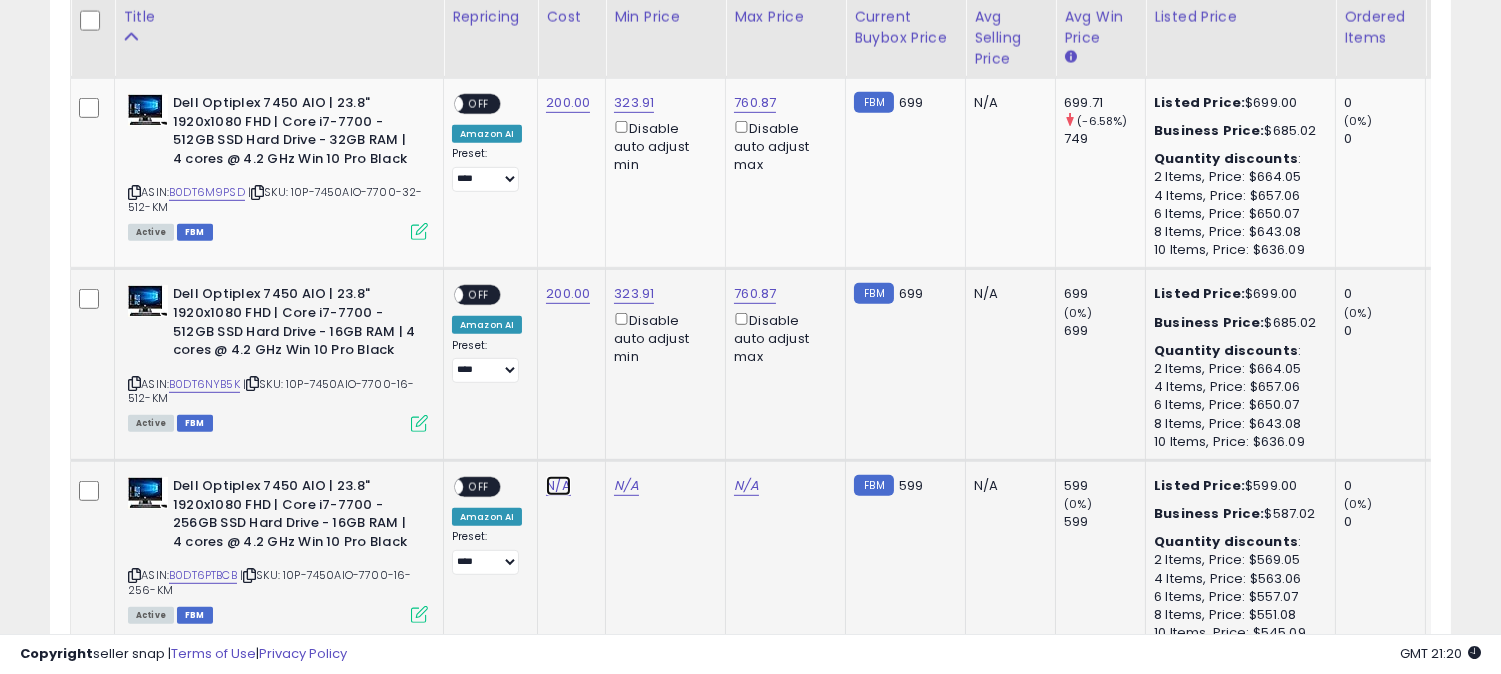 click on "N/A" at bounding box center (558, 486) 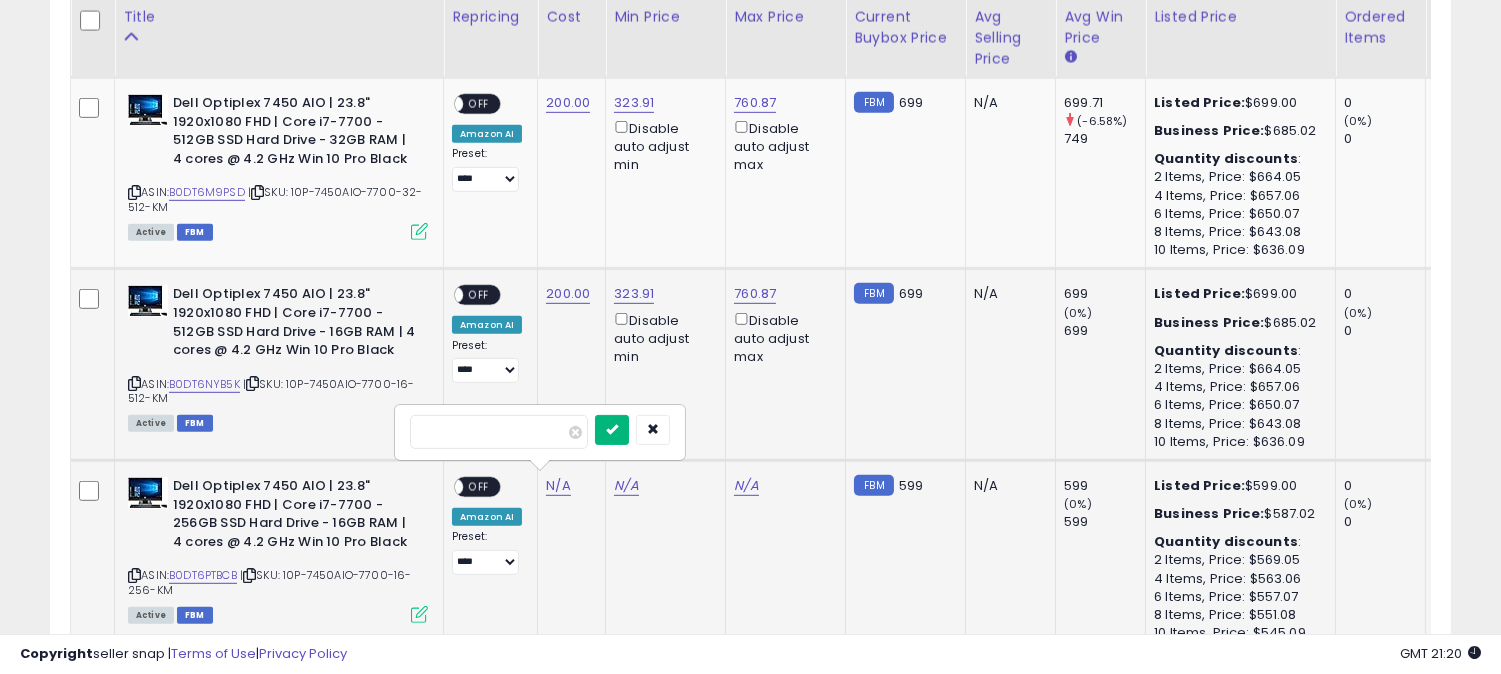 type on "***" 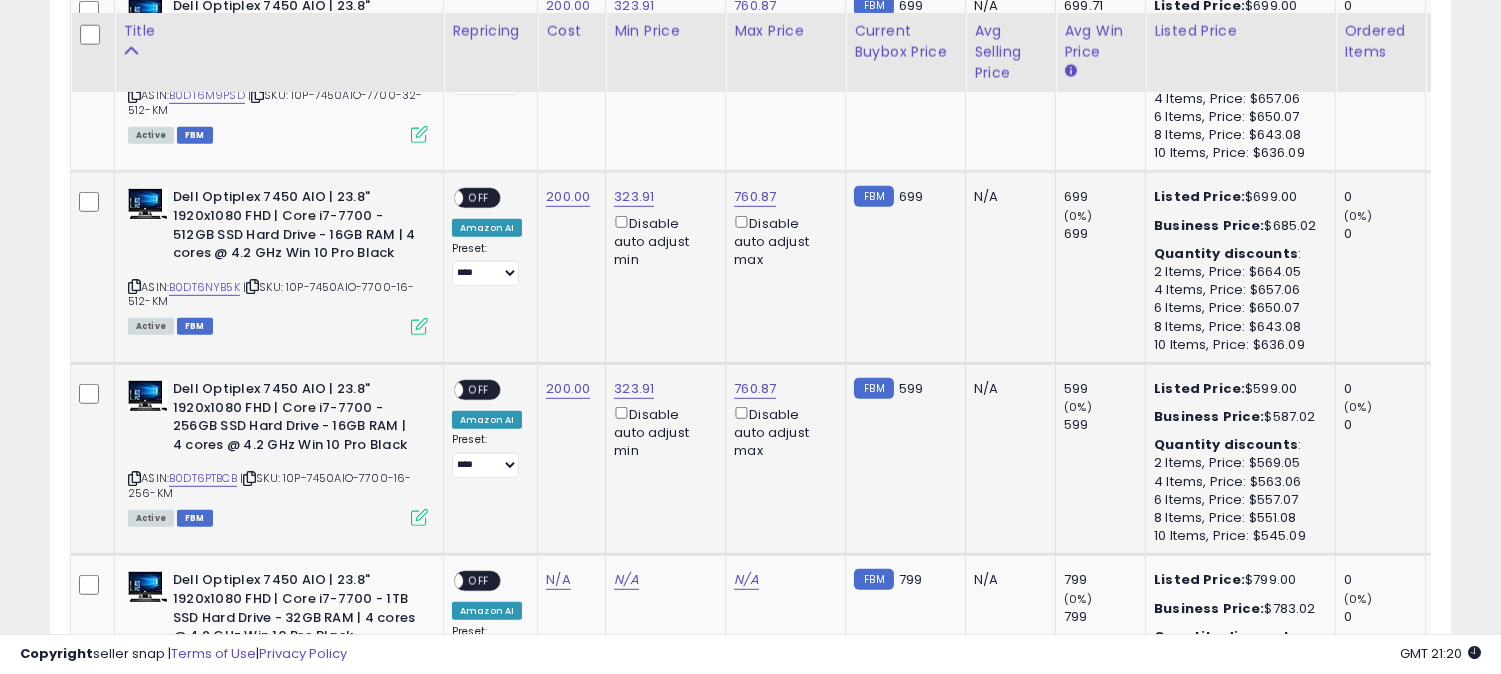 scroll, scrollTop: 2235, scrollLeft: 0, axis: vertical 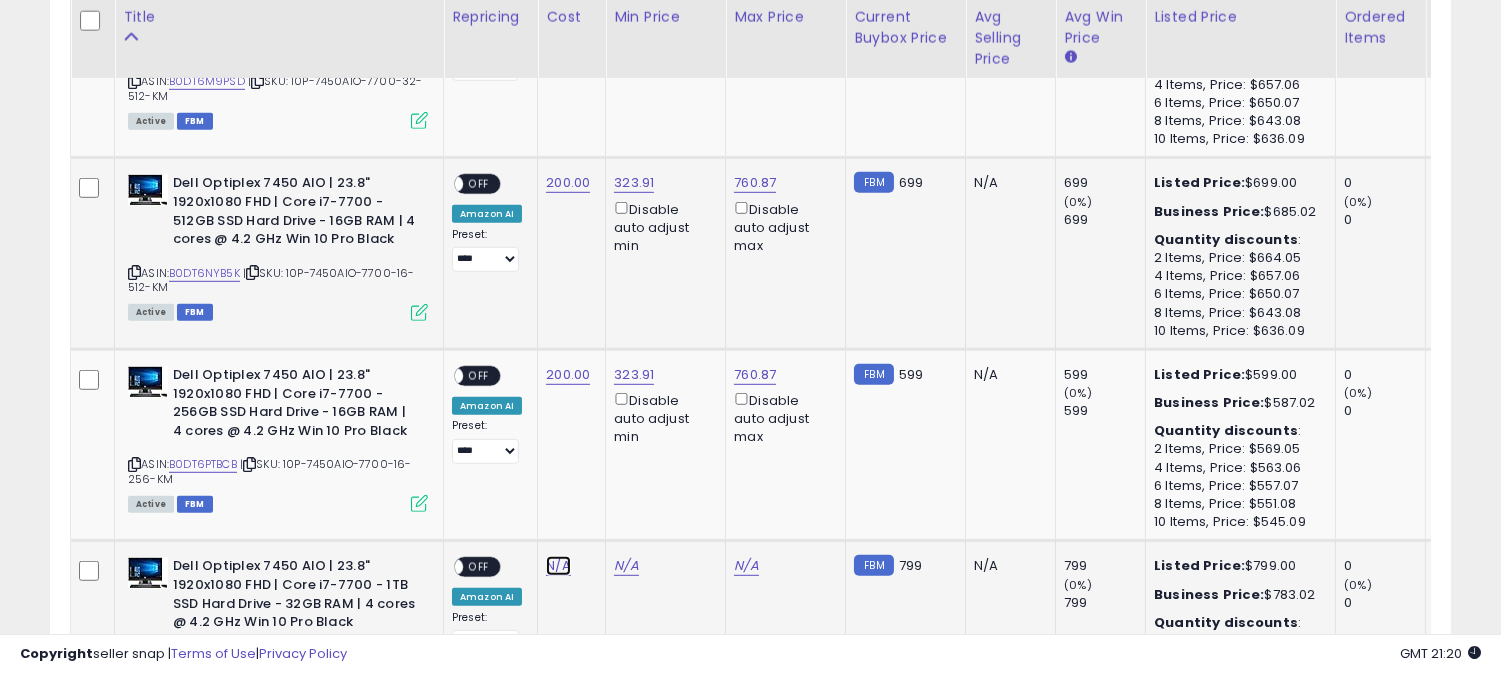 click on "N/A" at bounding box center [558, 566] 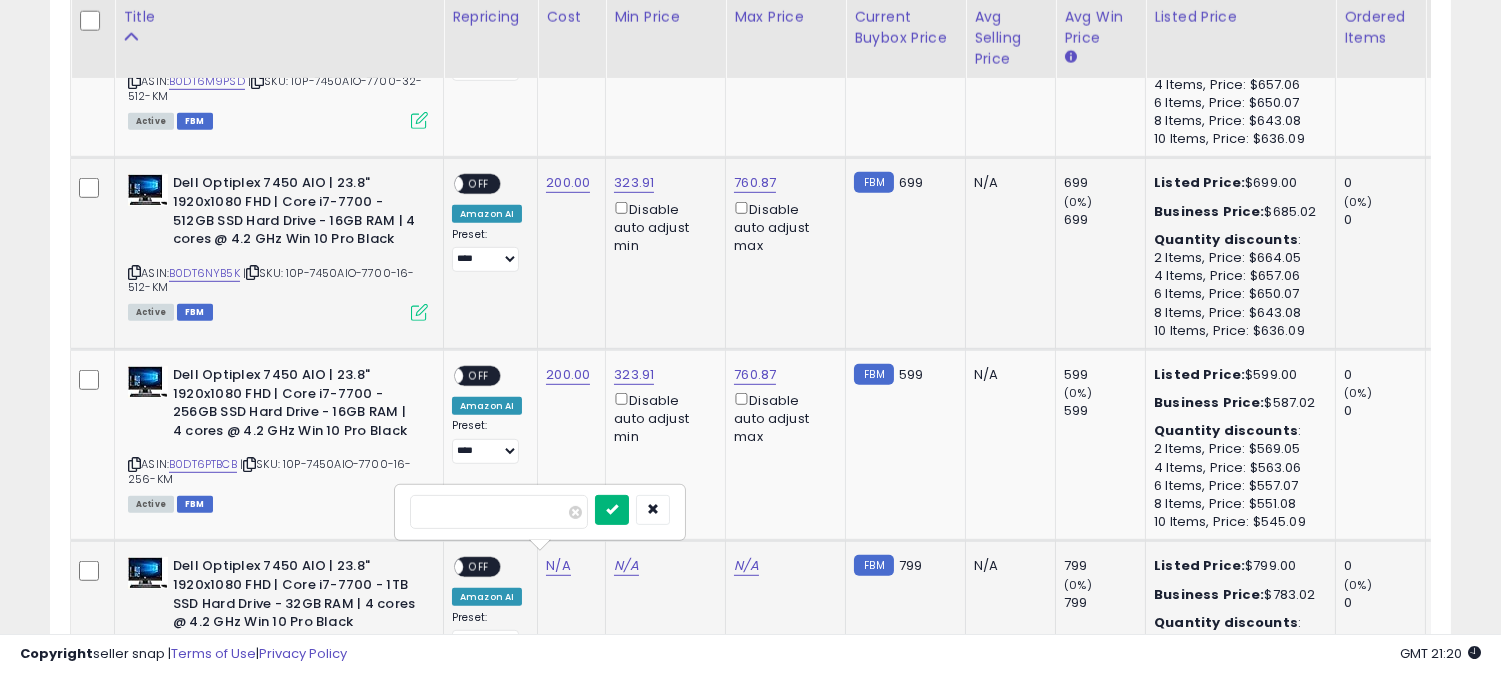 type on "***" 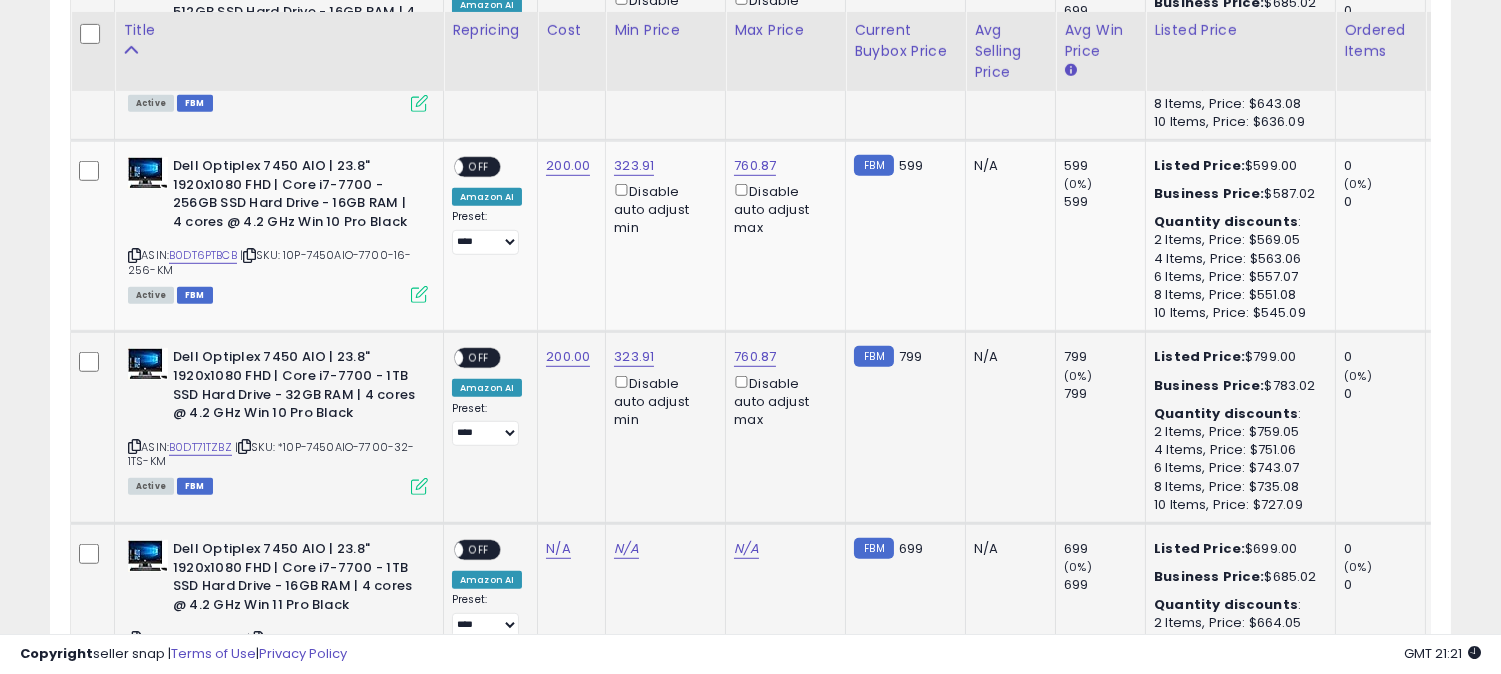 scroll, scrollTop: 2457, scrollLeft: 0, axis: vertical 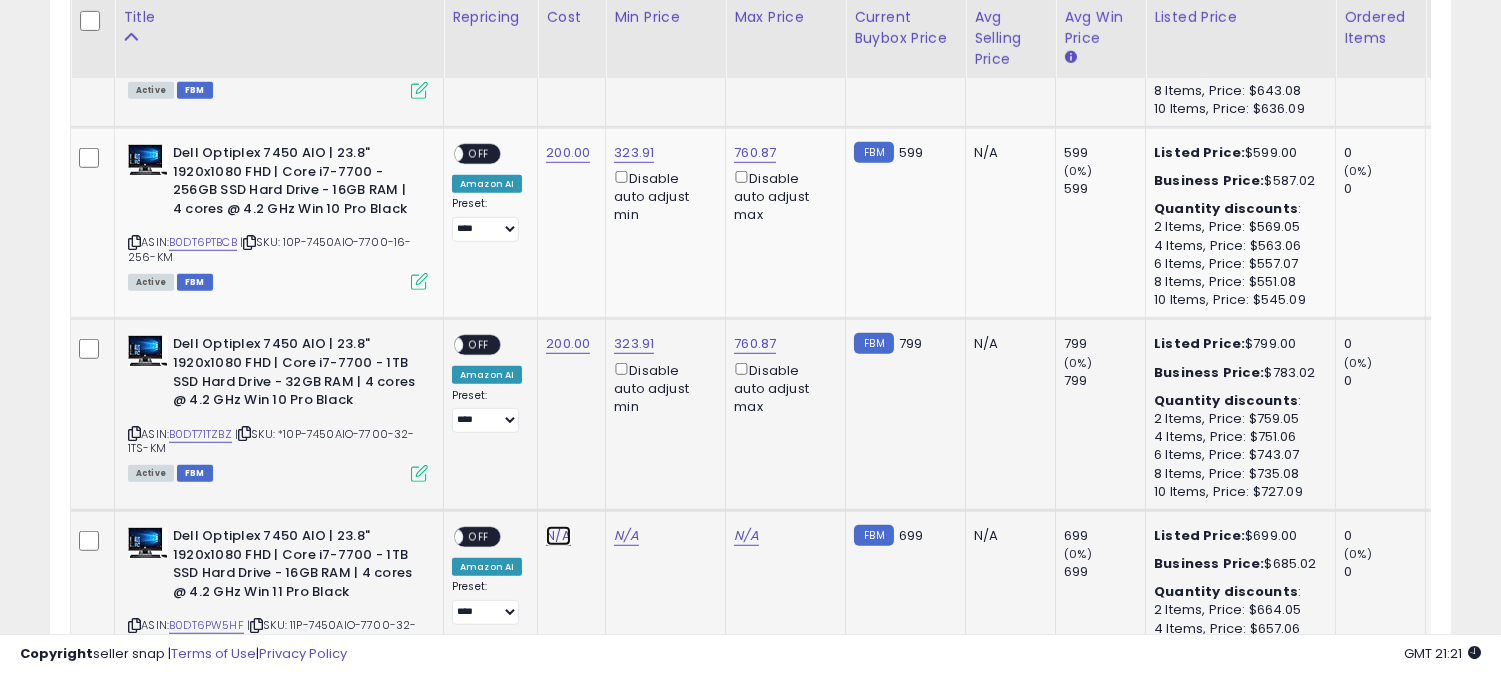 click on "N/A" at bounding box center [558, 536] 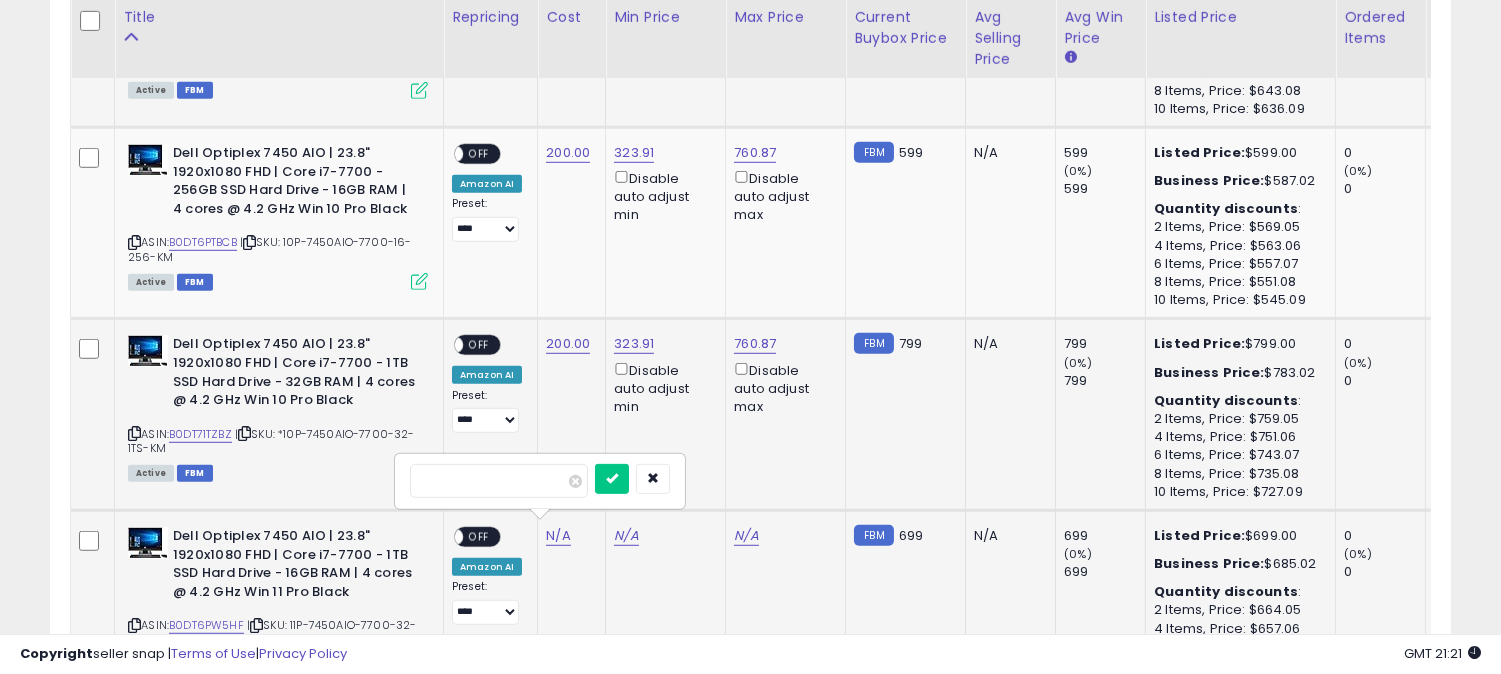 type on "***" 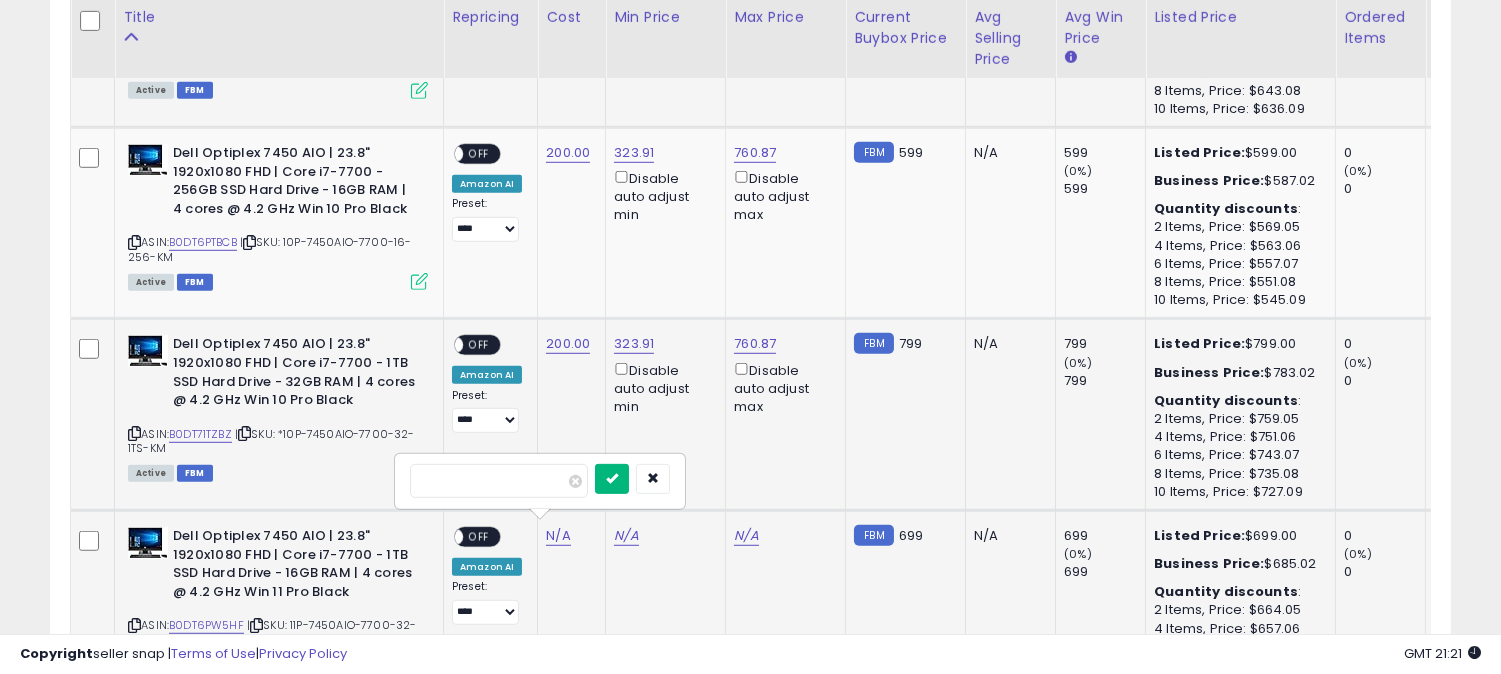 click at bounding box center (612, 478) 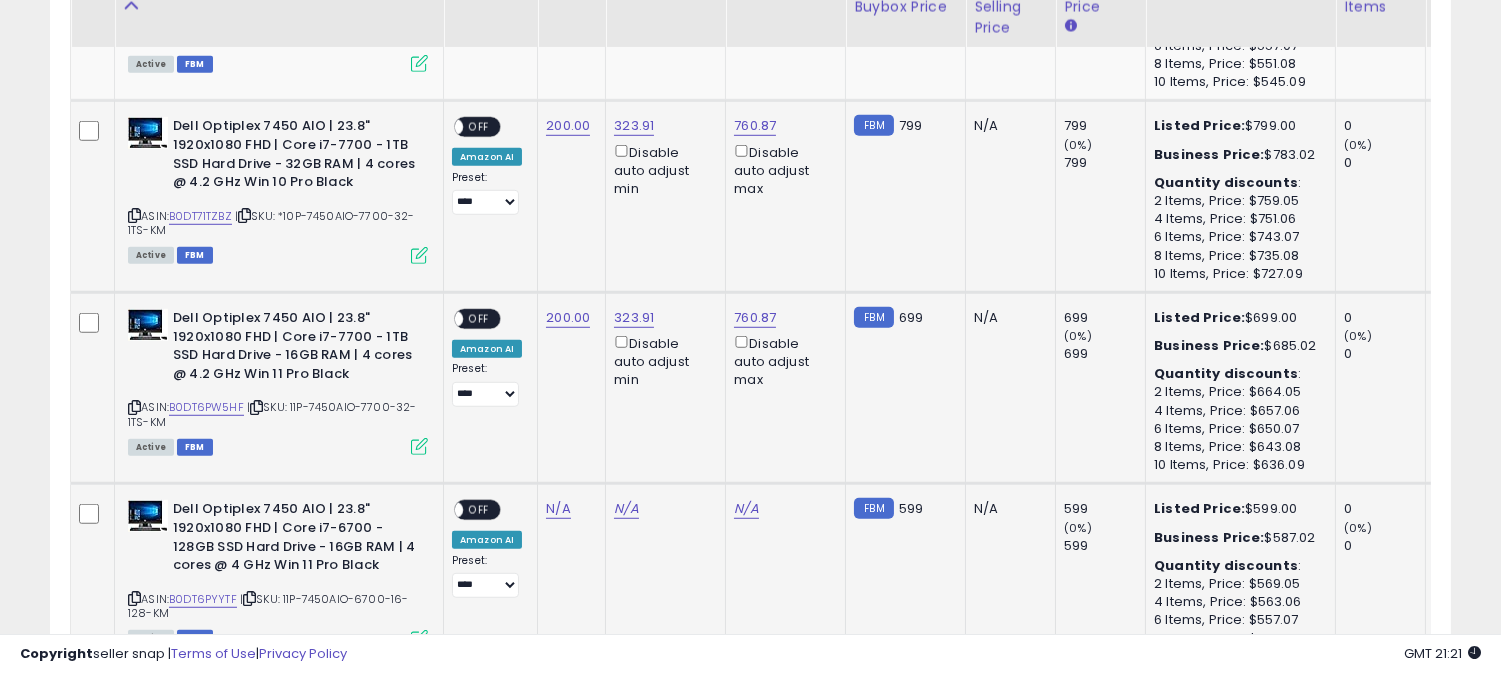 scroll, scrollTop: 2680, scrollLeft: 0, axis: vertical 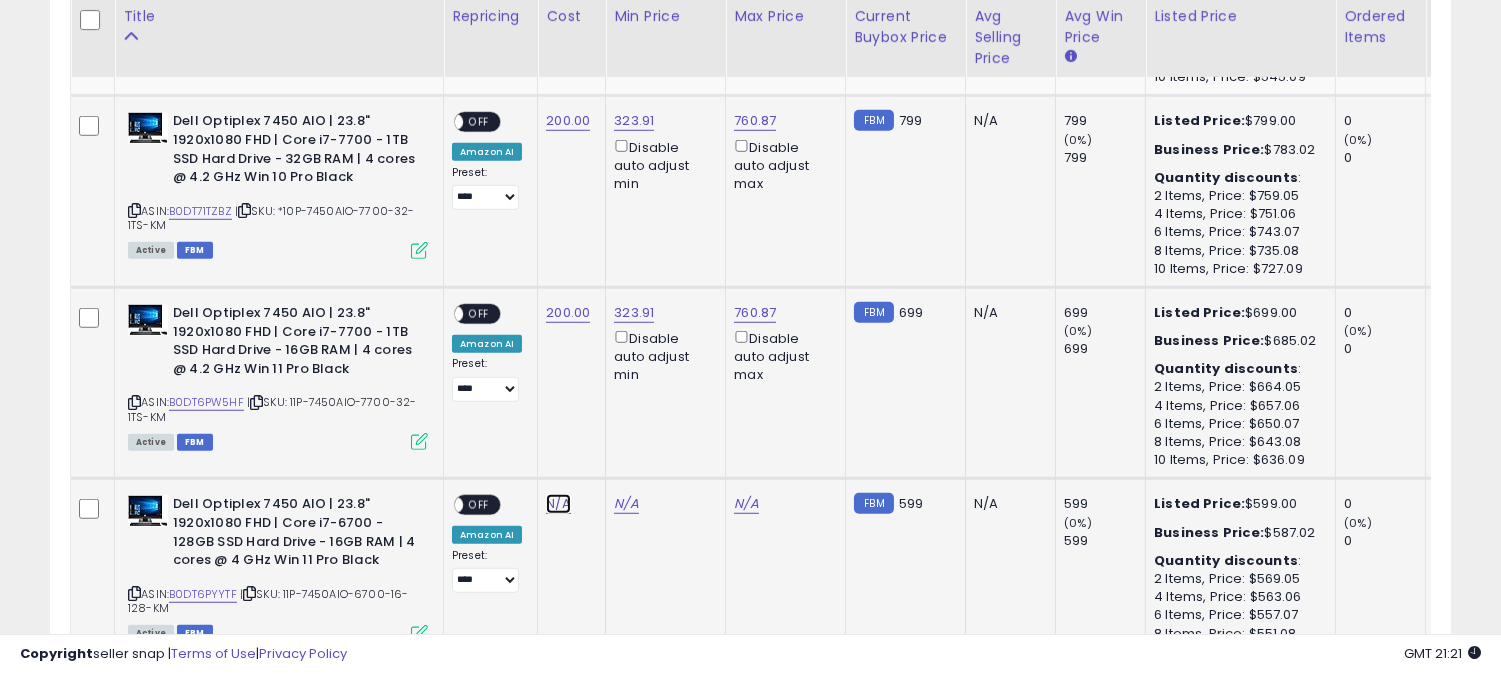 click on "N/A" at bounding box center [558, 504] 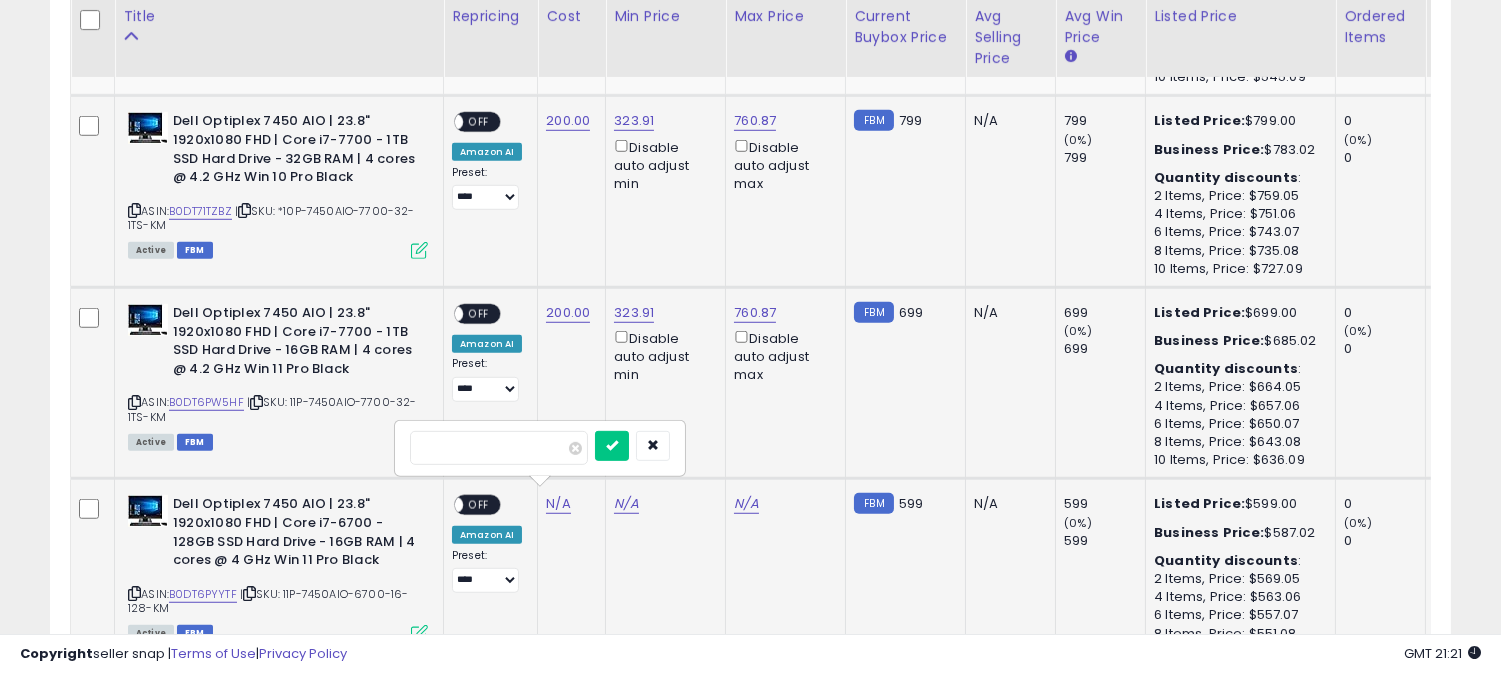 type on "***" 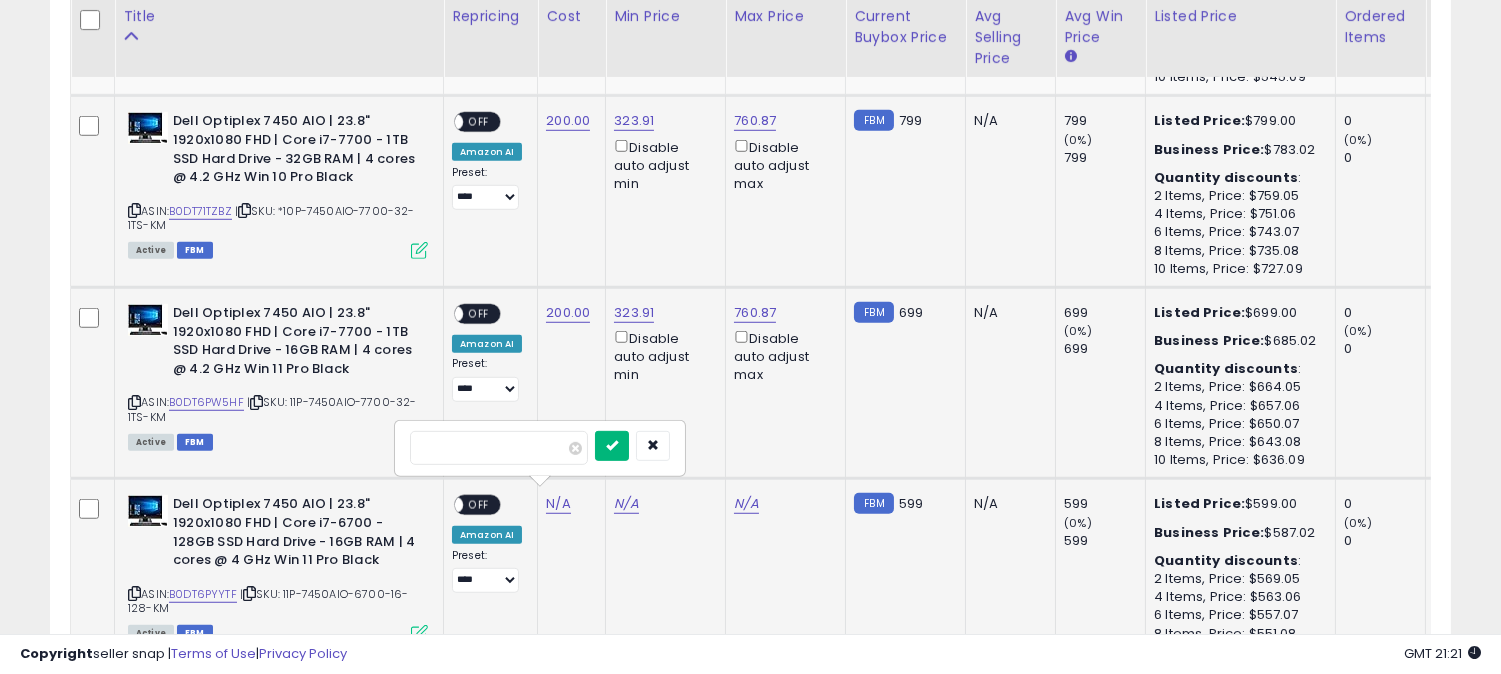 click at bounding box center (612, 445) 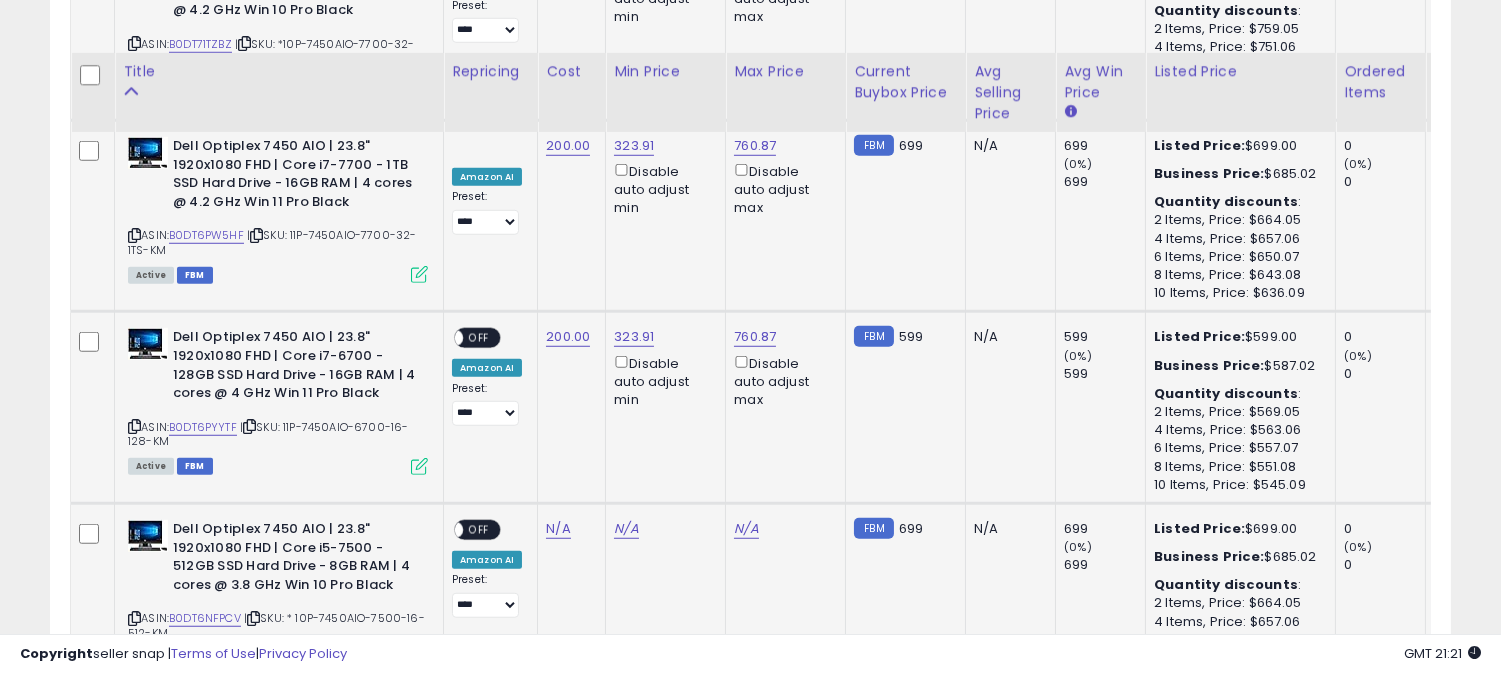 scroll, scrollTop: 2902, scrollLeft: 0, axis: vertical 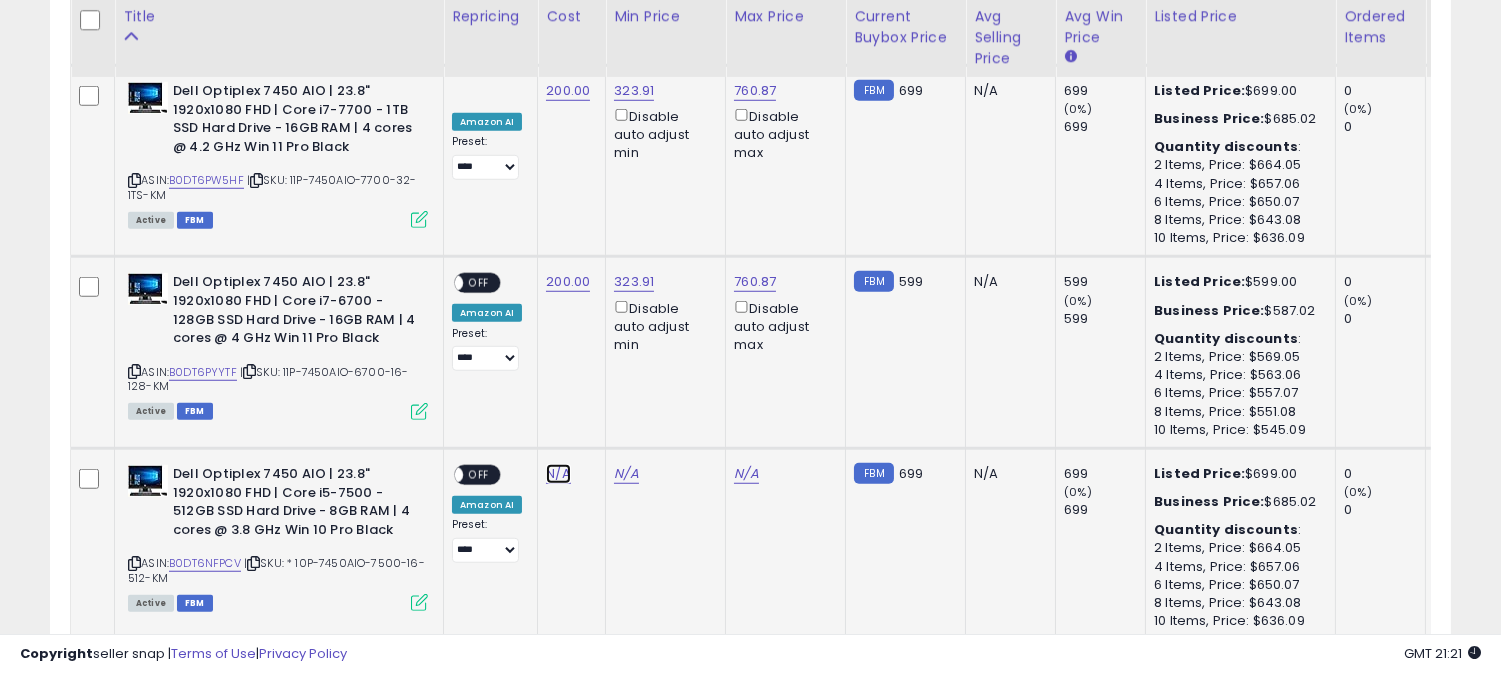 click on "N/A" at bounding box center (558, 474) 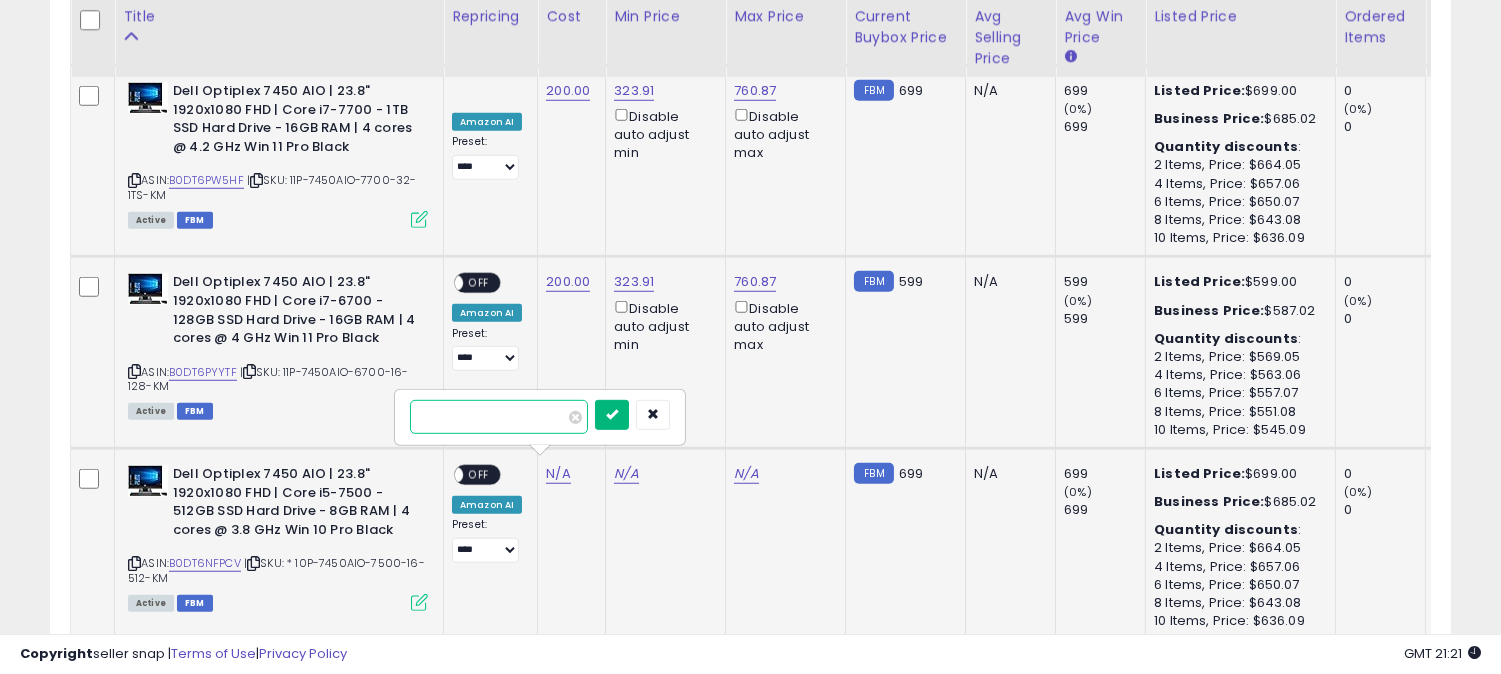 type on "***" 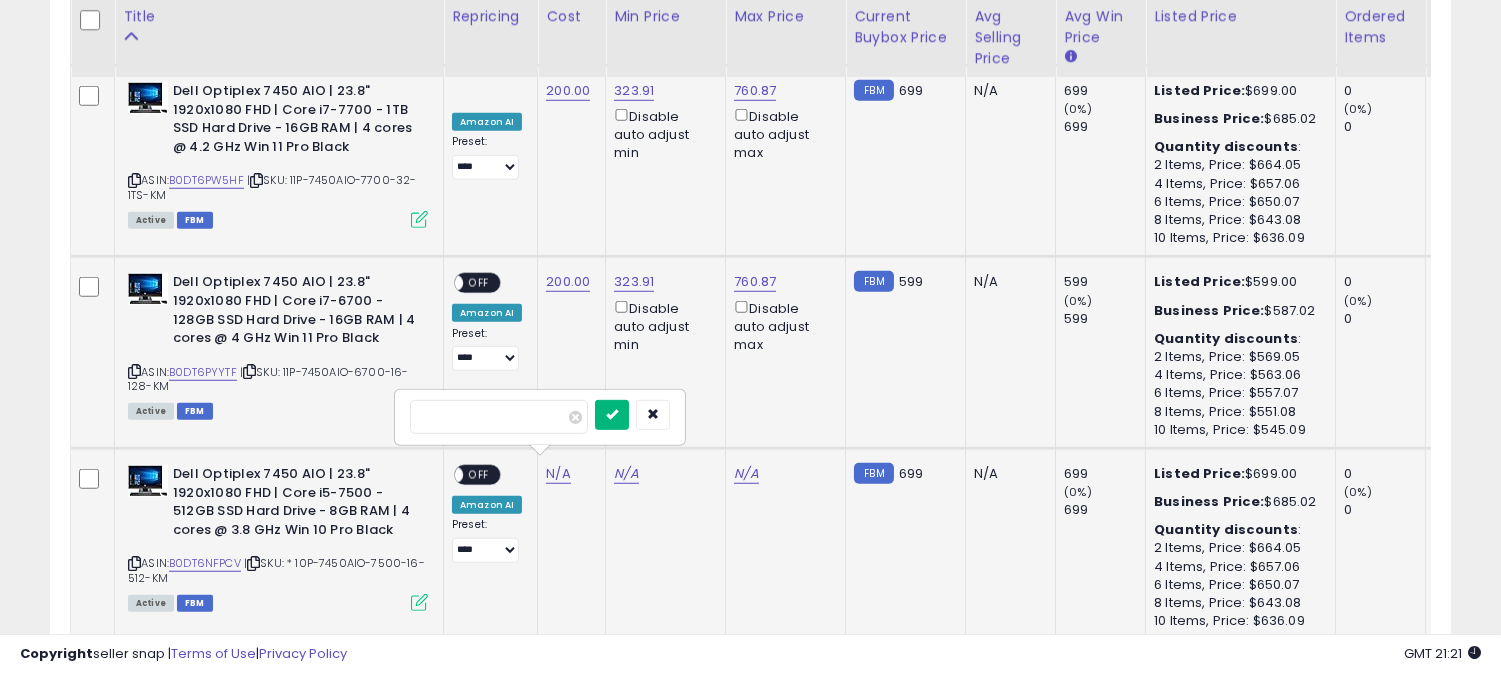 click at bounding box center (612, 414) 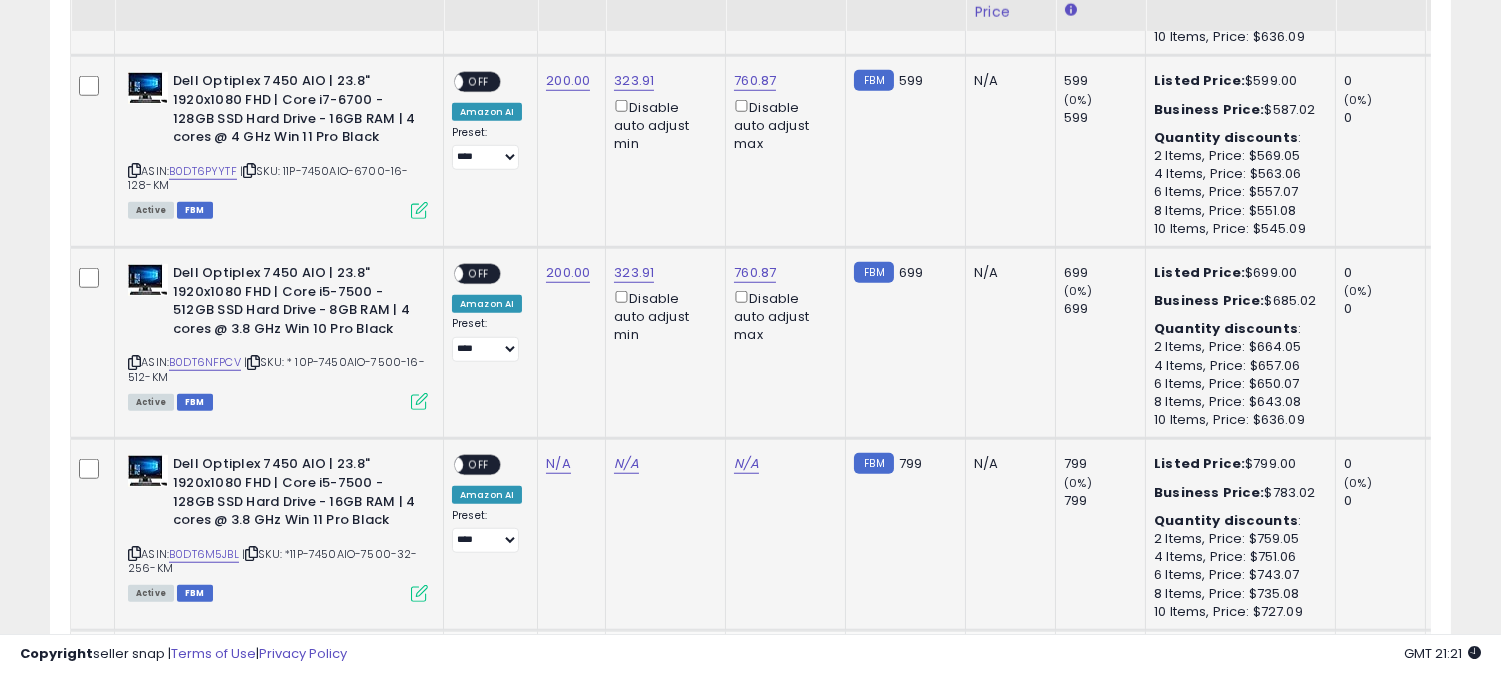 scroll, scrollTop: 3124, scrollLeft: 0, axis: vertical 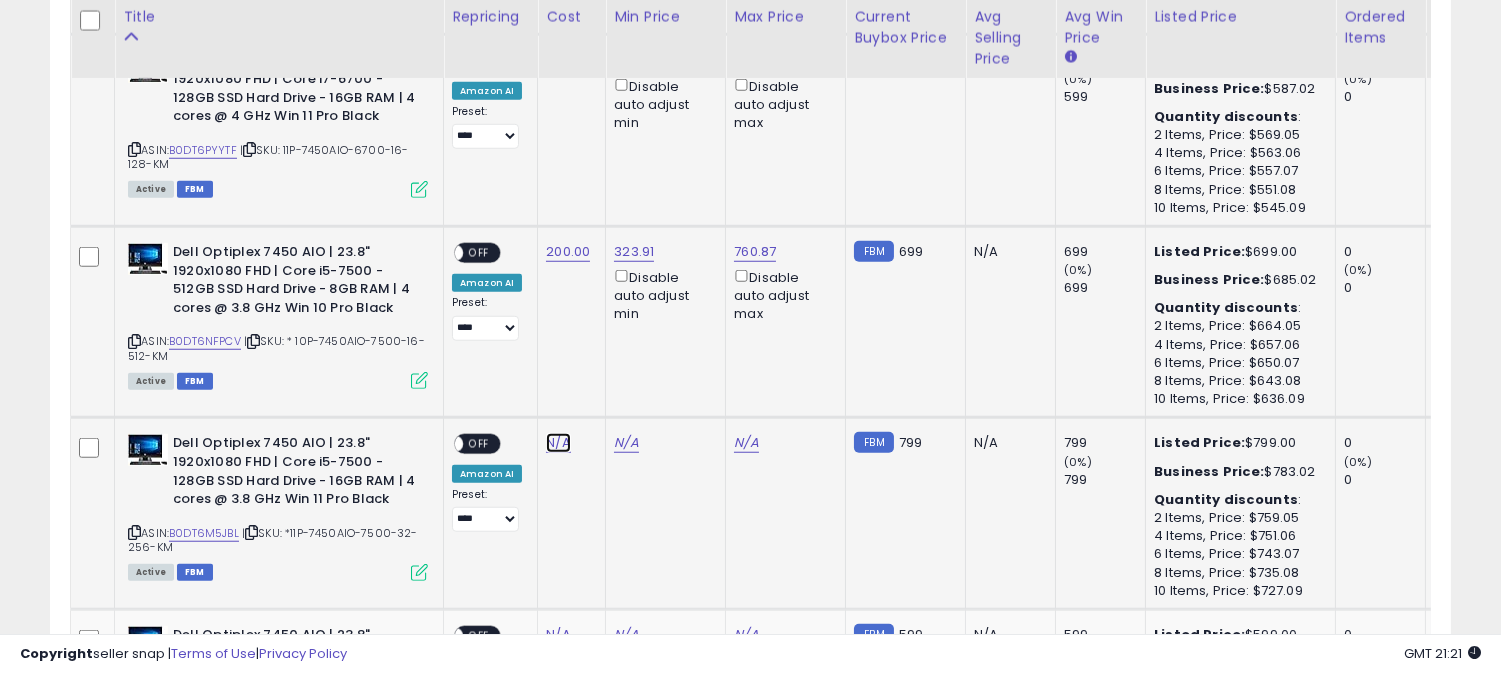 click on "N/A" at bounding box center [558, 443] 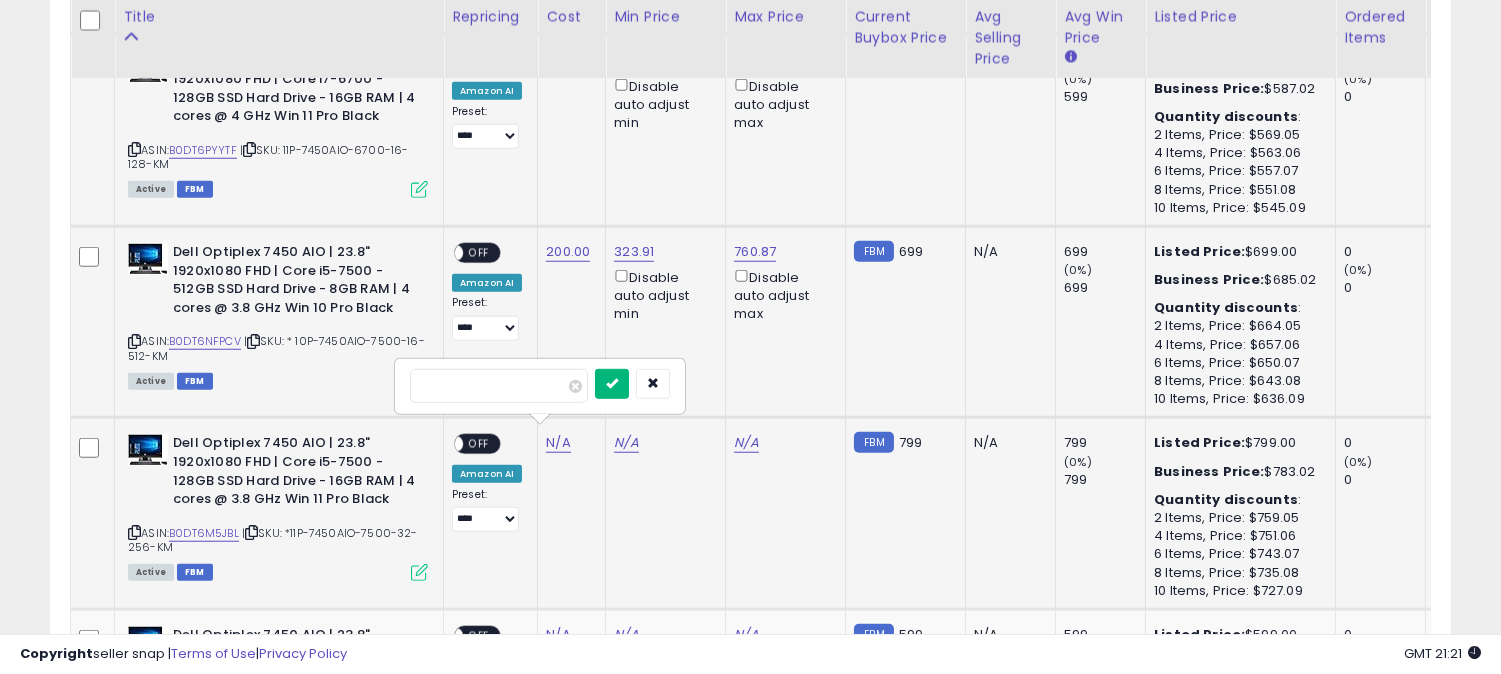 type on "***" 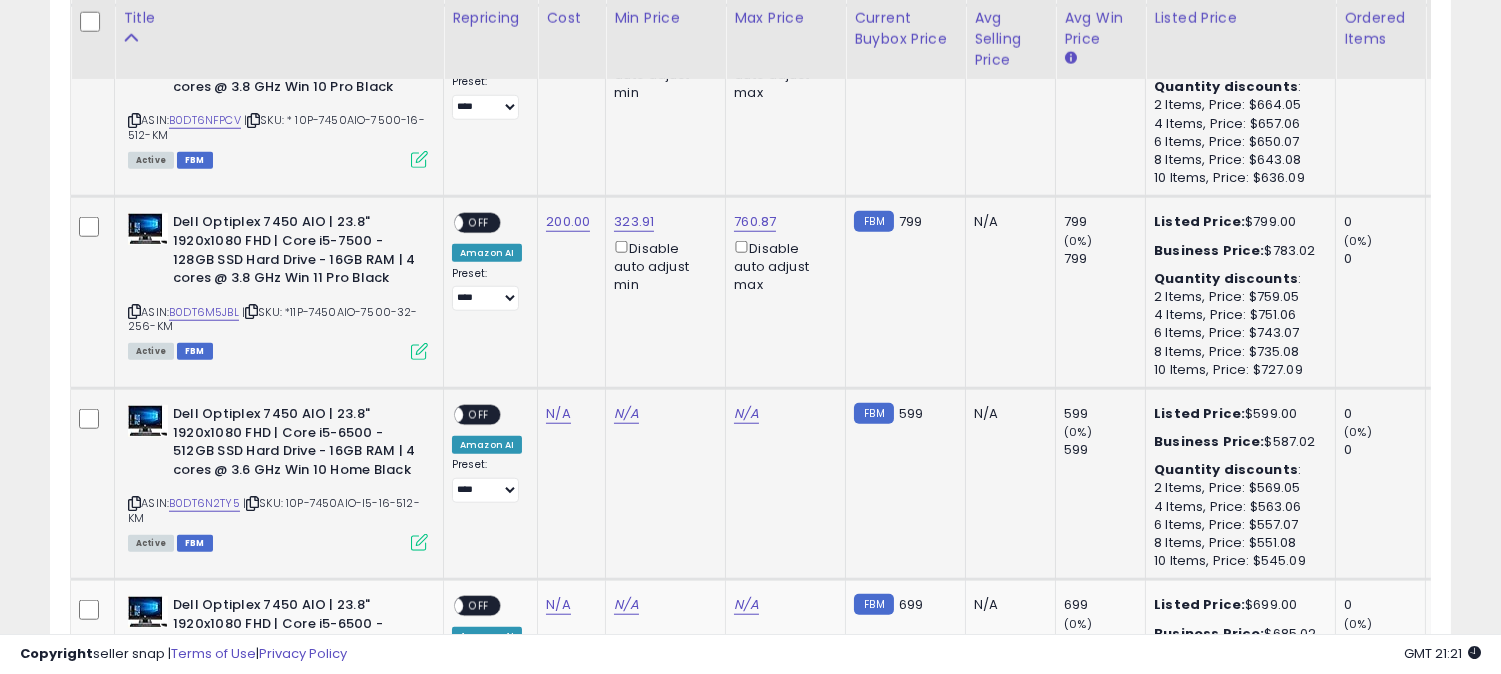 scroll, scrollTop: 3346, scrollLeft: 0, axis: vertical 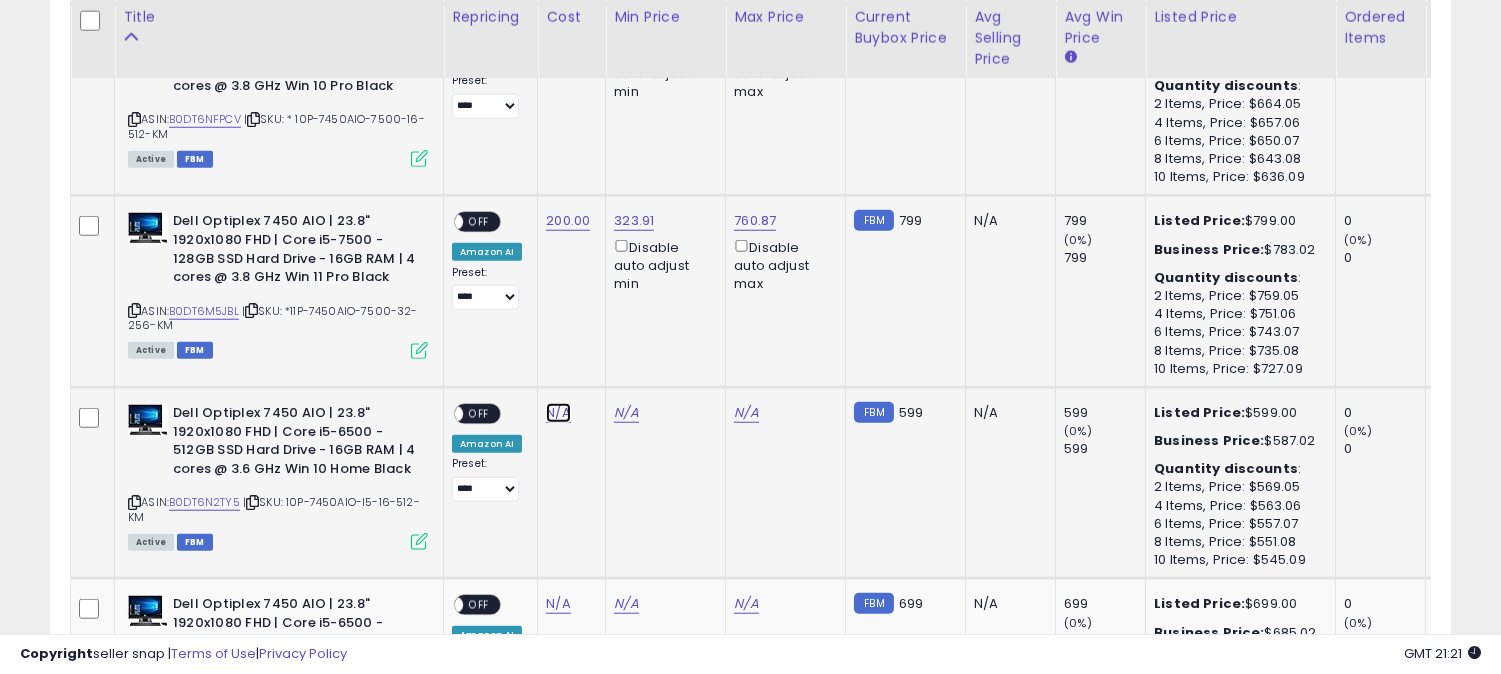 click on "N/A" at bounding box center (558, 413) 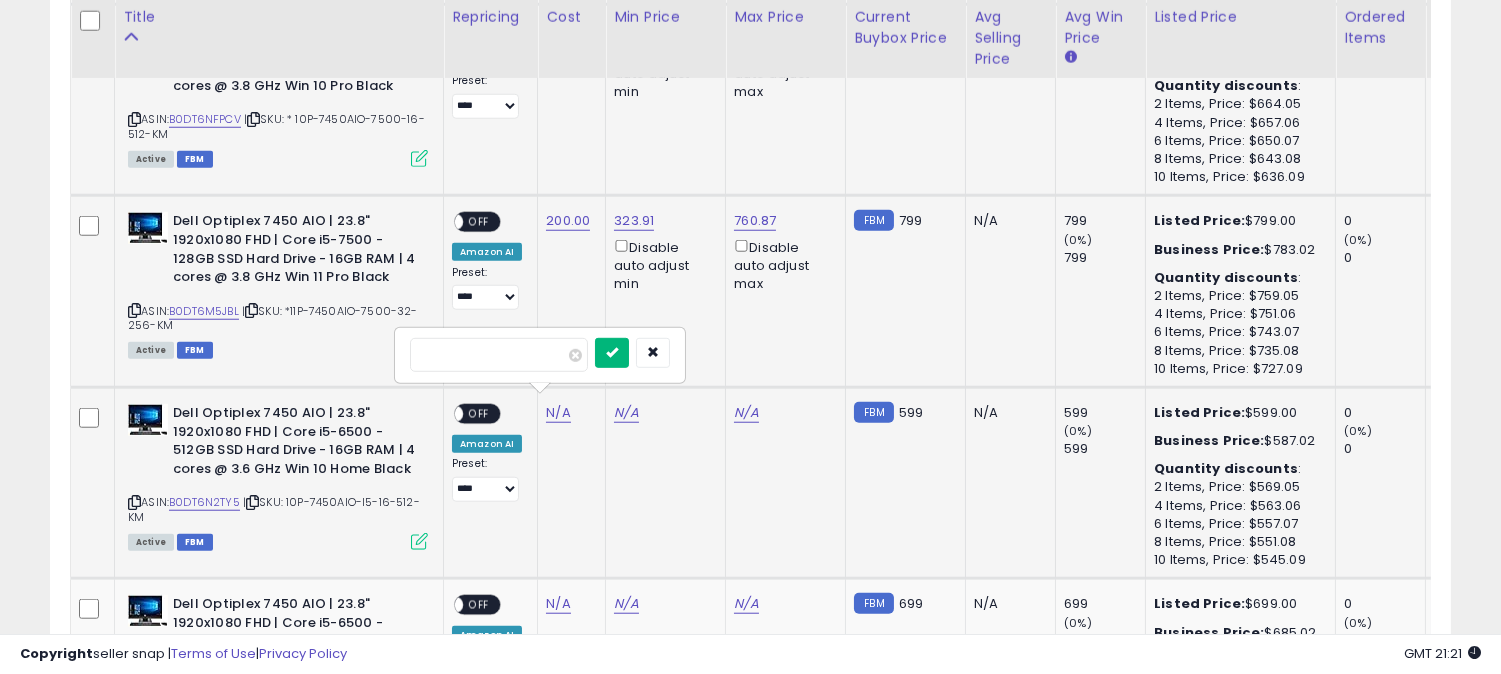 type on "***" 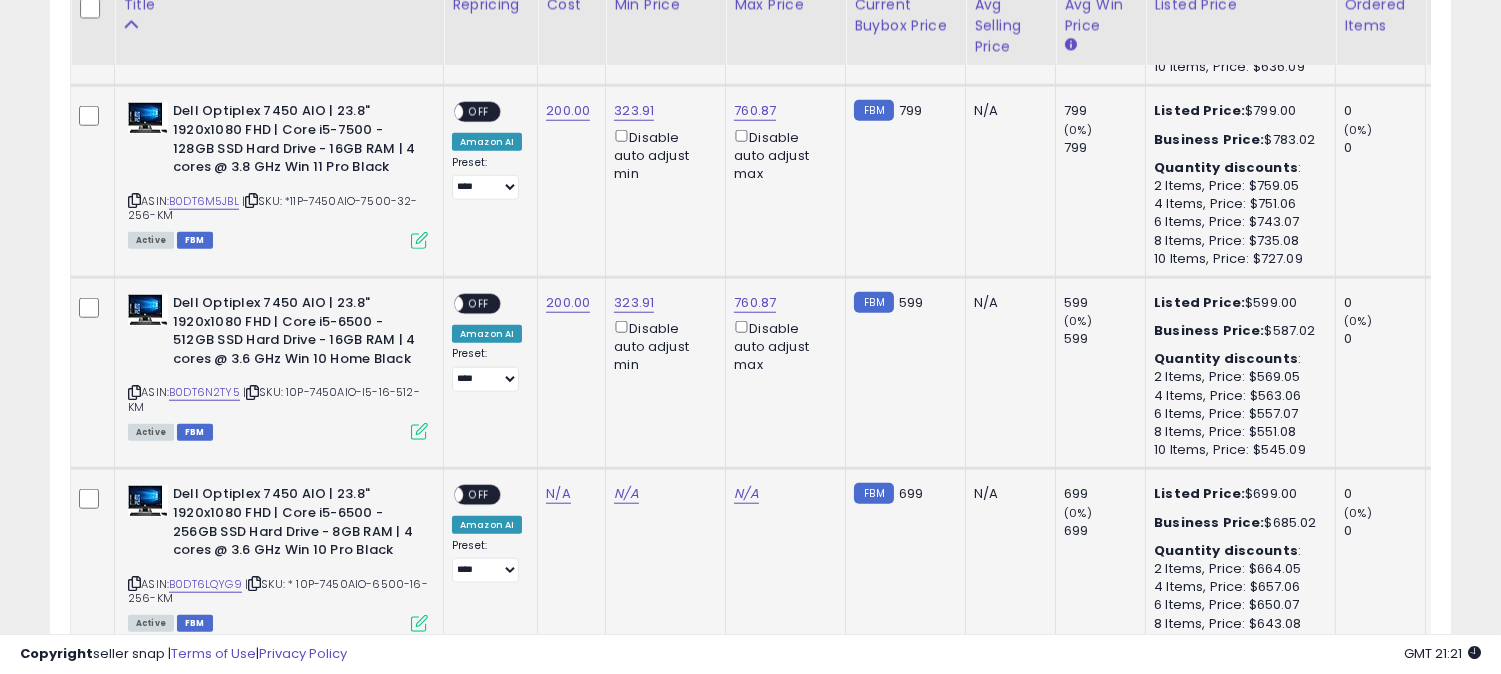 scroll, scrollTop: 3457, scrollLeft: 0, axis: vertical 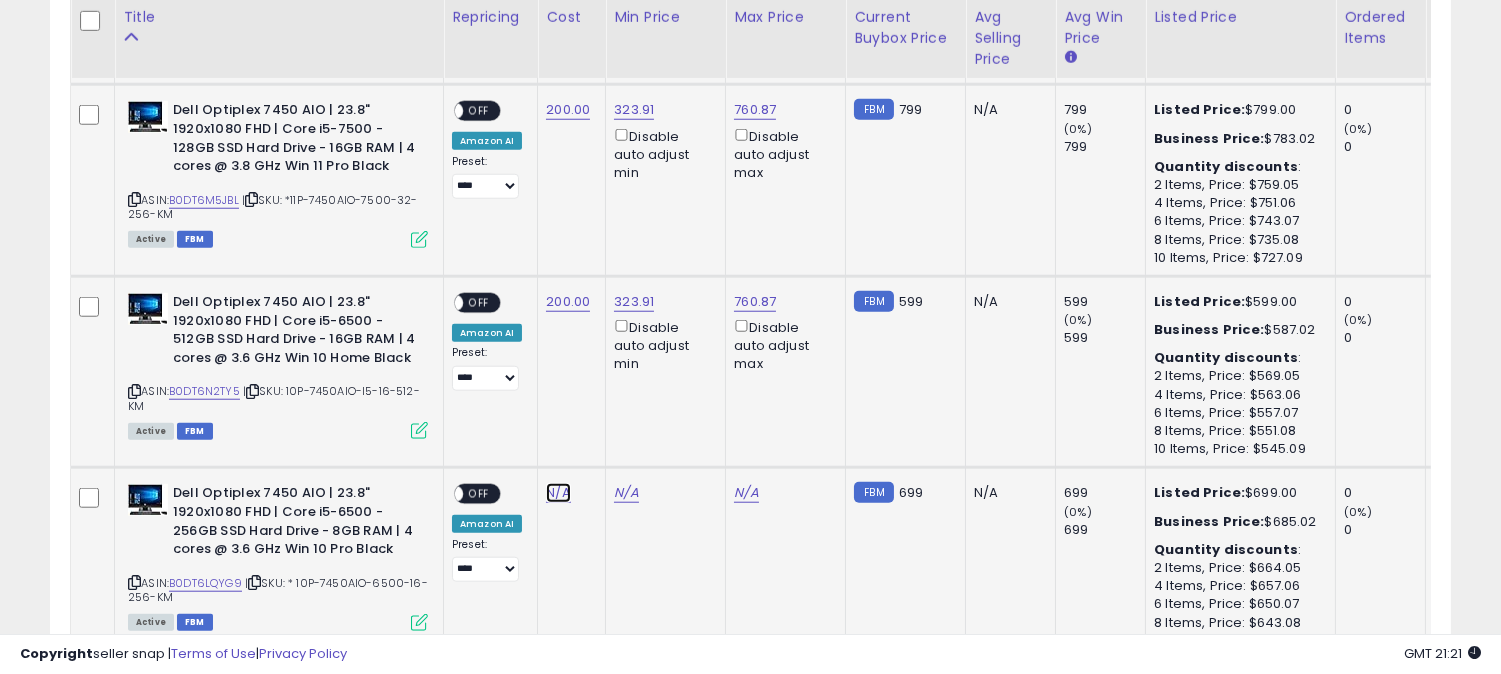 click on "N/A" at bounding box center [558, 493] 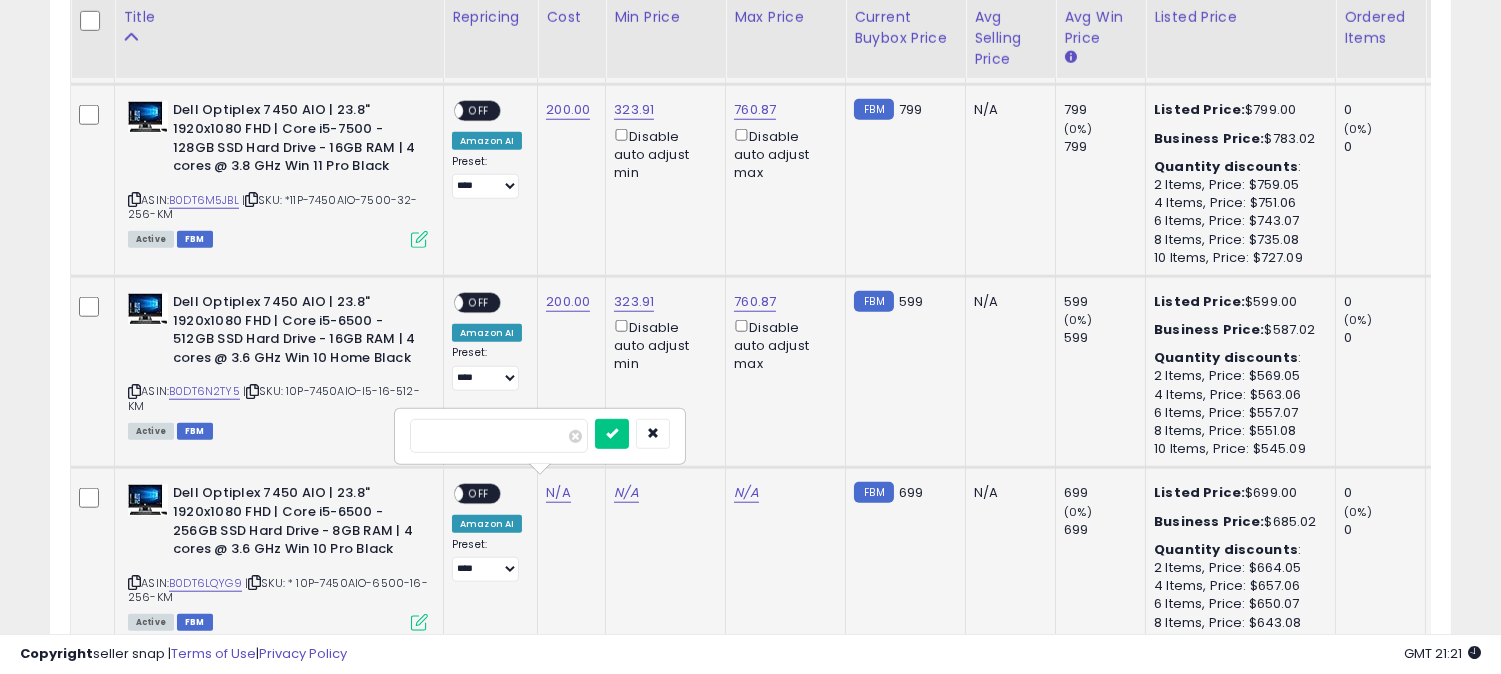 type on "***" 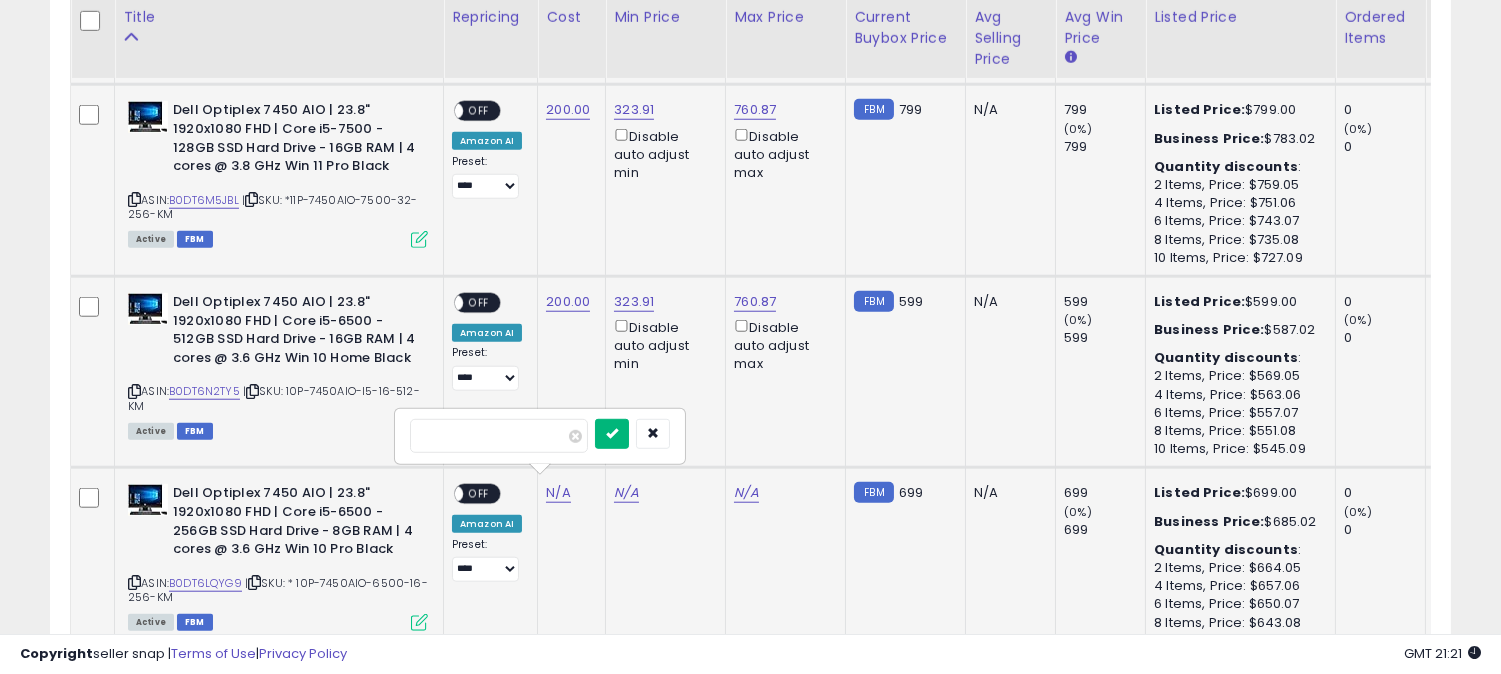 click at bounding box center [612, 433] 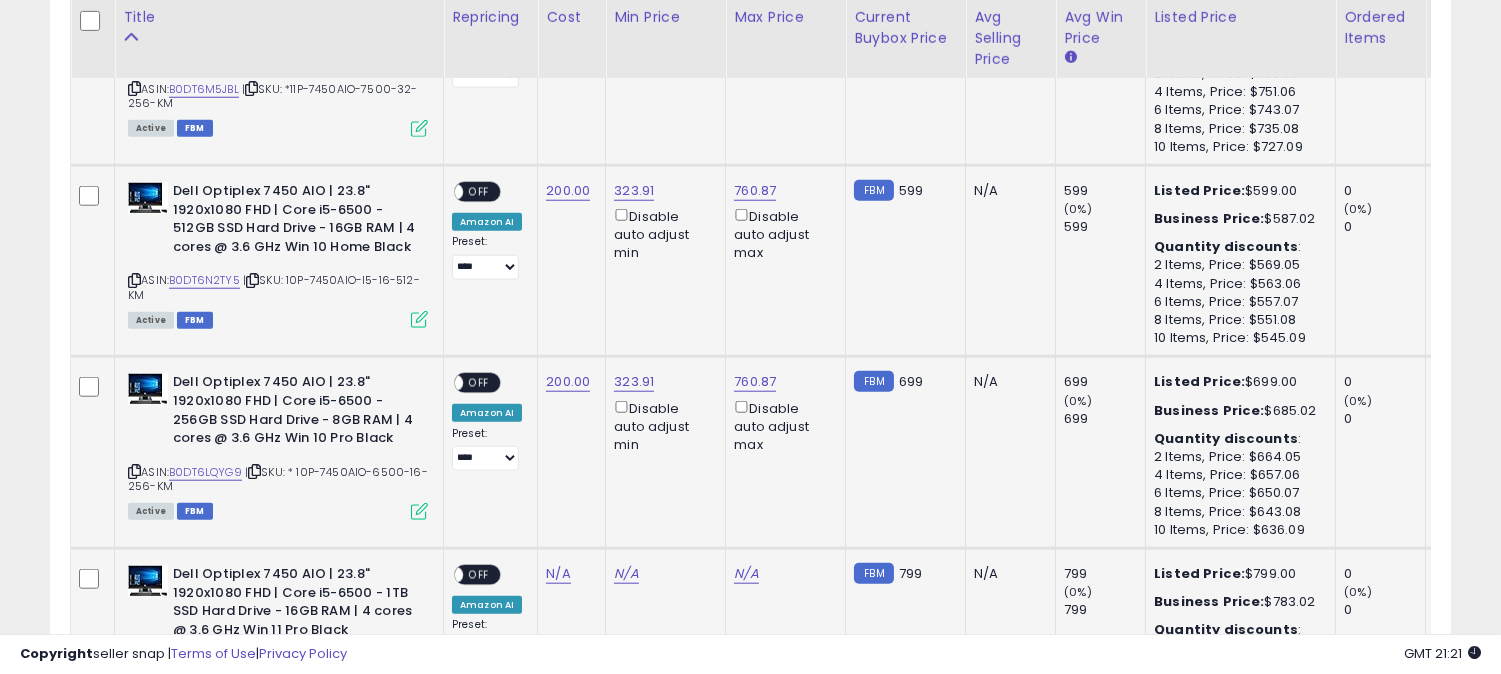 scroll, scrollTop: 3680, scrollLeft: 0, axis: vertical 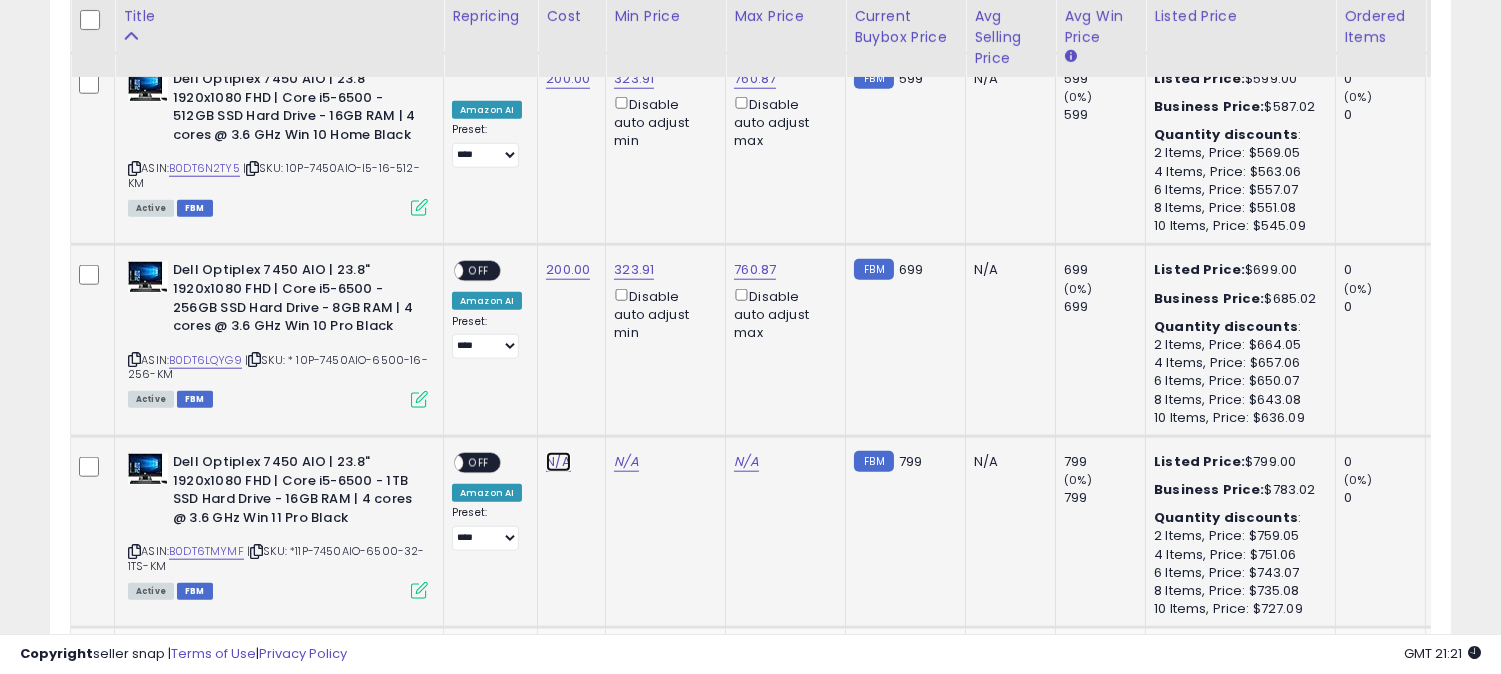 click on "N/A" at bounding box center [558, 462] 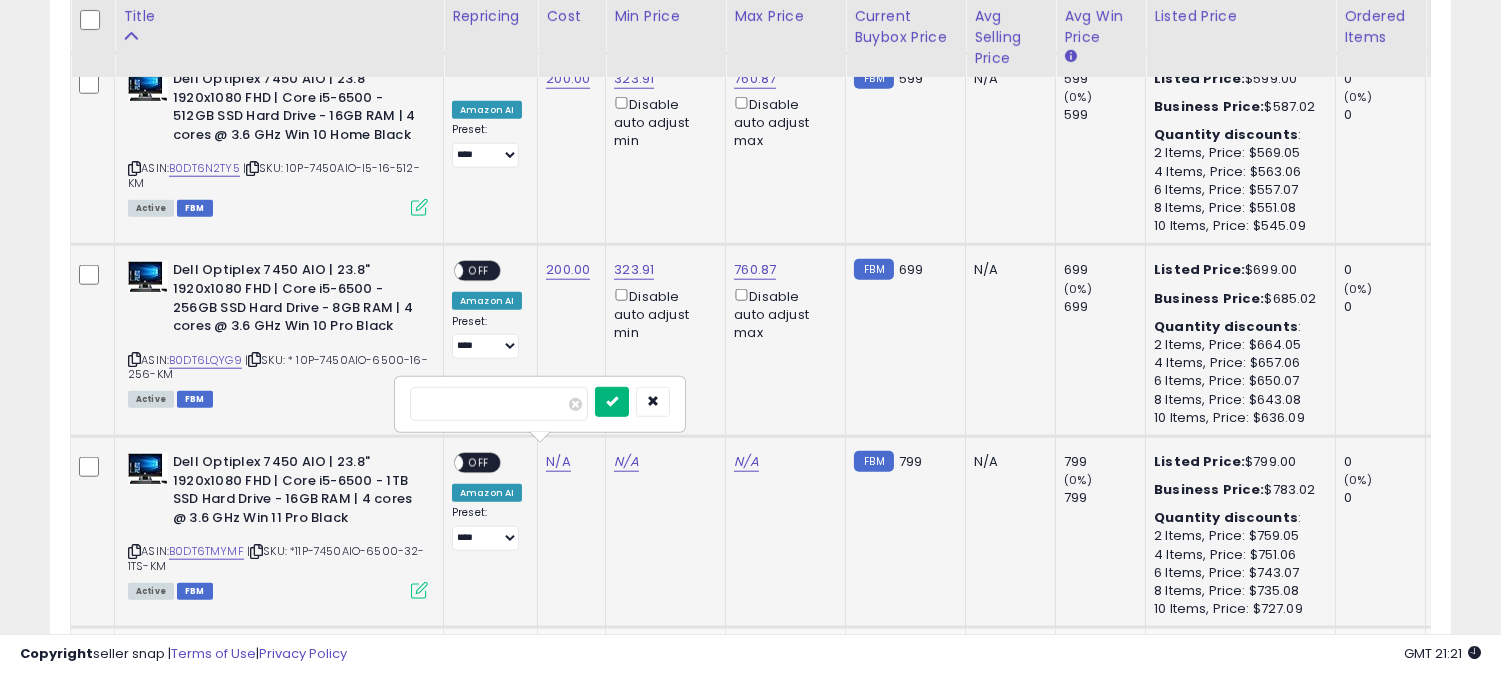 type on "***" 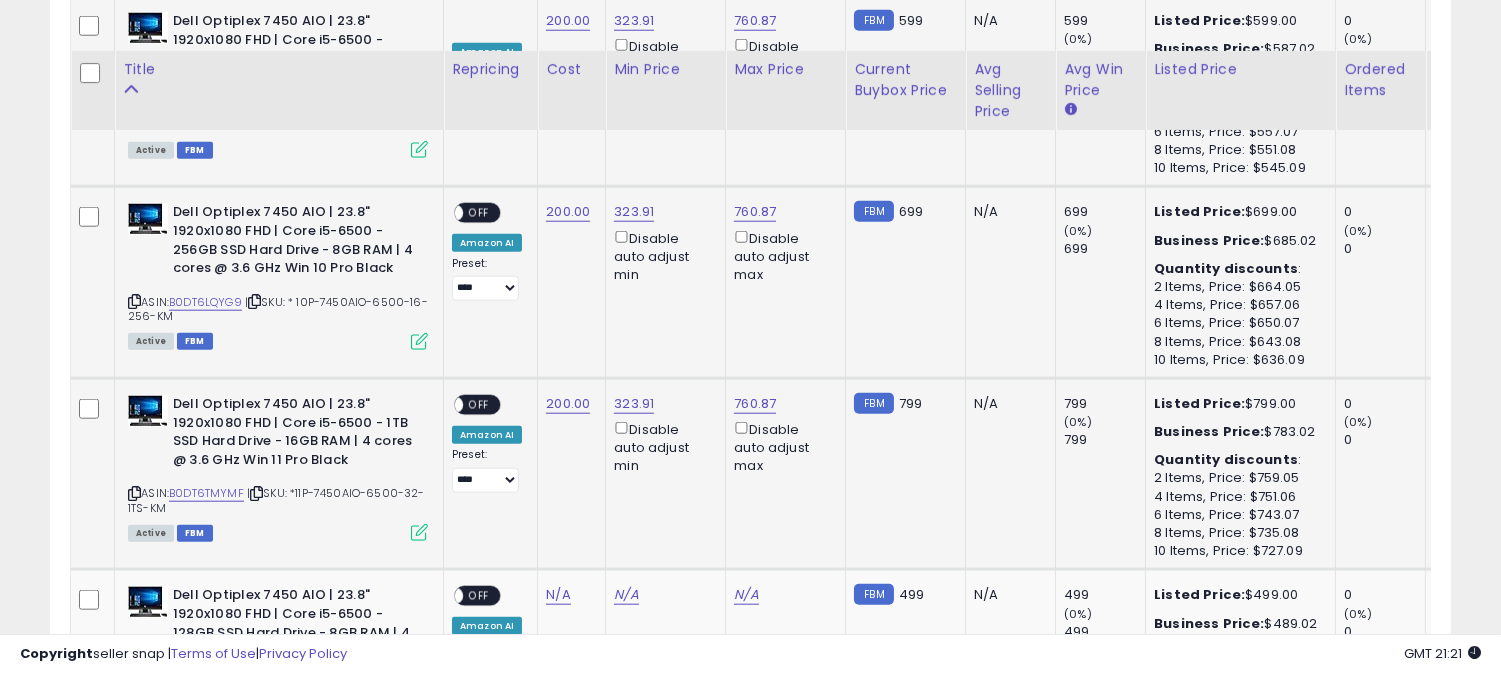 scroll, scrollTop: 3791, scrollLeft: 0, axis: vertical 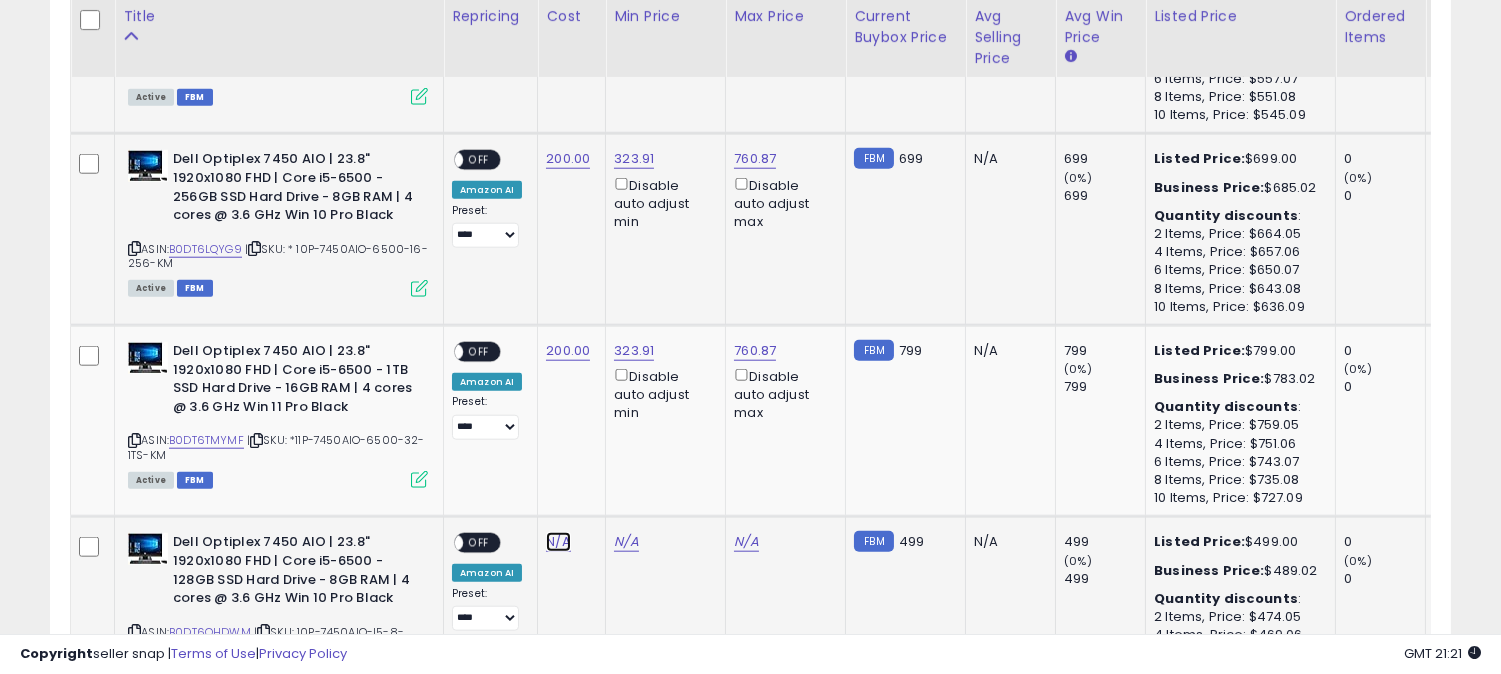 click on "N/A" at bounding box center (558, 542) 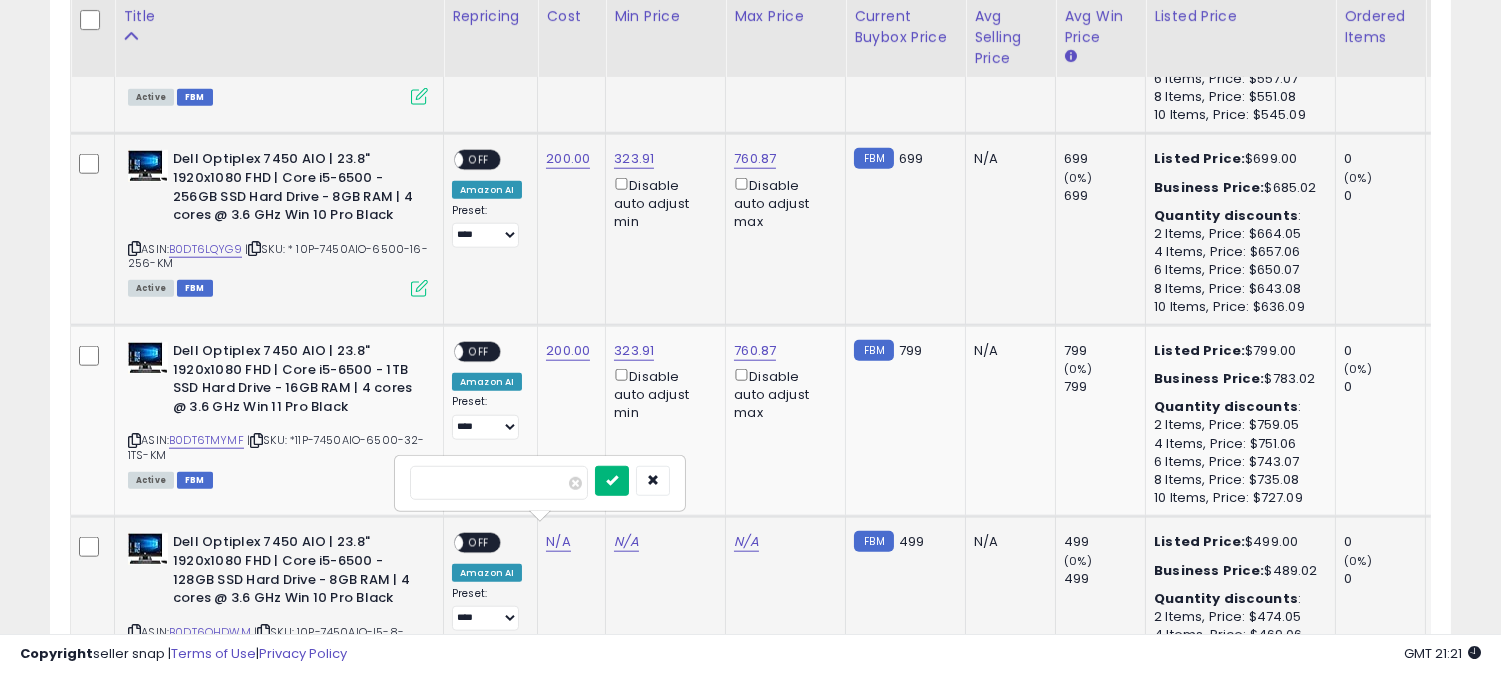 type on "***" 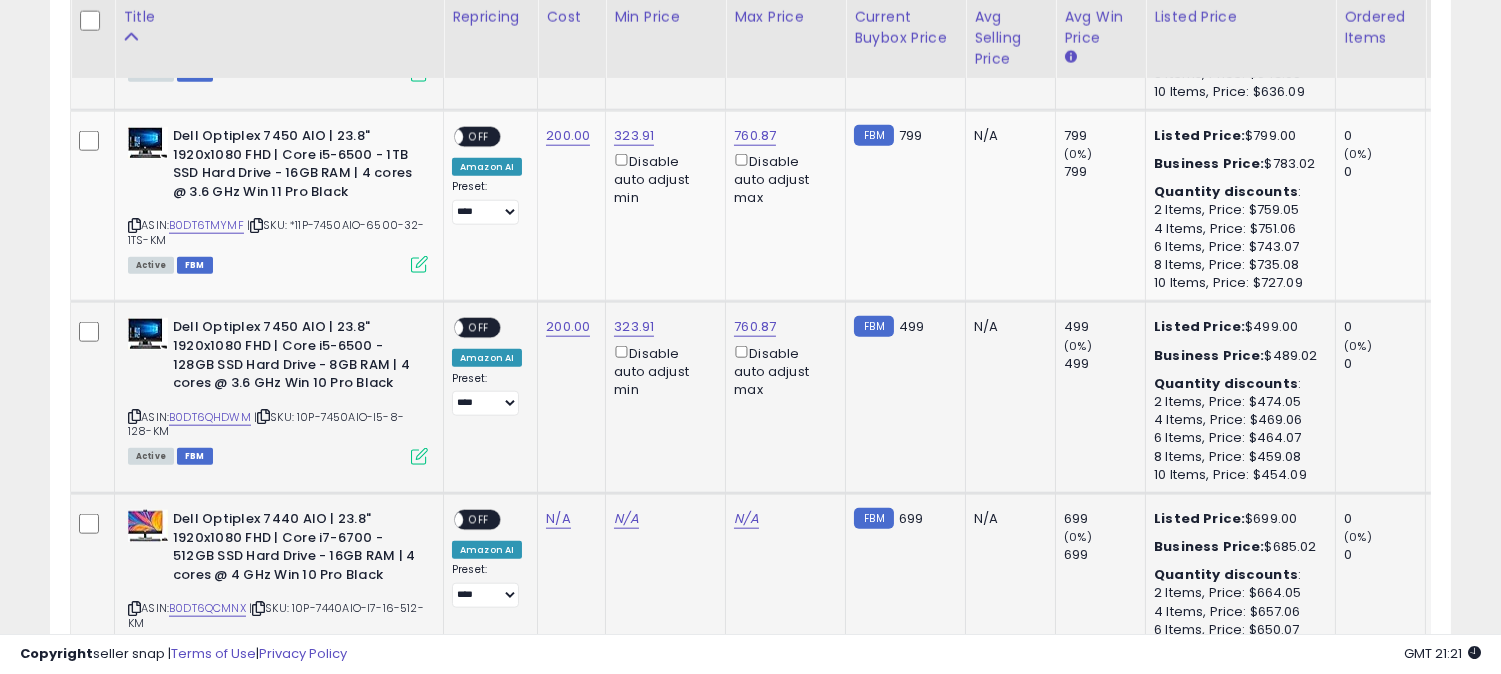 scroll, scrollTop: 4013, scrollLeft: 0, axis: vertical 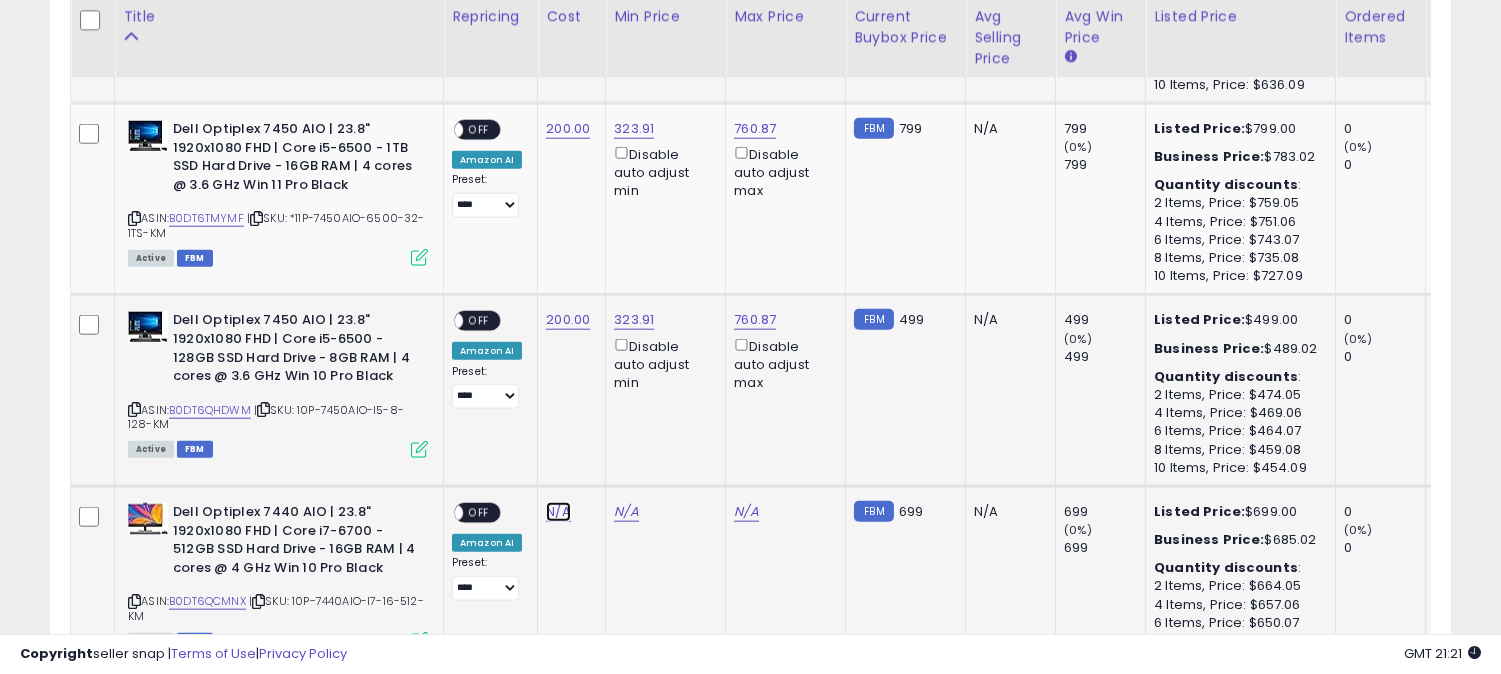 click on "N/A" at bounding box center [558, 512] 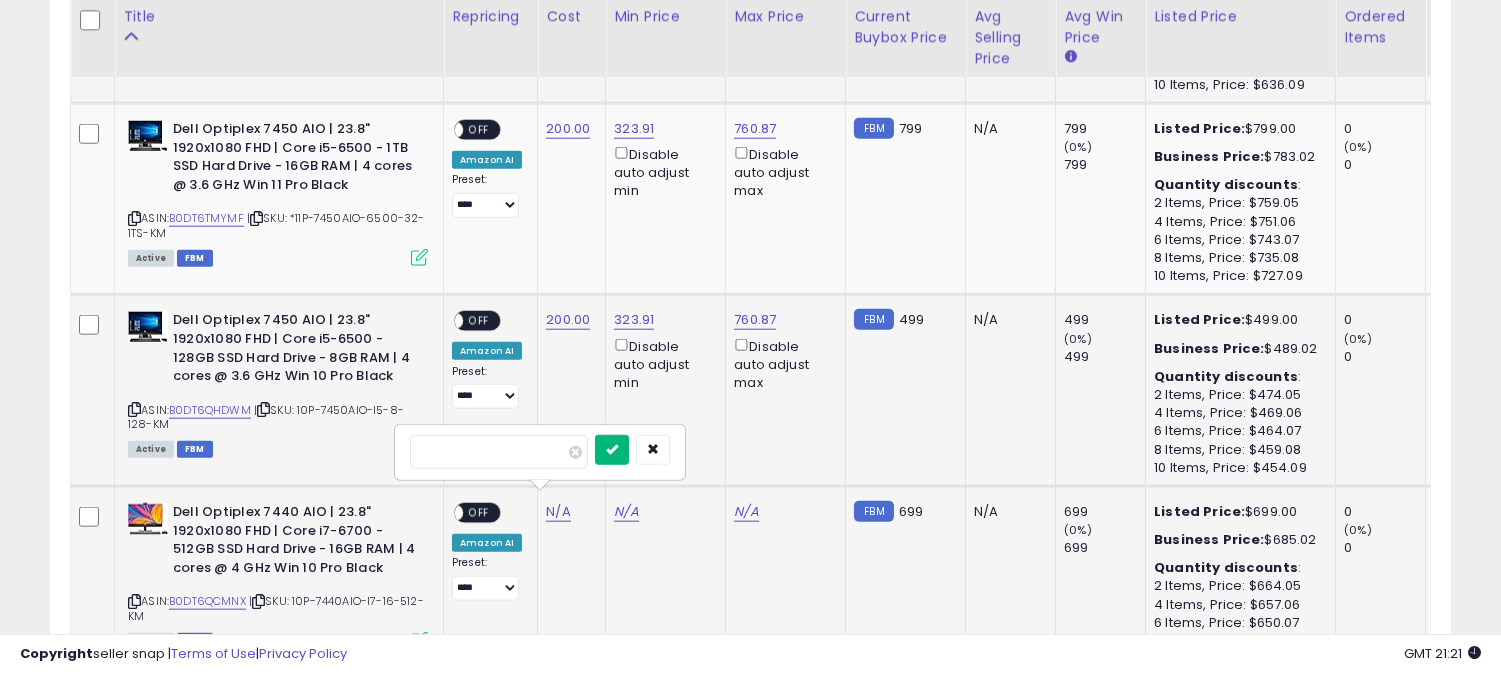 type on "***" 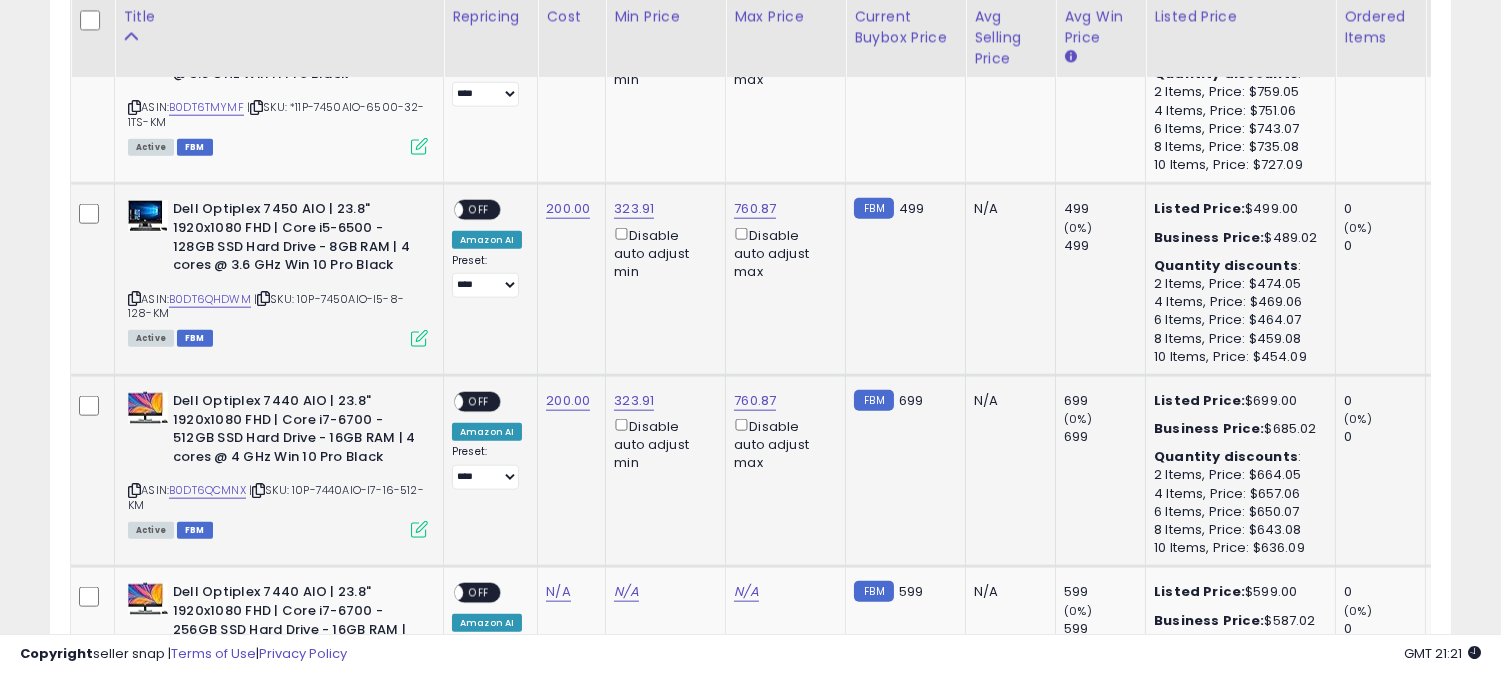 scroll, scrollTop: 4235, scrollLeft: 0, axis: vertical 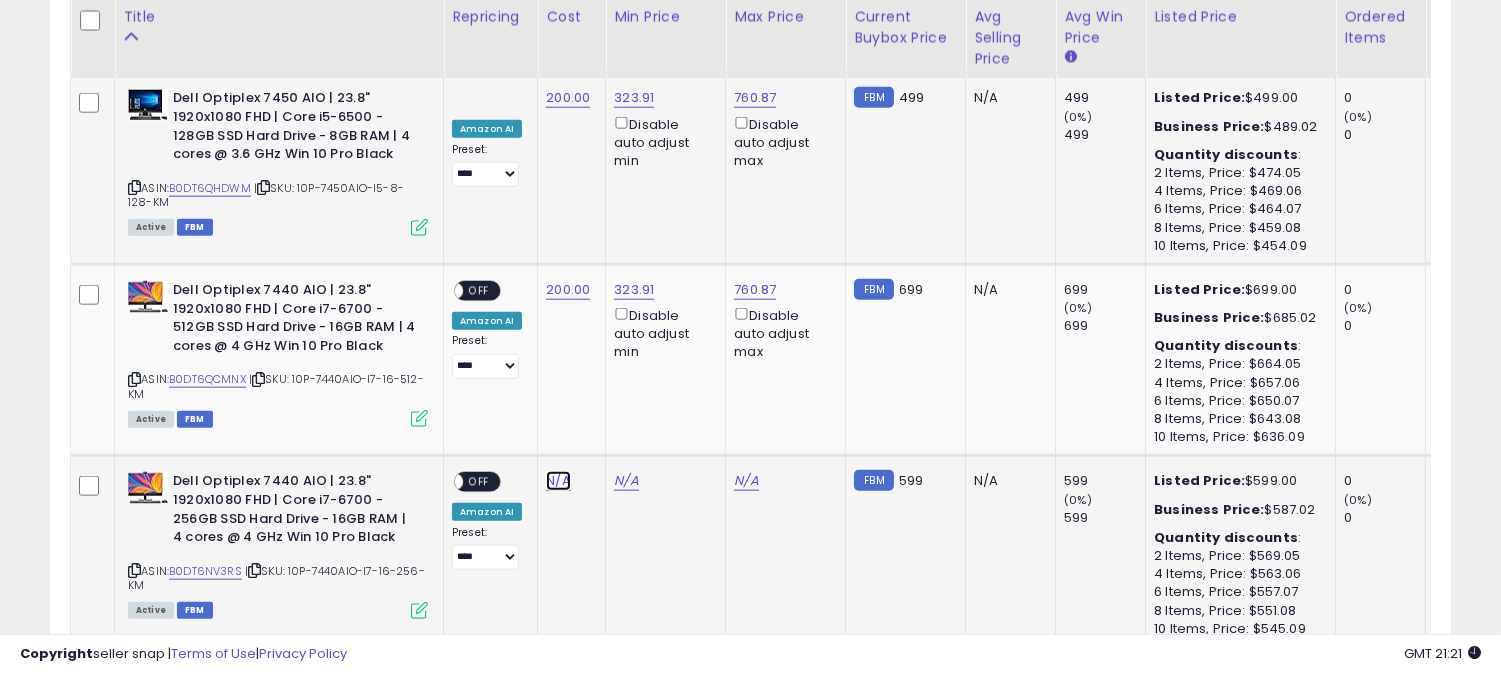click on "N/A" at bounding box center (558, 481) 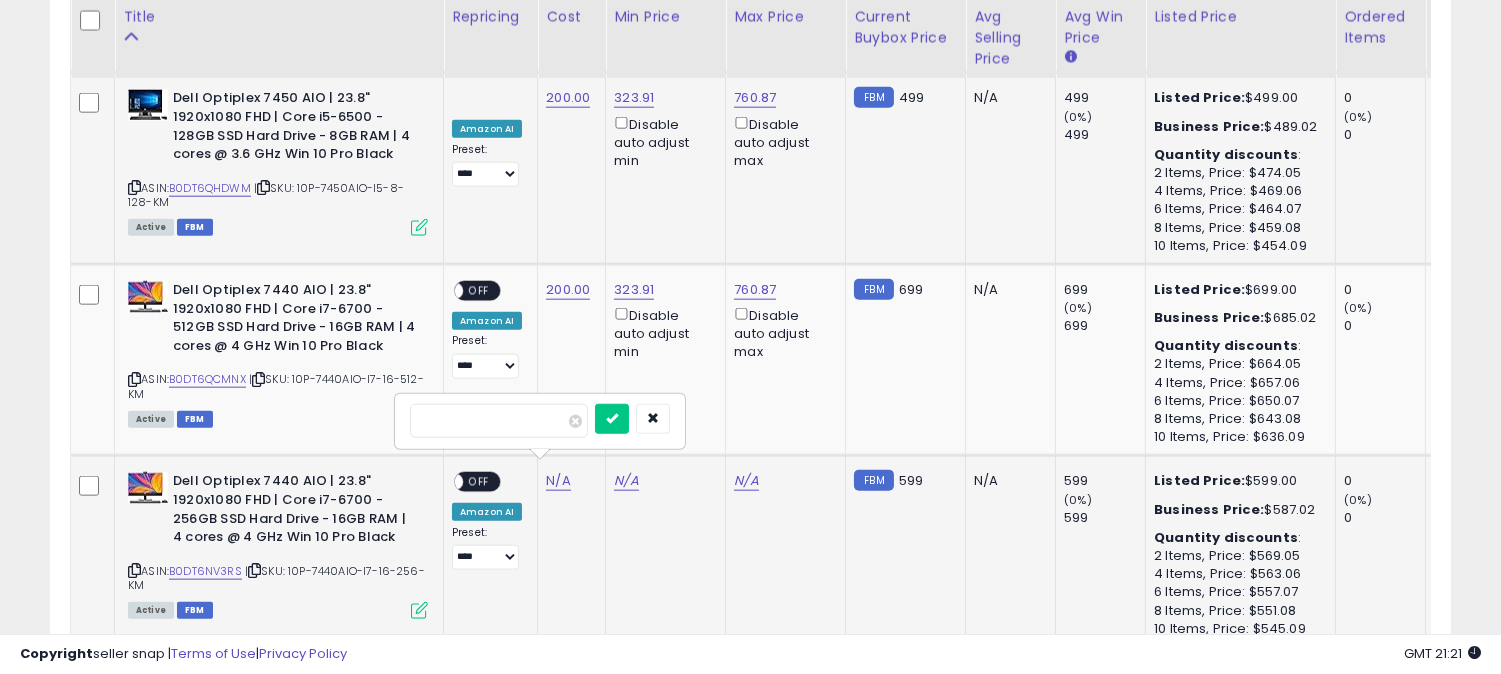 type on "***" 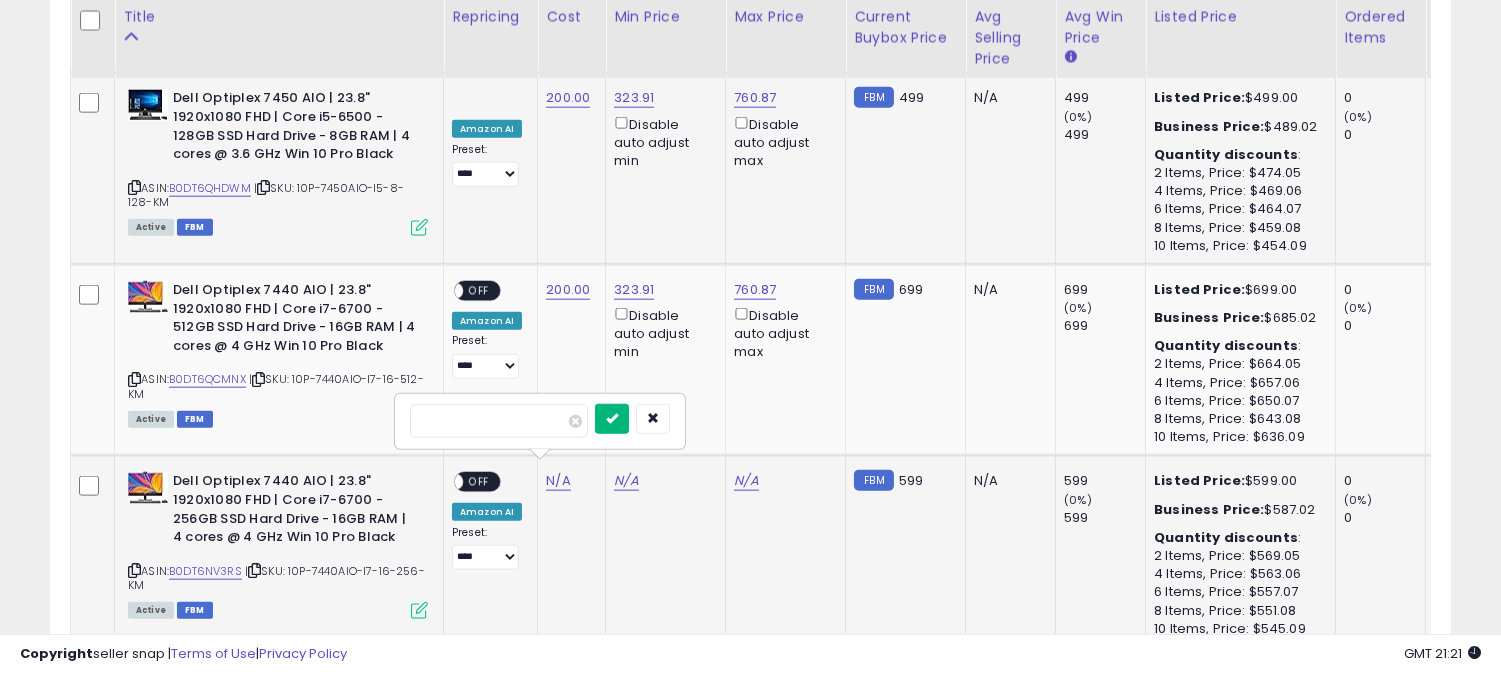 click at bounding box center (612, 418) 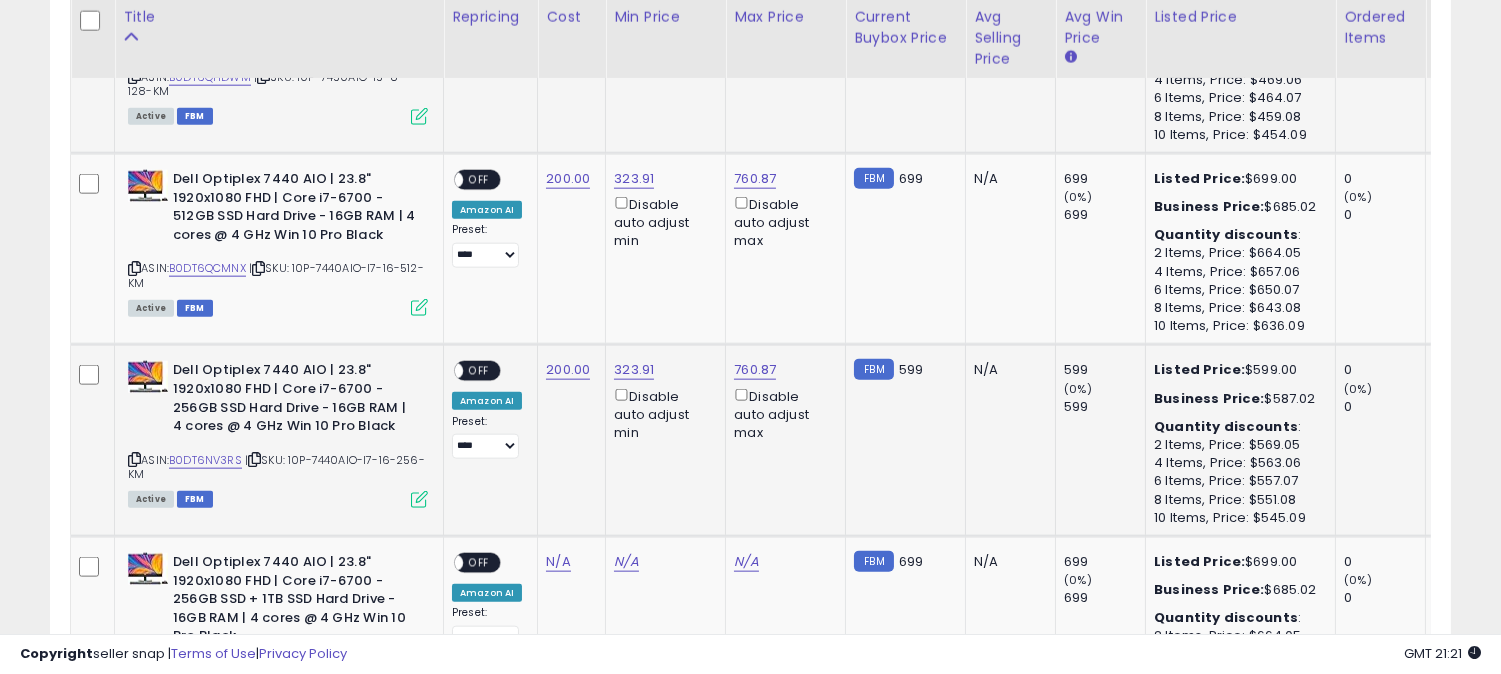 scroll, scrollTop: 4457, scrollLeft: 0, axis: vertical 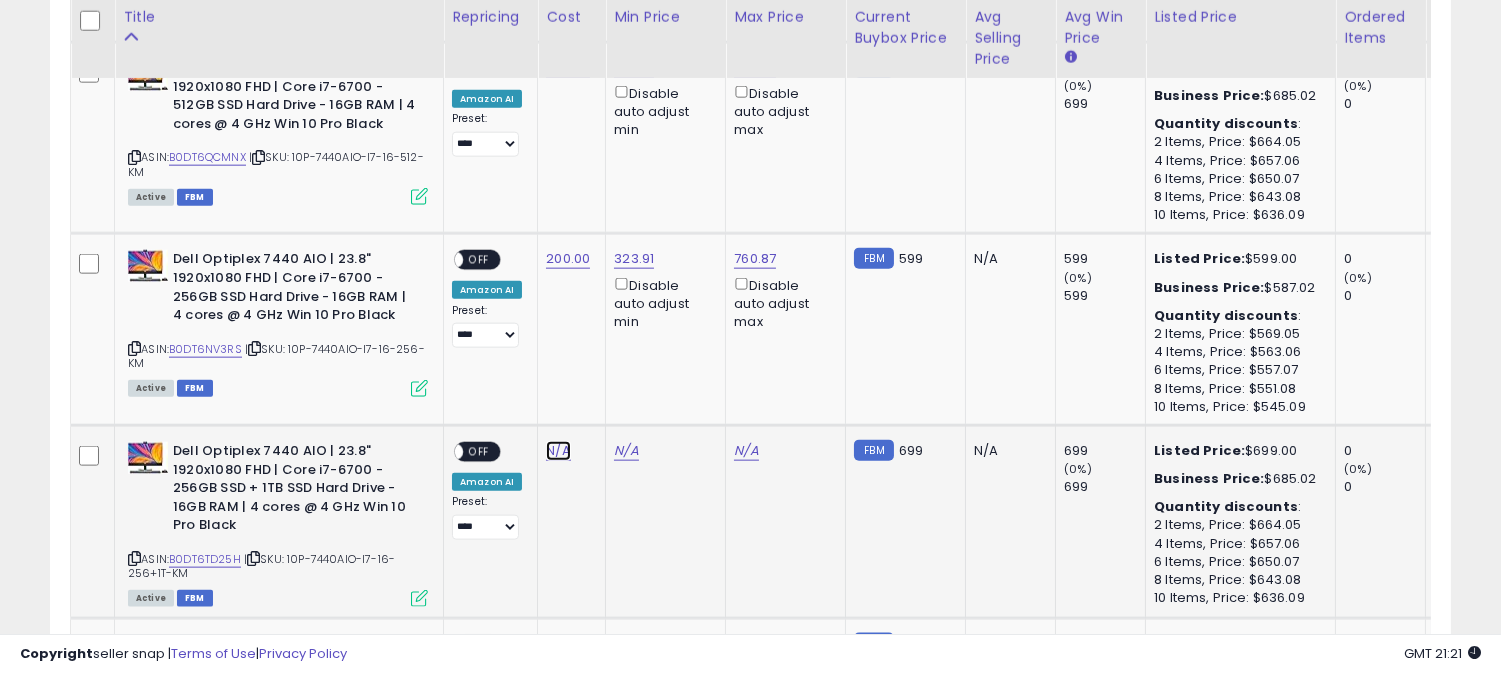 click on "N/A" at bounding box center [558, 451] 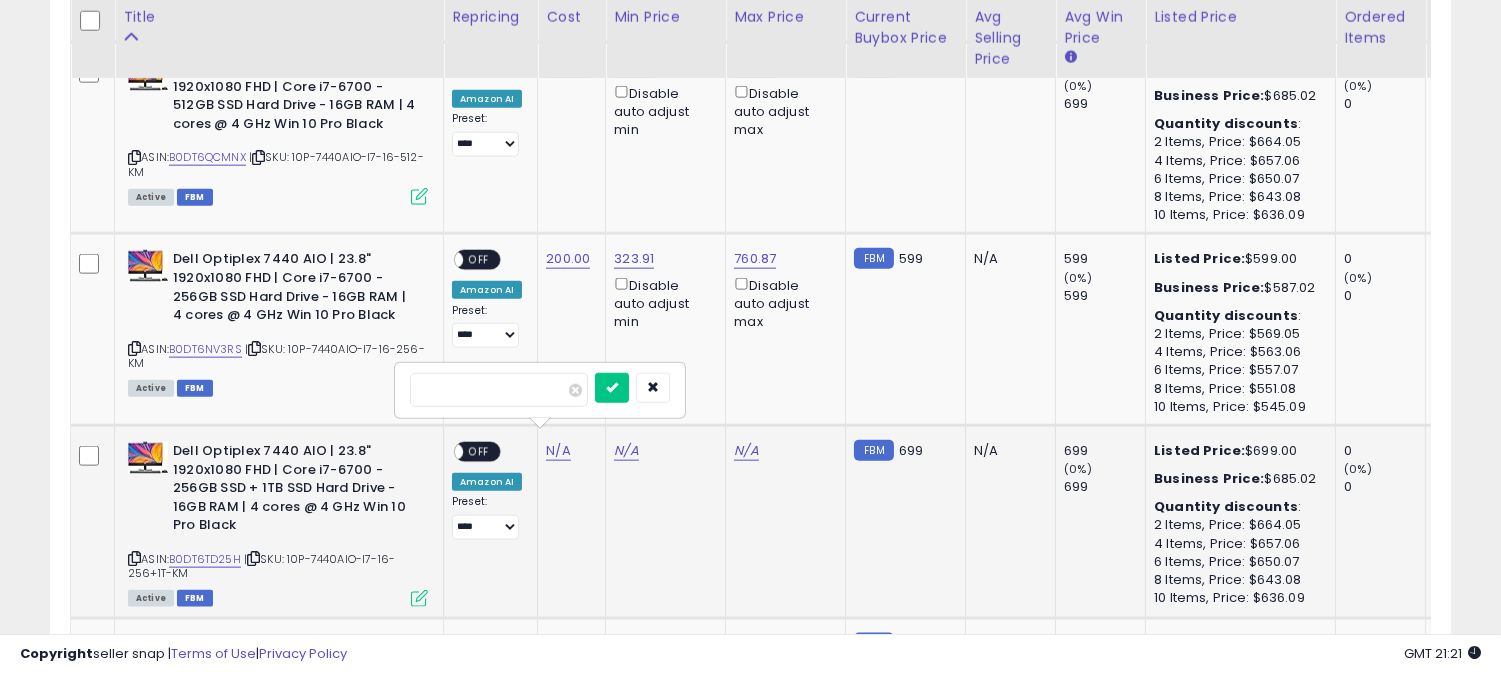 type on "***" 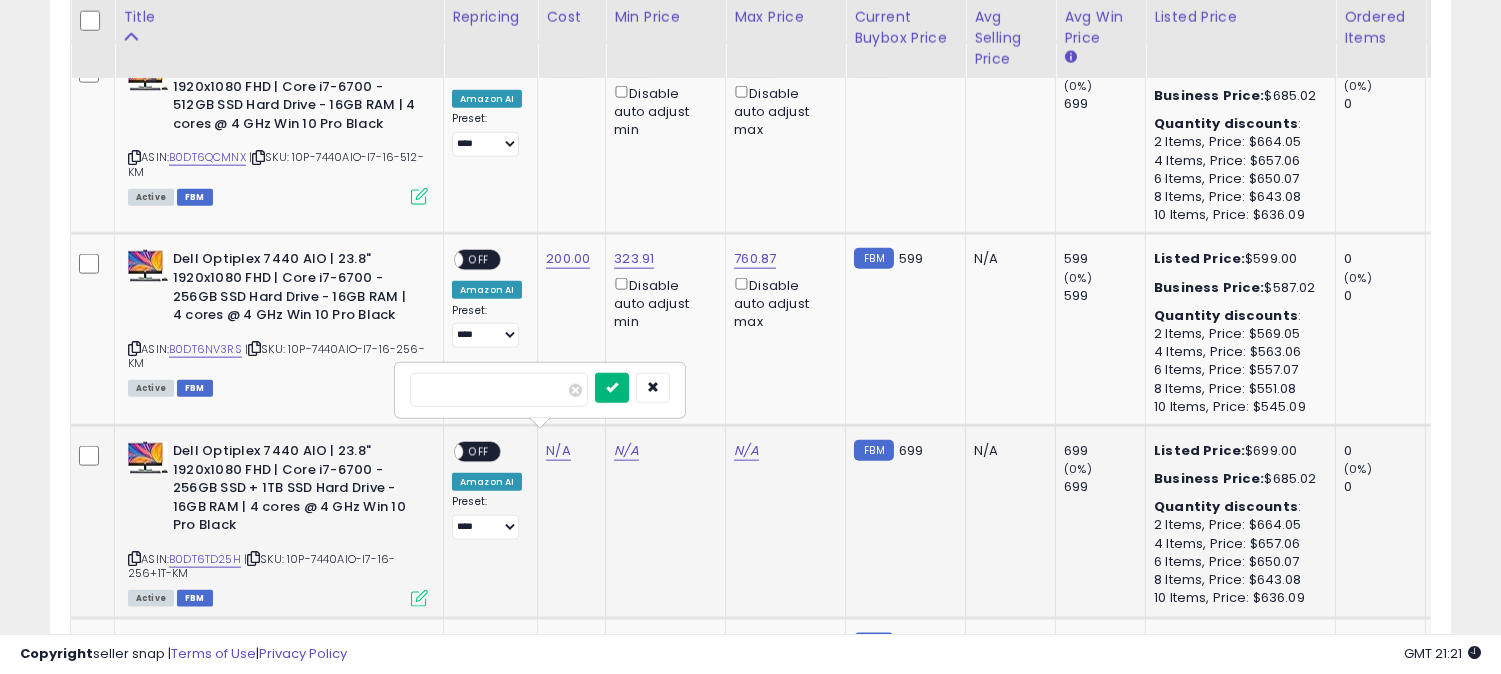 drag, startPoint x: 662, startPoint y: 376, endPoint x: 634, endPoint y: 387, distance: 30.083218 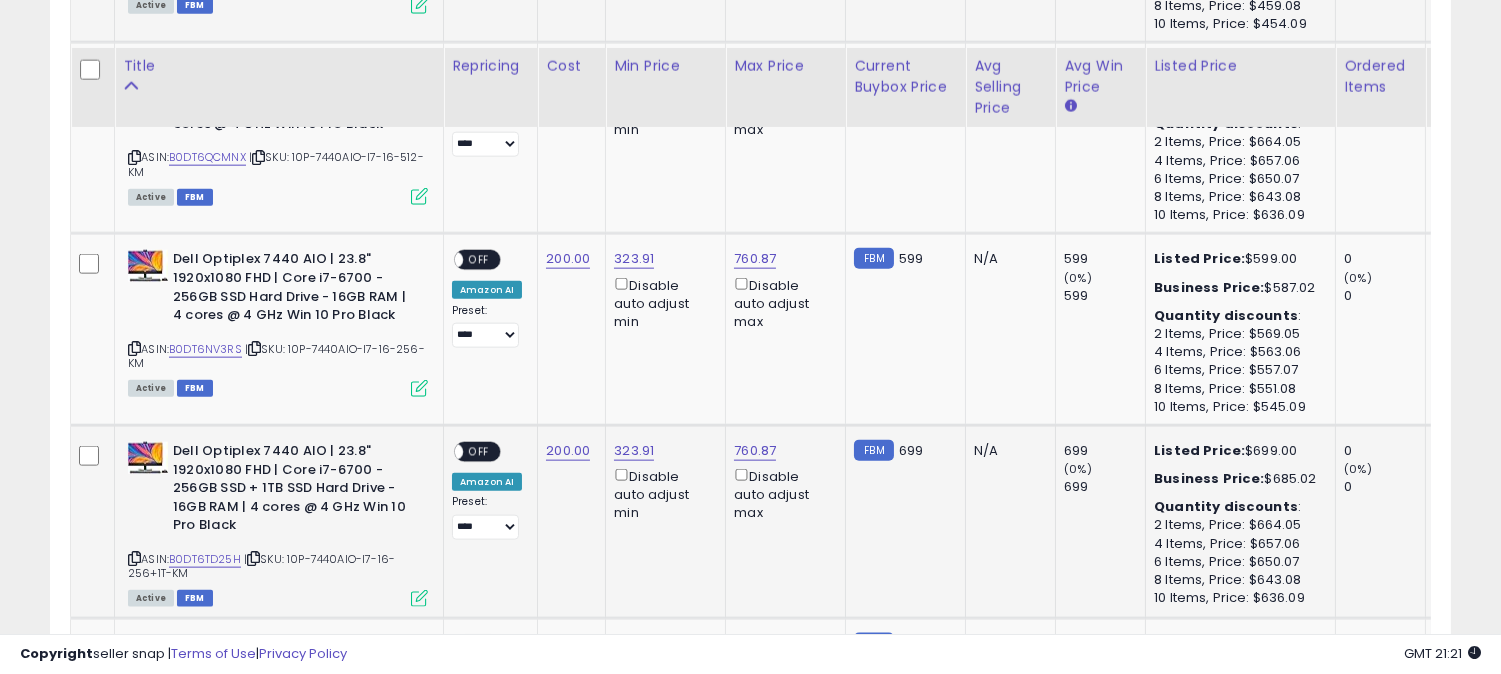 scroll, scrollTop: 4568, scrollLeft: 0, axis: vertical 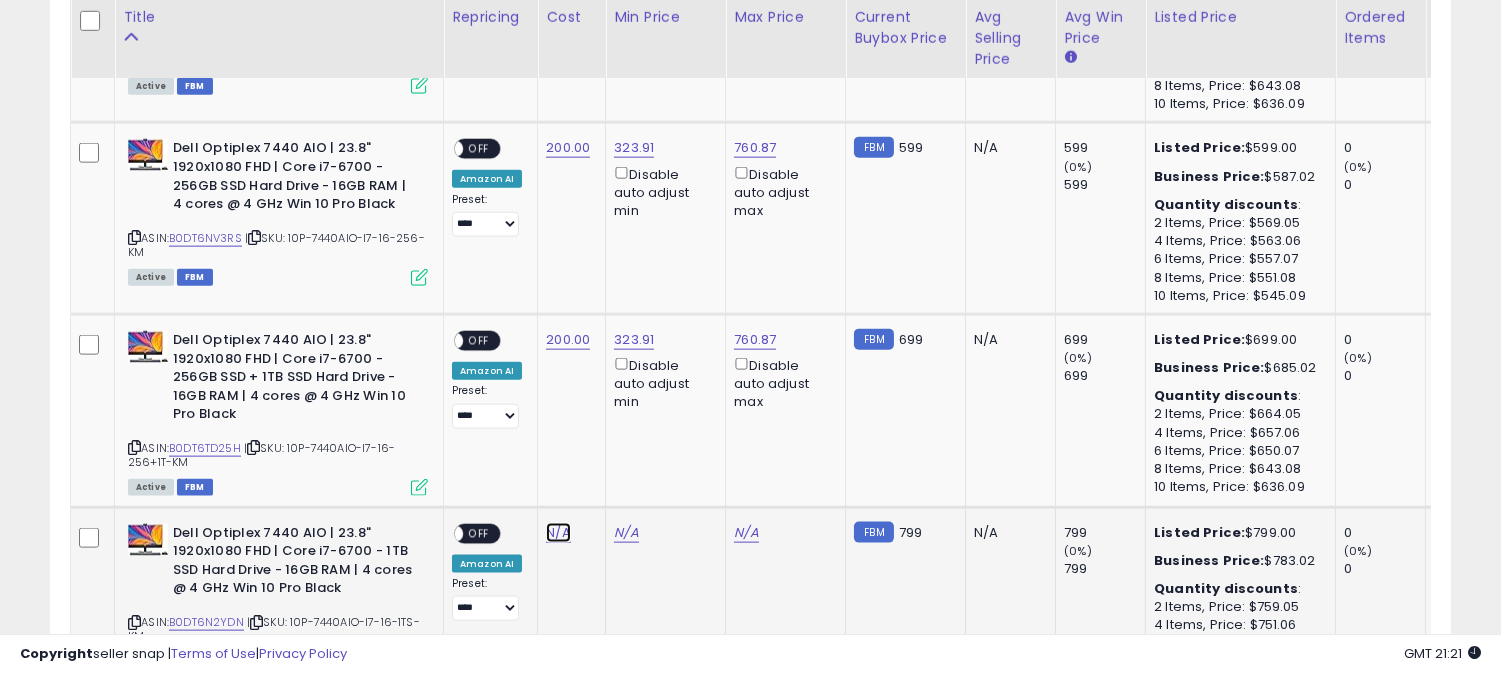 click on "N/A" at bounding box center [558, 533] 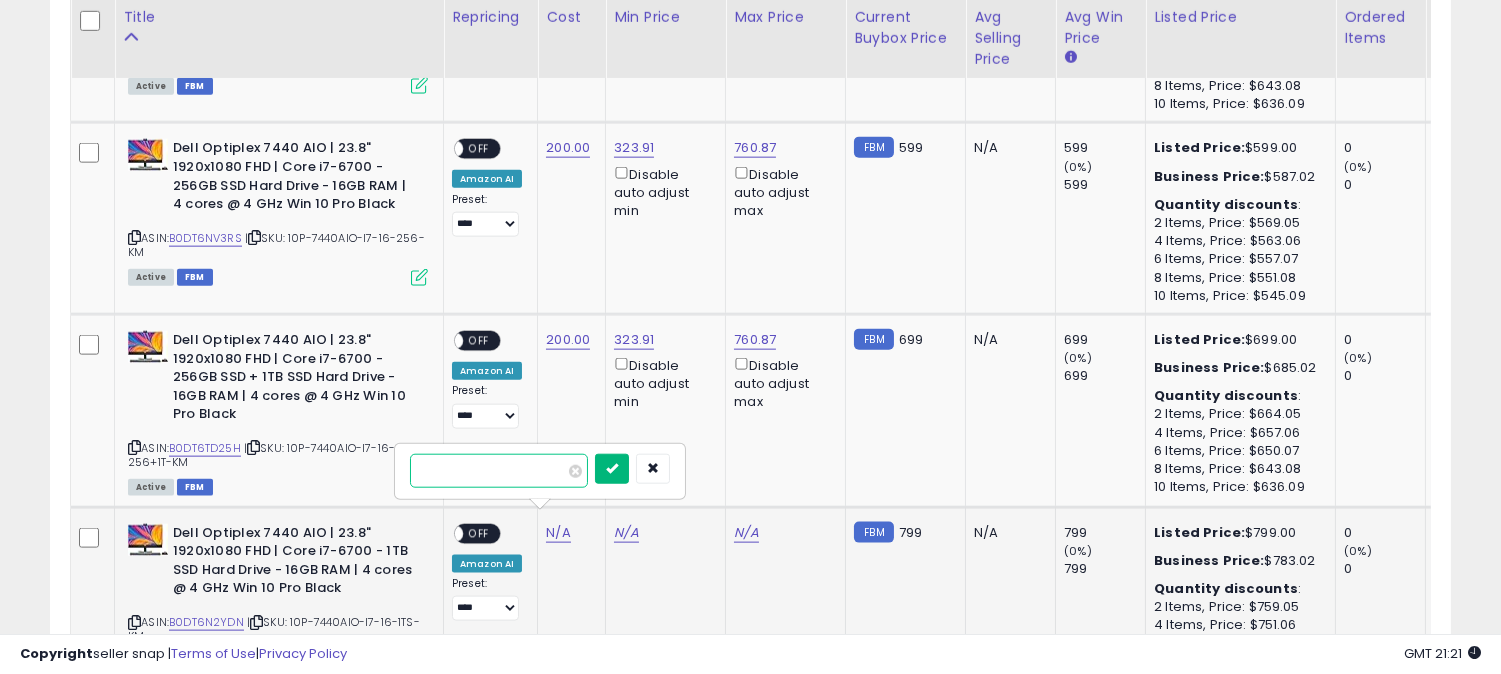 type on "***" 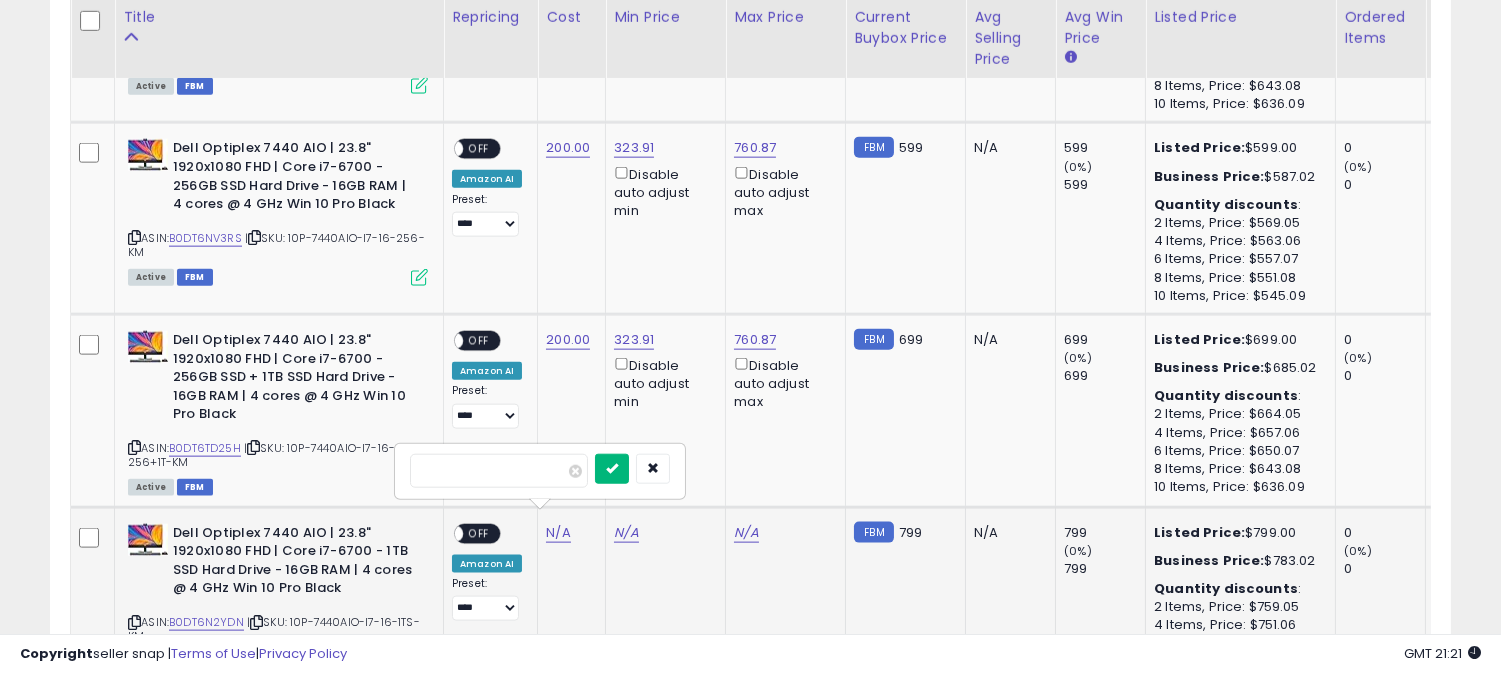 click at bounding box center (612, 468) 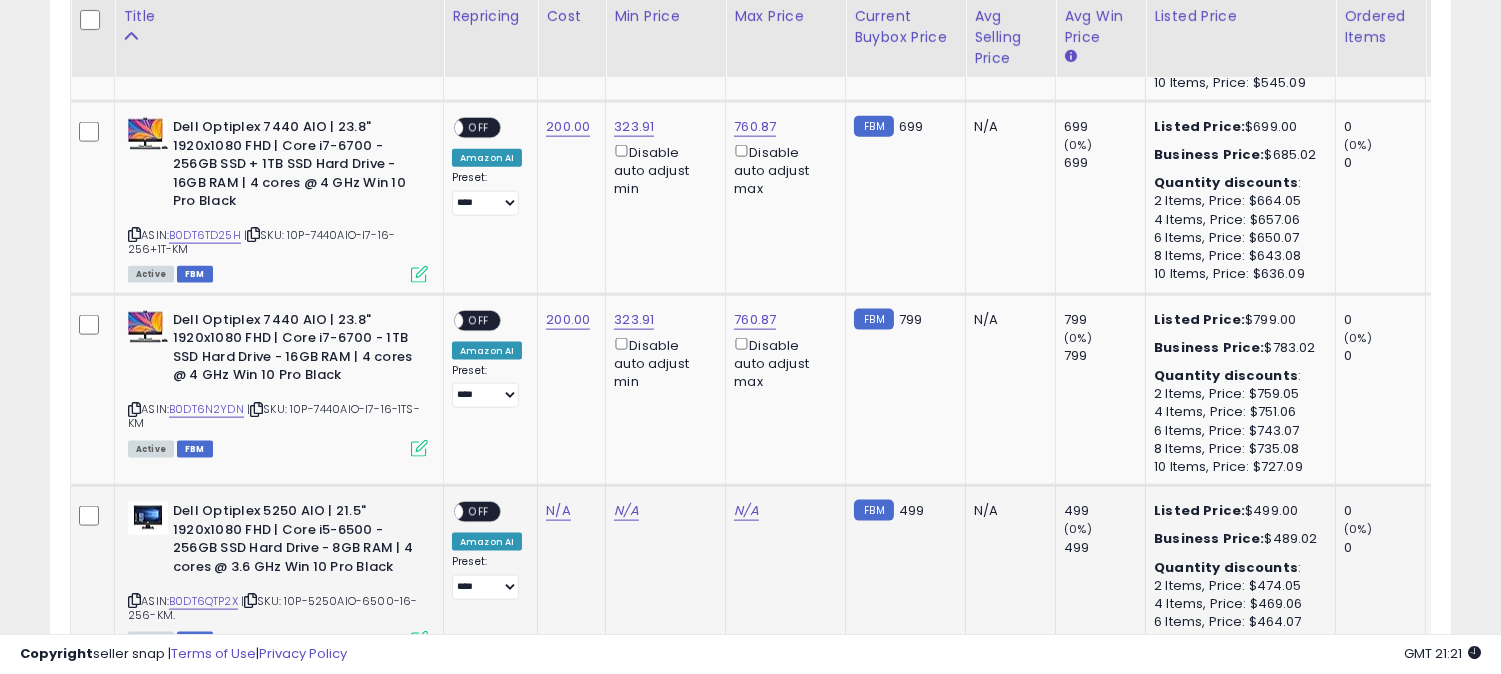 scroll, scrollTop: 4791, scrollLeft: 0, axis: vertical 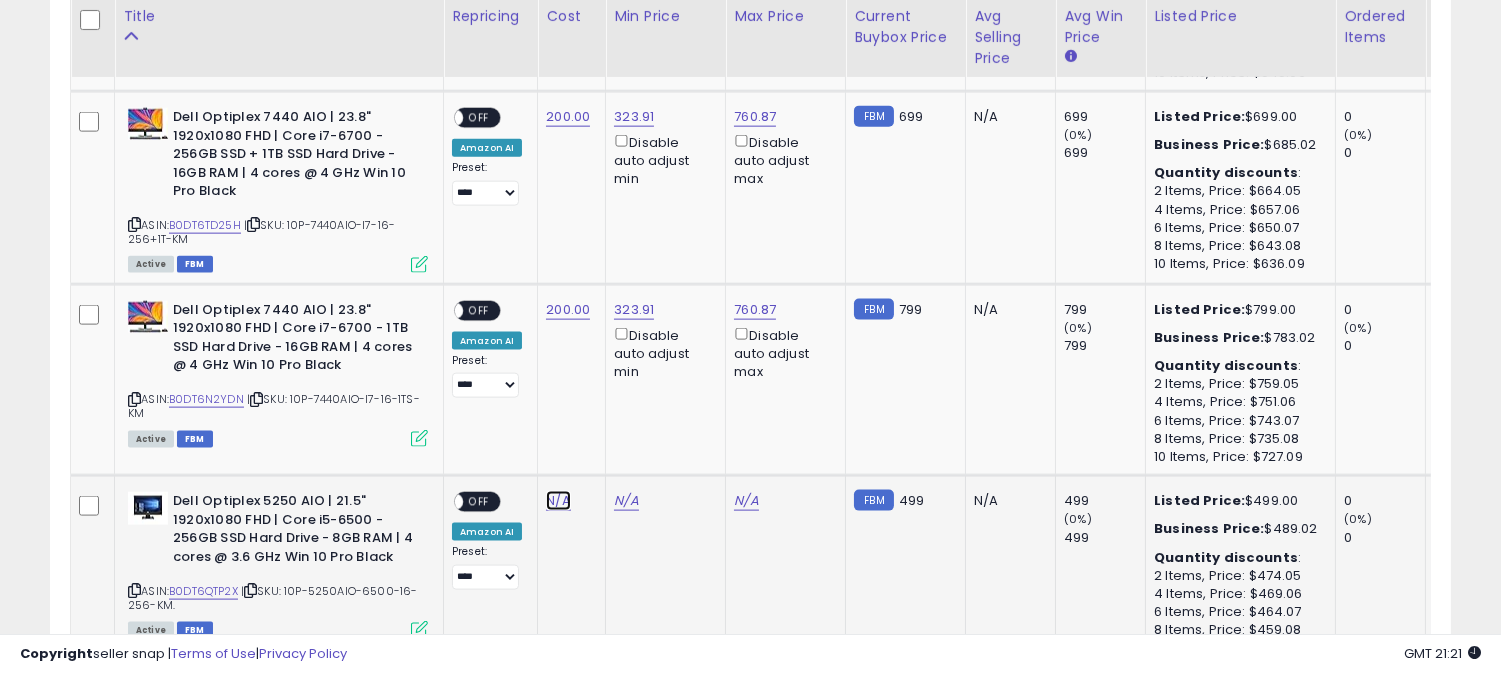 click on "N/A" at bounding box center [558, 501] 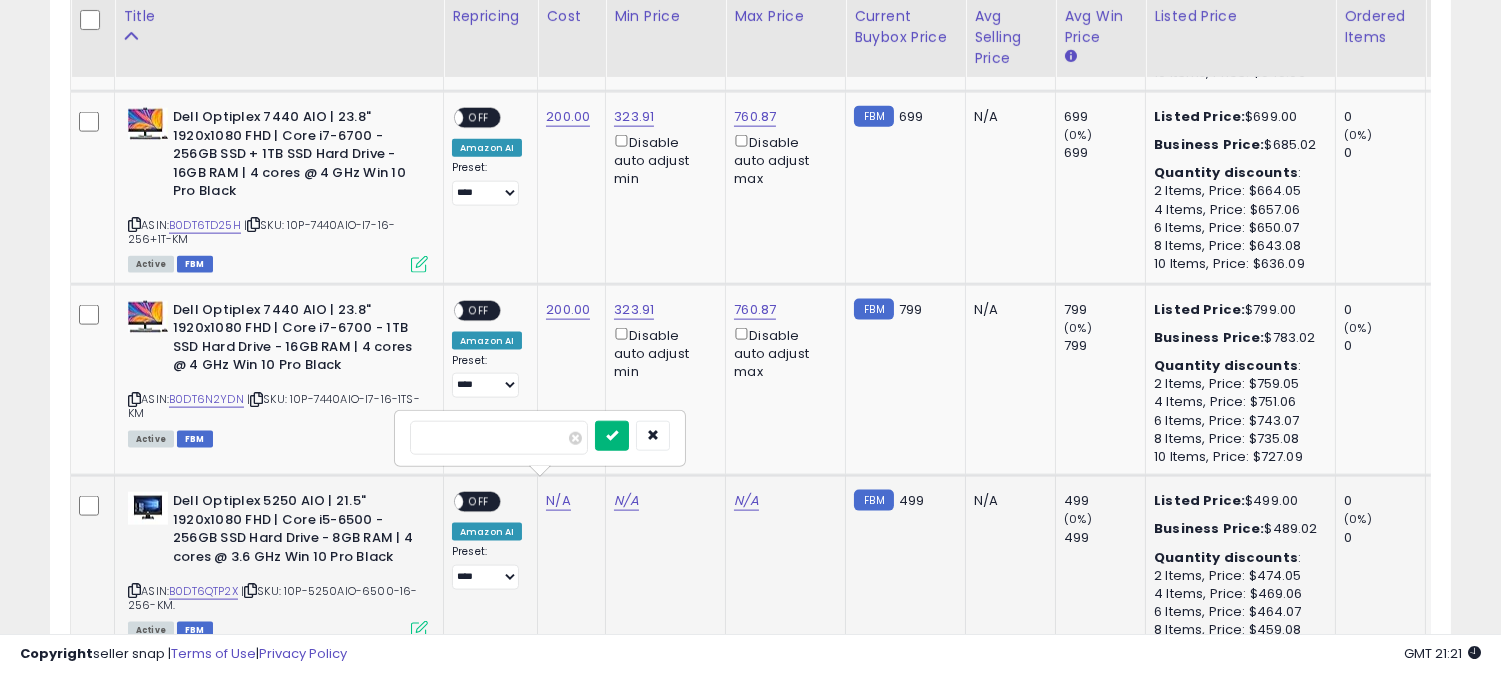 type on "***" 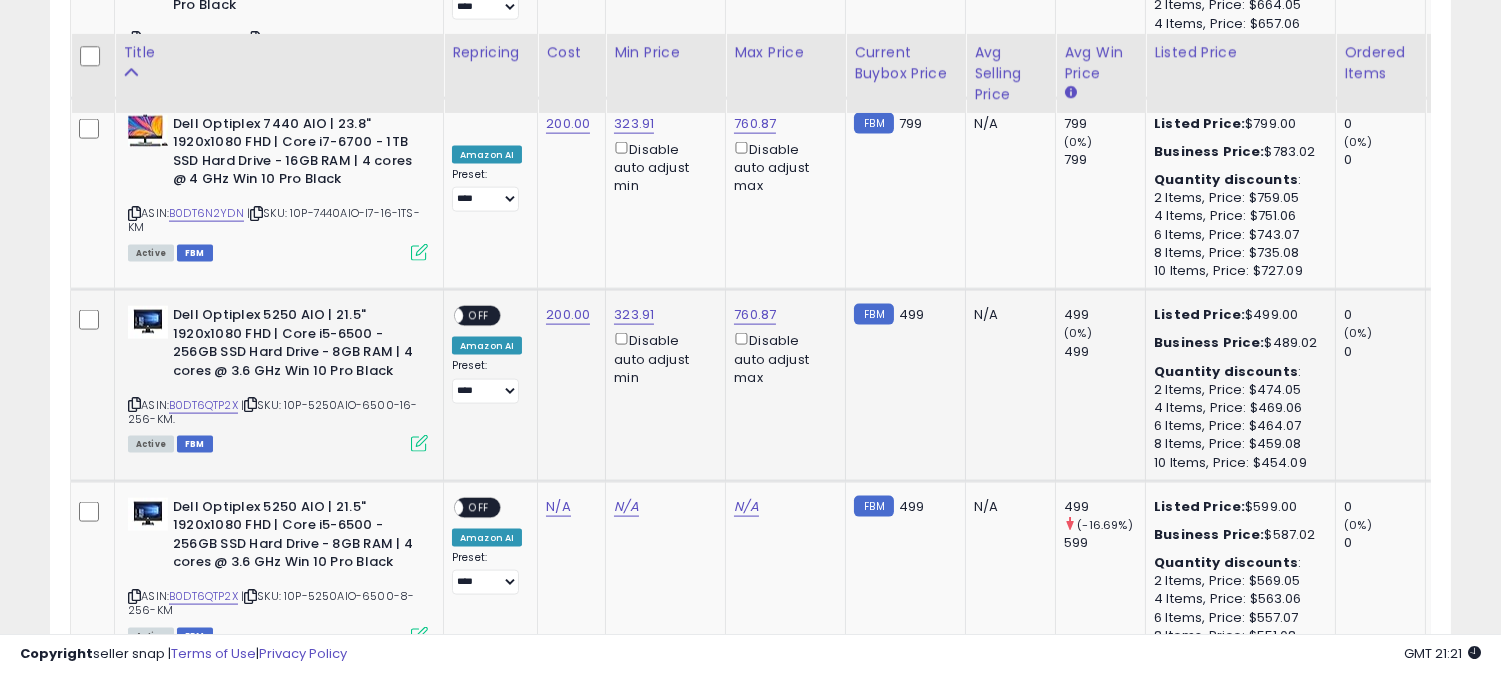 scroll, scrollTop: 5013, scrollLeft: 0, axis: vertical 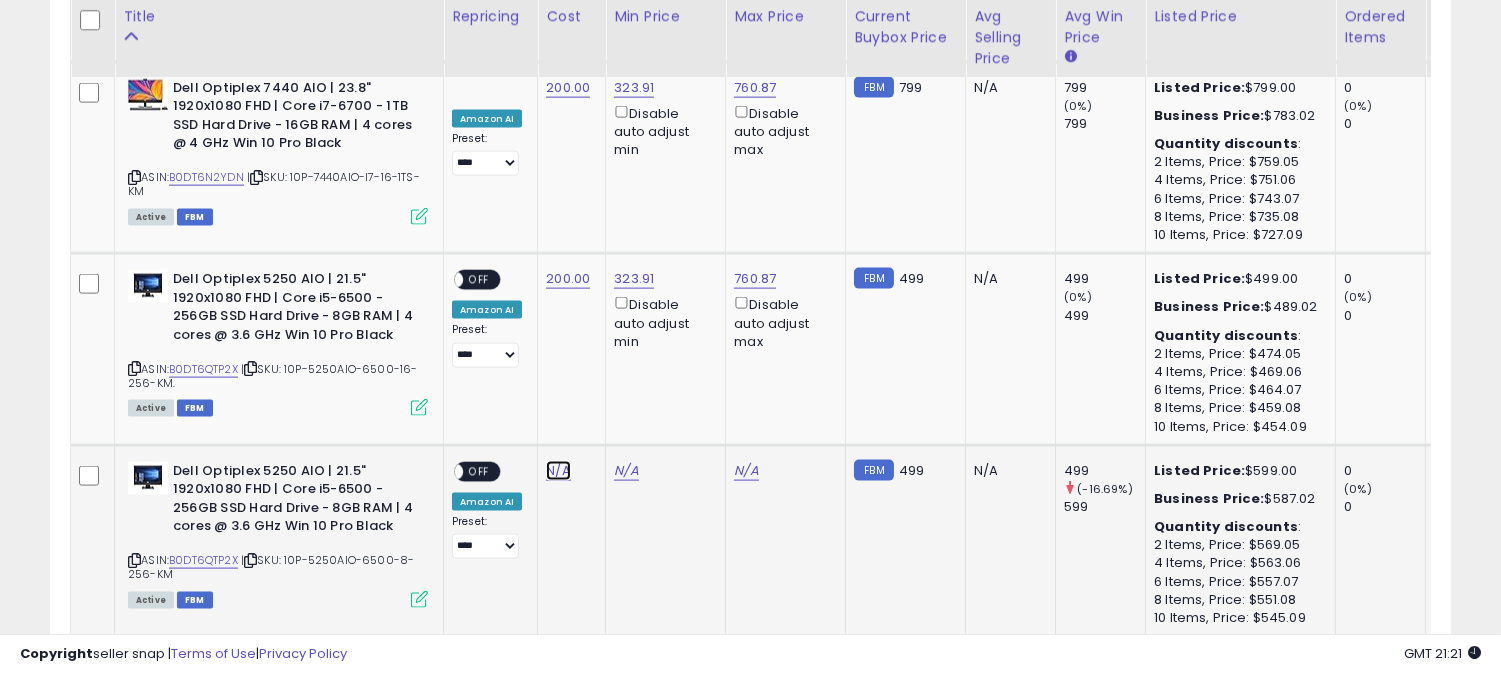 click on "N/A" at bounding box center [558, 471] 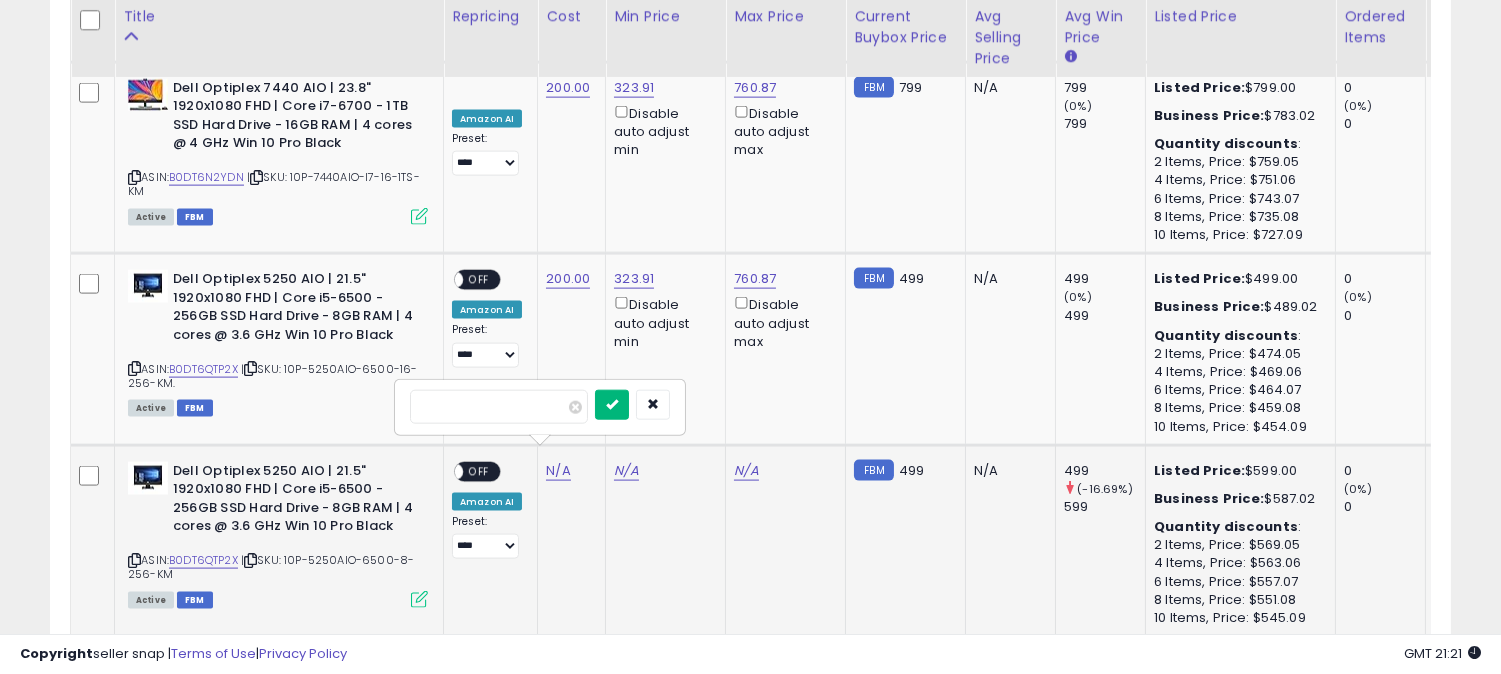 type on "***" 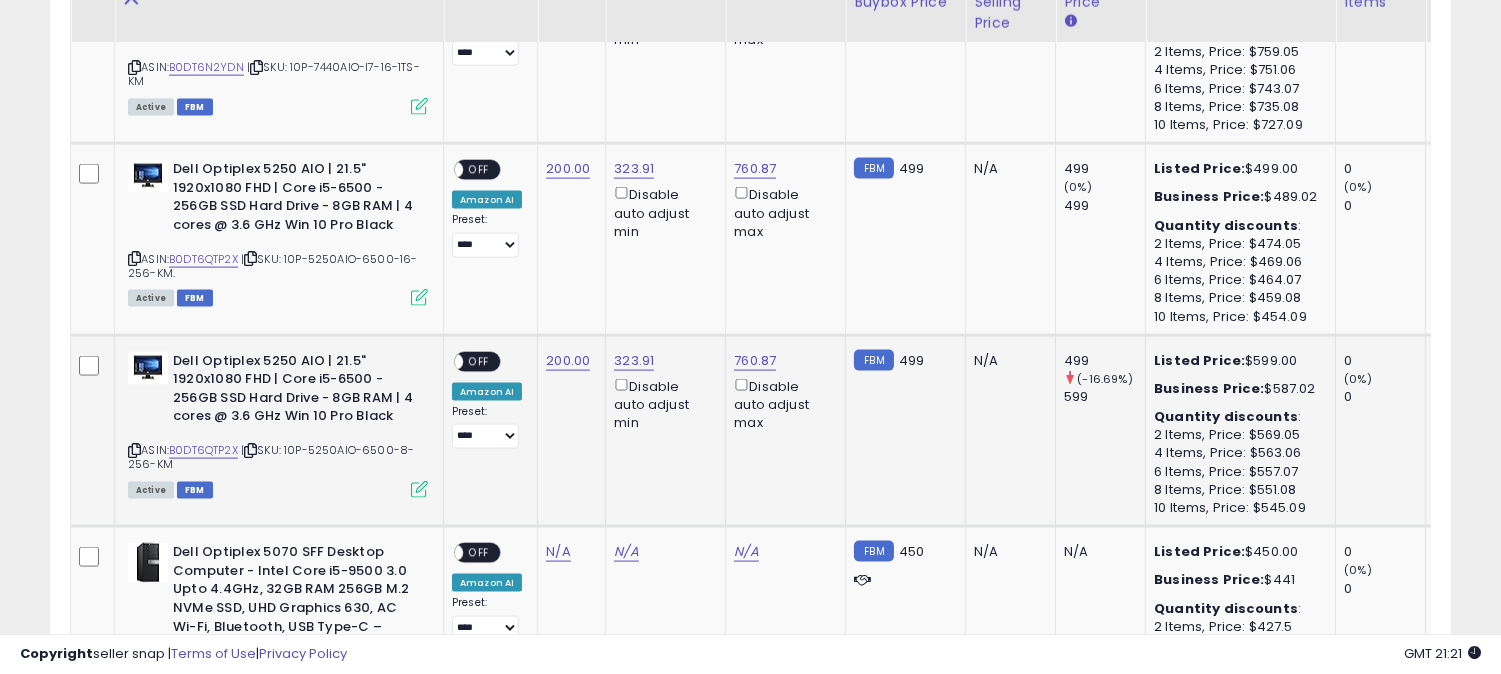 scroll, scrollTop: 5124, scrollLeft: 0, axis: vertical 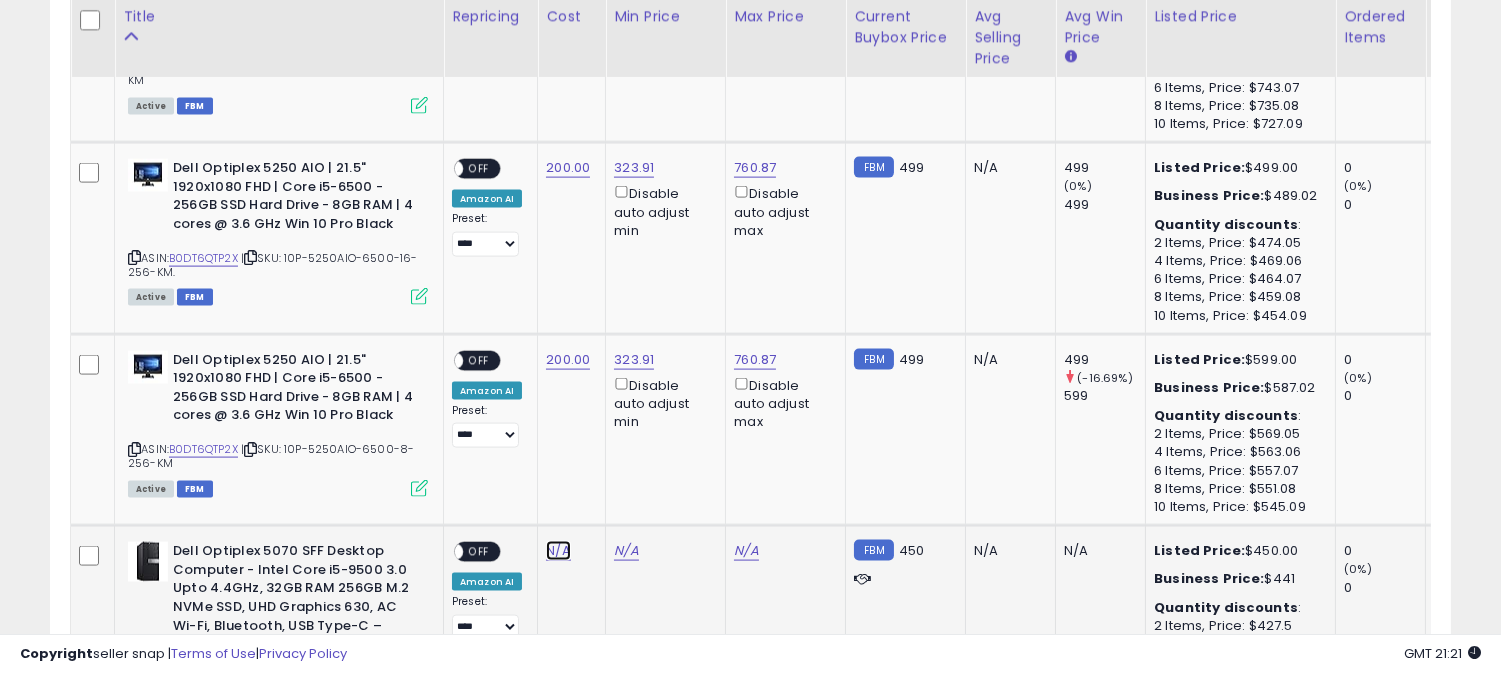 click on "N/A" at bounding box center [558, 551] 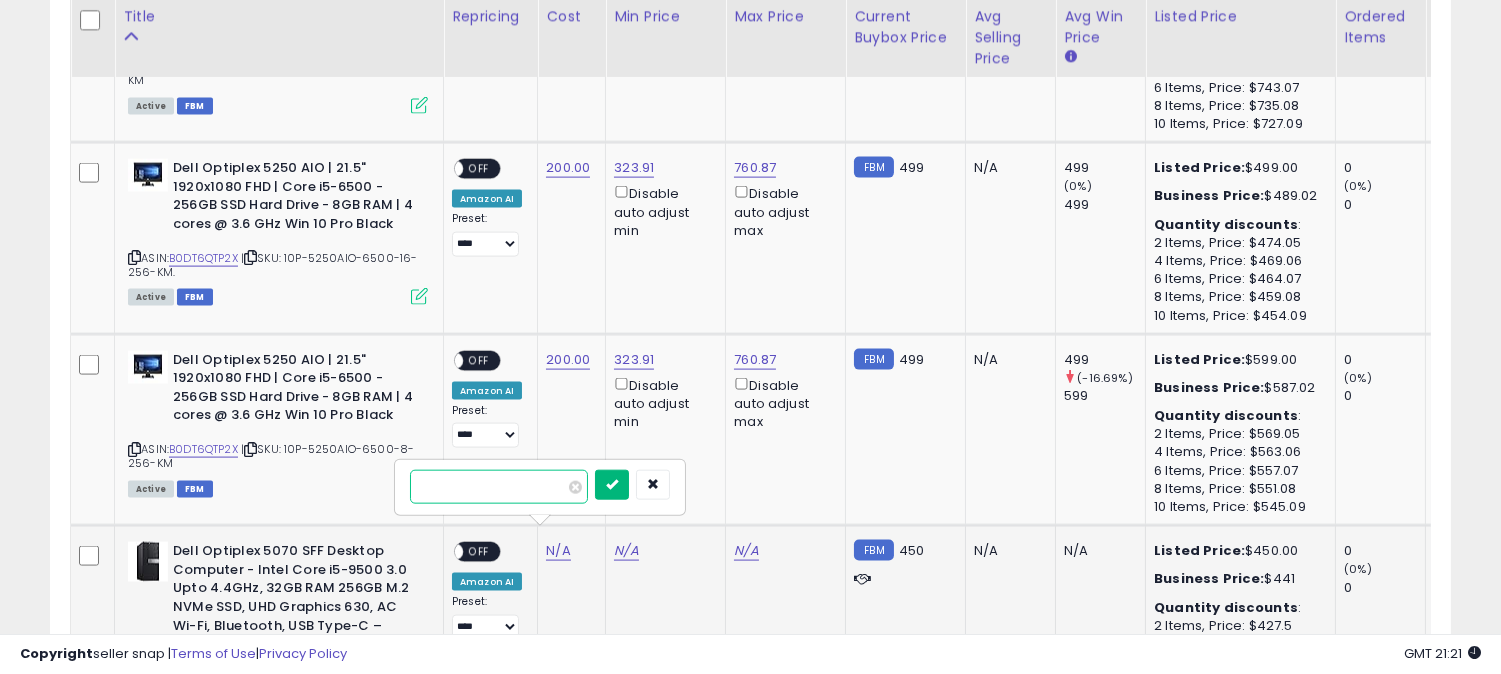 type on "***" 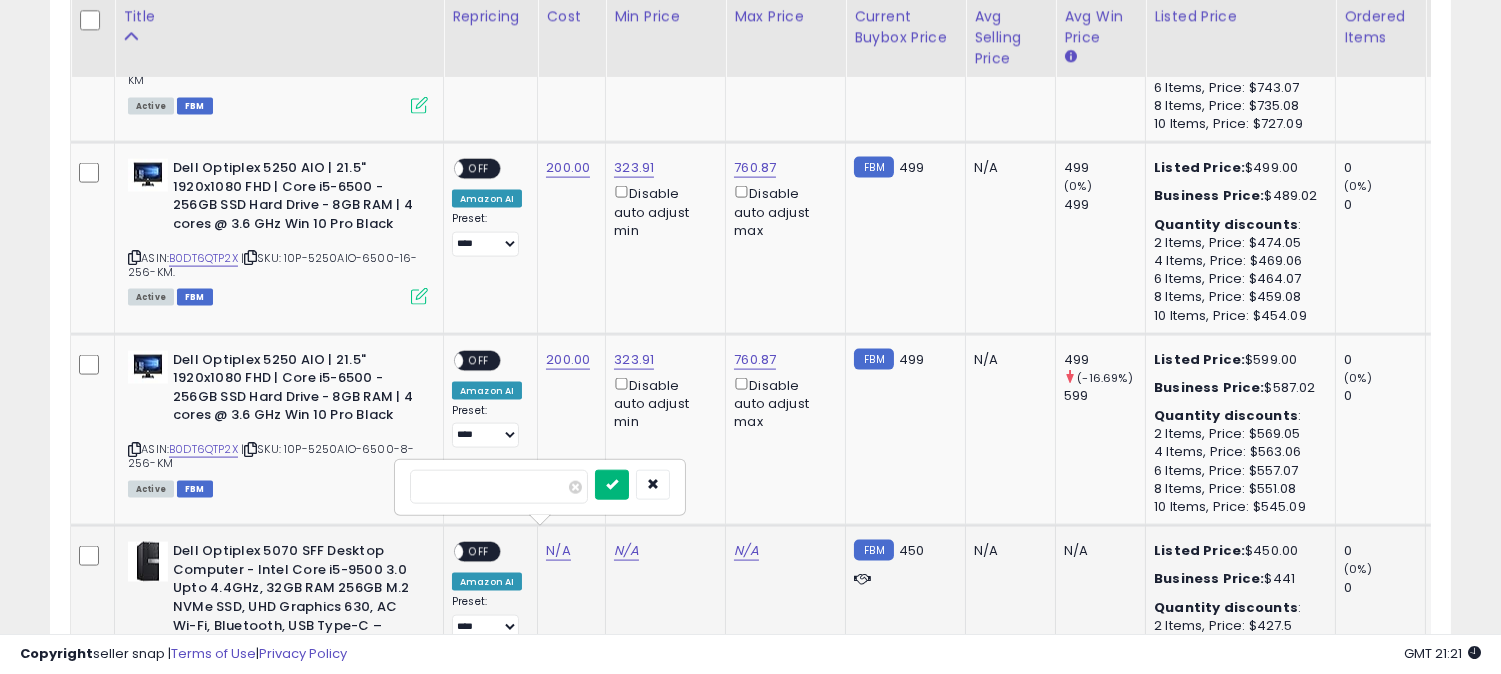 click at bounding box center [612, 485] 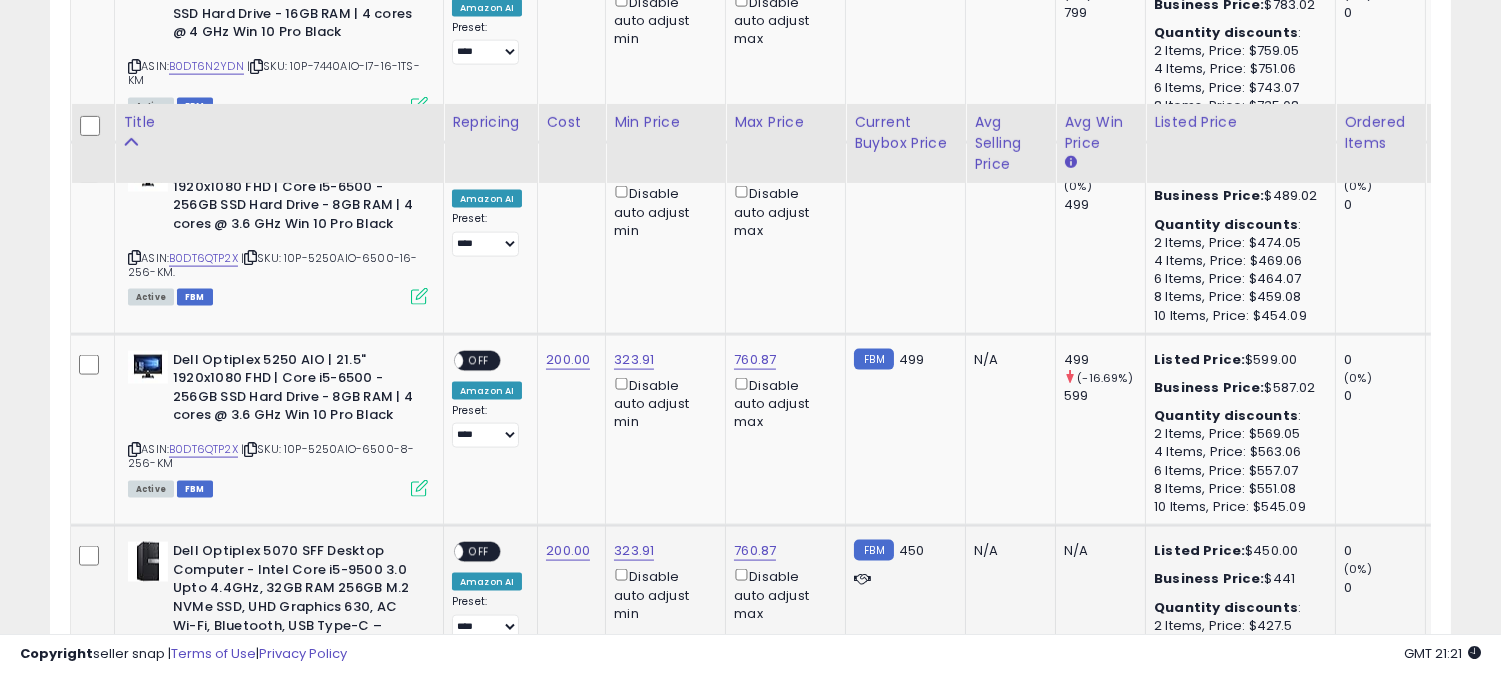 scroll, scrollTop: 5346, scrollLeft: 0, axis: vertical 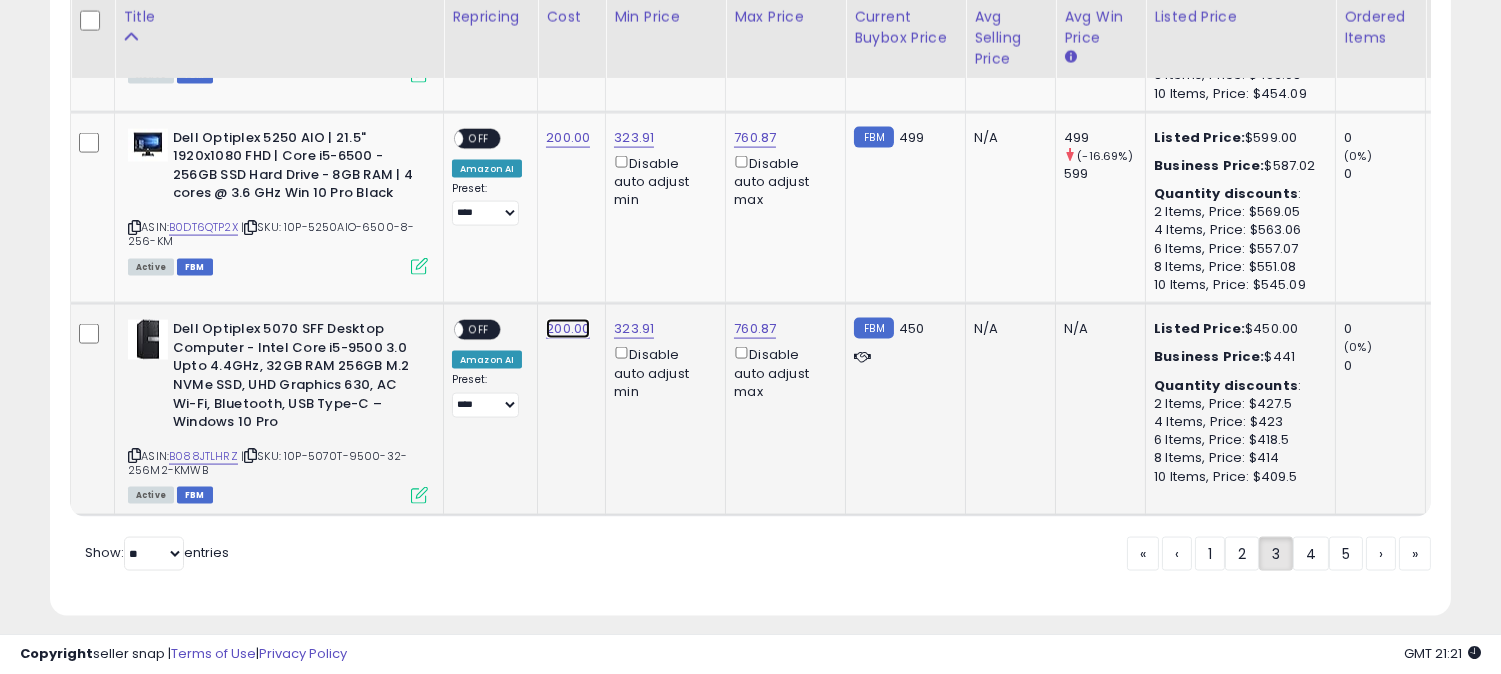 click on "200.00" at bounding box center [568, -4272] 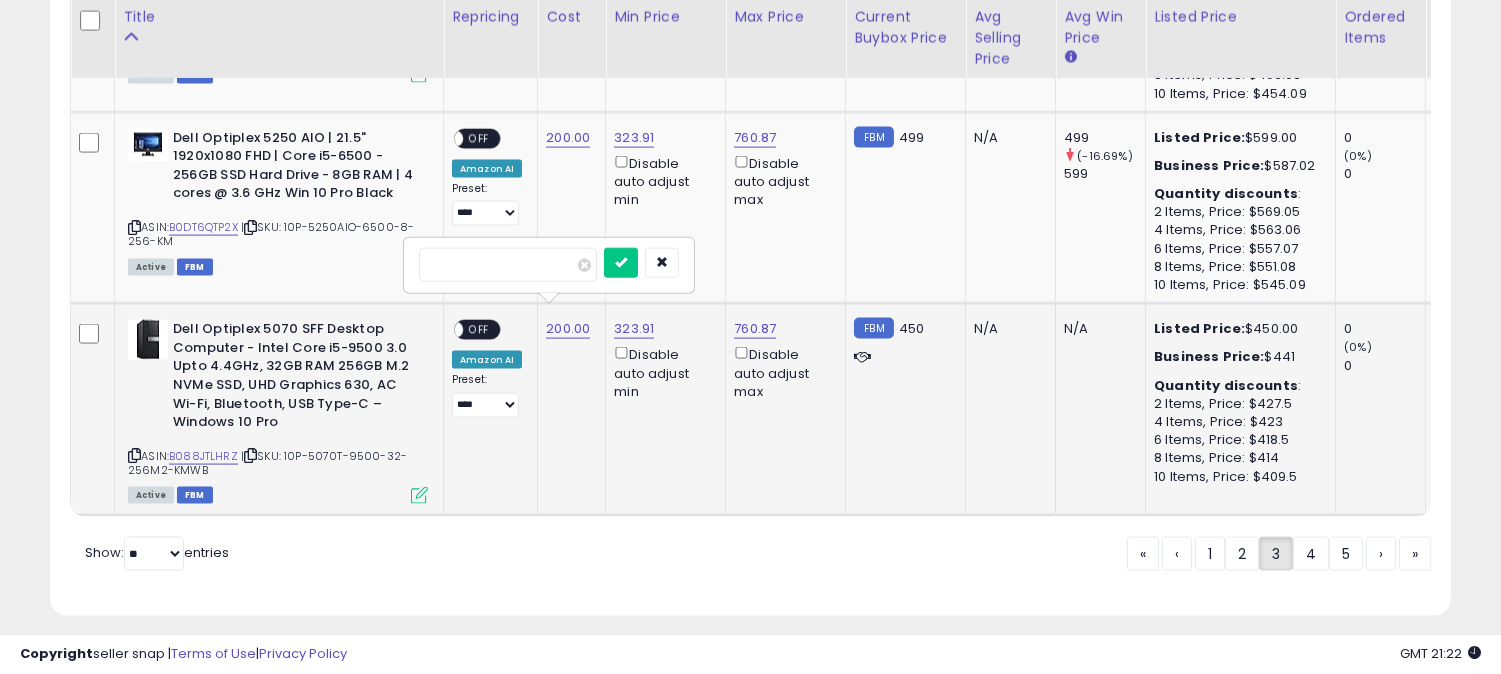 click on "******" at bounding box center [508, 265] 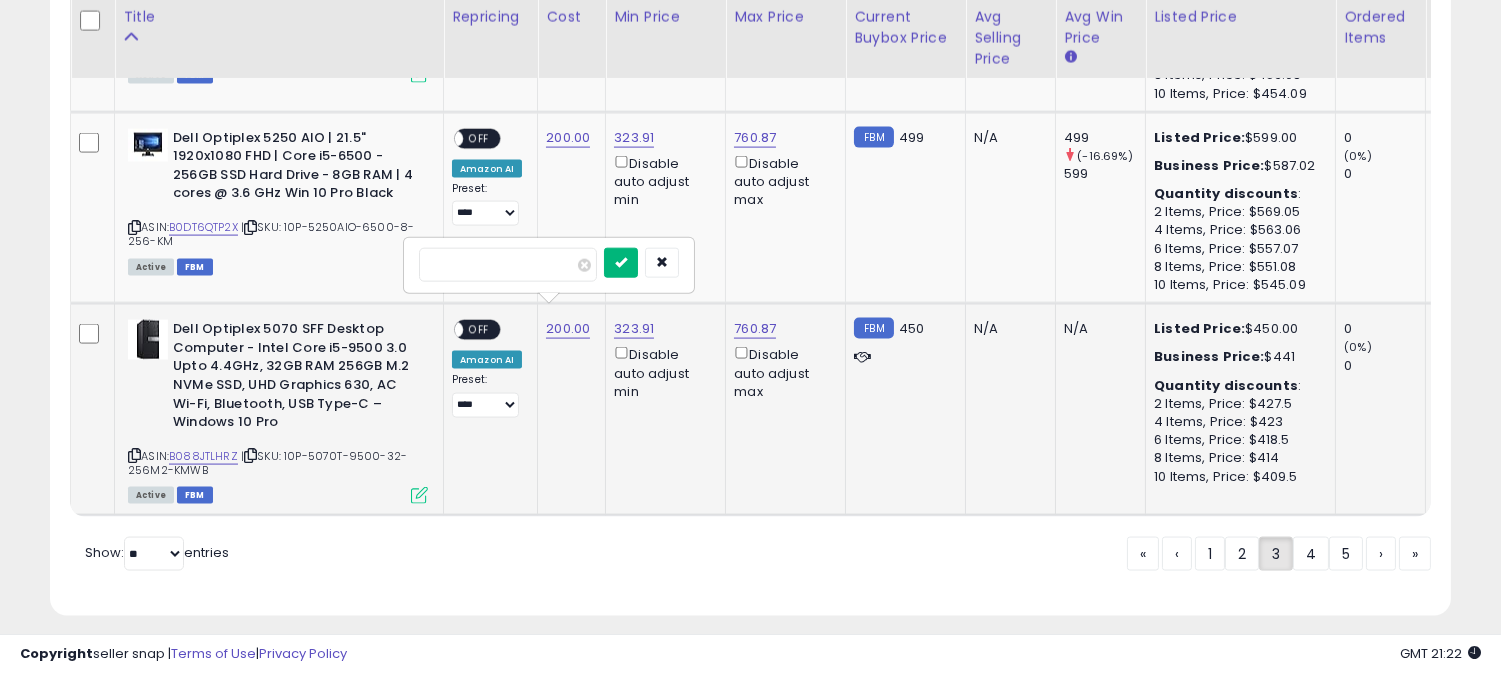 type on "***" 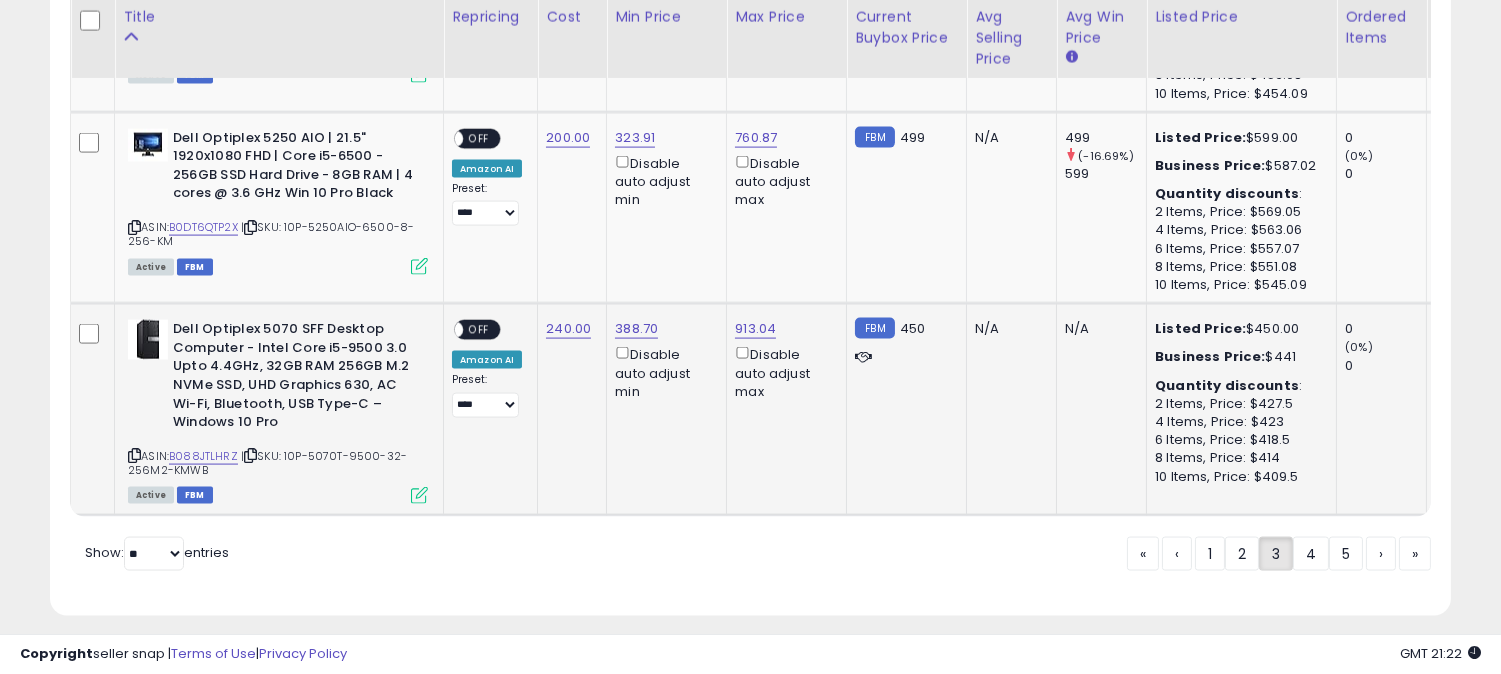 scroll, scrollTop: 5363, scrollLeft: 0, axis: vertical 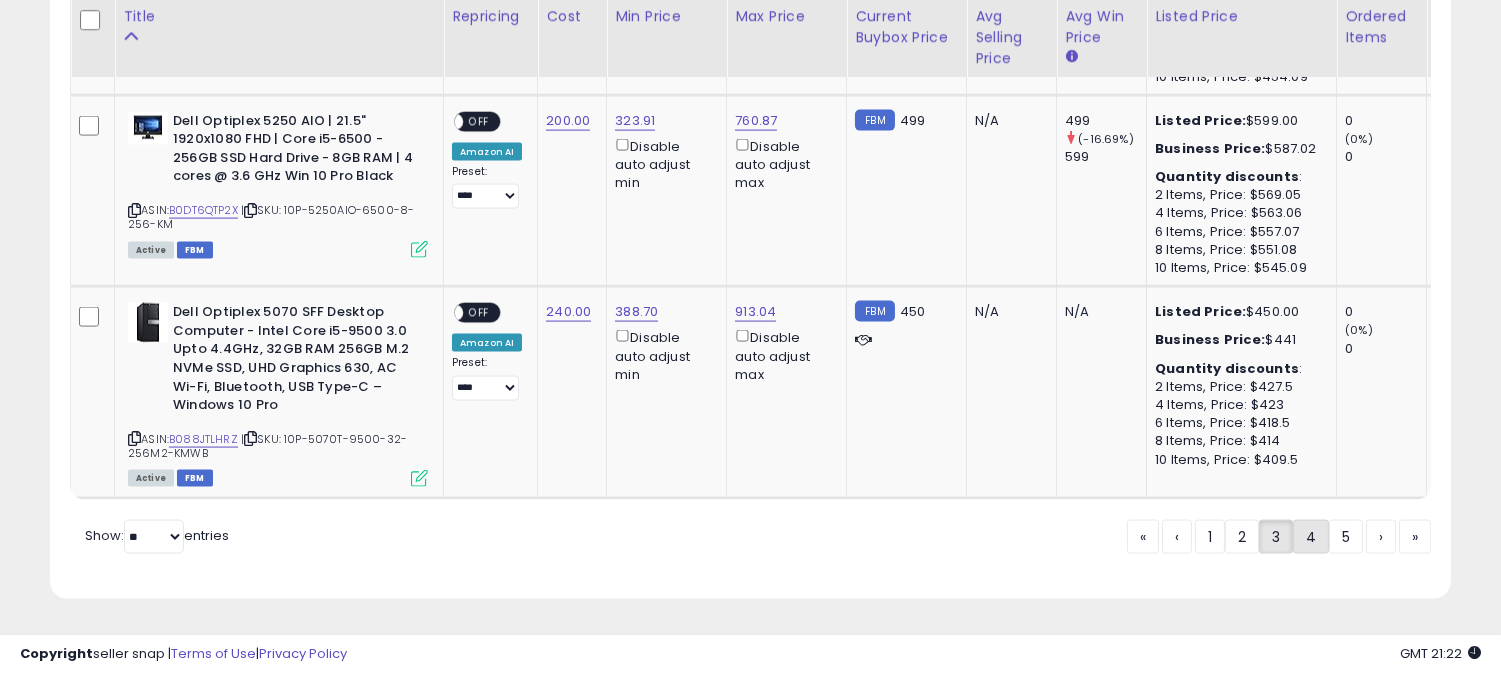 click on "4" 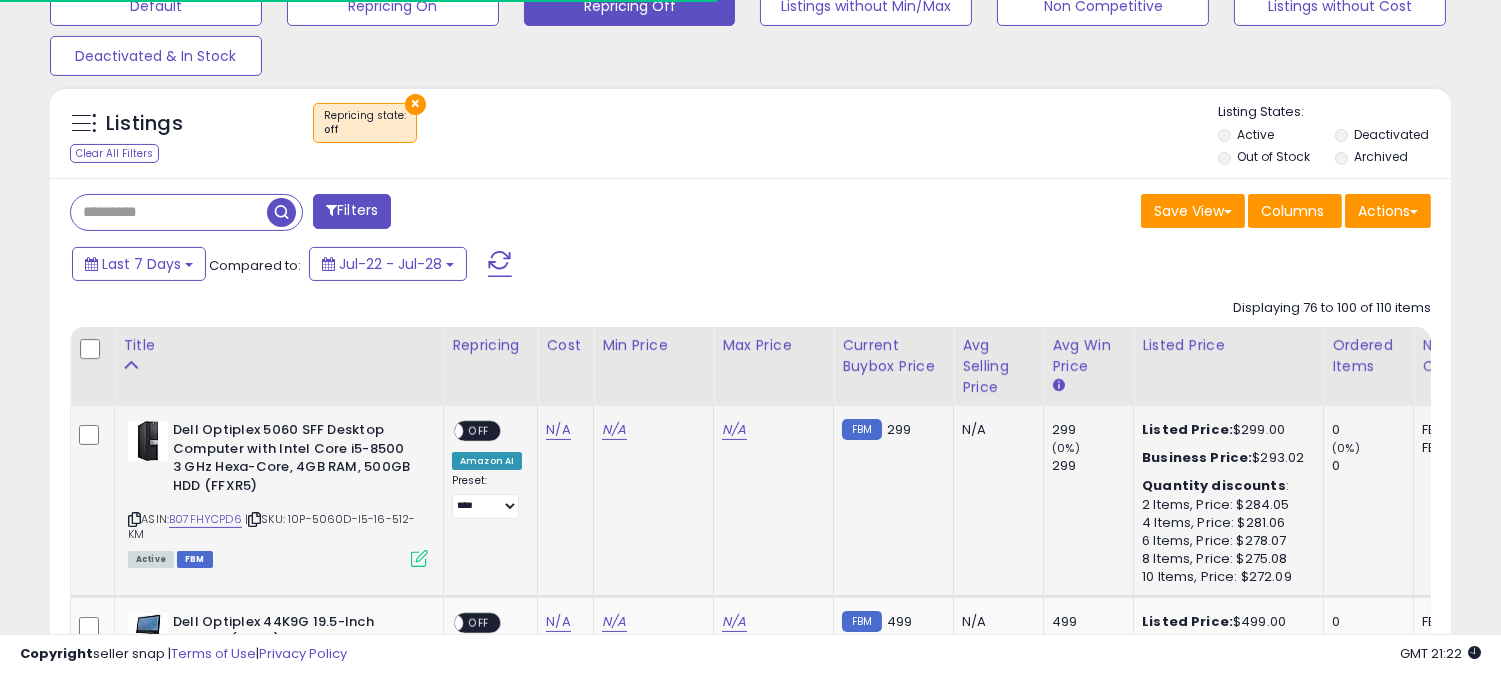 scroll, scrollTop: 680, scrollLeft: 0, axis: vertical 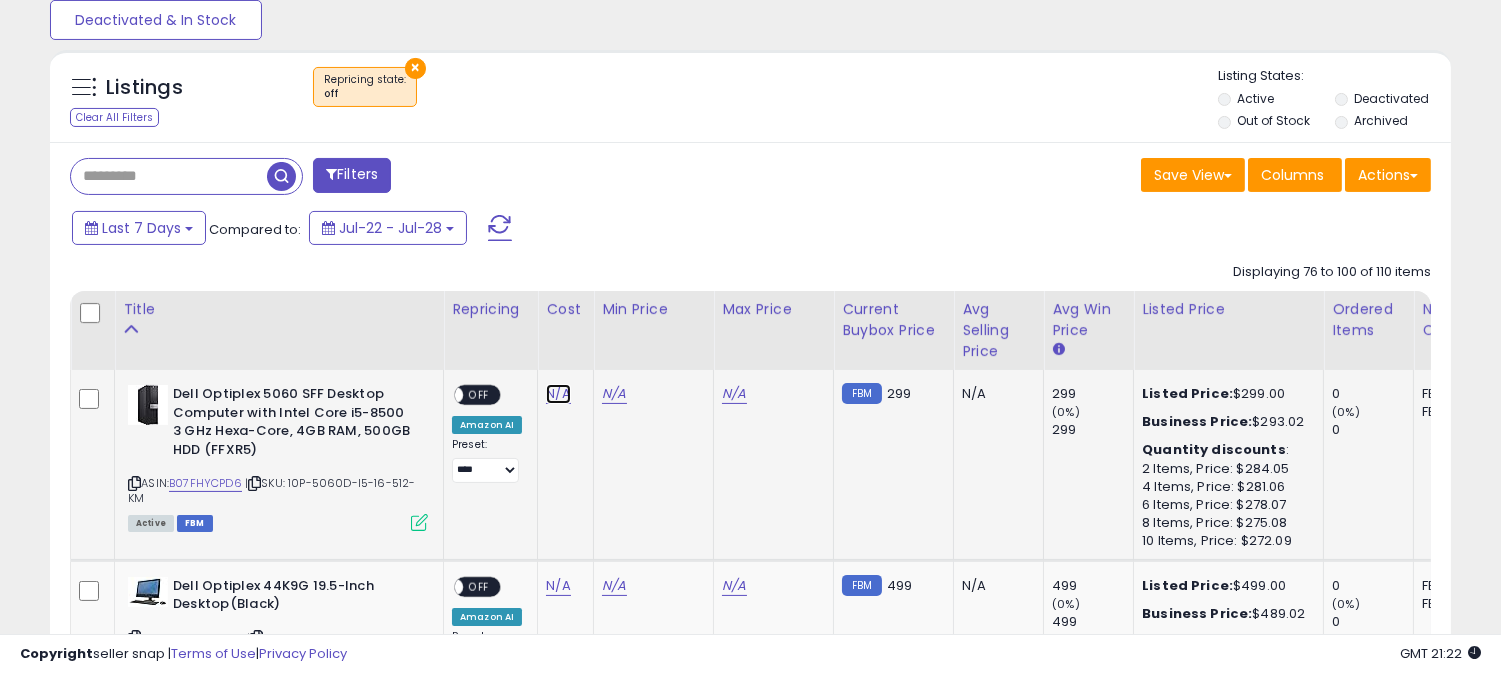 click on "N/A" at bounding box center [558, 394] 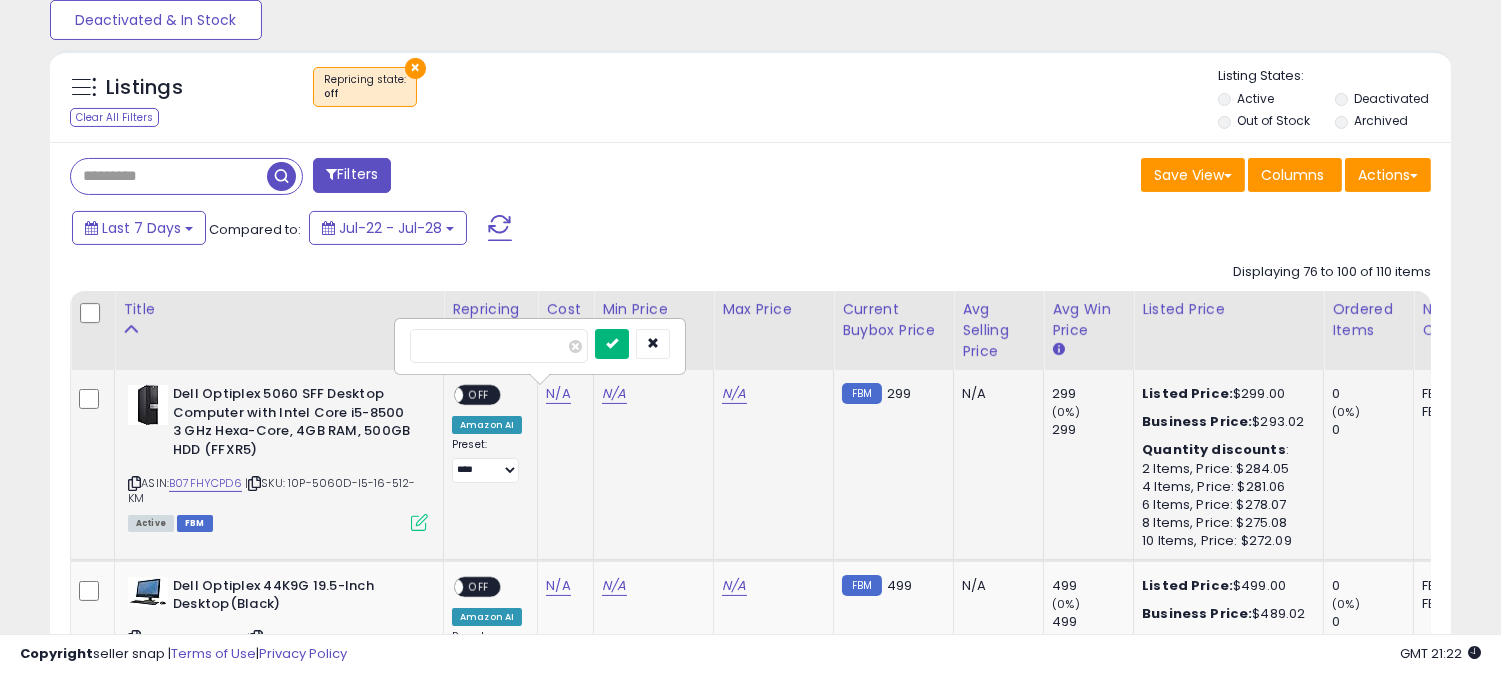 type on "***" 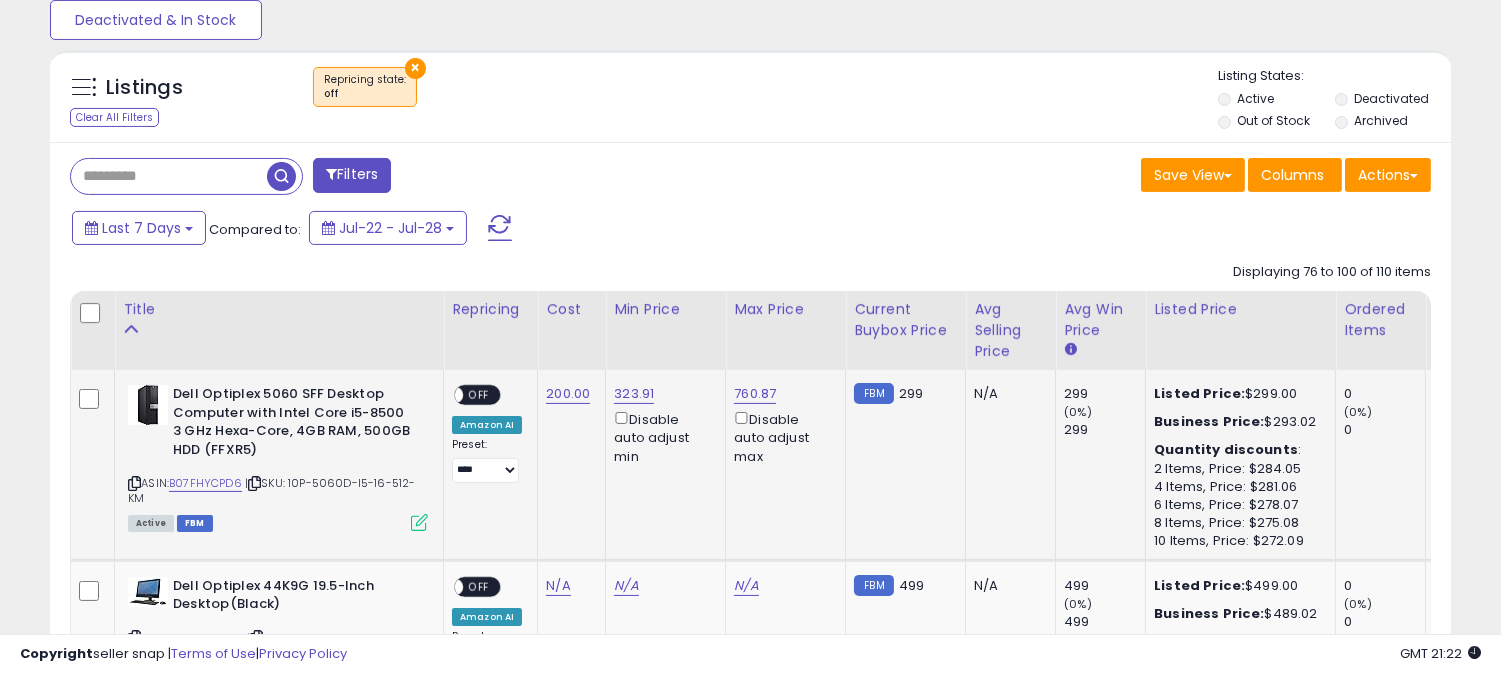 scroll, scrollTop: 791, scrollLeft: 0, axis: vertical 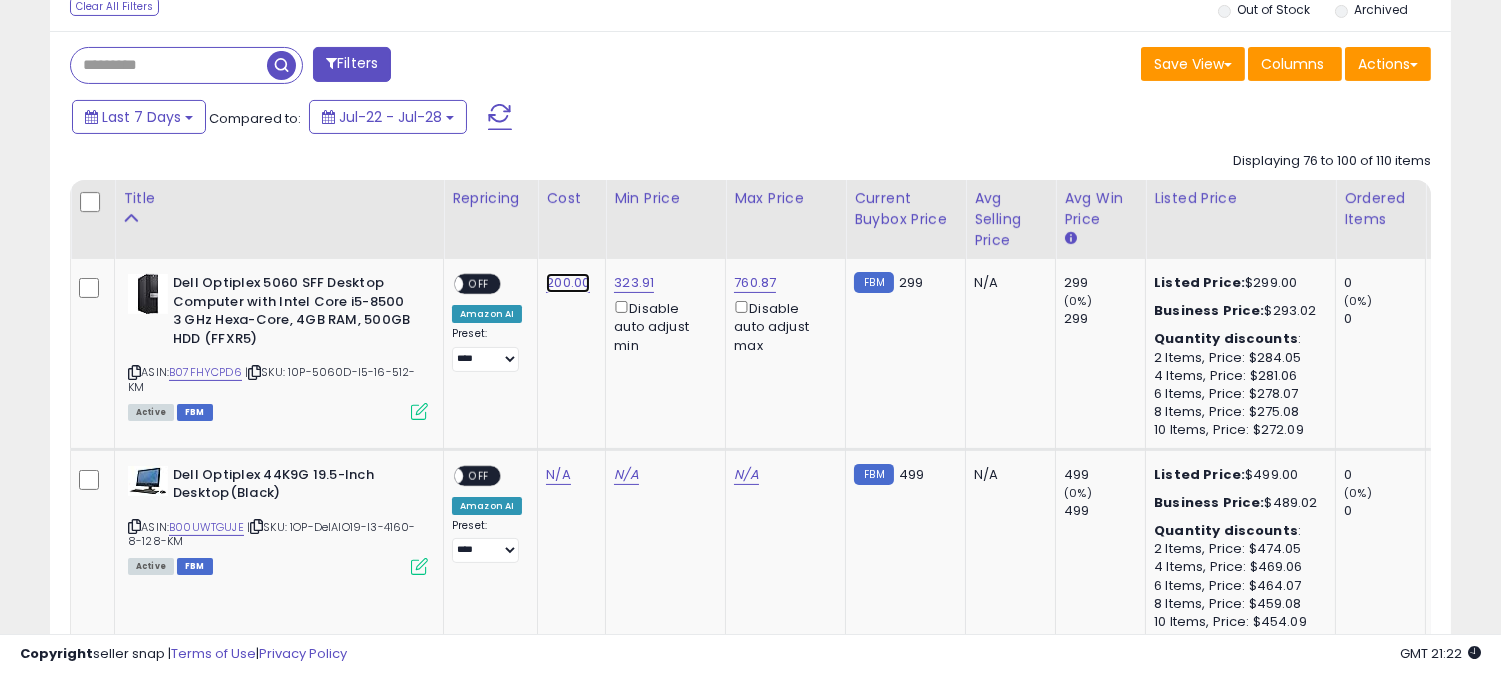 click on "200.00" at bounding box center (568, 283) 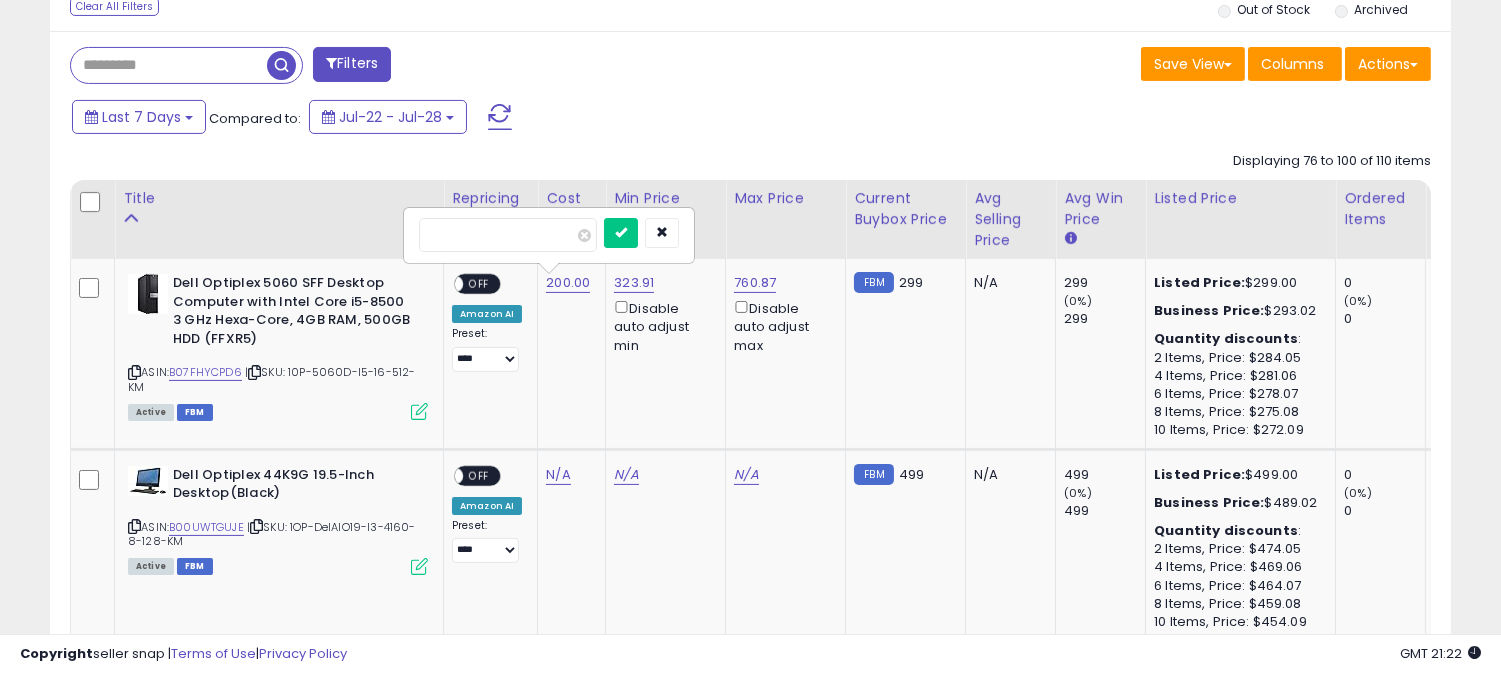 click on "******" at bounding box center [508, 235] 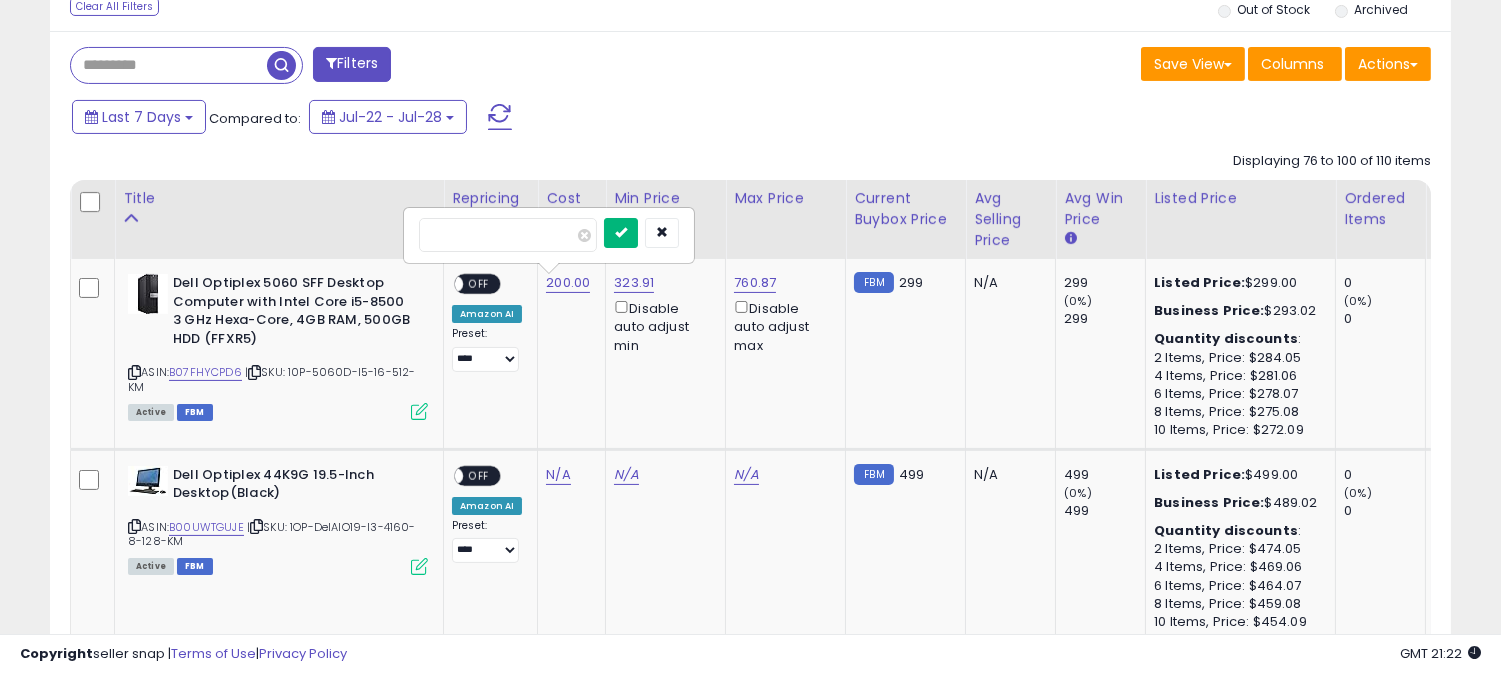 type on "***" 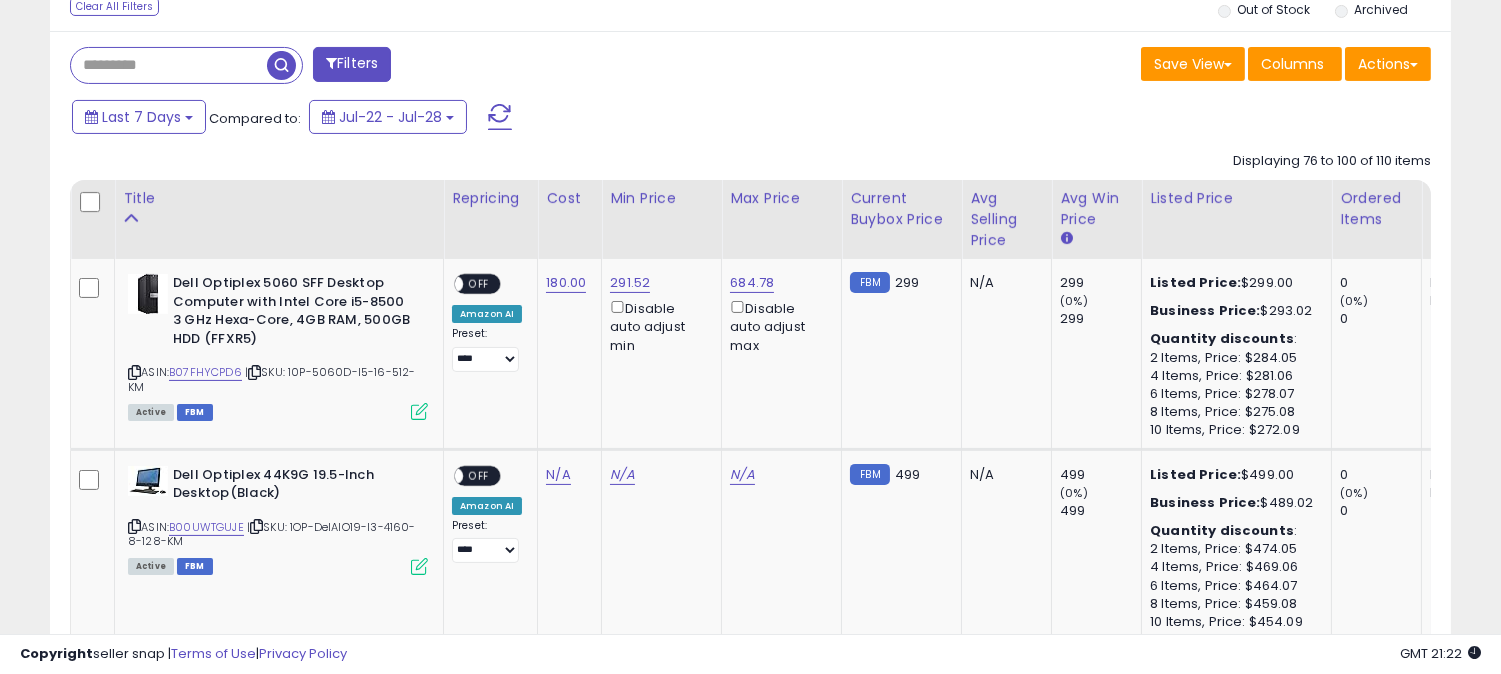 scroll, scrollTop: 902, scrollLeft: 0, axis: vertical 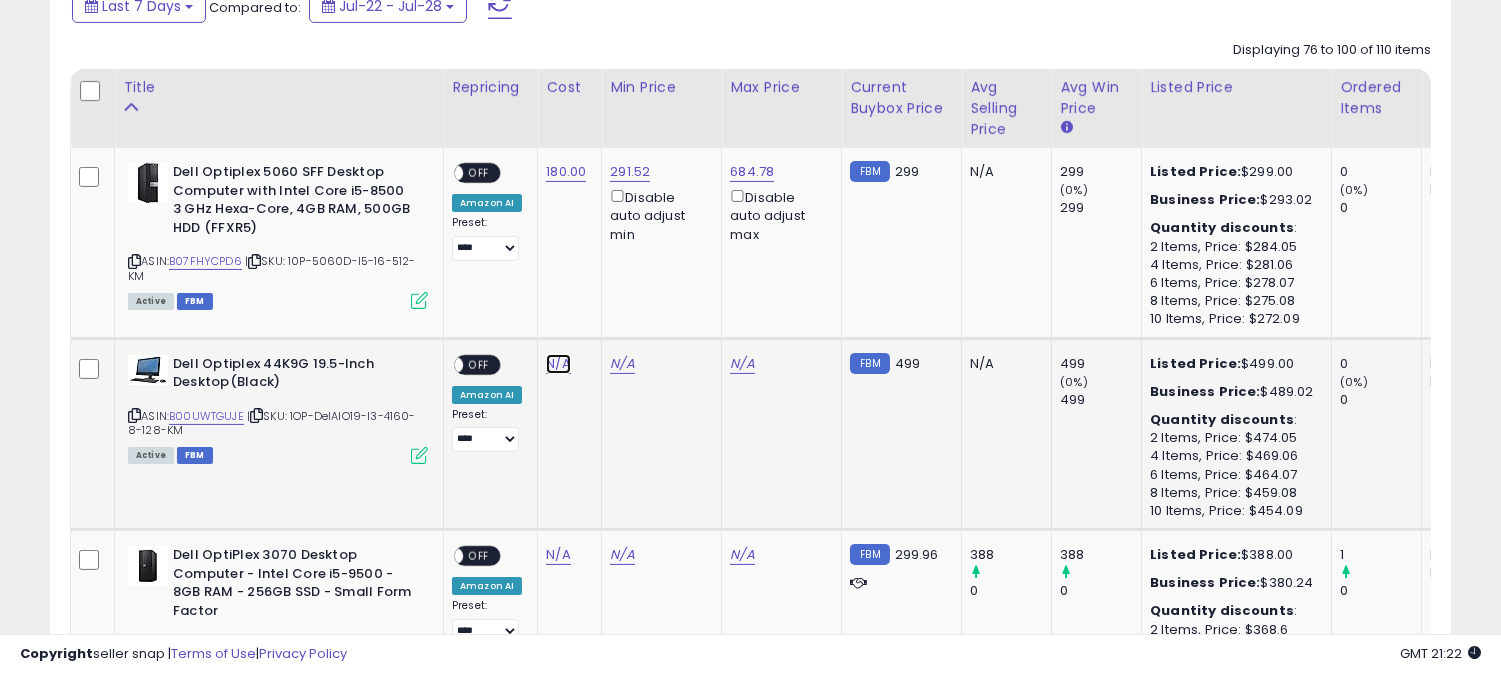 click on "N/A" at bounding box center (558, 364) 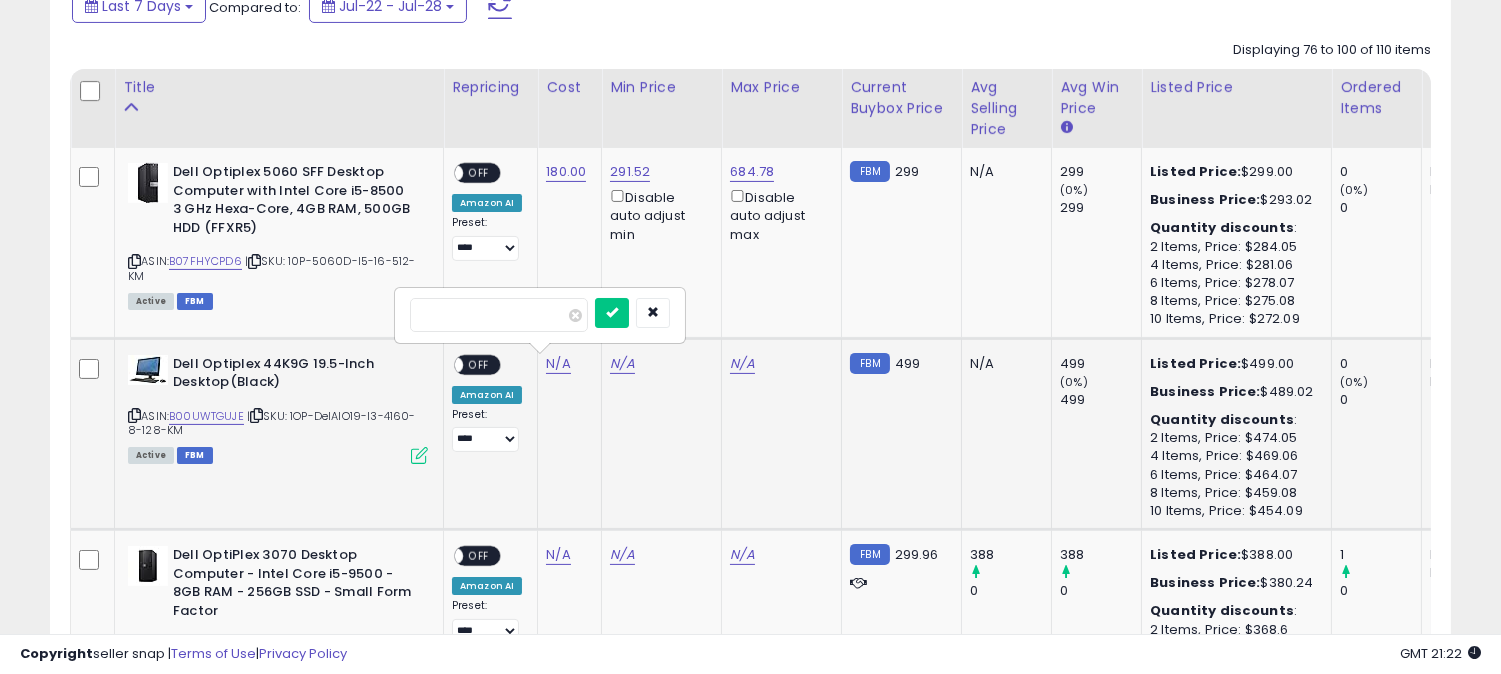 click on "***" at bounding box center (499, 315) 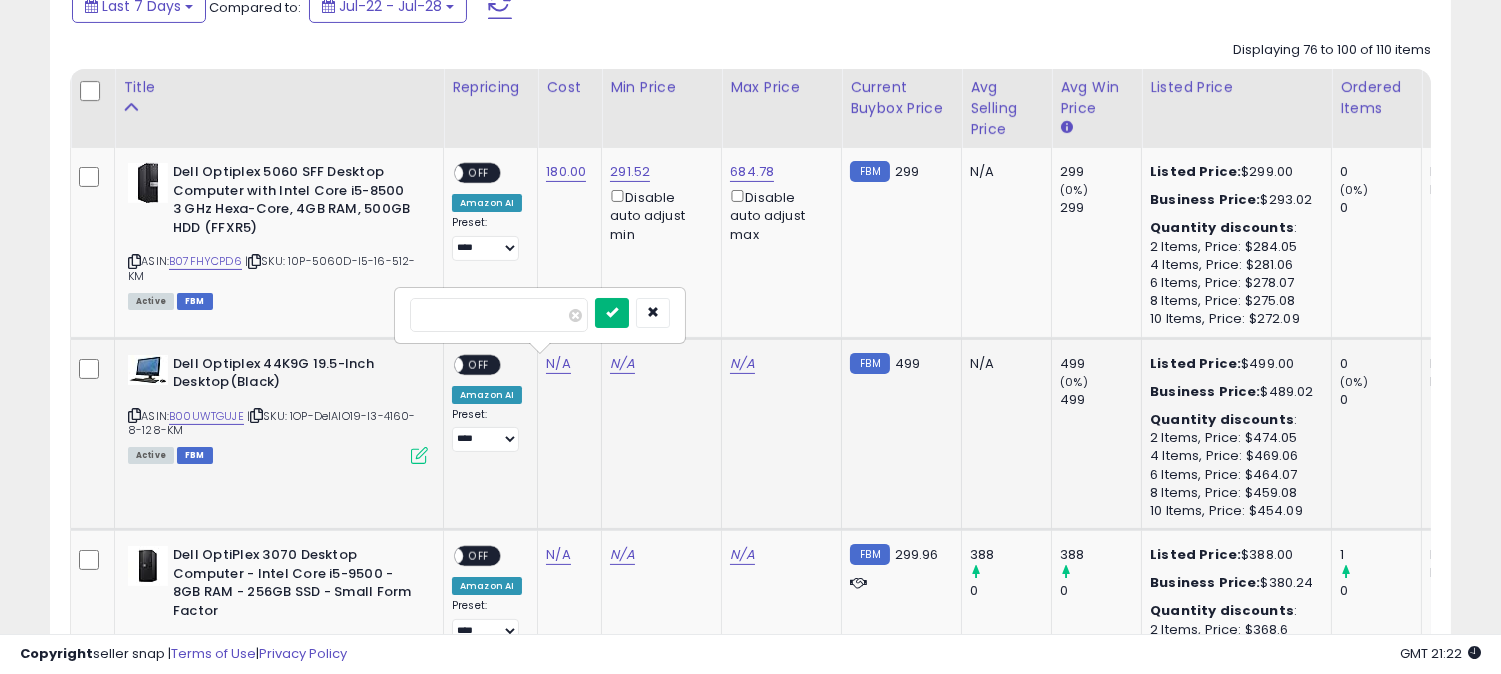 type on "***" 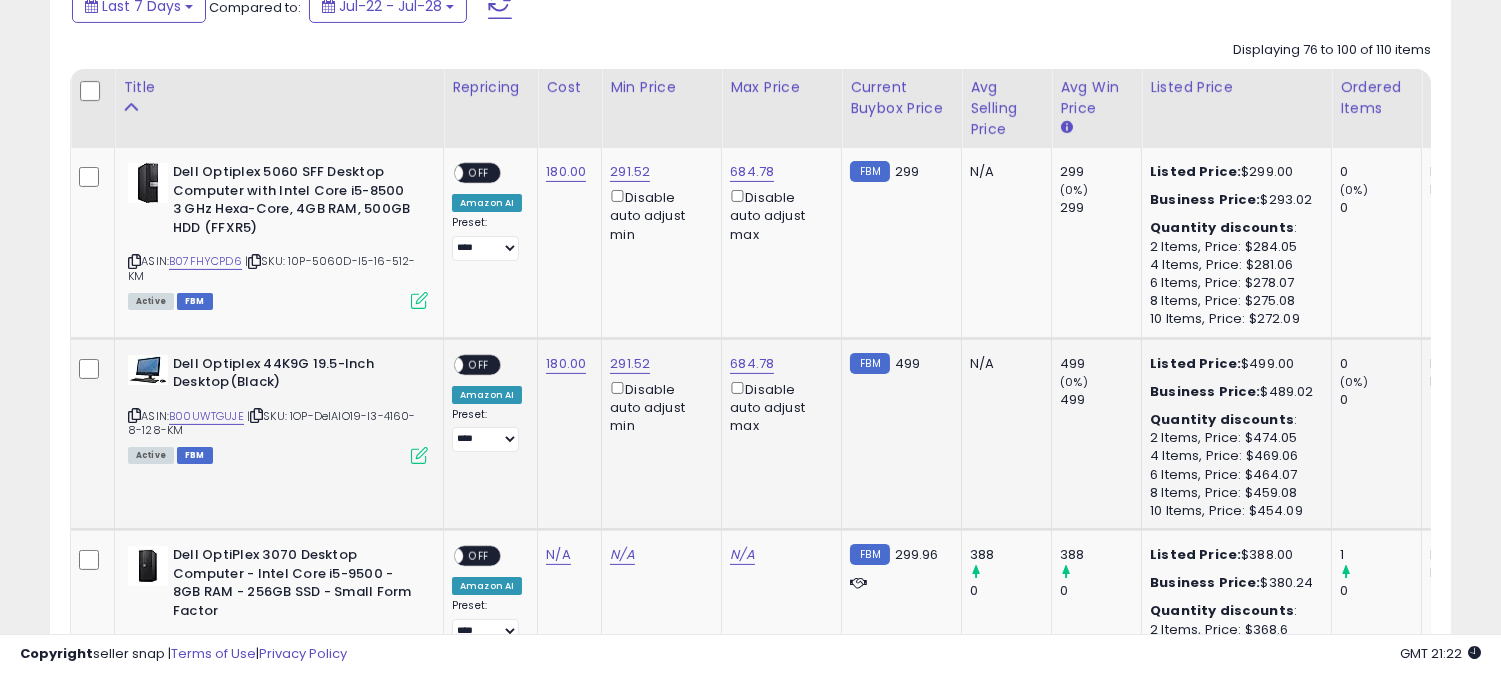 scroll, scrollTop: 1013, scrollLeft: 0, axis: vertical 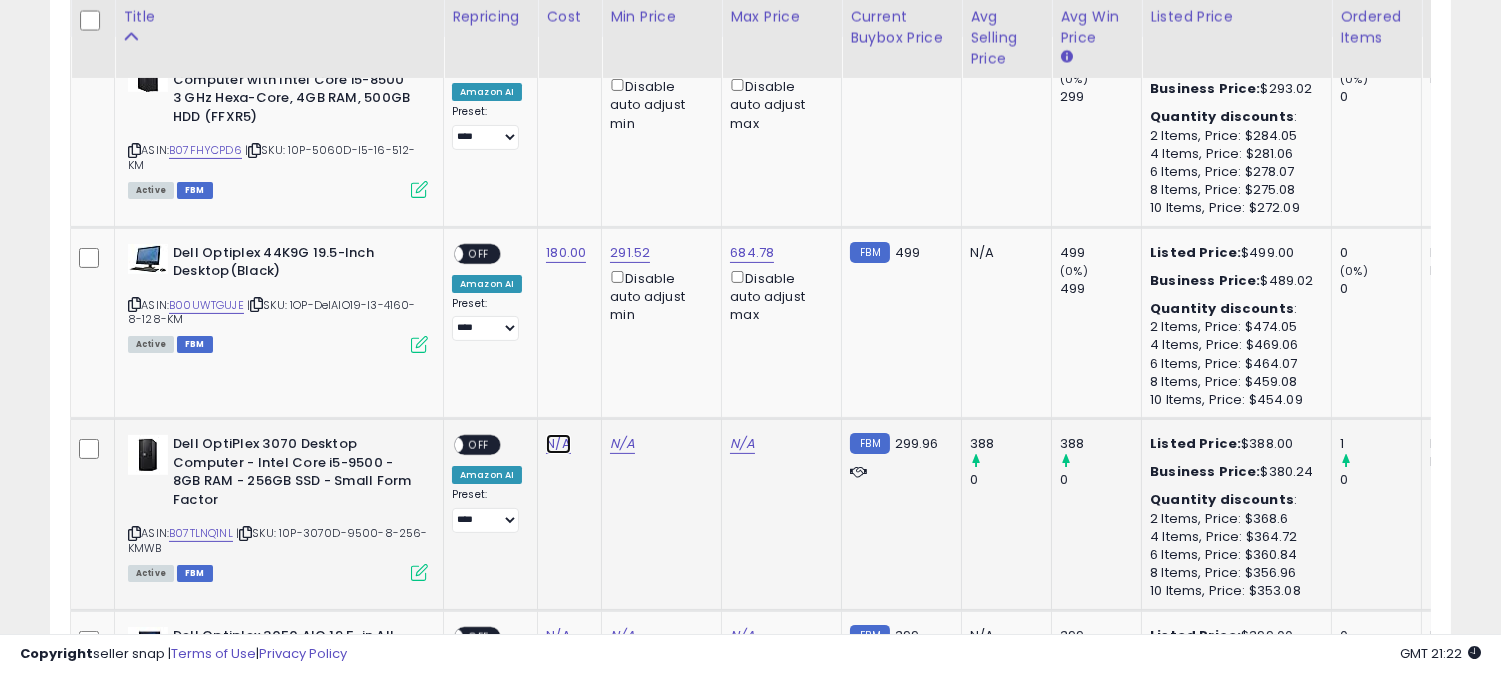click on "N/A" at bounding box center [558, 444] 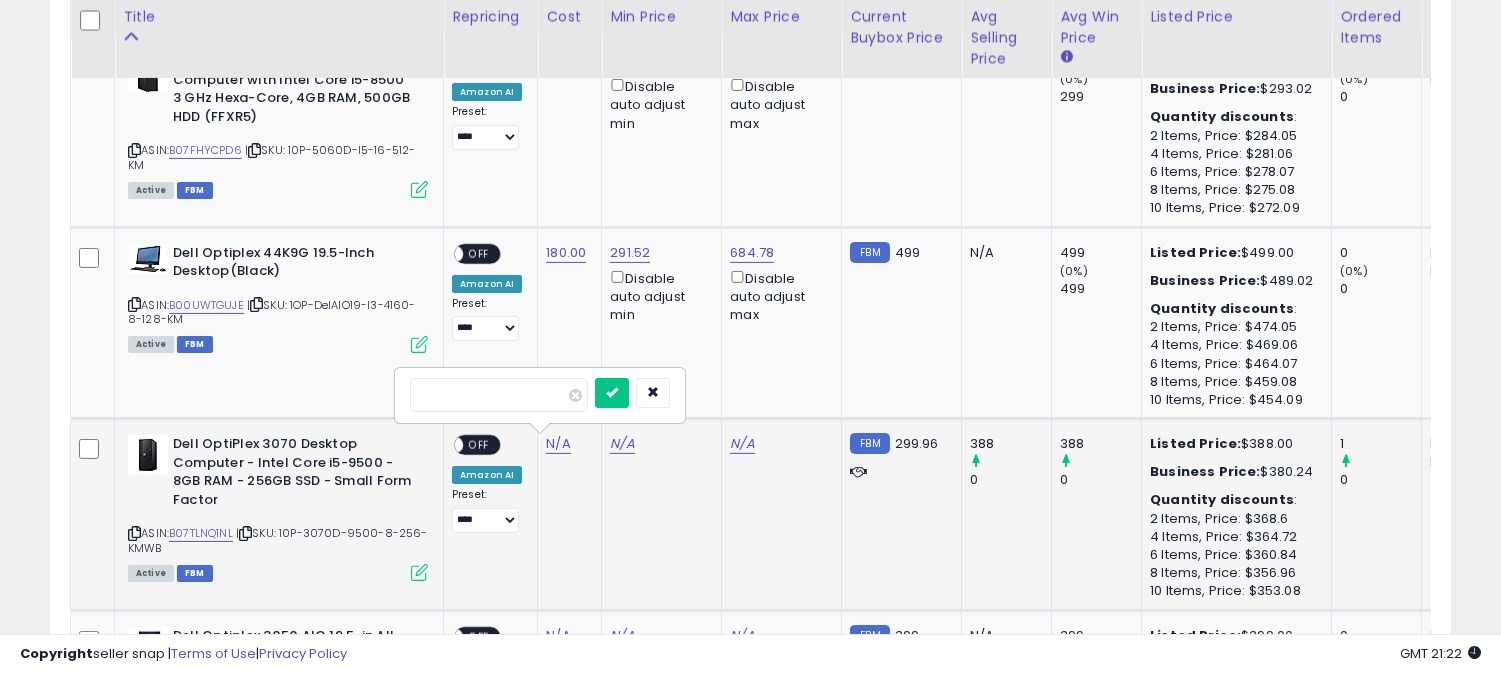 type on "*" 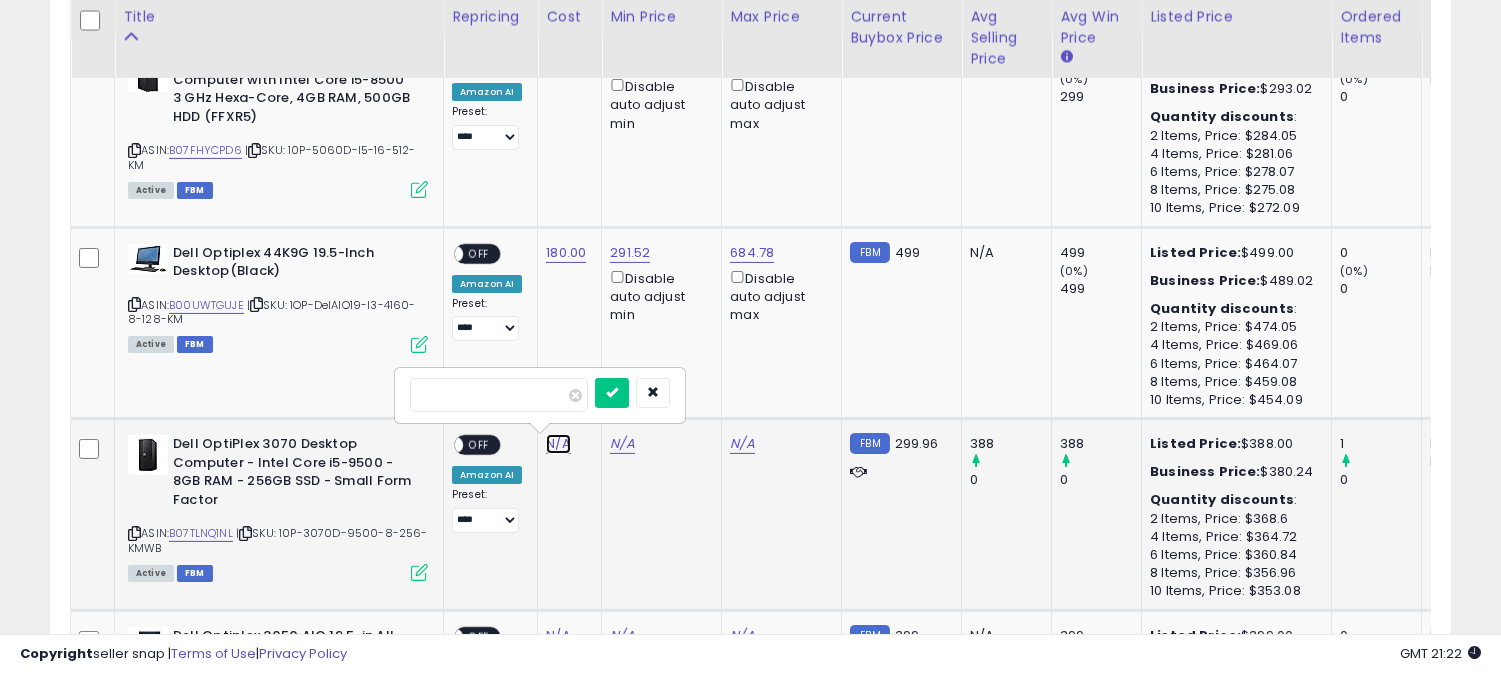 click on "N/A" at bounding box center (558, 444) 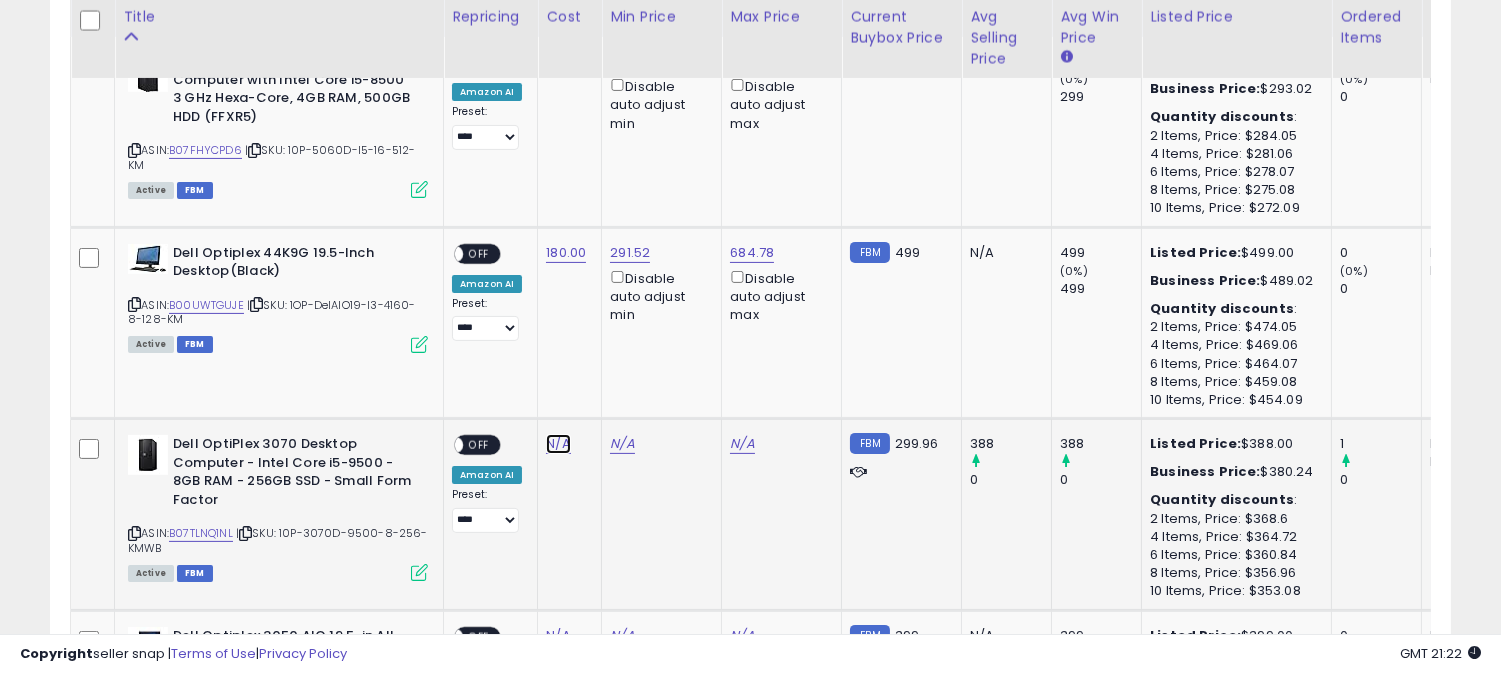 click on "N/A" at bounding box center (558, 444) 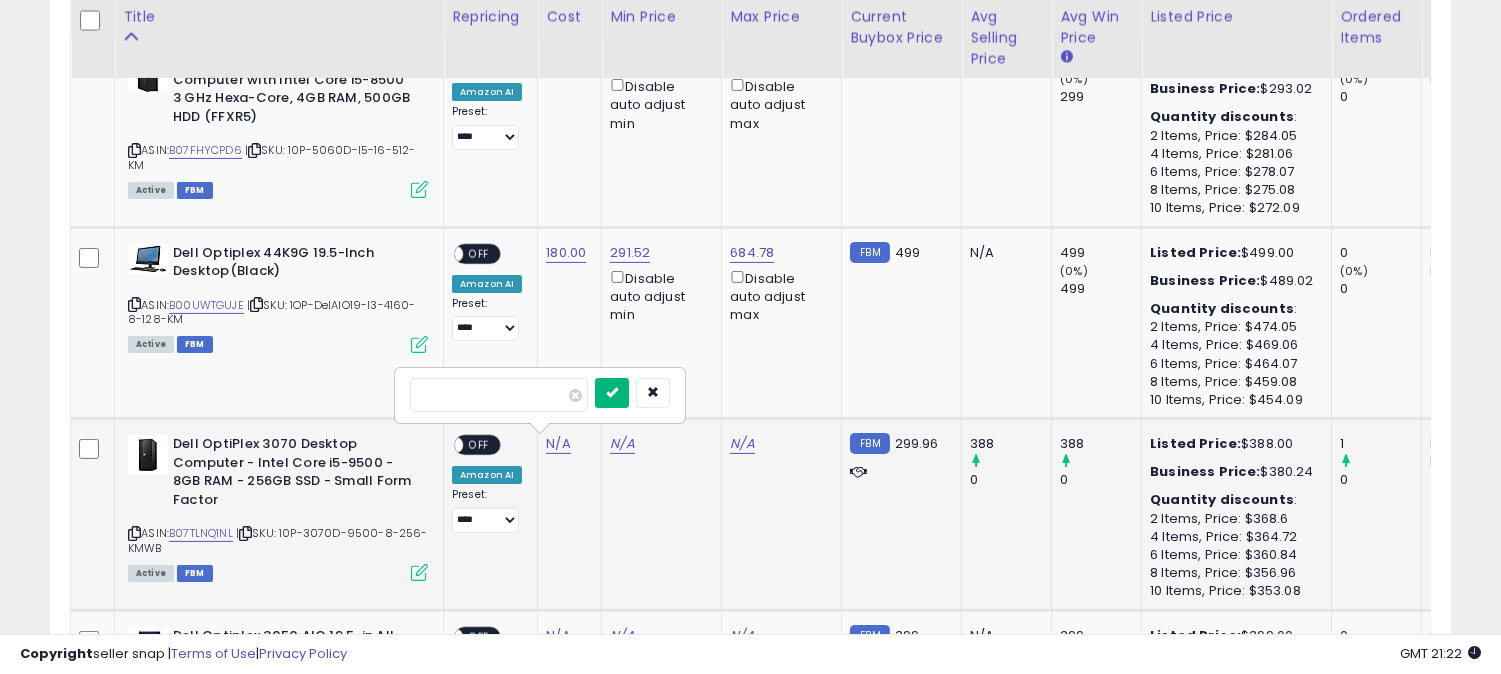 type on "***" 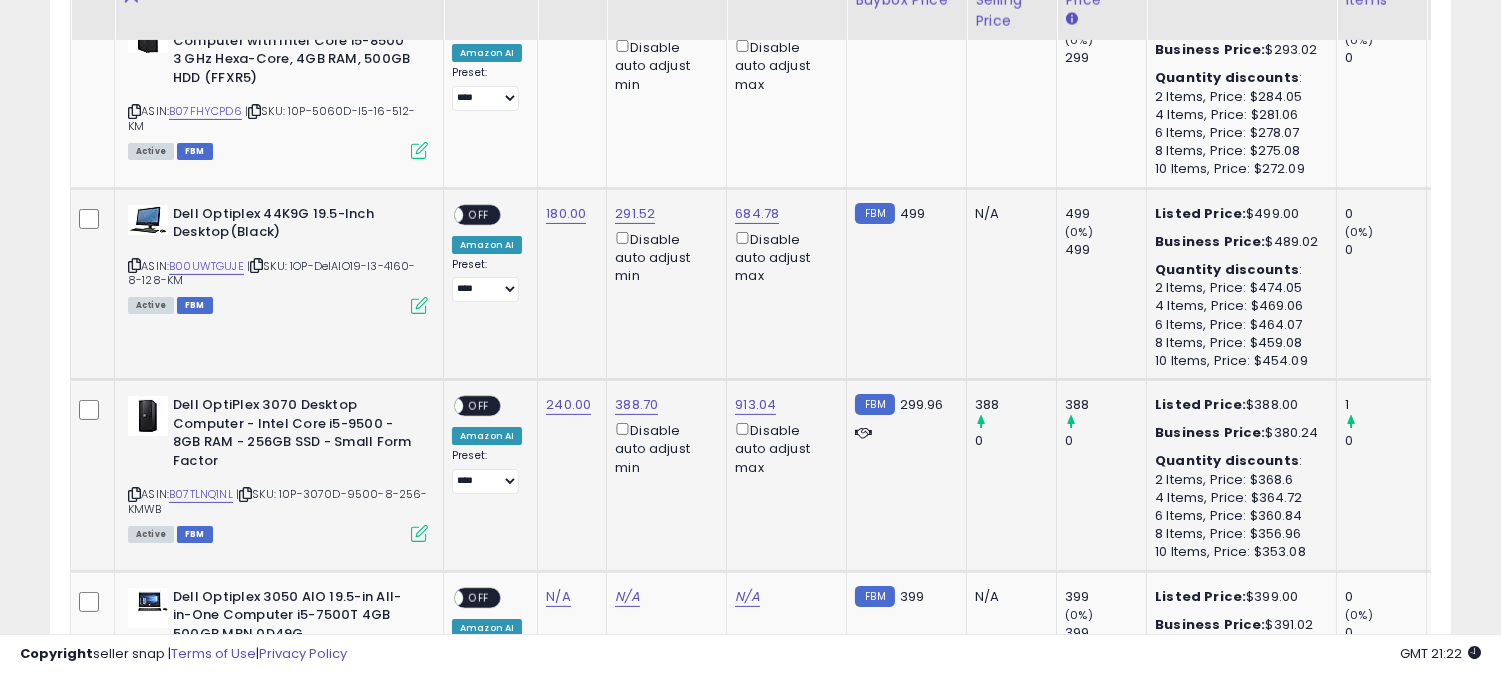 scroll, scrollTop: 1013, scrollLeft: 0, axis: vertical 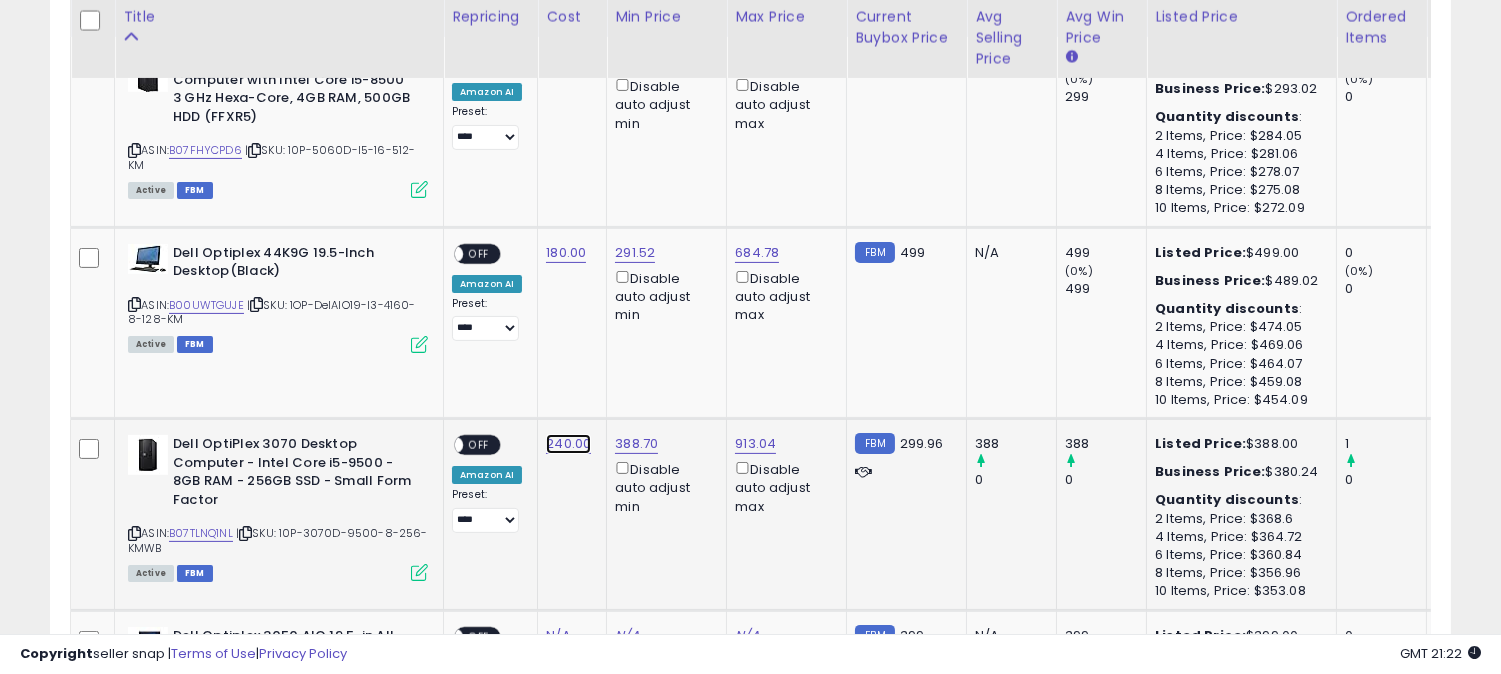 click on "240.00" at bounding box center (566, 61) 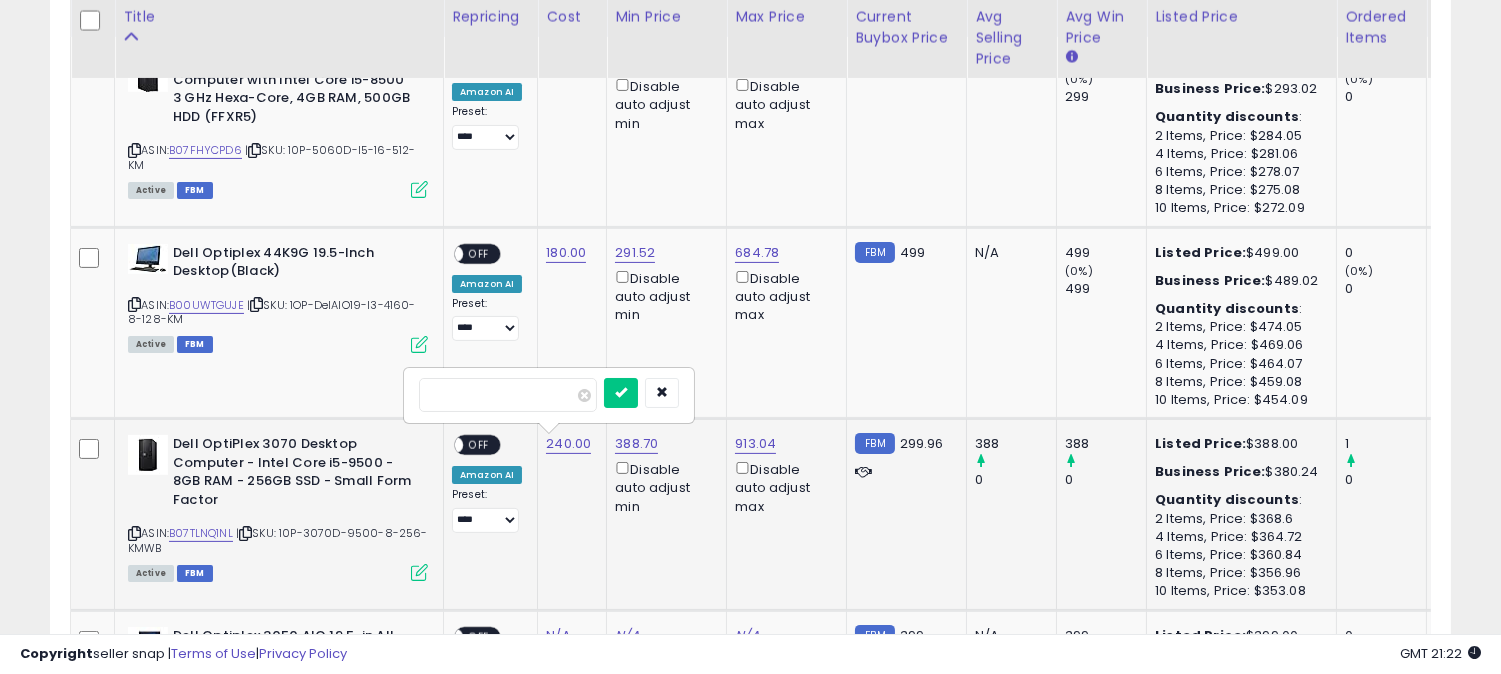 click on "******" at bounding box center [508, 395] 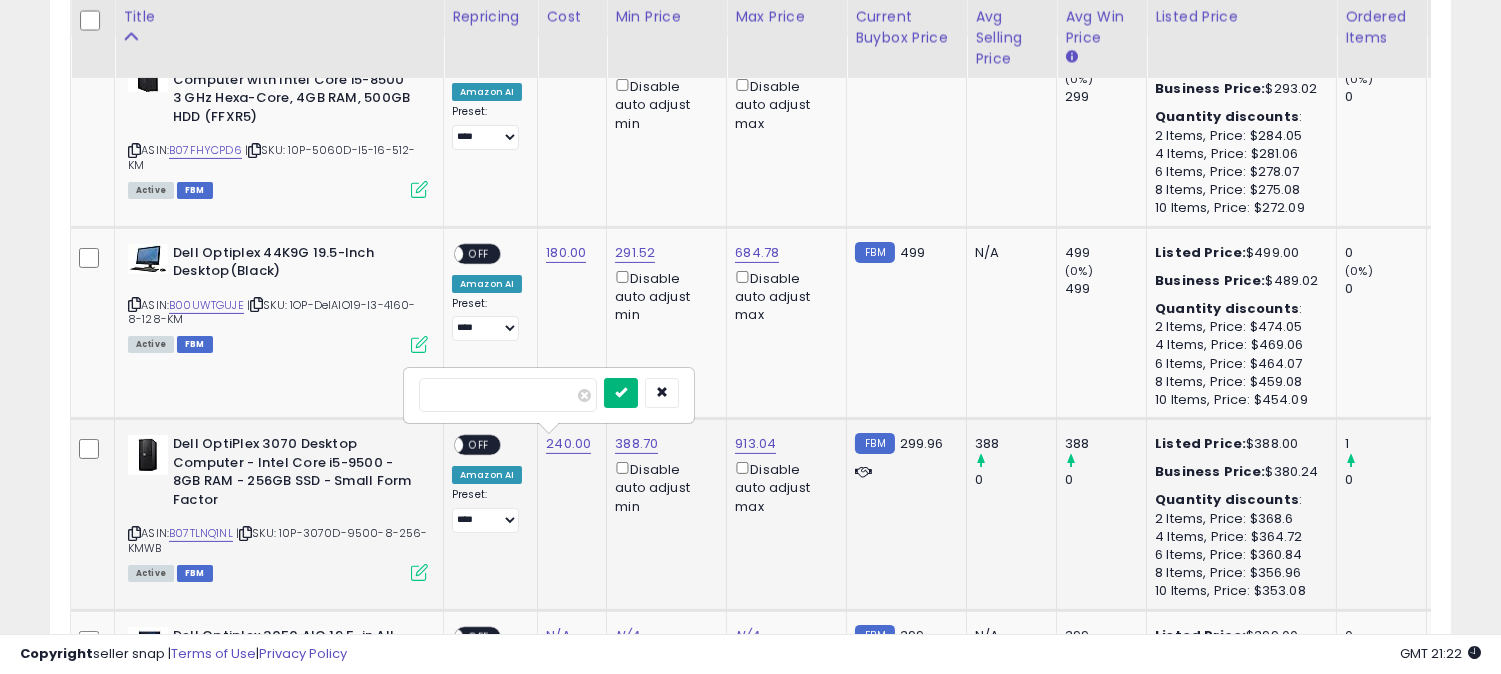 type on "***" 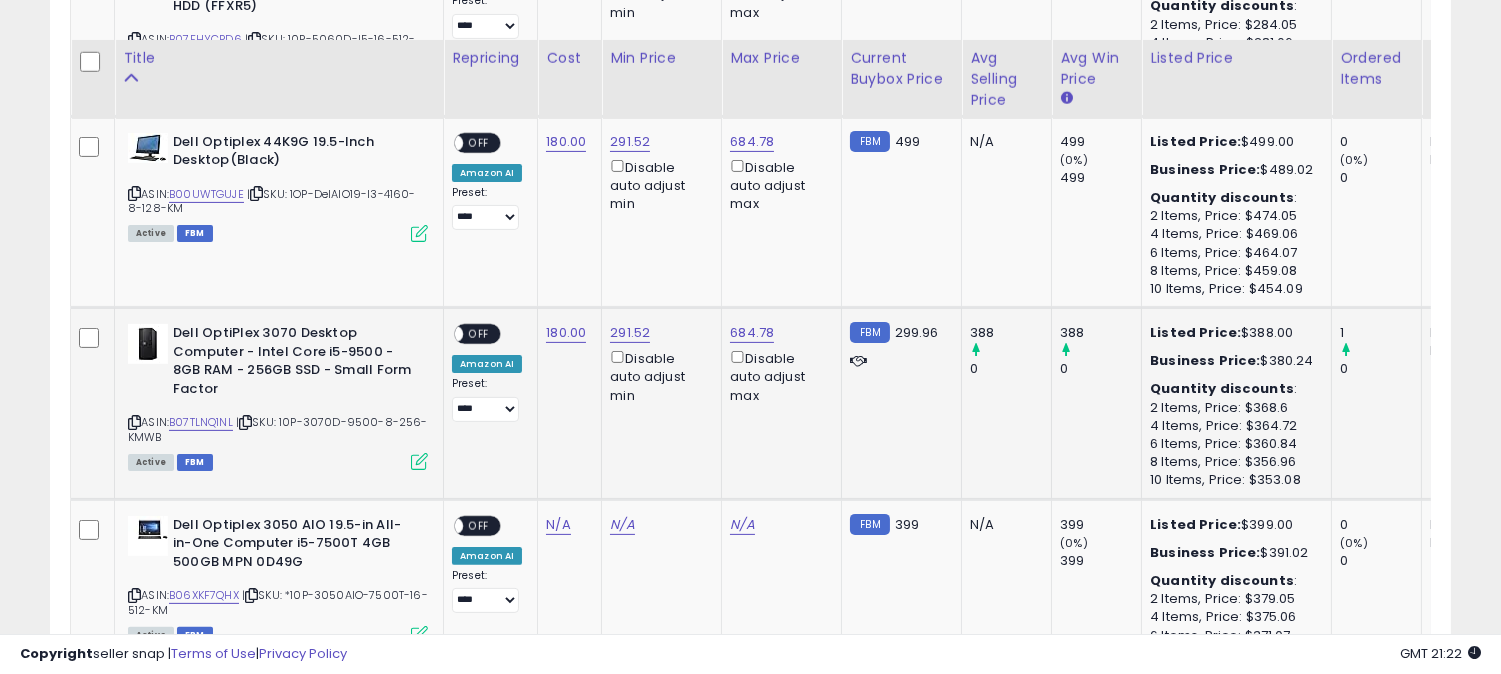 scroll, scrollTop: 1235, scrollLeft: 0, axis: vertical 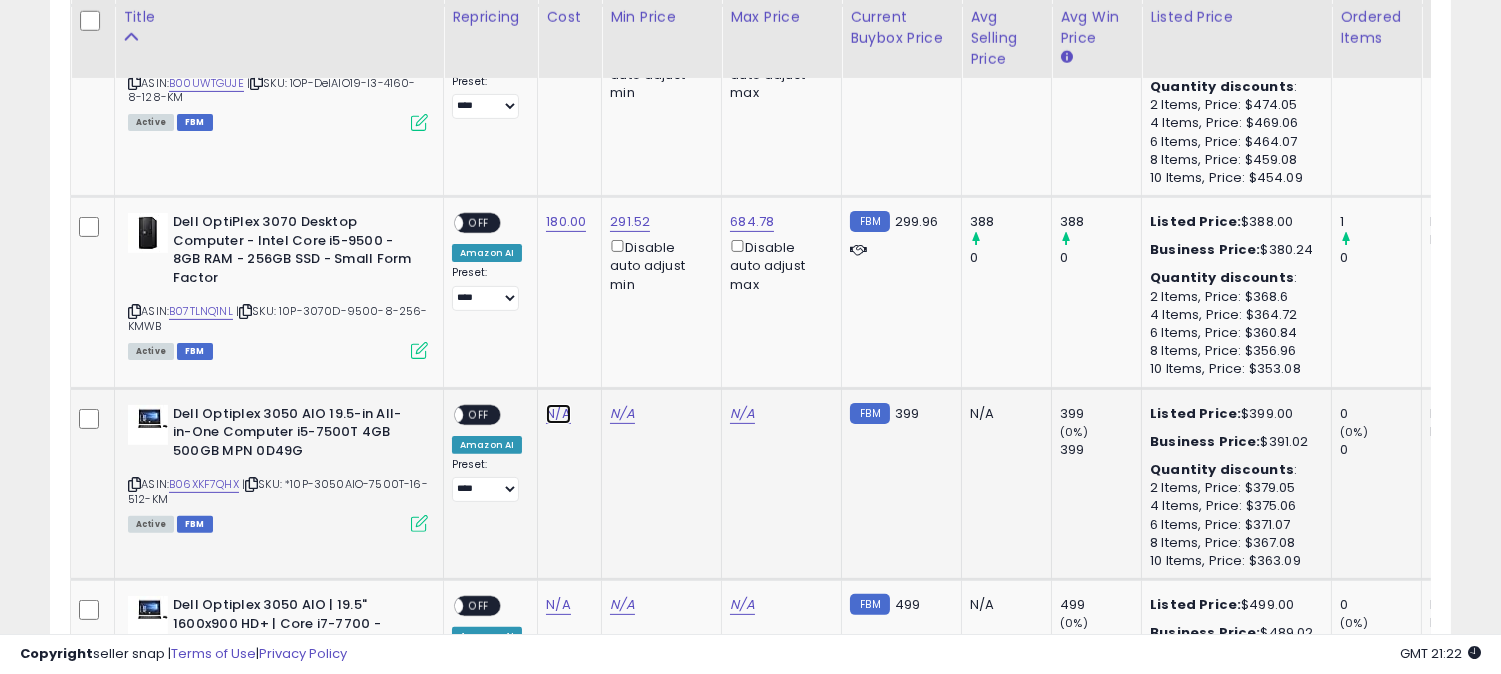 click on "N/A" at bounding box center (558, 414) 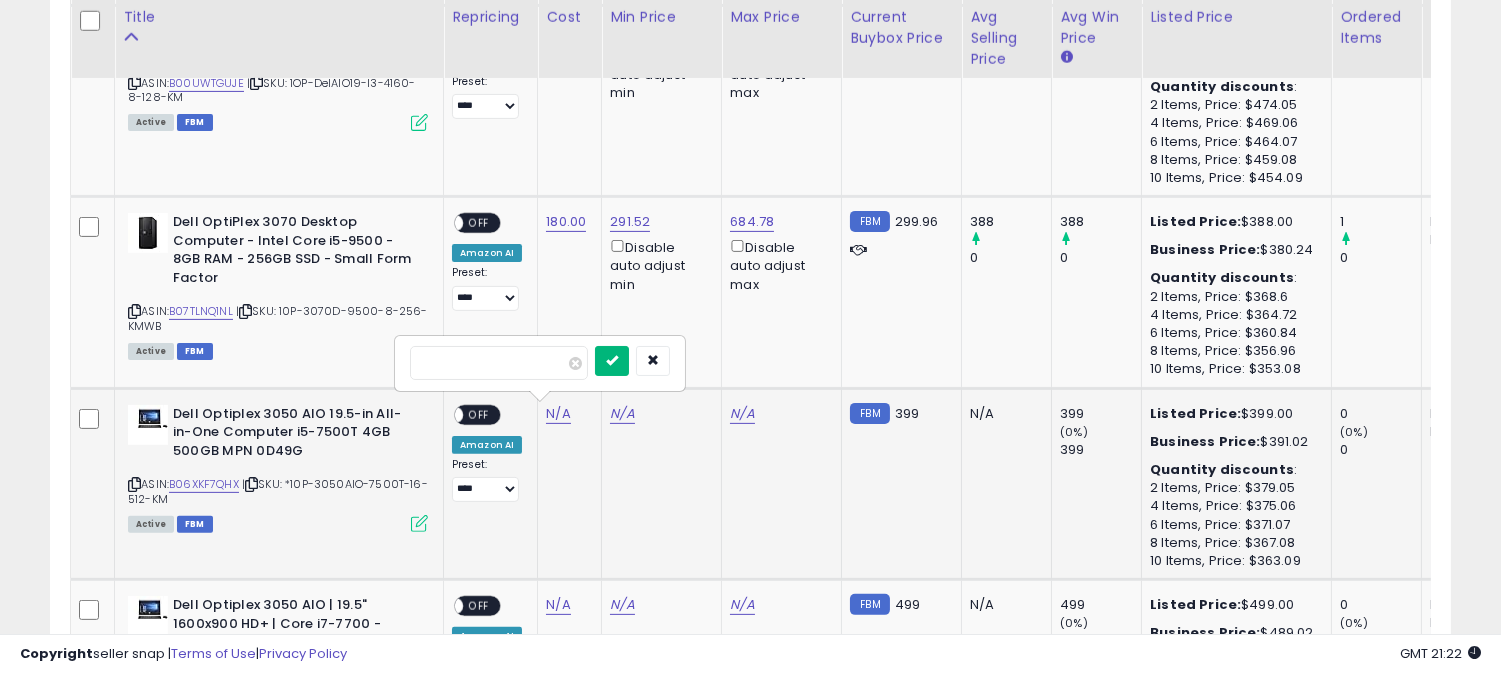 type on "***" 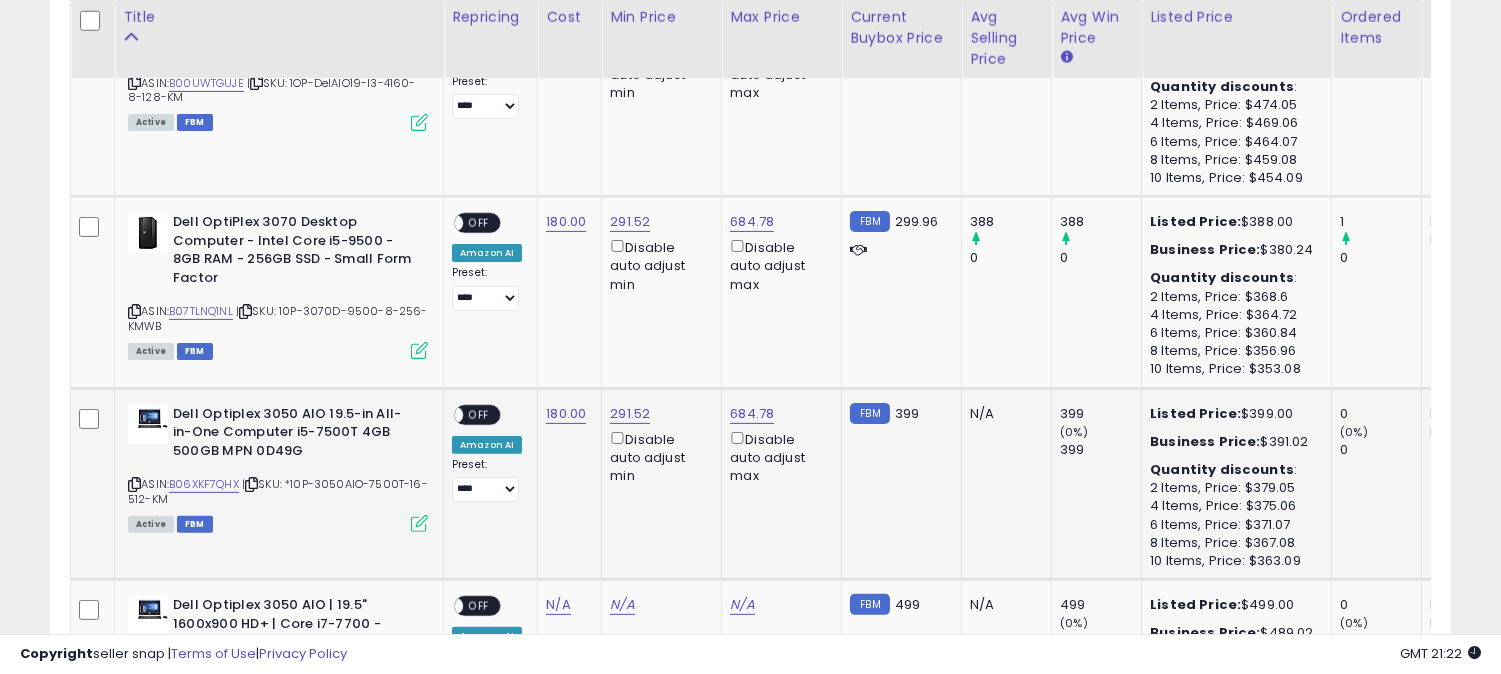 scroll, scrollTop: 1346, scrollLeft: 0, axis: vertical 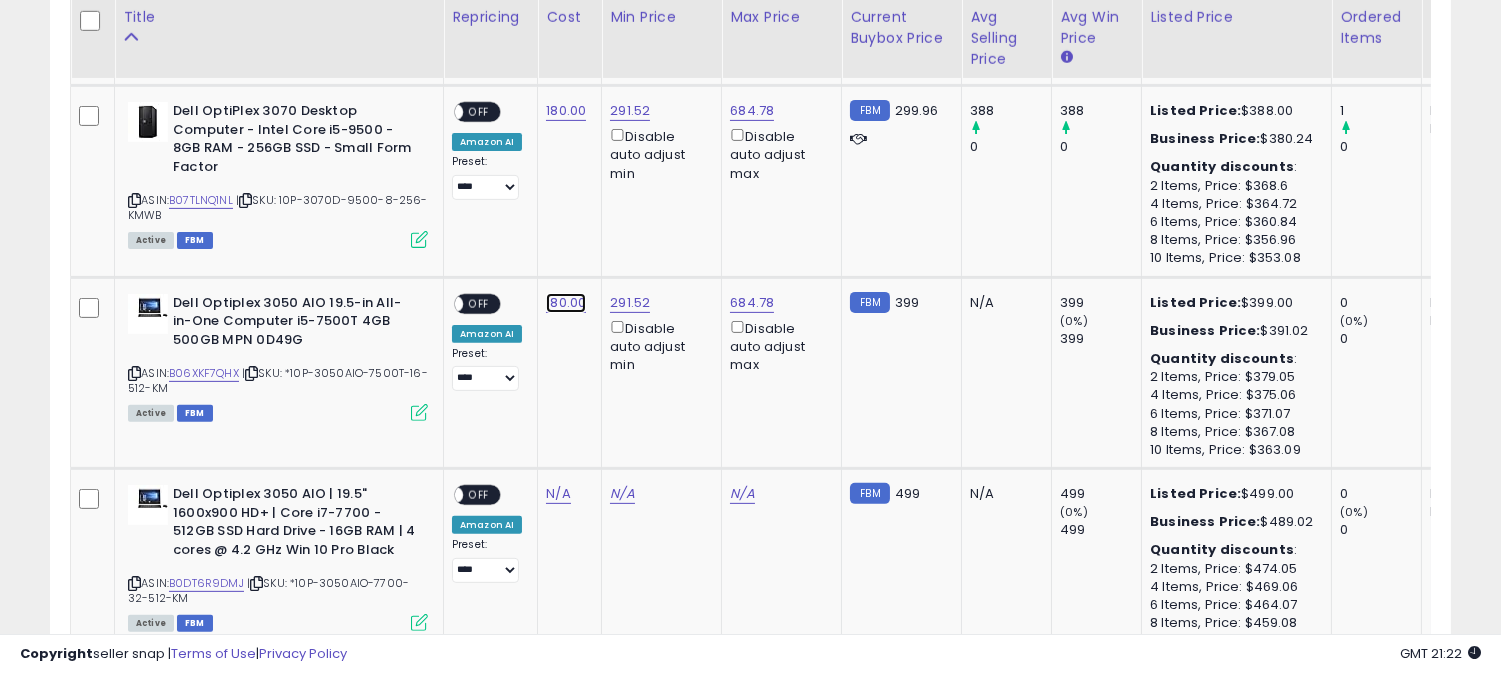 click on "180.00" at bounding box center [566, 303] 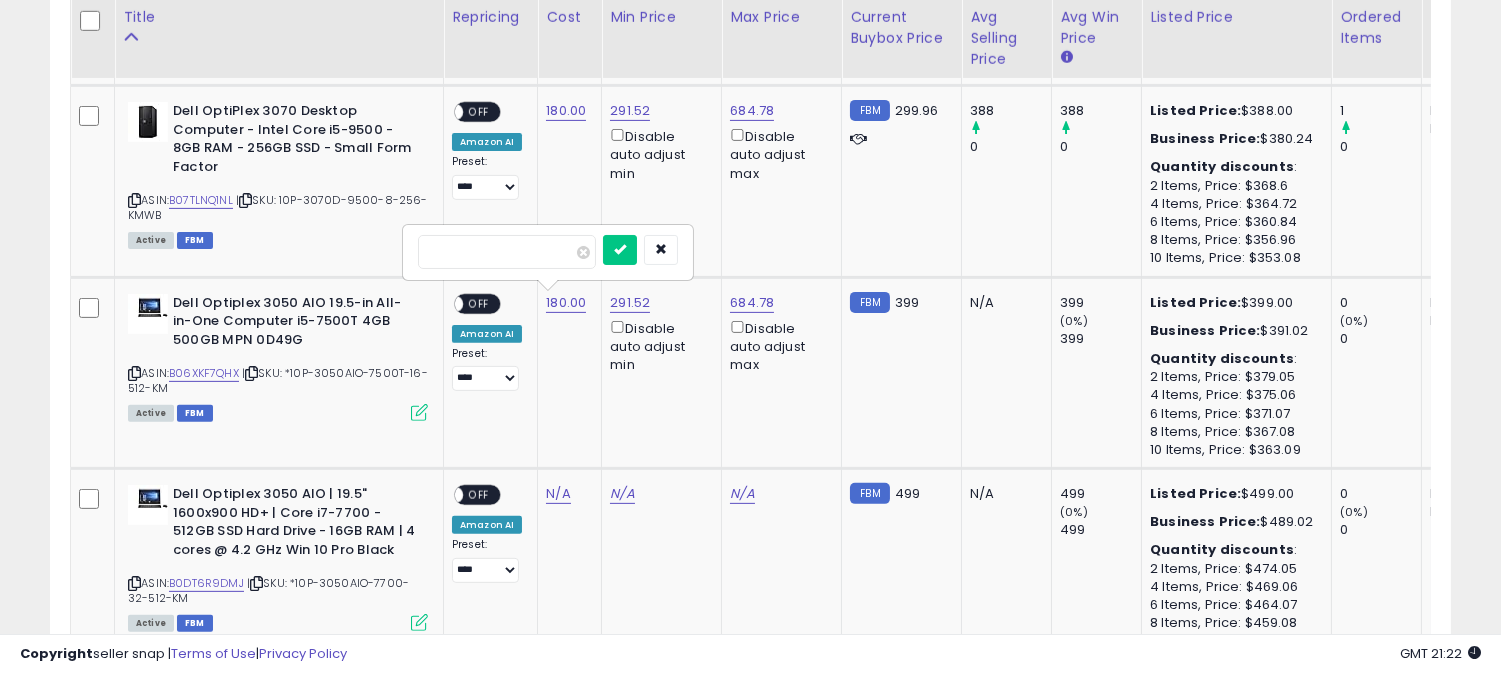 click on "******" at bounding box center (507, 252) 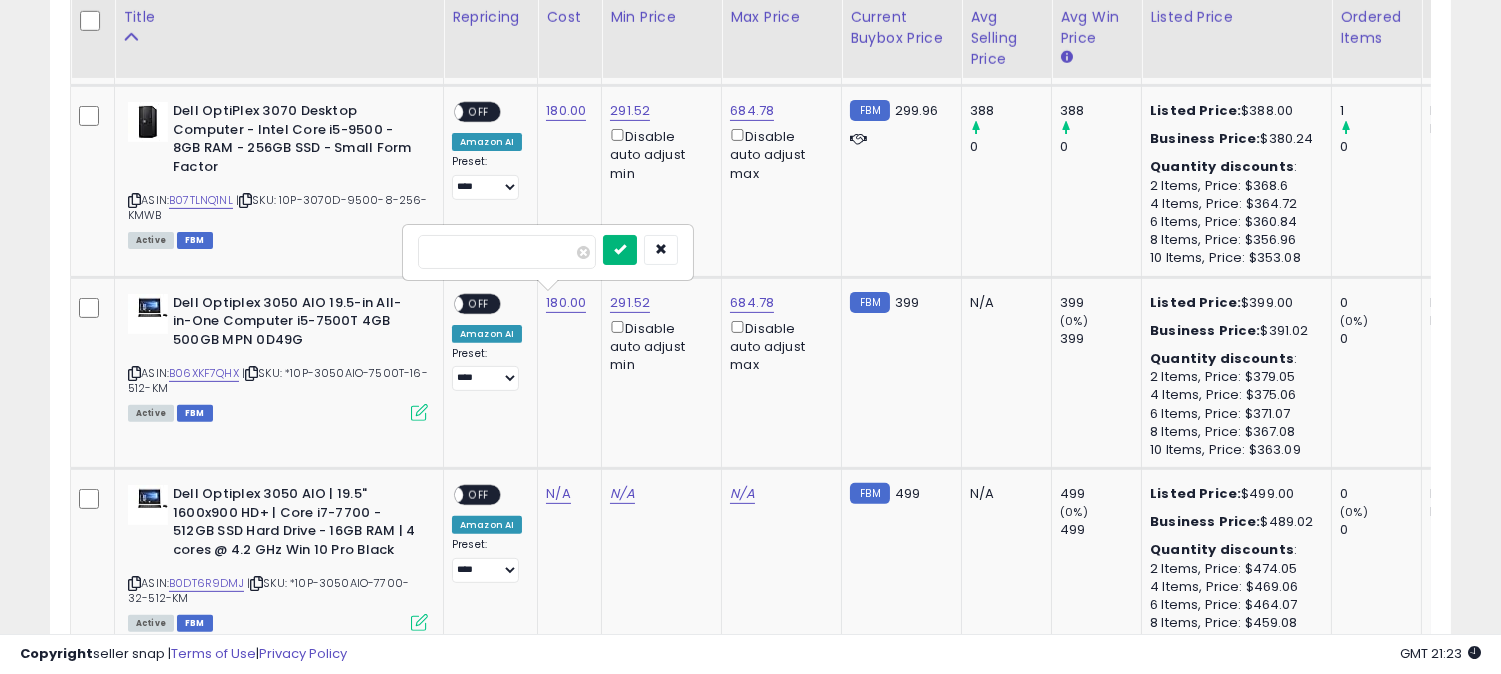 type on "***" 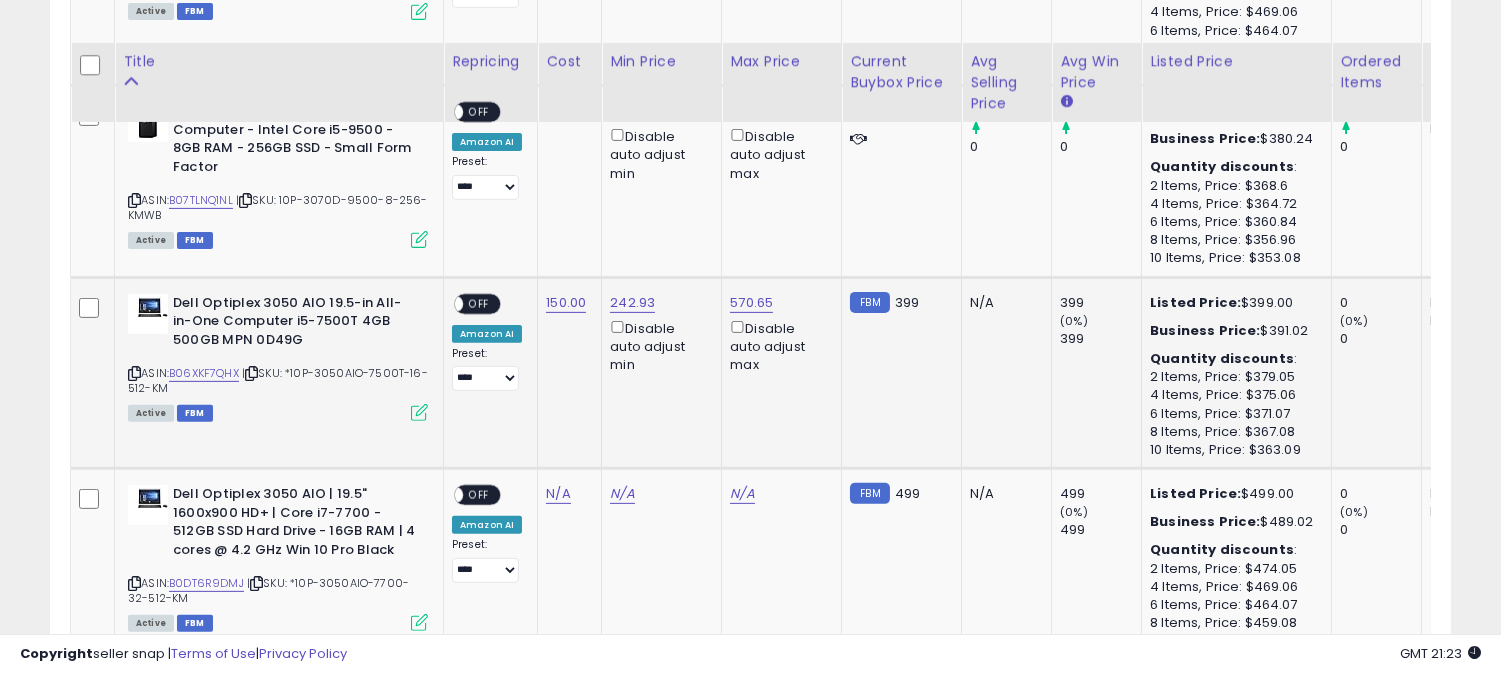 scroll, scrollTop: 1457, scrollLeft: 0, axis: vertical 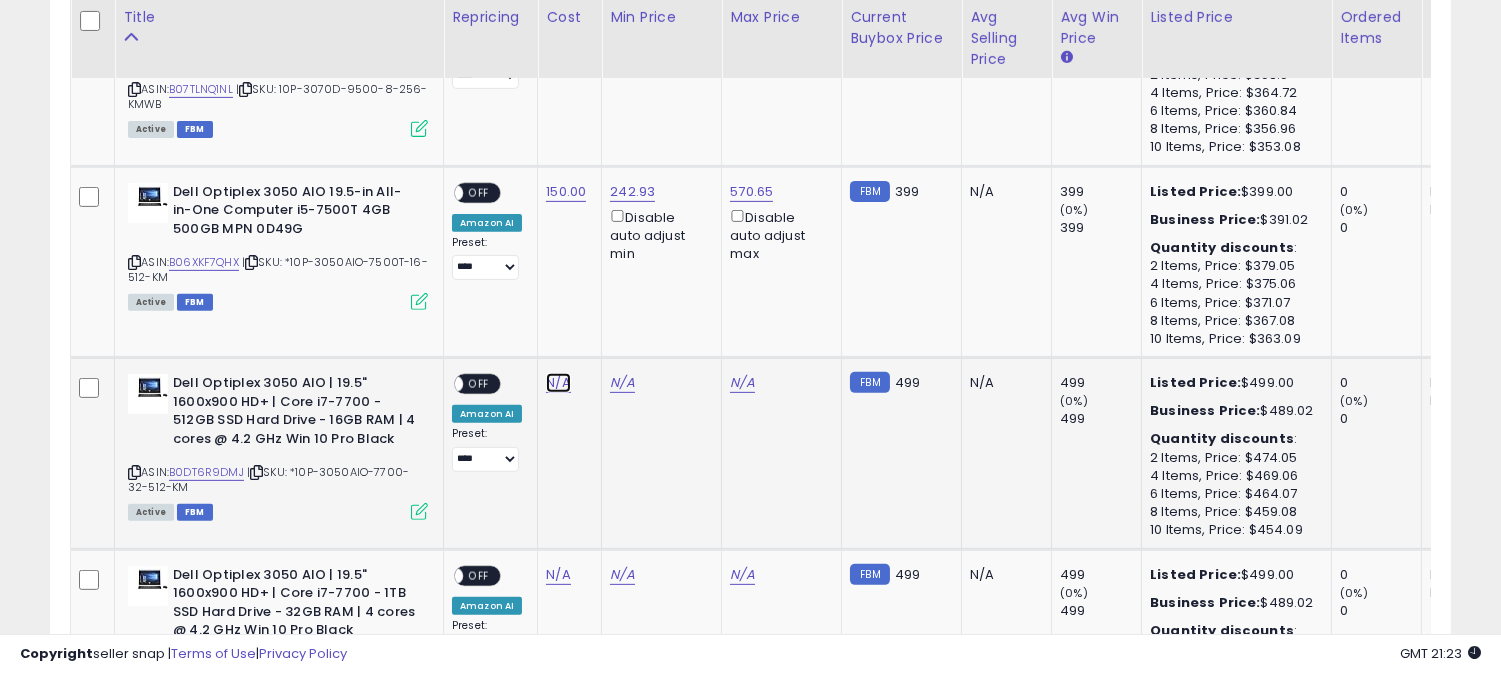 click on "N/A" at bounding box center [558, 383] 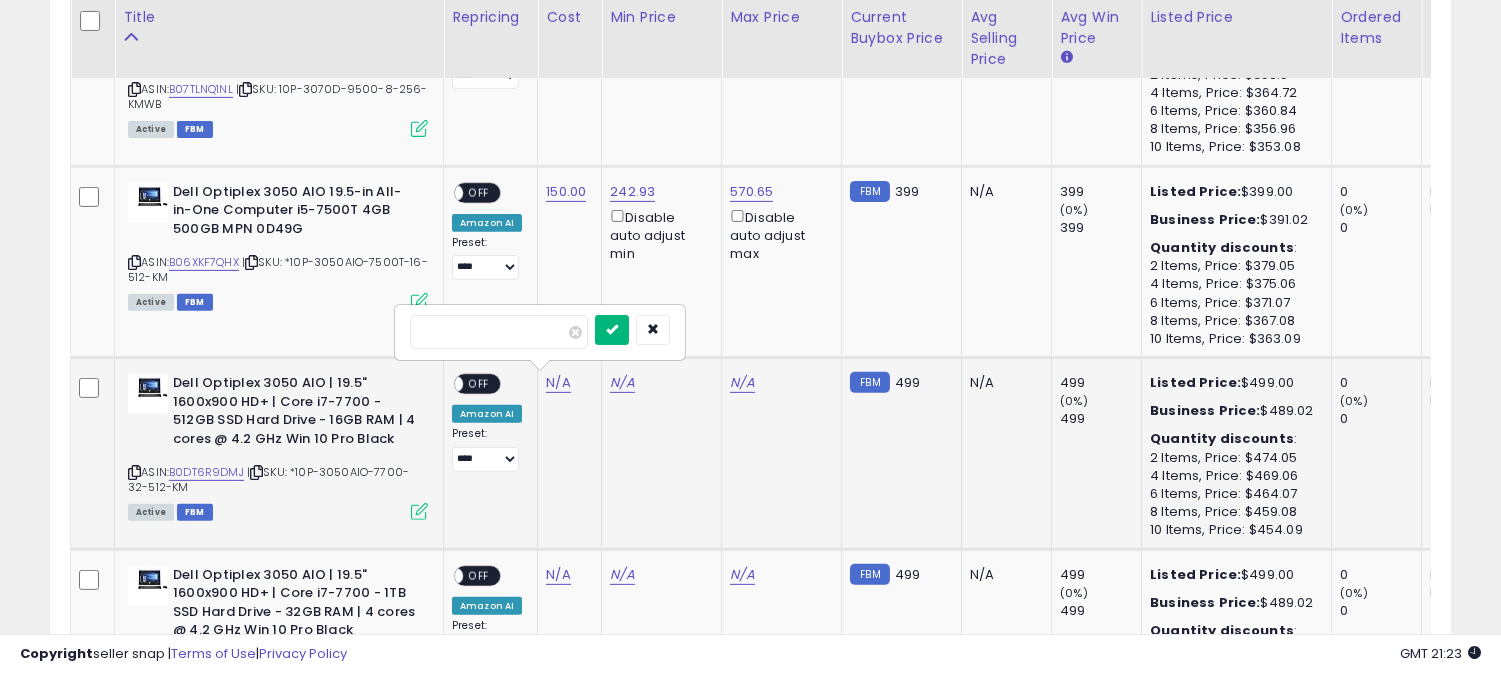 type on "***" 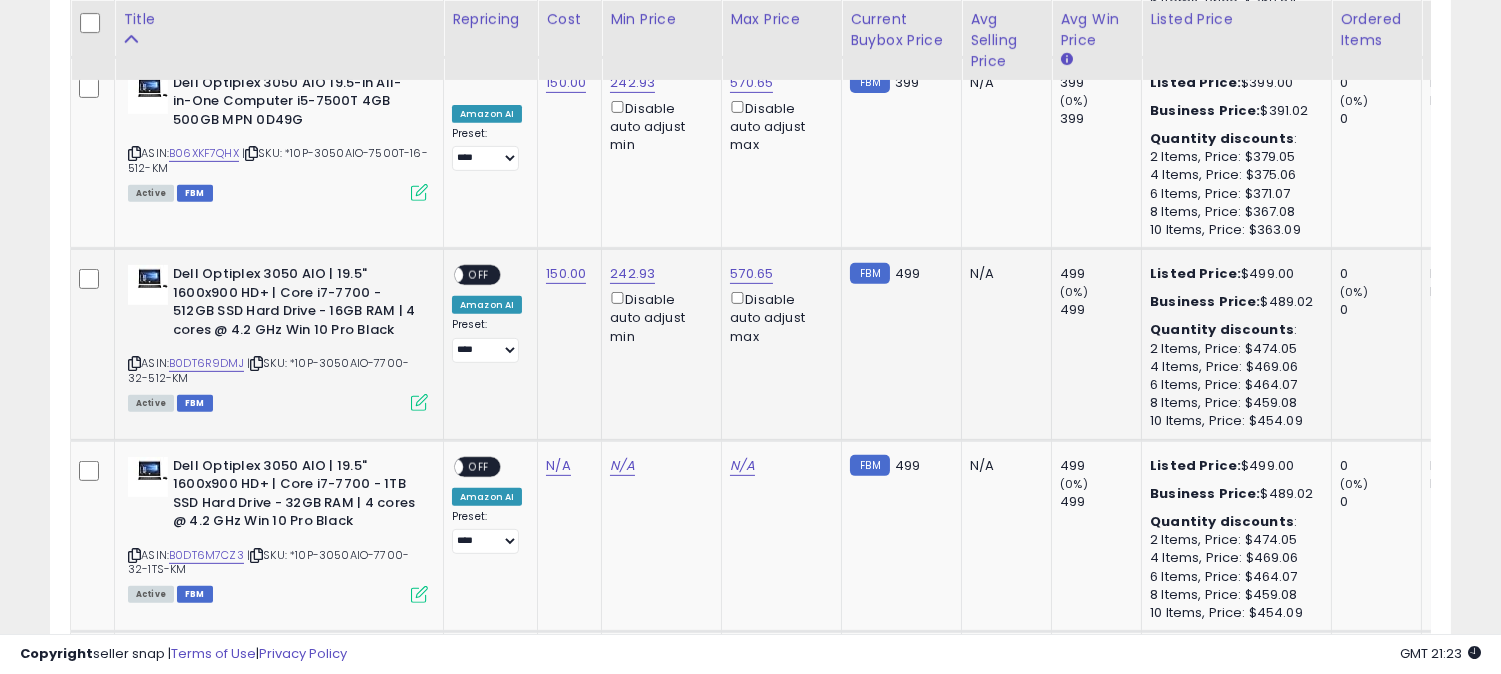 scroll, scrollTop: 1568, scrollLeft: 0, axis: vertical 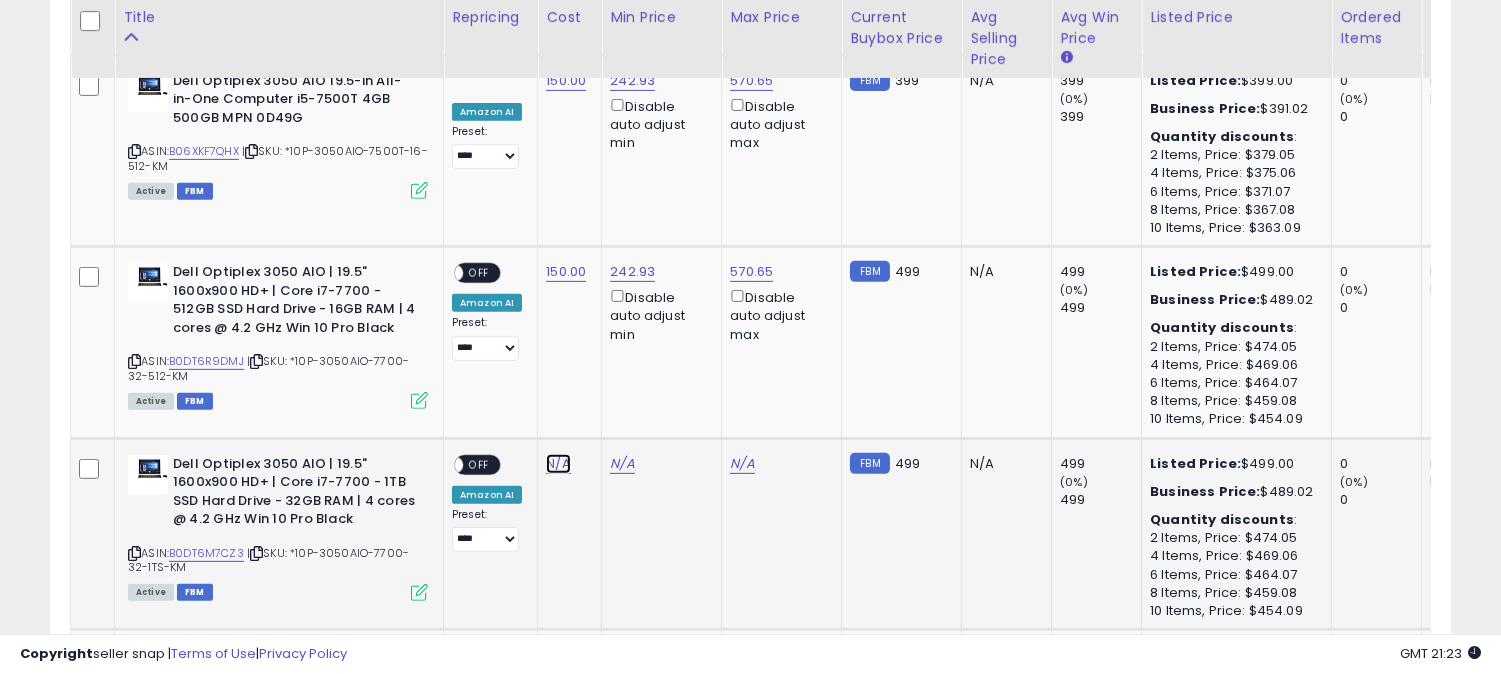 click on "N/A" at bounding box center (558, 464) 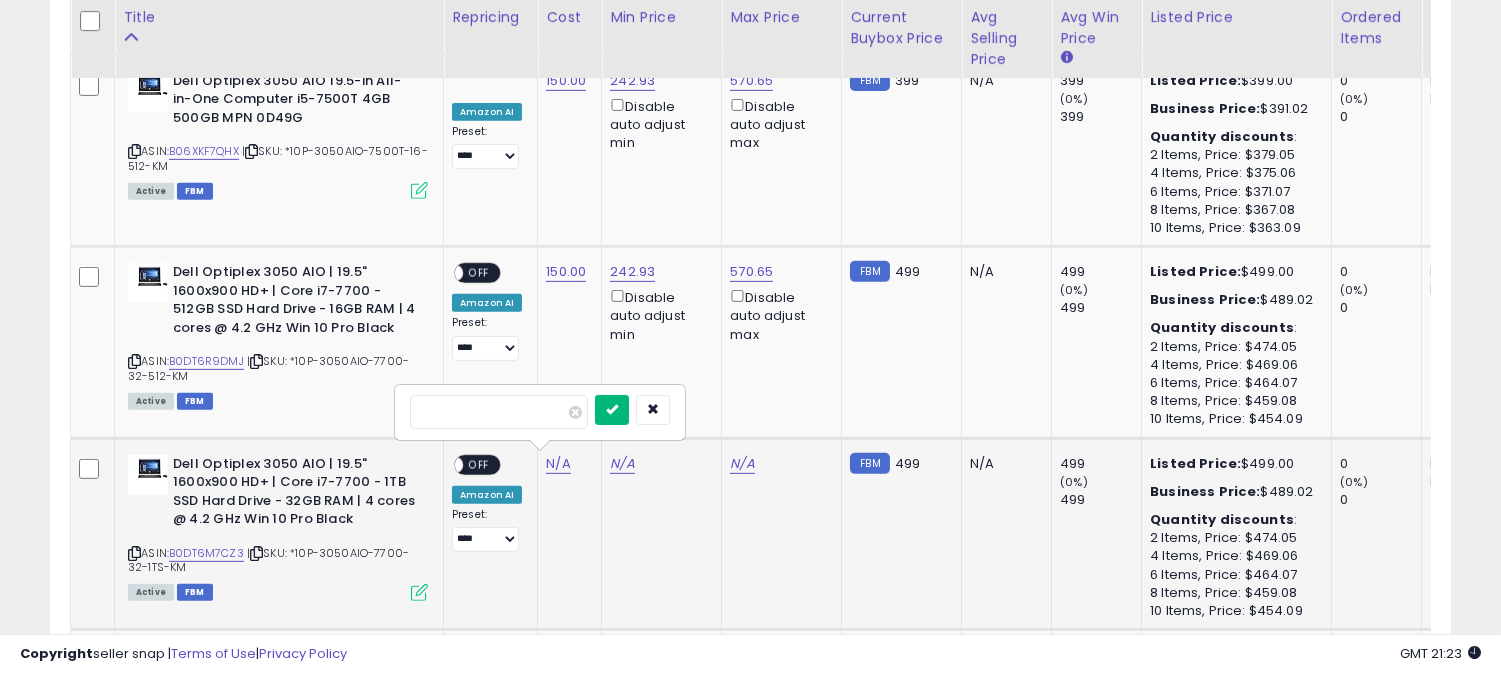 type on "***" 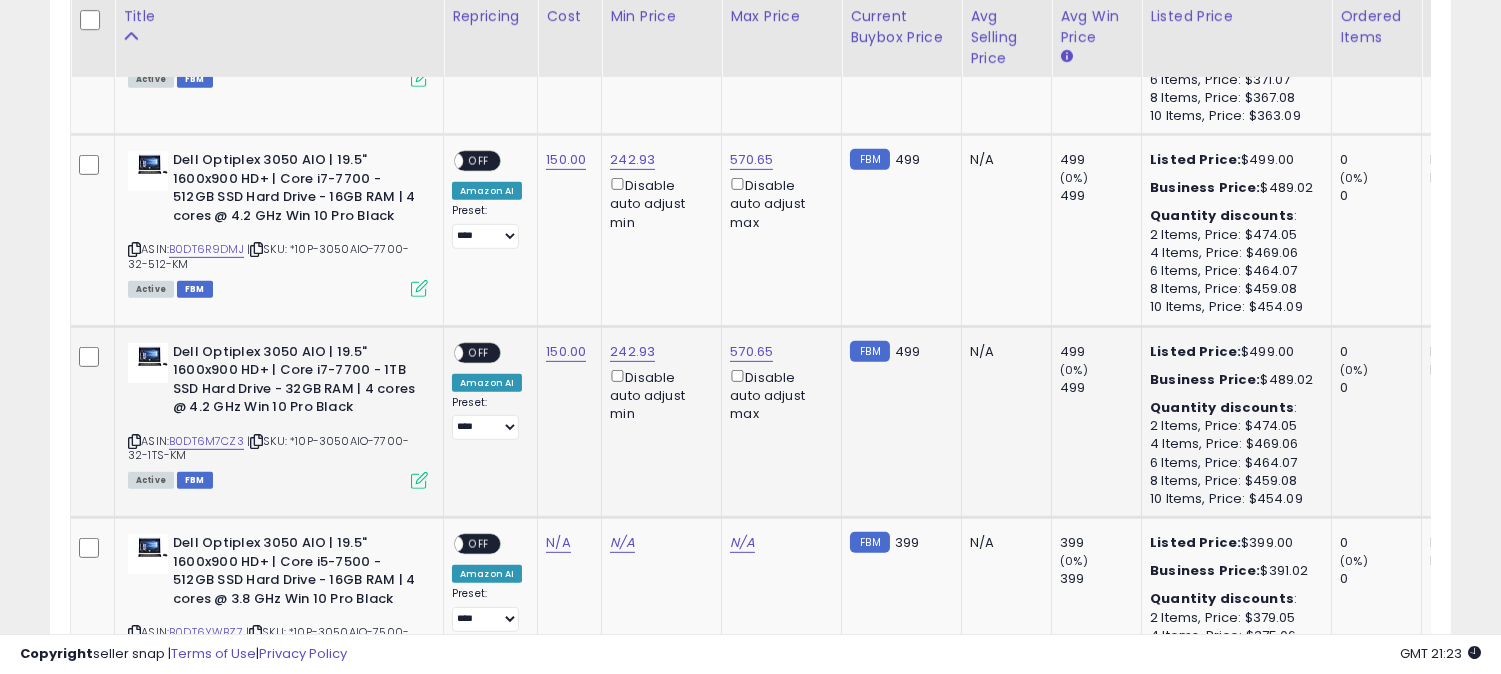 scroll, scrollTop: 1791, scrollLeft: 0, axis: vertical 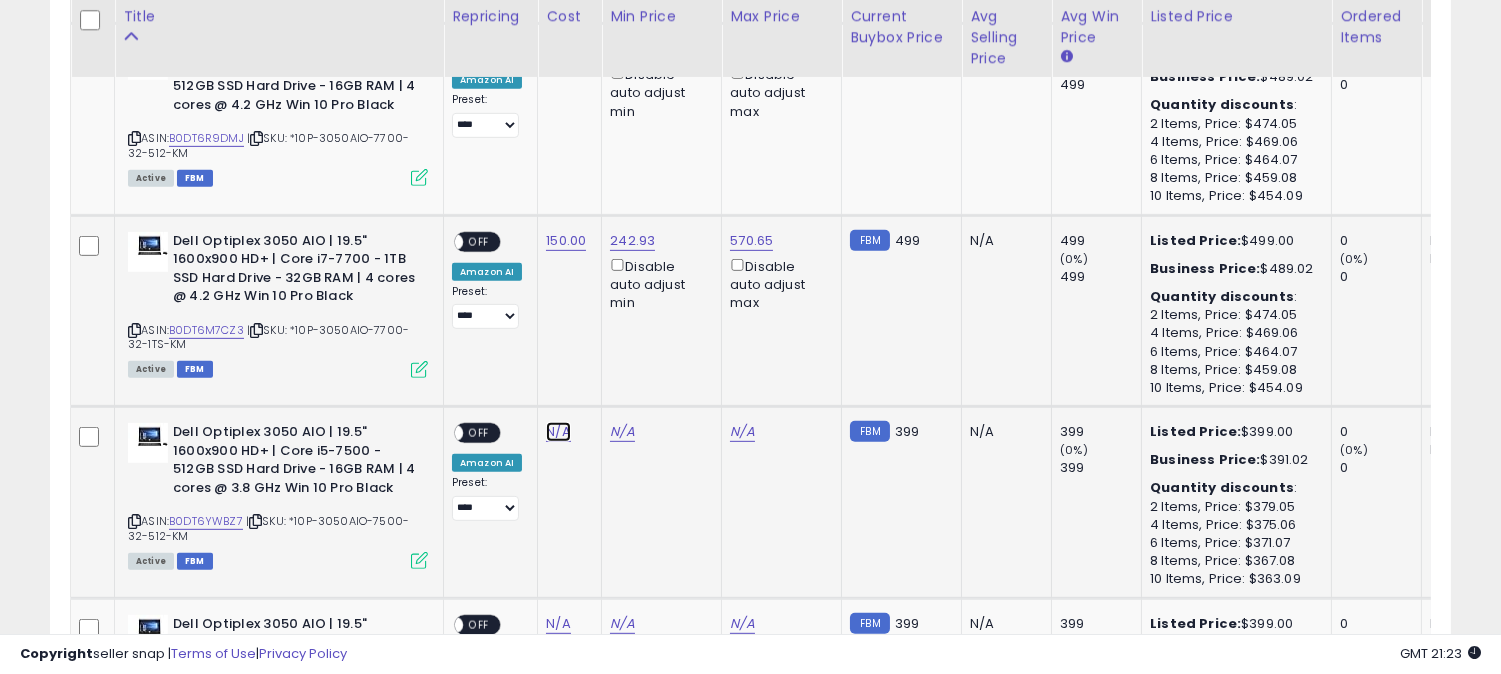 click on "N/A" at bounding box center [558, 432] 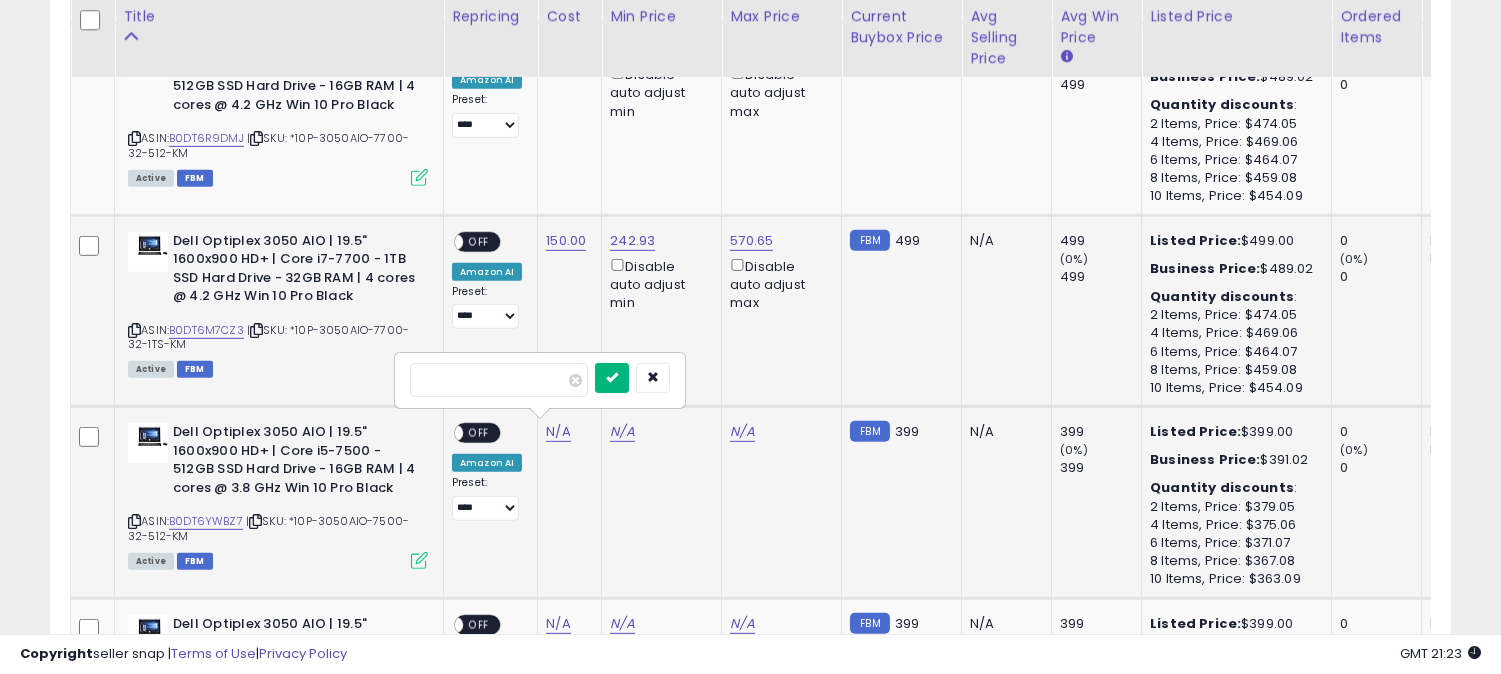 type on "***" 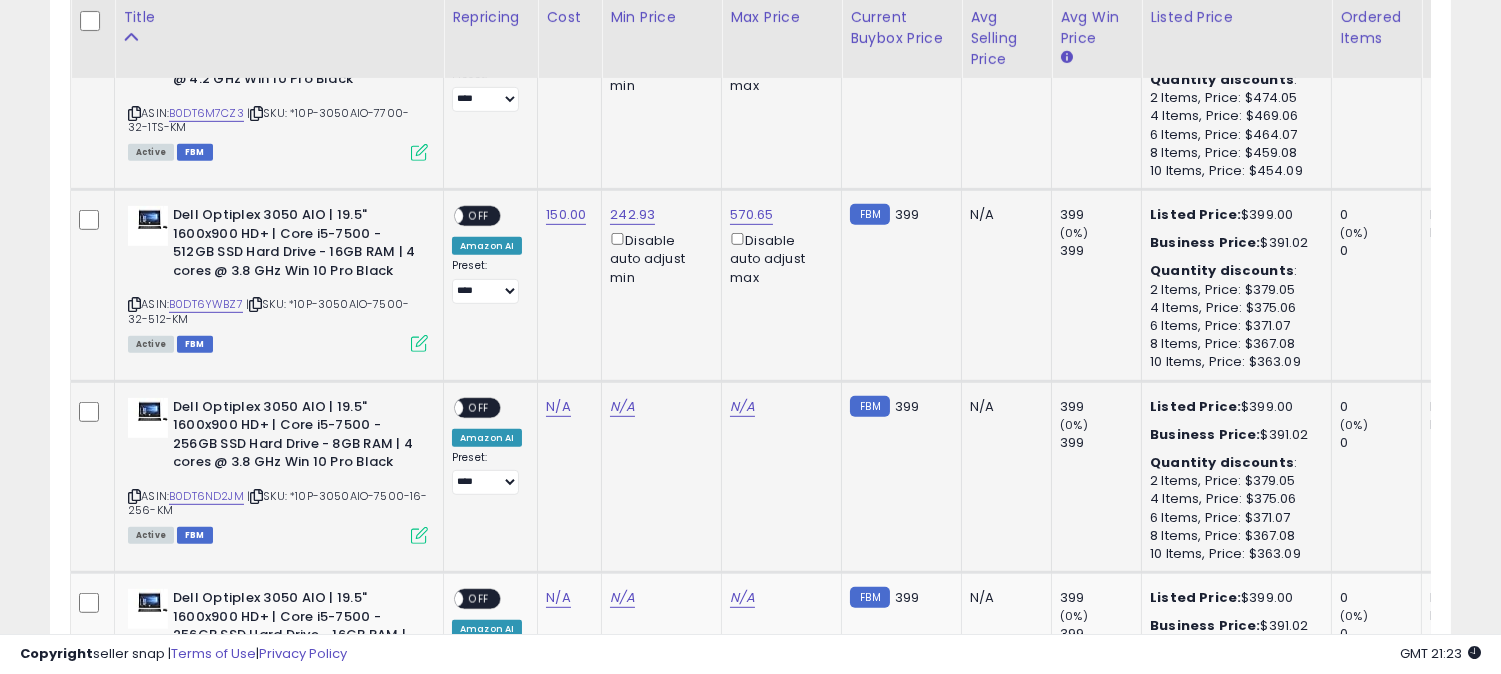 scroll, scrollTop: 2013, scrollLeft: 0, axis: vertical 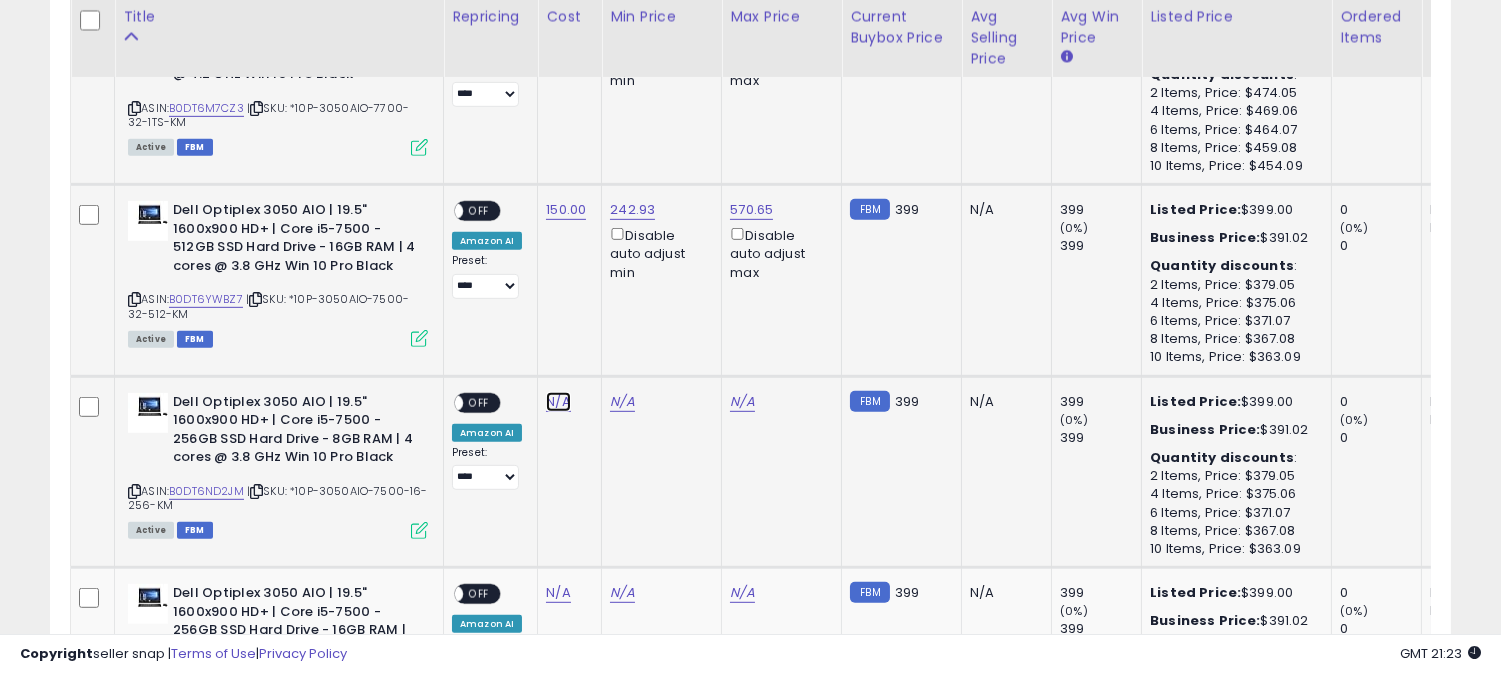 click on "N/A" at bounding box center [558, 402] 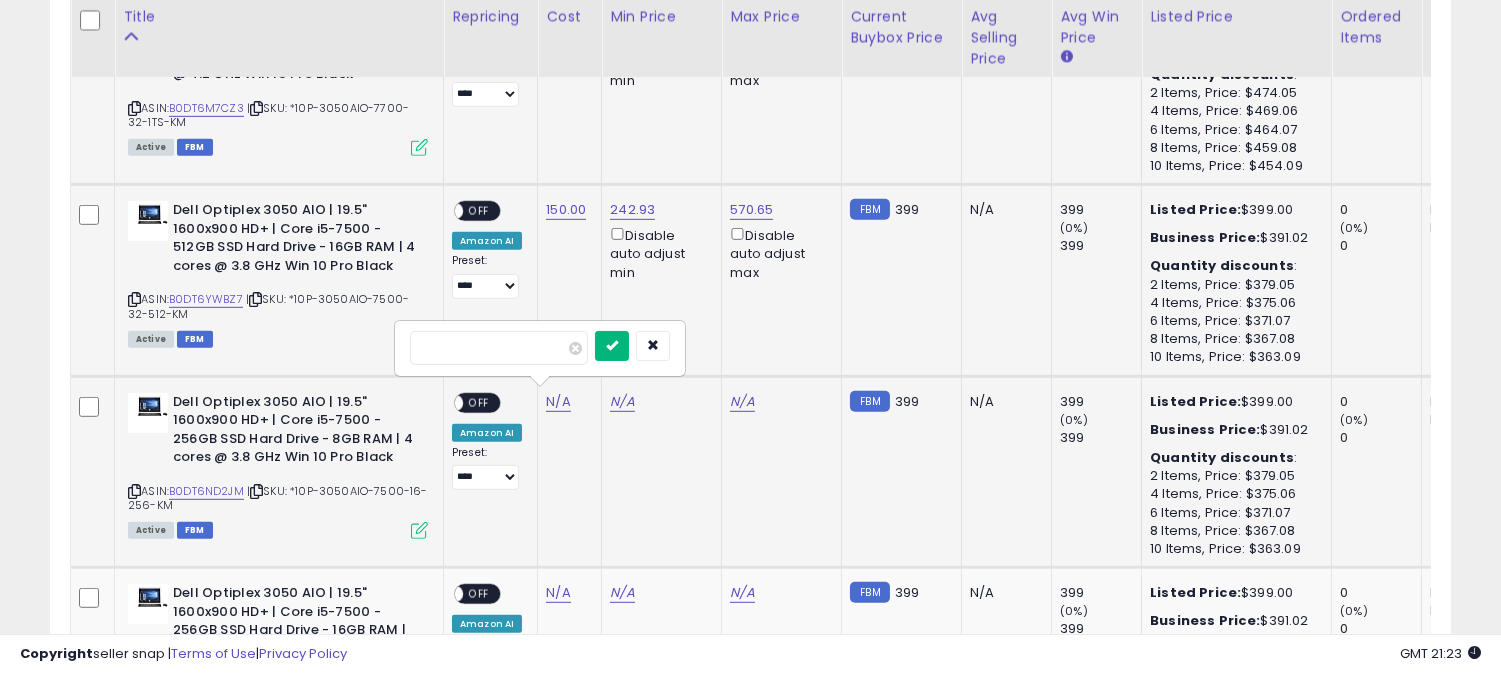type on "***" 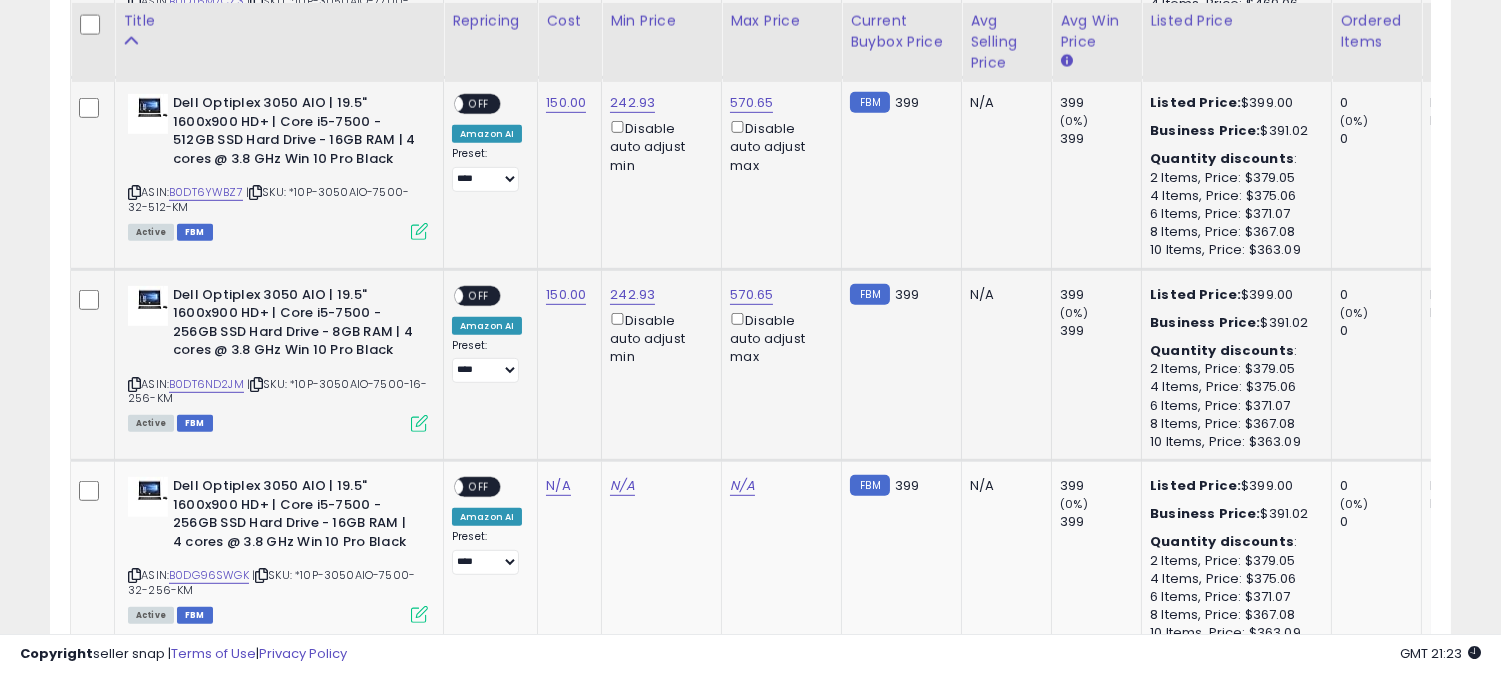 scroll, scrollTop: 2124, scrollLeft: 0, axis: vertical 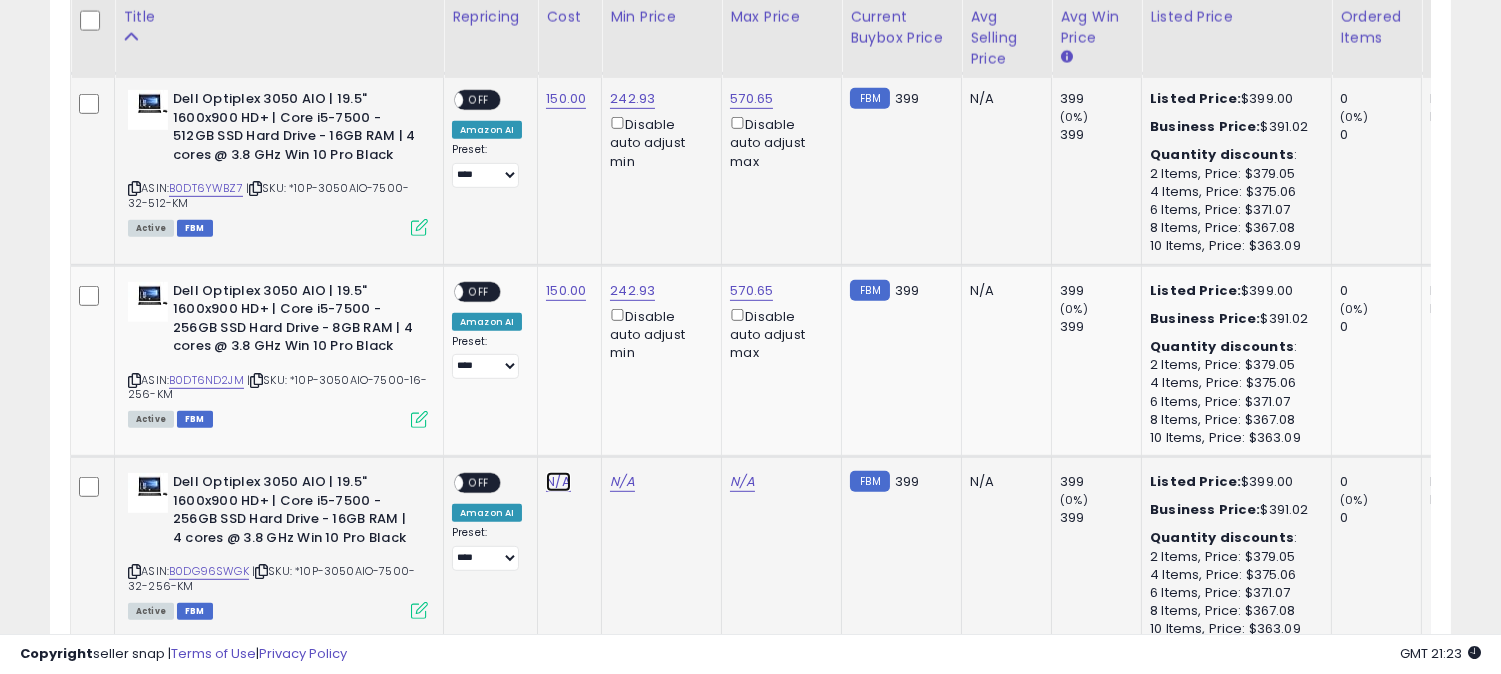 click on "N/A" at bounding box center [558, 482] 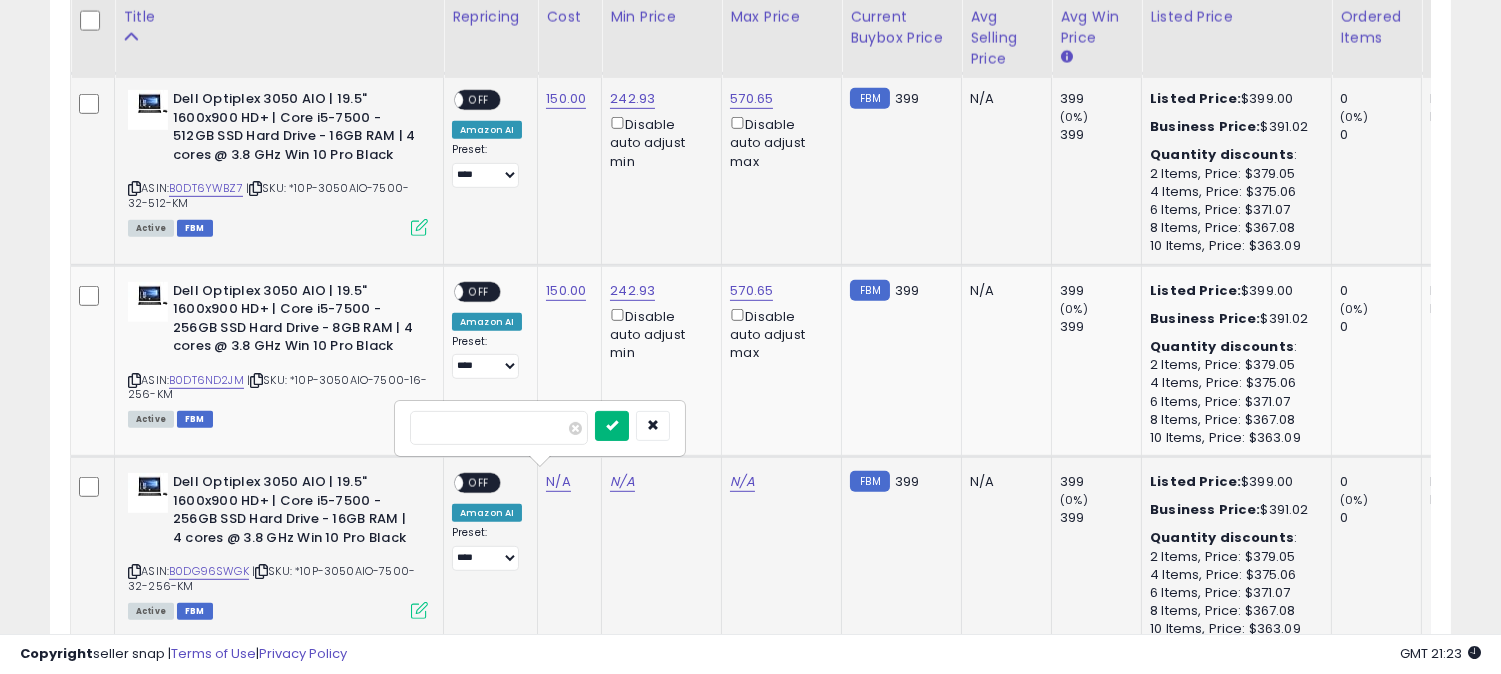 type on "***" 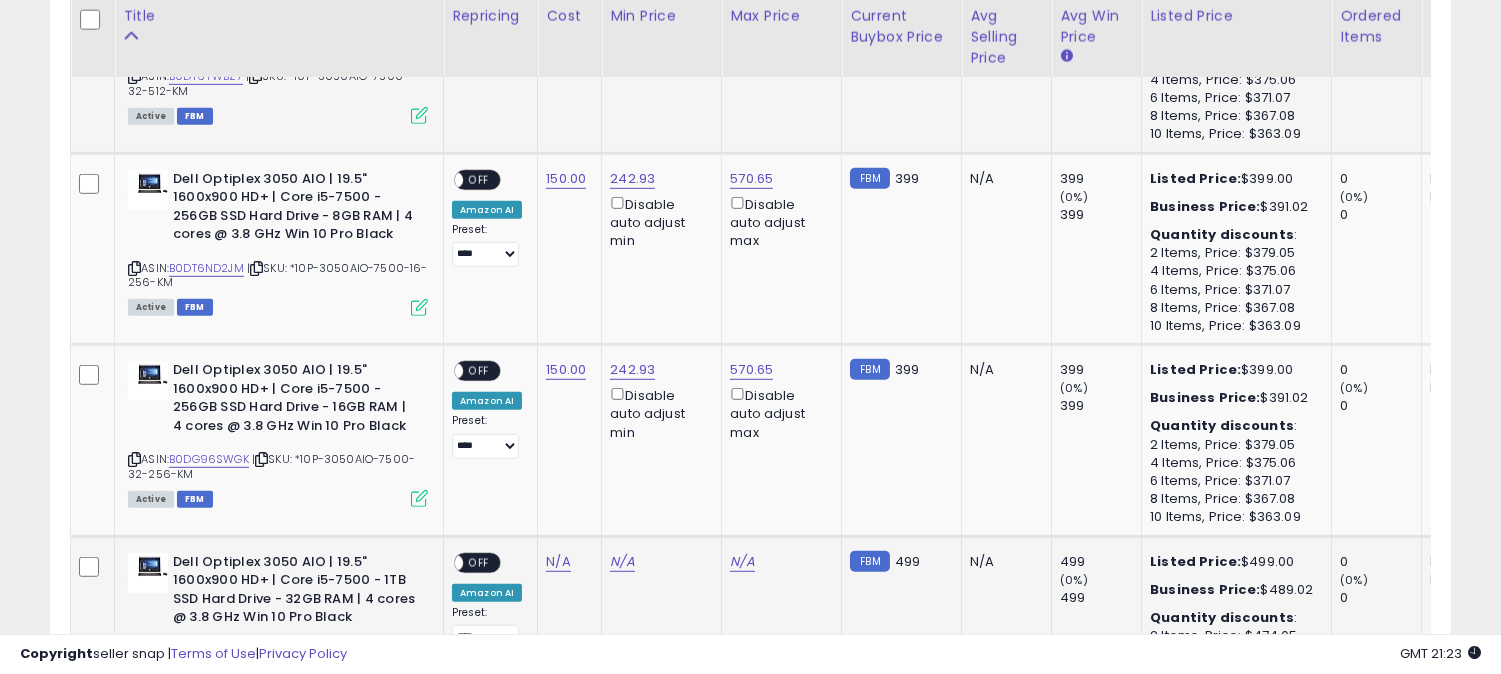 scroll, scrollTop: 2346, scrollLeft: 0, axis: vertical 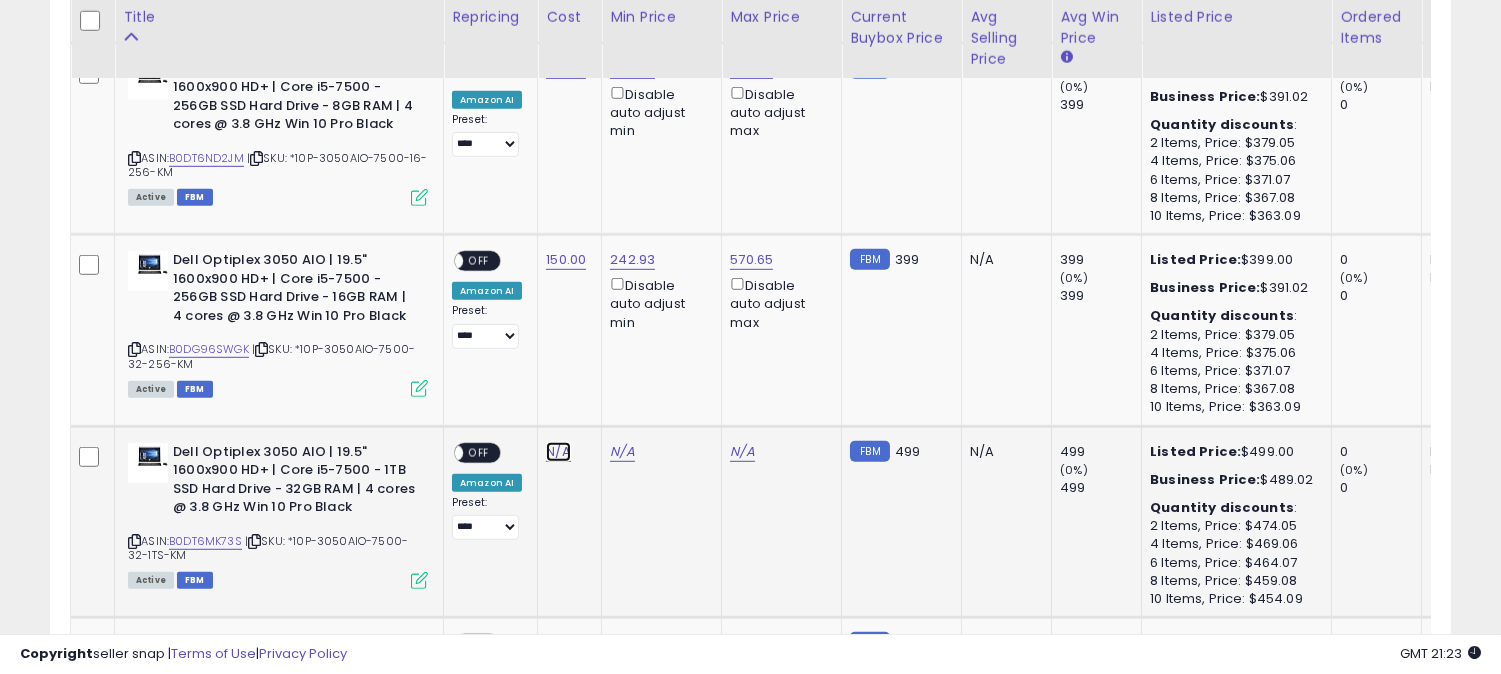 click on "N/A" at bounding box center (558, 452) 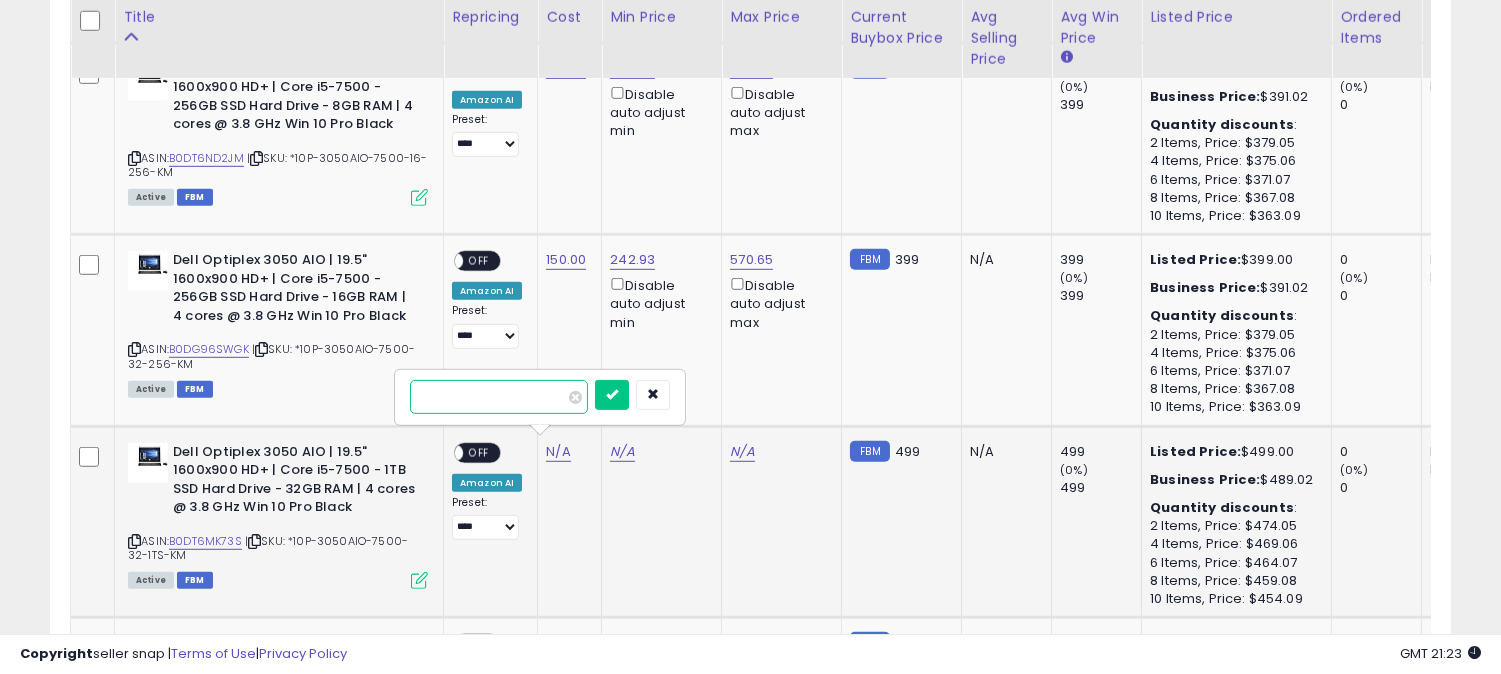 type on "***" 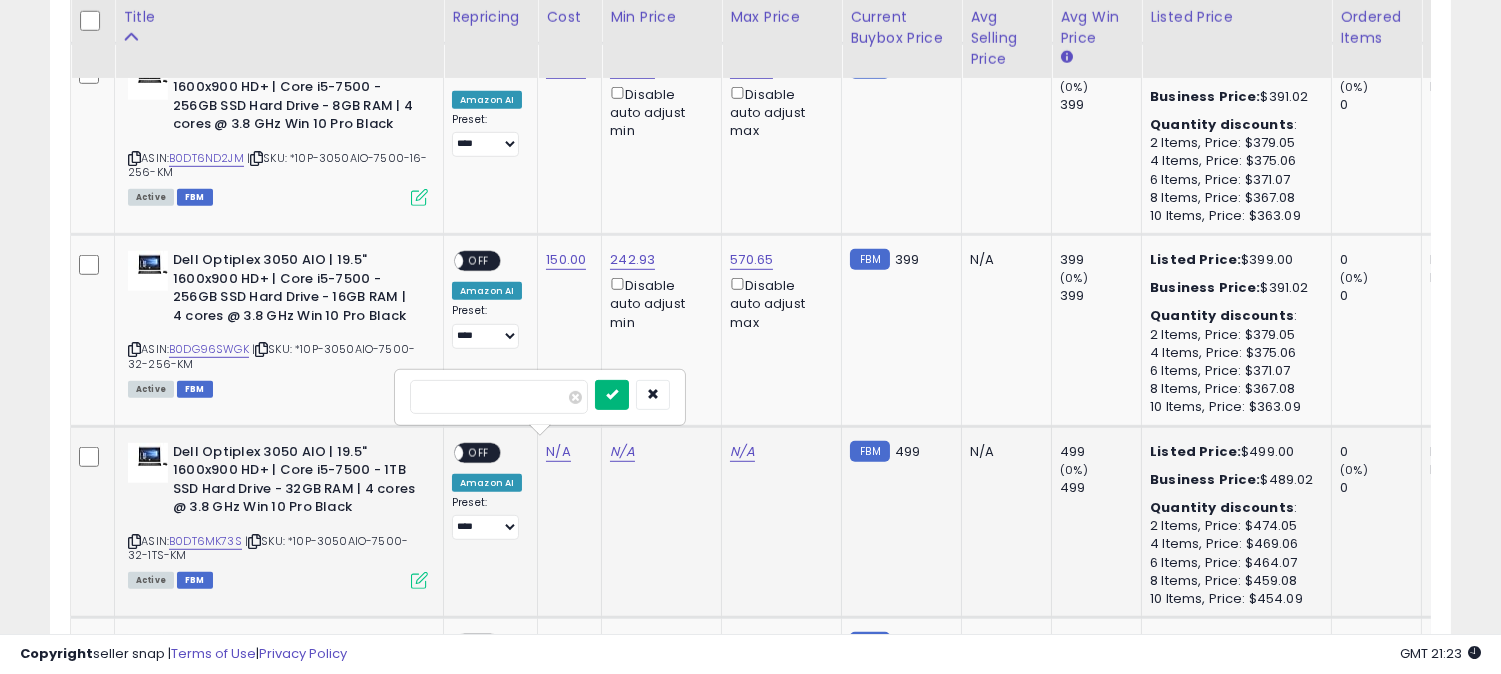 click at bounding box center (612, 394) 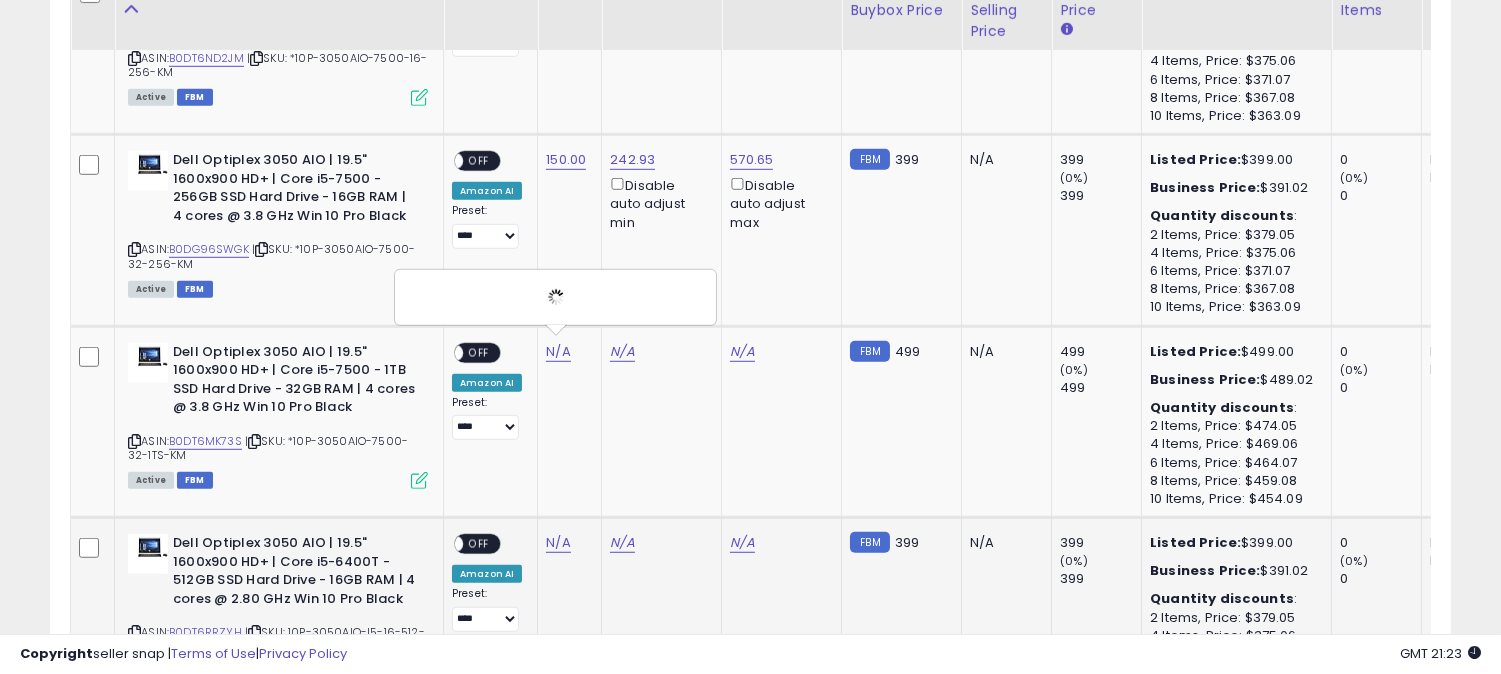 scroll, scrollTop: 2568, scrollLeft: 0, axis: vertical 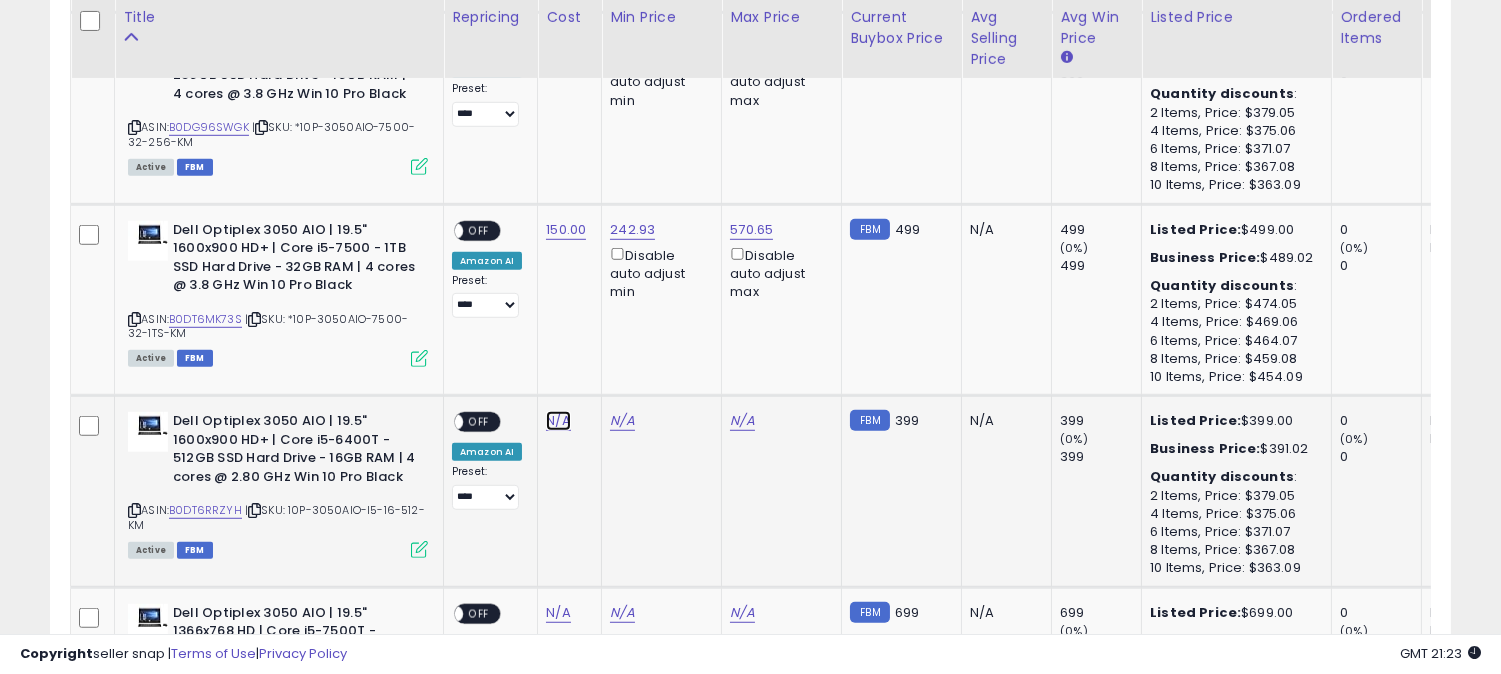 click on "N/A" at bounding box center (558, 421) 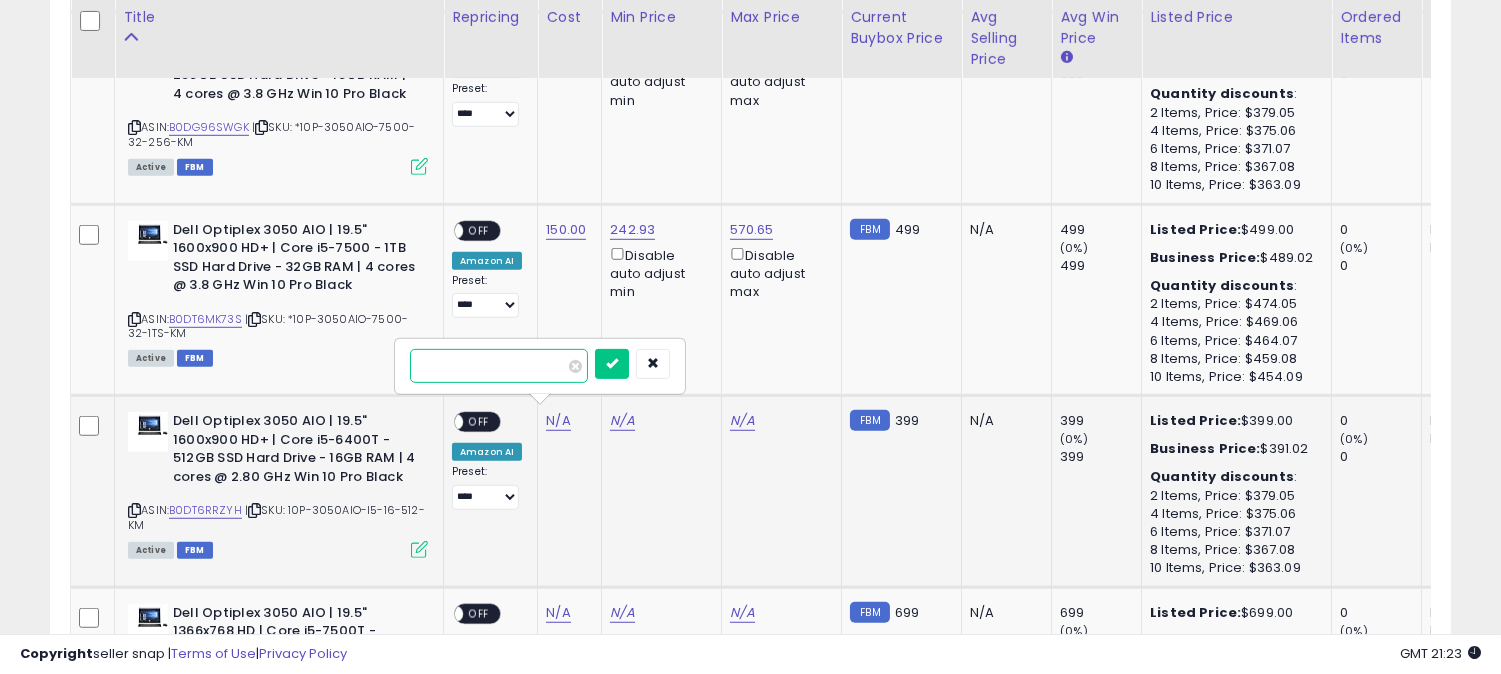 type on "***" 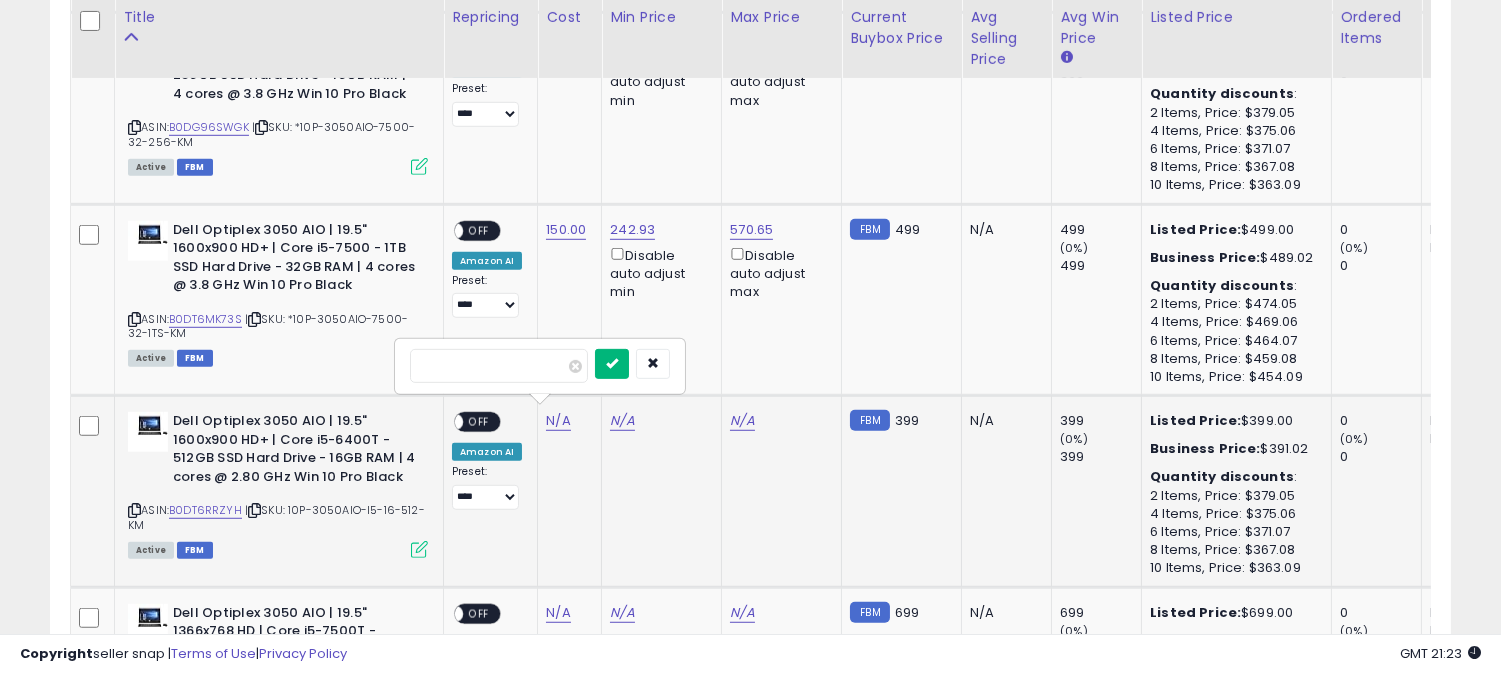 click at bounding box center [612, 363] 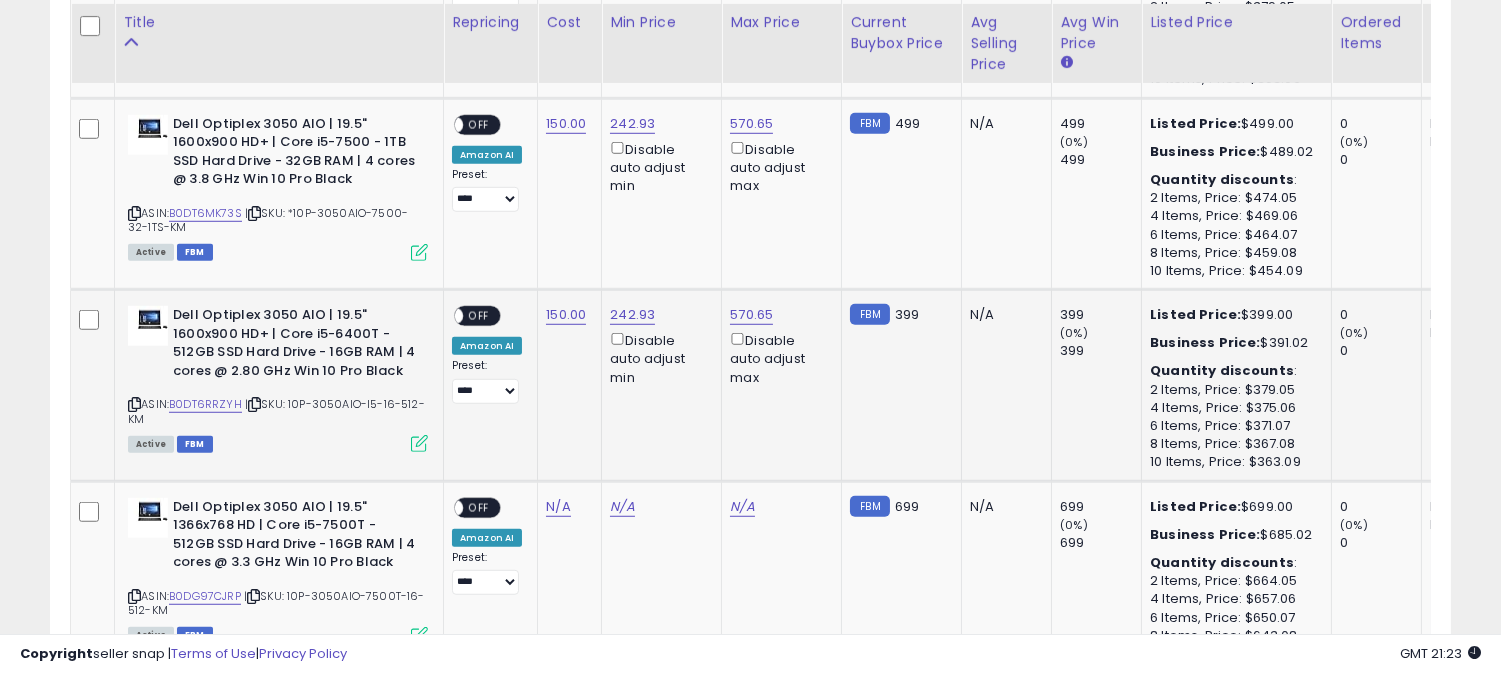 scroll, scrollTop: 2680, scrollLeft: 0, axis: vertical 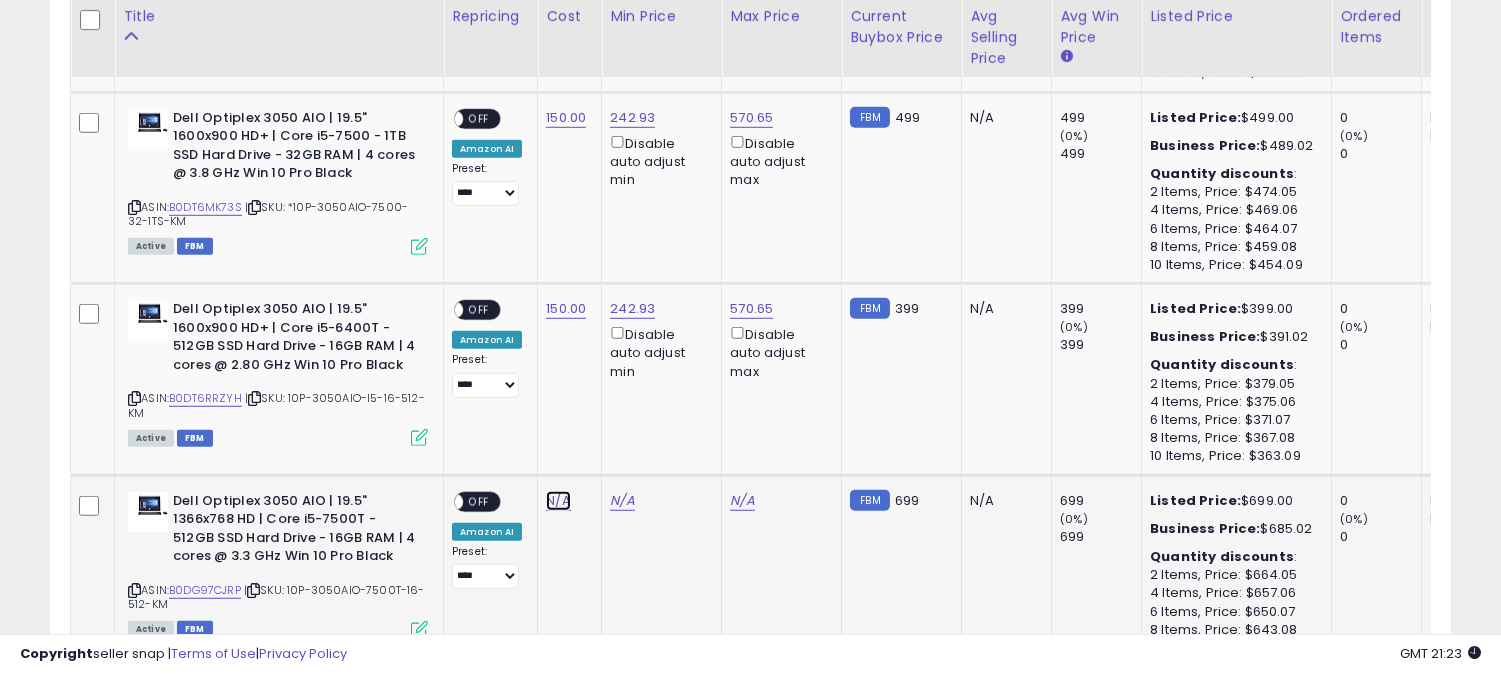 click on "N/A" at bounding box center (558, 501) 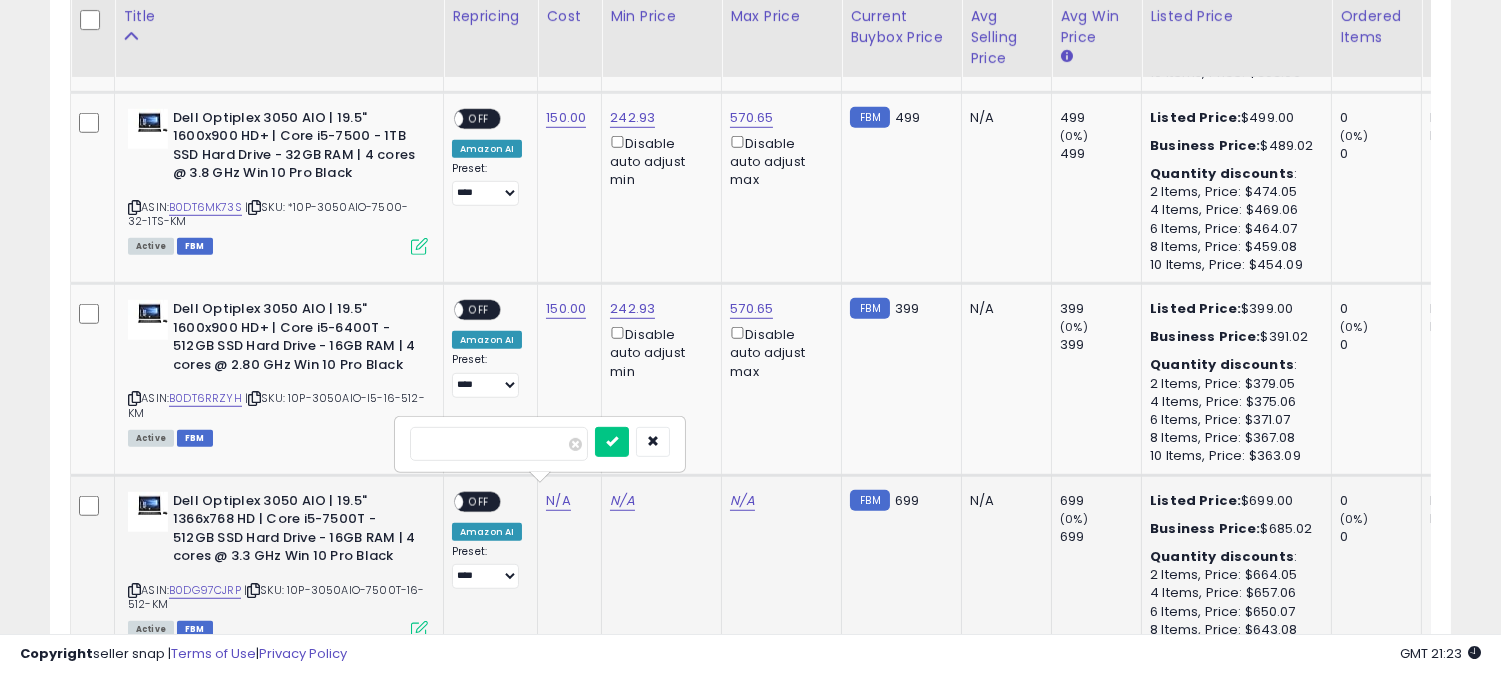 type on "***" 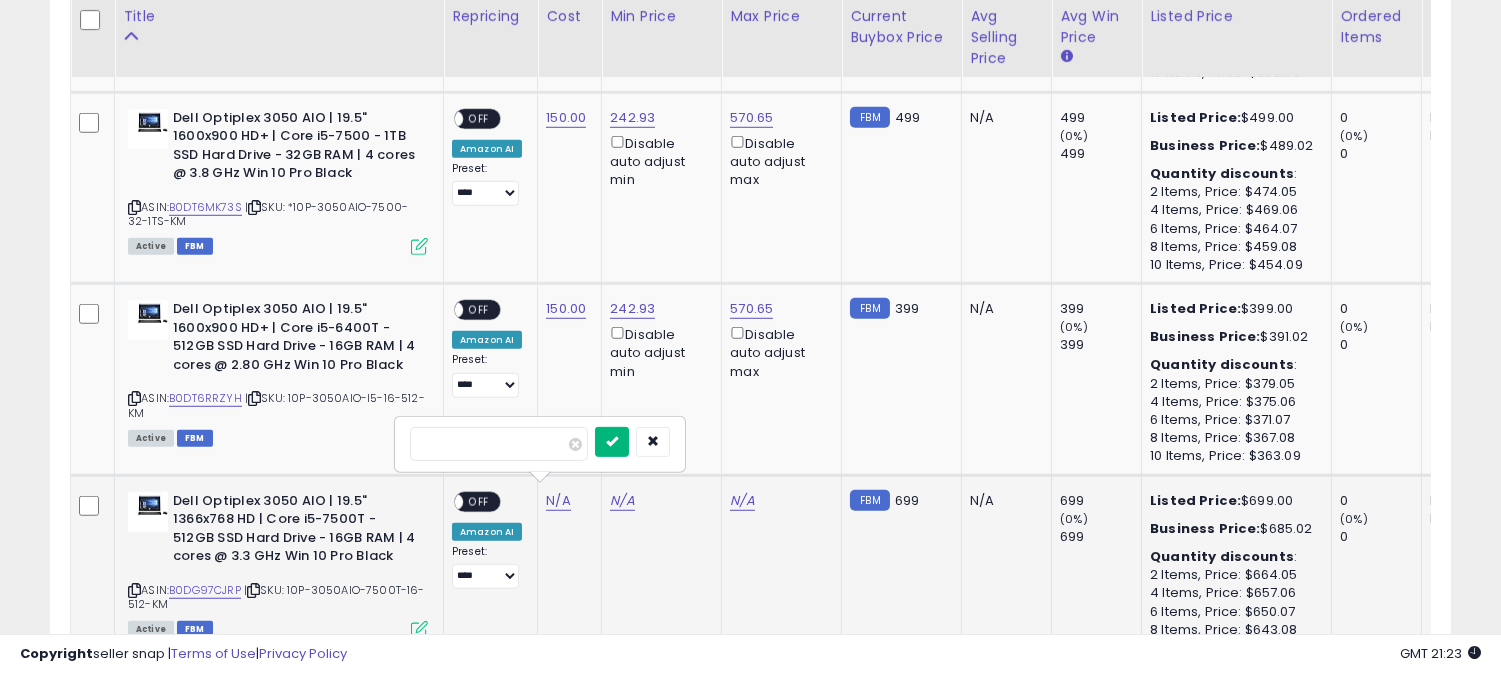 click at bounding box center (612, 441) 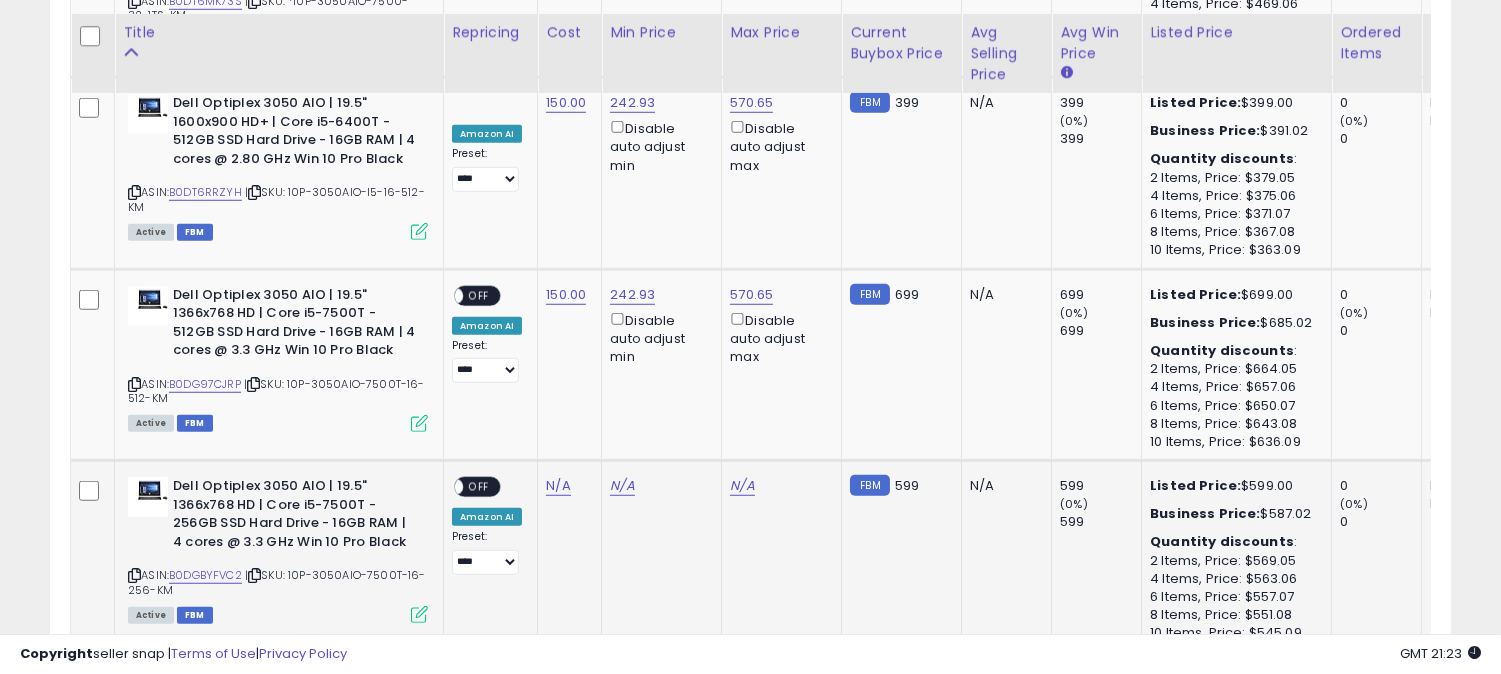 scroll, scrollTop: 2902, scrollLeft: 0, axis: vertical 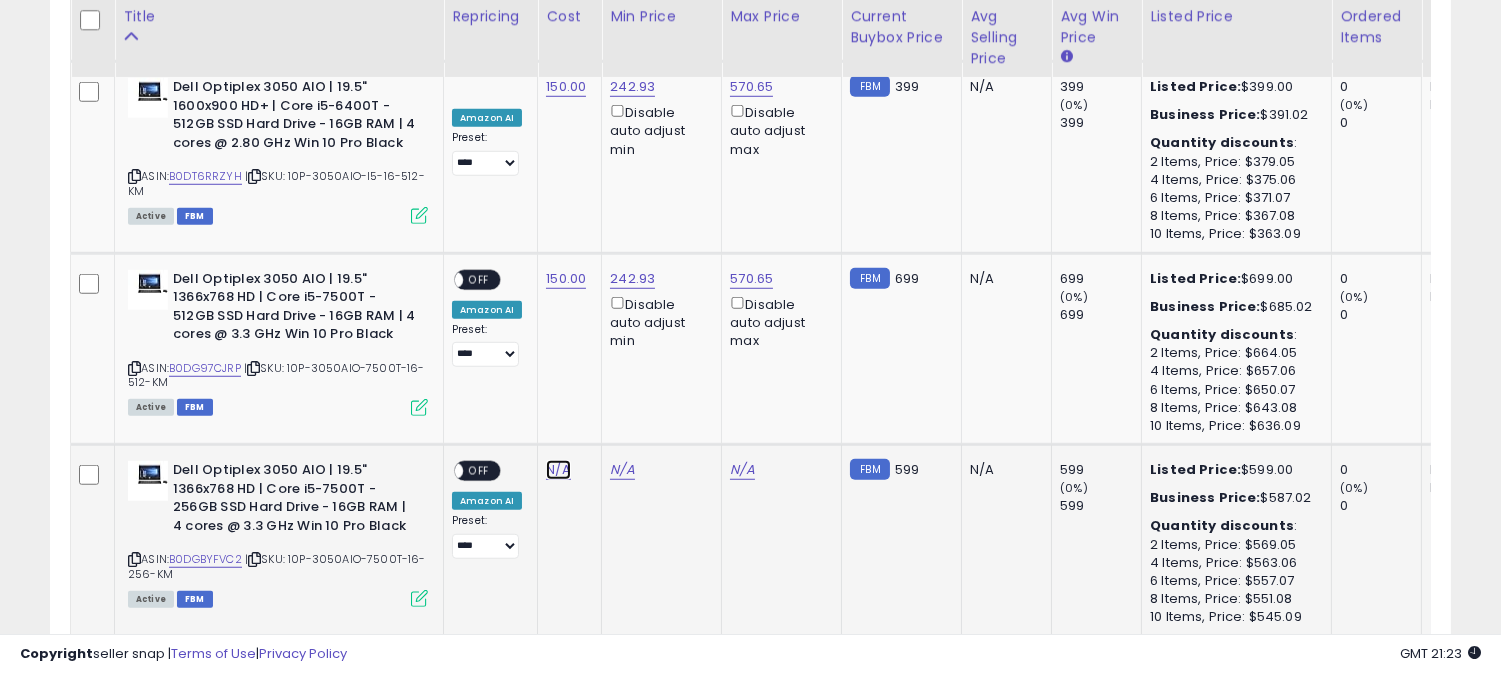 click on "N/A" at bounding box center [558, 470] 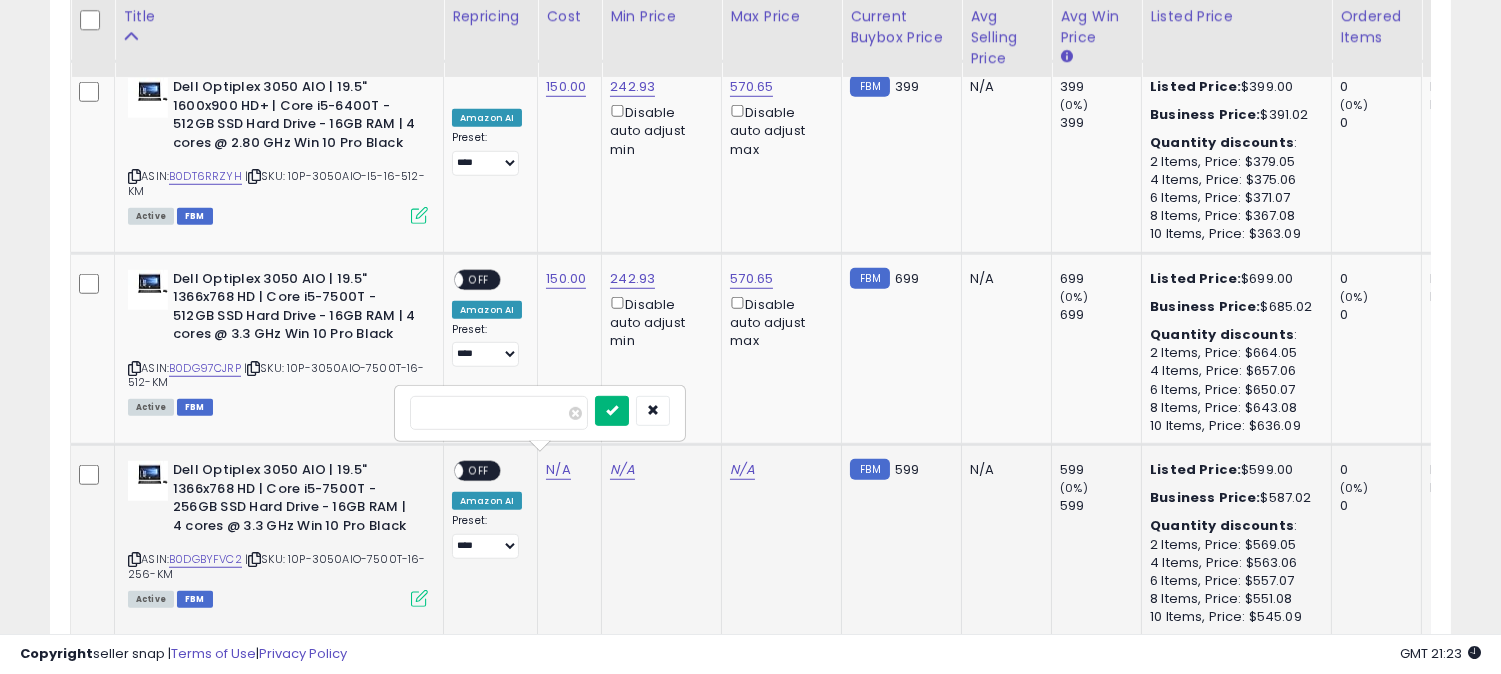 type on "***" 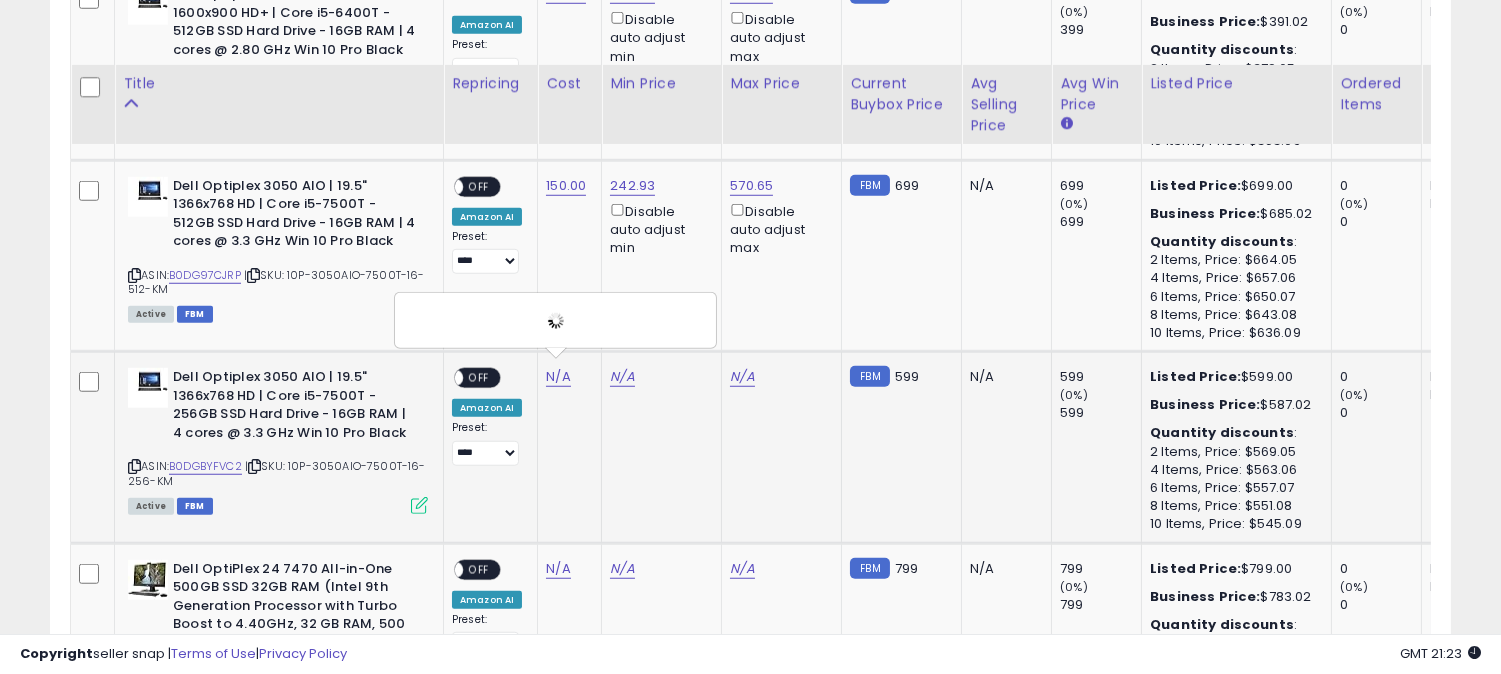 scroll, scrollTop: 3124, scrollLeft: 0, axis: vertical 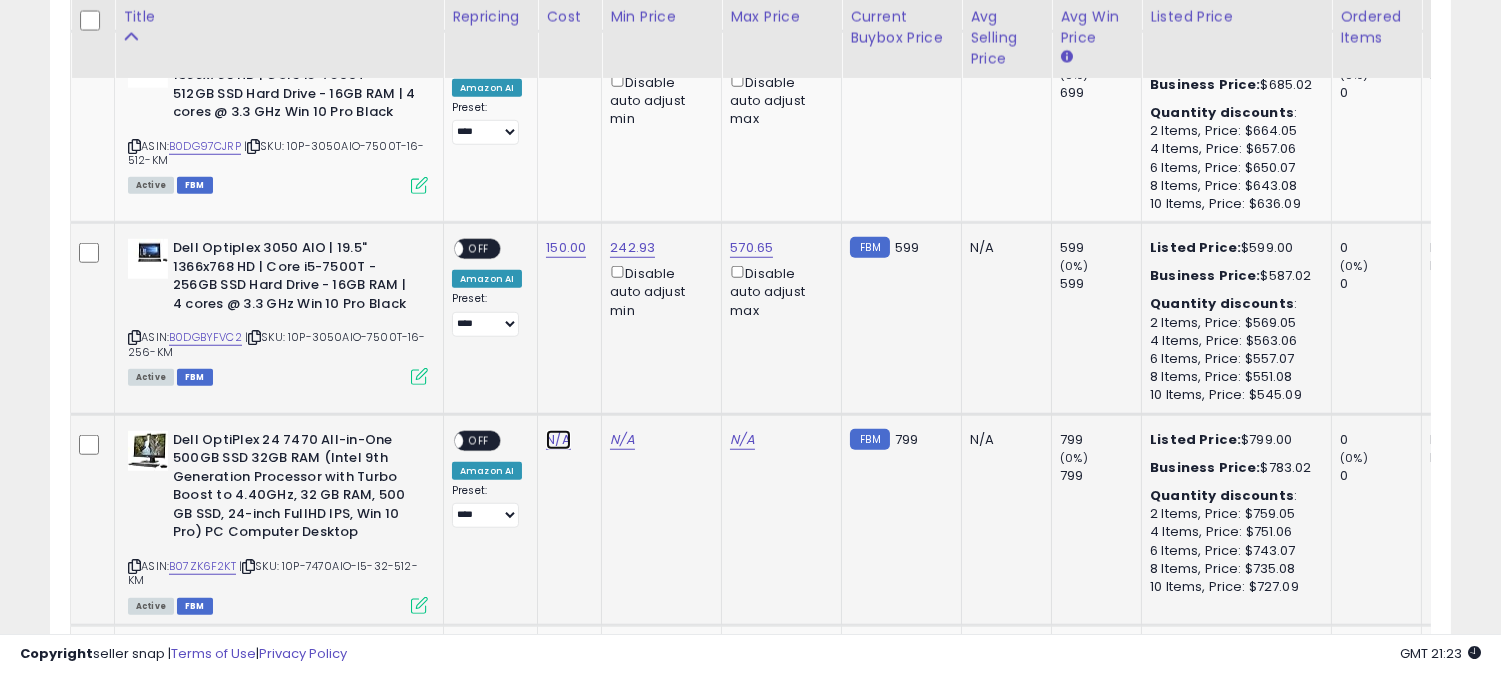 click on "N/A" at bounding box center [558, 440] 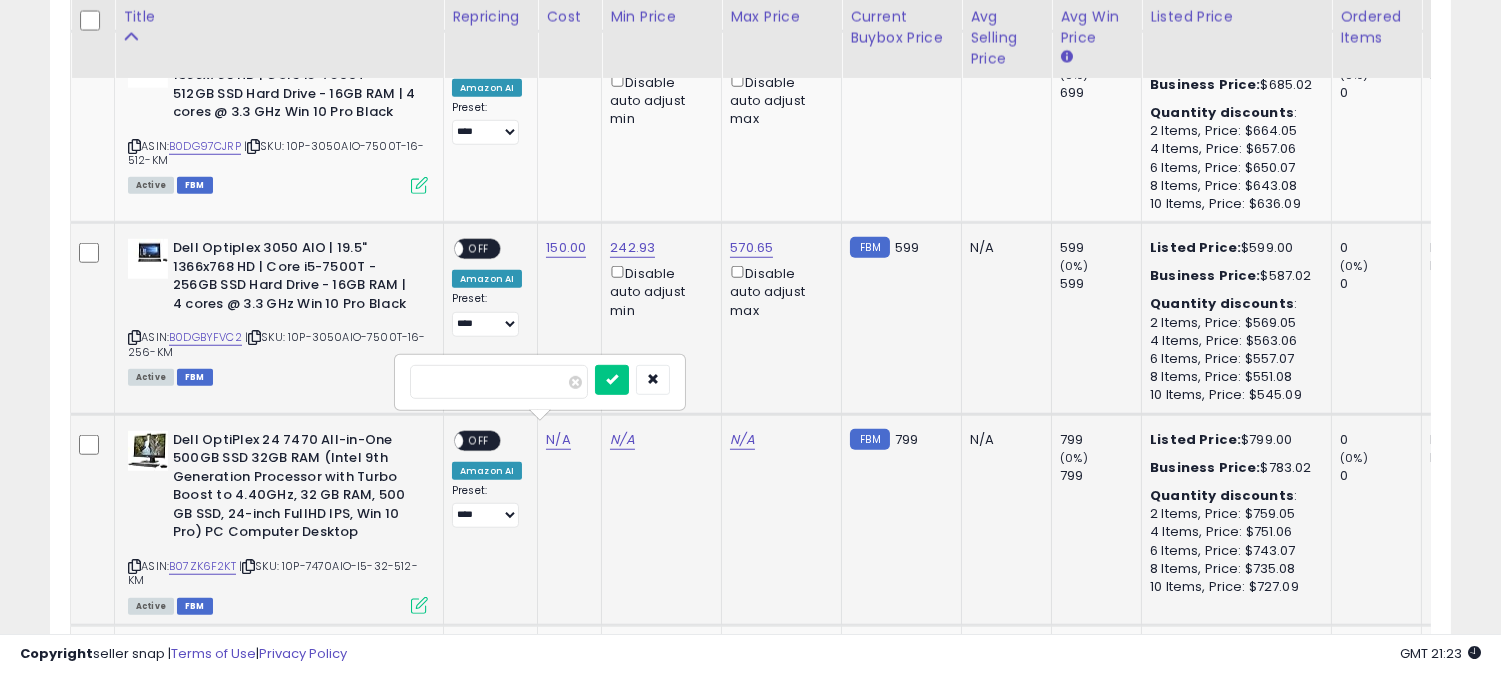 click on "***" at bounding box center (499, 382) 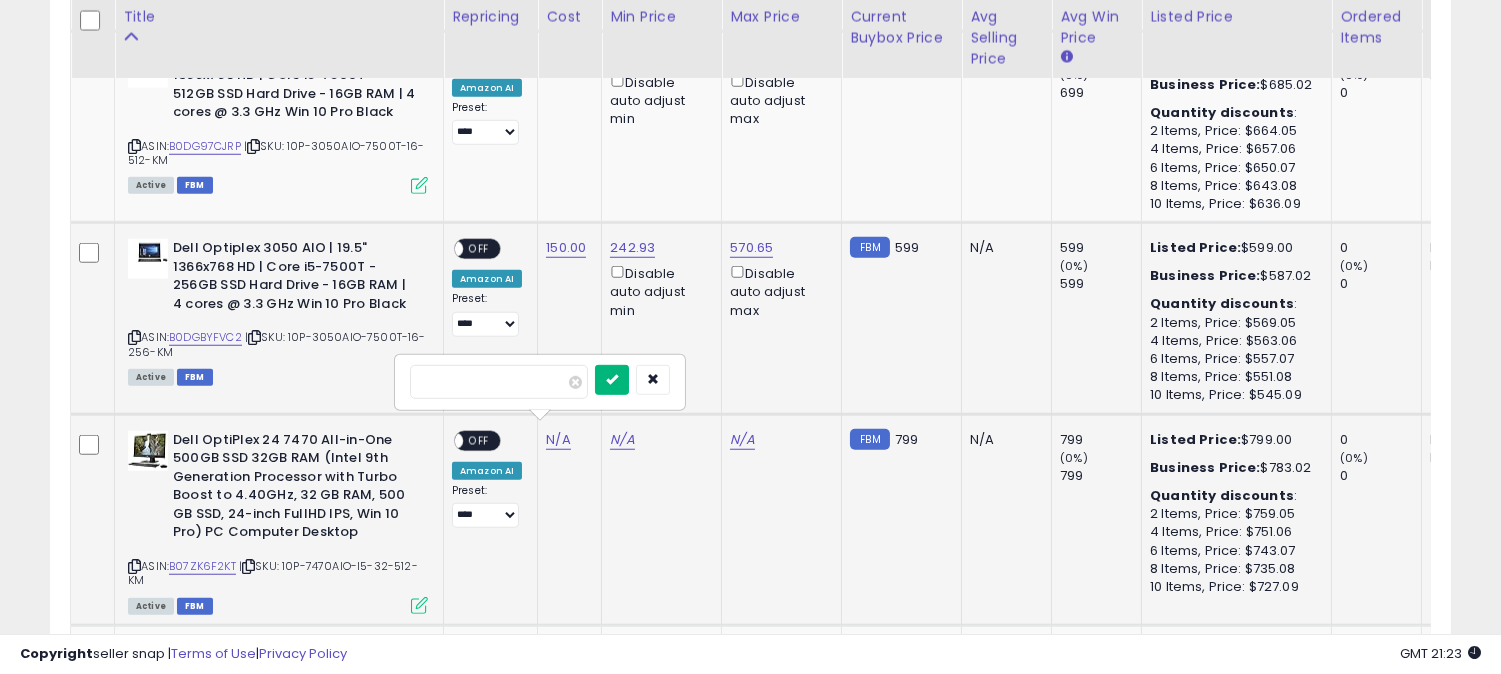 click at bounding box center (612, 379) 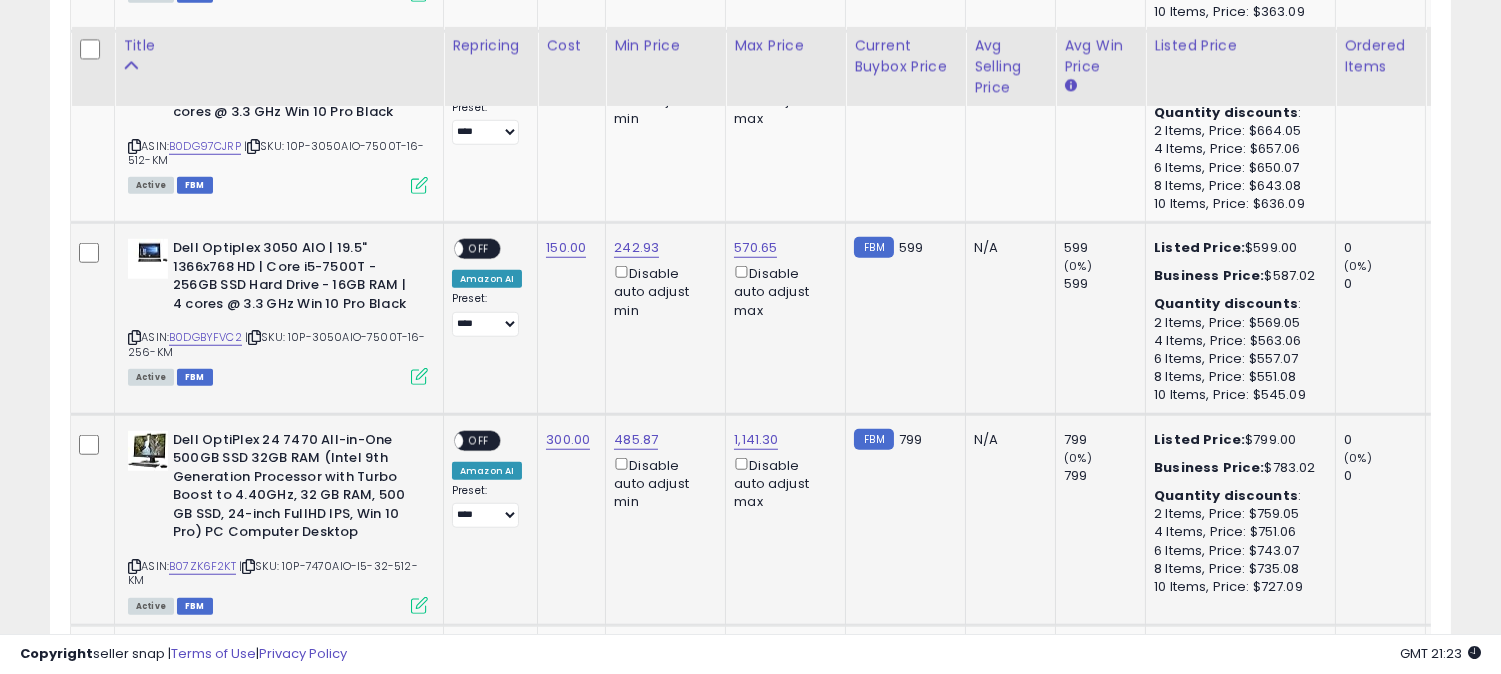scroll, scrollTop: 3235, scrollLeft: 0, axis: vertical 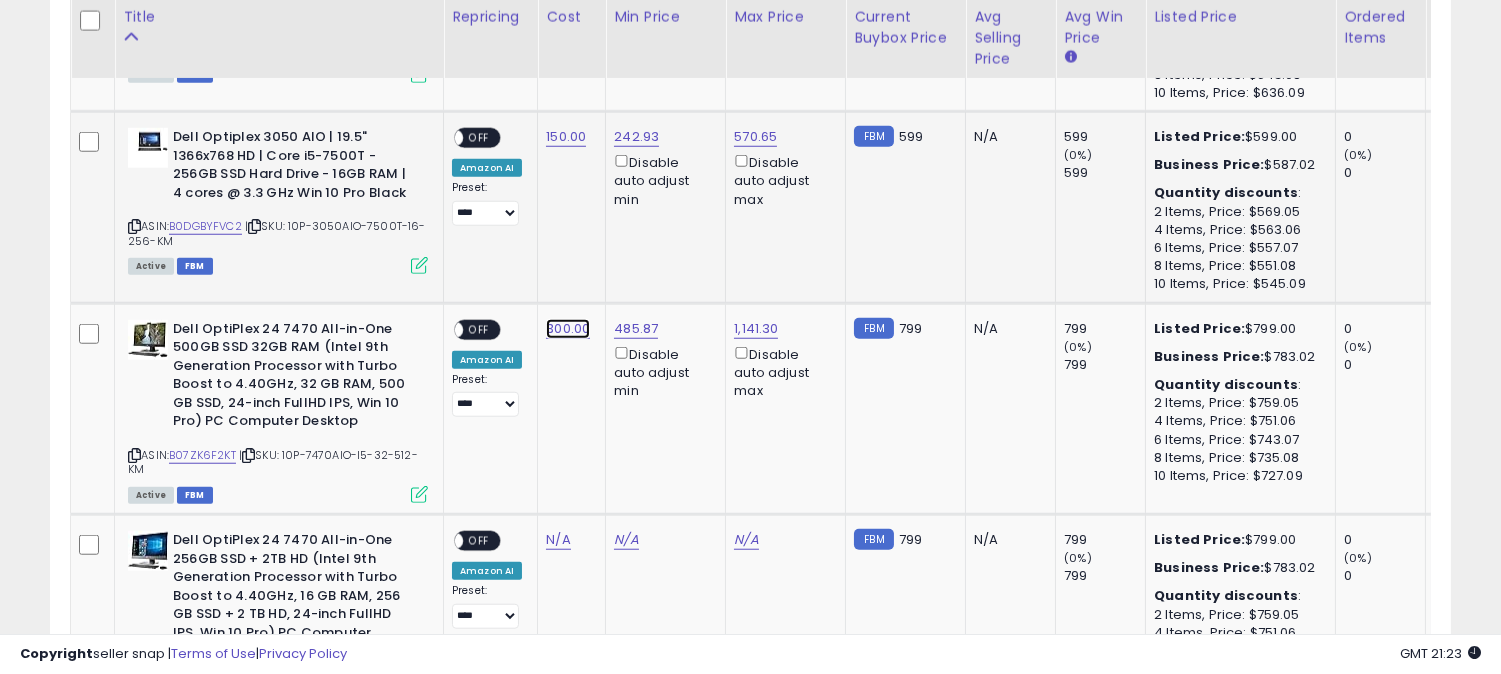 click on "300.00" at bounding box center [566, -2161] 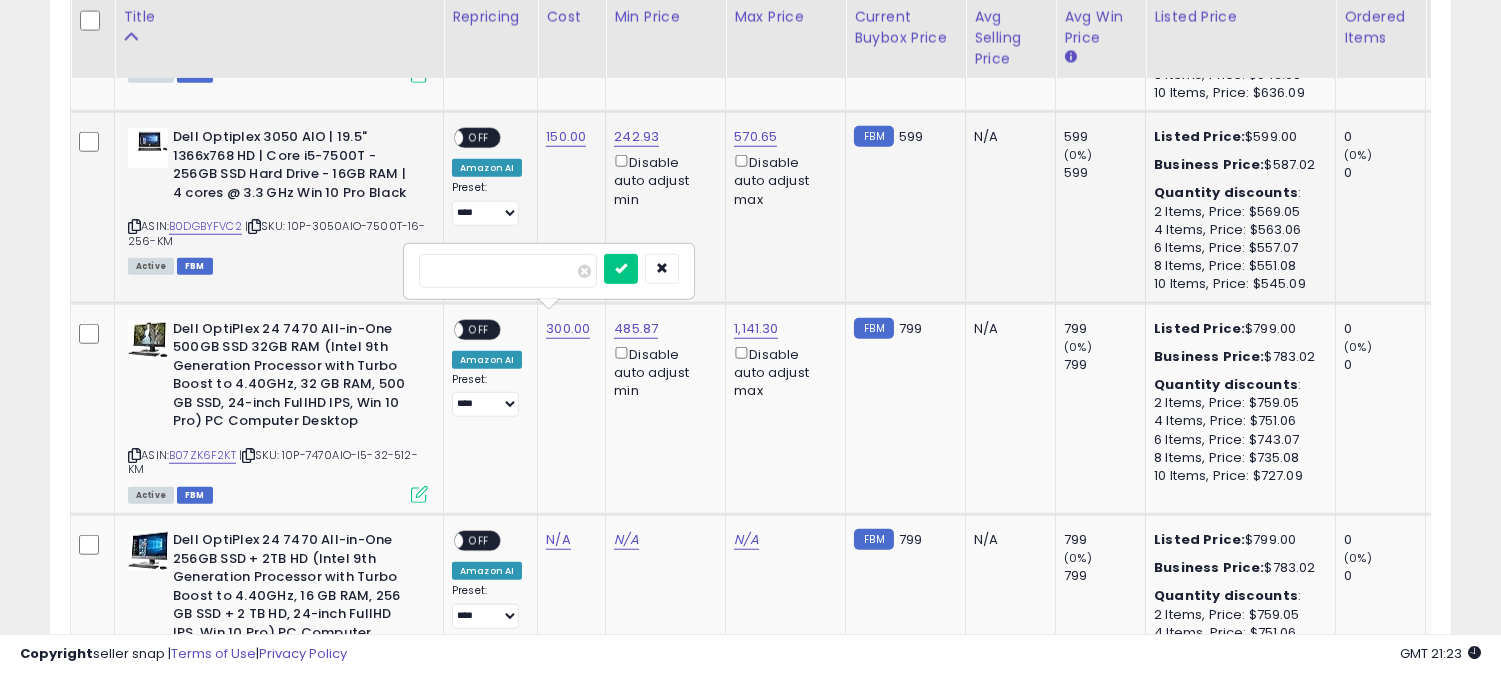 click on "******" at bounding box center (508, 271) 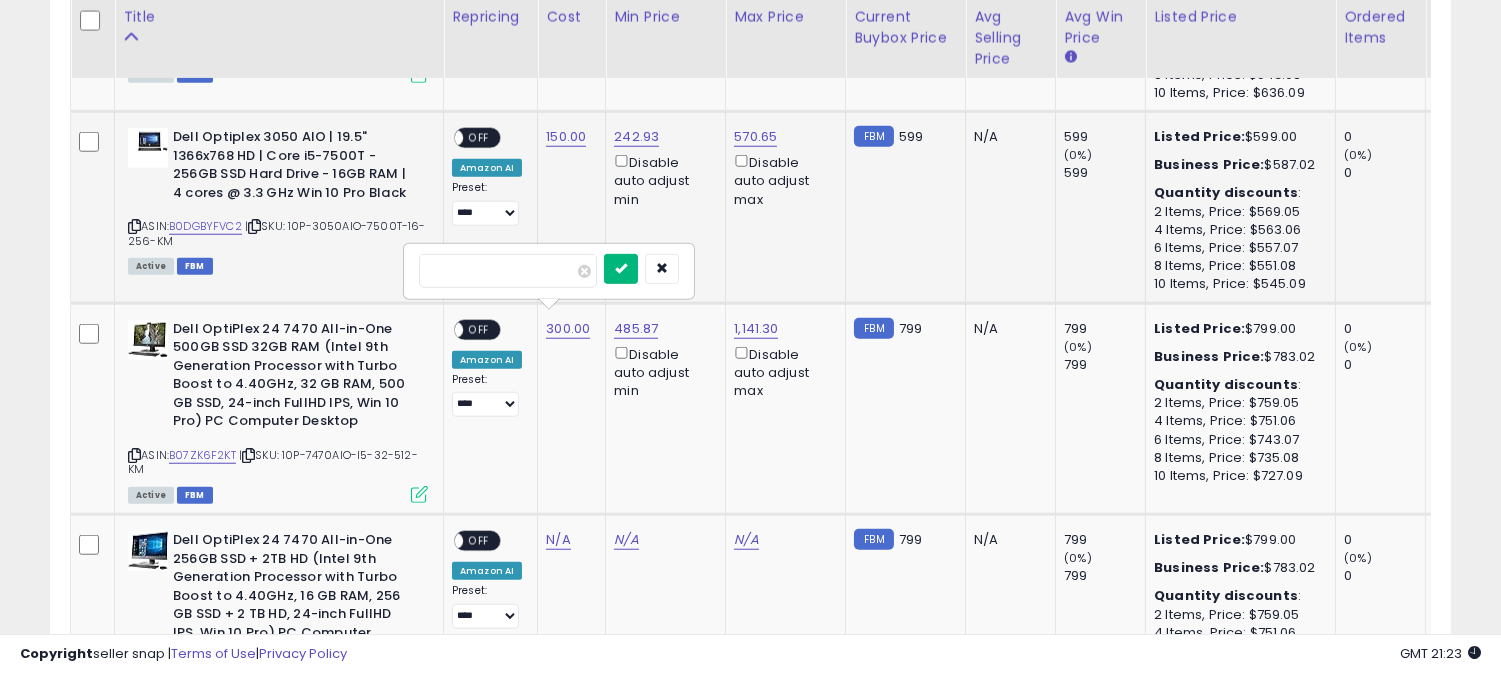 type on "***" 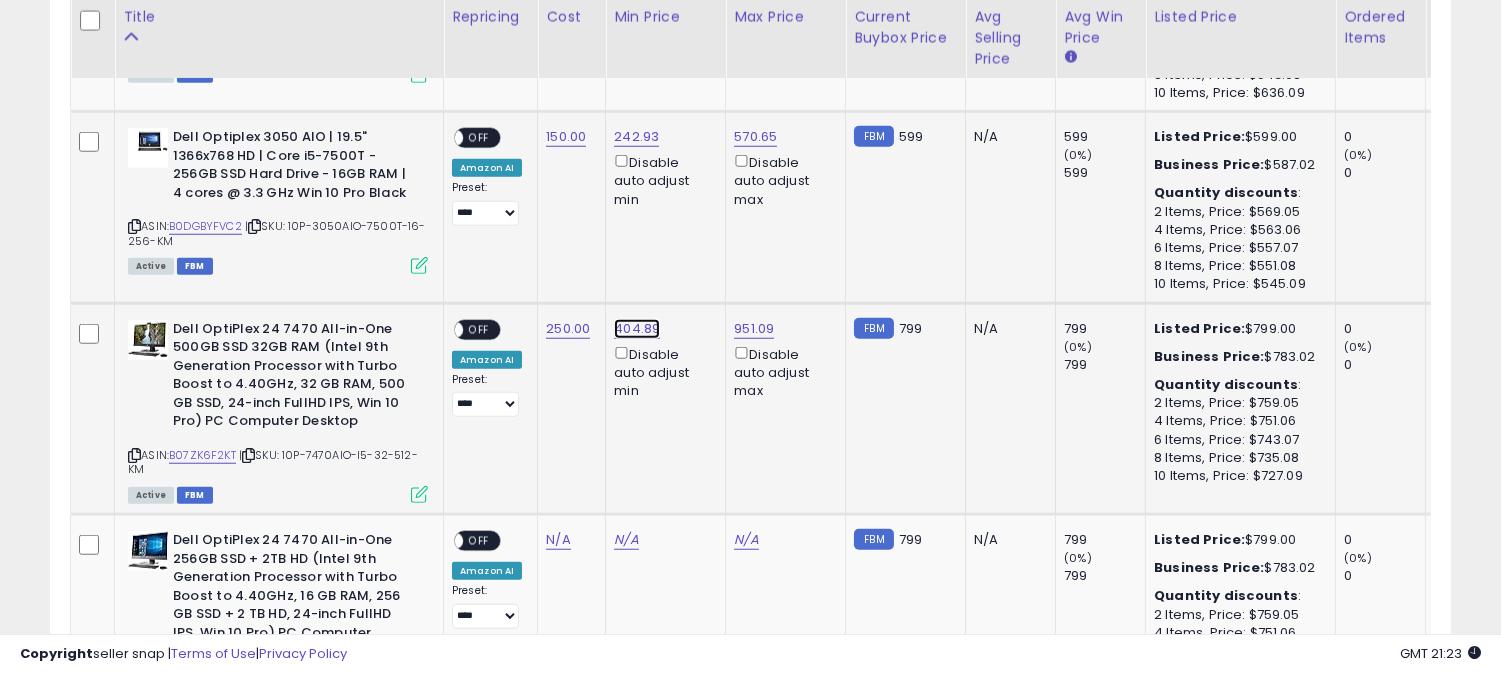 click on "404.89" at bounding box center [634, -2161] 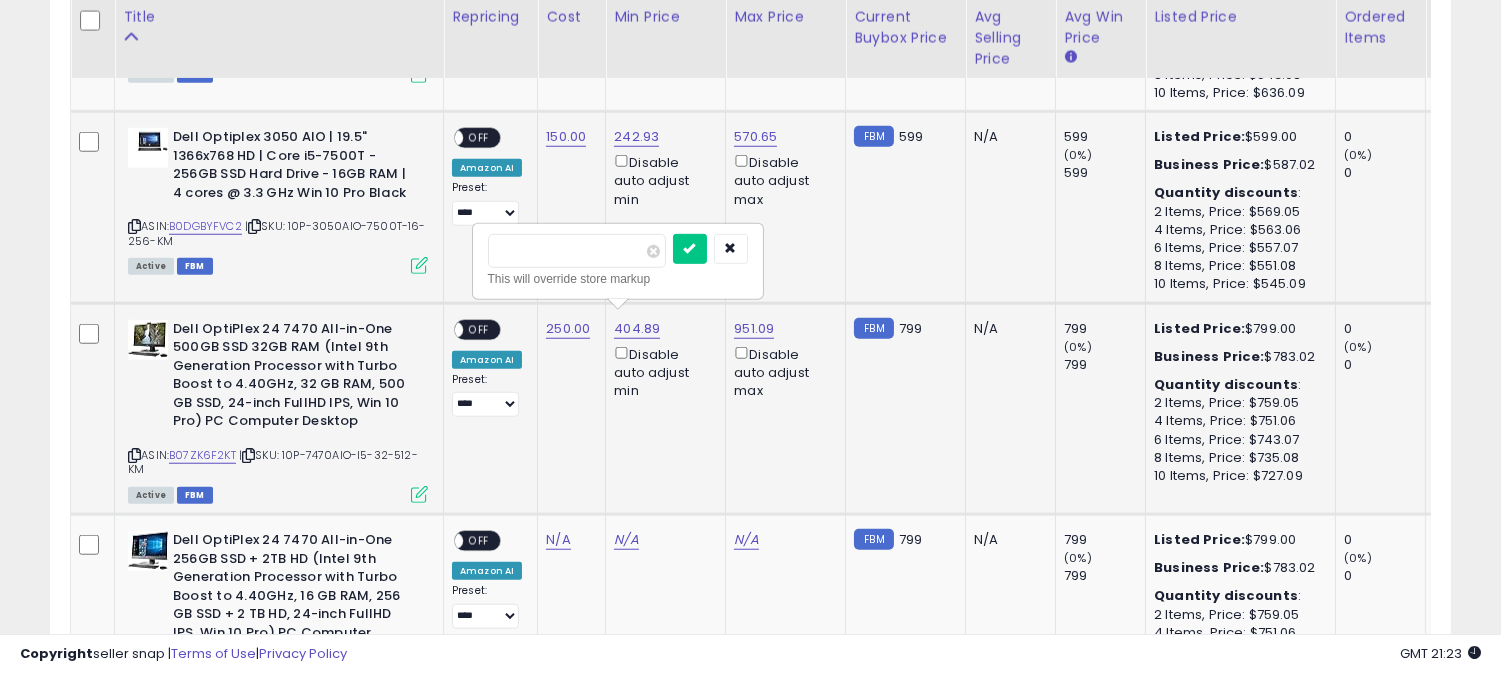 click on "******" at bounding box center (577, 251) 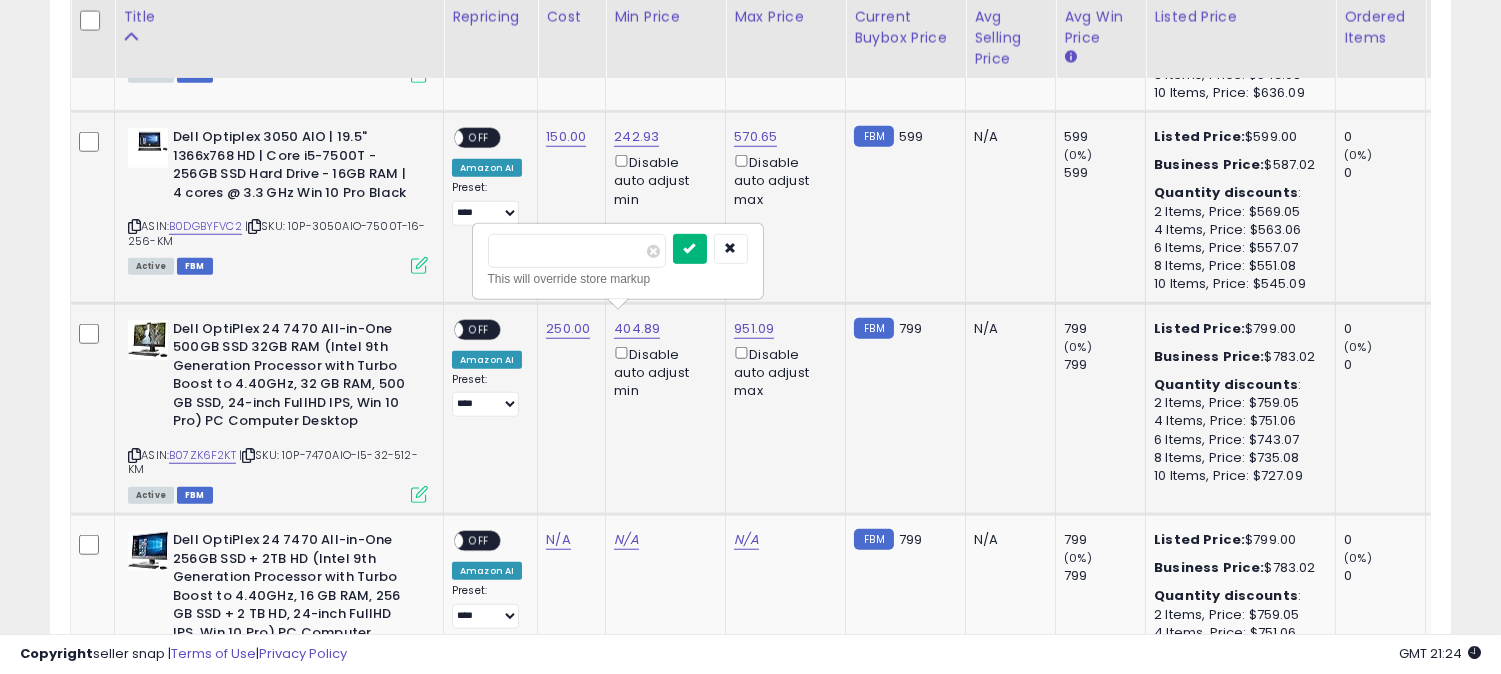 type on "***" 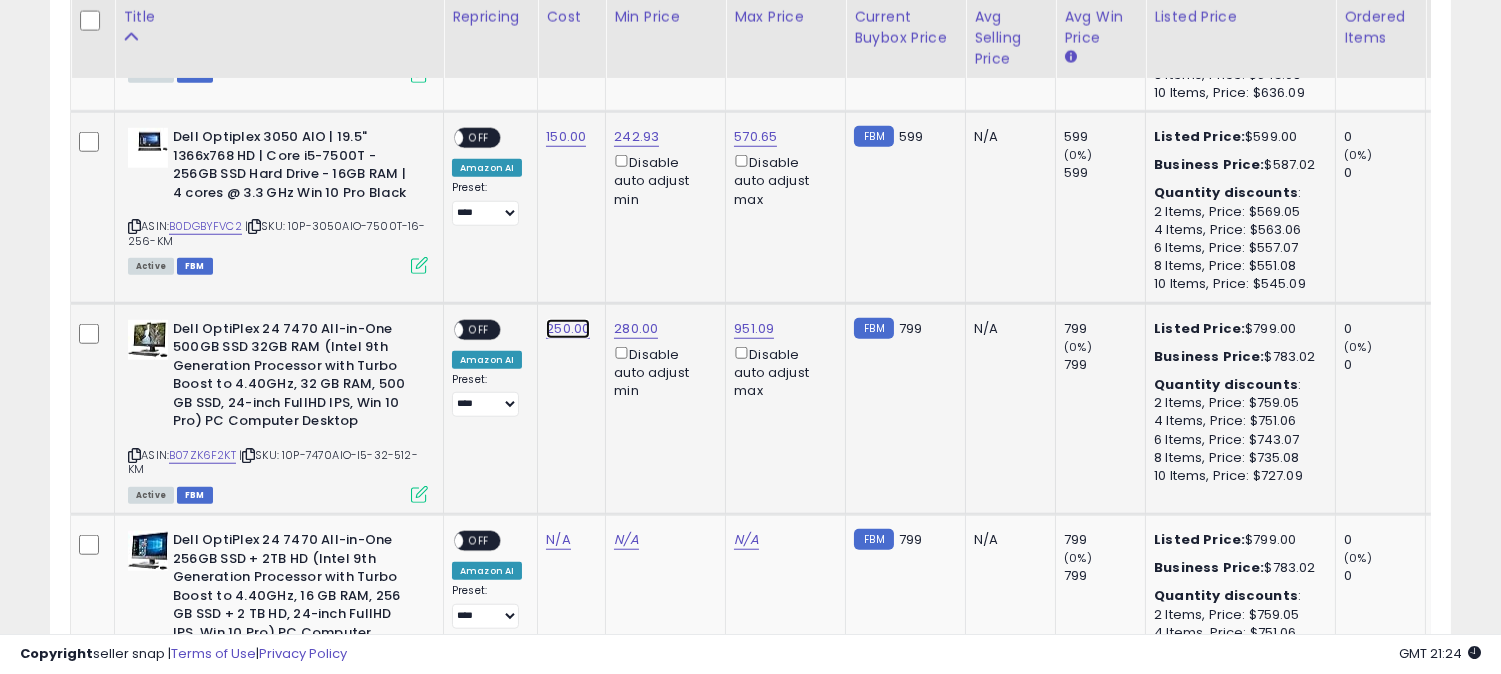 click on "250.00" at bounding box center [566, -2161] 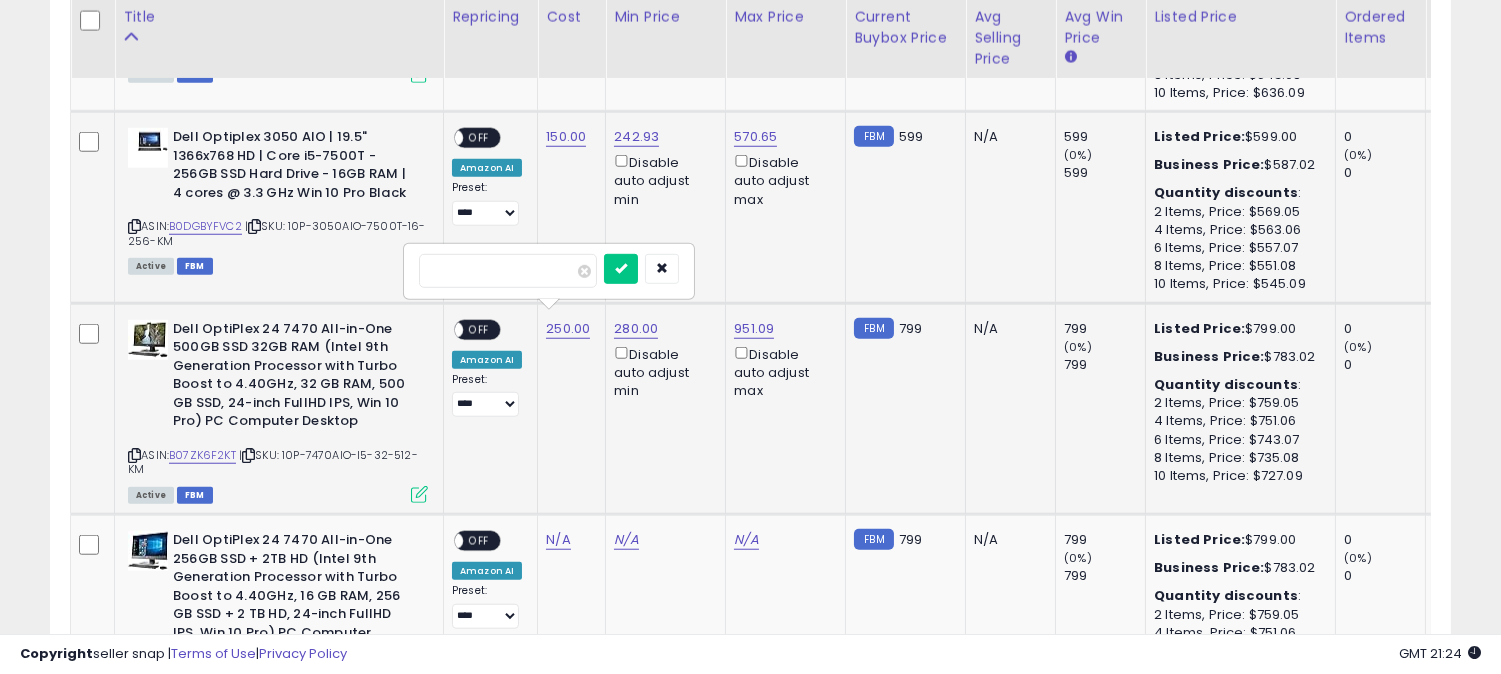 click on "******" at bounding box center [508, 271] 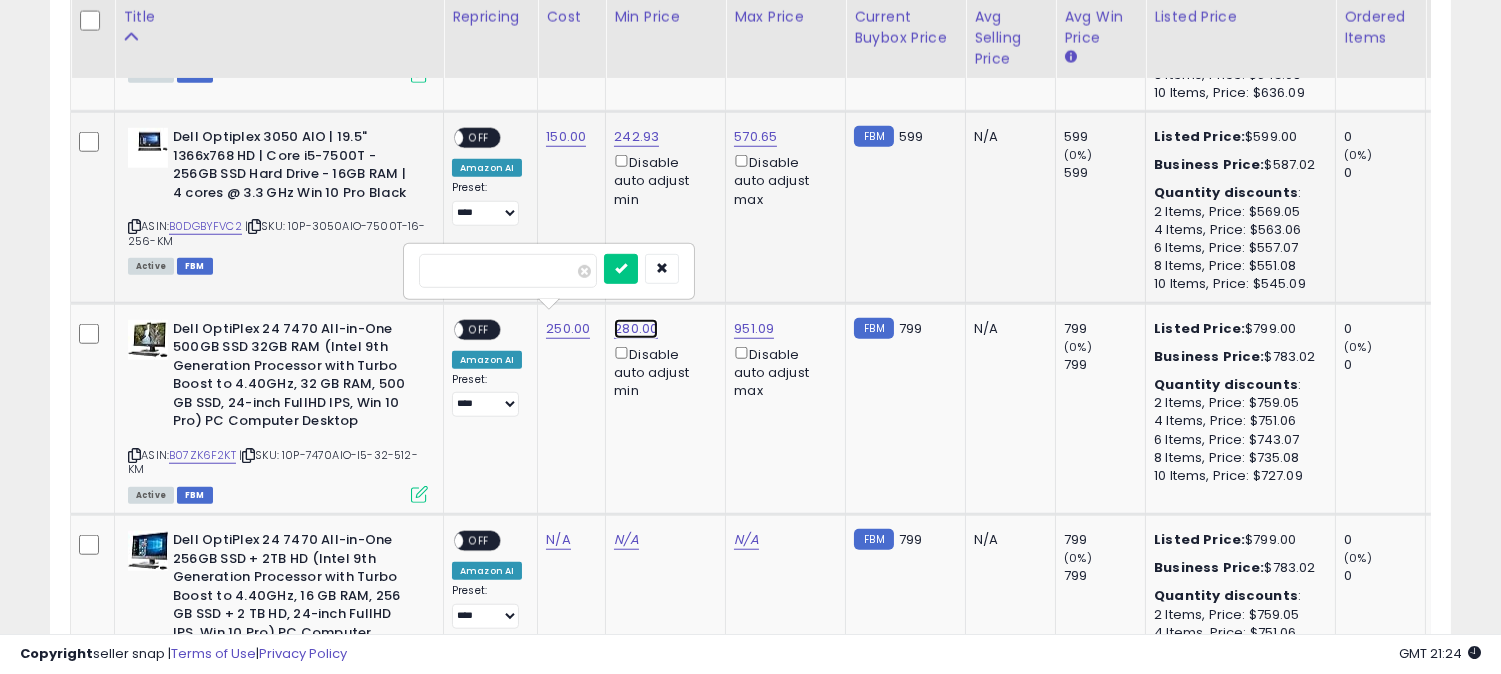 click on "280.00" at bounding box center (634, -2161) 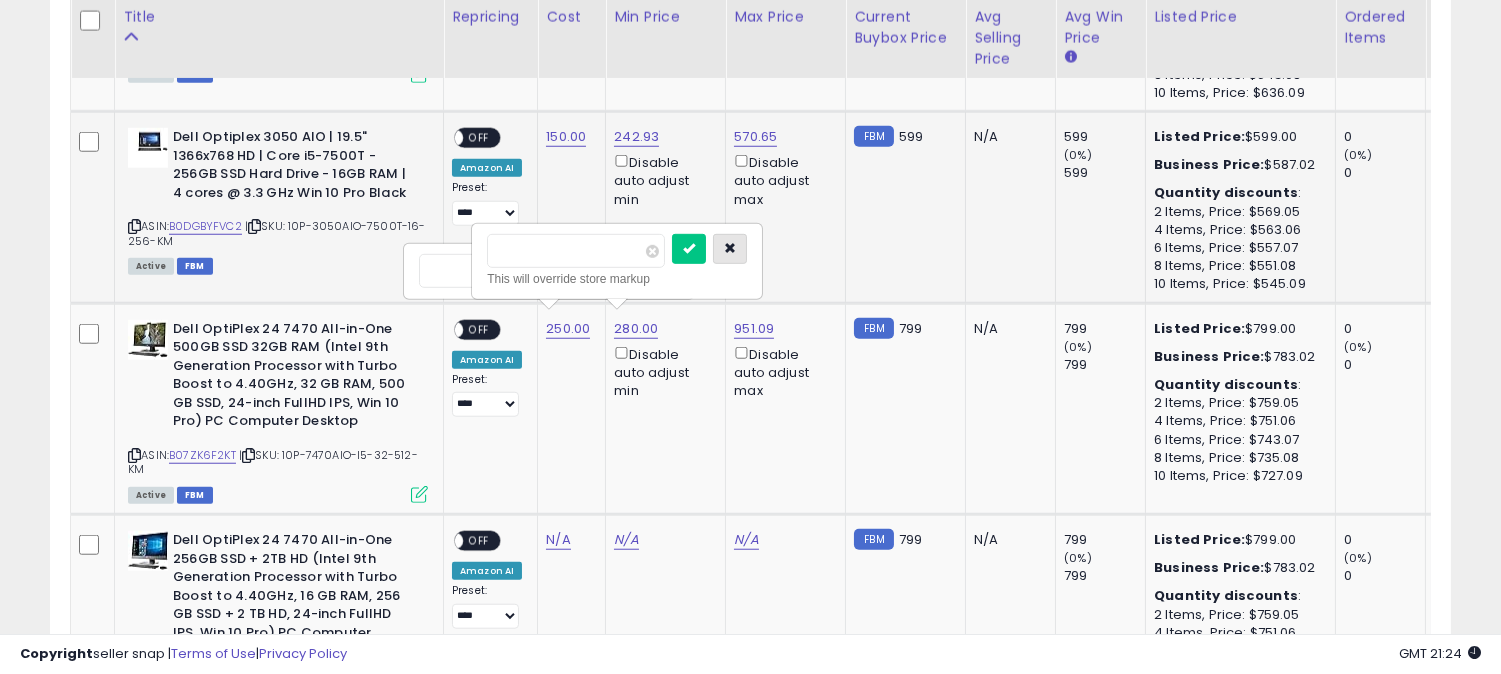 click at bounding box center [730, 248] 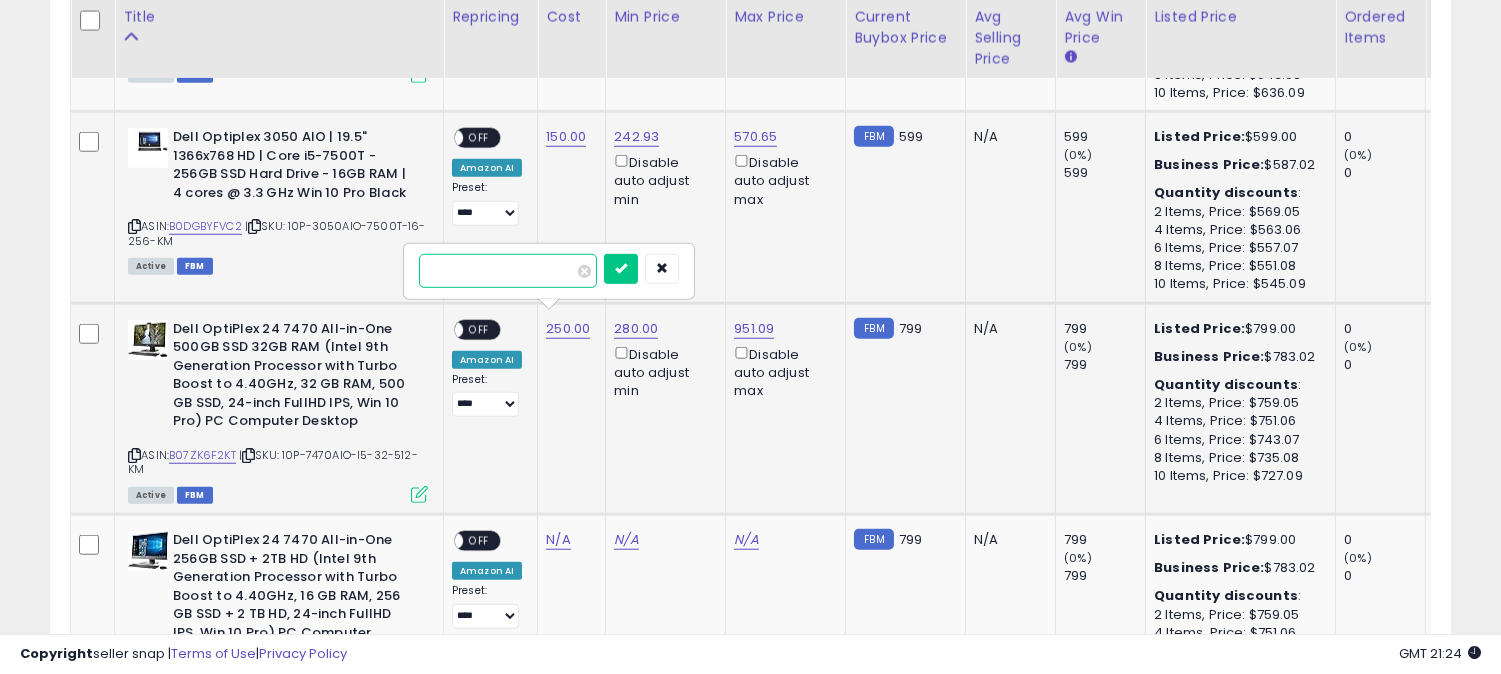 click on "******" at bounding box center (508, 271) 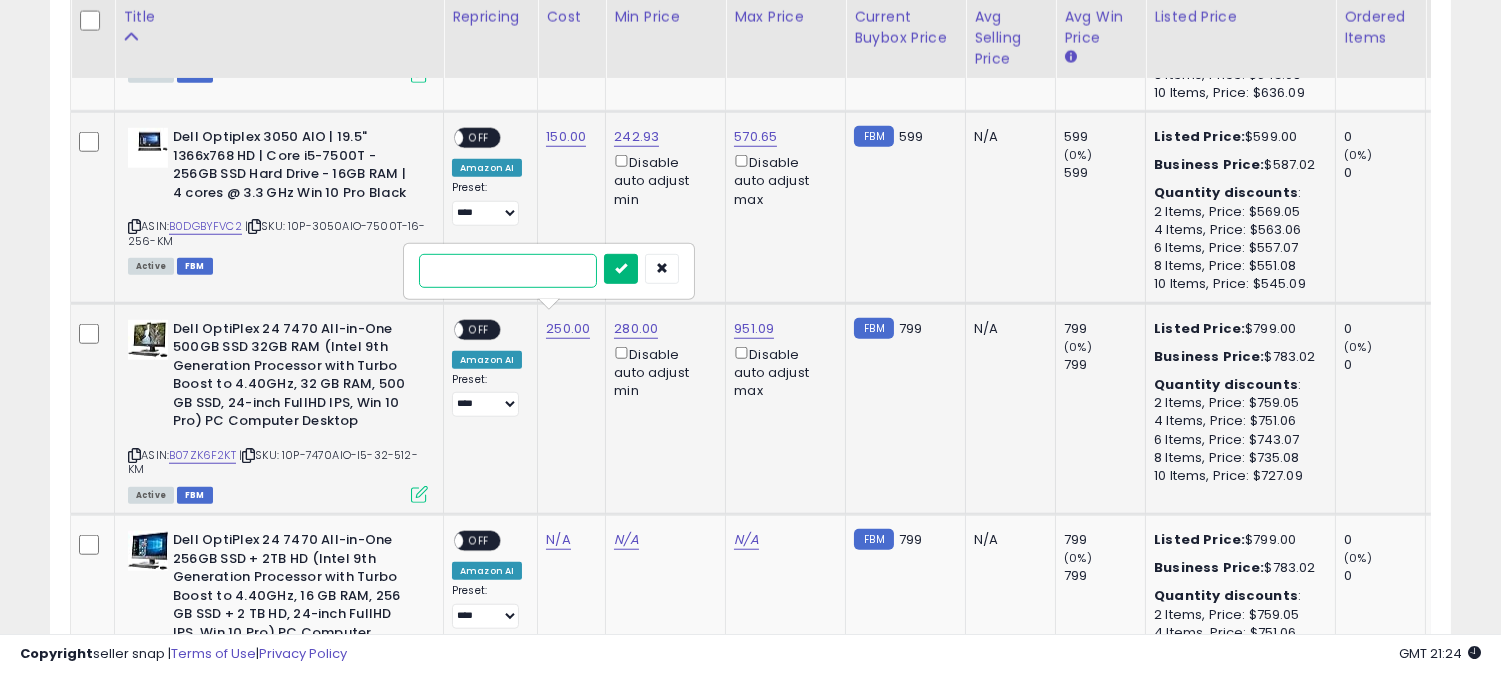 type 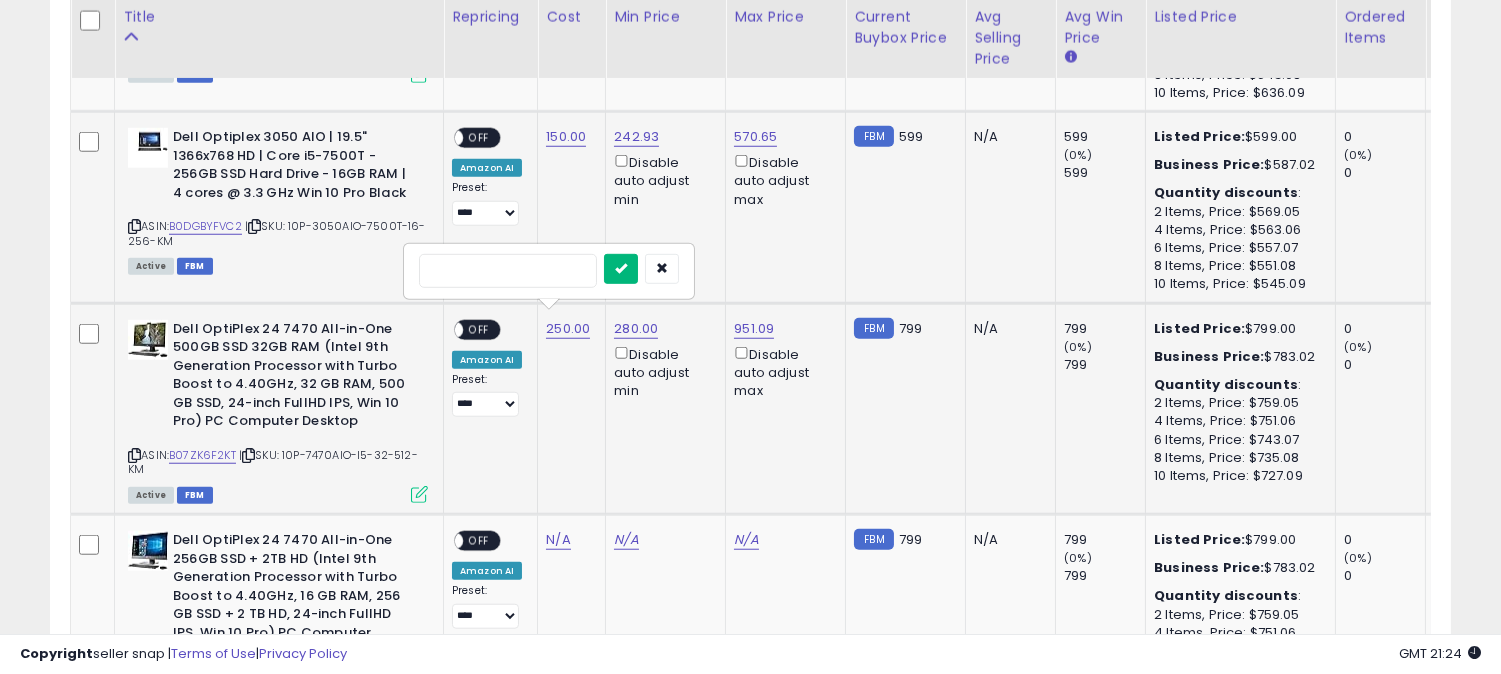 click at bounding box center (621, 269) 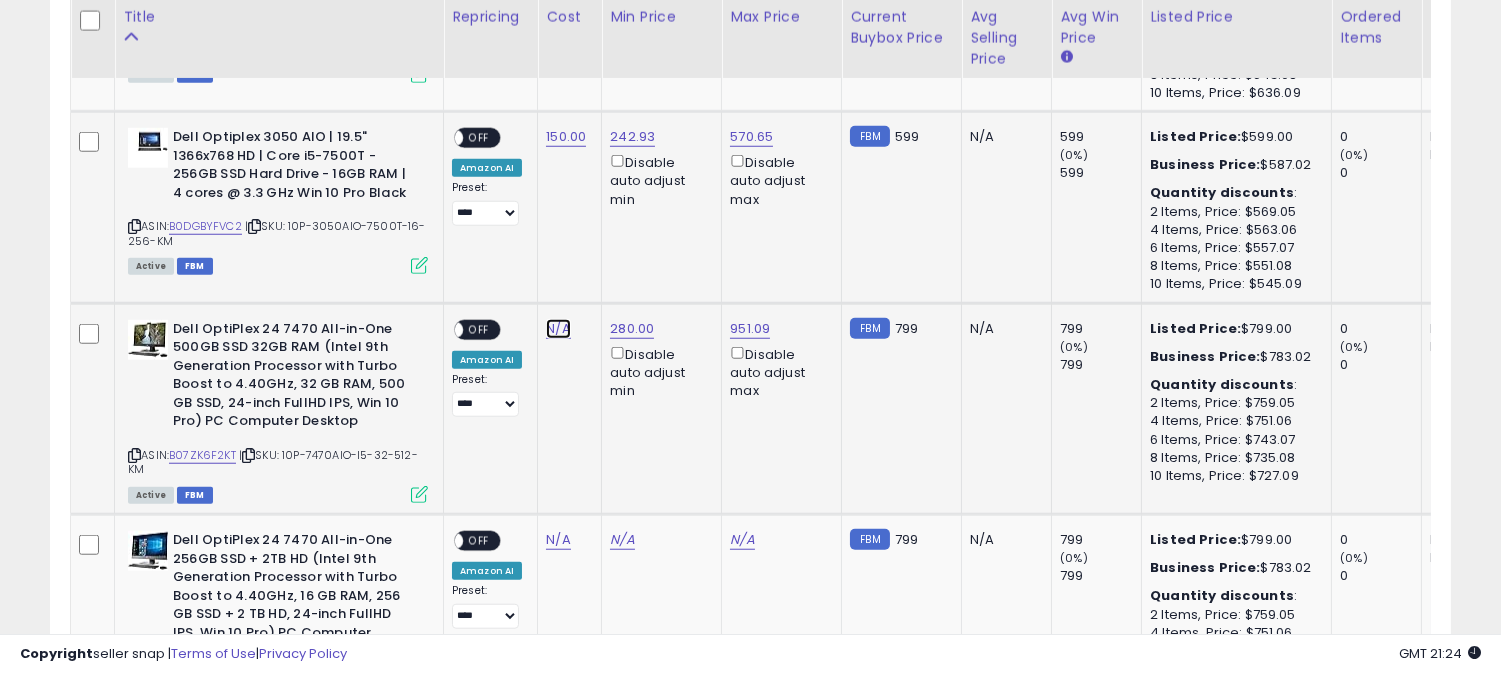 click on "N/A" at bounding box center (558, 329) 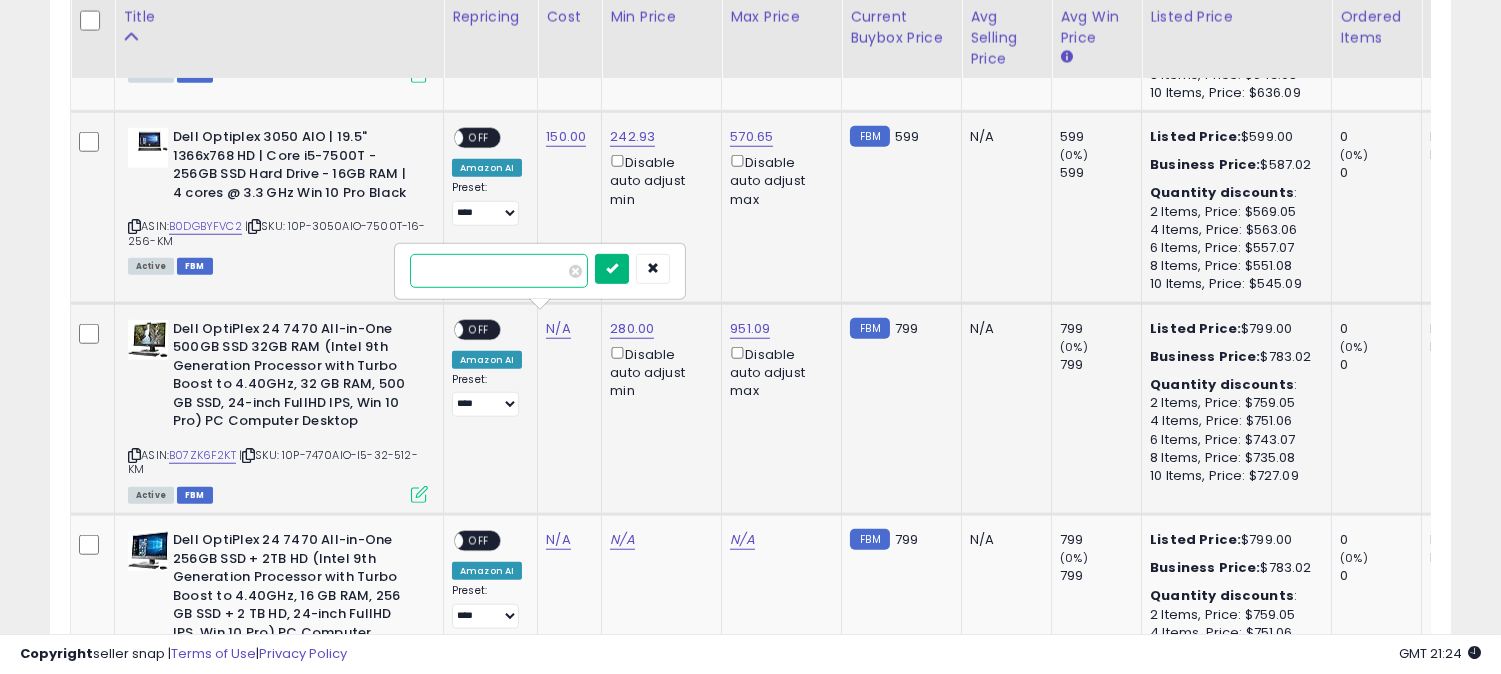 type on "***" 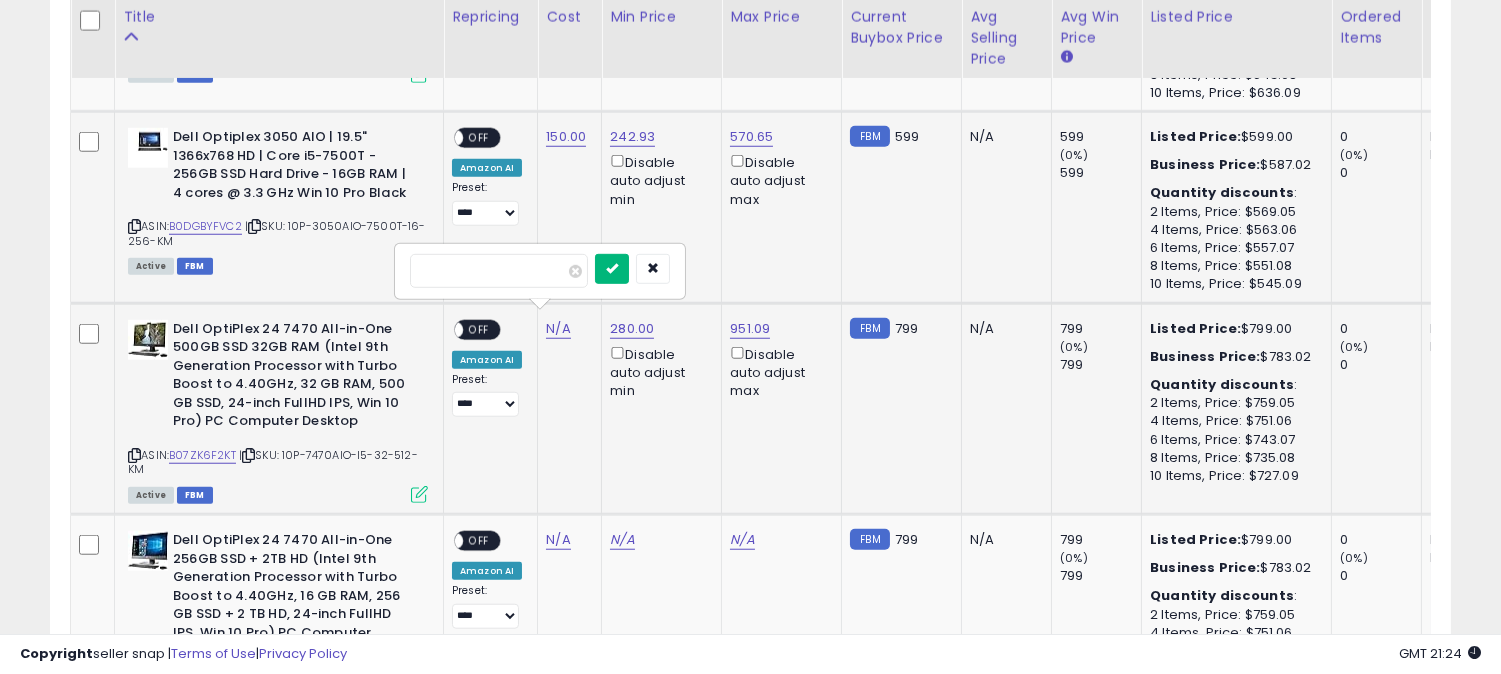 click at bounding box center [612, 268] 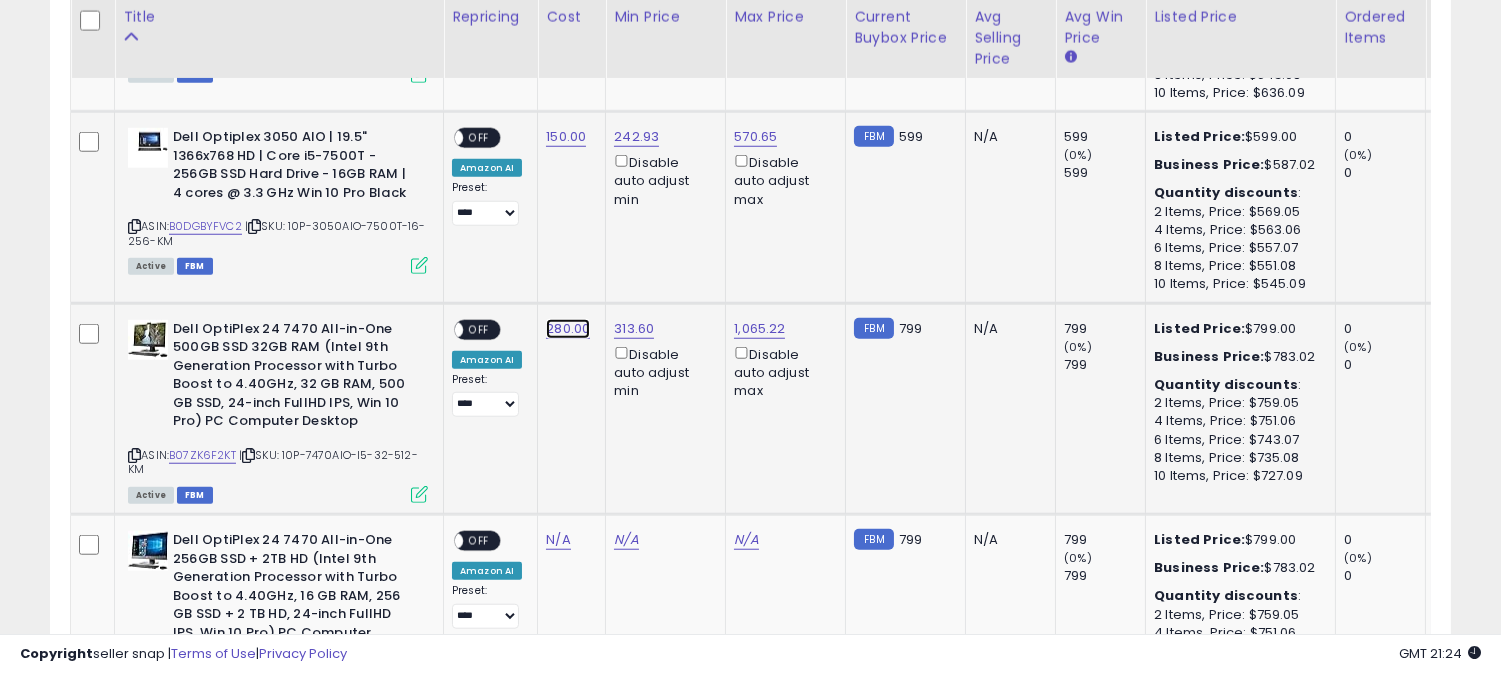 click on "280.00" at bounding box center (566, -2161) 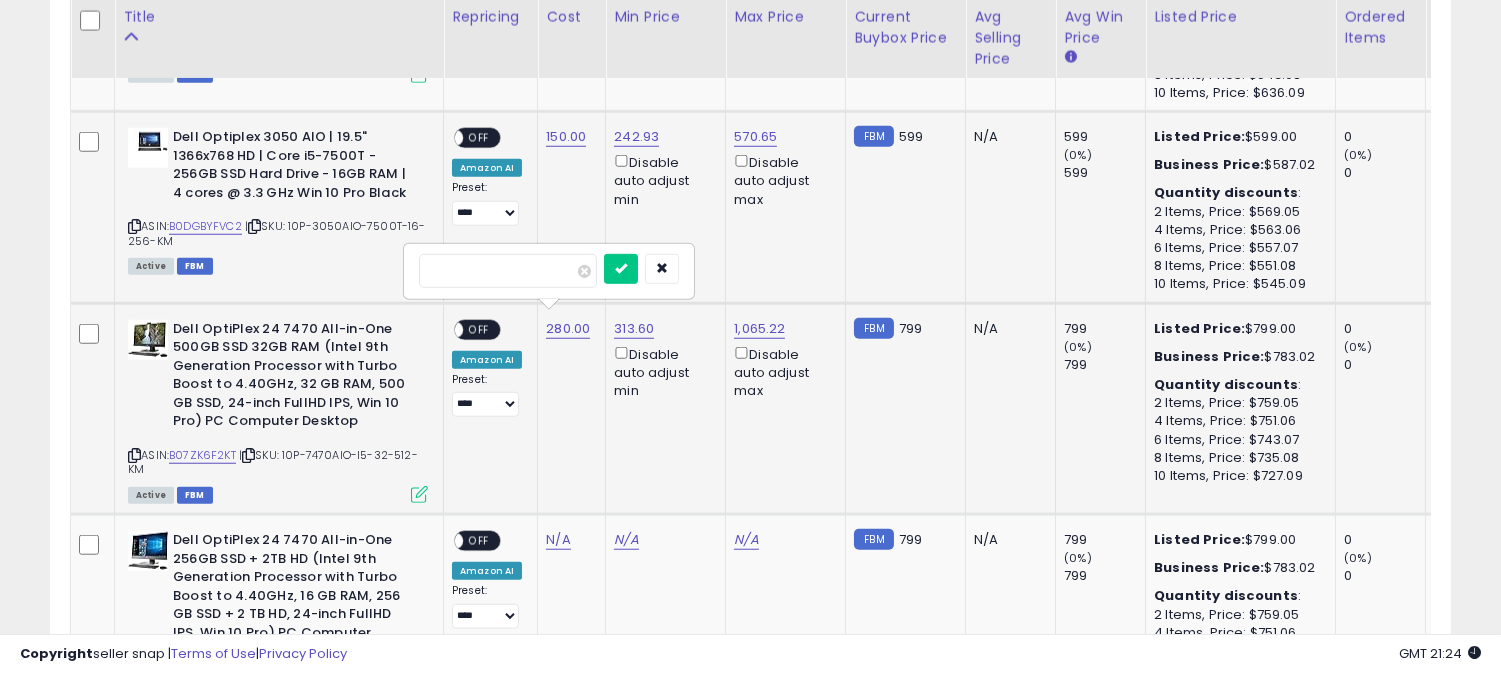 click on "******" at bounding box center [508, 271] 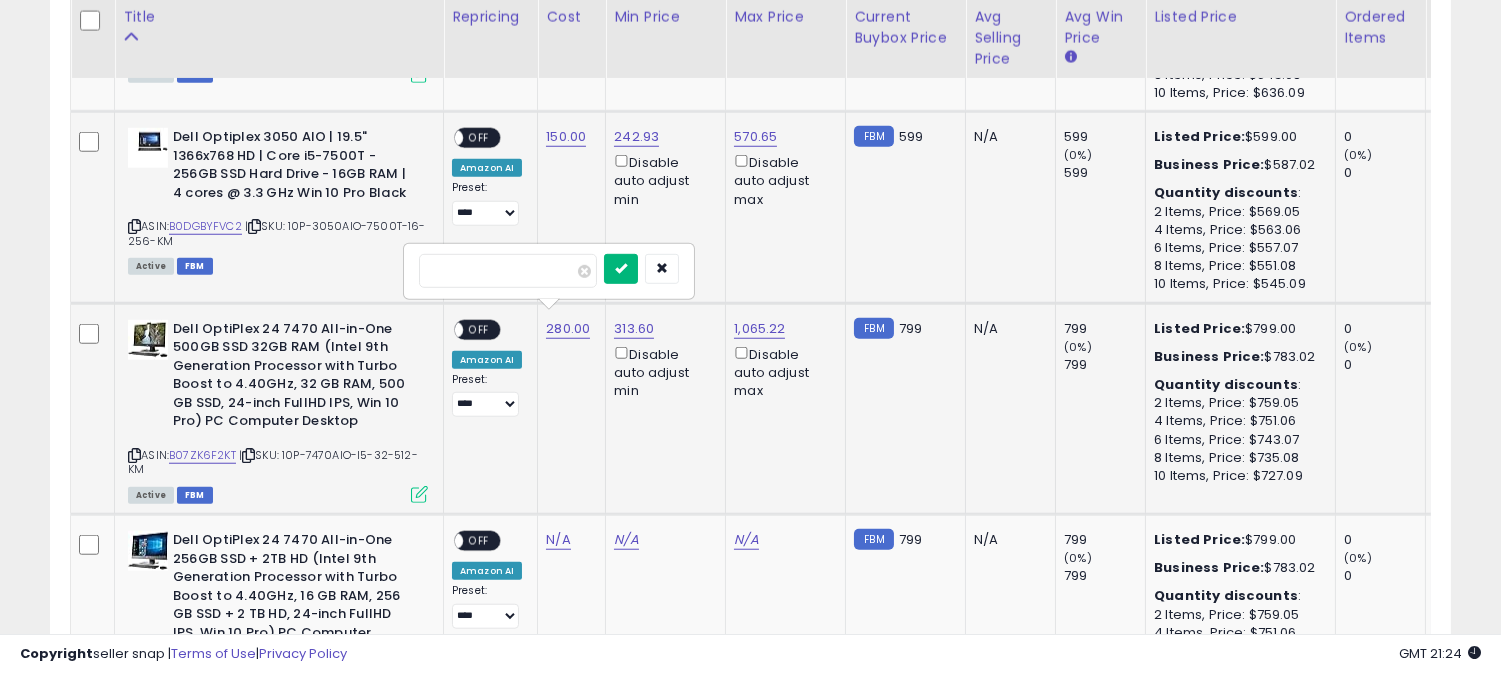 type on "***" 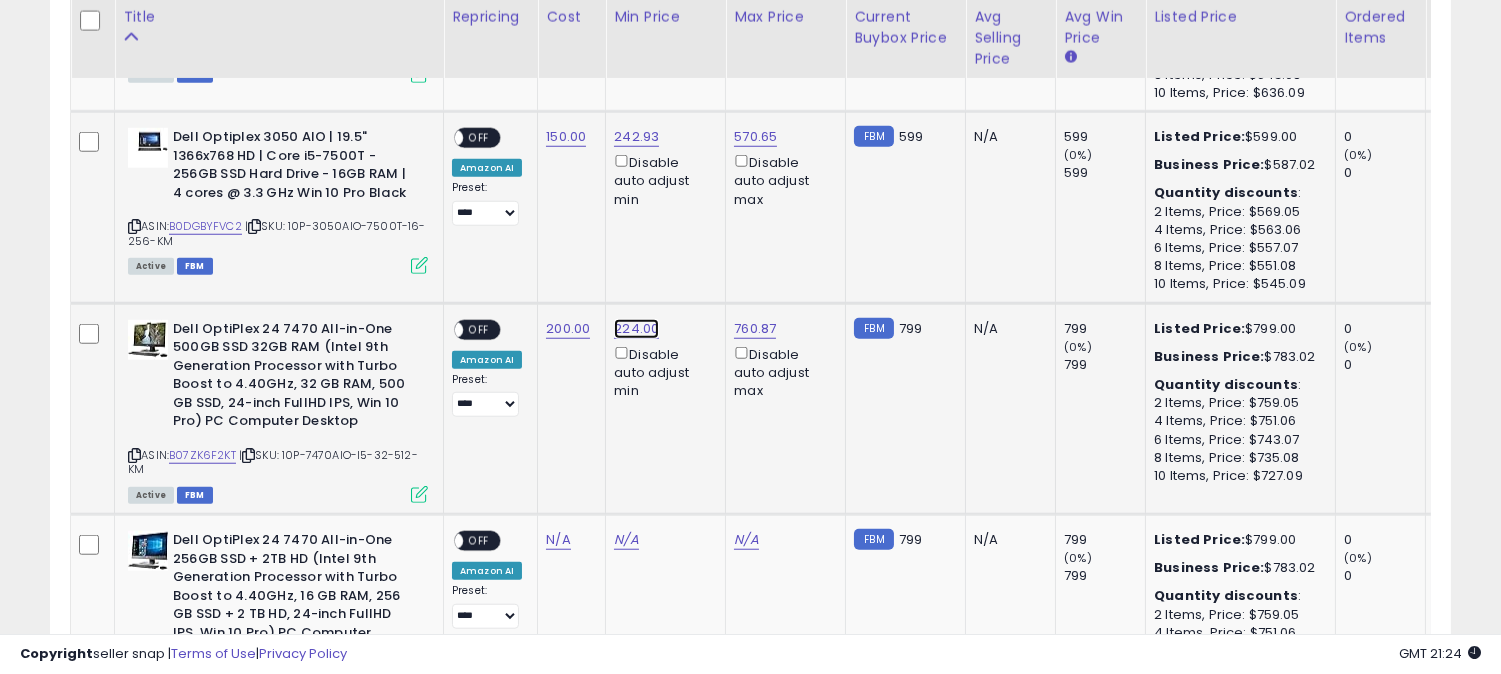 click on "224.00" at bounding box center (634, -2161) 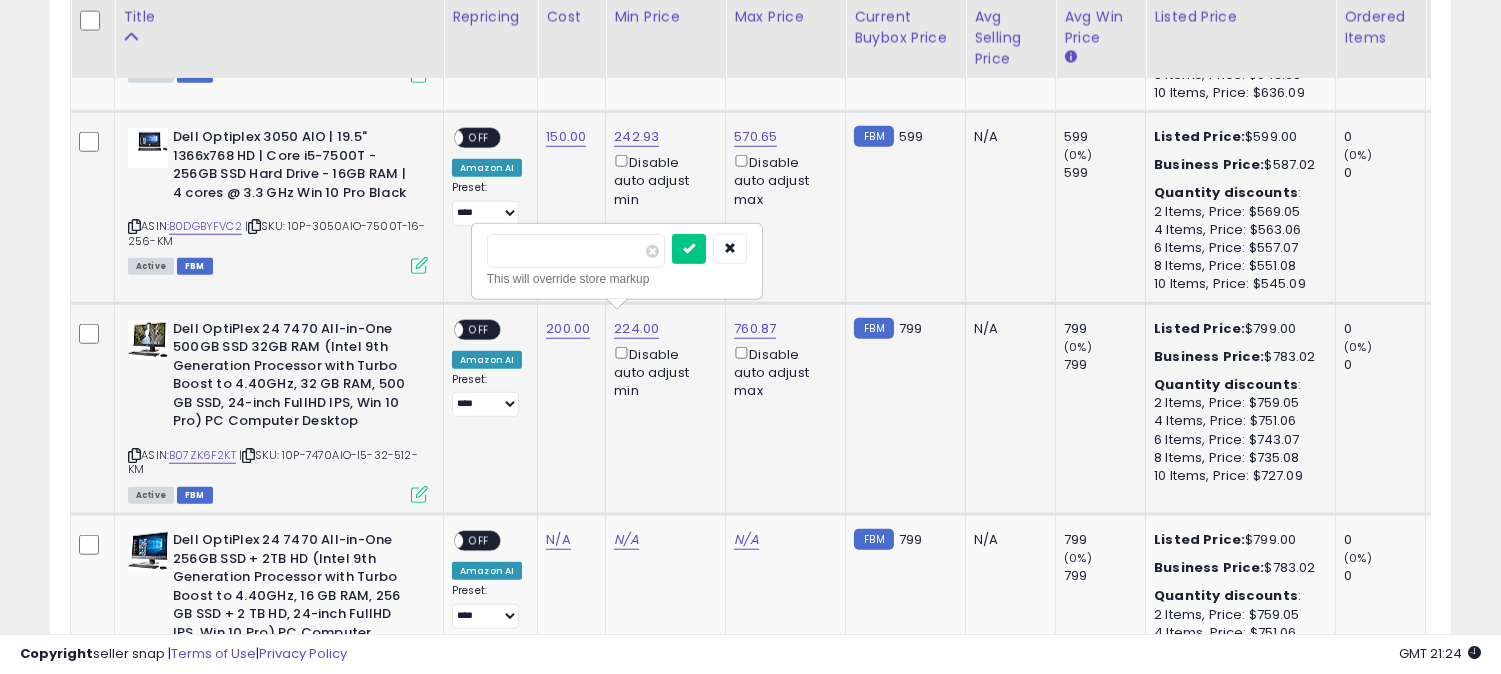 drag, startPoint x: 624, startPoint y: 251, endPoint x: 481, endPoint y: 251, distance: 143 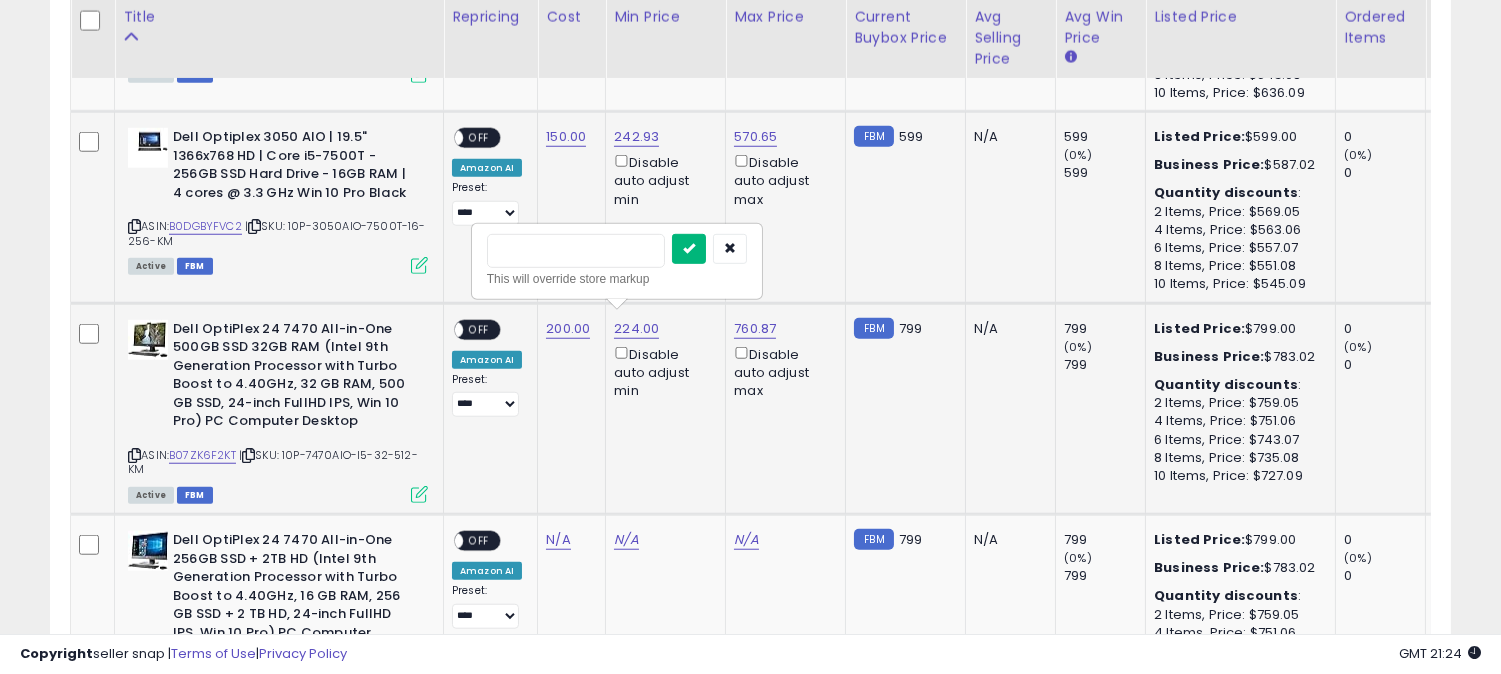 type 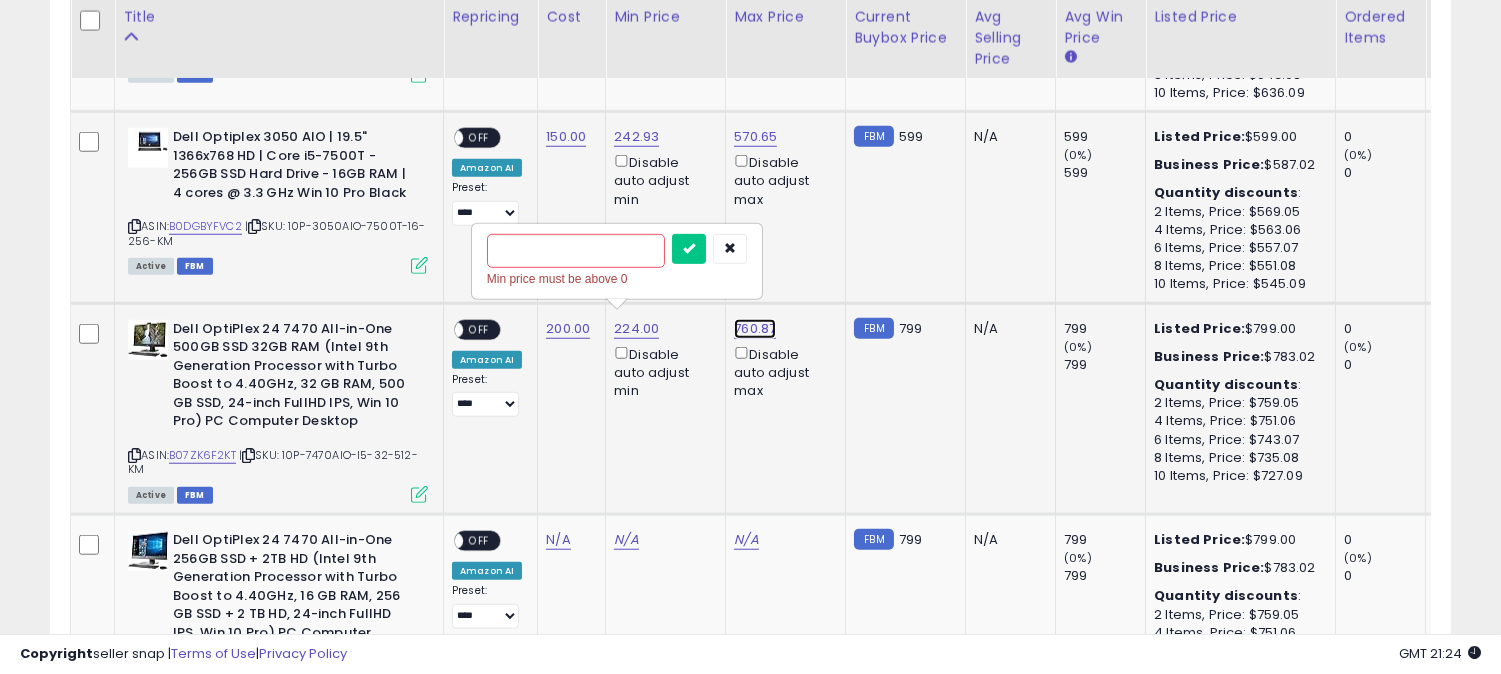 click on "760.87" at bounding box center [756, -2161] 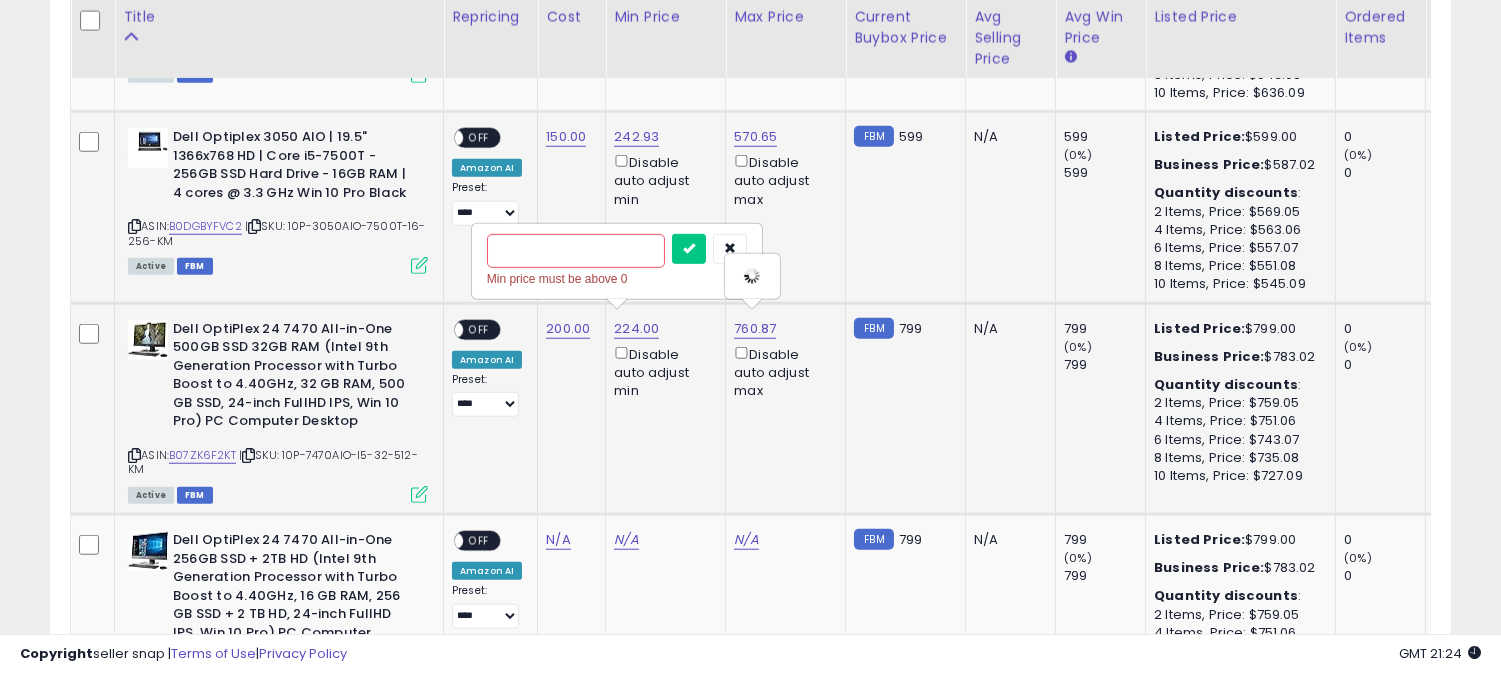 type on "******" 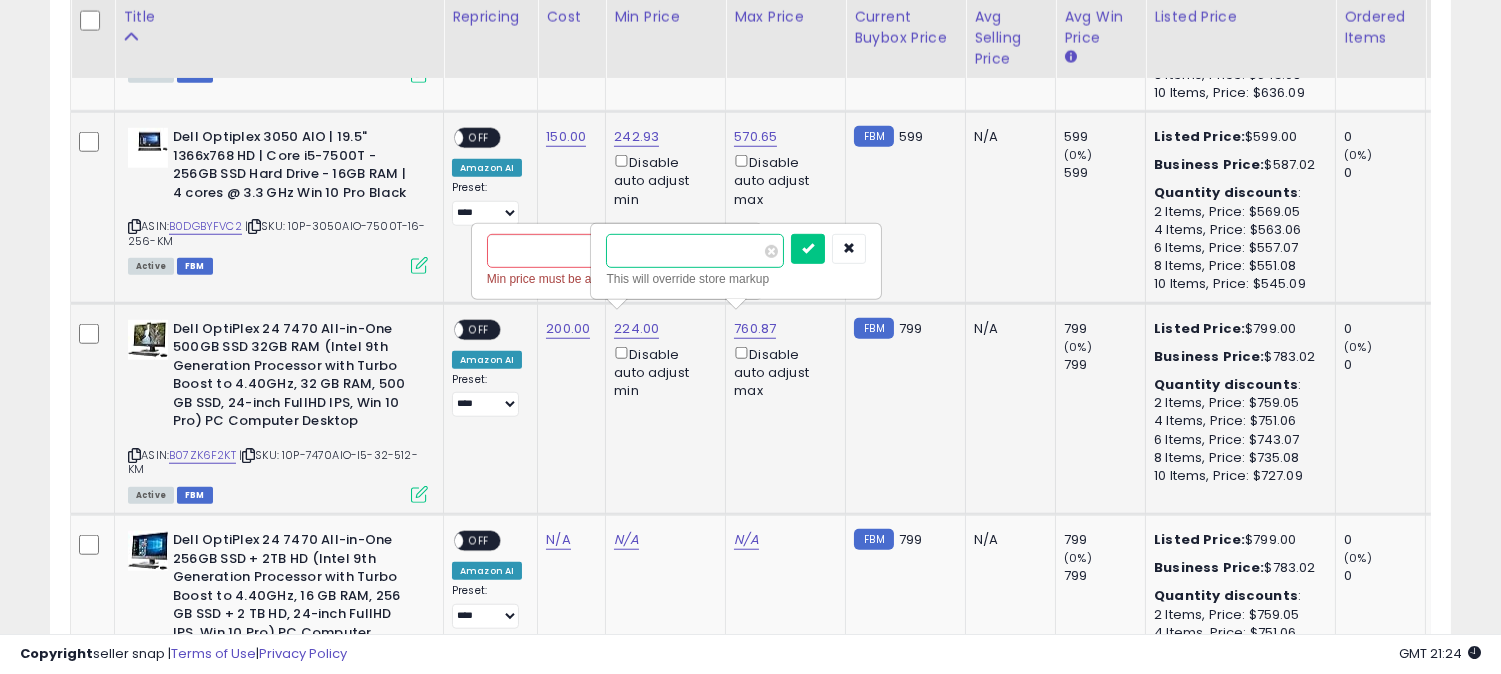 drag, startPoint x: 711, startPoint y: 243, endPoint x: 574, endPoint y: 258, distance: 137.81873 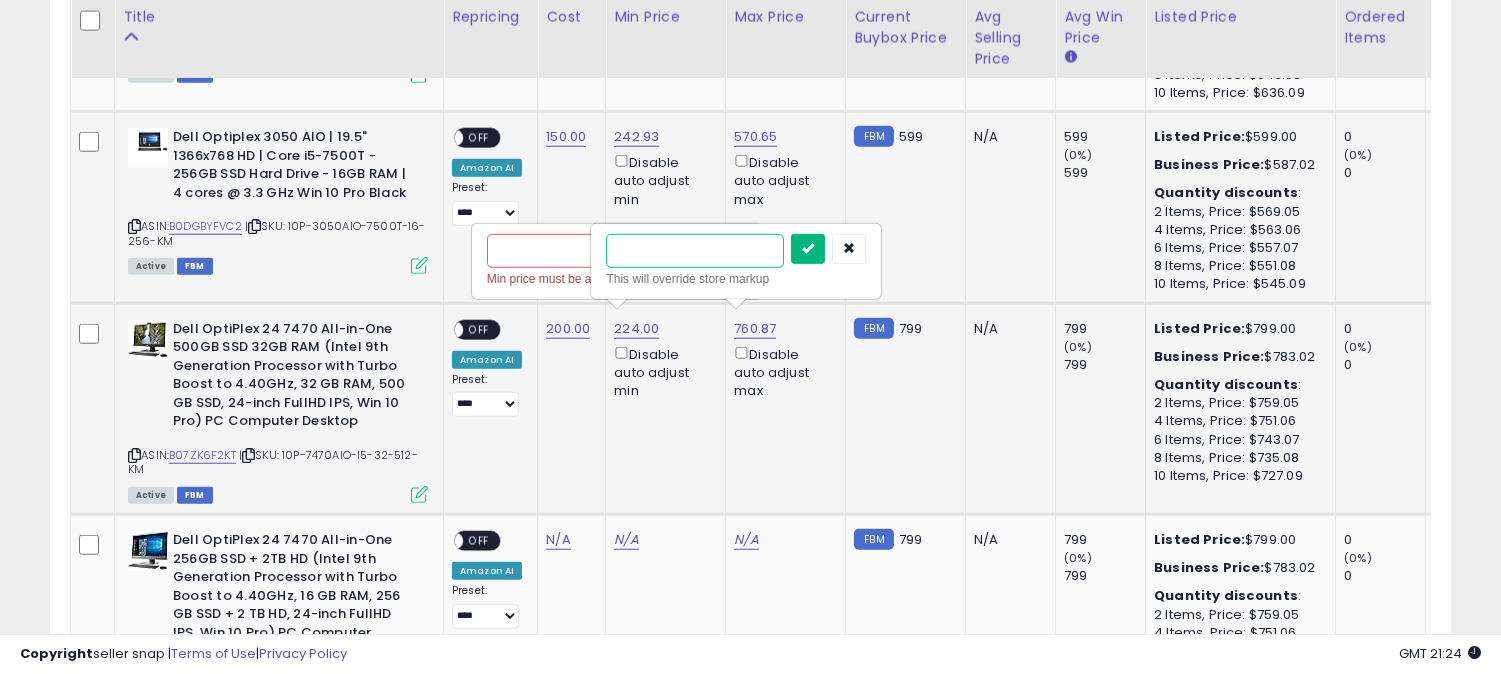 type 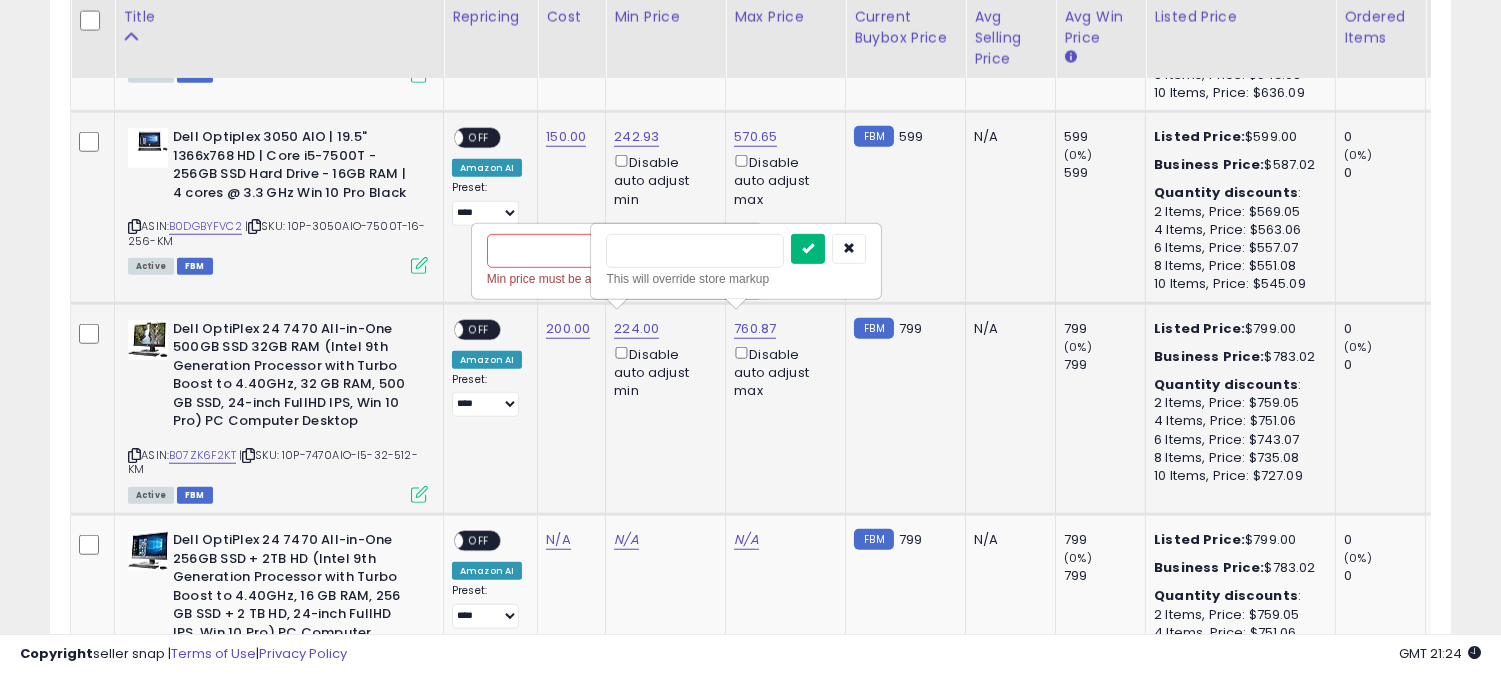 click at bounding box center [808, 248] 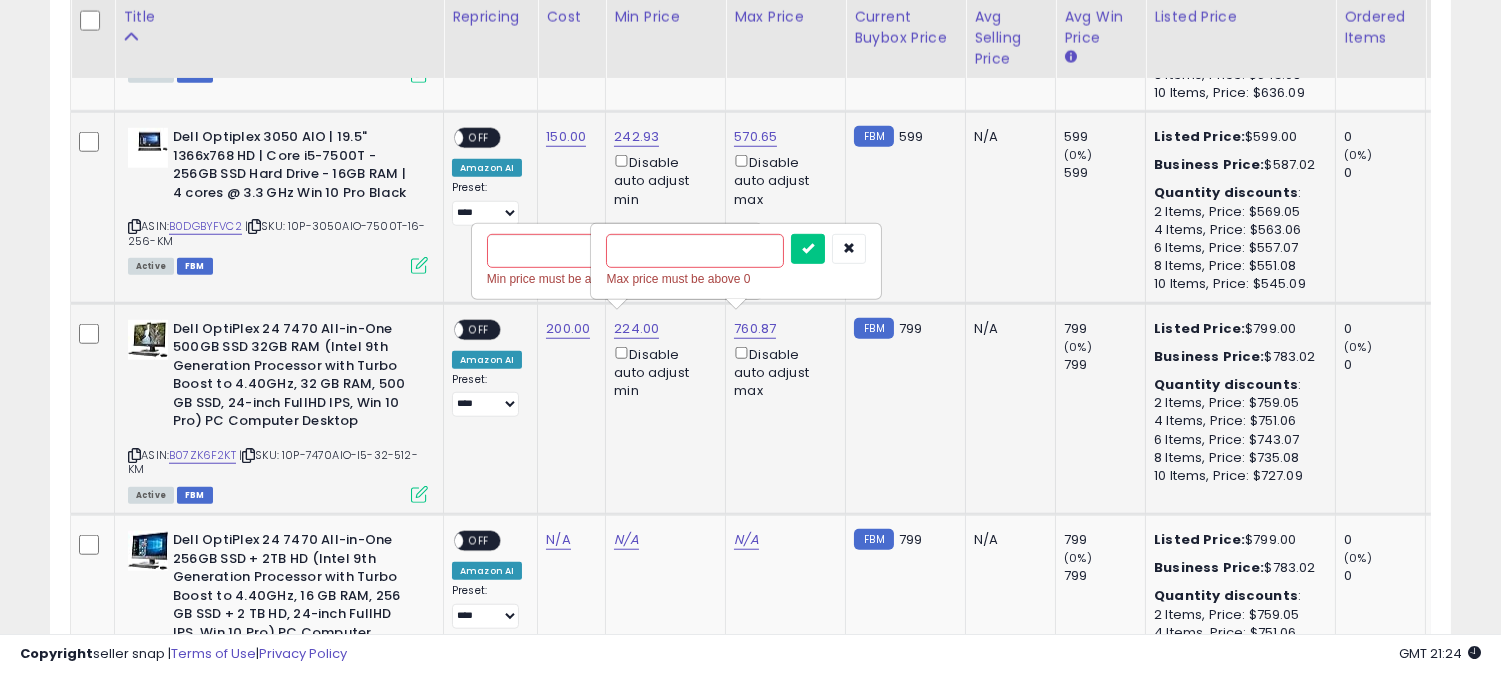 click on "224.00   Min price must be above 0  Disable auto adjust min" 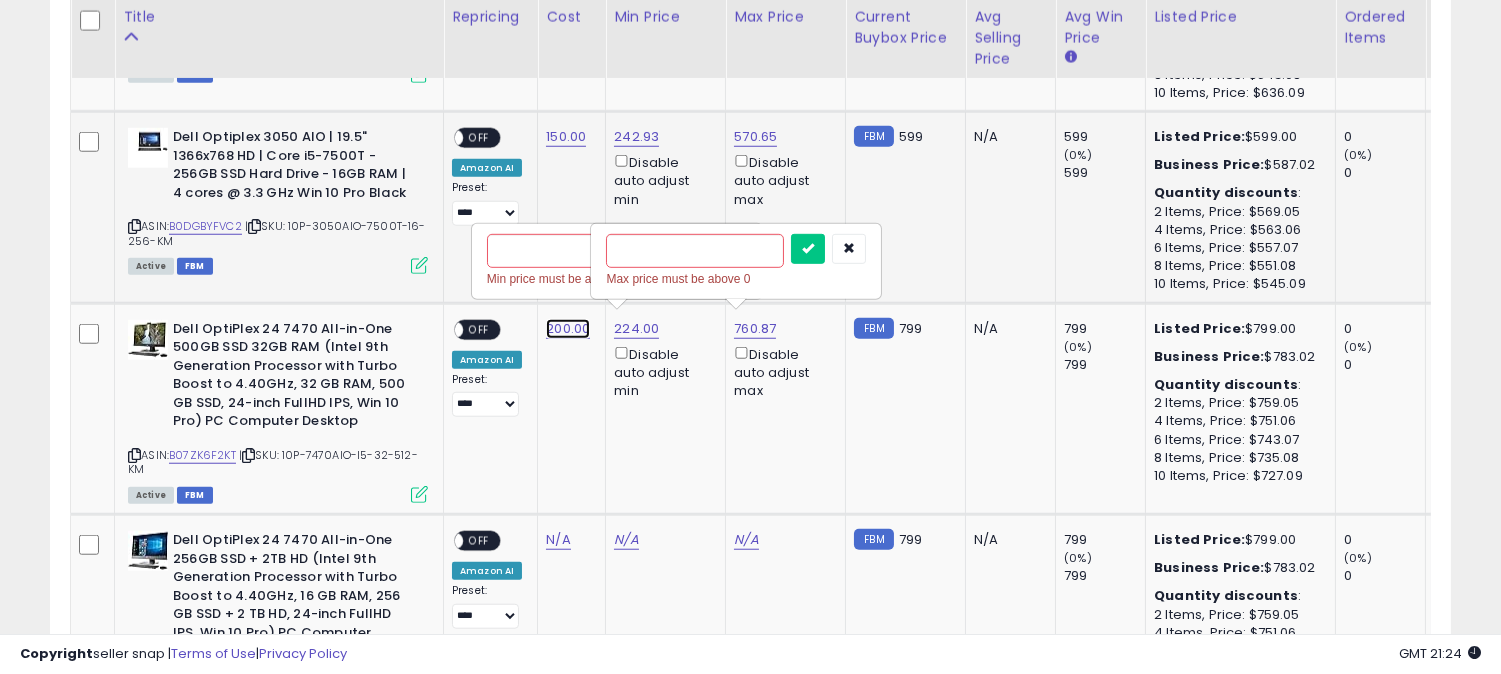 click on "200.00" at bounding box center [566, -2161] 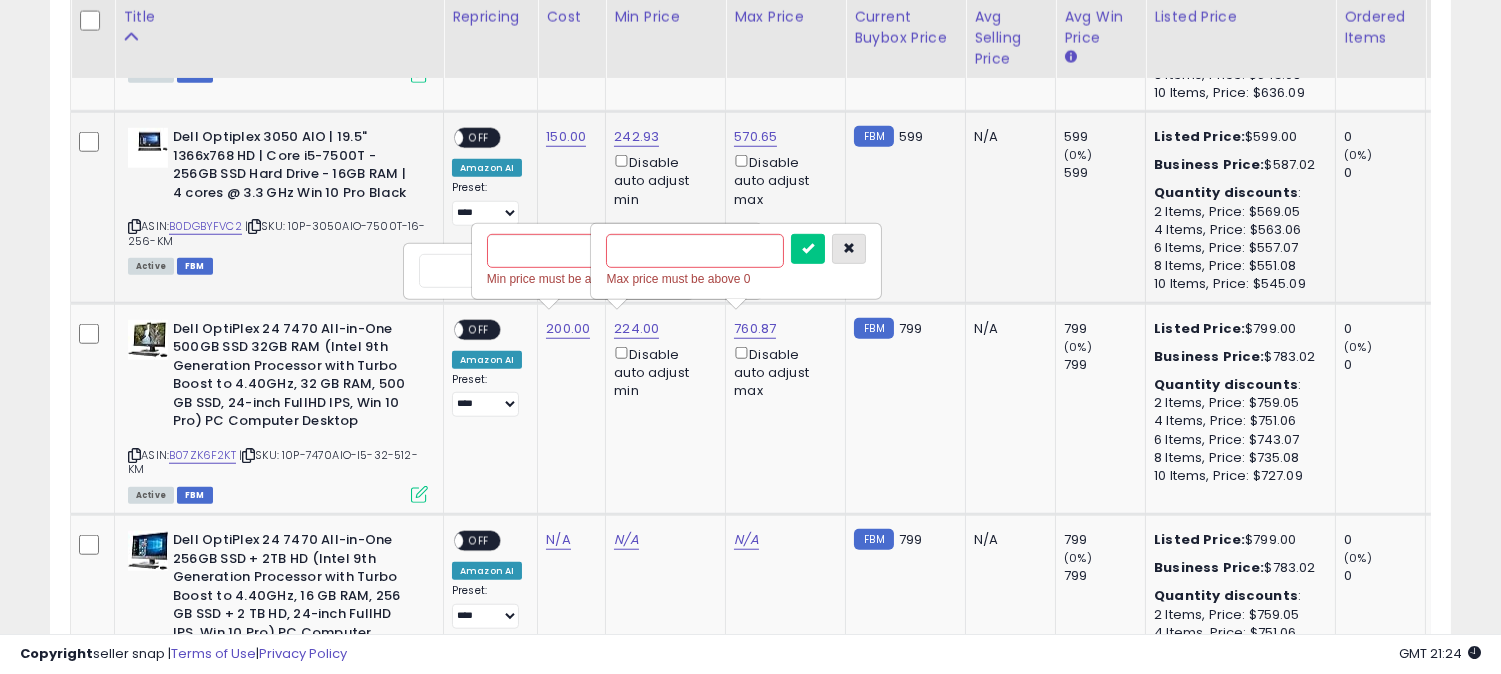 click at bounding box center (849, 248) 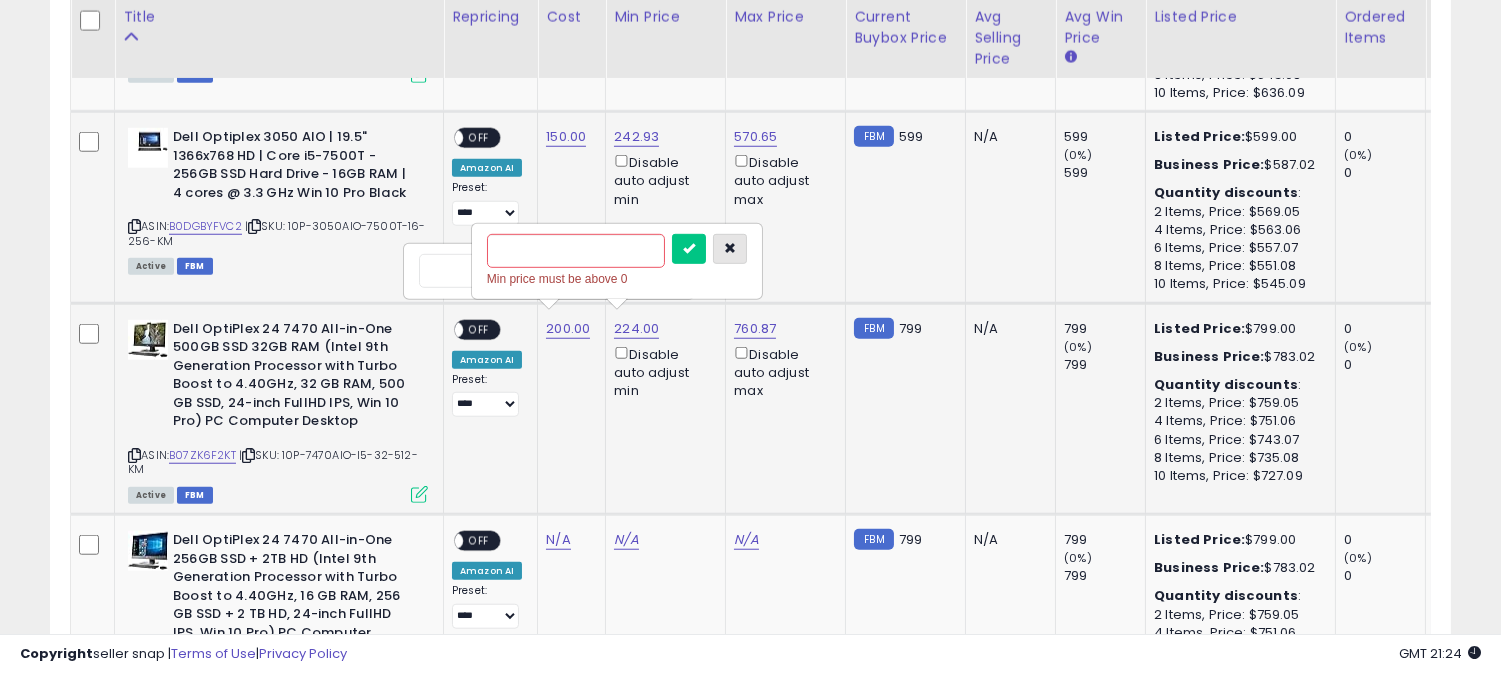 click at bounding box center (730, 248) 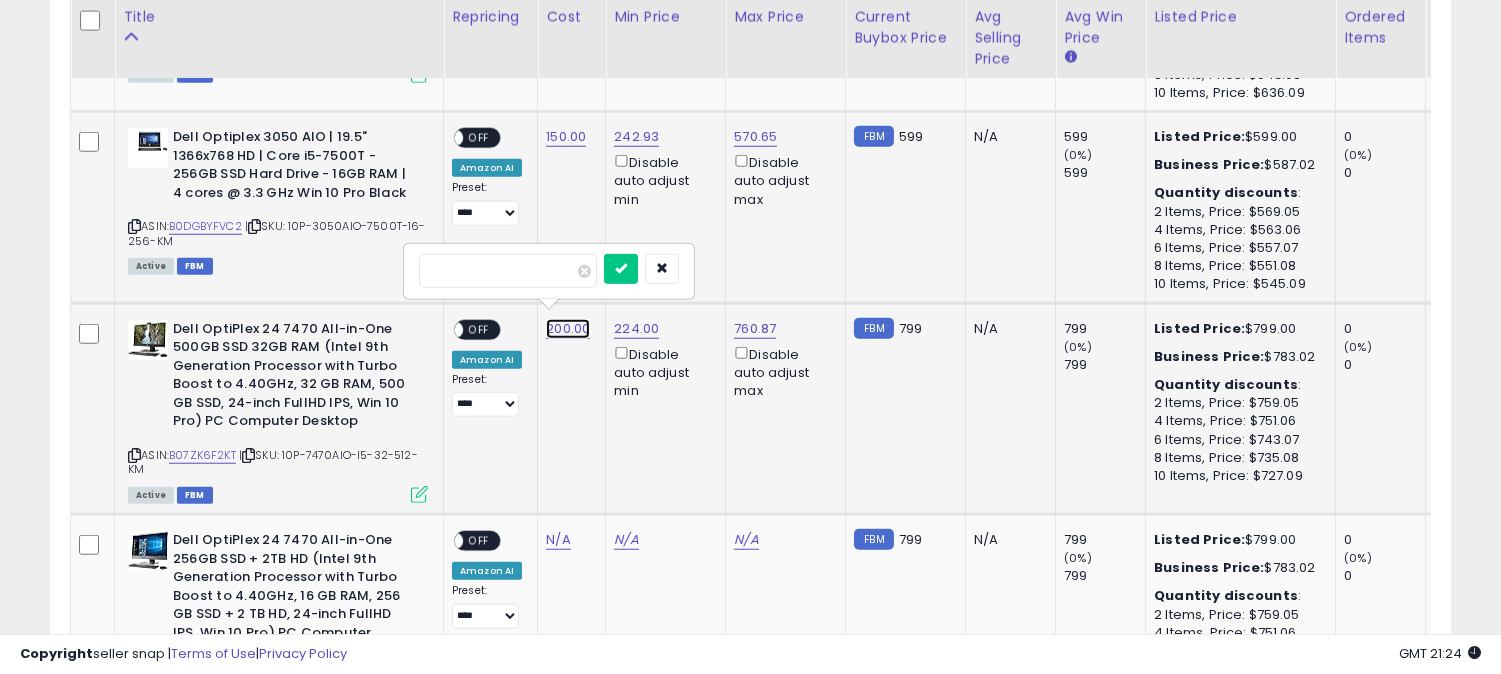 click on "200.00" at bounding box center [568, 329] 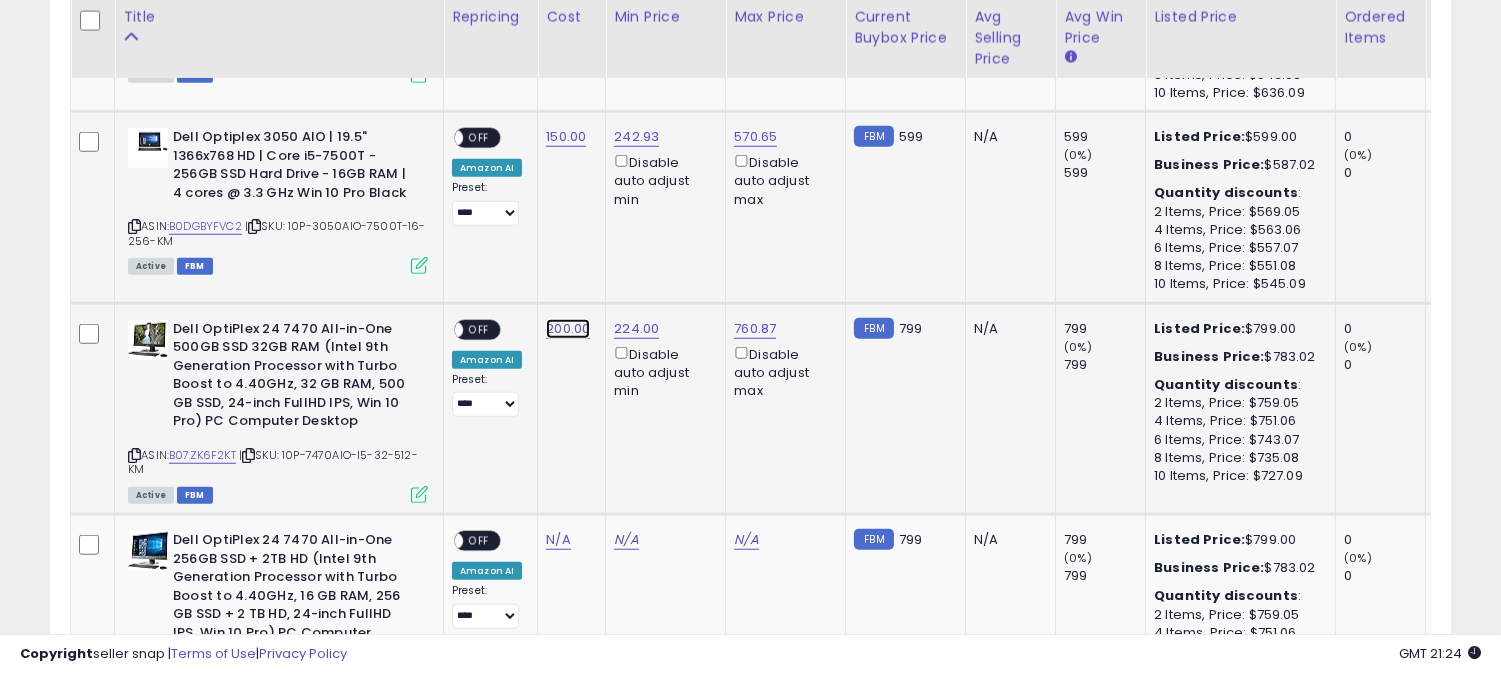 click on "200.00" at bounding box center [566, -2161] 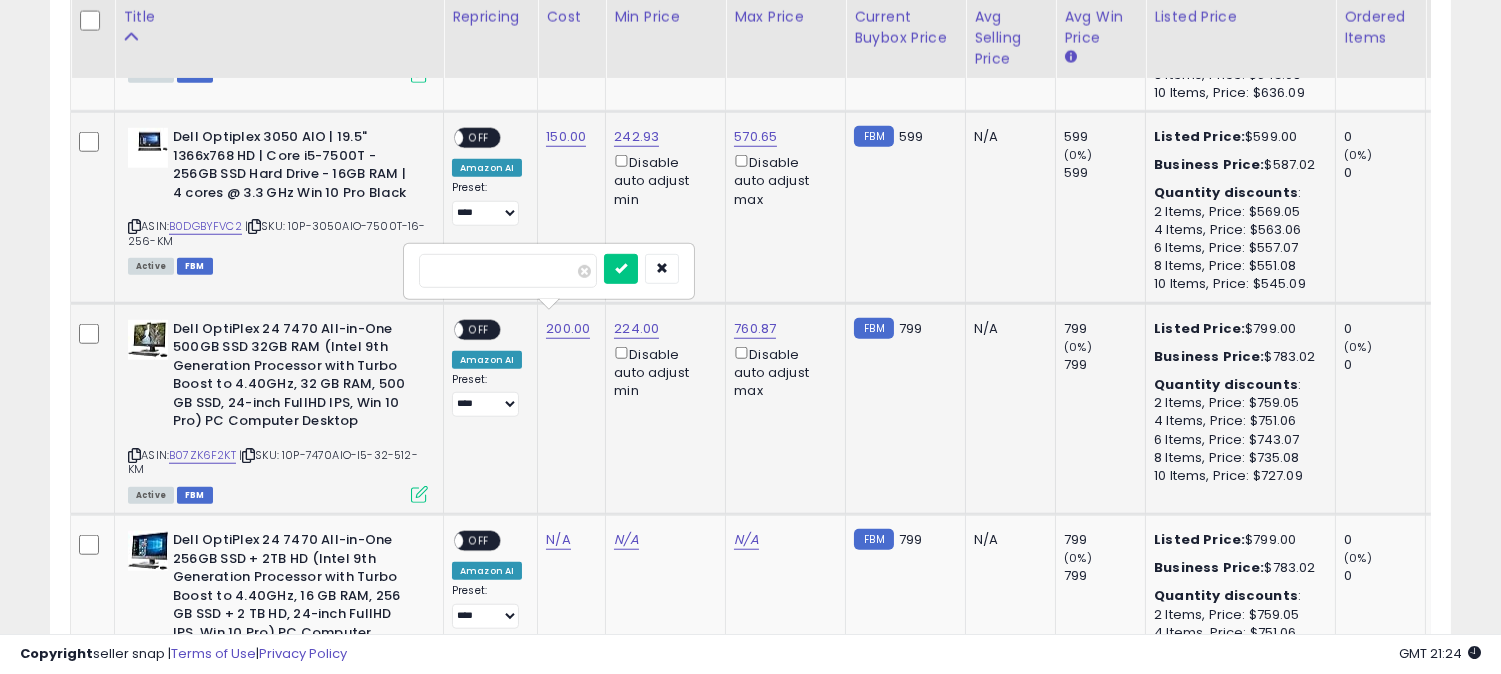 click on "******" at bounding box center [508, 271] 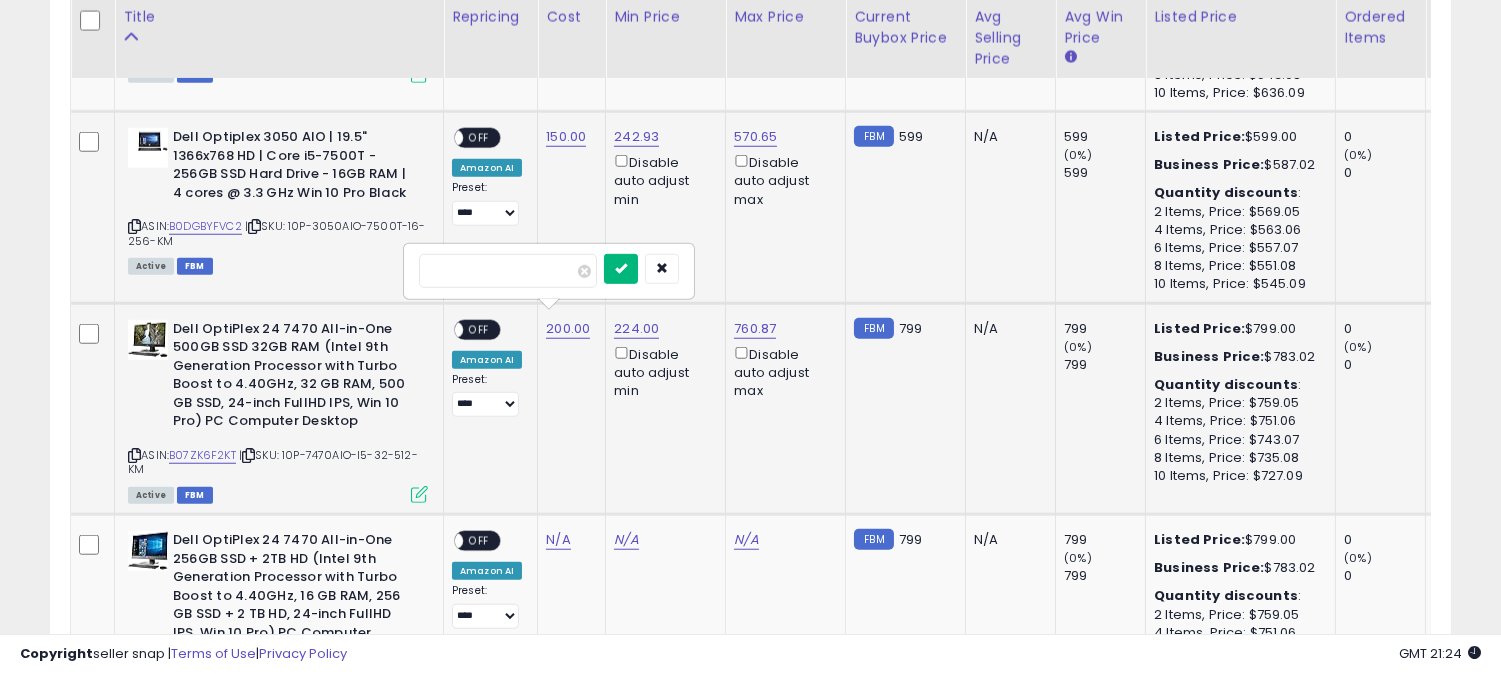 type on "***" 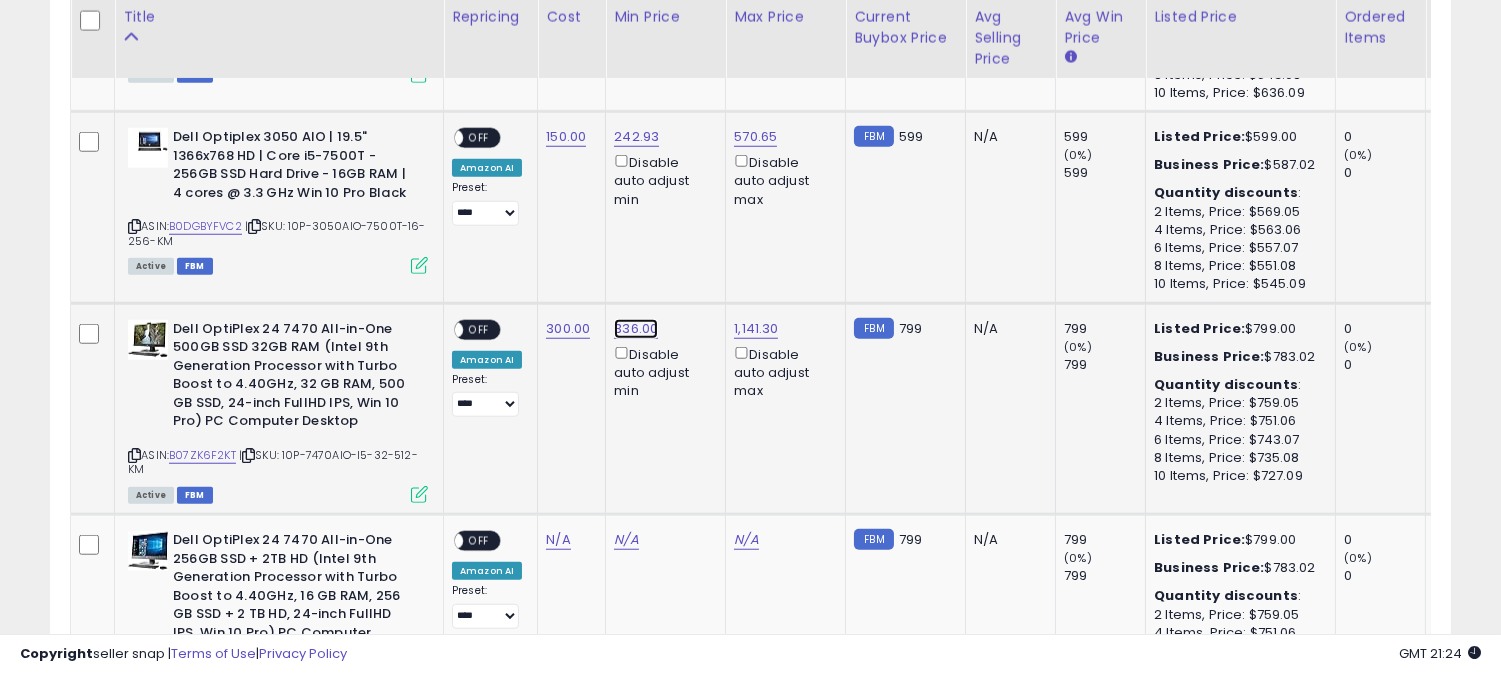 click on "336.00" at bounding box center [634, -2161] 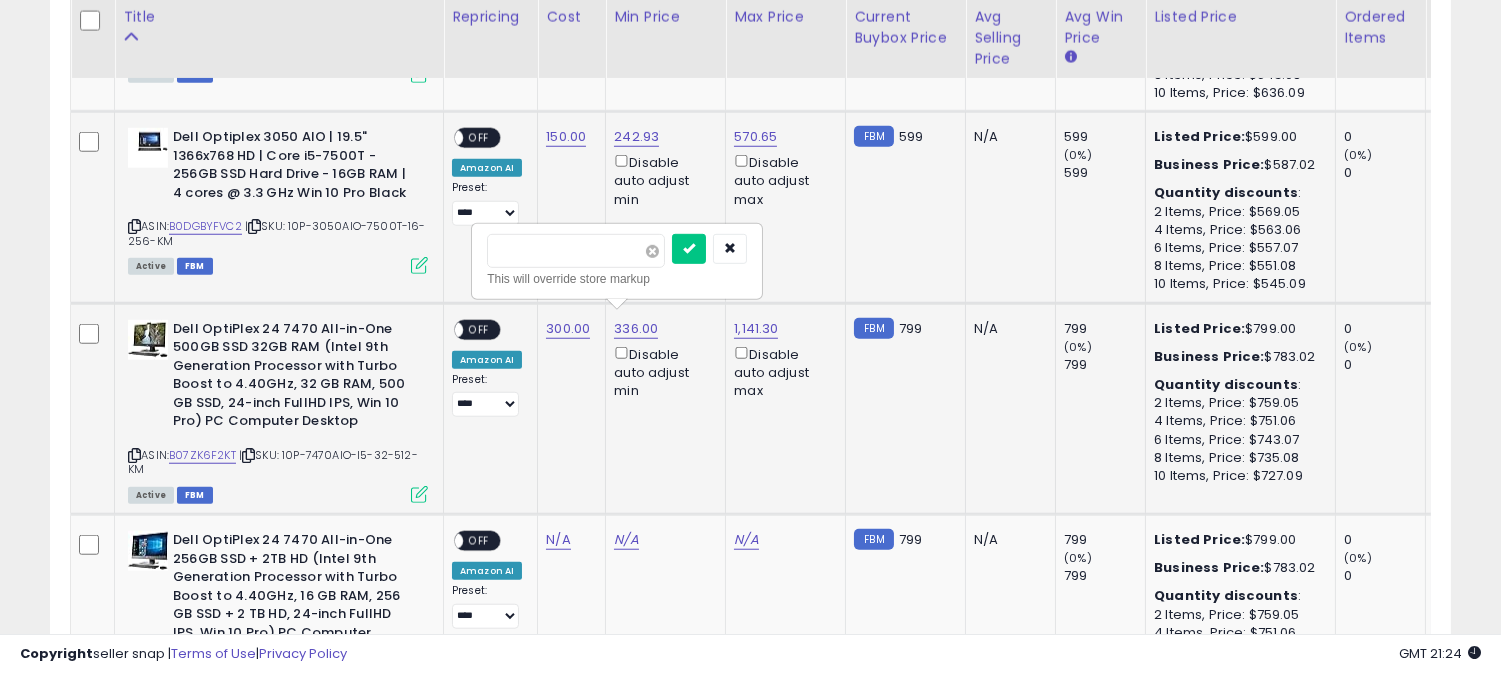 click at bounding box center [652, 251] 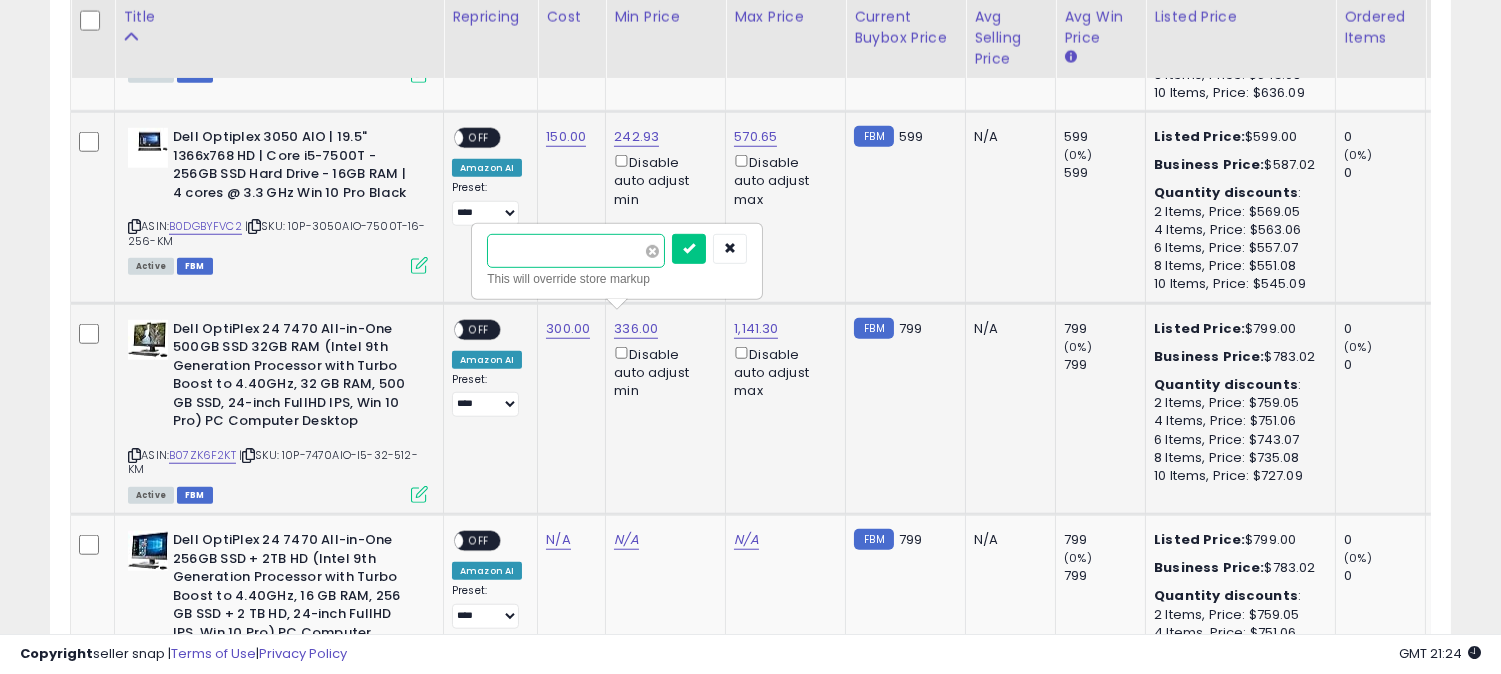 type 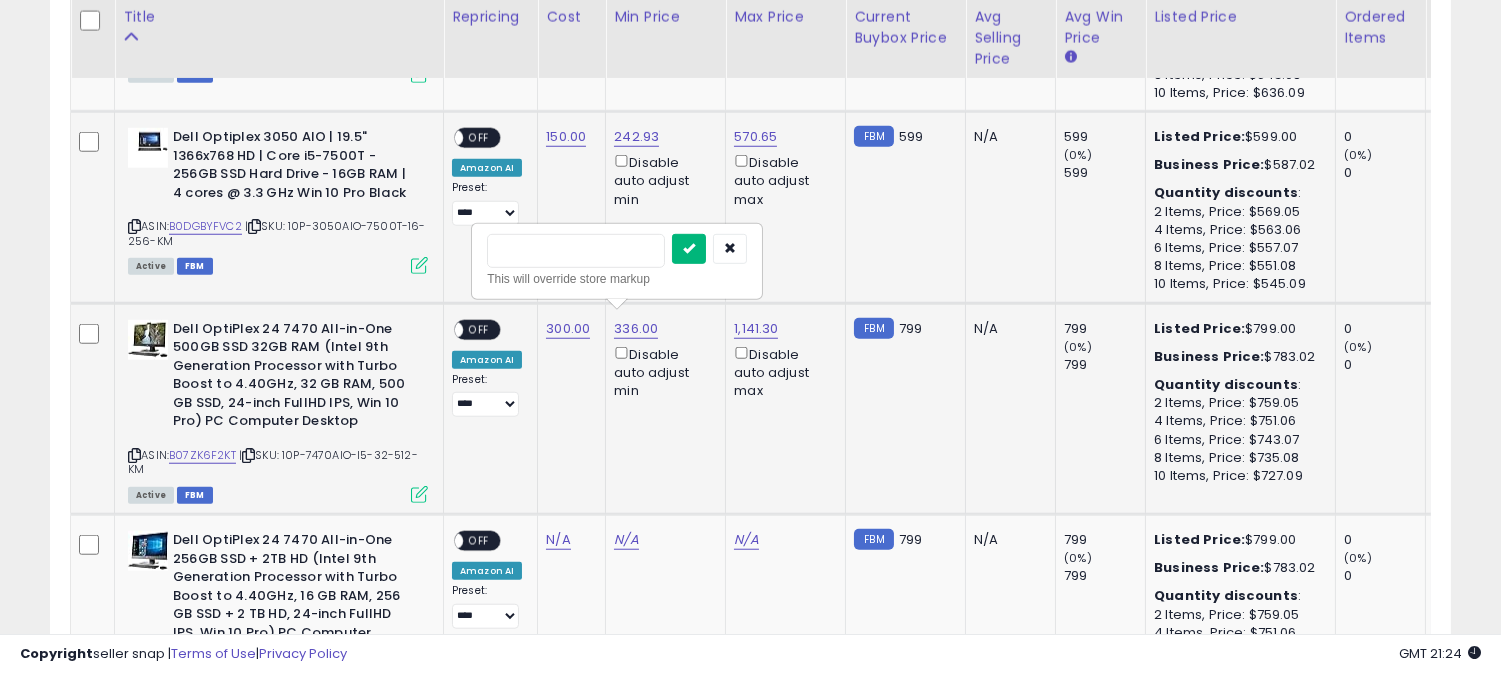 click at bounding box center [689, 249] 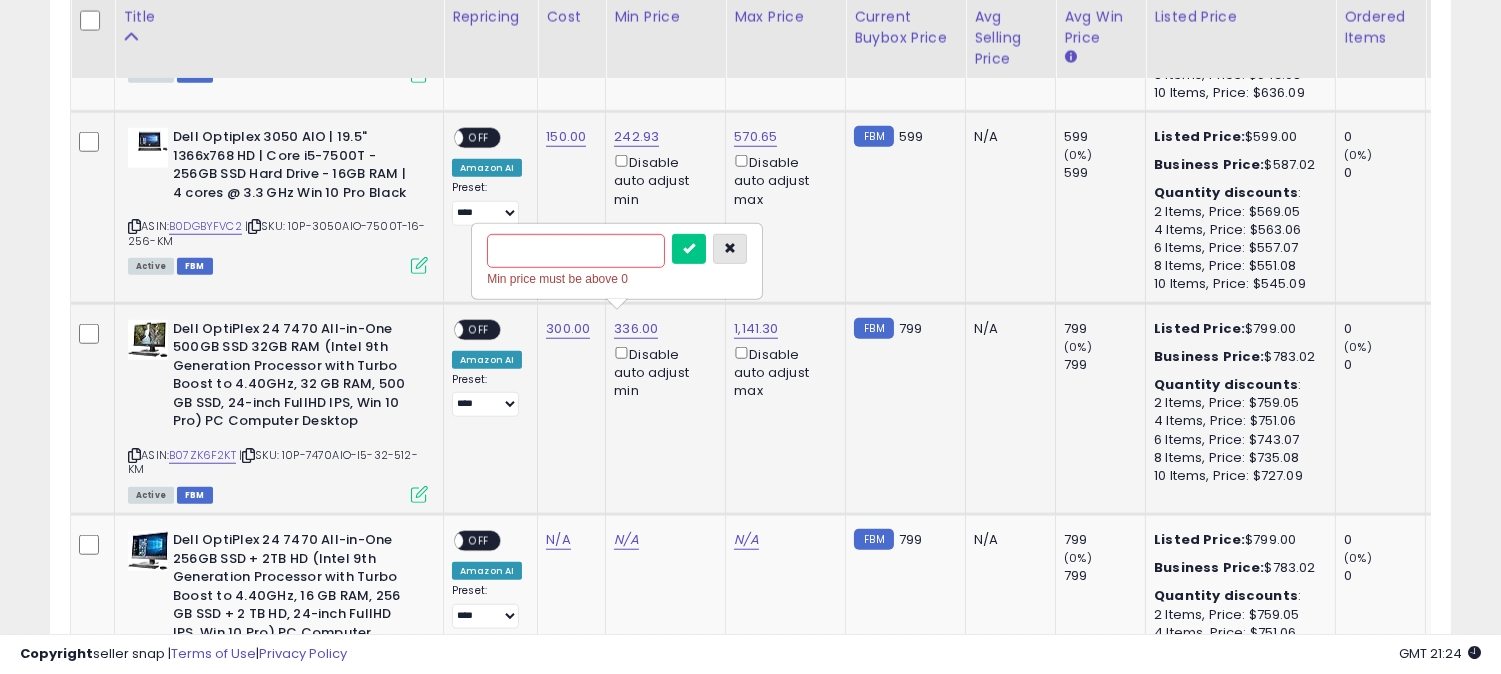 click at bounding box center (730, 248) 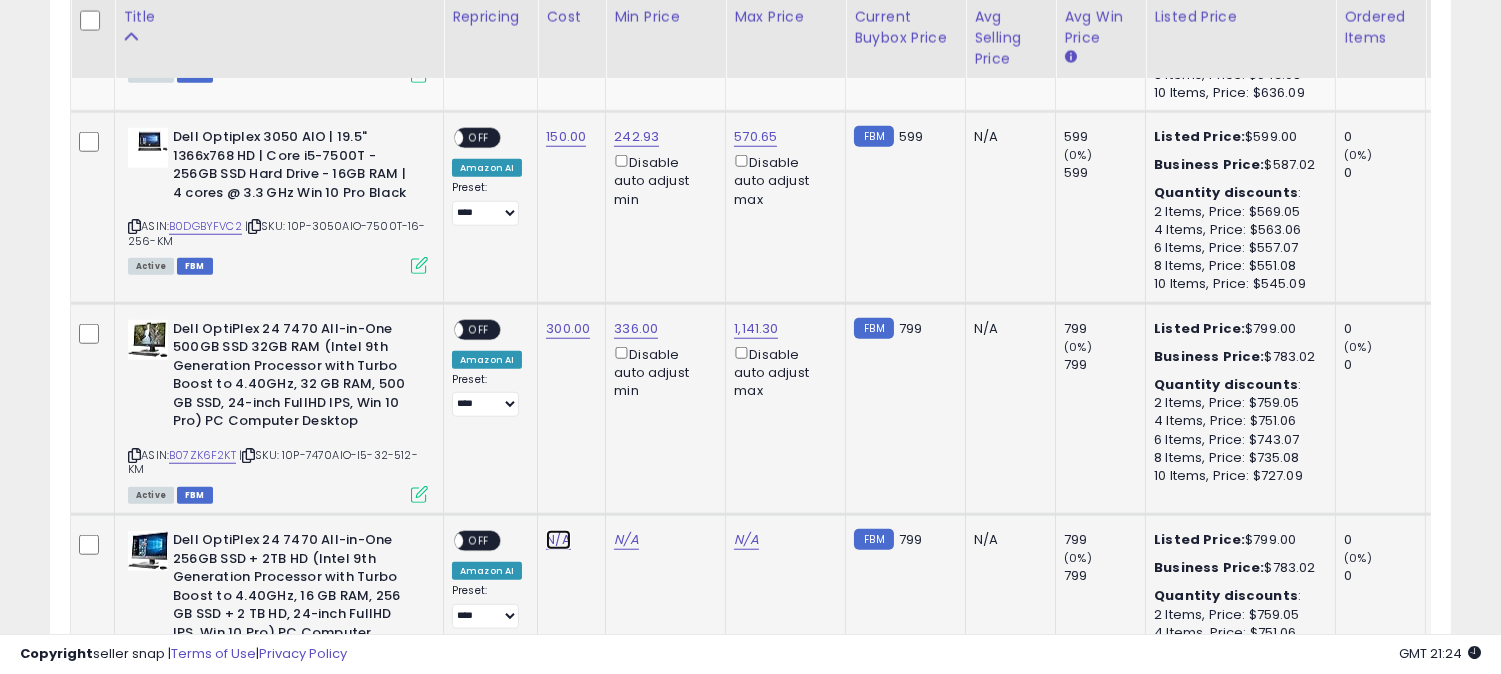 click on "N/A" at bounding box center [558, 540] 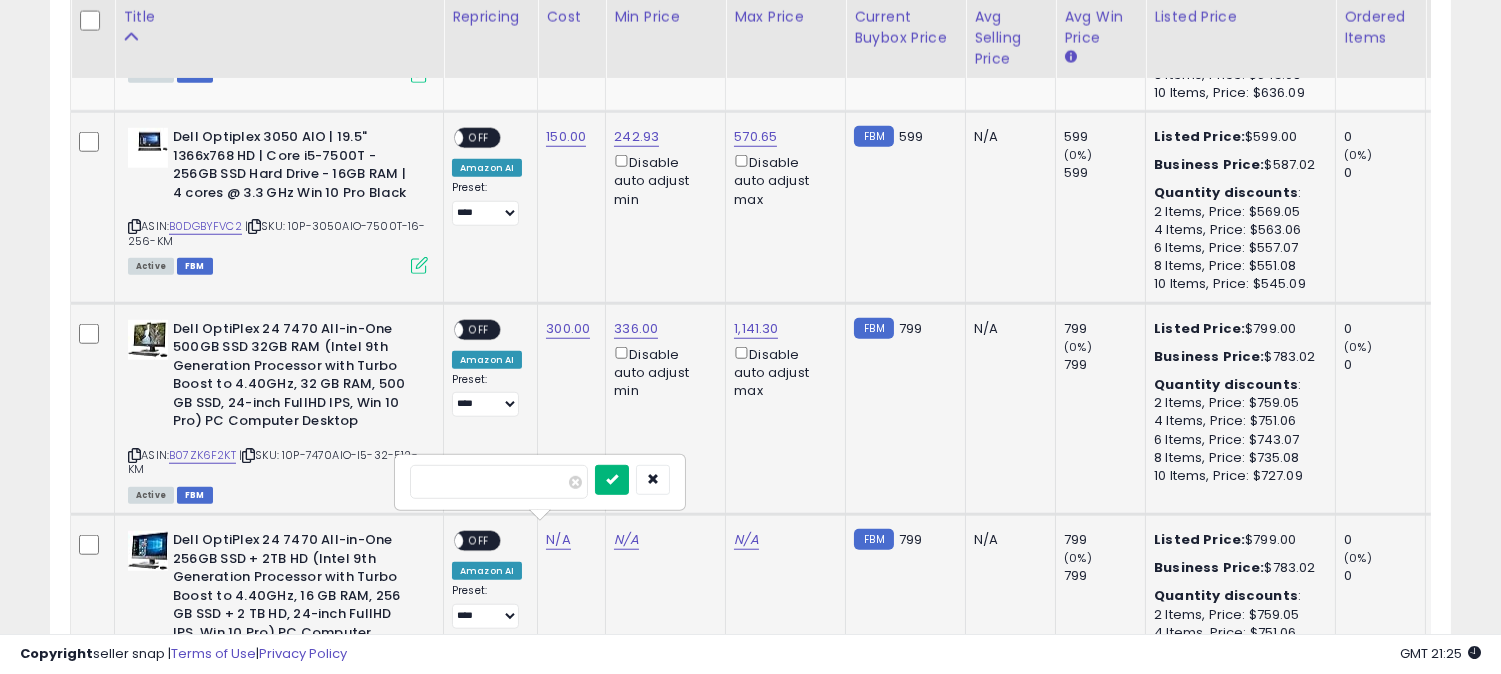 type on "***" 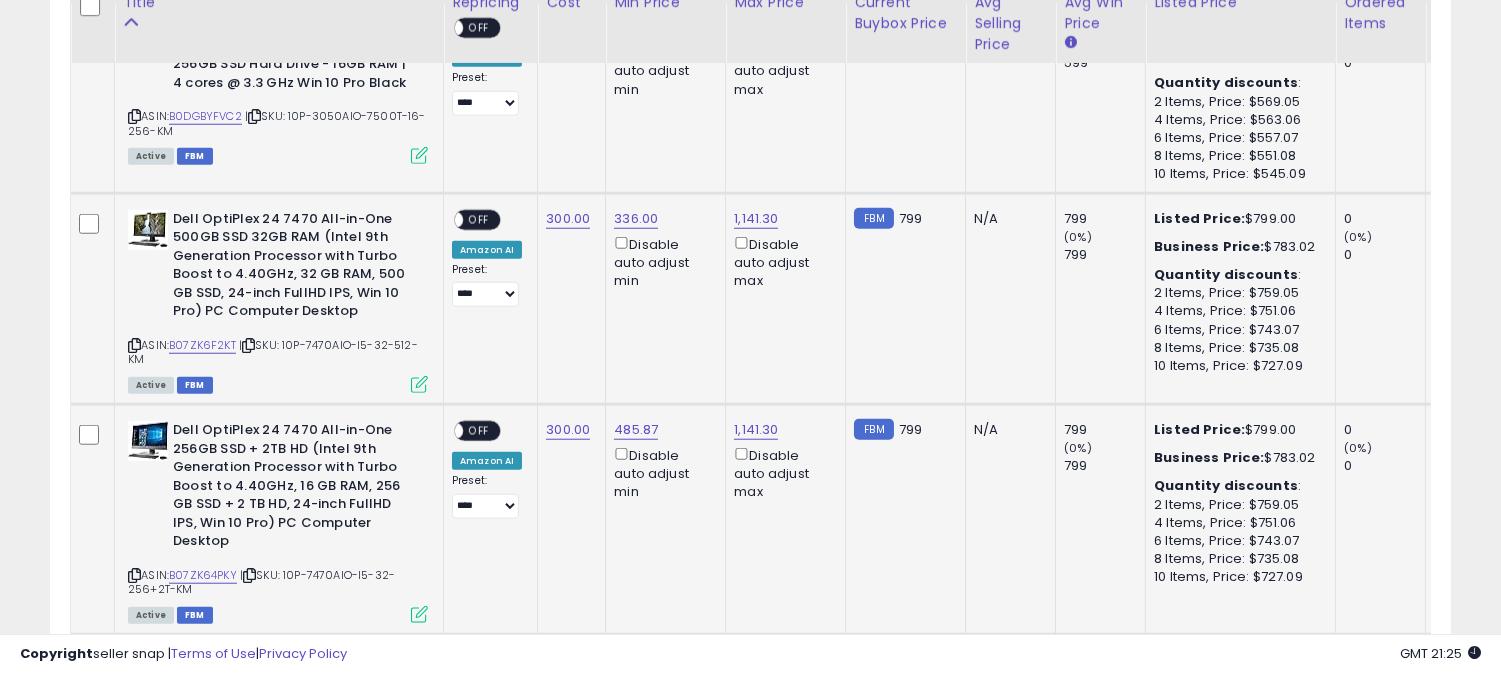 scroll, scrollTop: 3346, scrollLeft: 0, axis: vertical 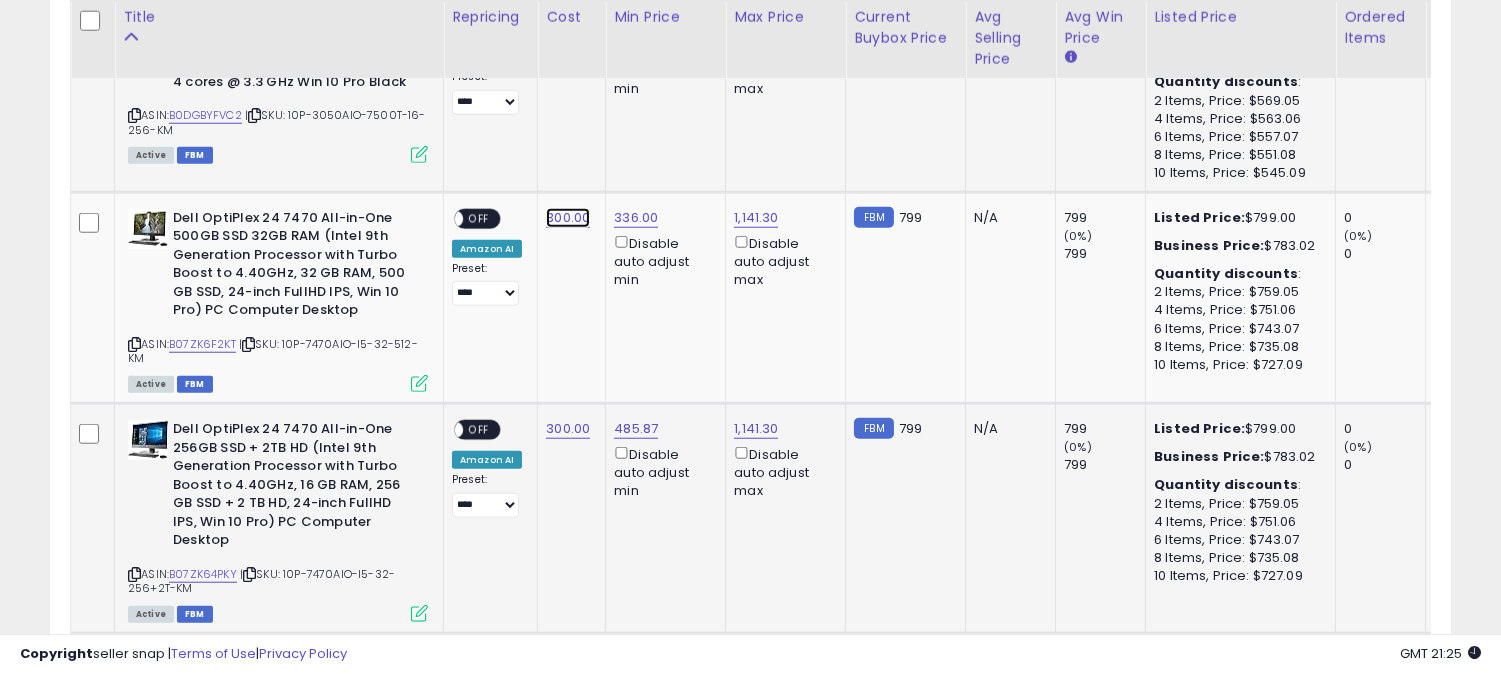 click on "300.00" at bounding box center (566, -2272) 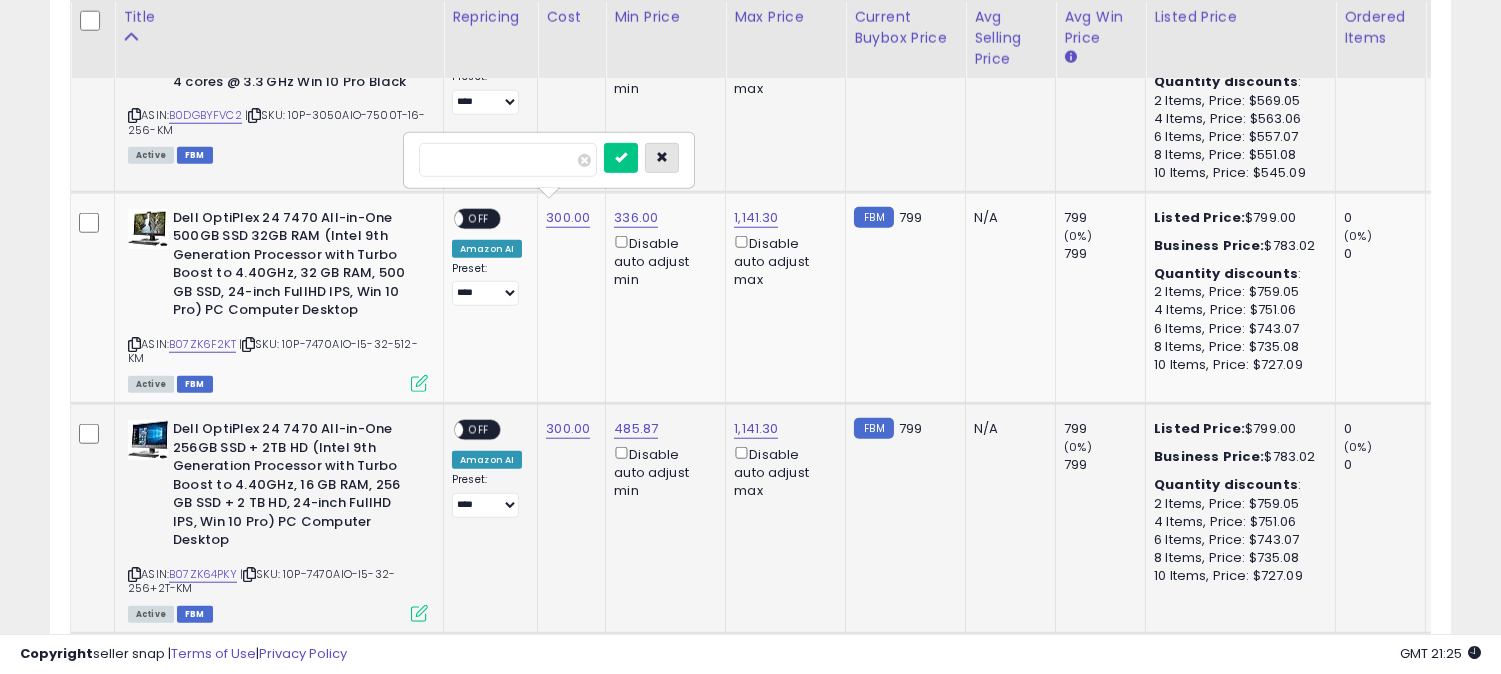click at bounding box center [662, 157] 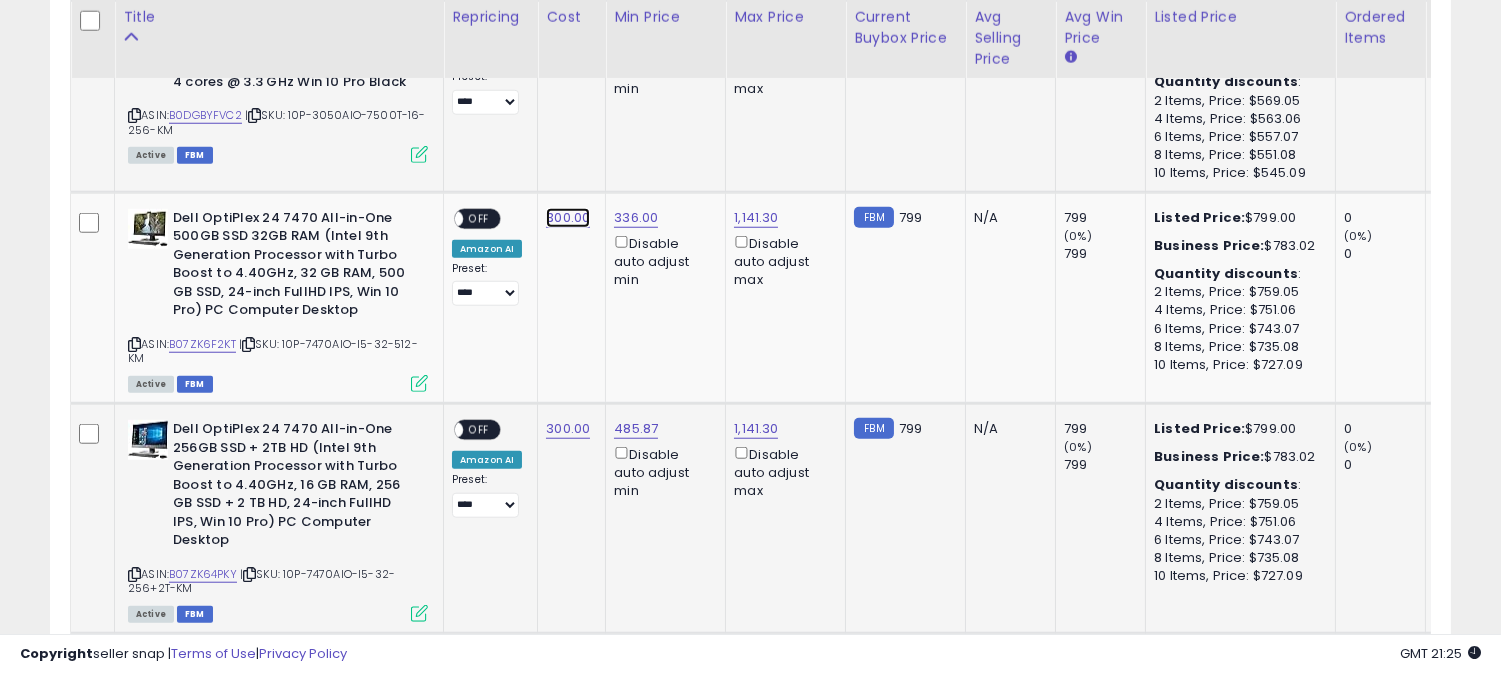 click on "300.00" at bounding box center (566, -2272) 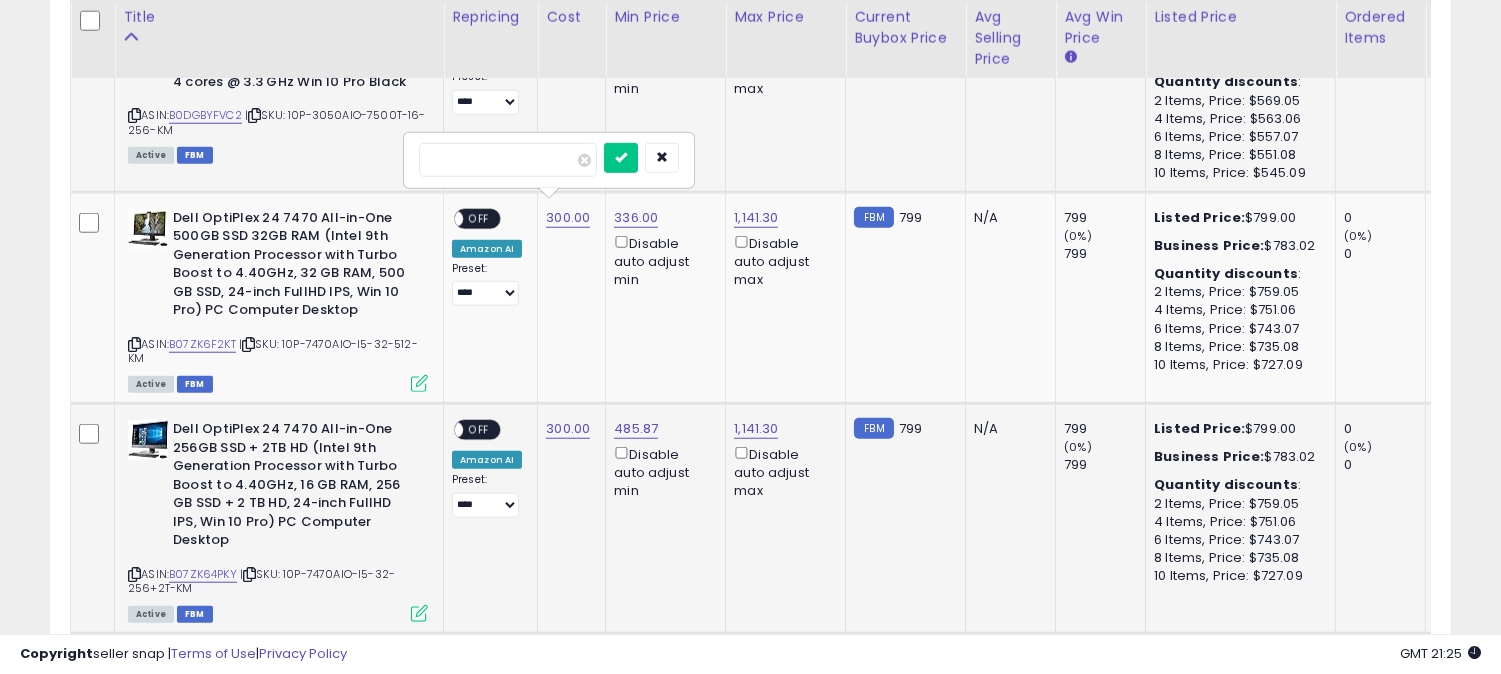 drag, startPoint x: 520, startPoint y: 154, endPoint x: 405, endPoint y: 173, distance: 116.559 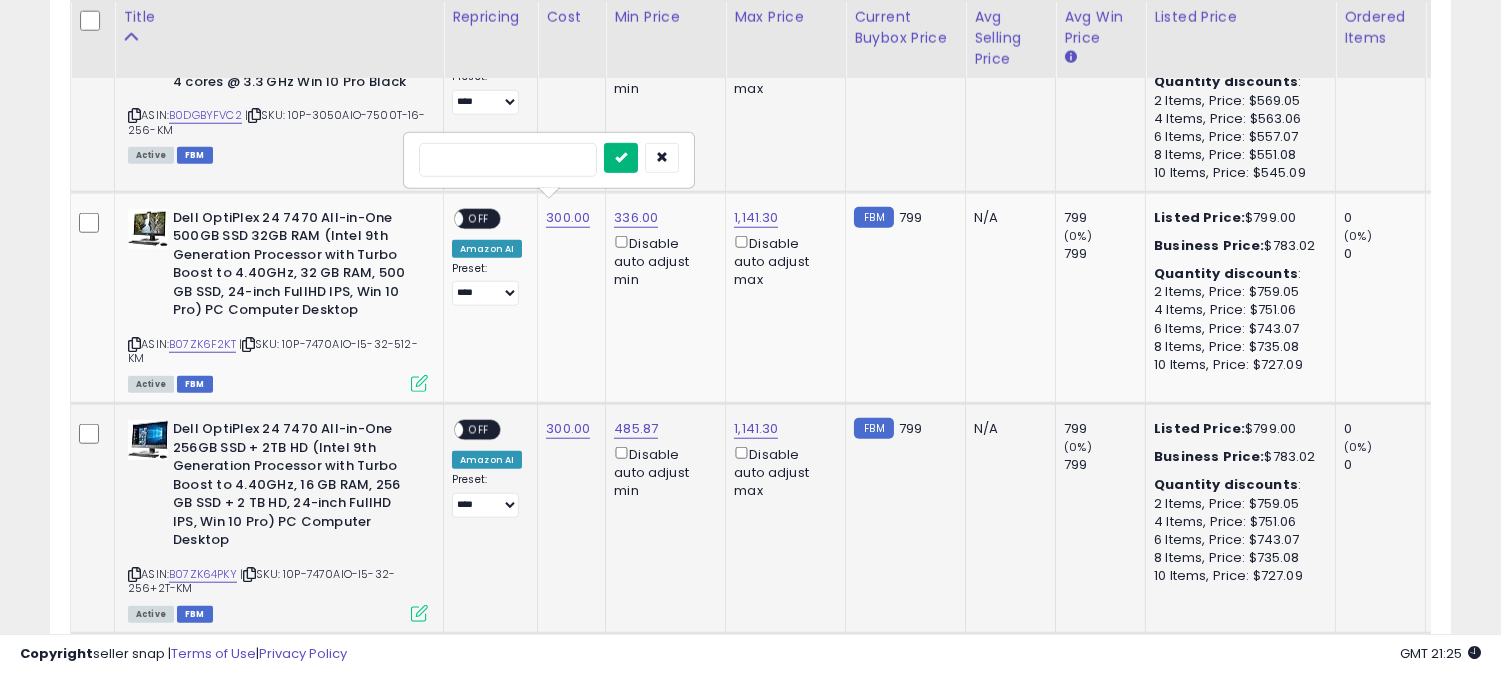 type 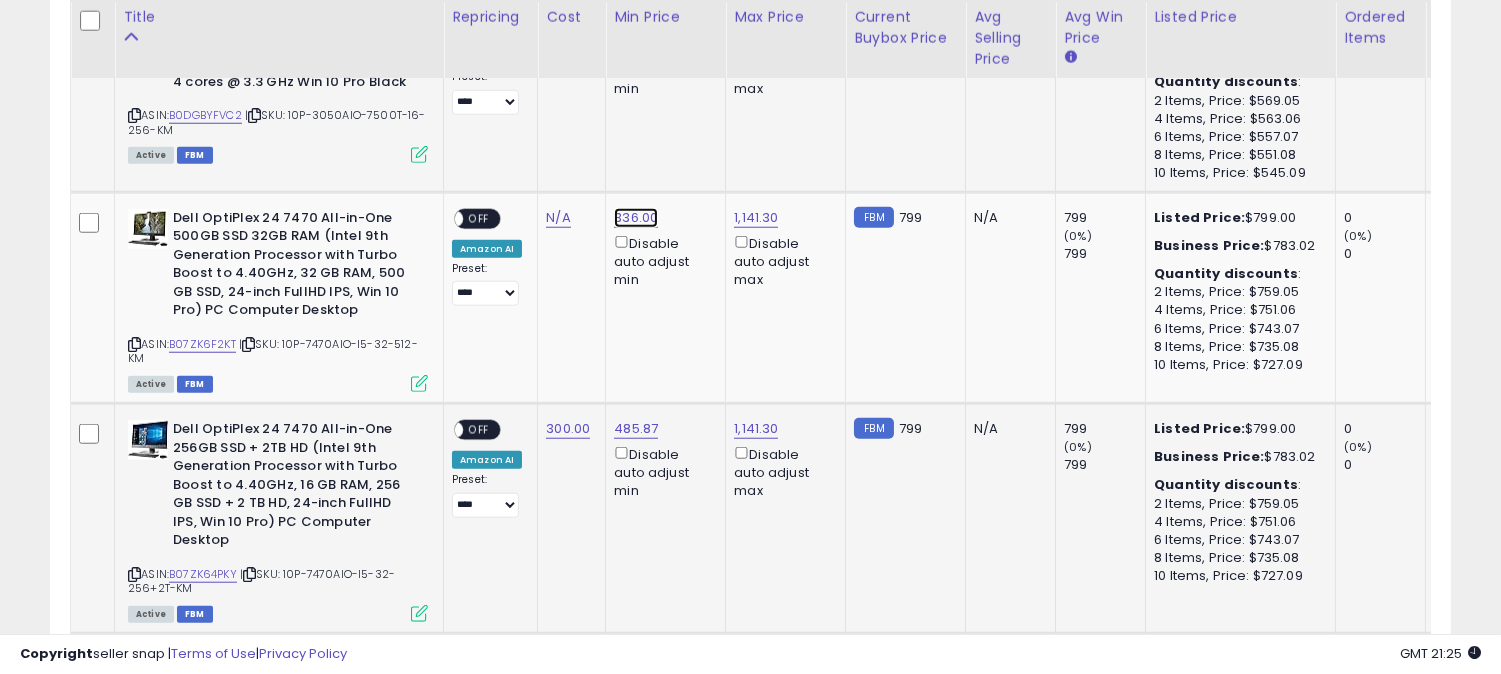 click on "336.00" at bounding box center (634, -2272) 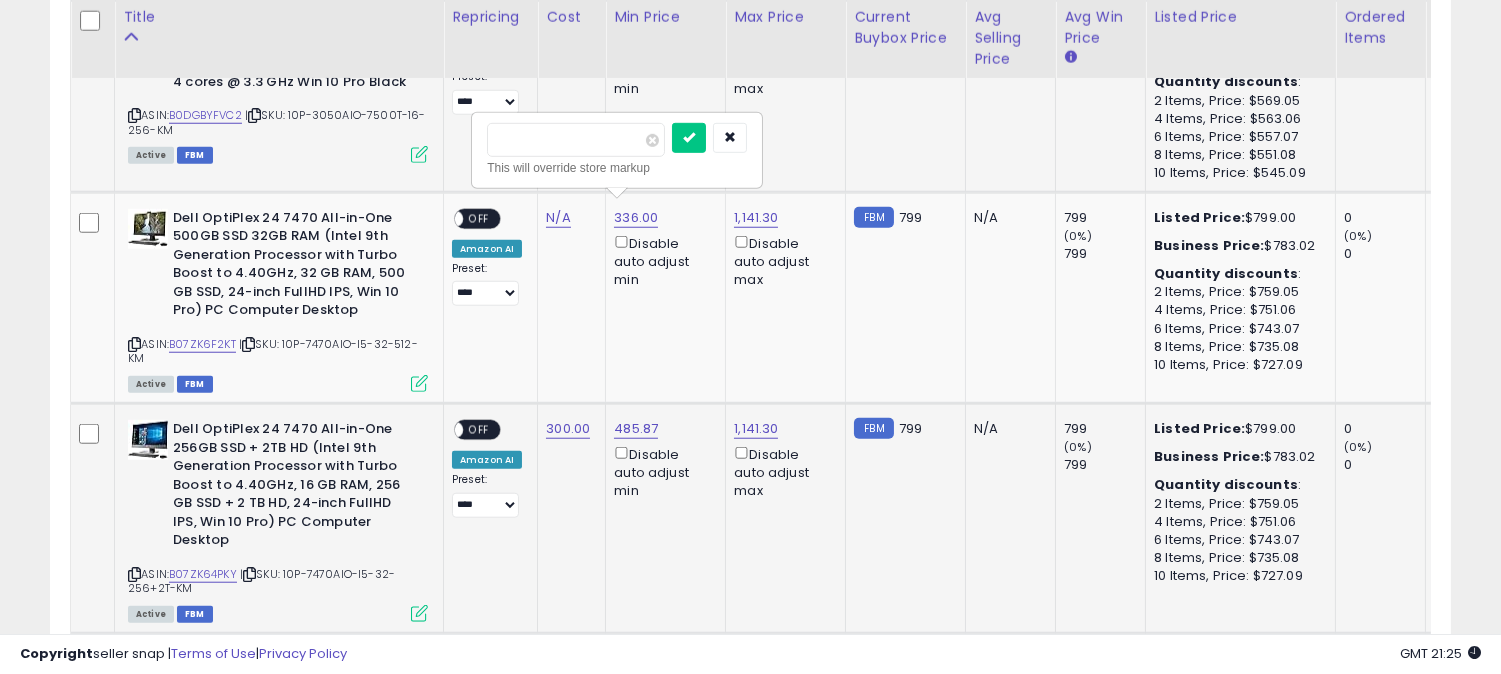 click on "******" at bounding box center (576, 140) 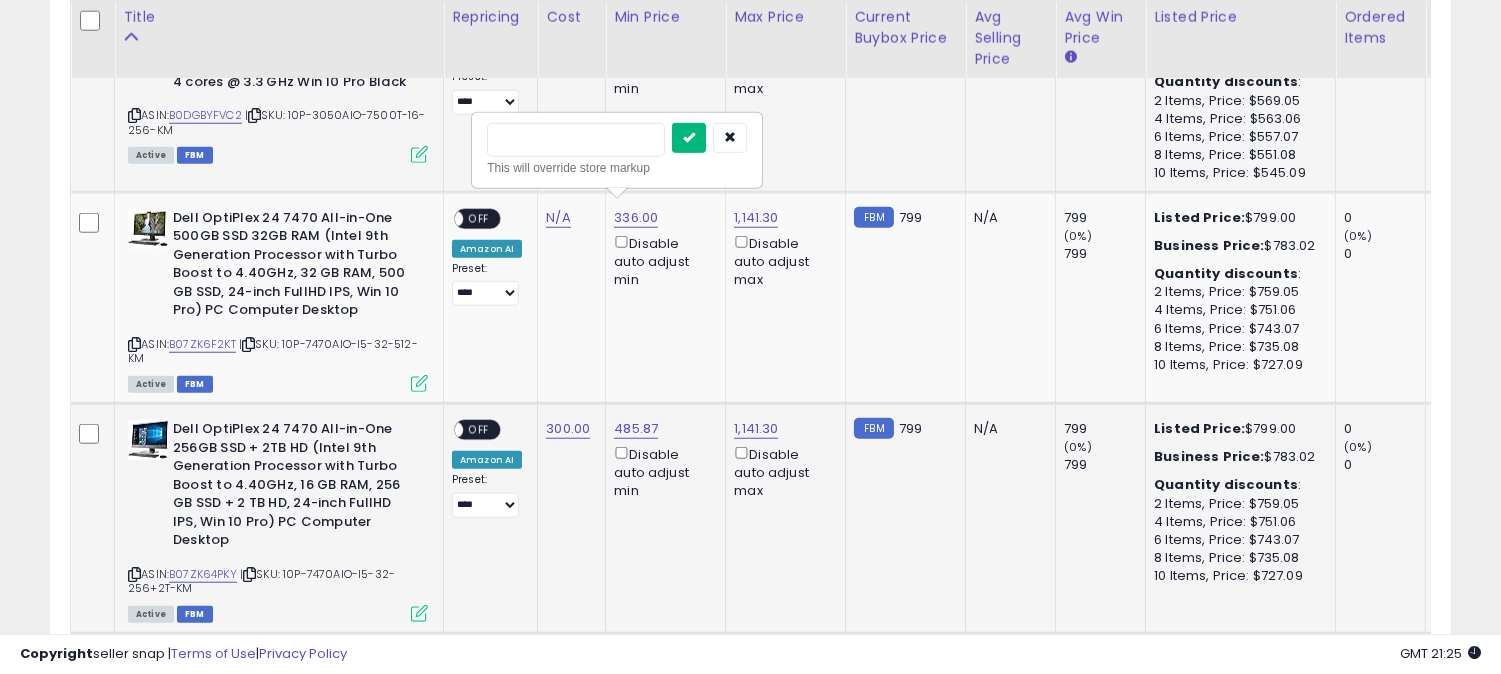 click at bounding box center (689, 138) 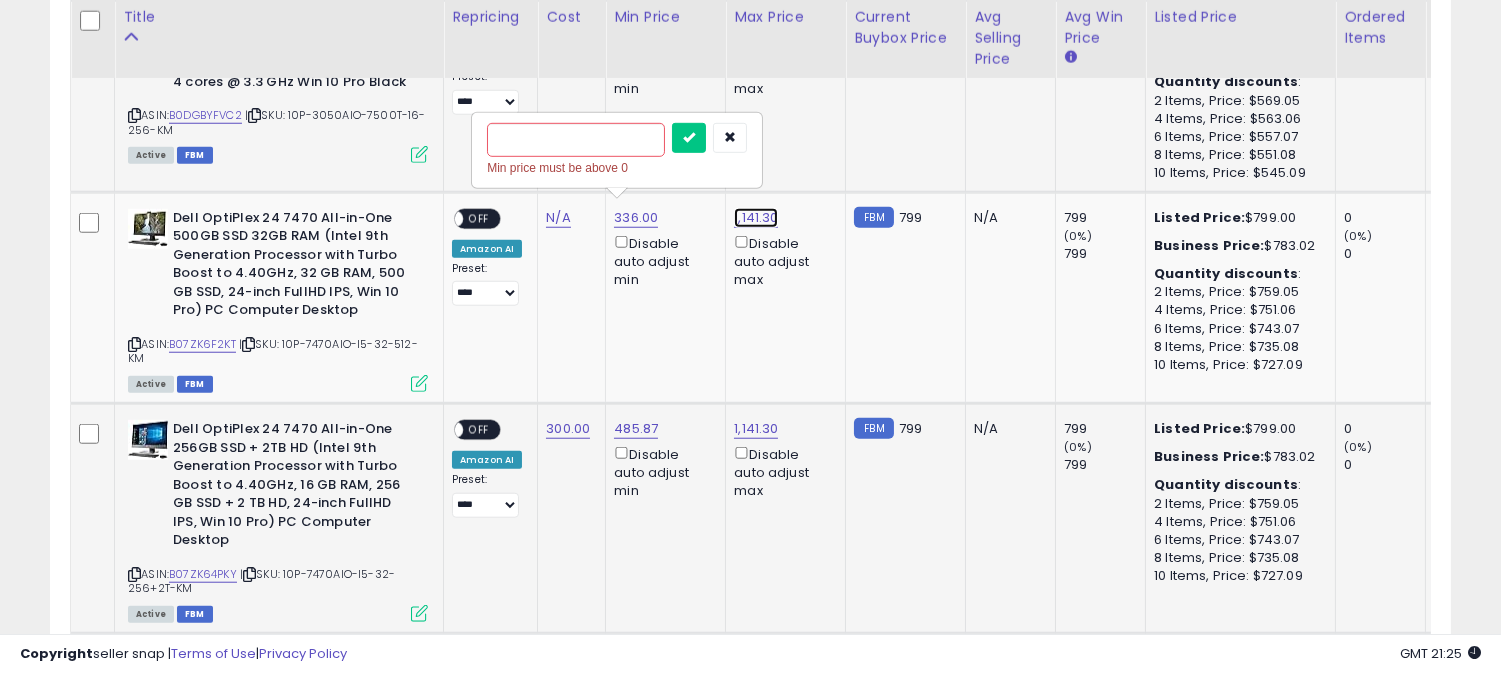 click on "1,141.30" at bounding box center [756, -2272] 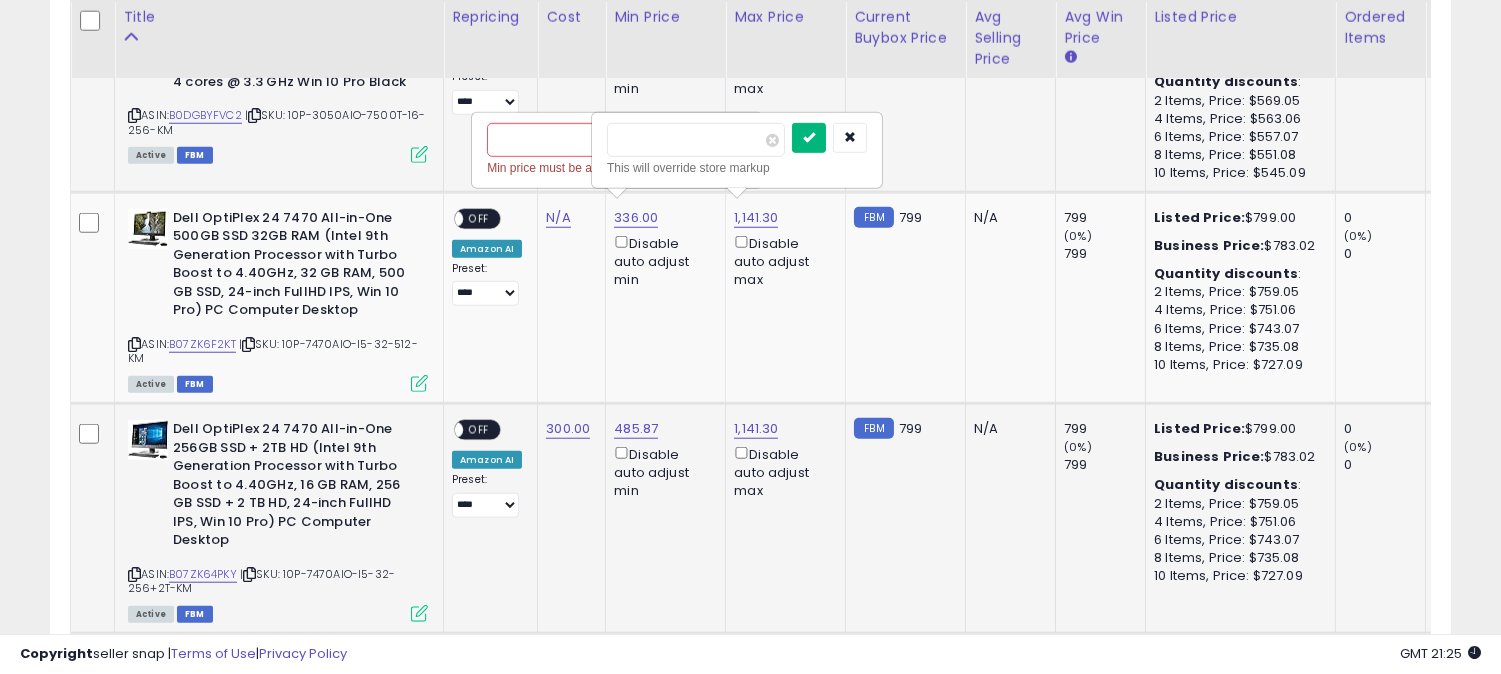 click at bounding box center (809, 138) 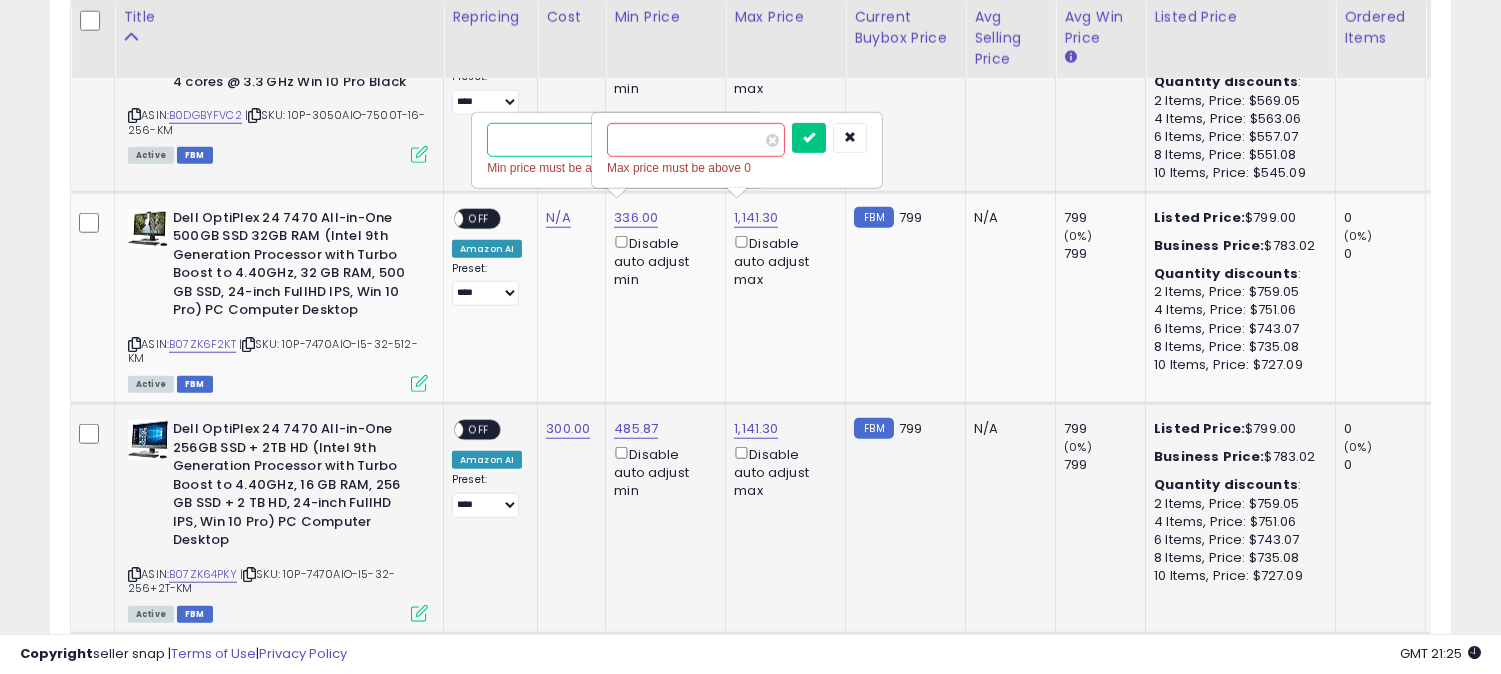 click at bounding box center (576, 140) 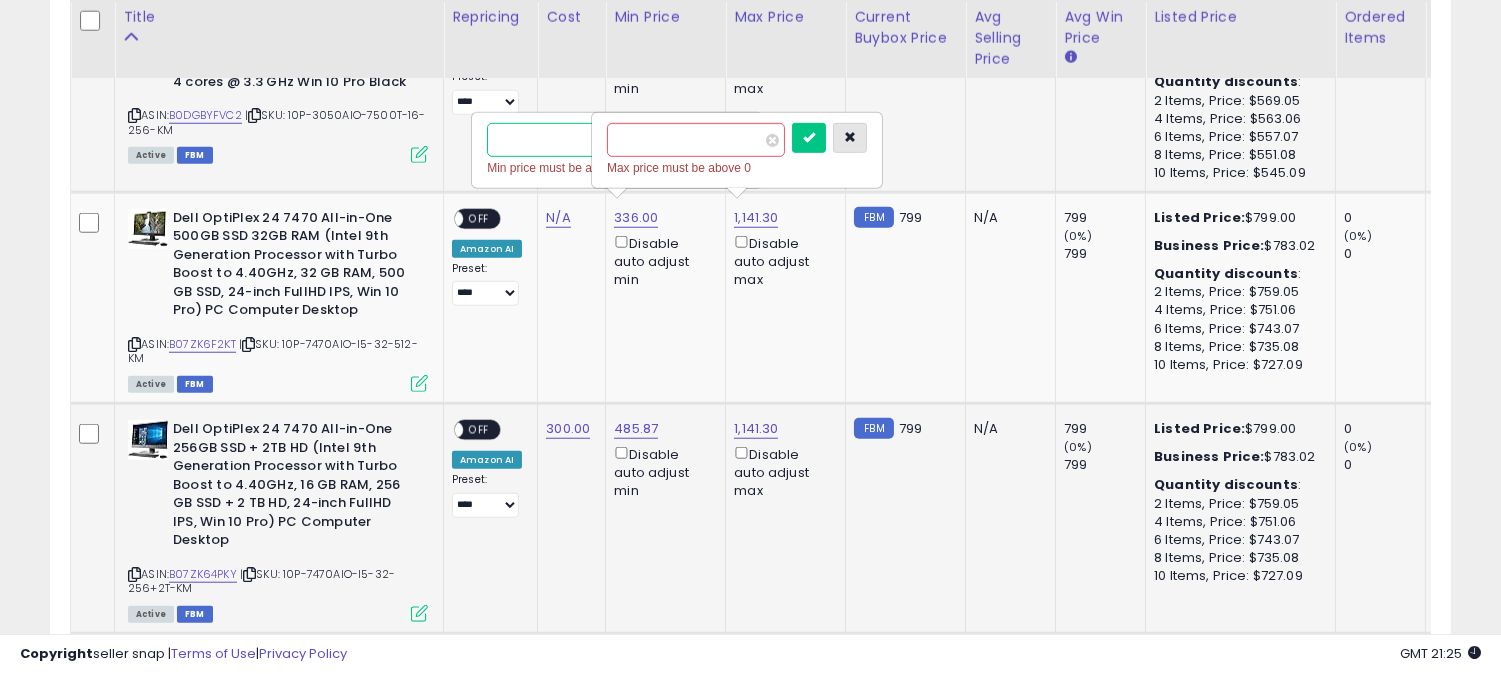 type on "*" 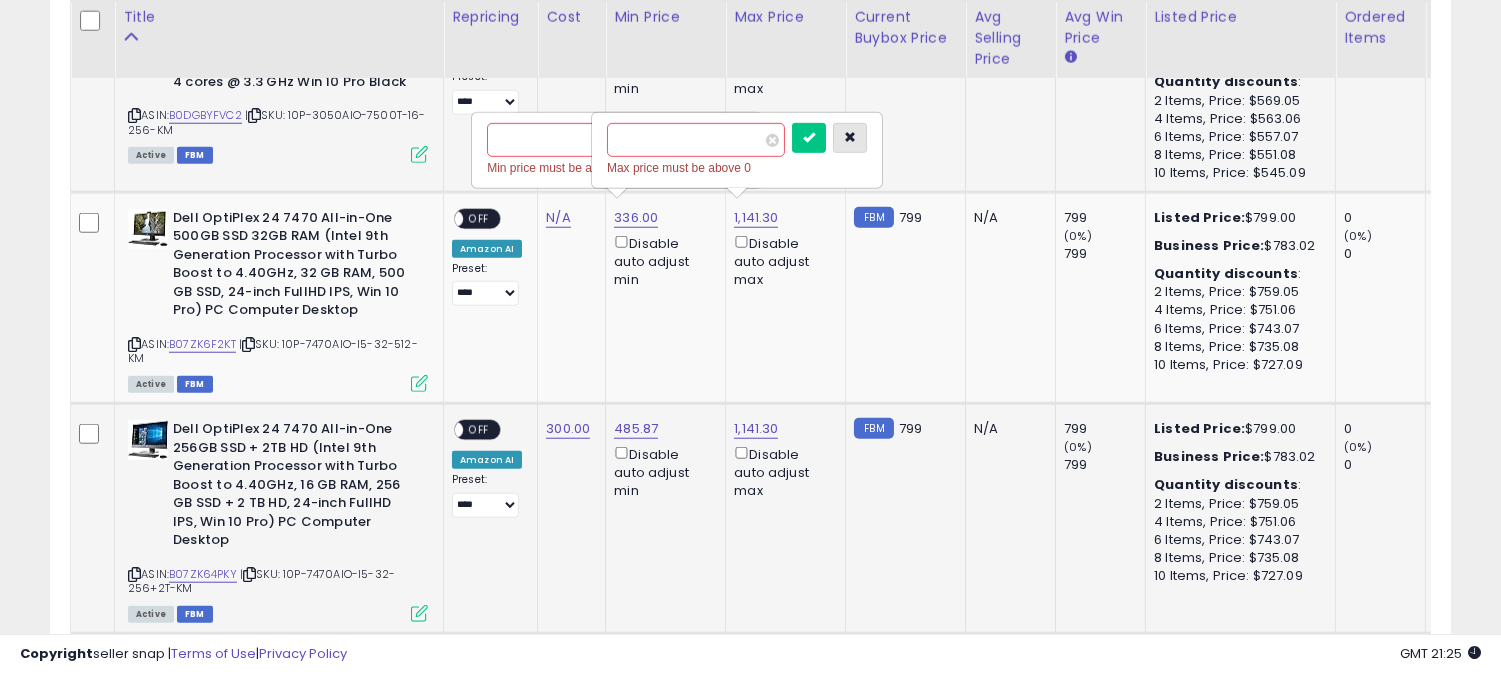 click at bounding box center [850, 137] 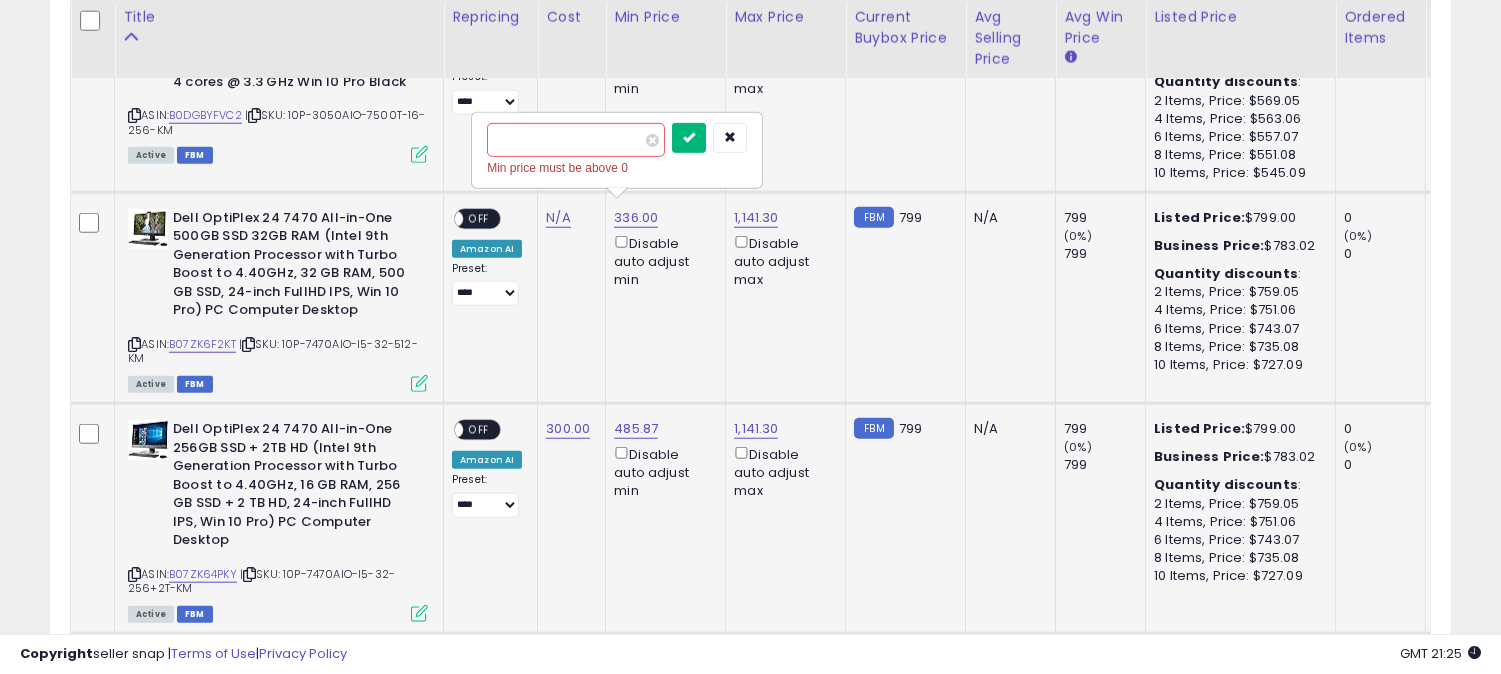 click at bounding box center [689, 137] 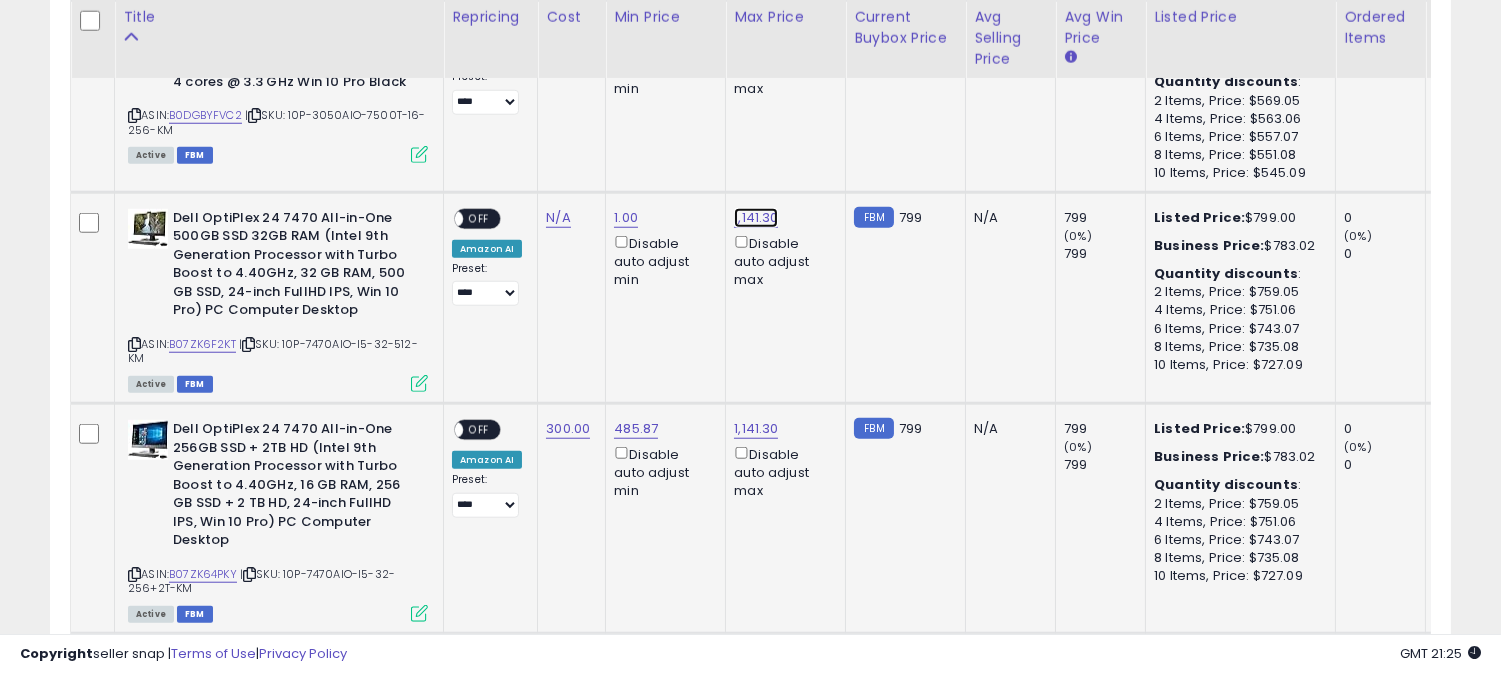 click on "1,141.30" at bounding box center [756, -2272] 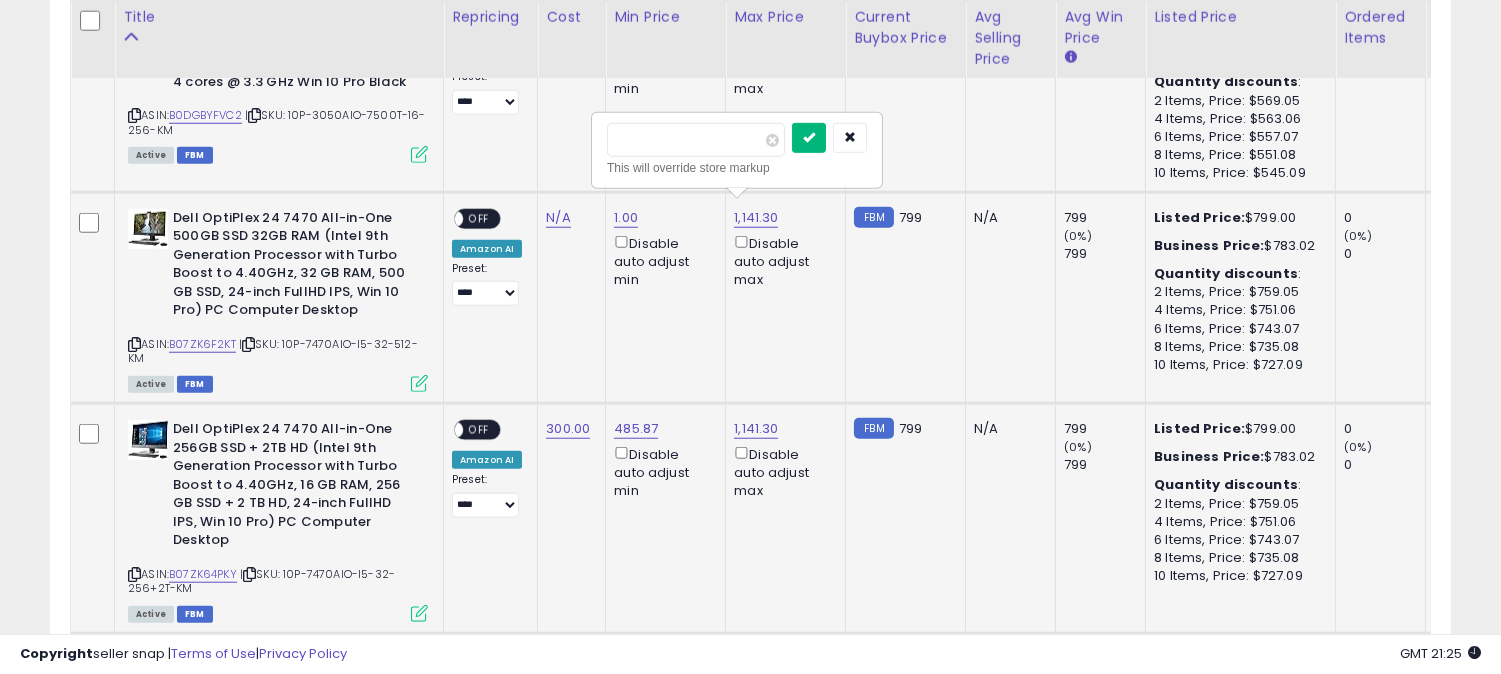 type on "*" 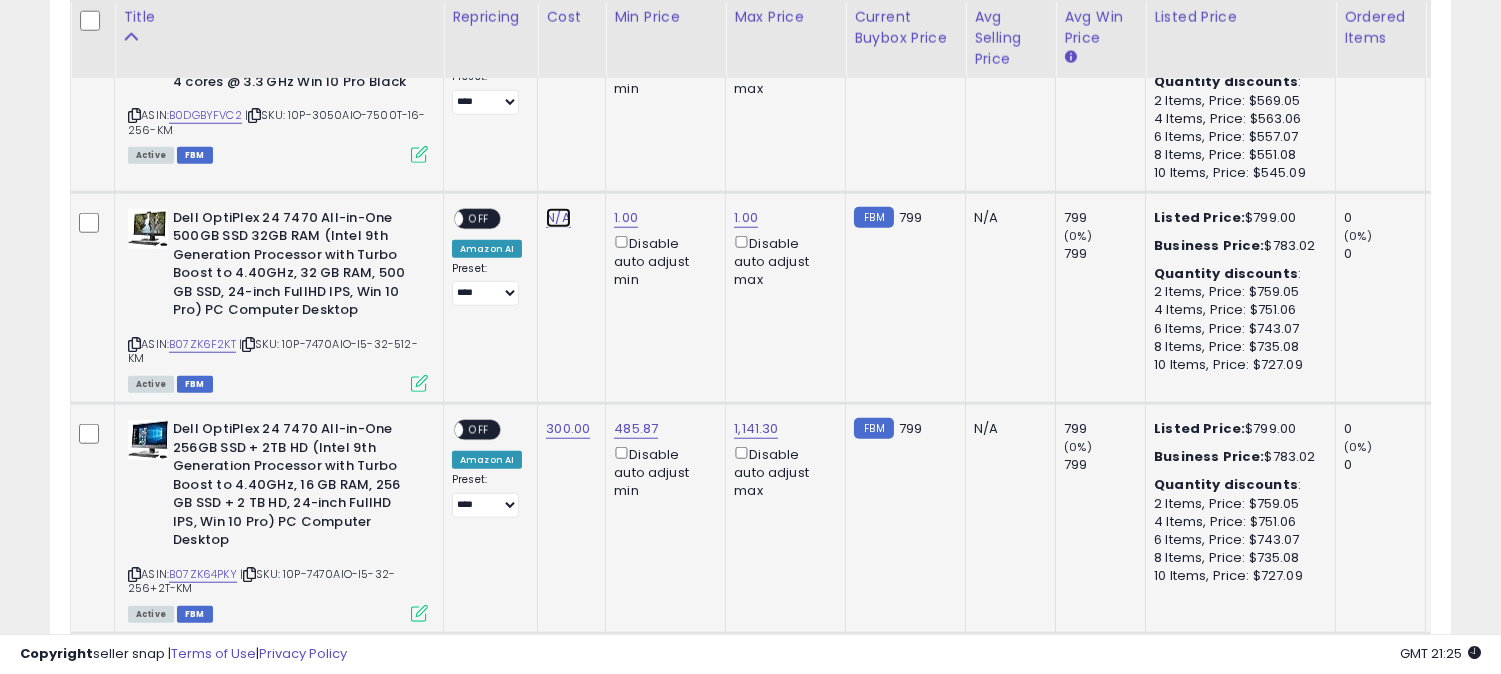 click on "N/A" at bounding box center [558, 218] 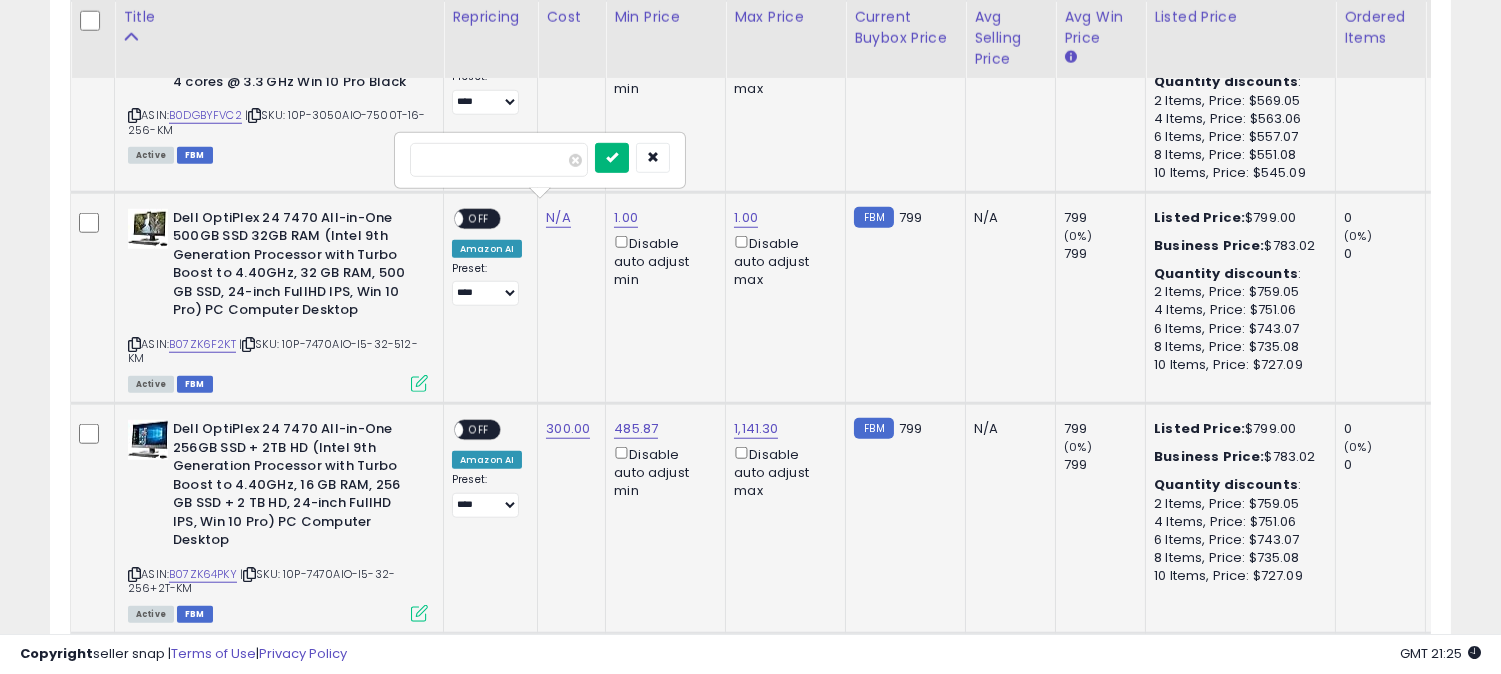 type on "***" 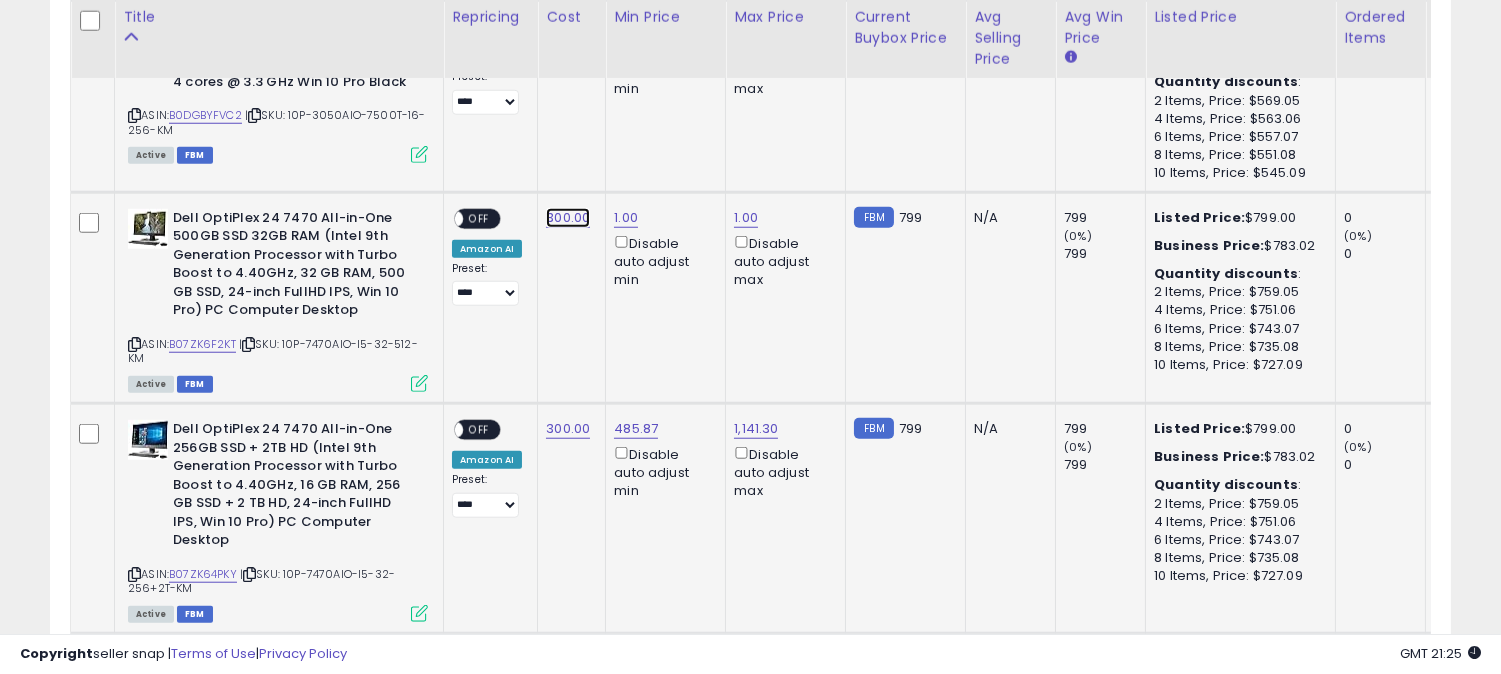 click on "300.00" at bounding box center (566, -2272) 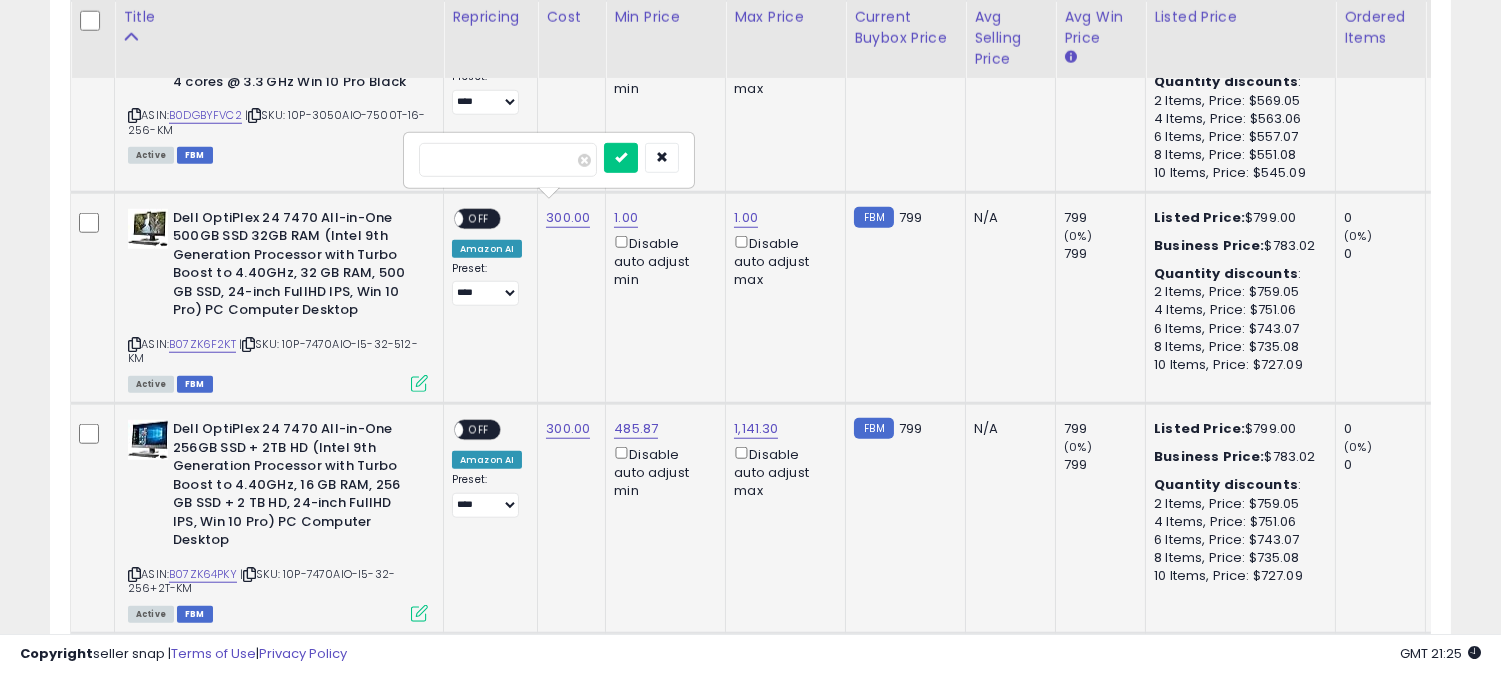 click on "******" at bounding box center [508, 160] 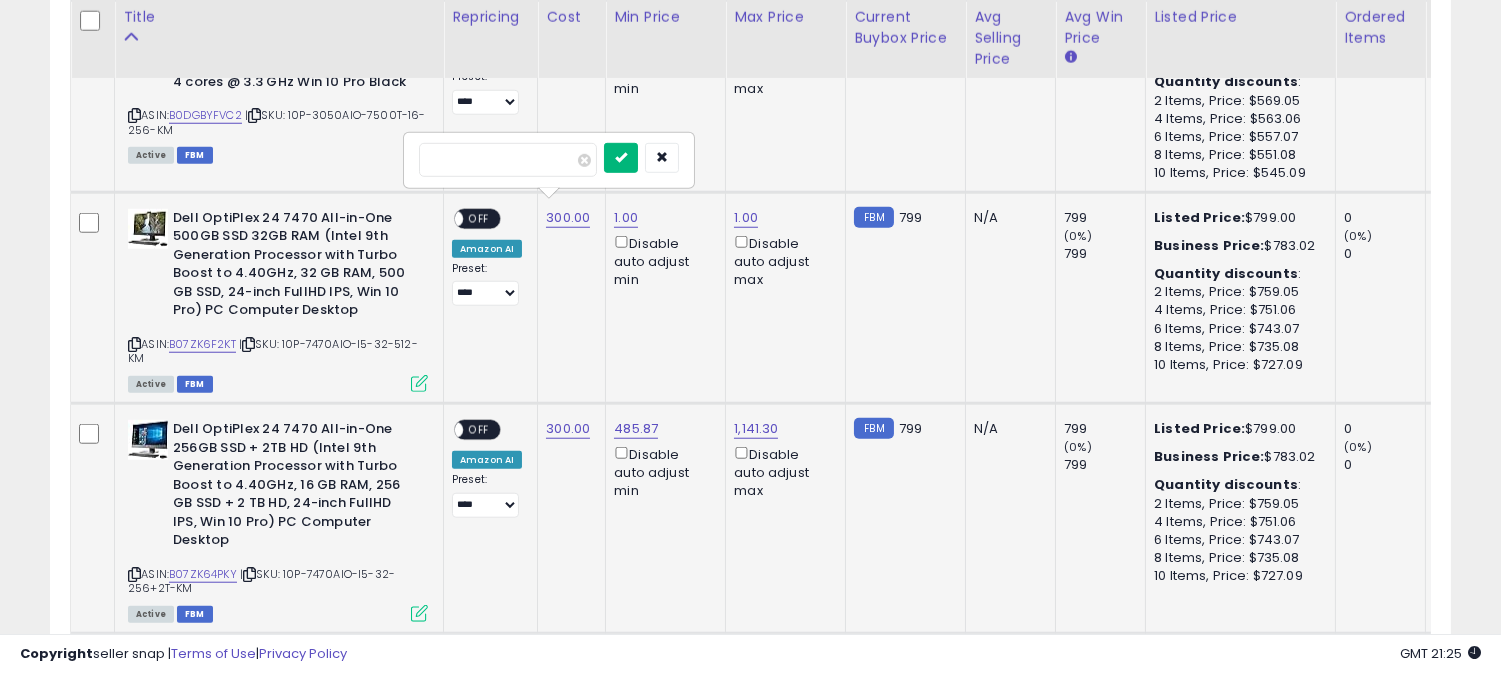 click at bounding box center (621, 158) 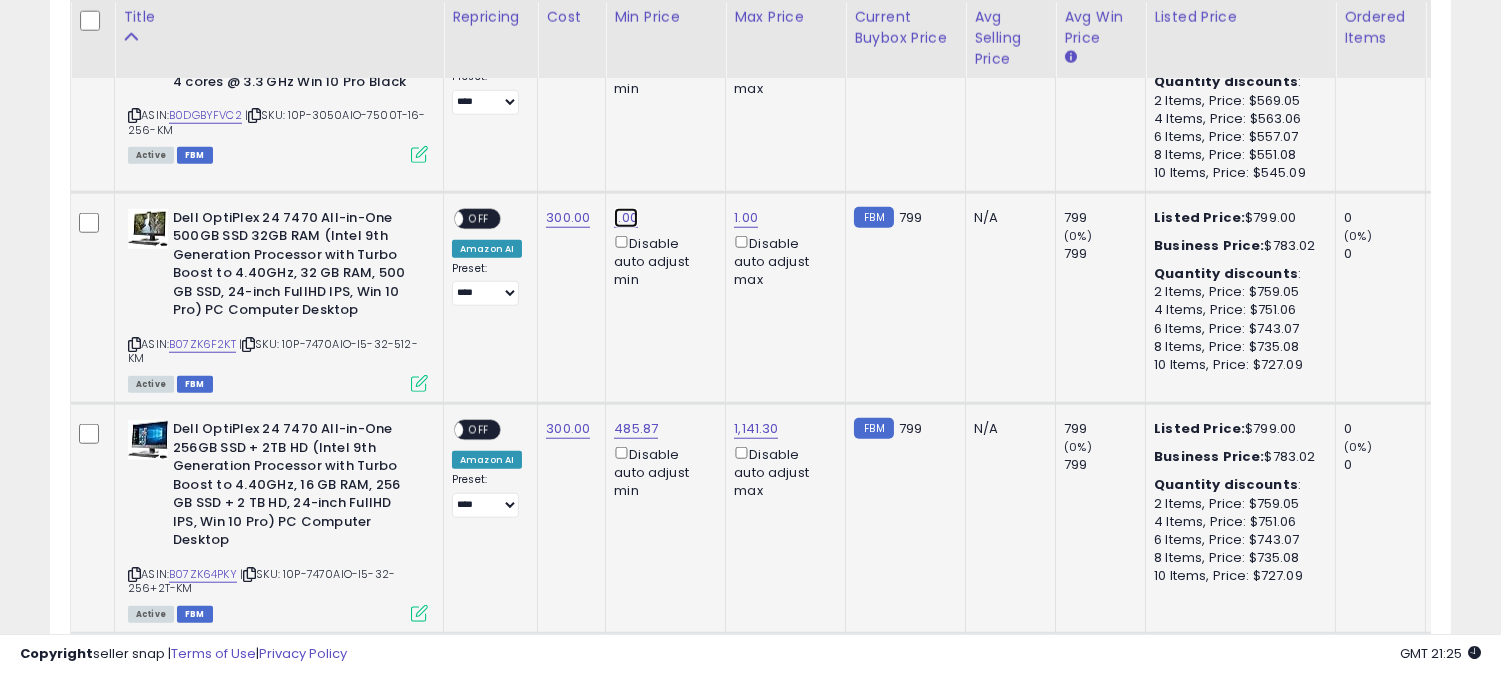 click on "1.00" at bounding box center (634, -2272) 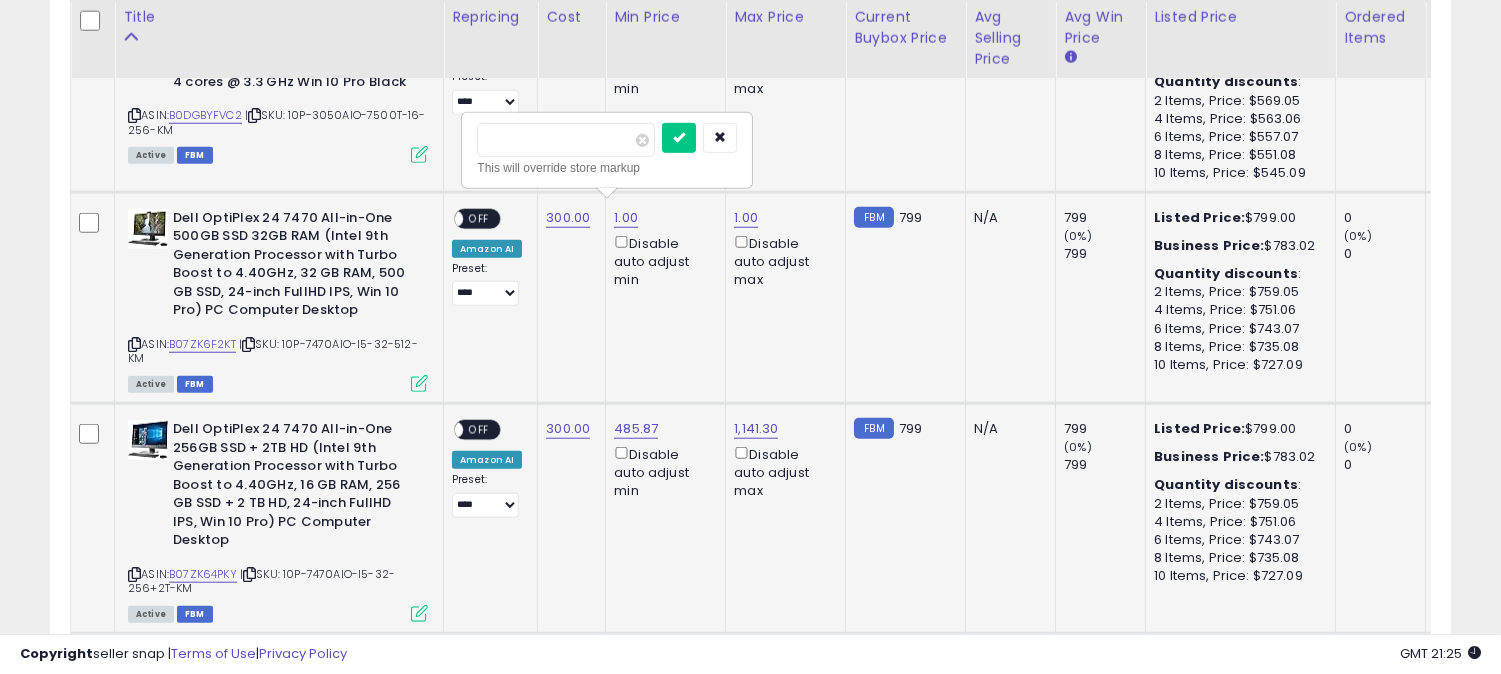 click on "****" at bounding box center [566, 140] 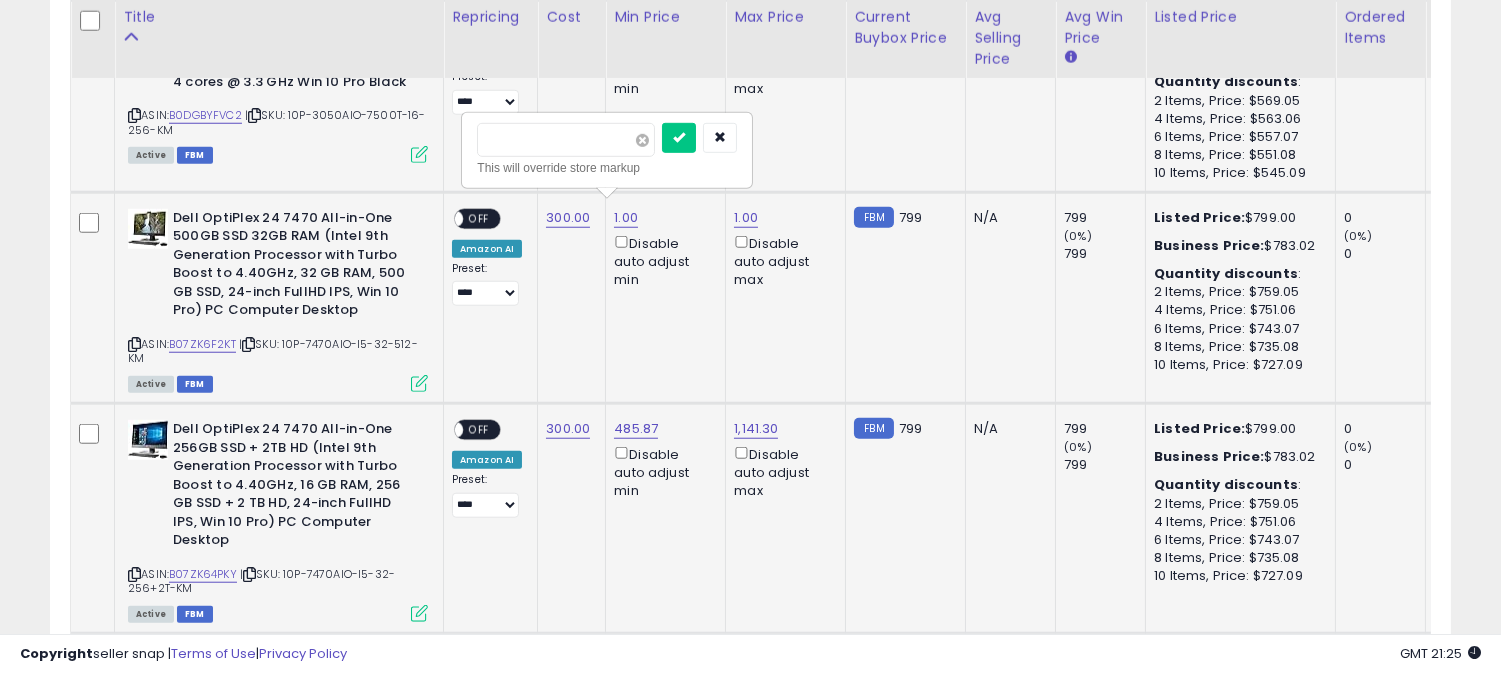 click at bounding box center (642, 140) 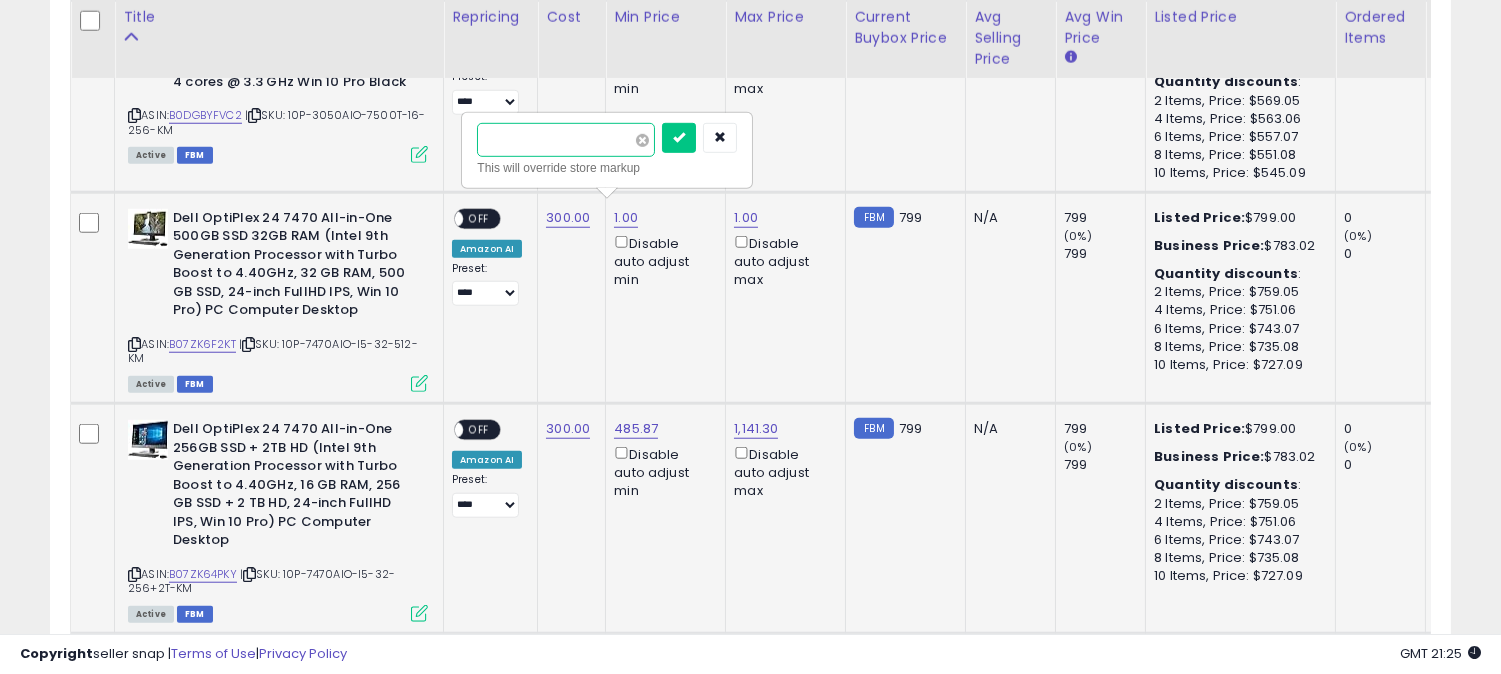 type 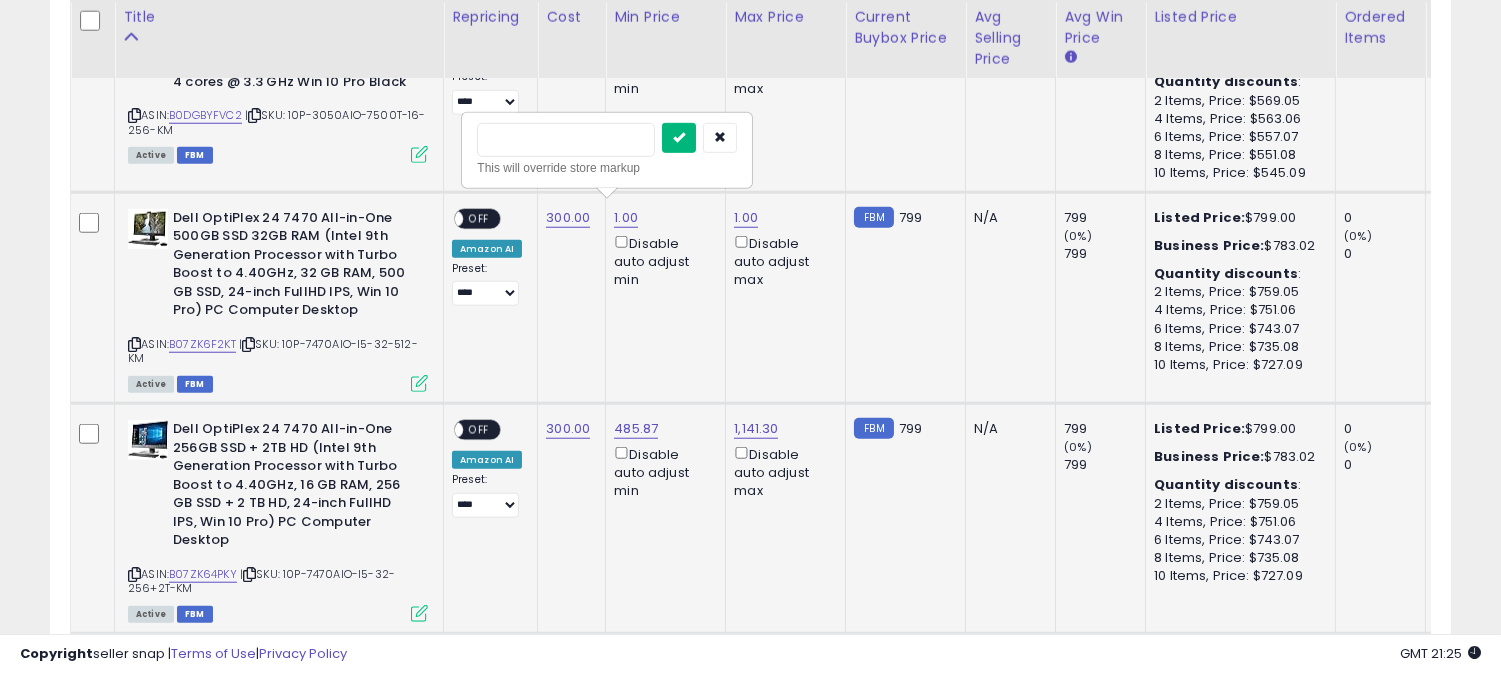 click at bounding box center [679, 137] 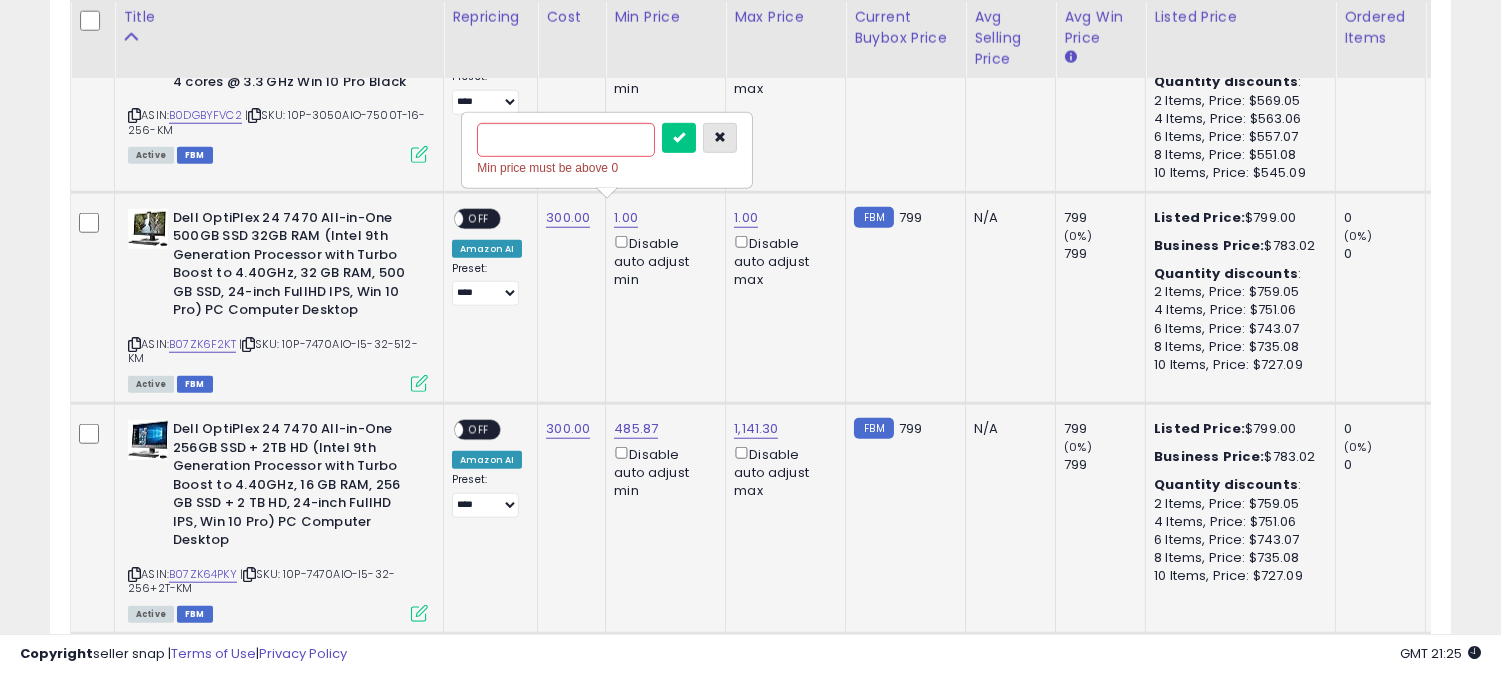 click at bounding box center (720, 137) 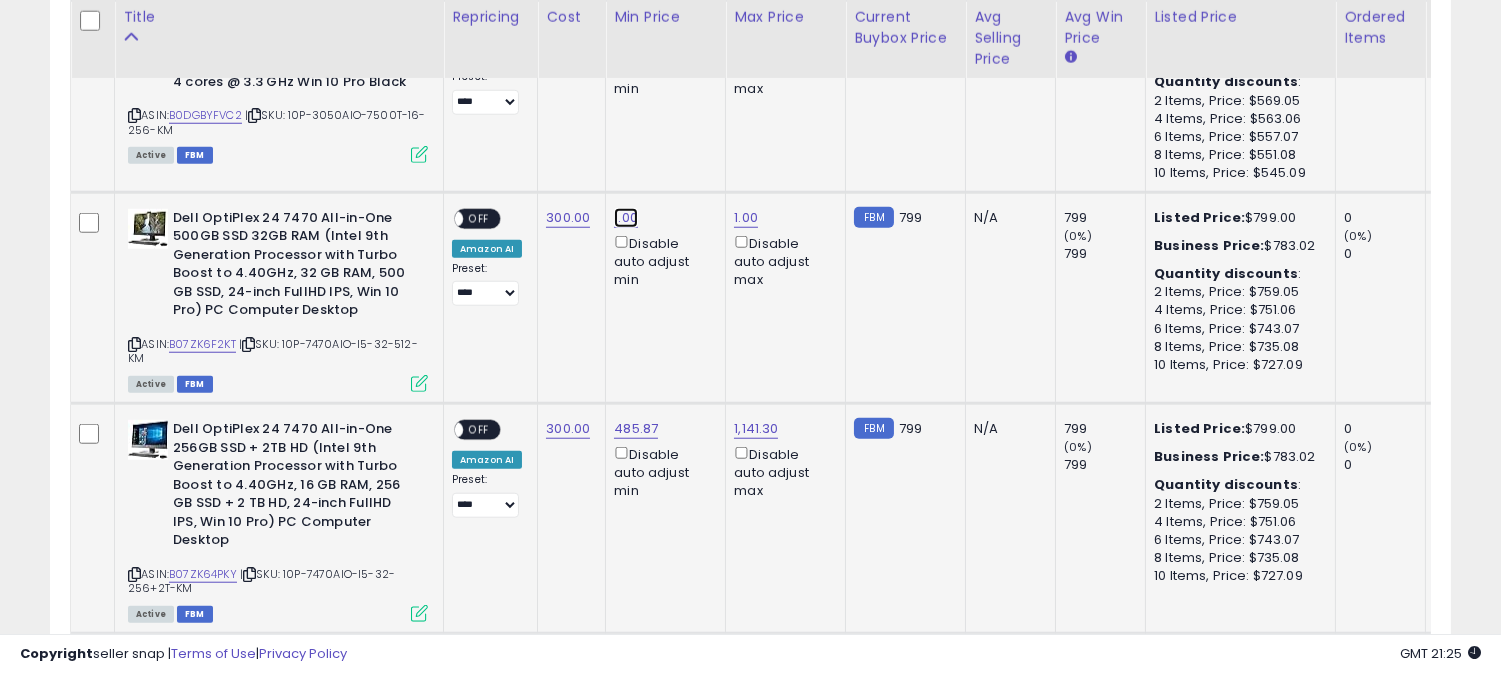 click on "1.00" at bounding box center [634, -2272] 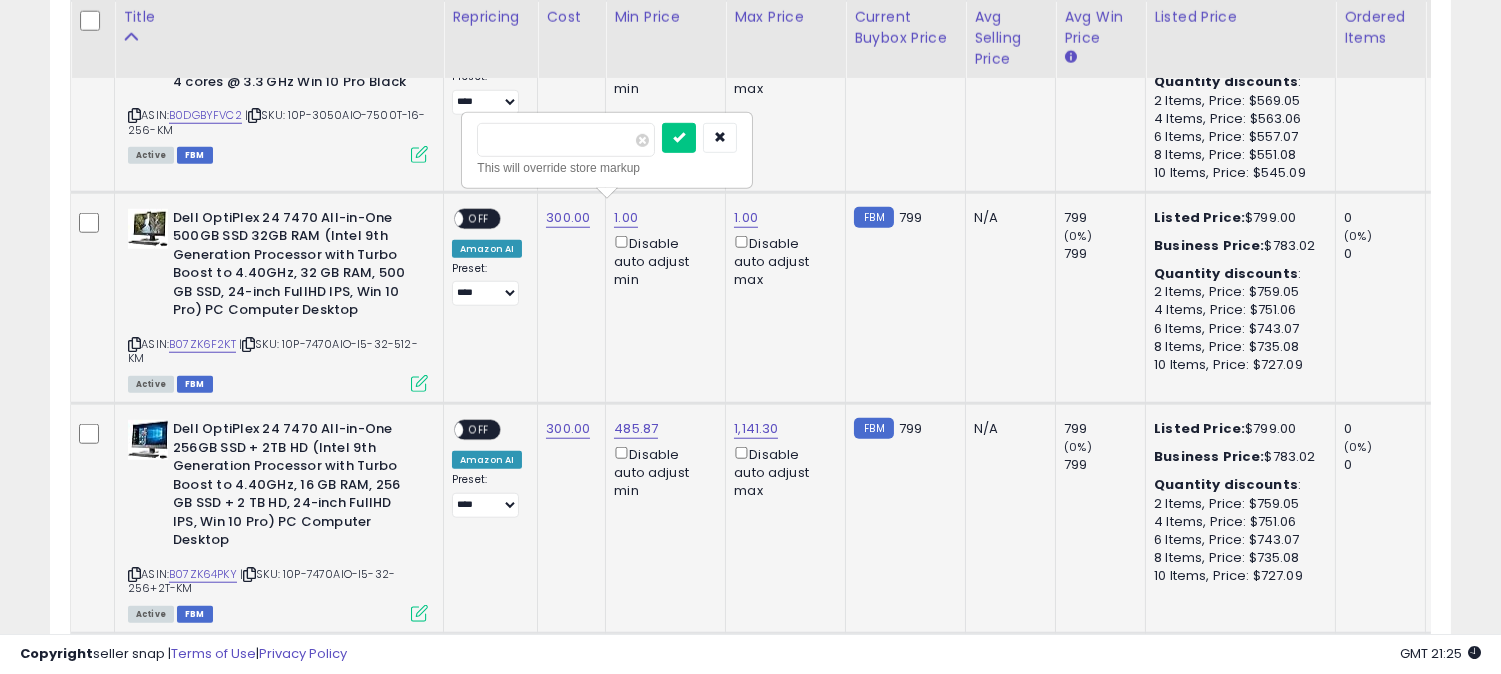 click on "****" at bounding box center [566, 140] 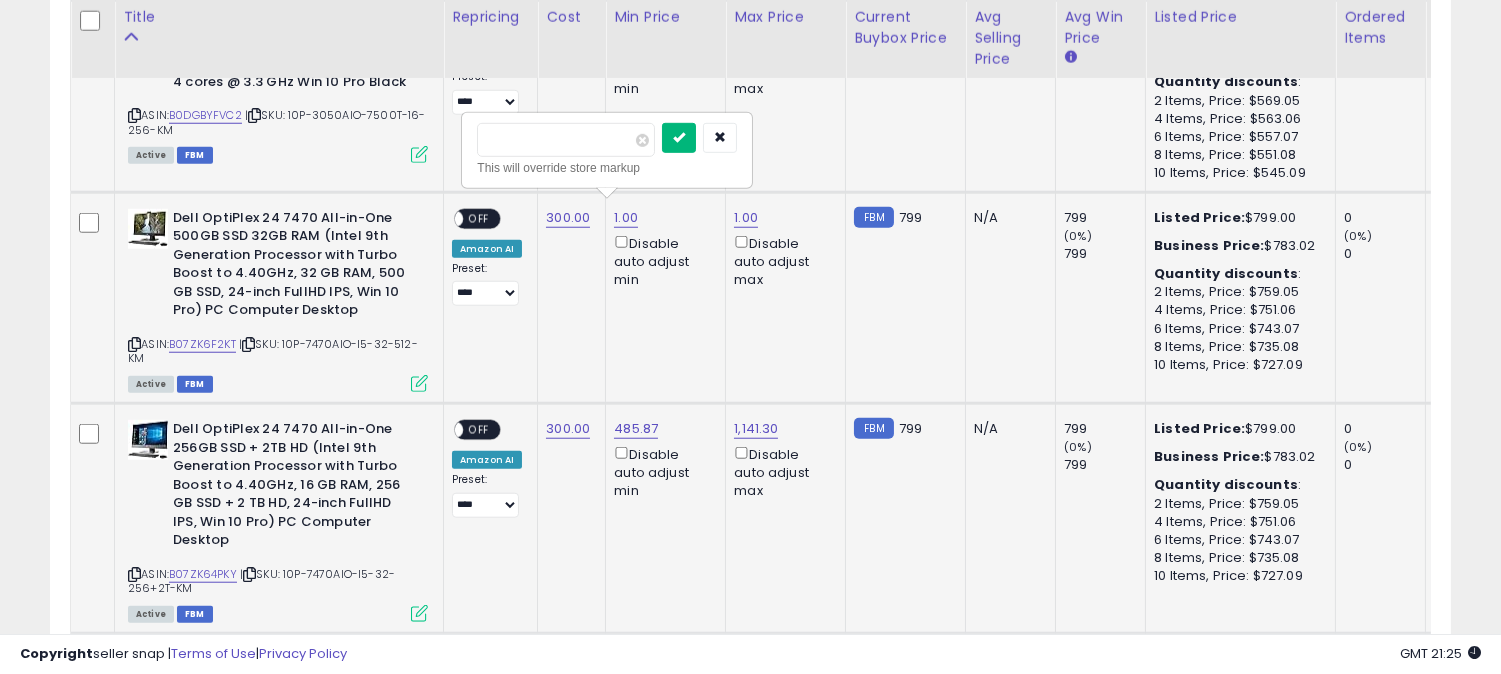 type on "***" 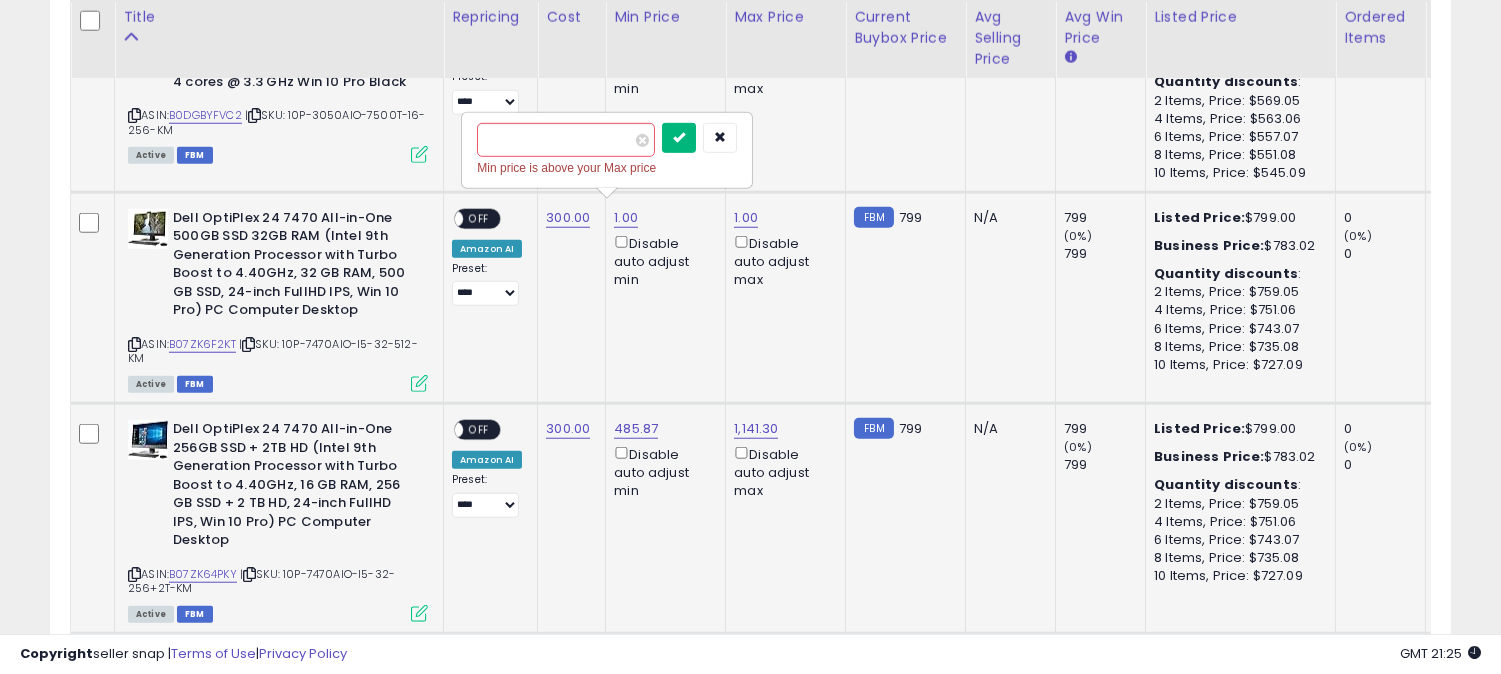 click at bounding box center [679, 137] 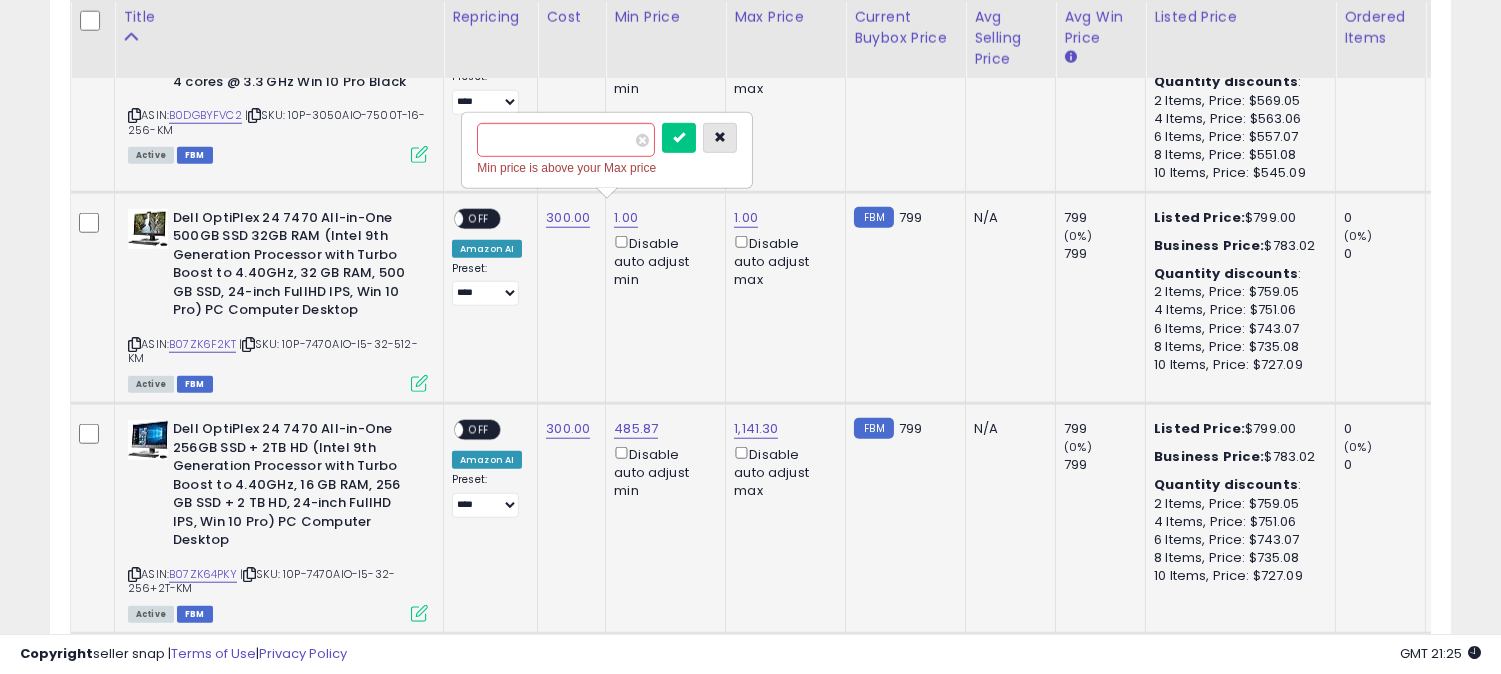 click at bounding box center (720, 138) 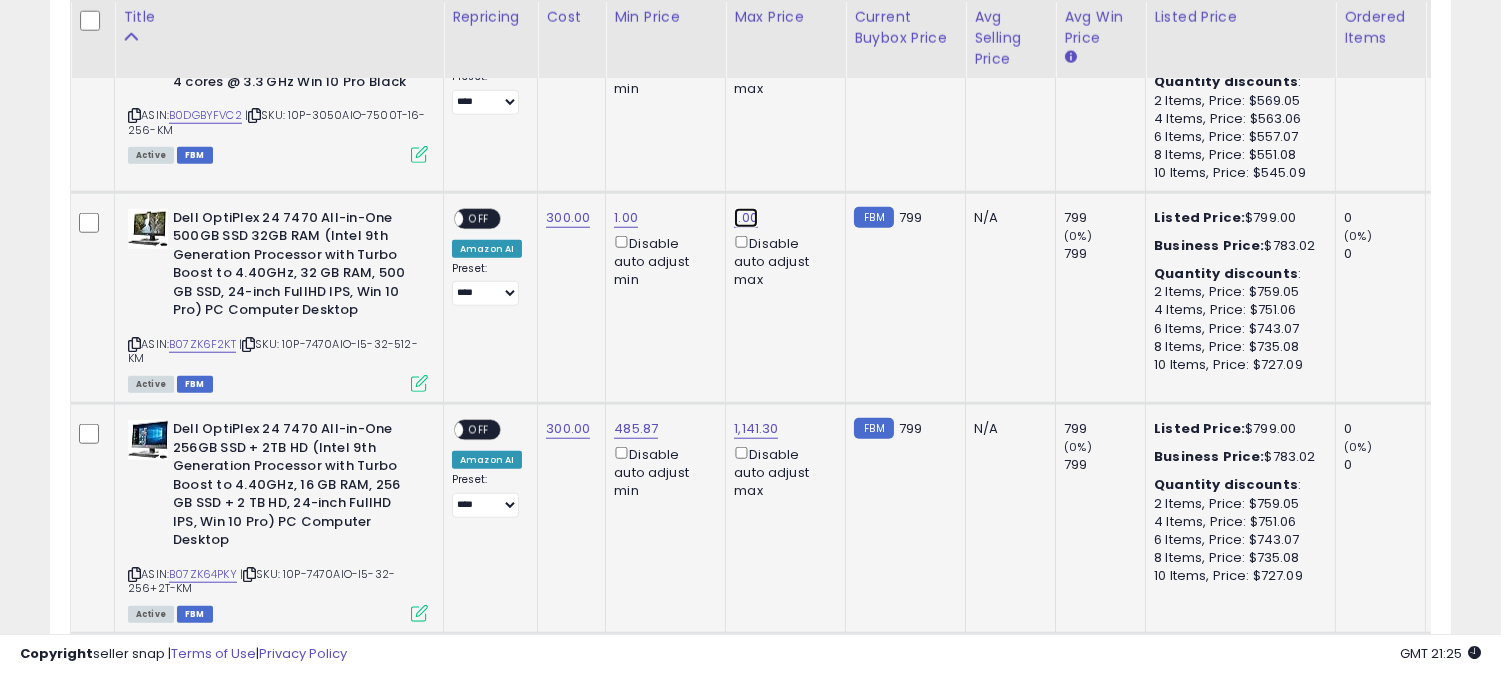 click on "1.00" at bounding box center (756, -2272) 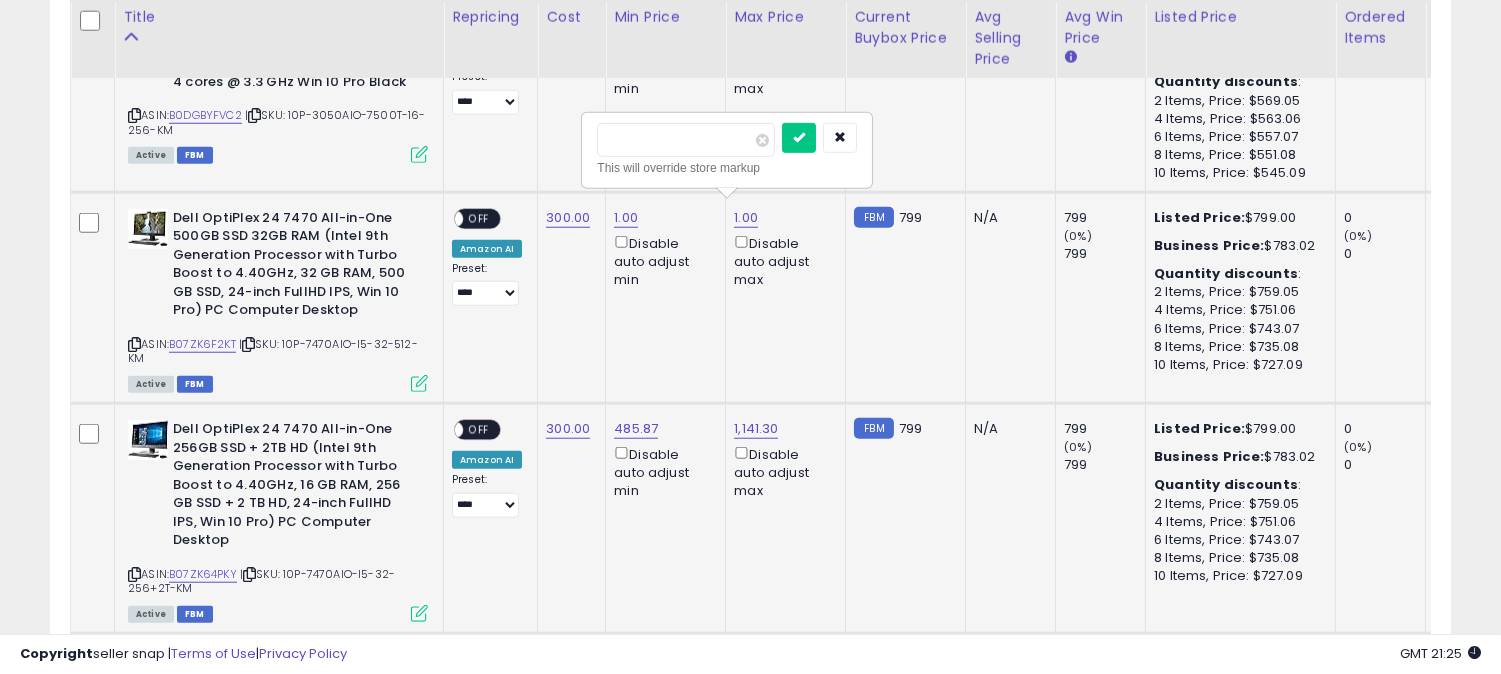 click on "****" at bounding box center [686, 140] 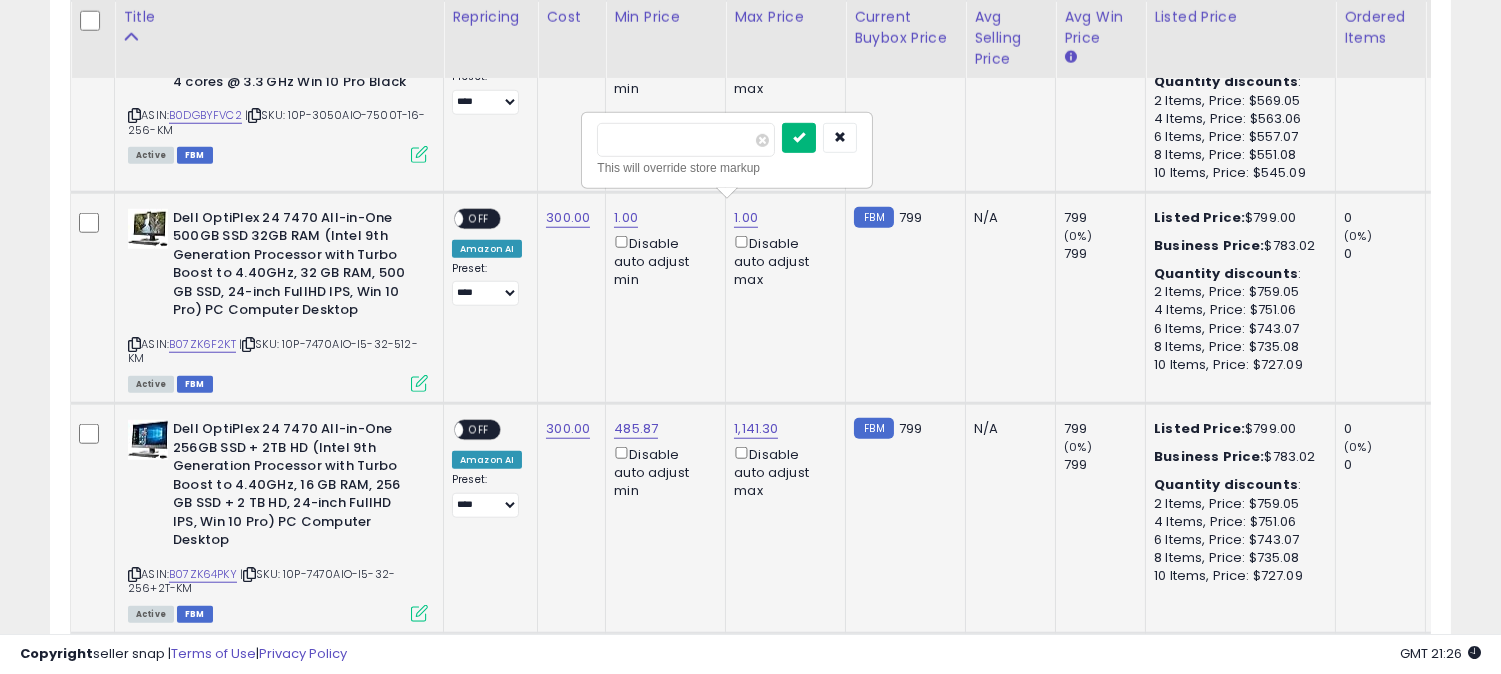 type on "****" 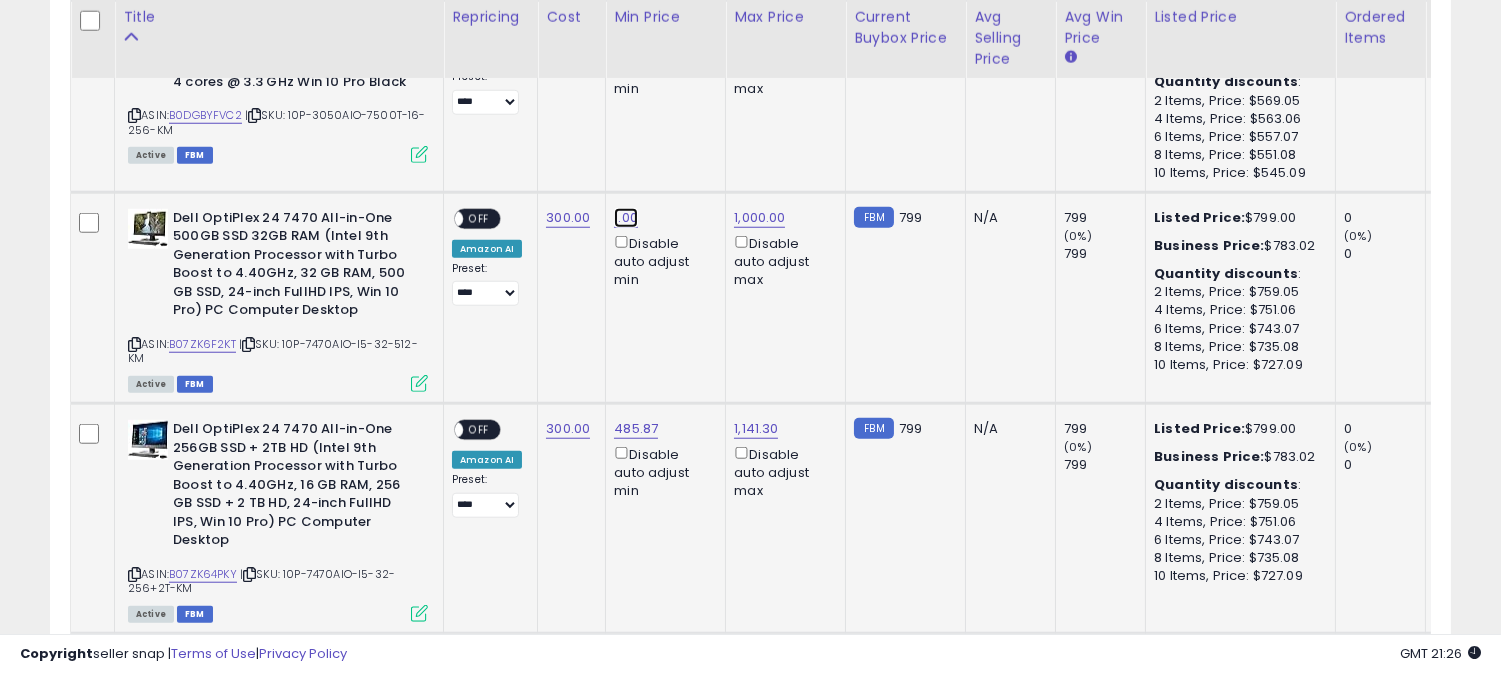 click on "1.00" at bounding box center (634, -2272) 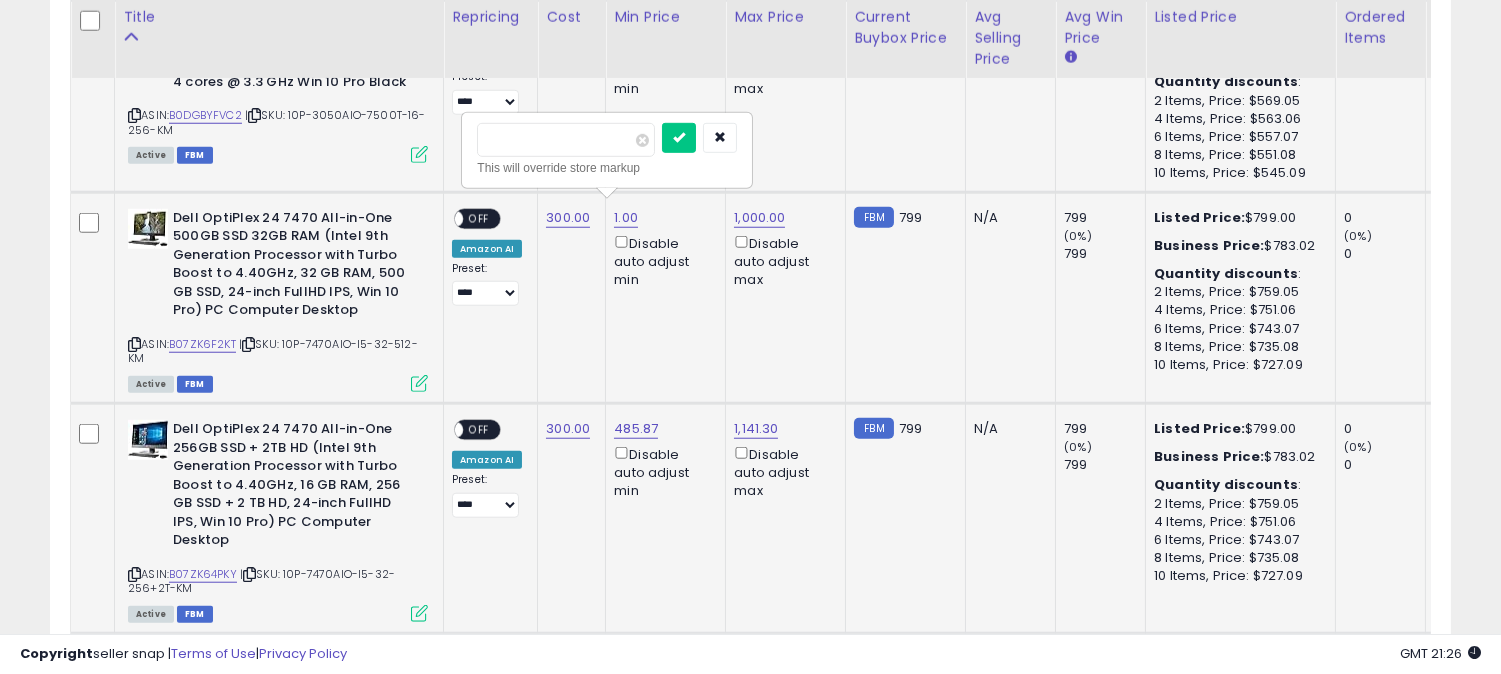 click on "****" at bounding box center (566, 140) 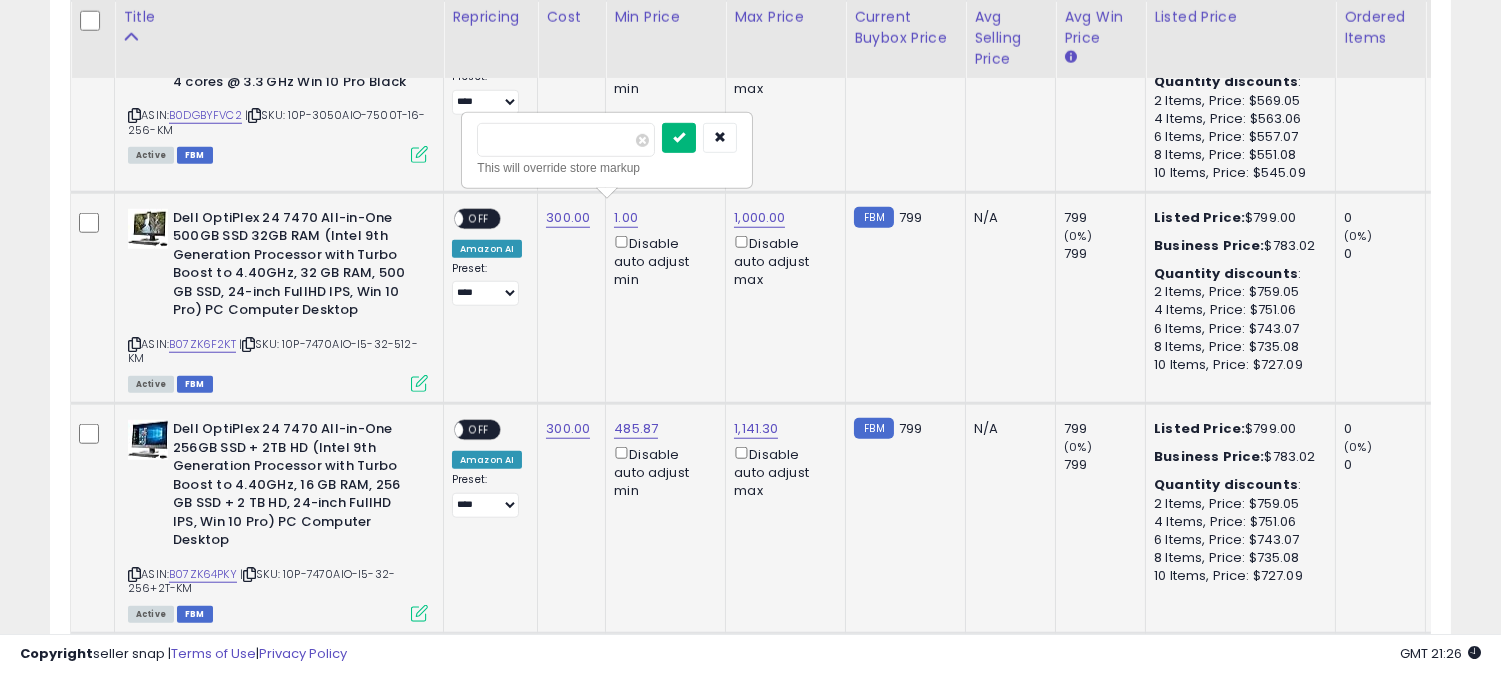 type on "***" 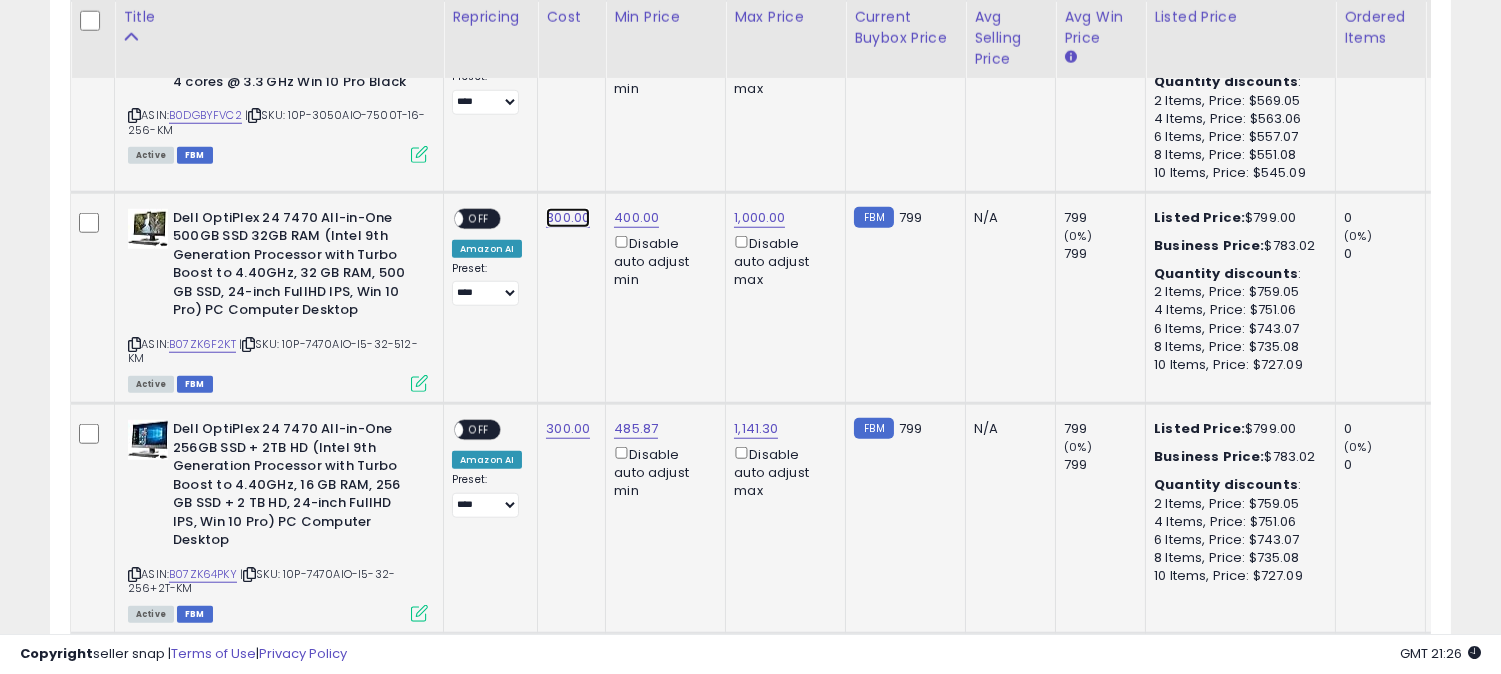 click on "300.00" at bounding box center (566, -2272) 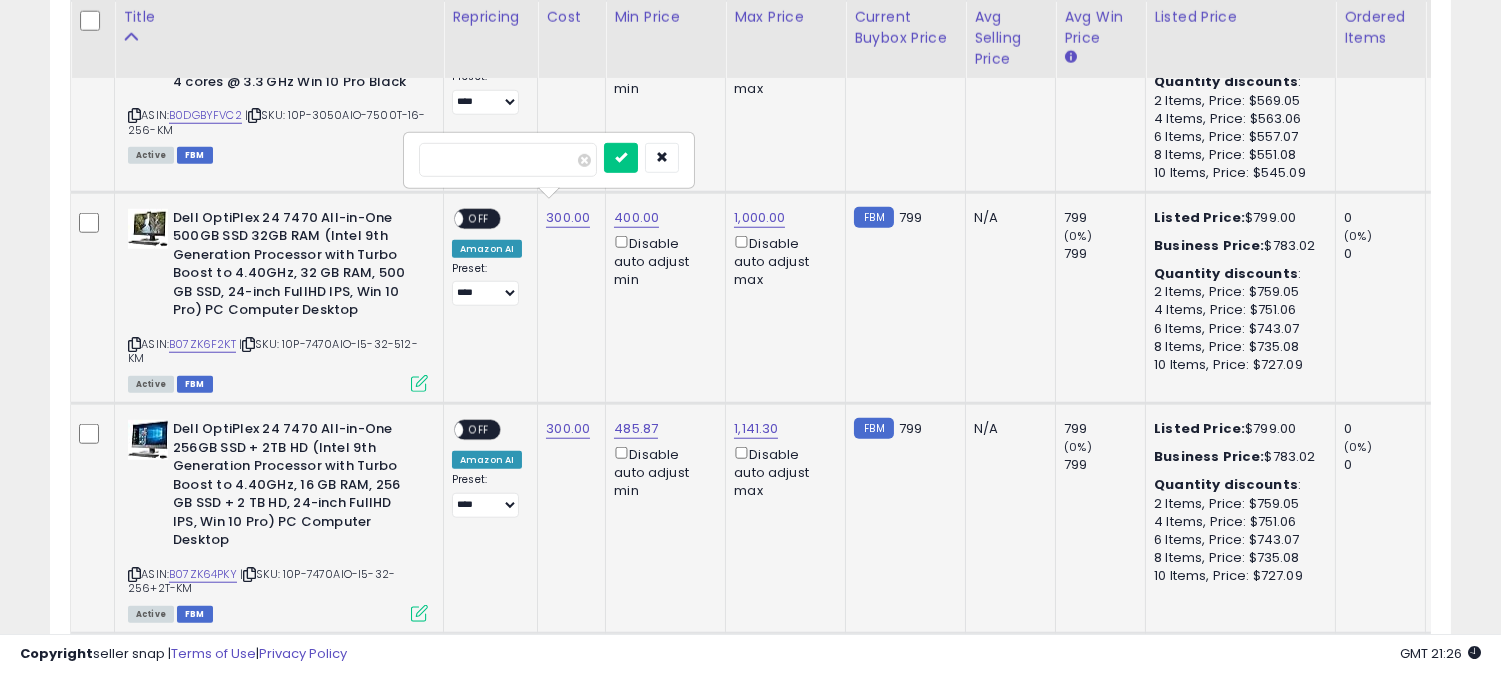 click on "******" at bounding box center (508, 160) 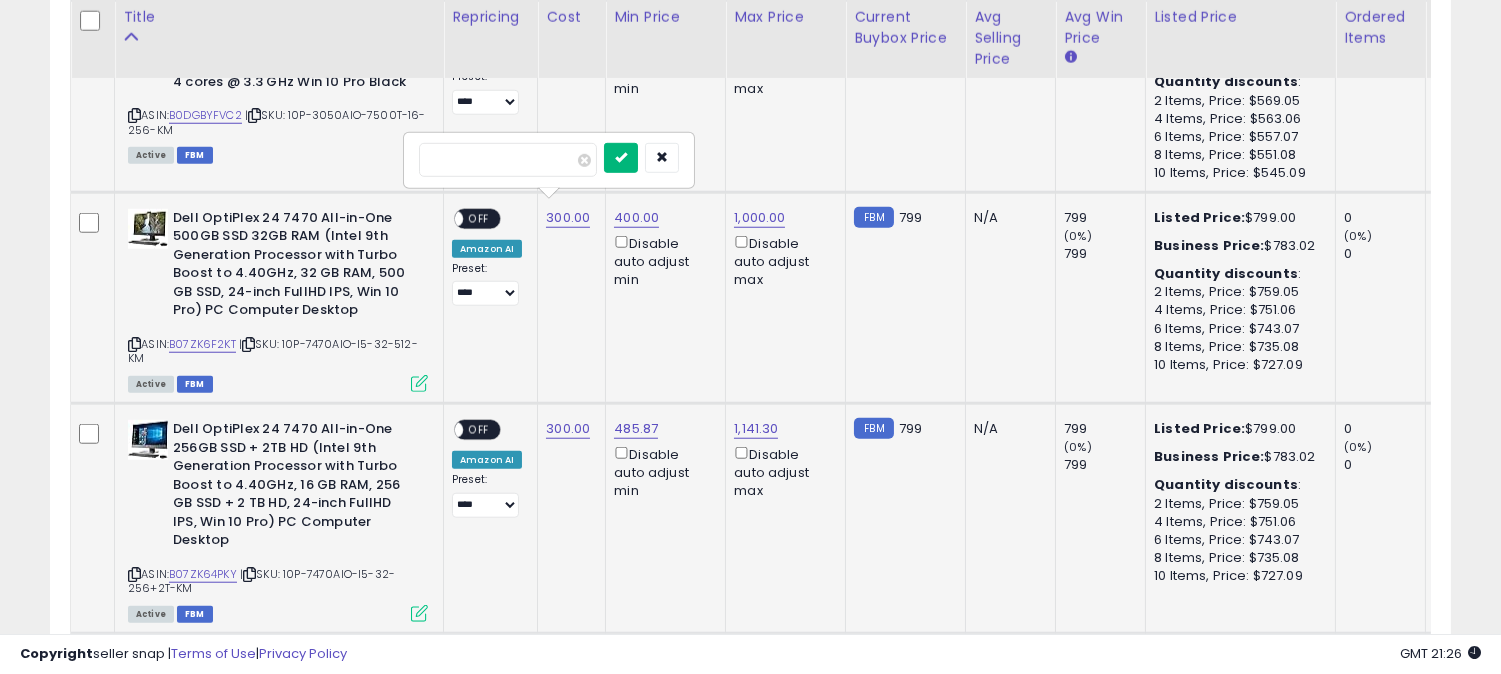 type on "***" 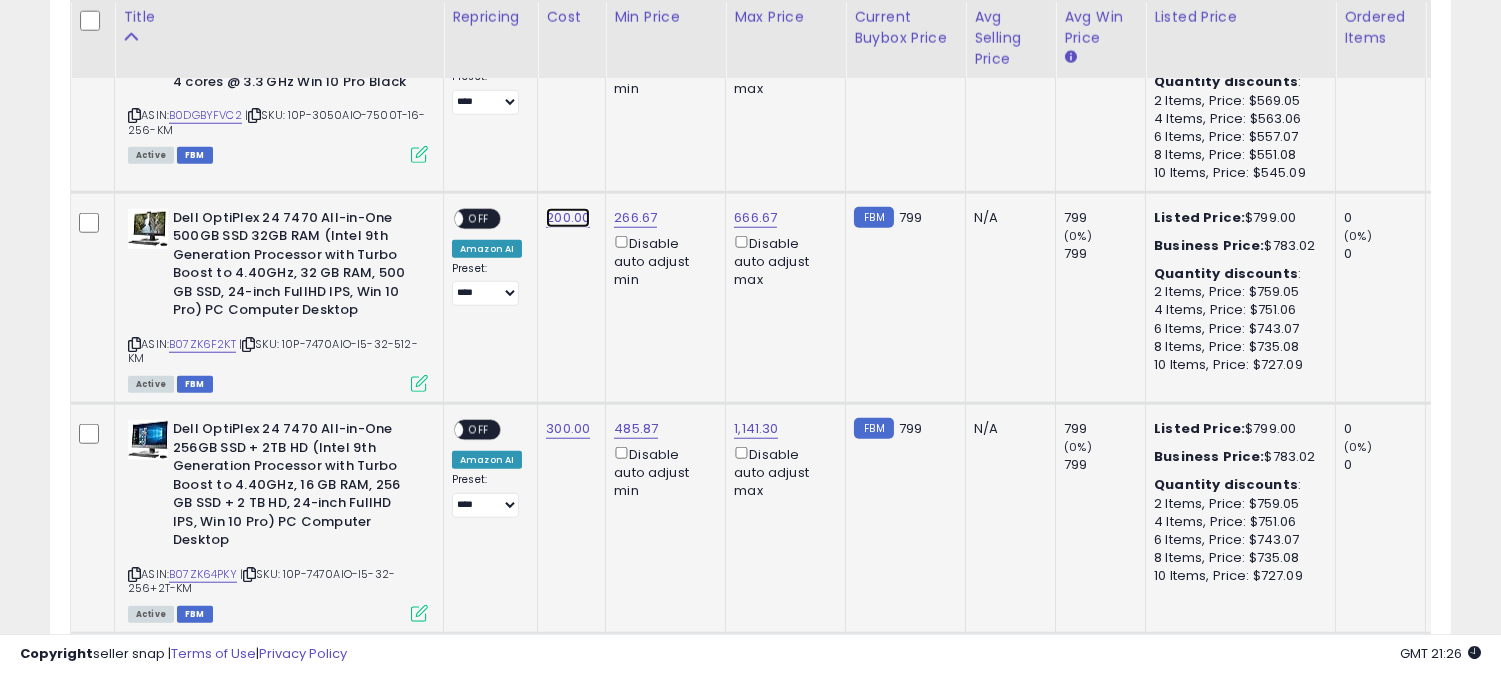 click on "200.00" at bounding box center (568, 218) 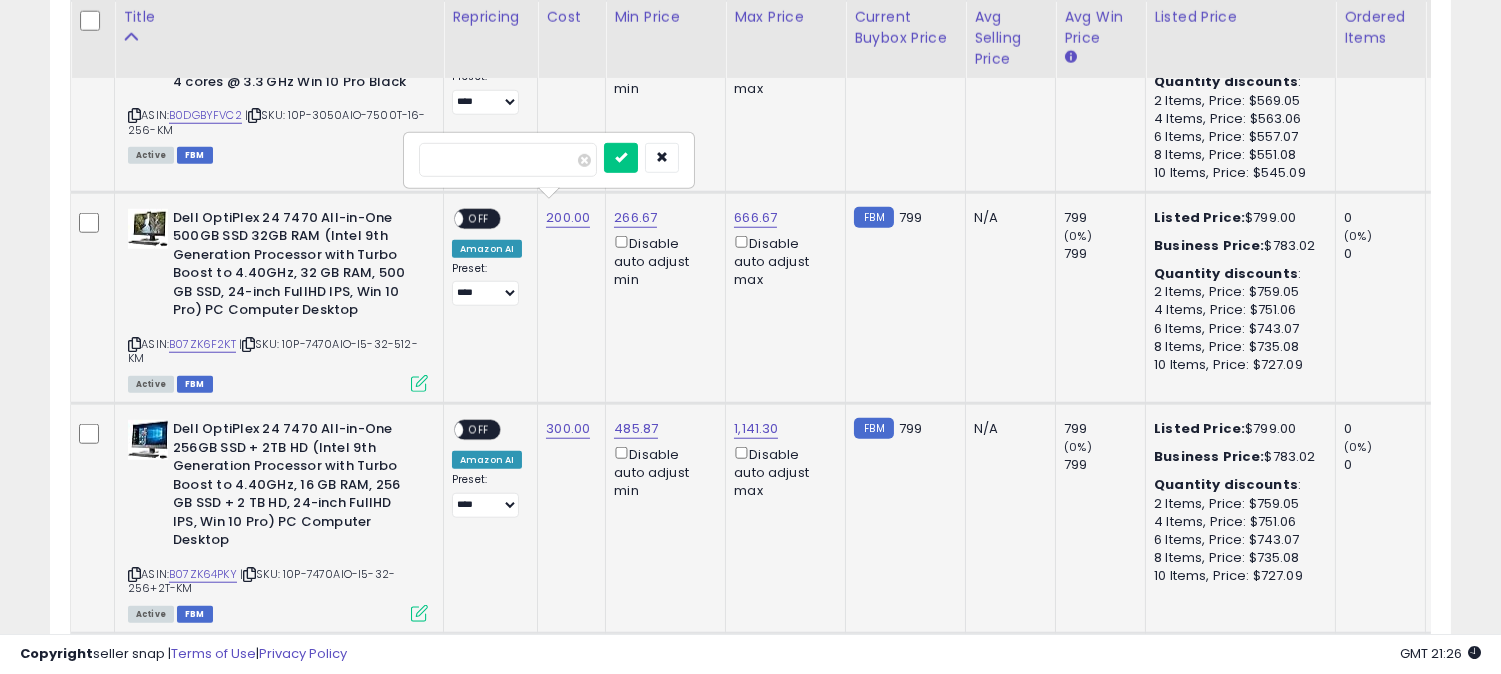 click on "******" at bounding box center (508, 160) 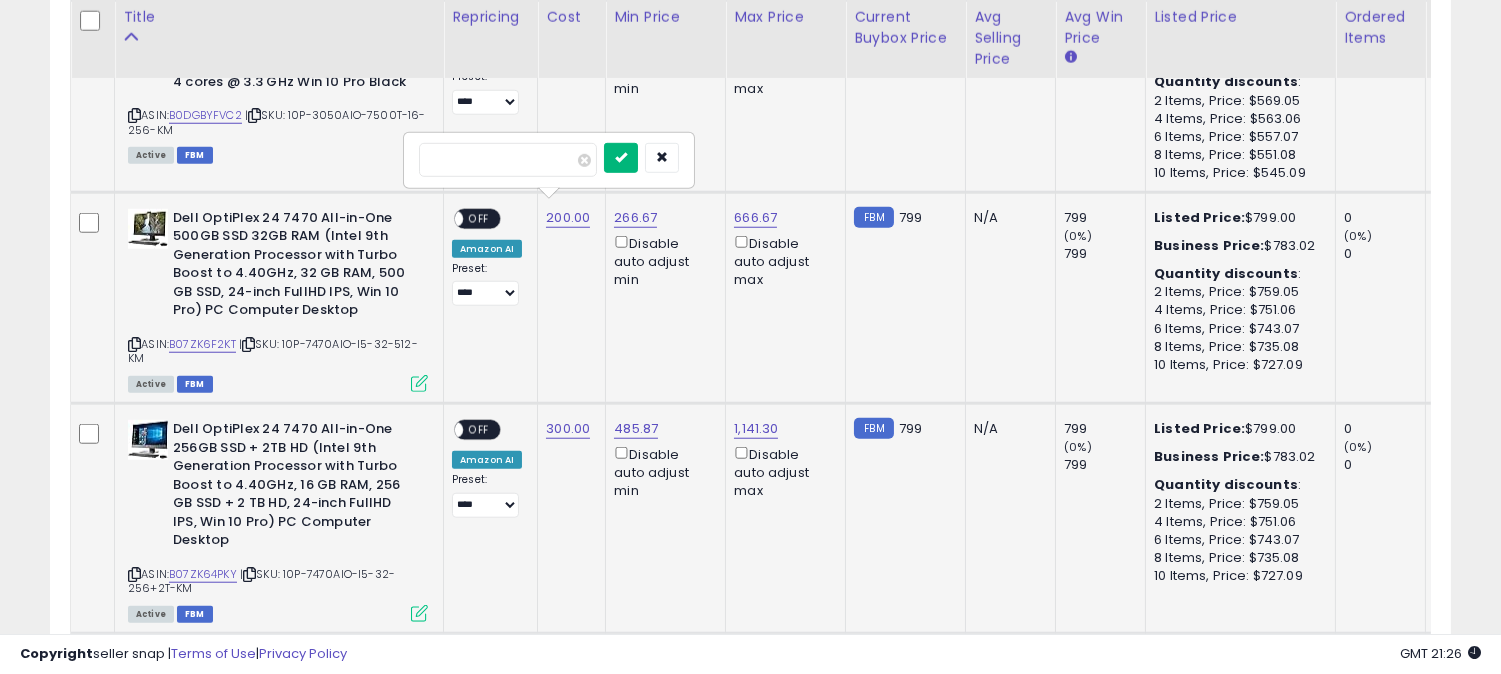 type on "***" 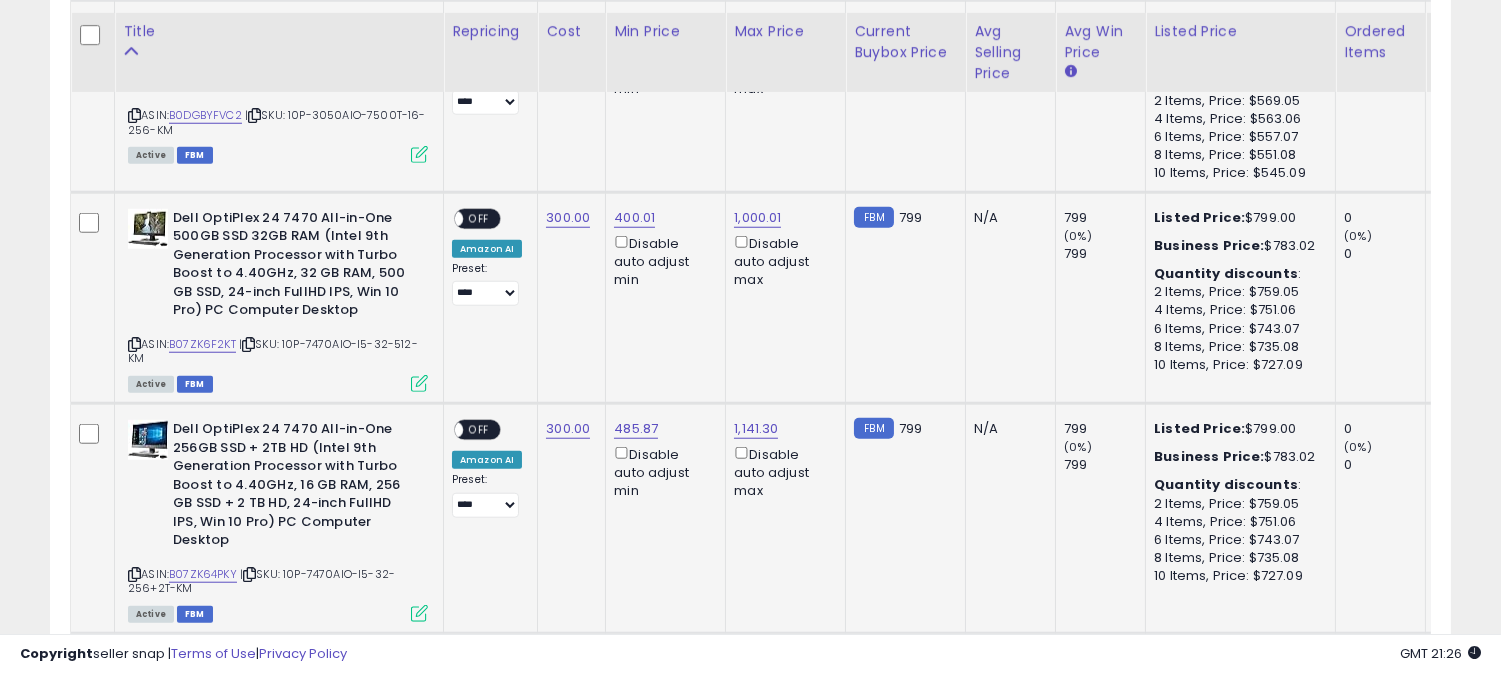scroll, scrollTop: 3457, scrollLeft: 0, axis: vertical 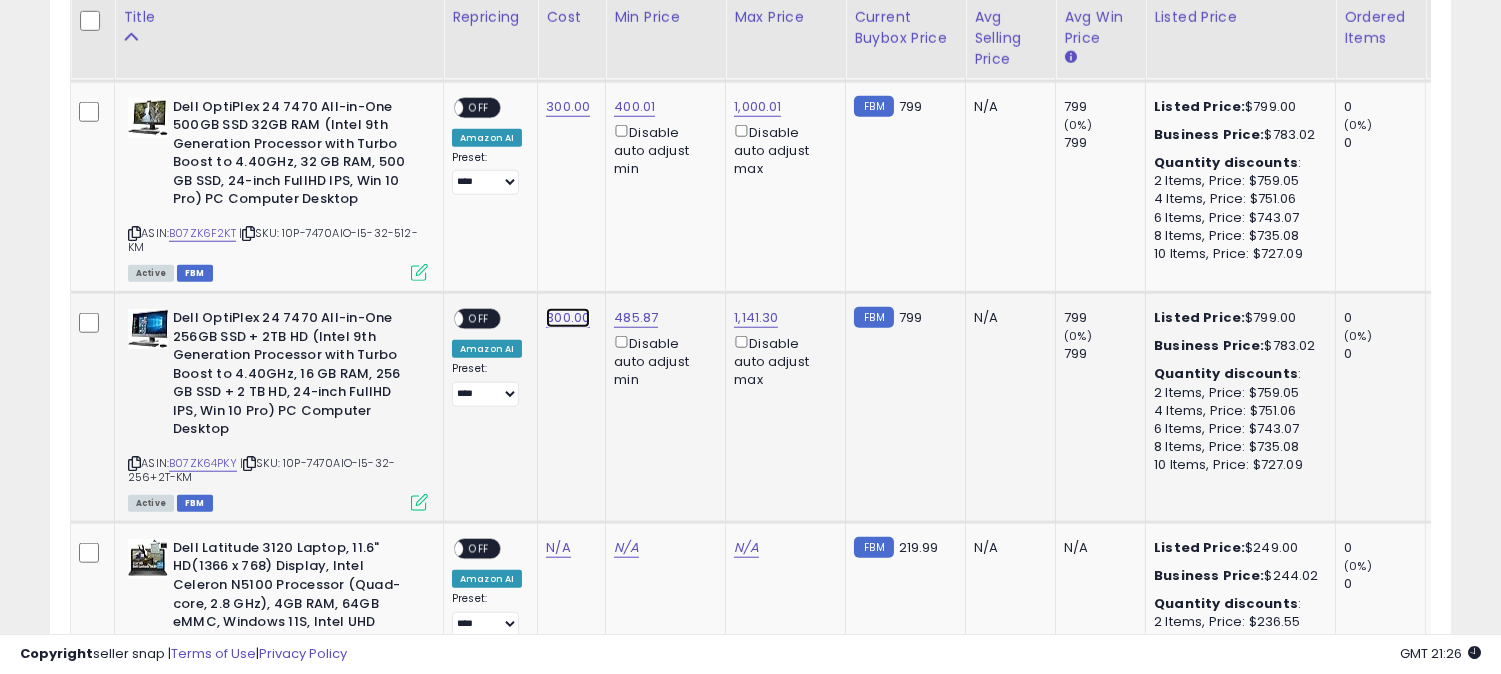 click on "300.00" at bounding box center (566, -2383) 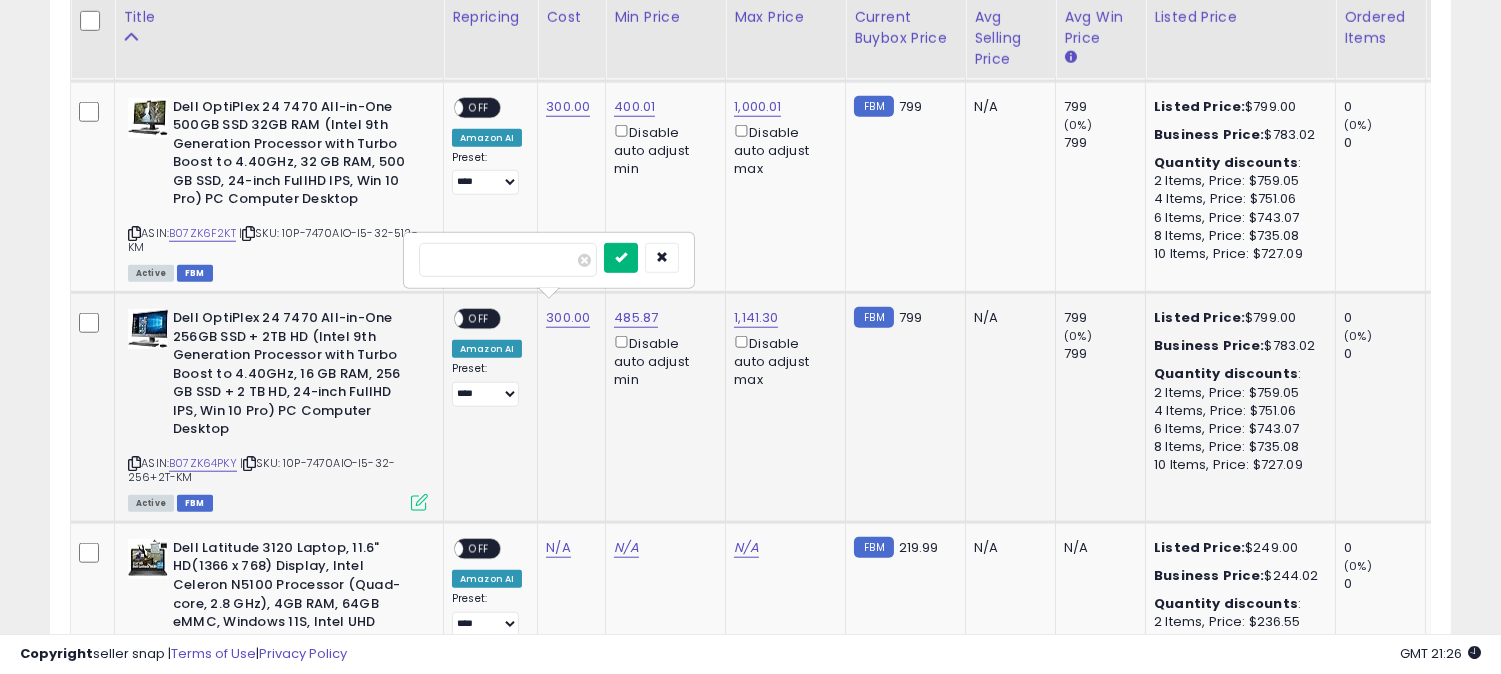 click at bounding box center [621, 257] 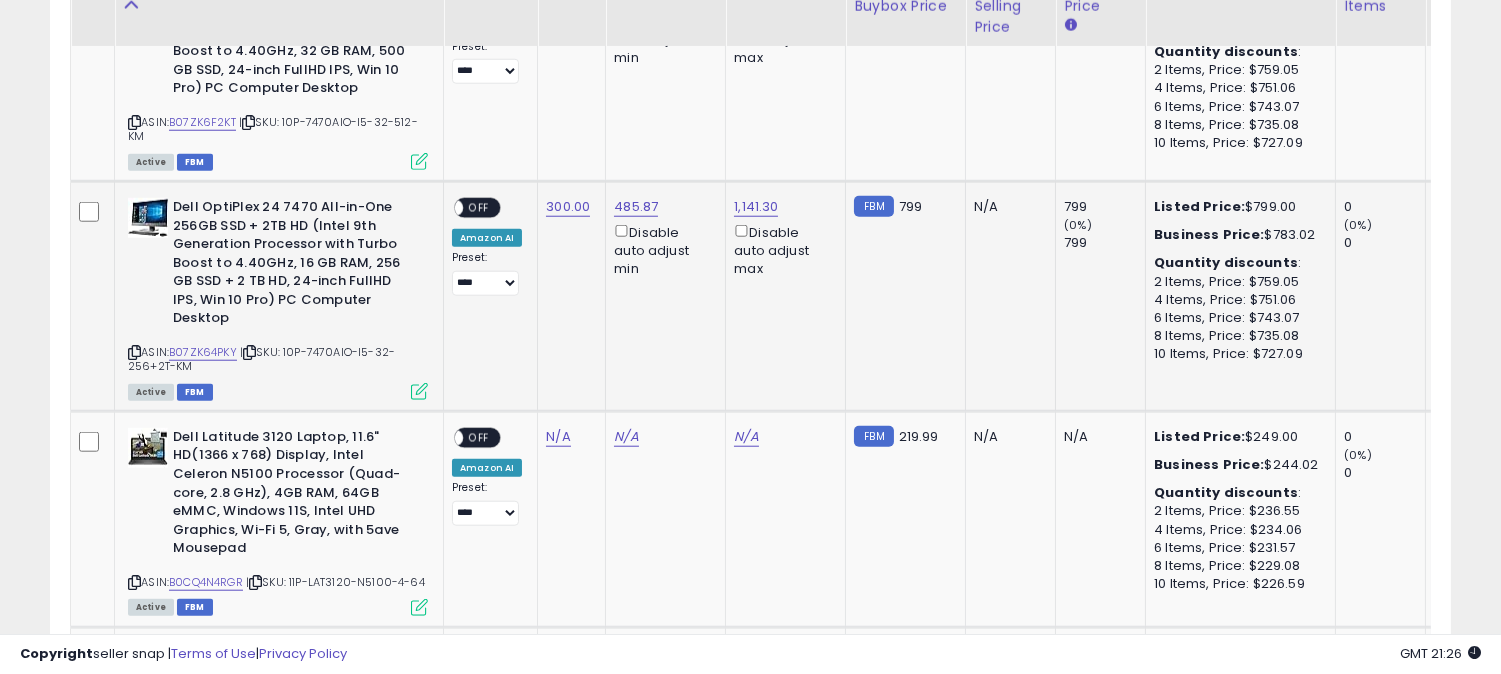 scroll, scrollTop: 3346, scrollLeft: 0, axis: vertical 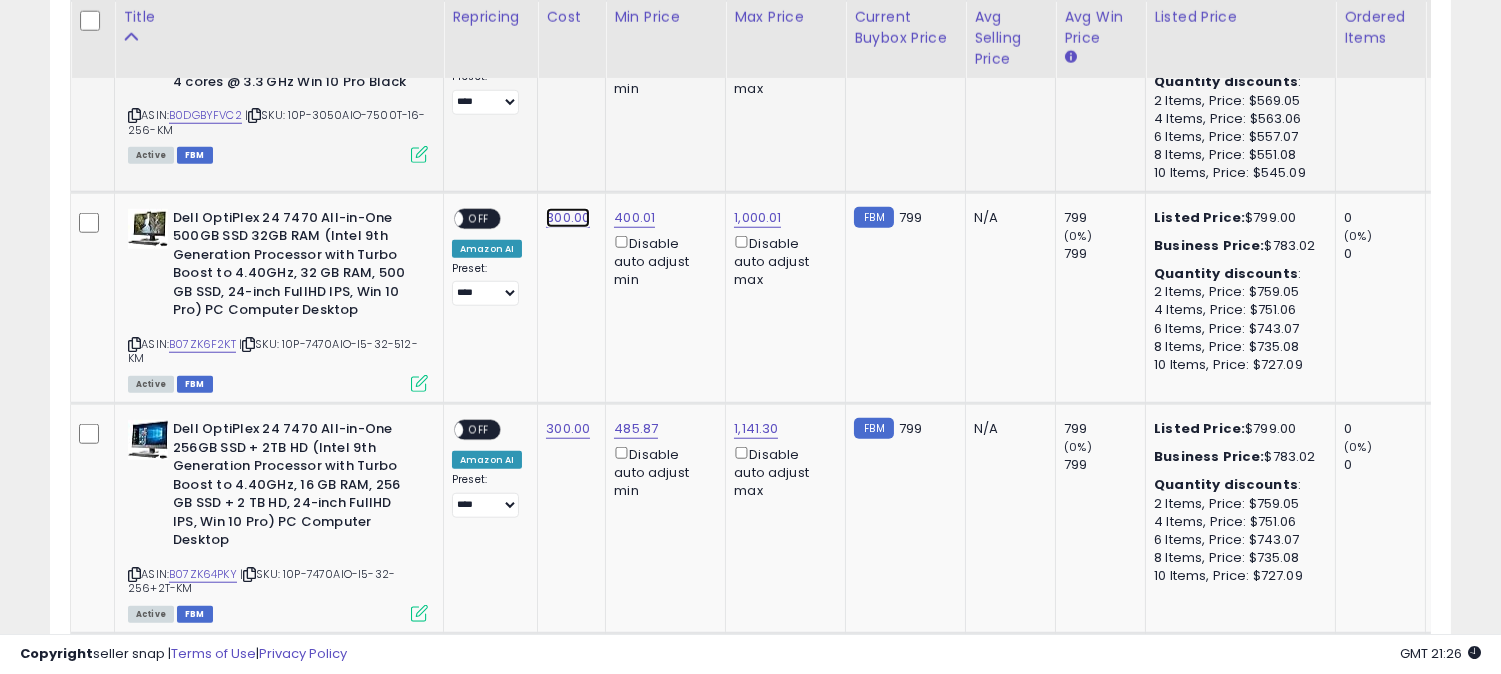 click on "300.00" at bounding box center [566, -2272] 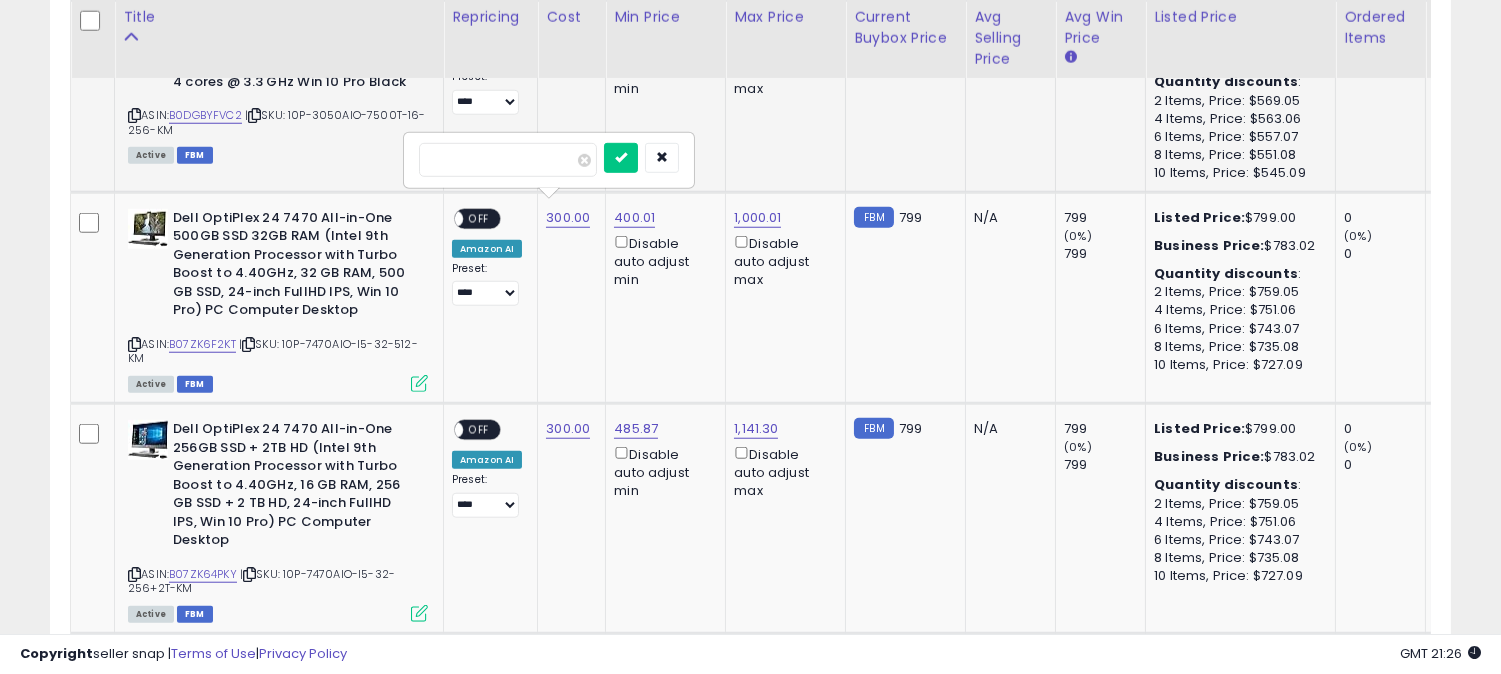 click on "******" at bounding box center [508, 160] 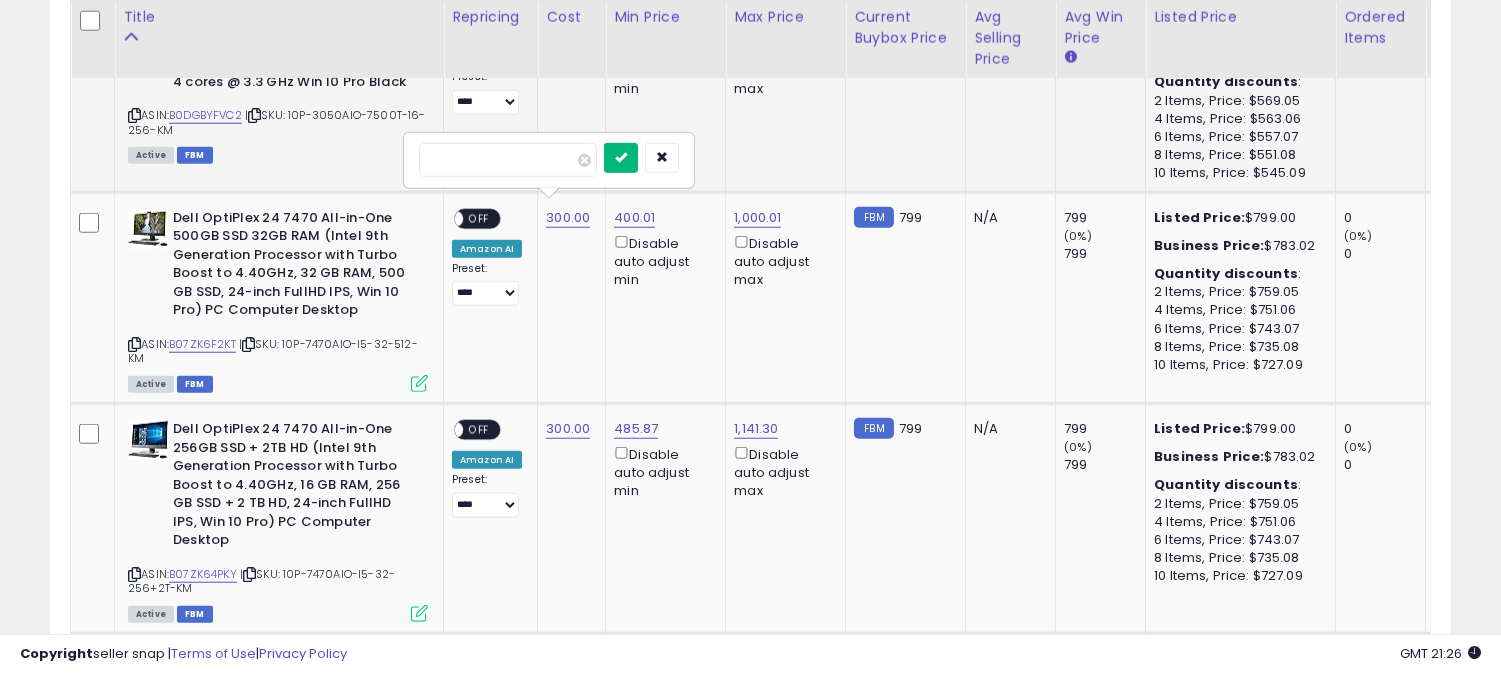 type on "***" 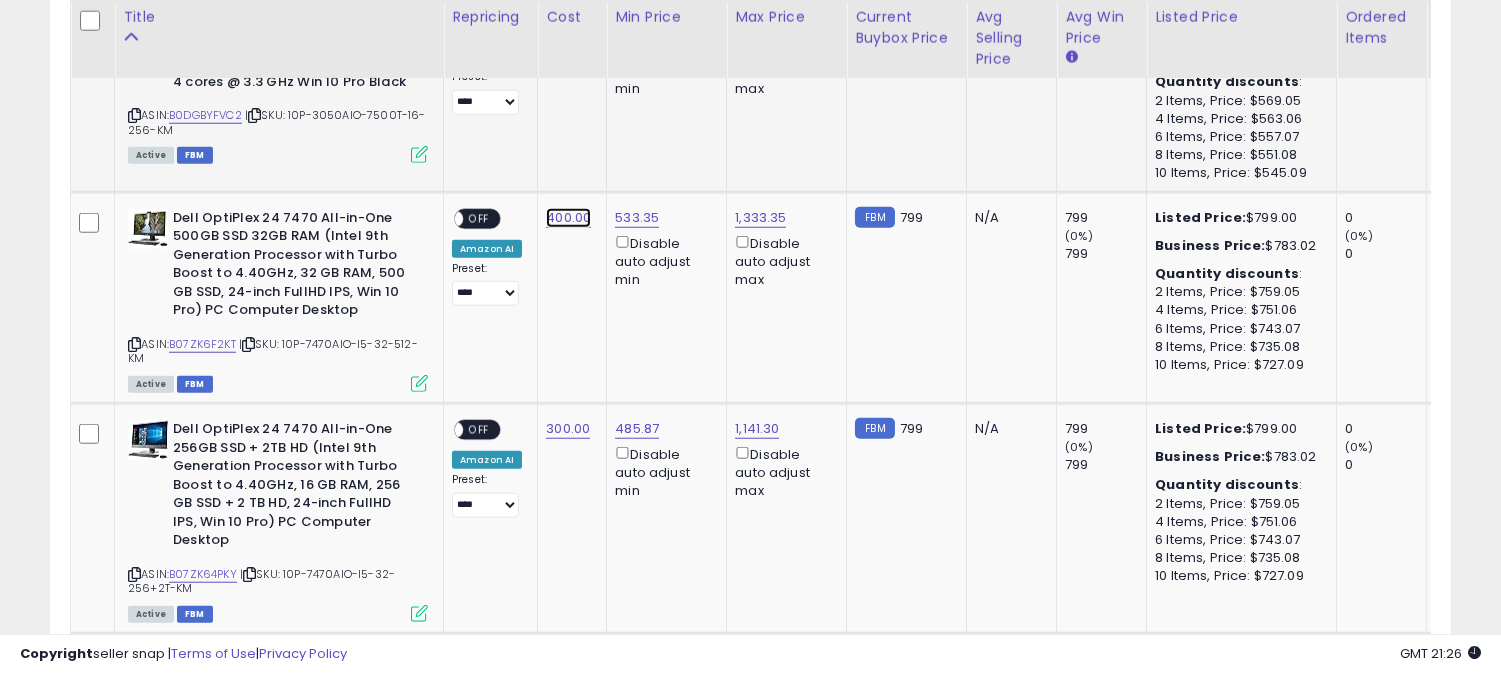 click on "400.00" at bounding box center [568, 218] 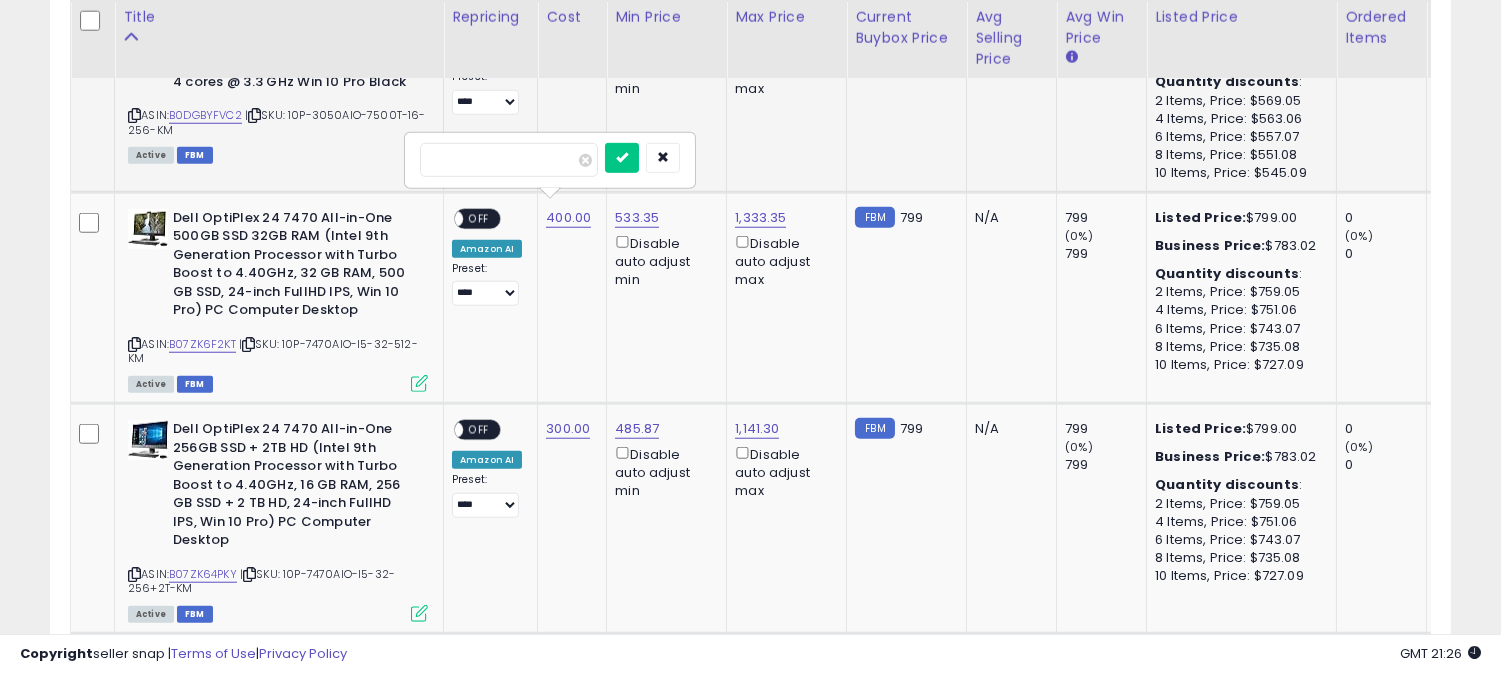 click on "******" at bounding box center [509, 160] 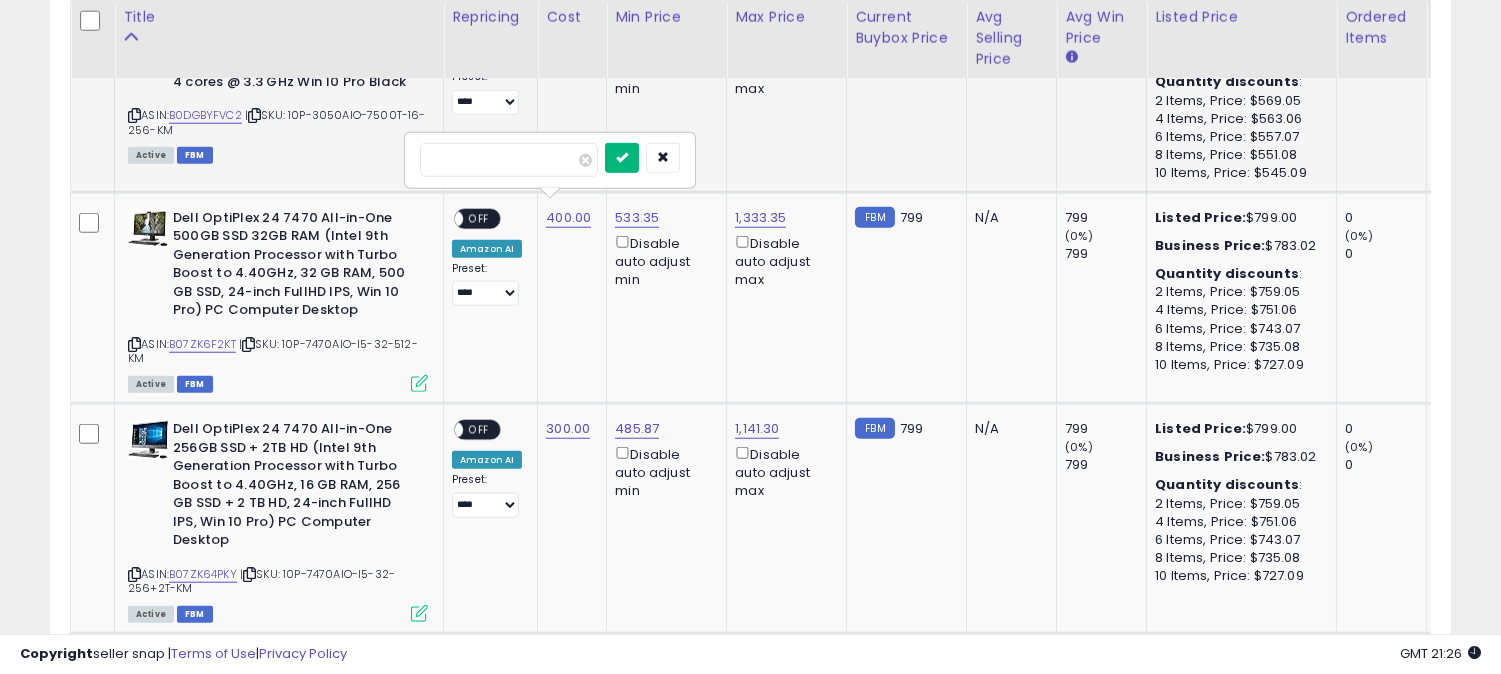 type on "***" 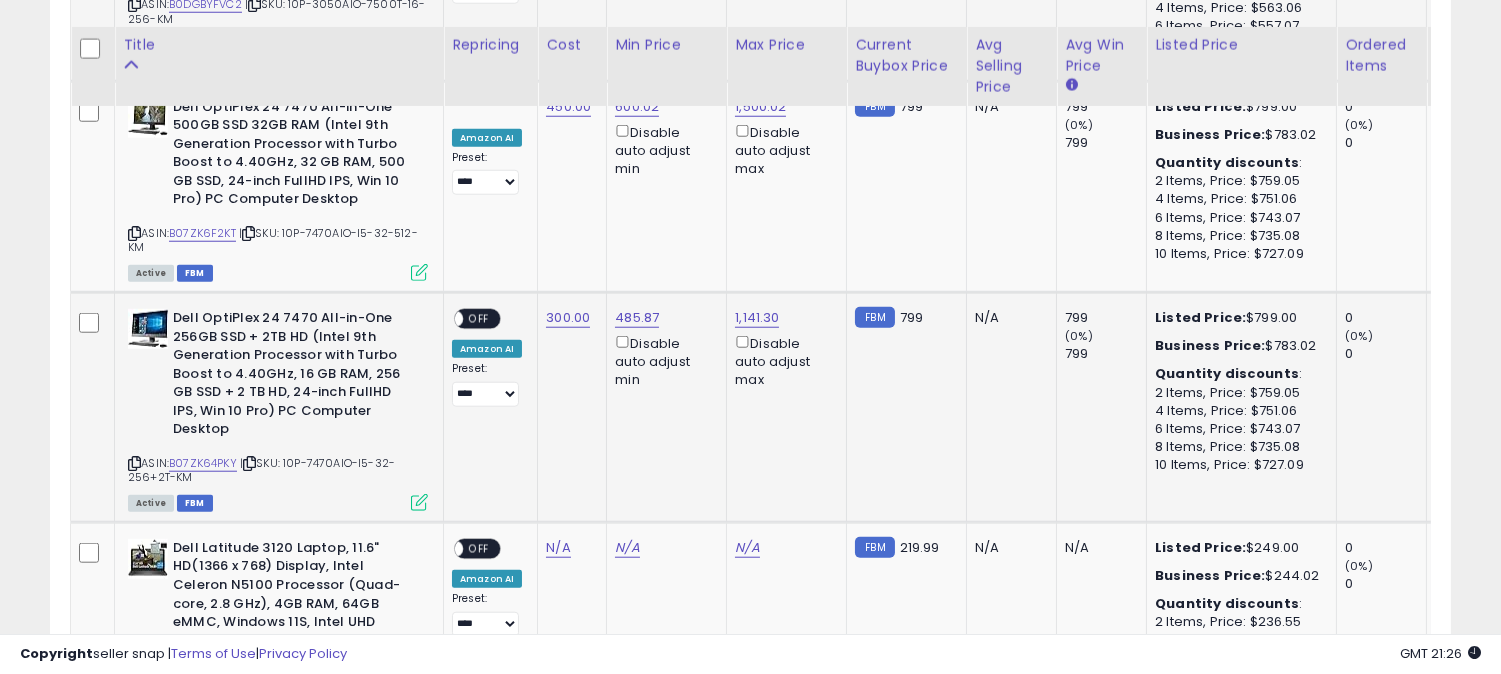 scroll, scrollTop: 3568, scrollLeft: 0, axis: vertical 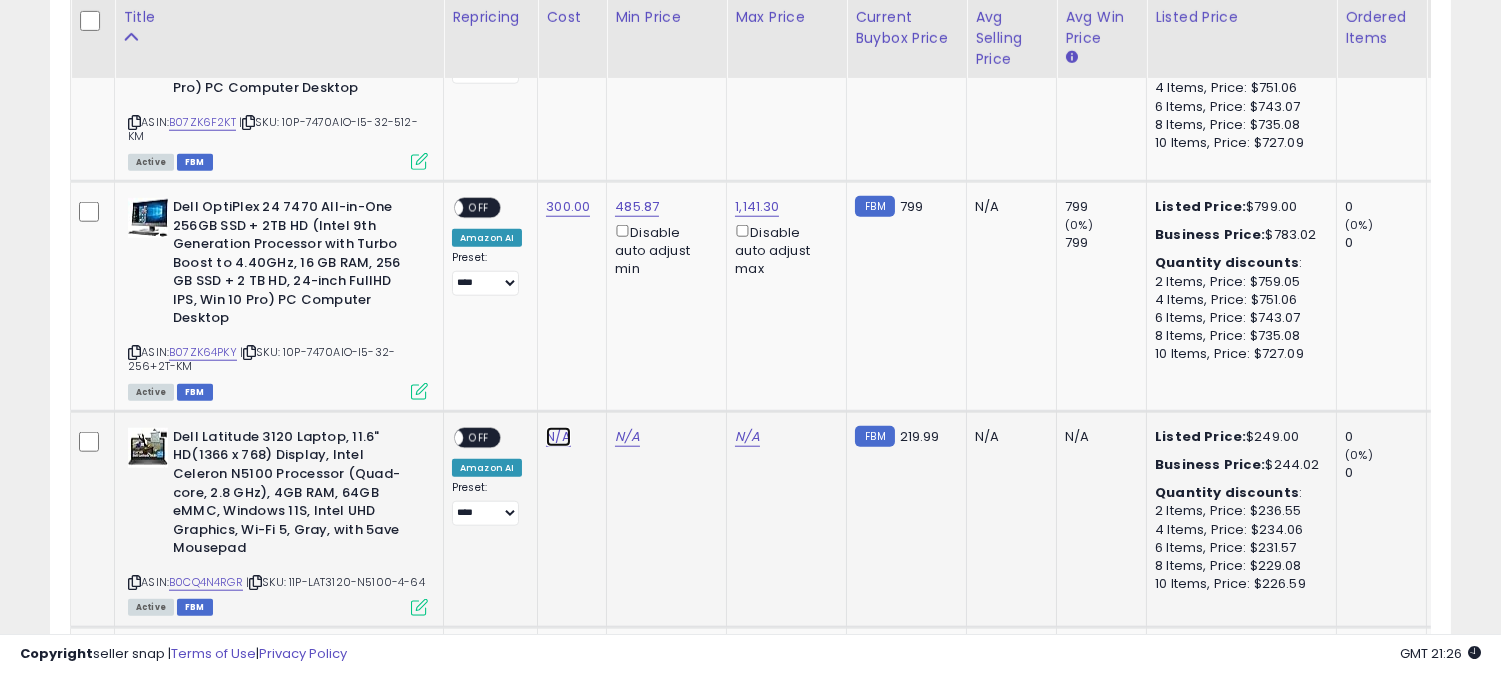 click on "N/A" at bounding box center (558, 437) 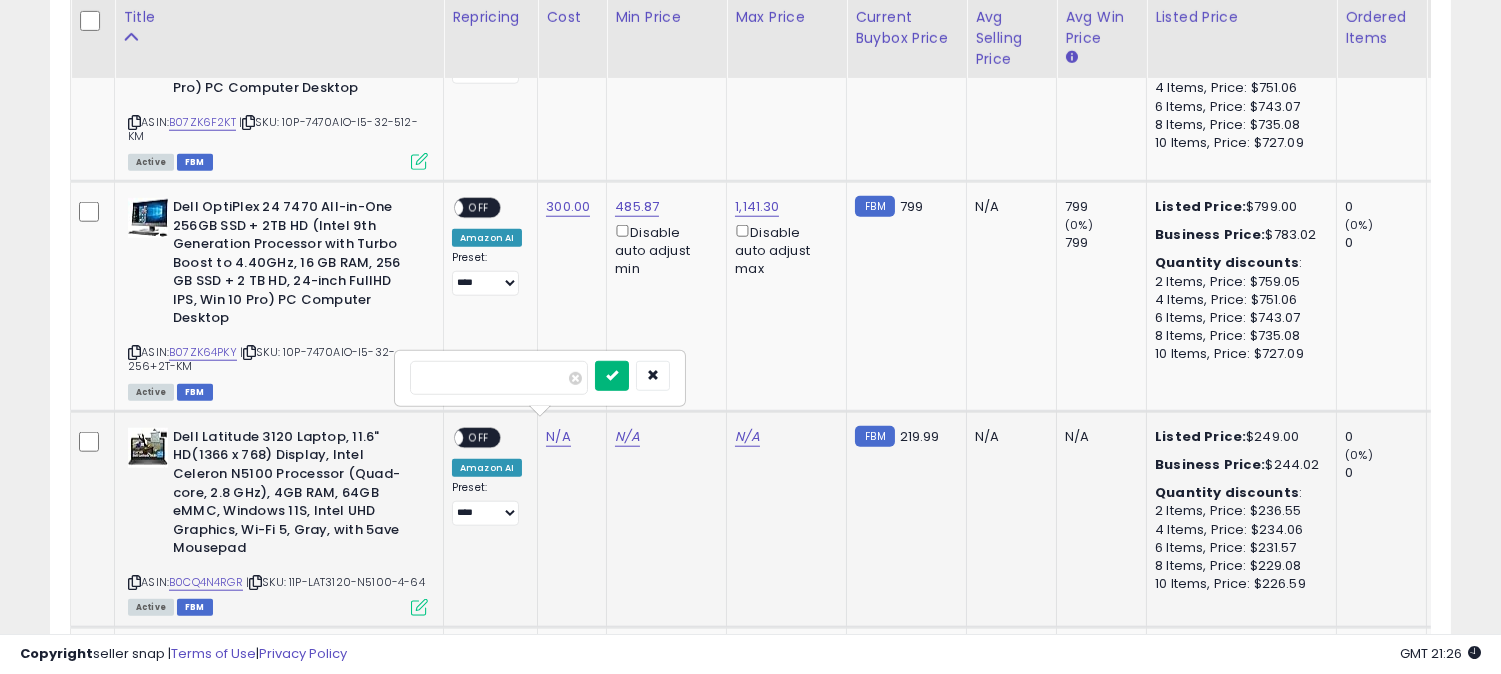 type on "***" 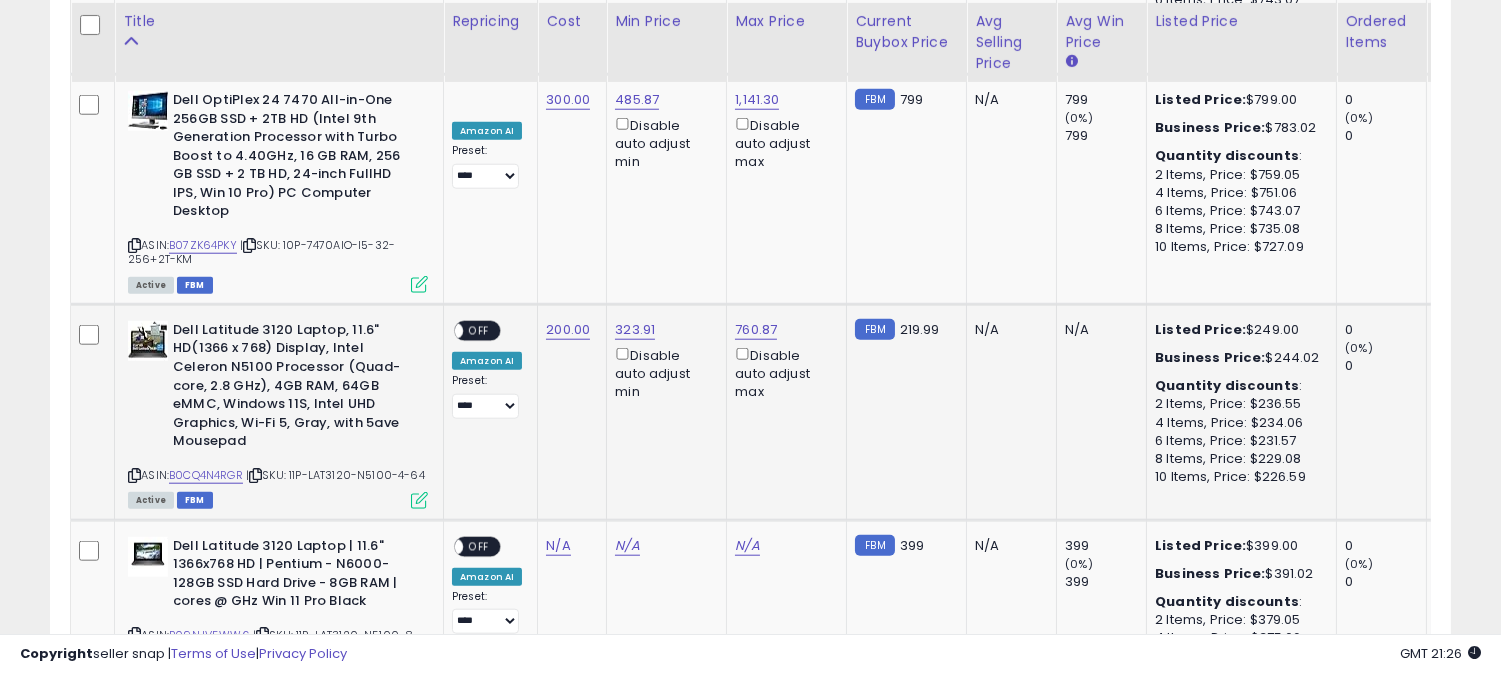 scroll, scrollTop: 3680, scrollLeft: 0, axis: vertical 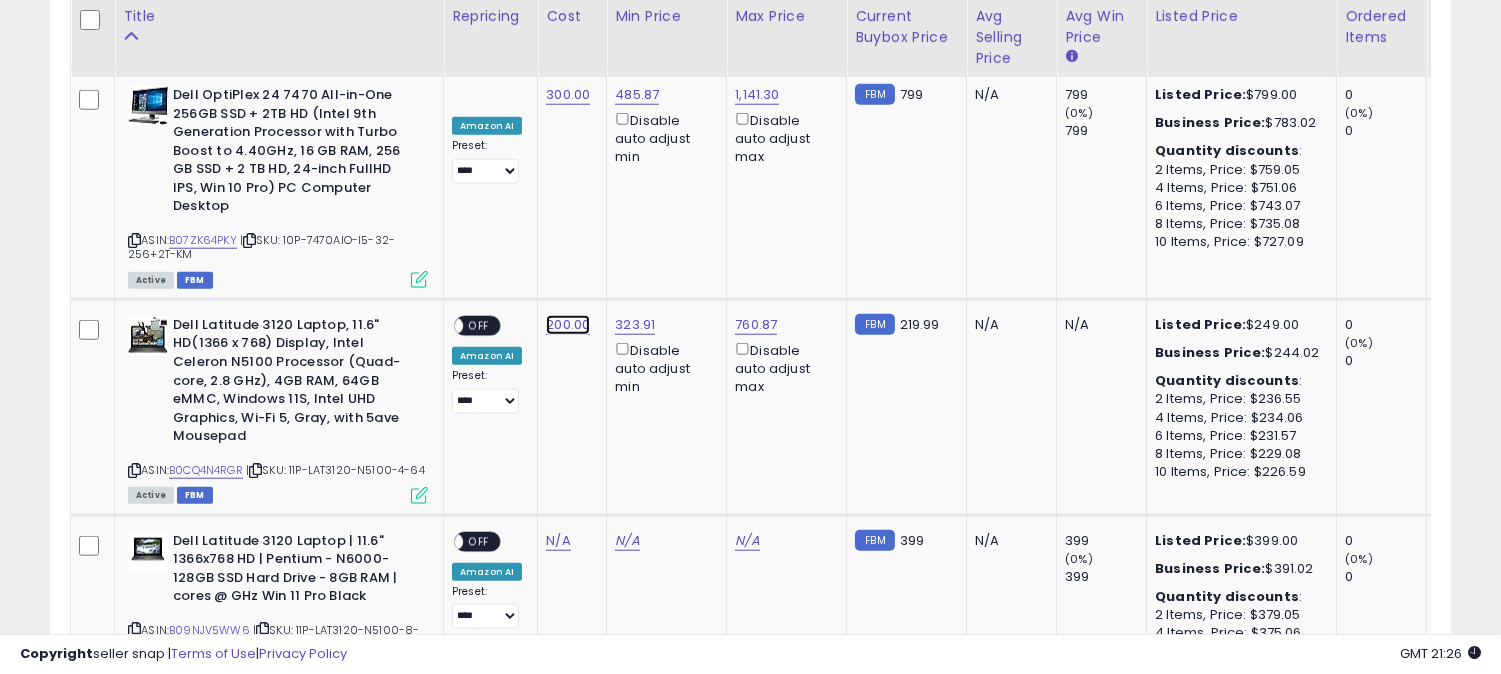 click on "200.00" at bounding box center [566, -2606] 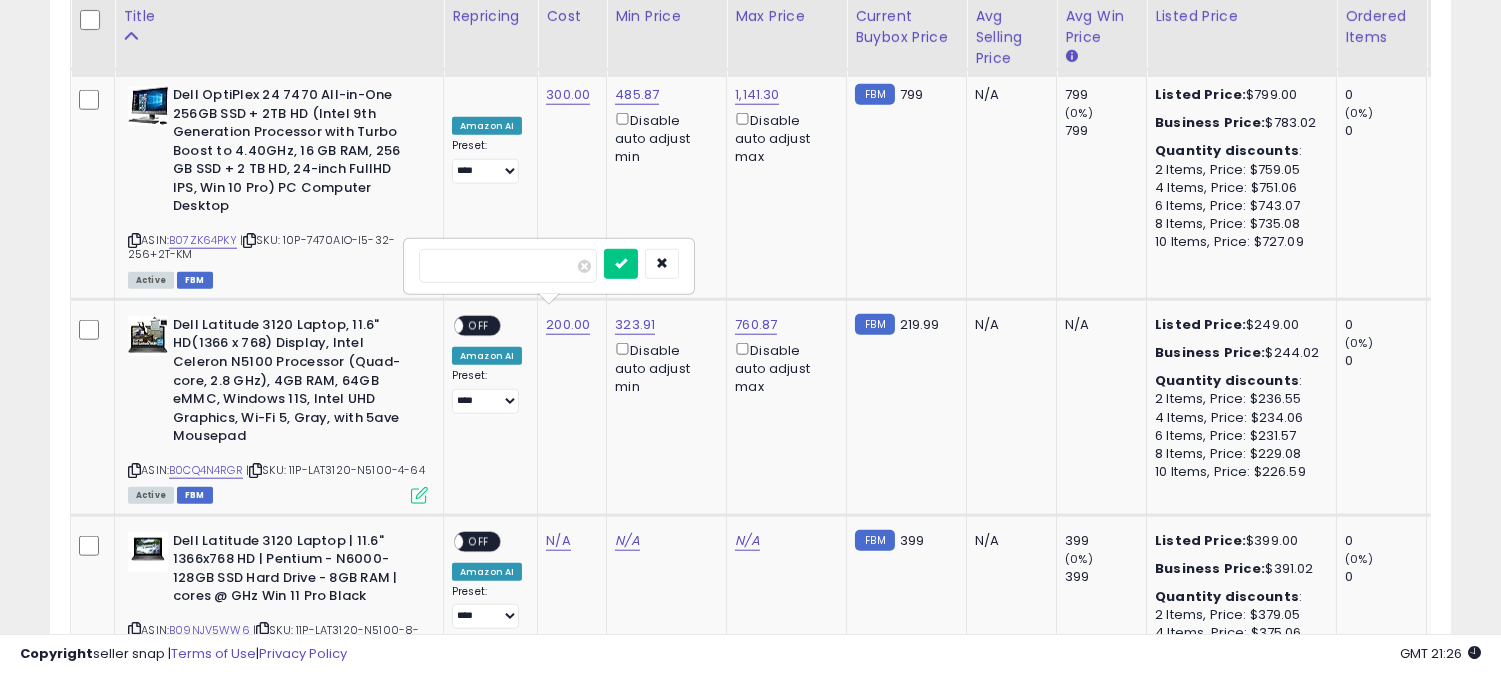 click on "******" at bounding box center (508, 266) 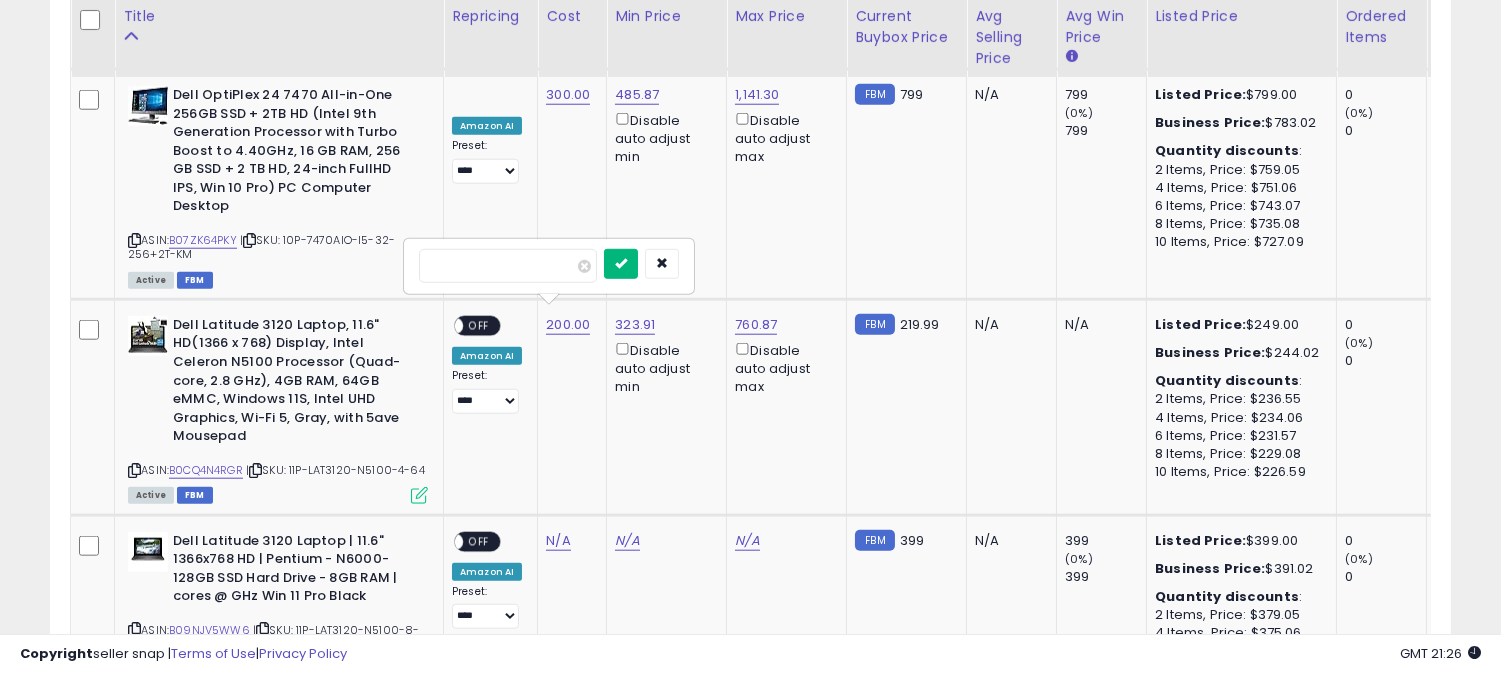 type on "***" 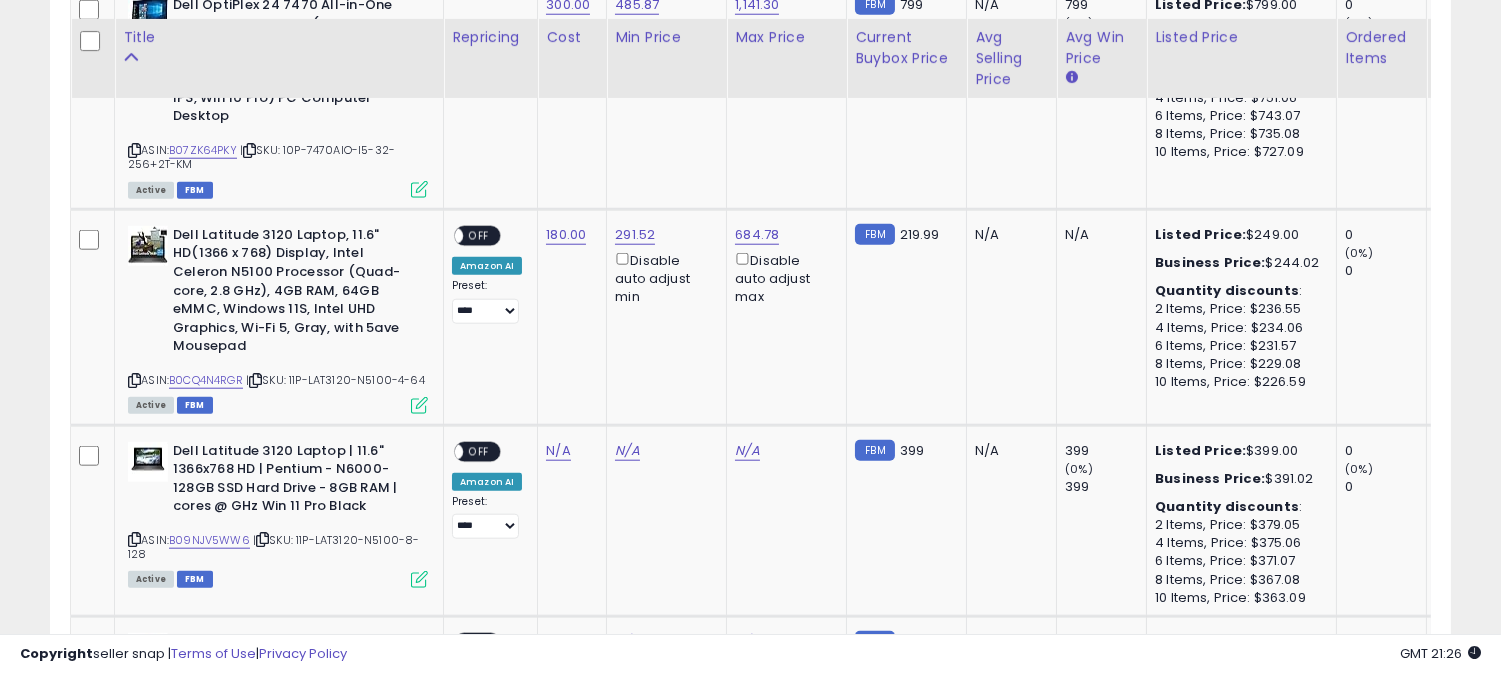 scroll, scrollTop: 3791, scrollLeft: 0, axis: vertical 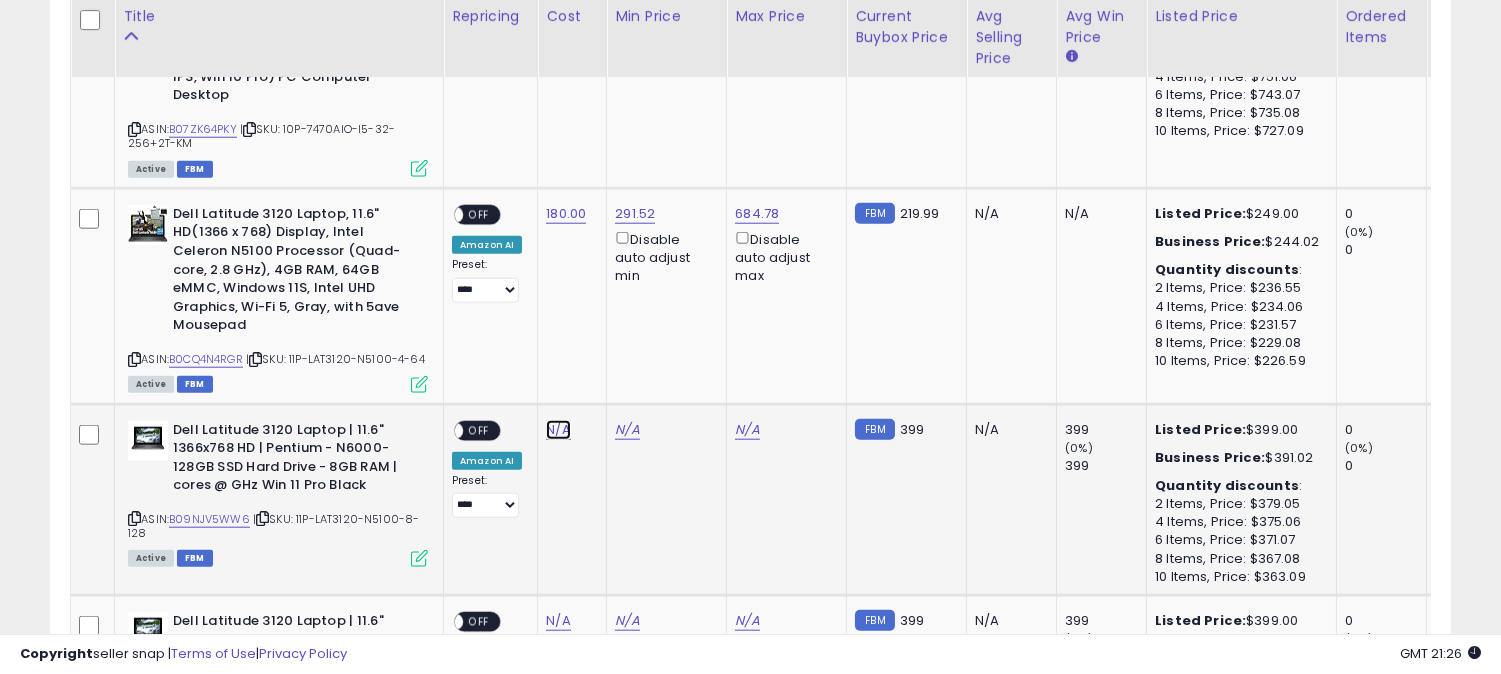 click on "N/A" at bounding box center [558, 430] 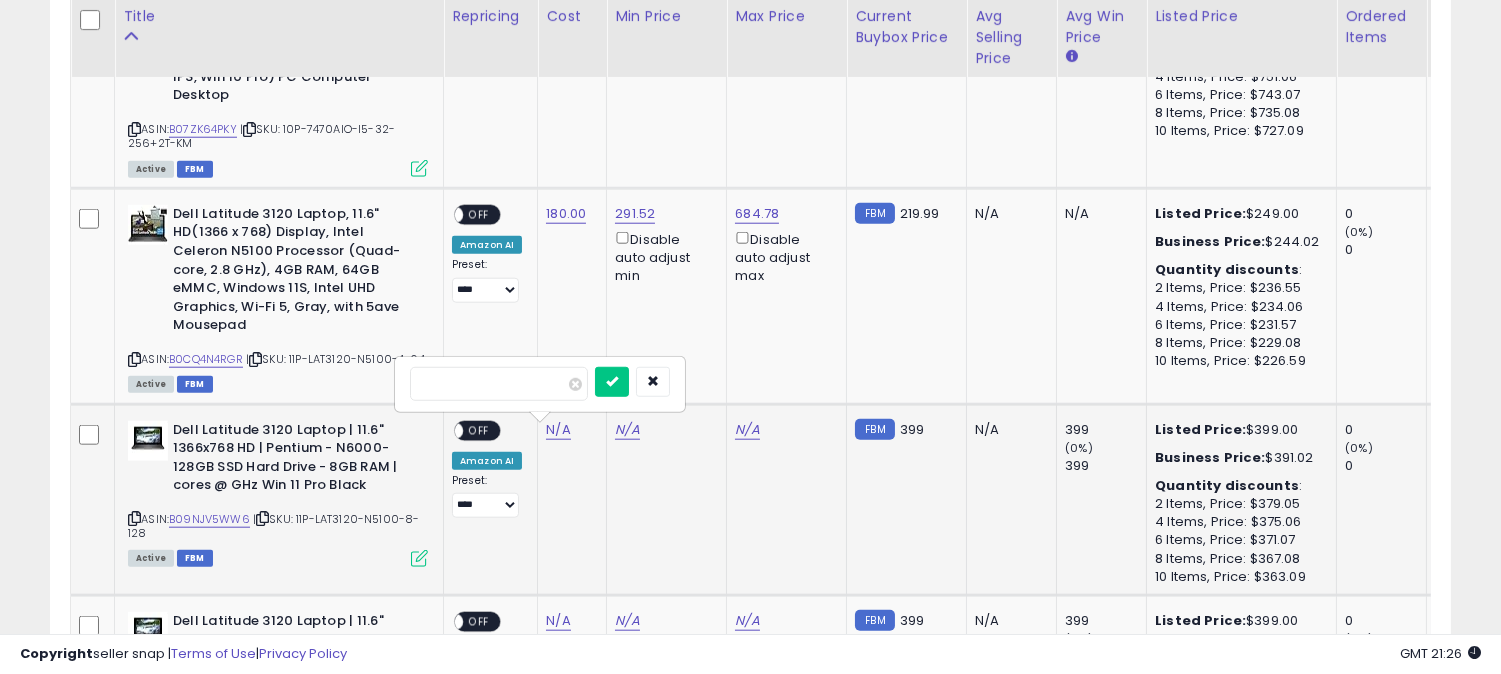 type on "***" 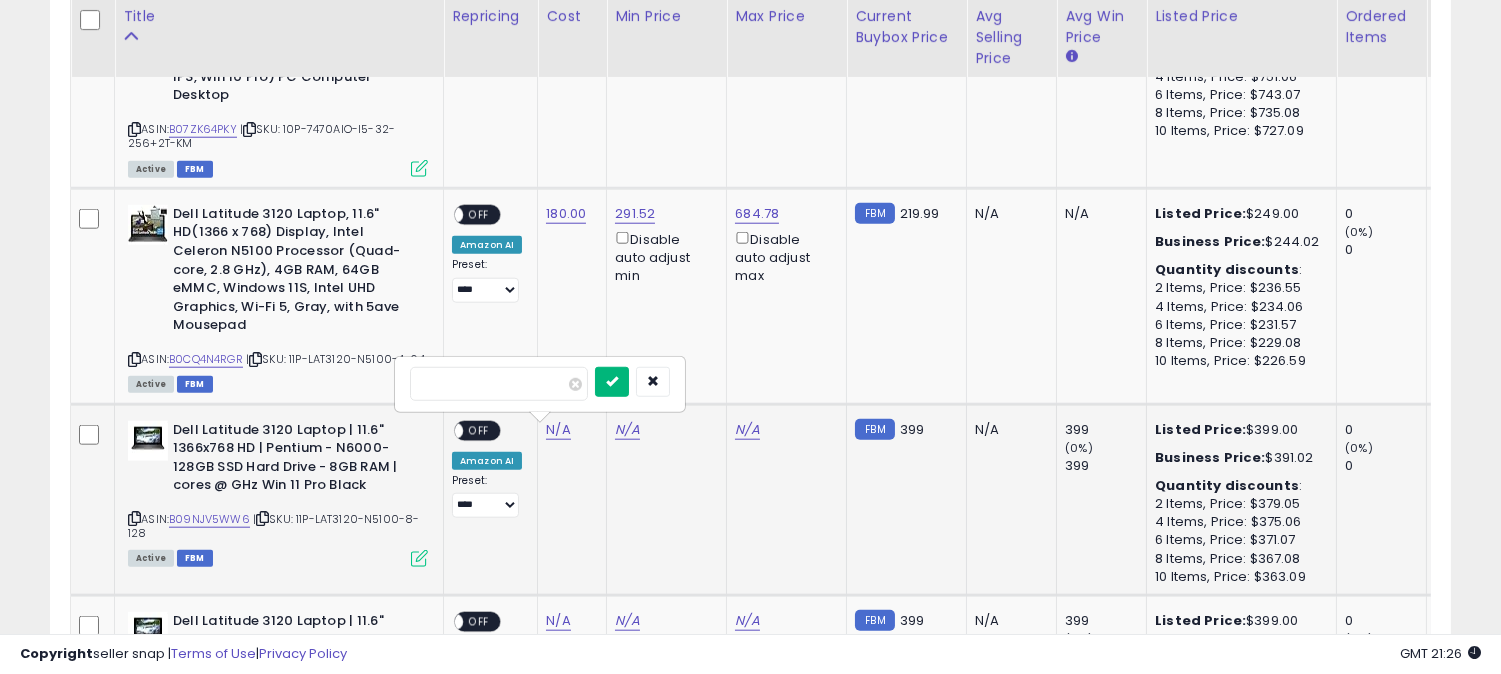 click at bounding box center [612, 381] 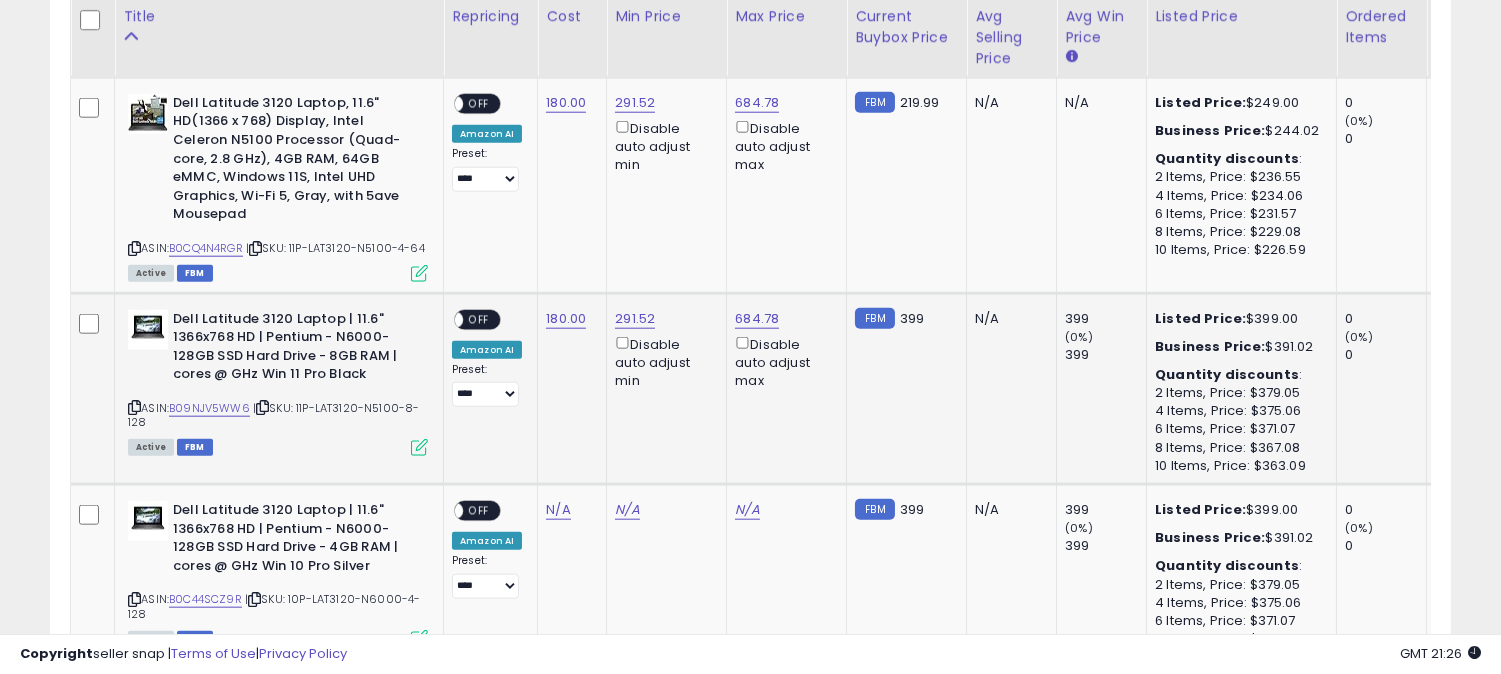 scroll, scrollTop: 4013, scrollLeft: 0, axis: vertical 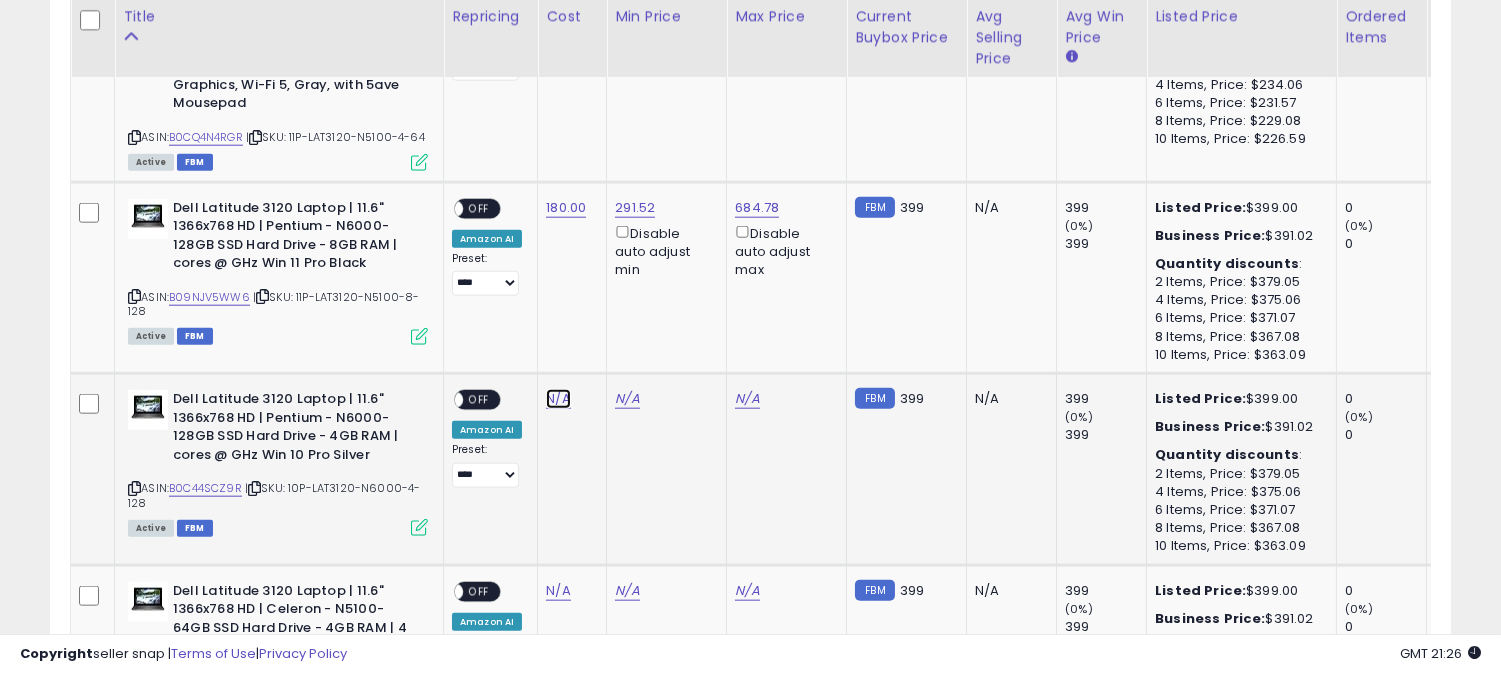 click on "N/A" at bounding box center (558, 399) 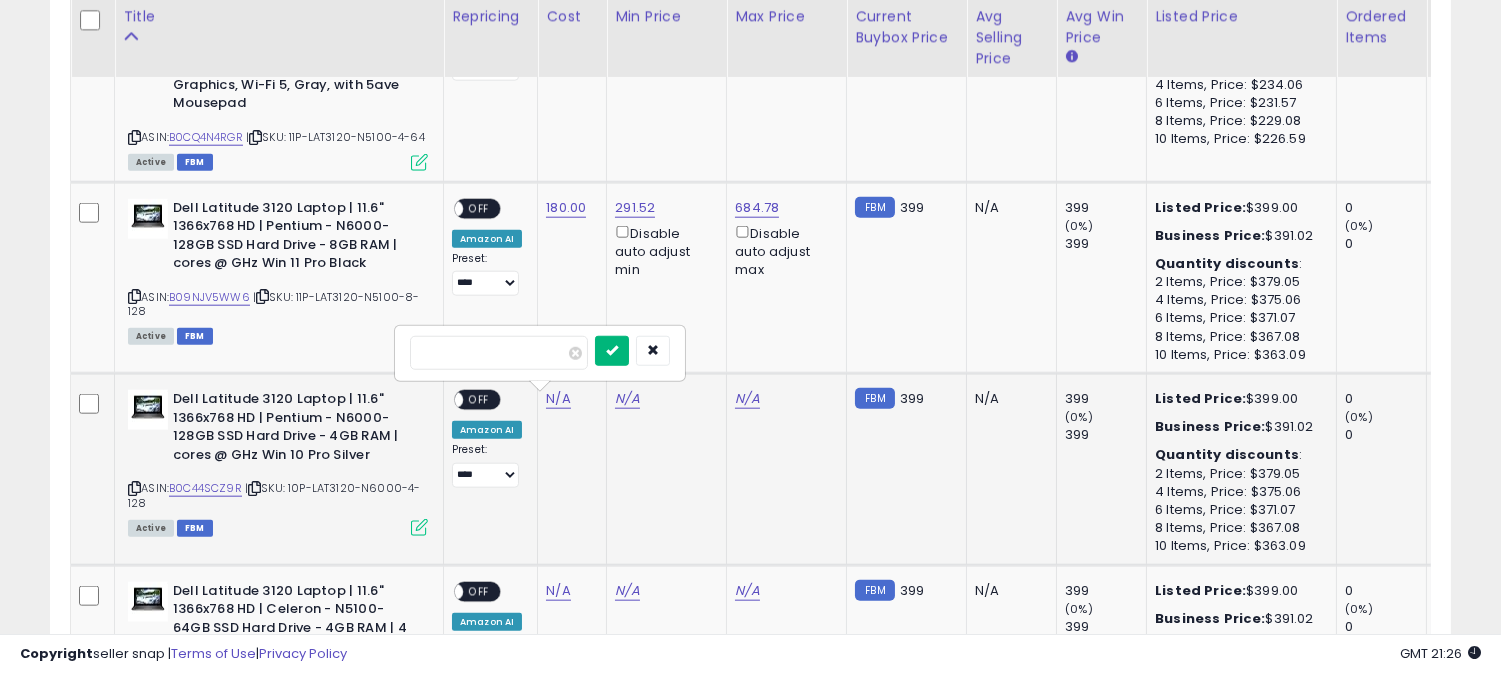 type on "***" 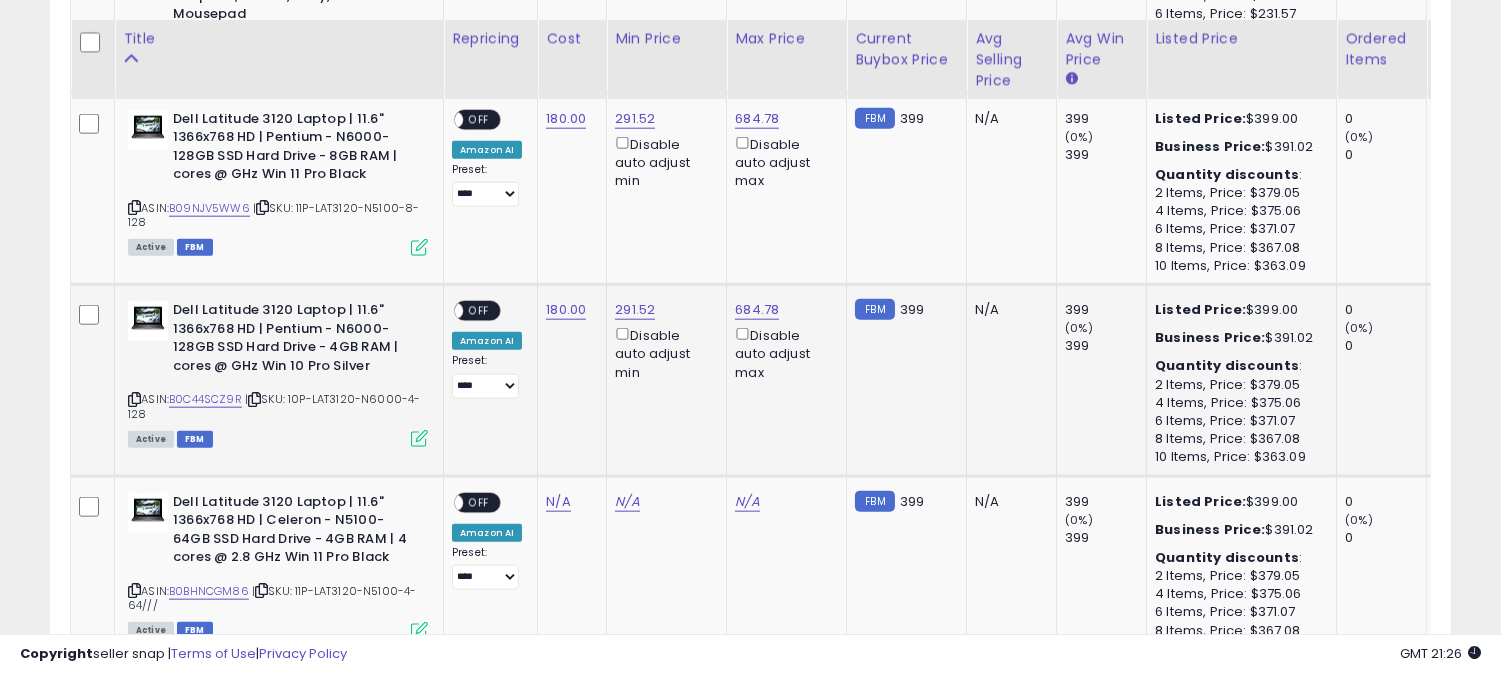 scroll, scrollTop: 4124, scrollLeft: 0, axis: vertical 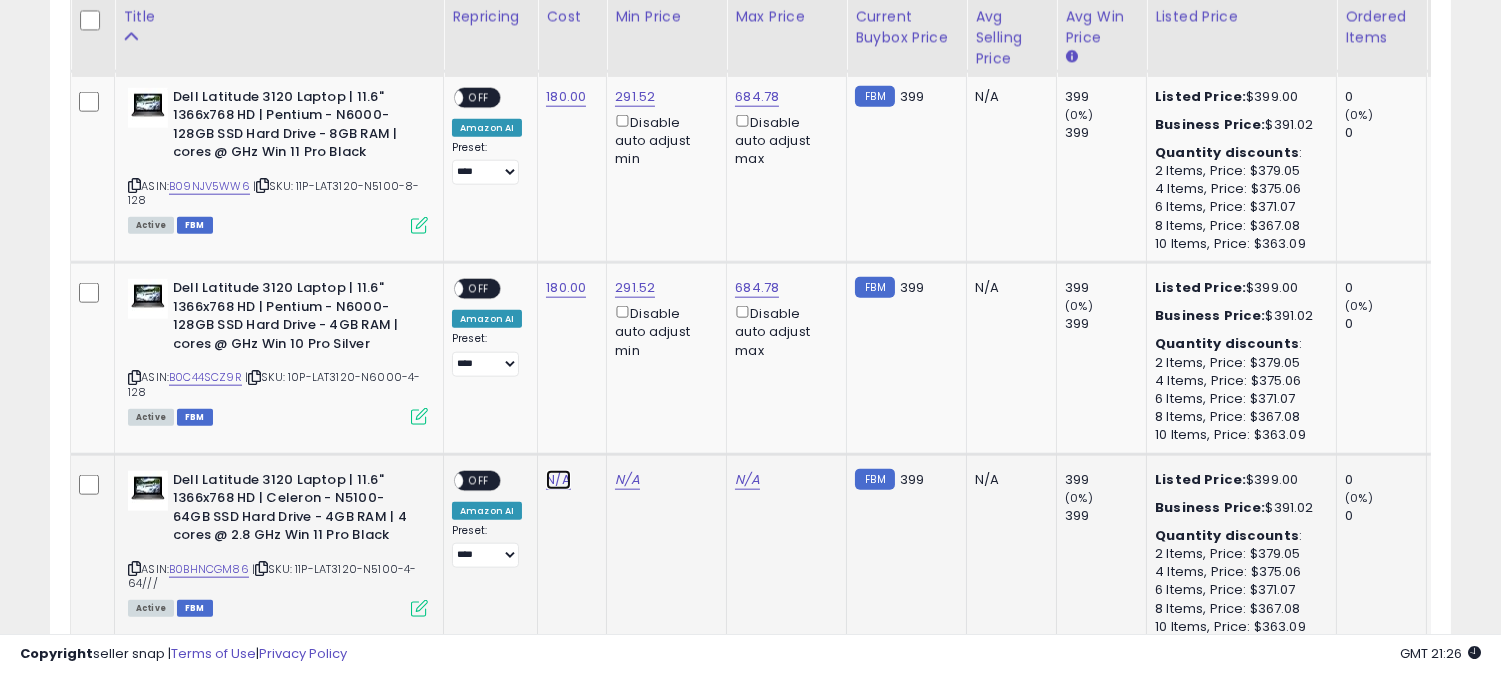 click on "N/A" at bounding box center (558, 480) 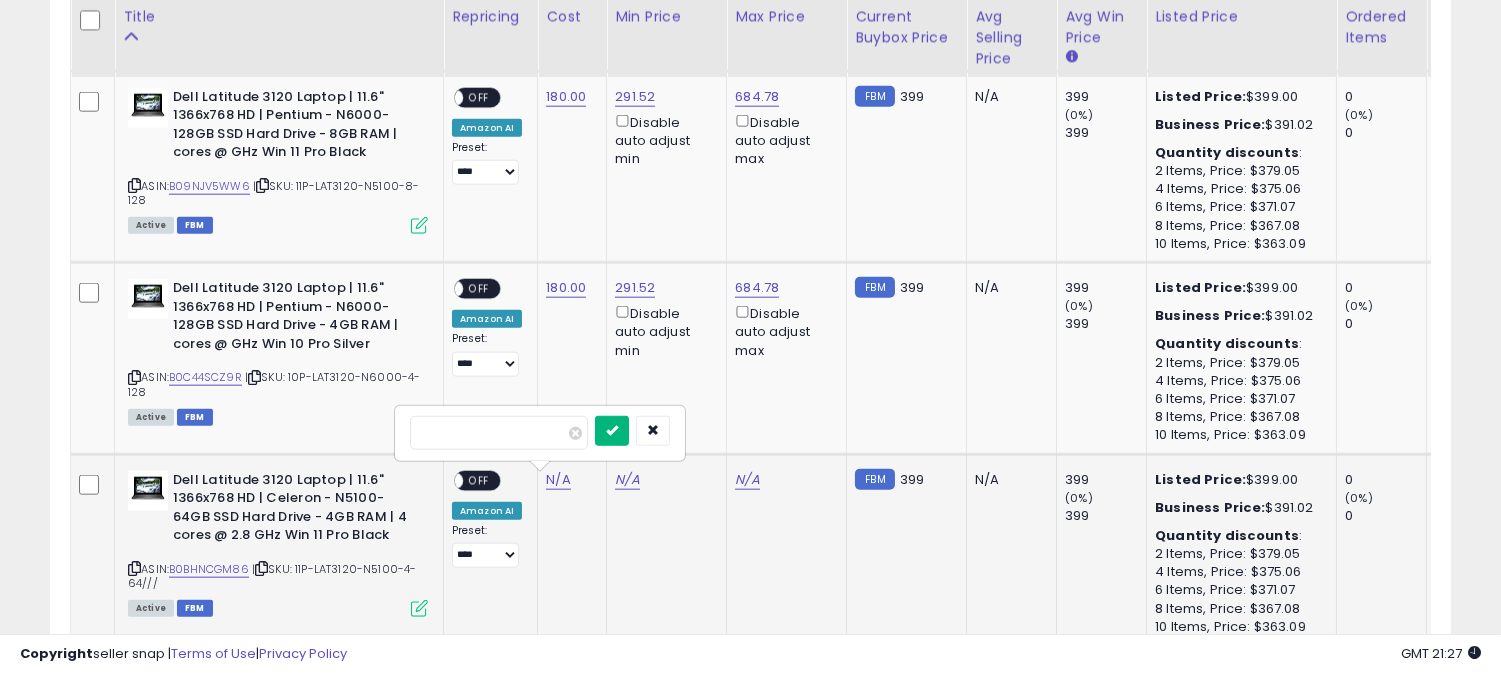 type on "***" 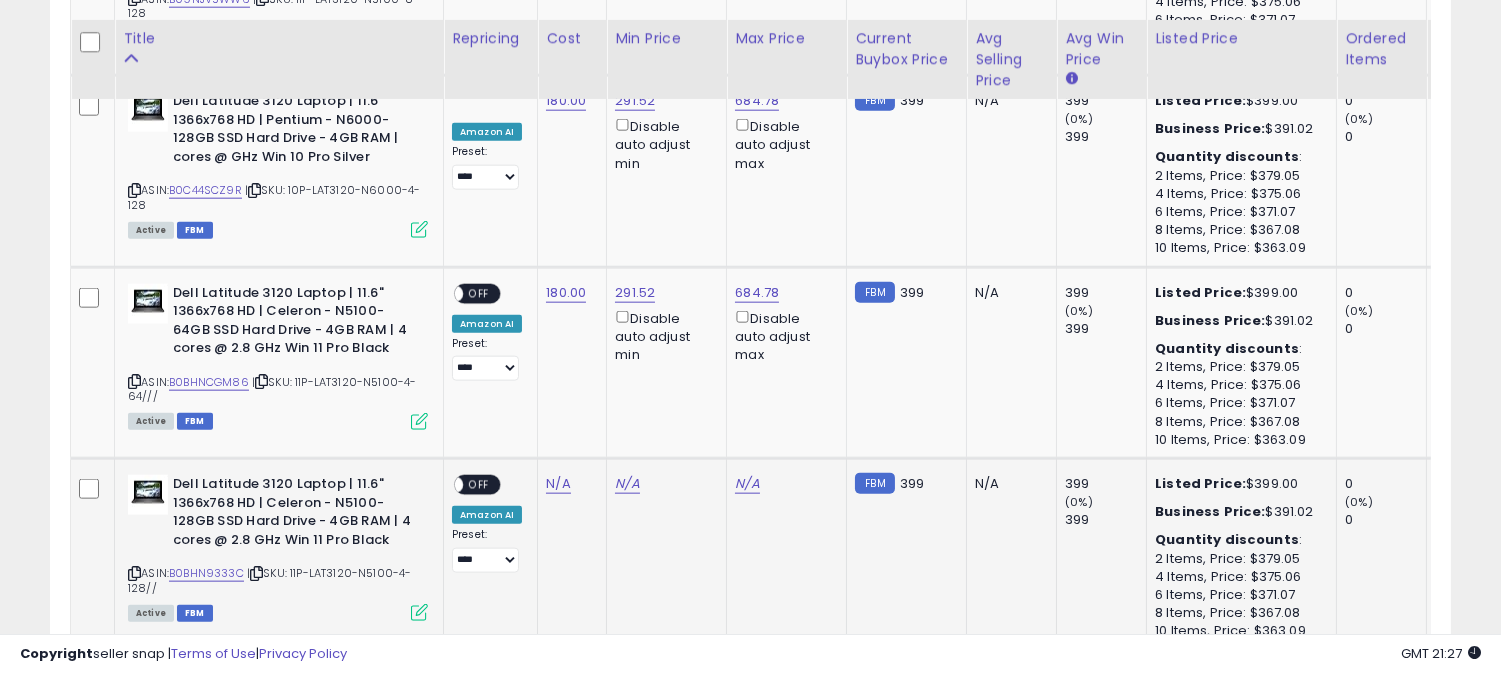 scroll, scrollTop: 4346, scrollLeft: 0, axis: vertical 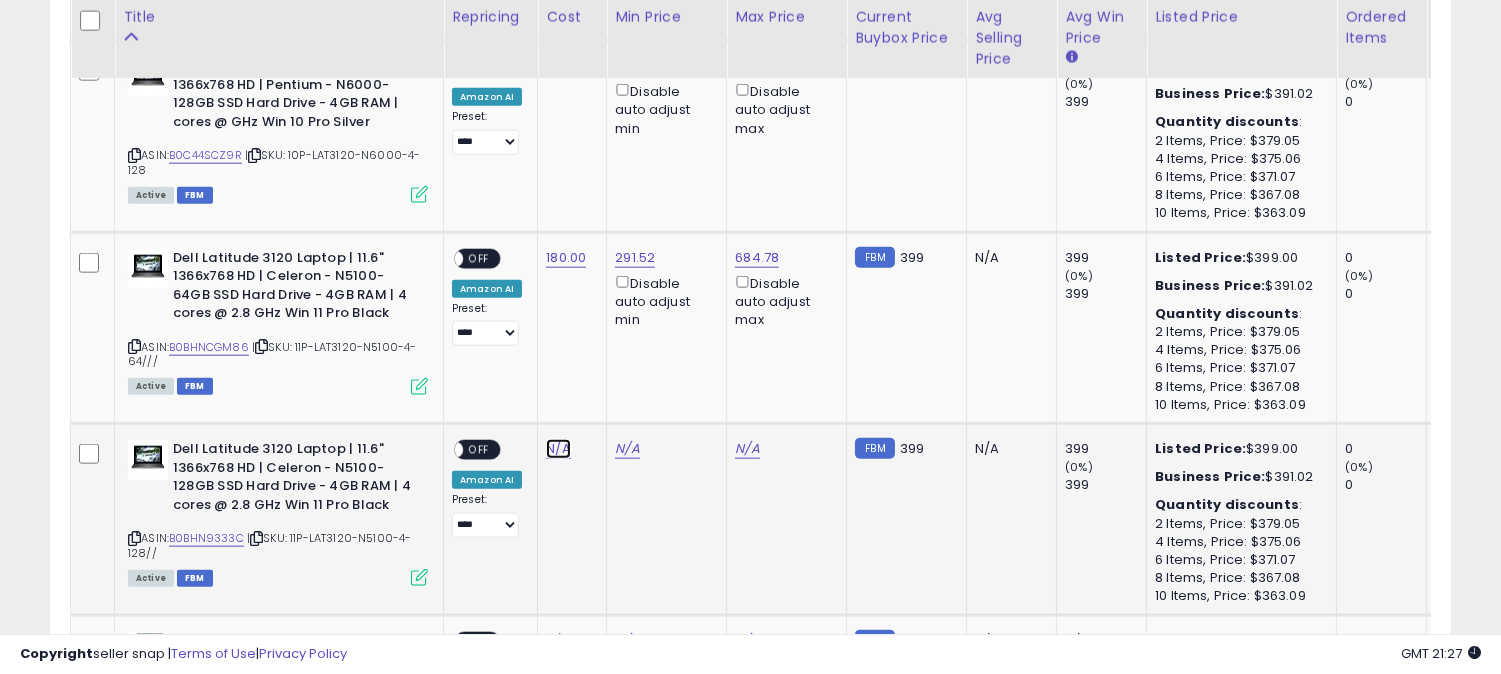 click on "N/A" at bounding box center [558, 449] 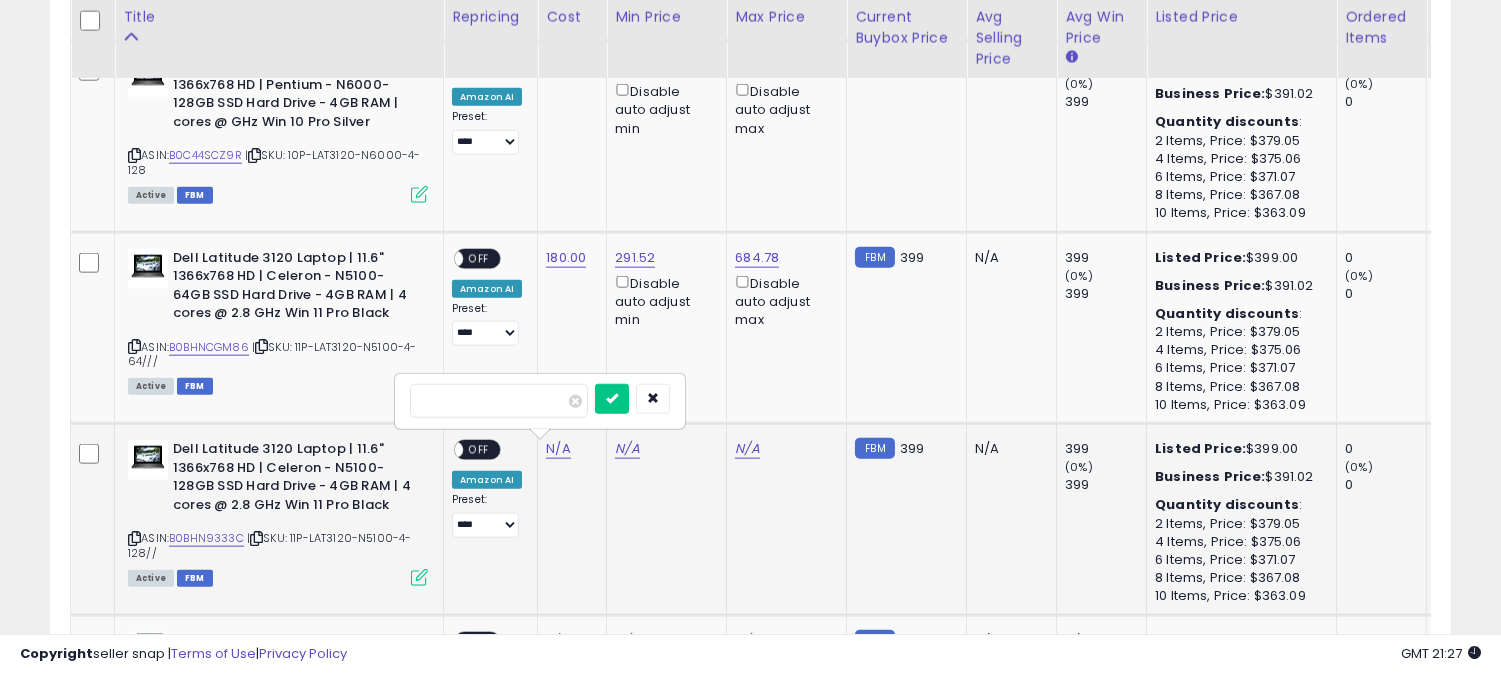 type on "***" 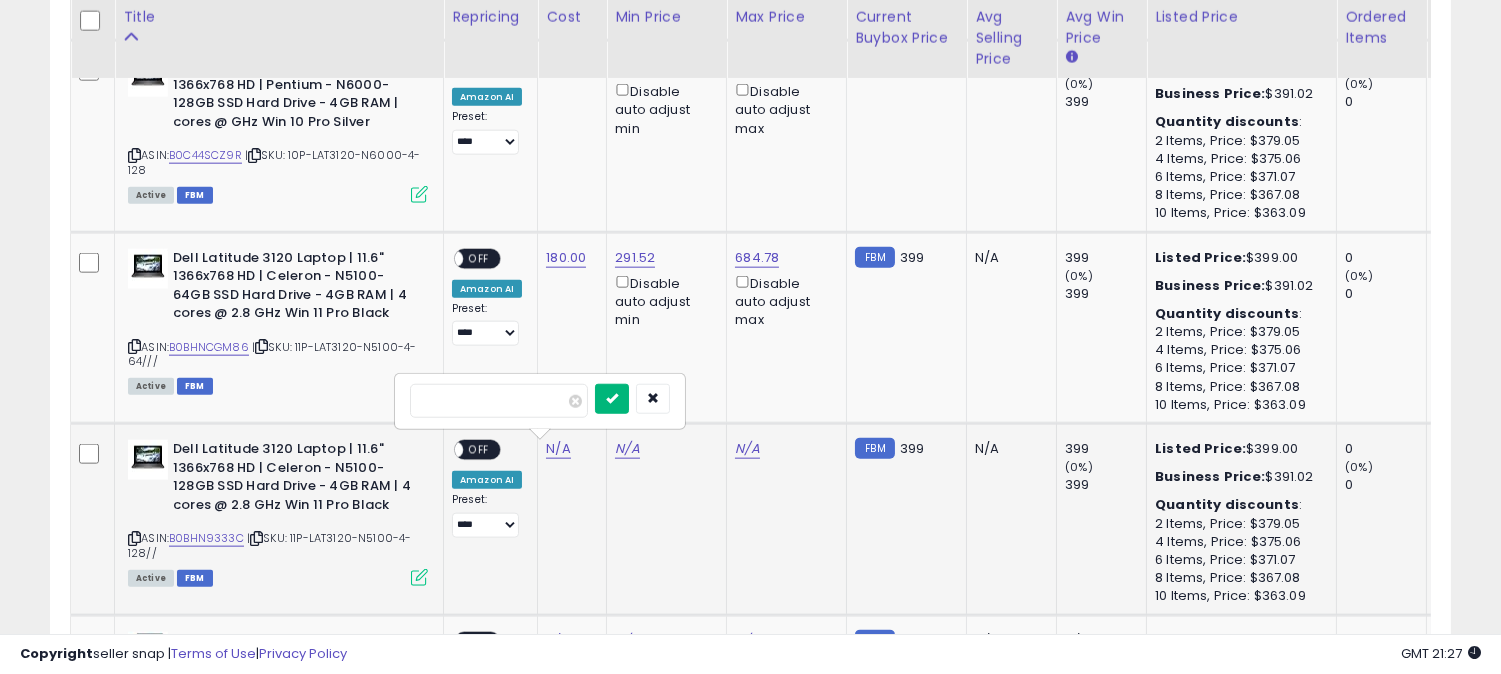click at bounding box center (612, 398) 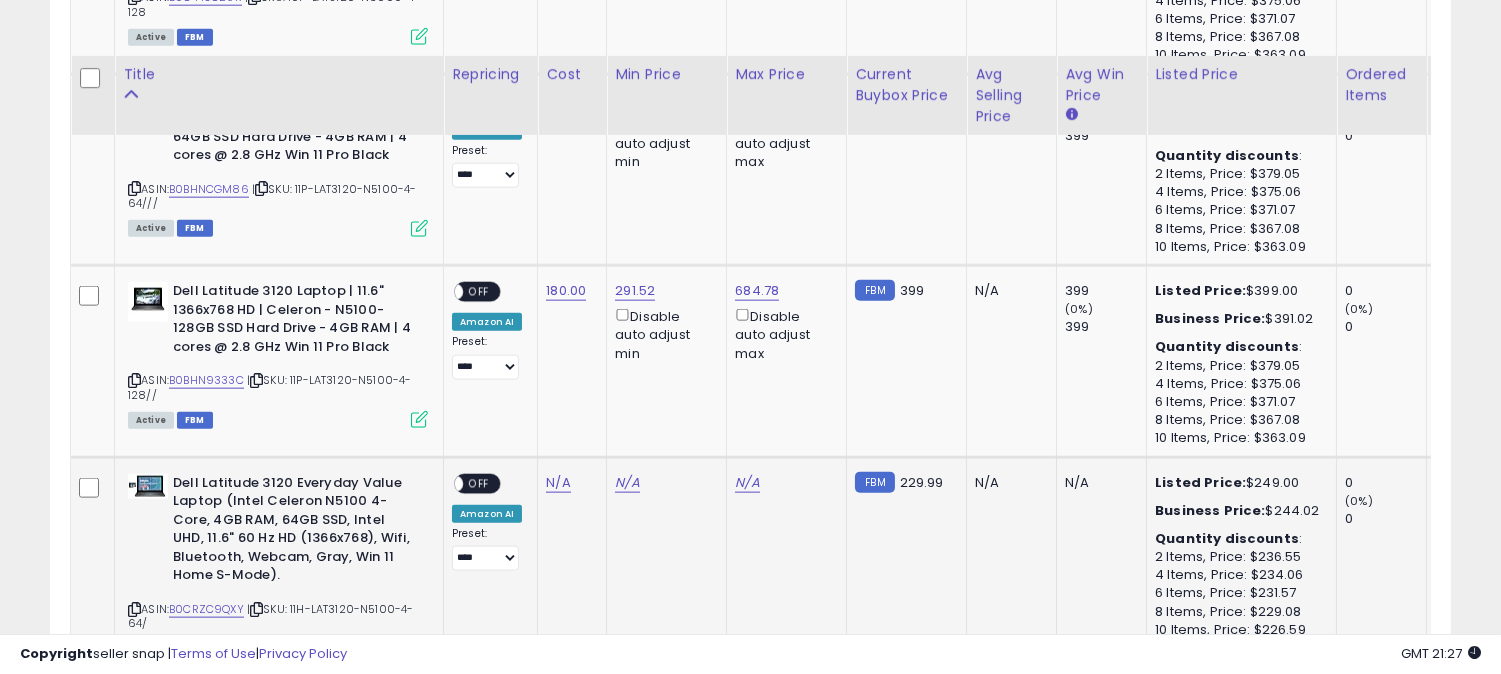 scroll, scrollTop: 4568, scrollLeft: 0, axis: vertical 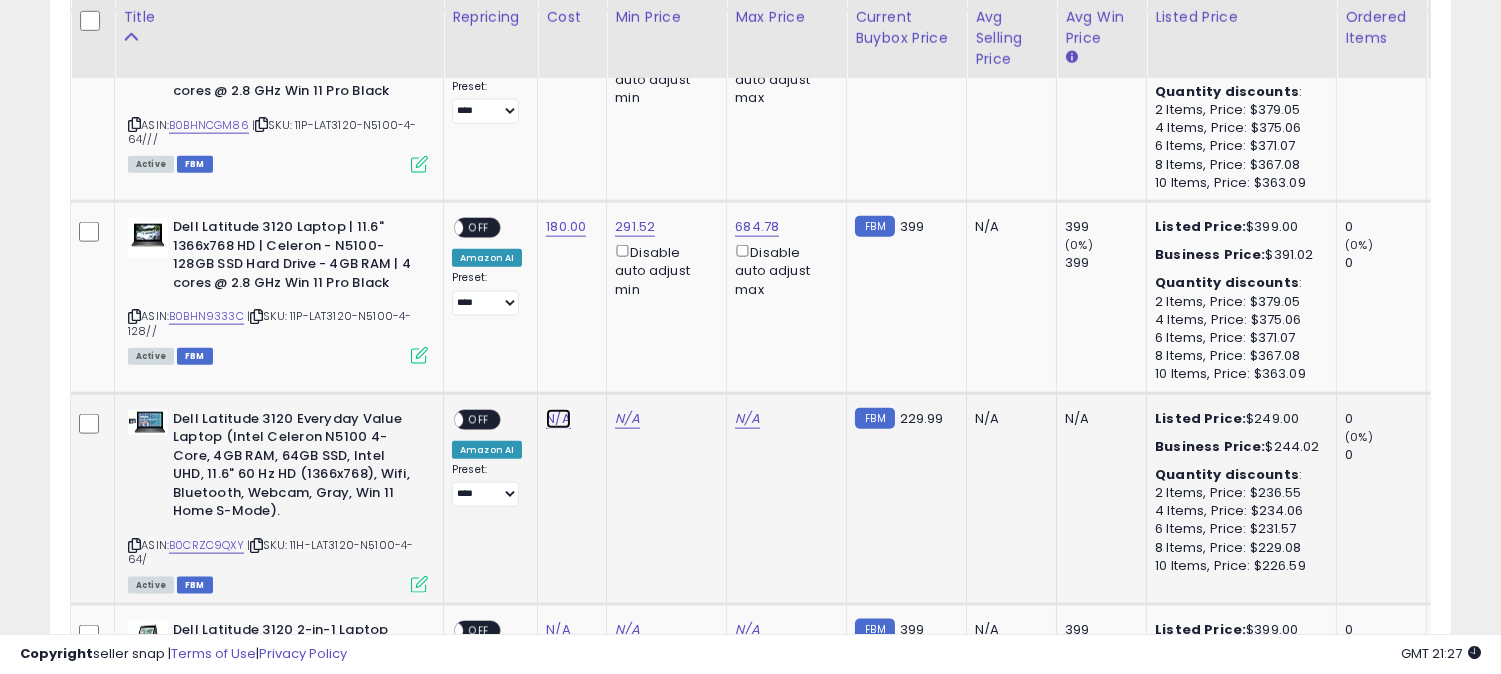 click on "N/A" at bounding box center (558, 419) 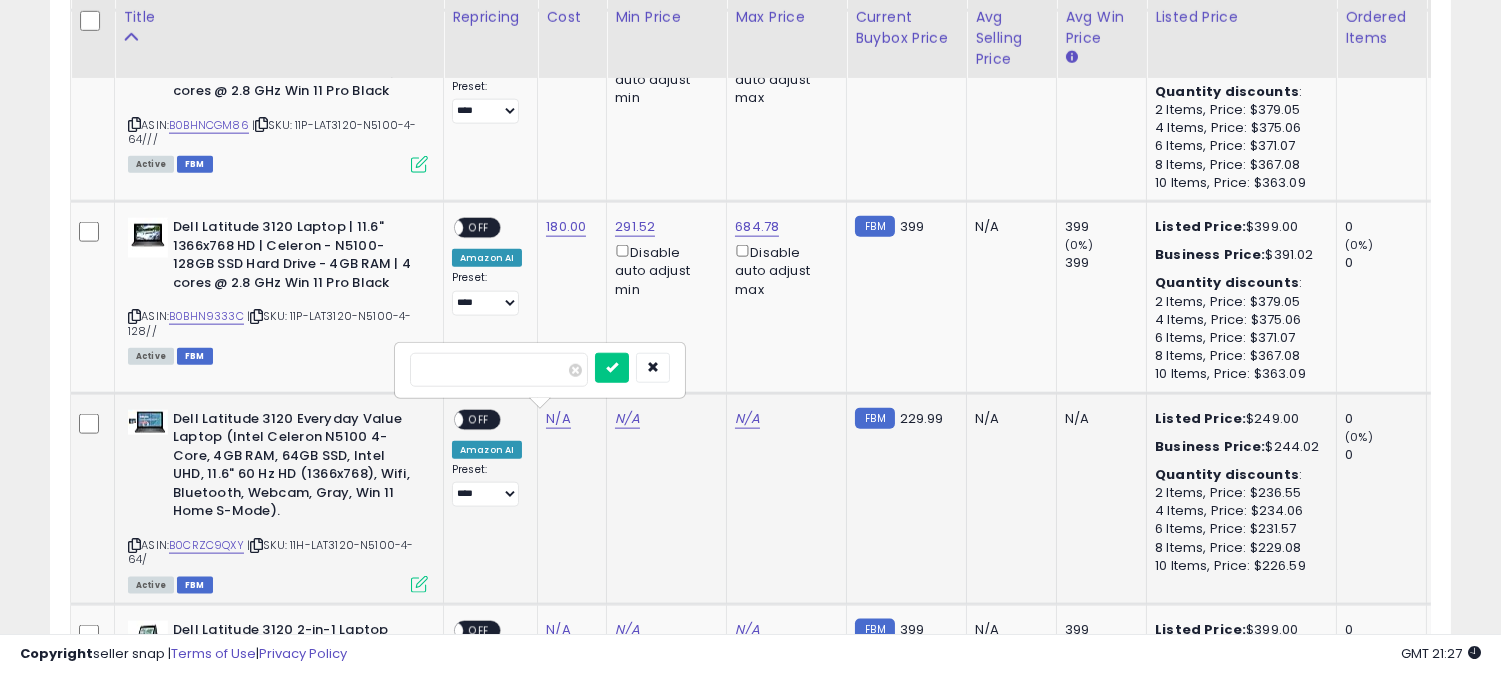 type on "***" 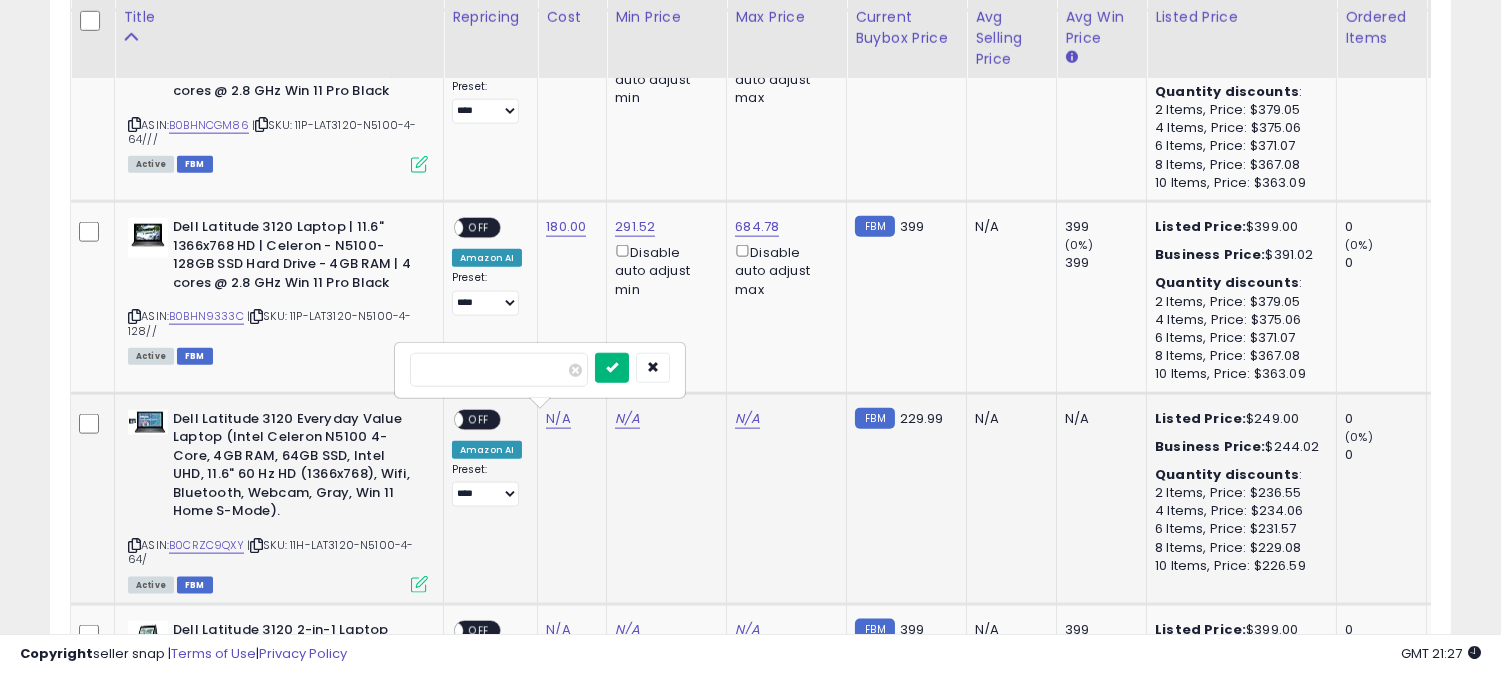 click at bounding box center (612, 368) 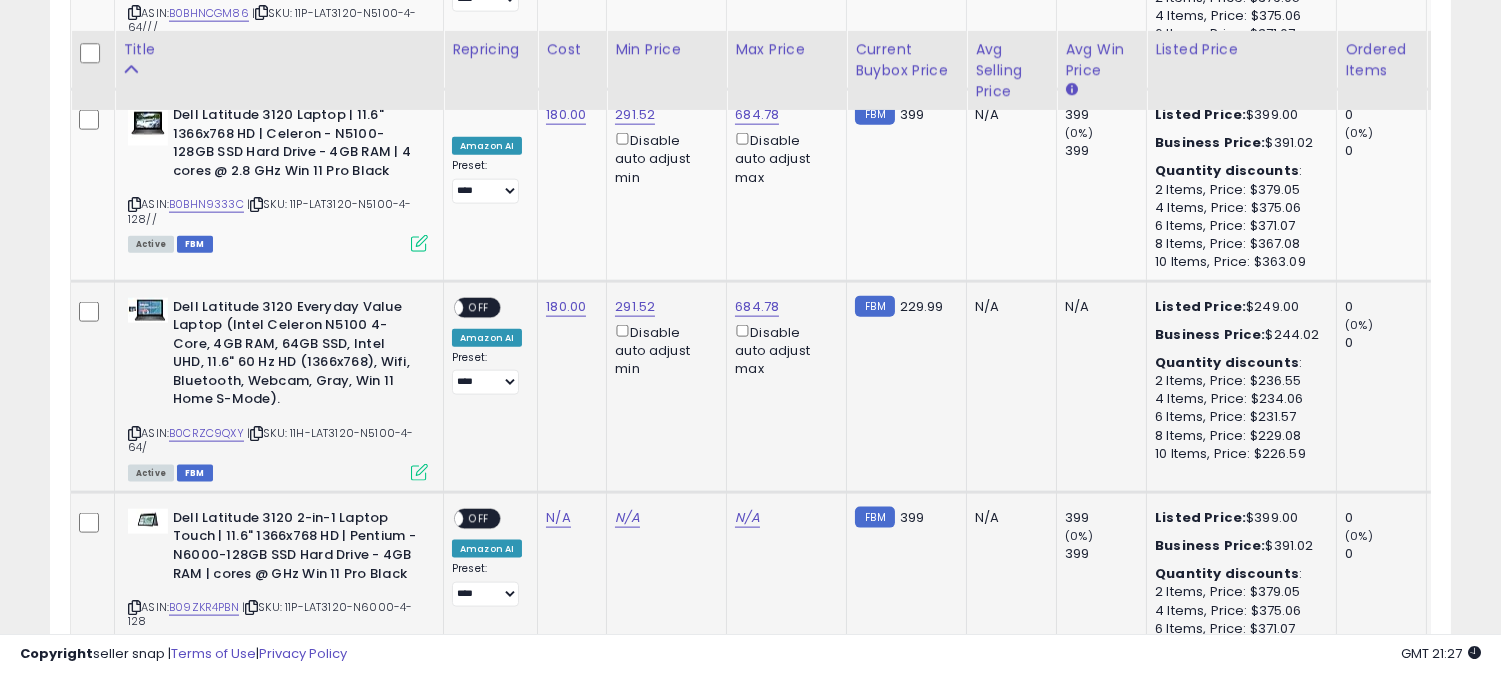 scroll, scrollTop: 4791, scrollLeft: 0, axis: vertical 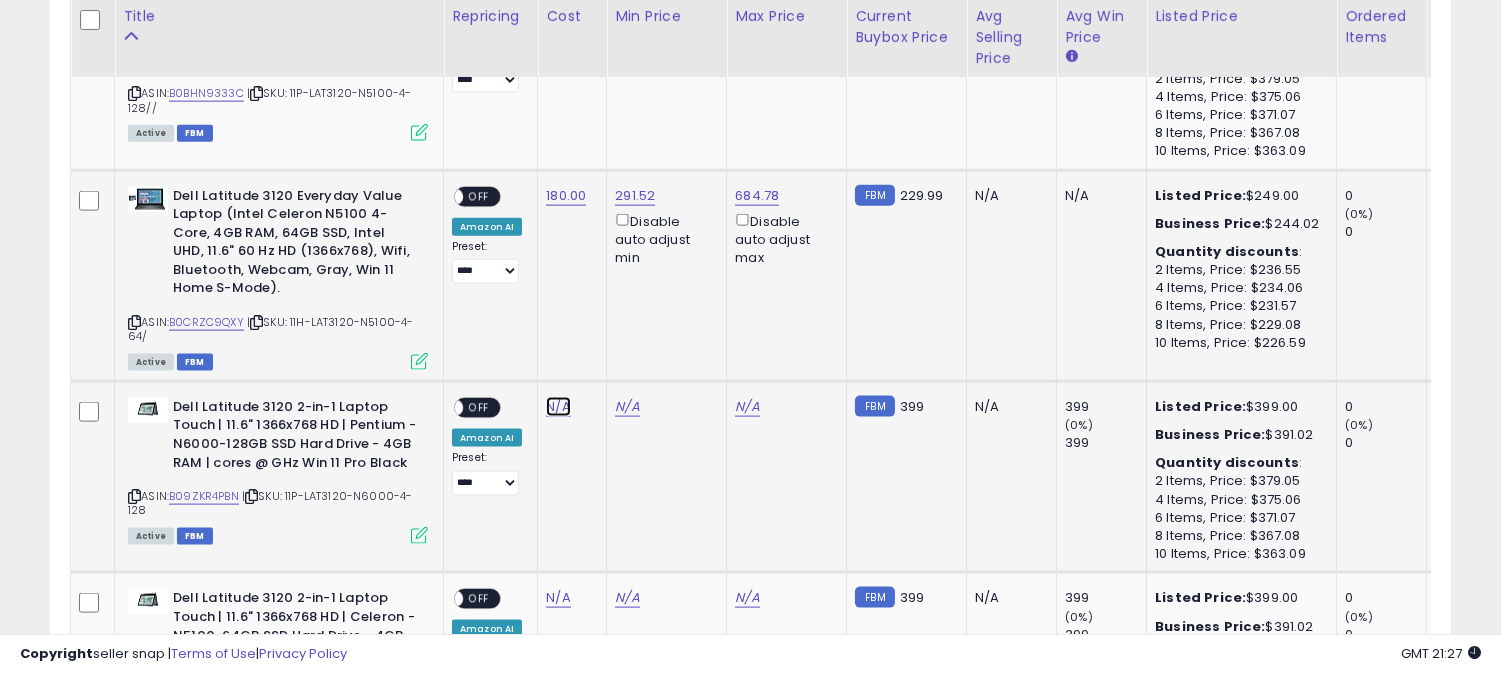 click on "N/A" at bounding box center (558, 407) 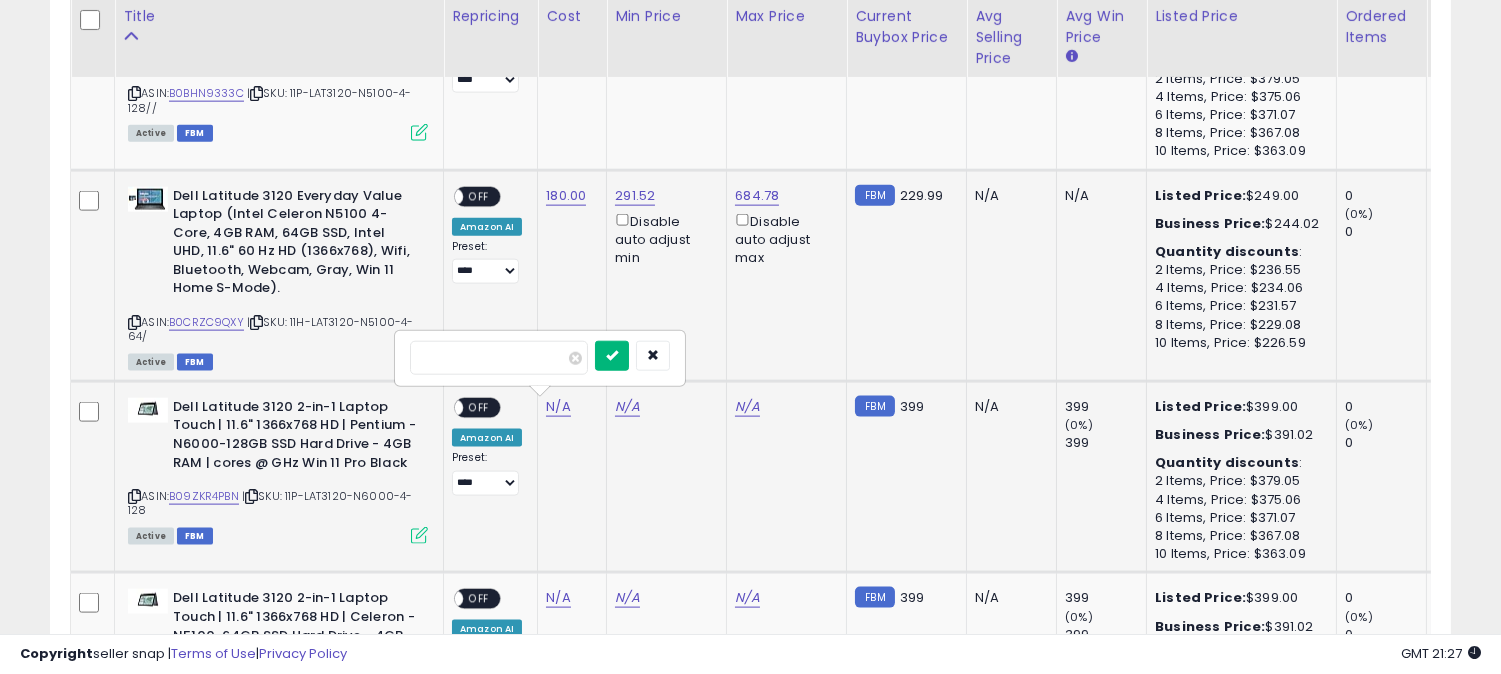 type on "***" 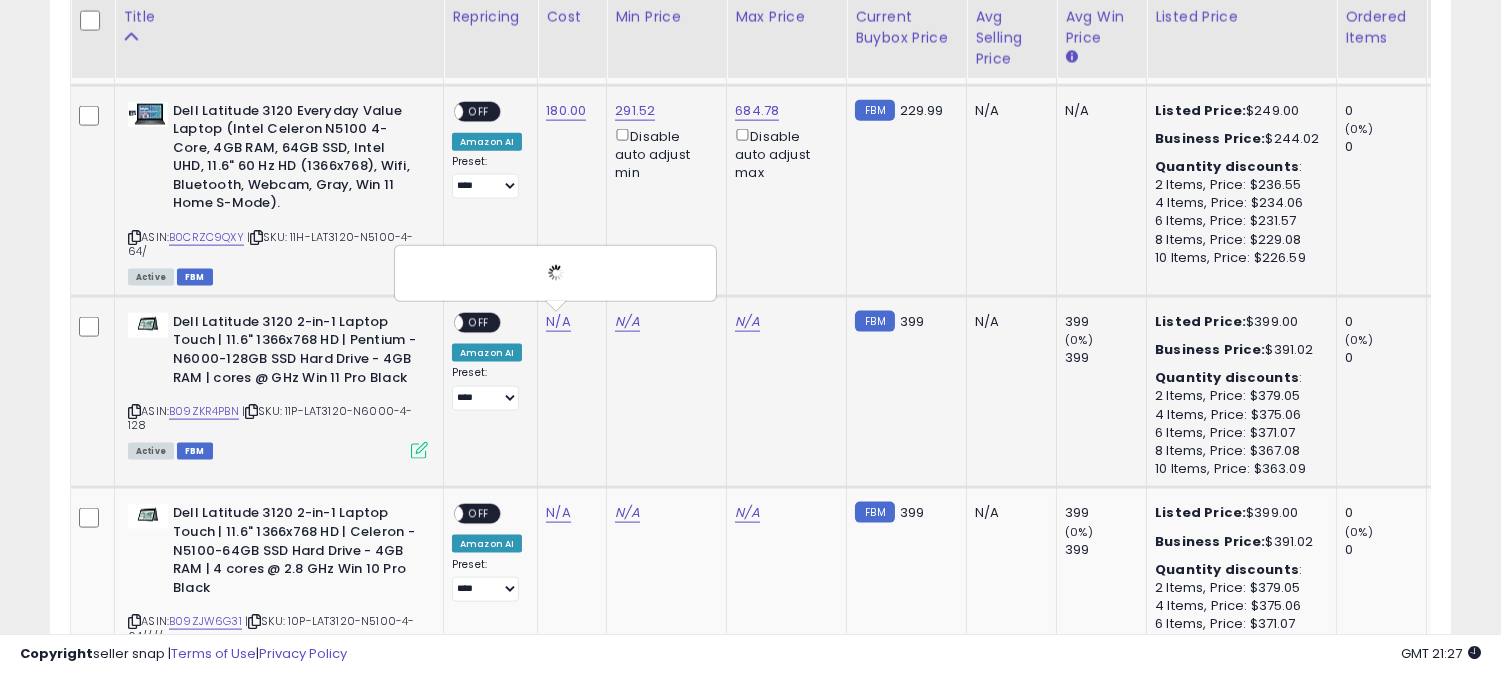 scroll, scrollTop: 4902, scrollLeft: 0, axis: vertical 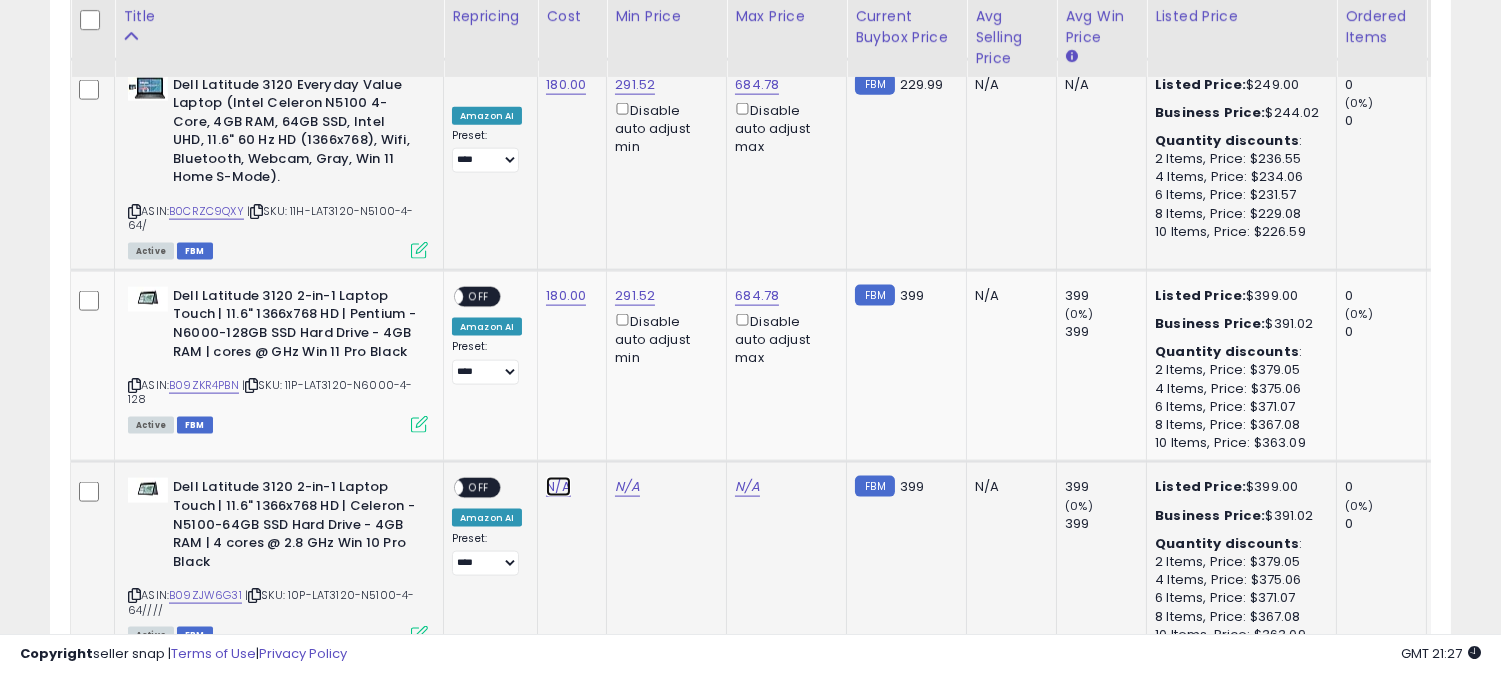 click on "N/A" at bounding box center (558, 487) 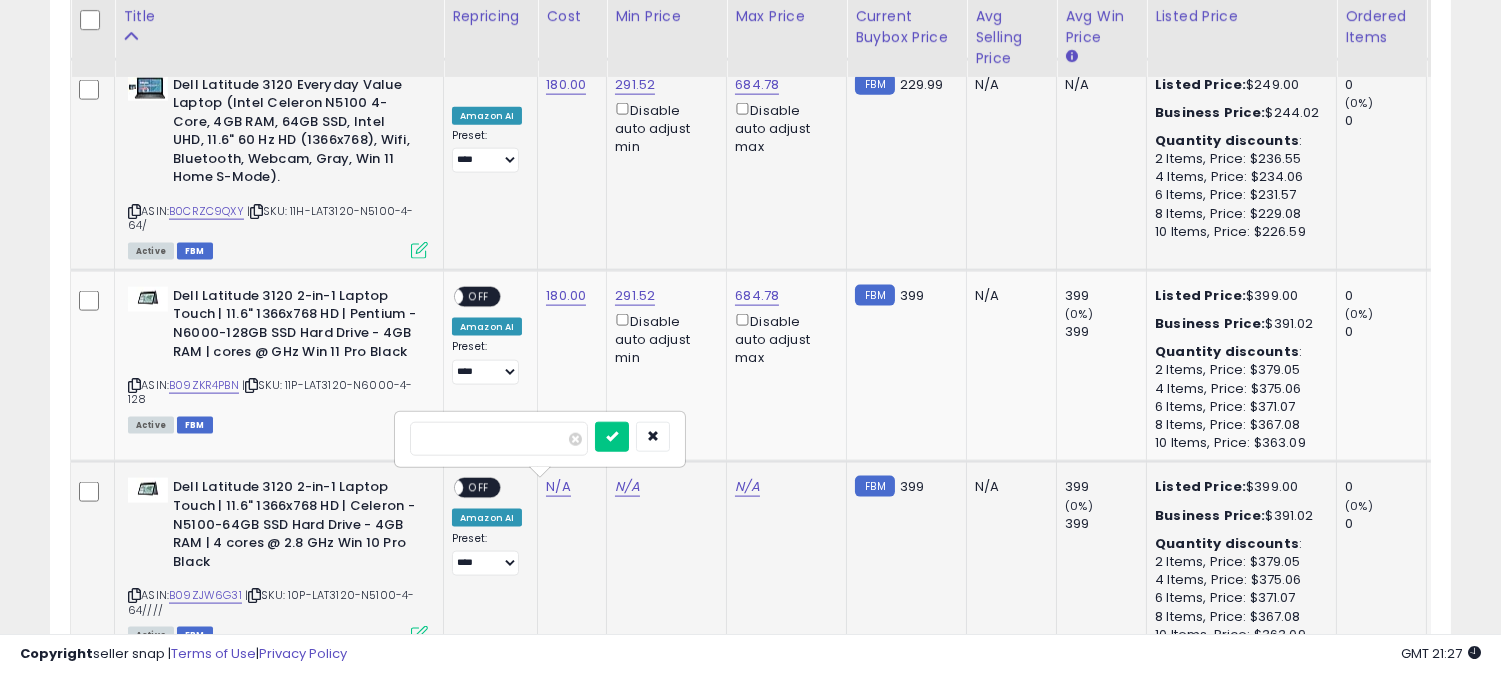 type on "***" 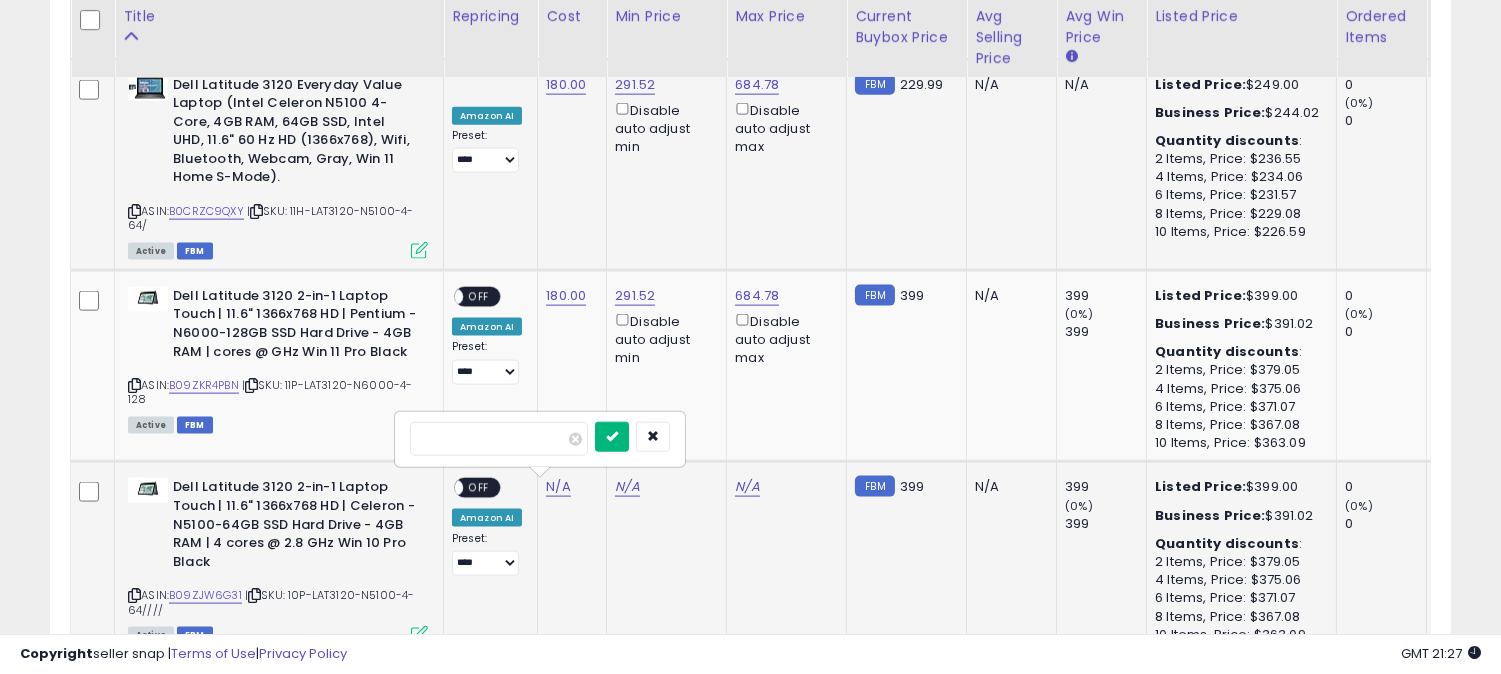 click at bounding box center (612, 436) 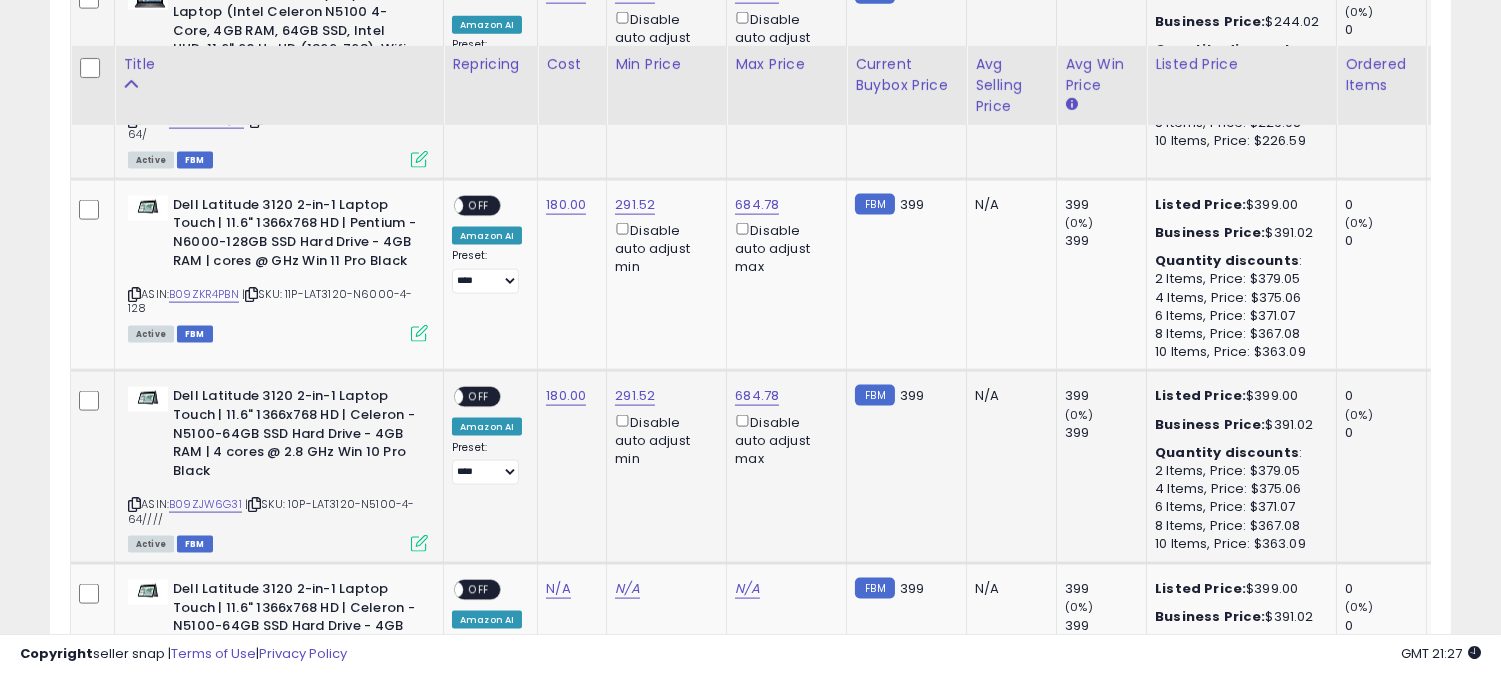 scroll, scrollTop: 5124, scrollLeft: 0, axis: vertical 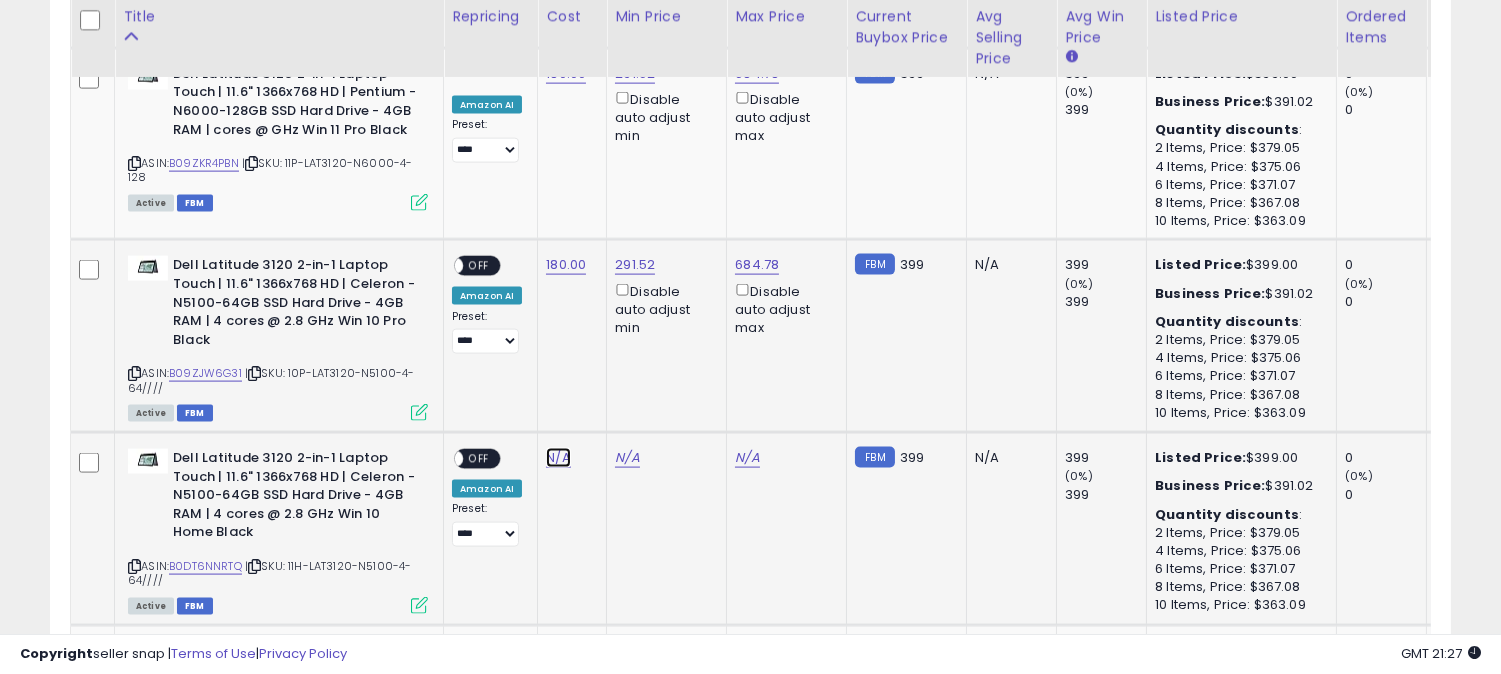 click on "N/A" at bounding box center [558, 458] 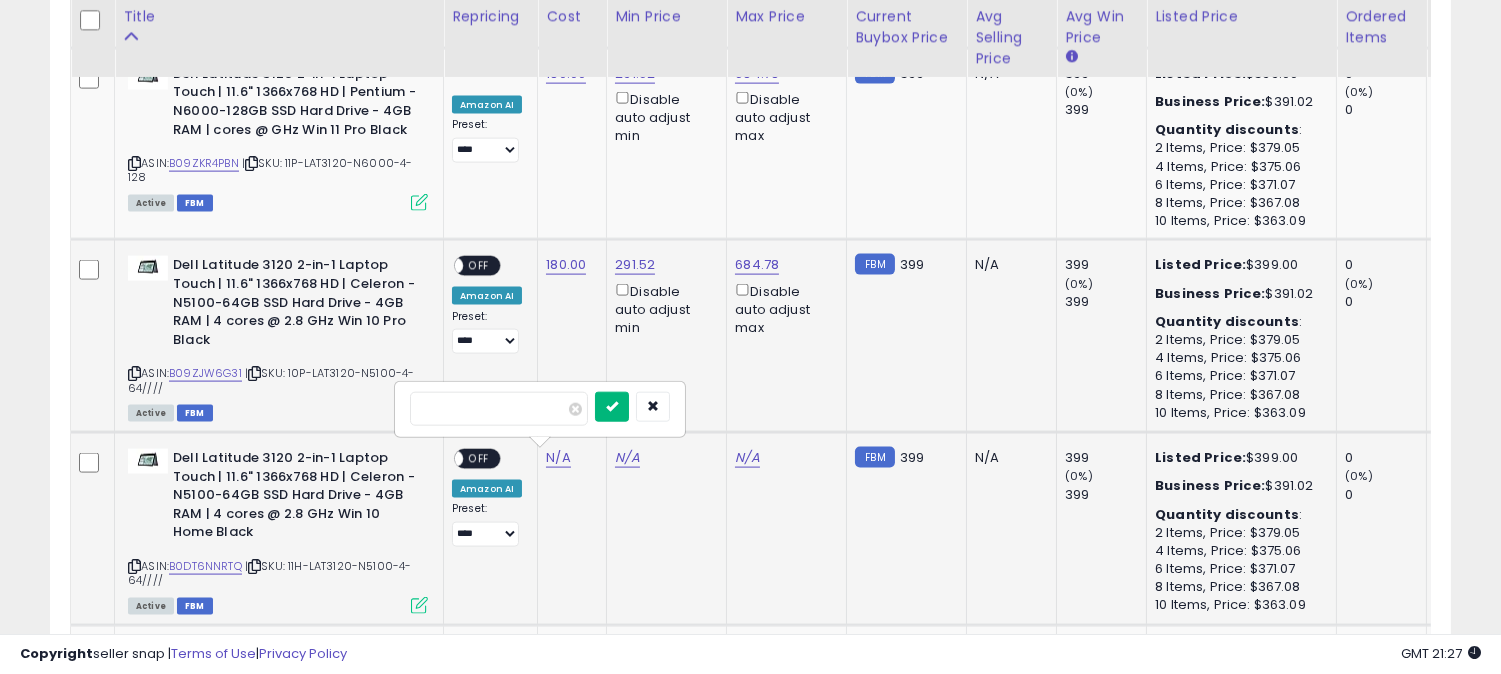 type on "***" 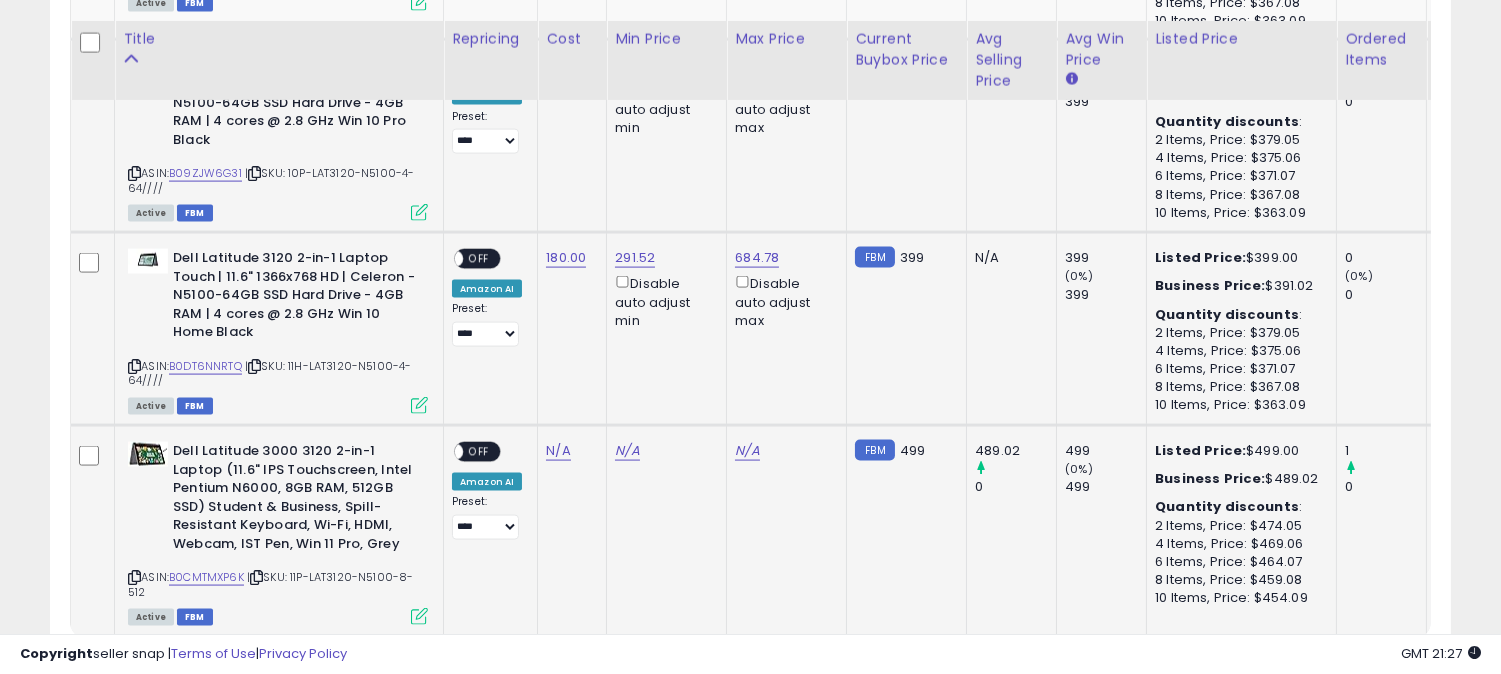 scroll, scrollTop: 5346, scrollLeft: 0, axis: vertical 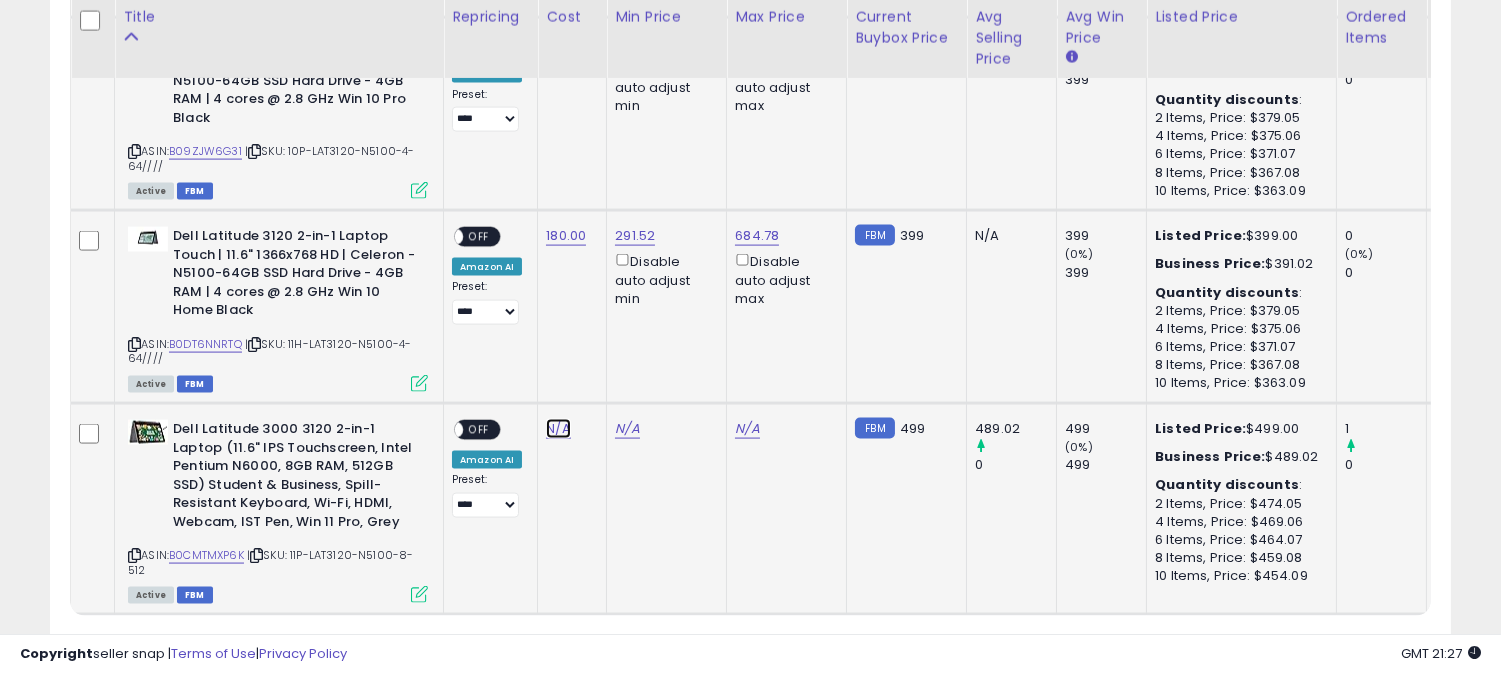 click on "N/A" at bounding box center (558, 429) 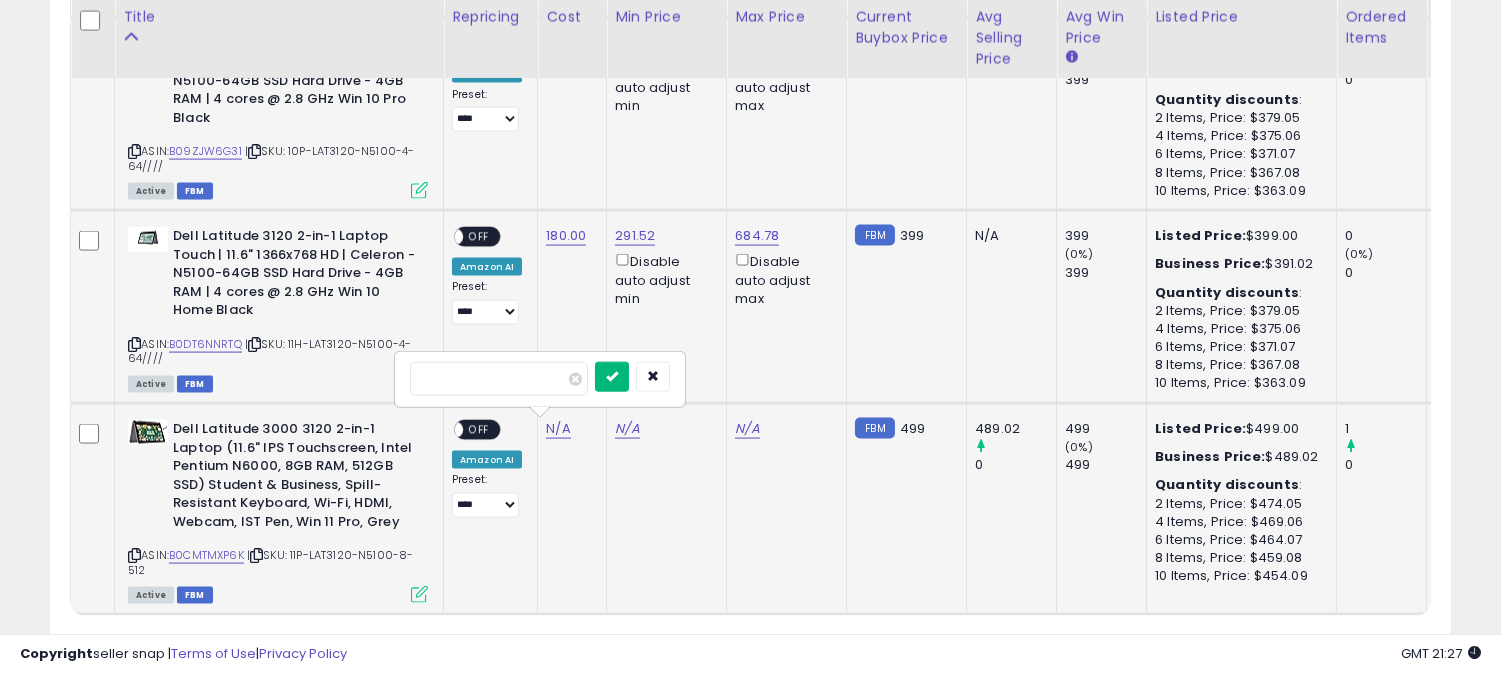 type on "***" 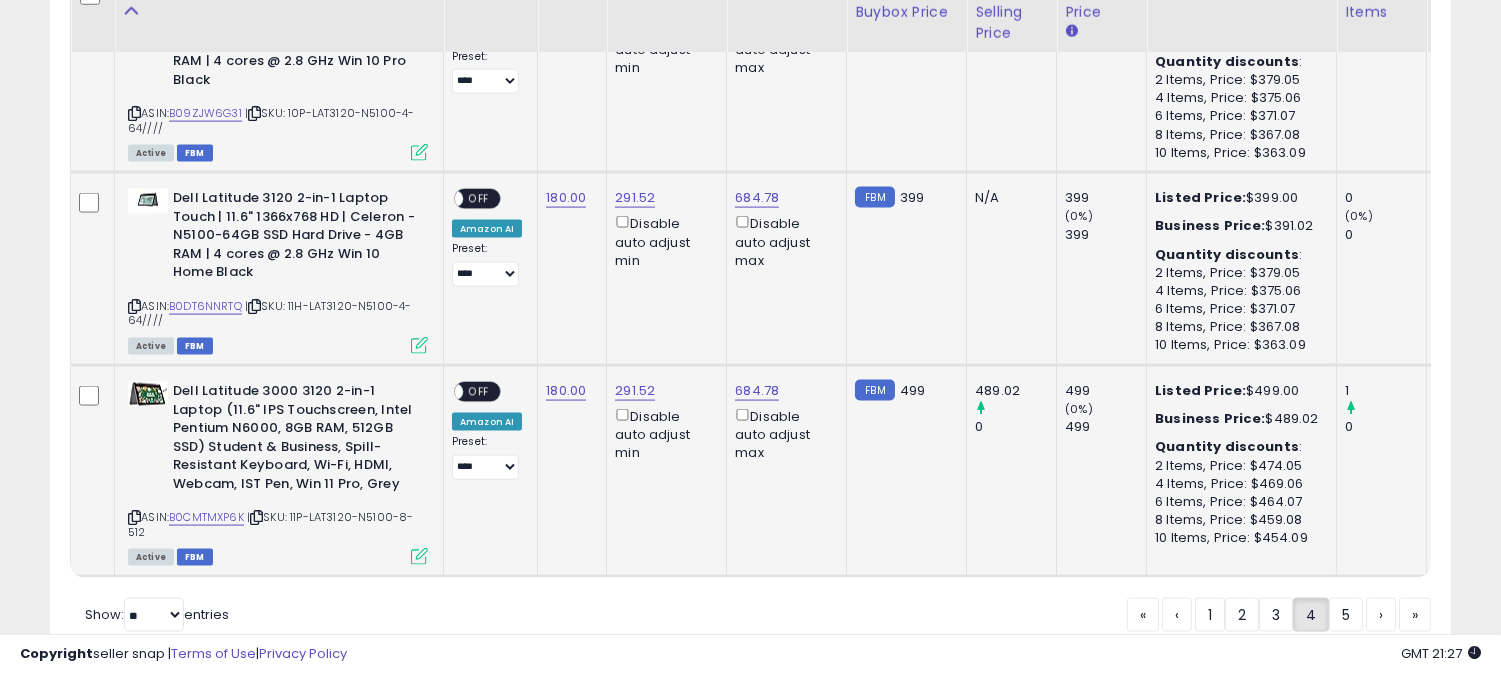 scroll, scrollTop: 5346, scrollLeft: 0, axis: vertical 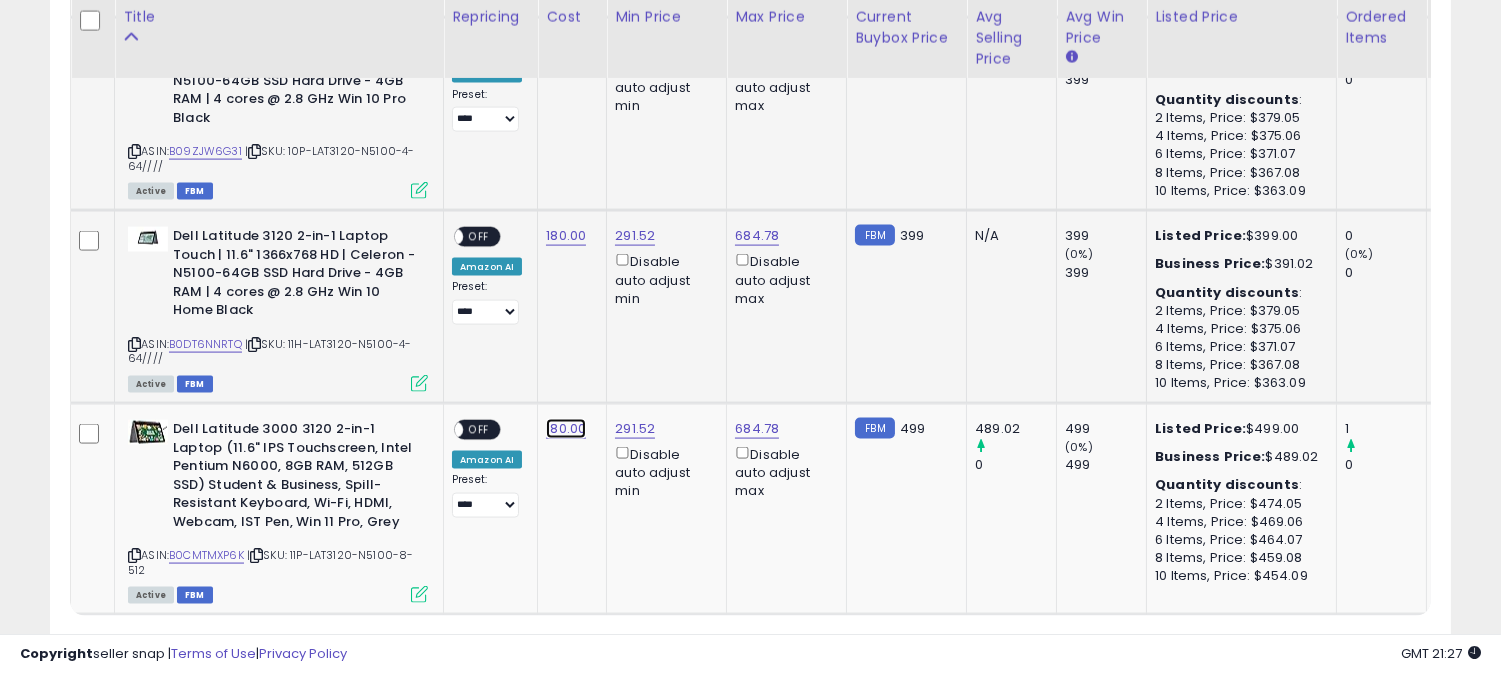 click on "180.00" at bounding box center [566, -4272] 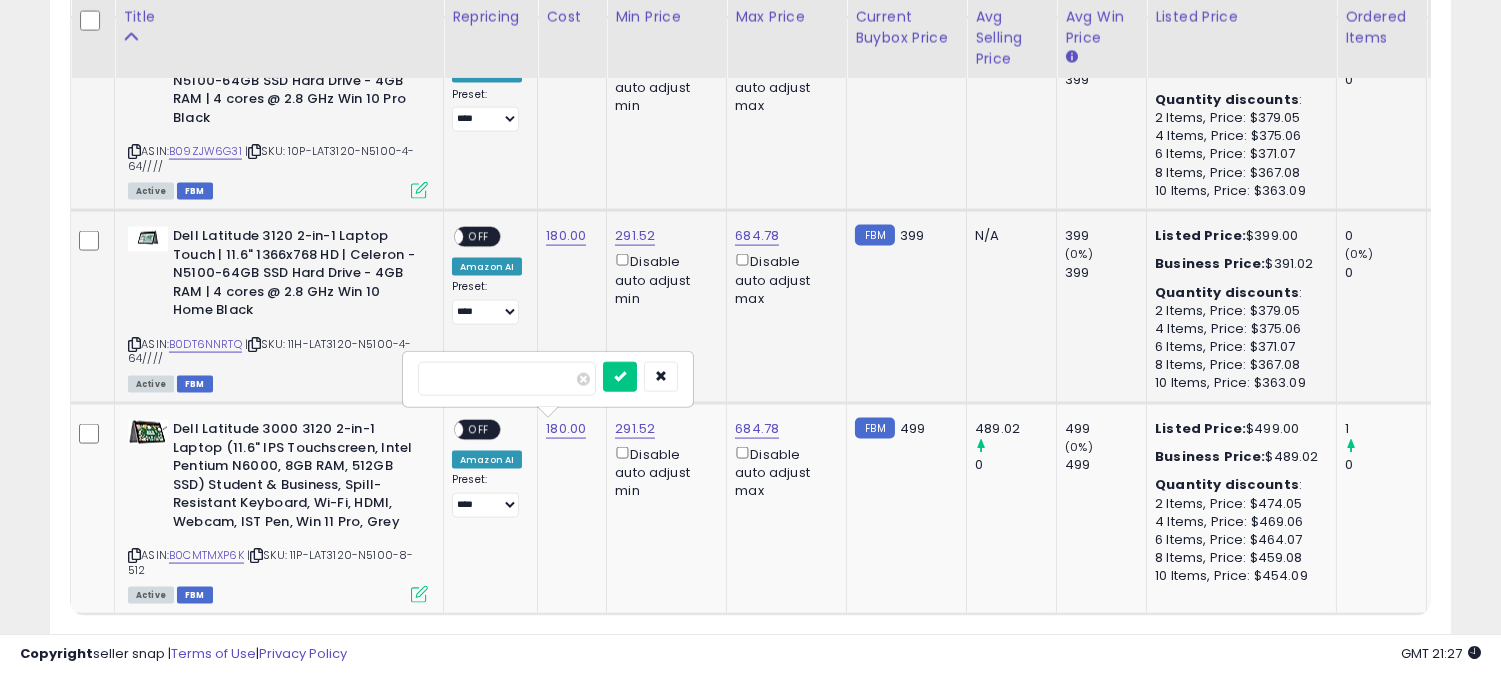 click on "******" at bounding box center [507, 379] 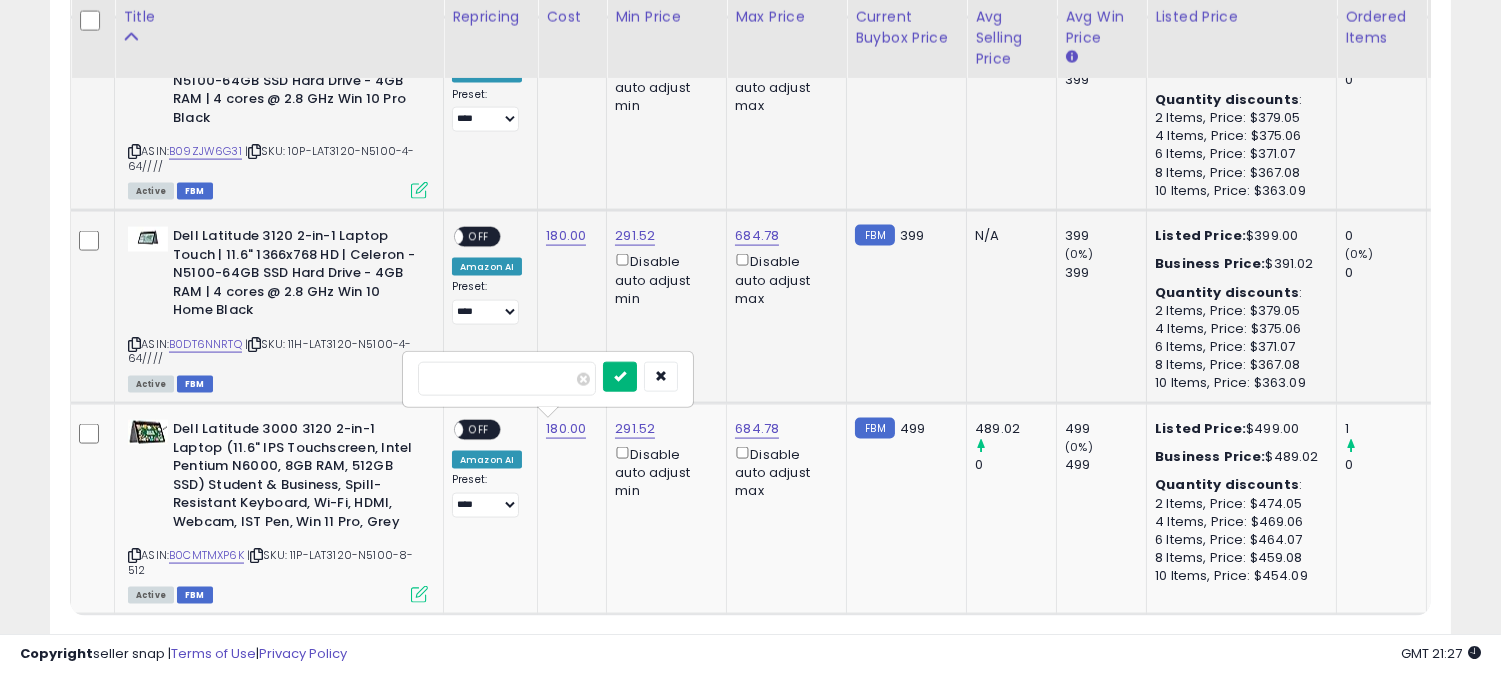 type on "***" 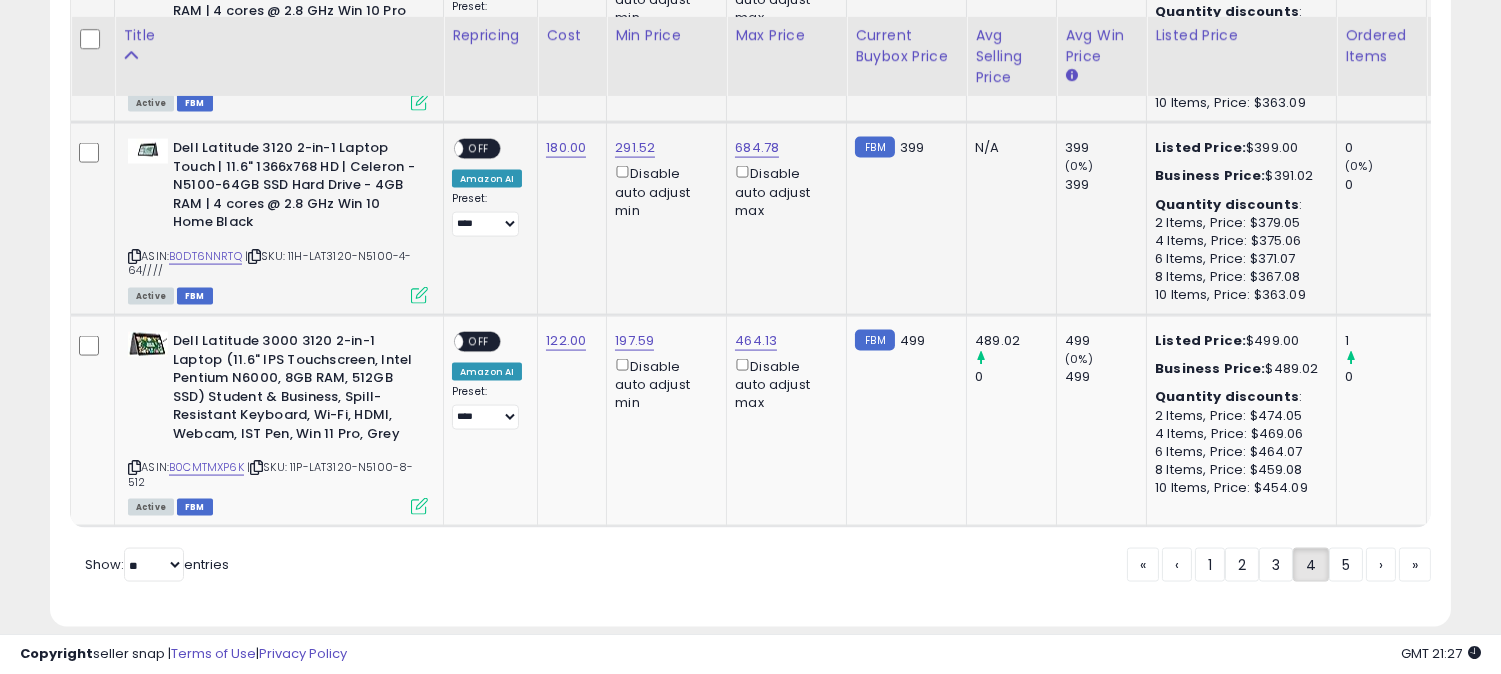 scroll, scrollTop: 5457, scrollLeft: 0, axis: vertical 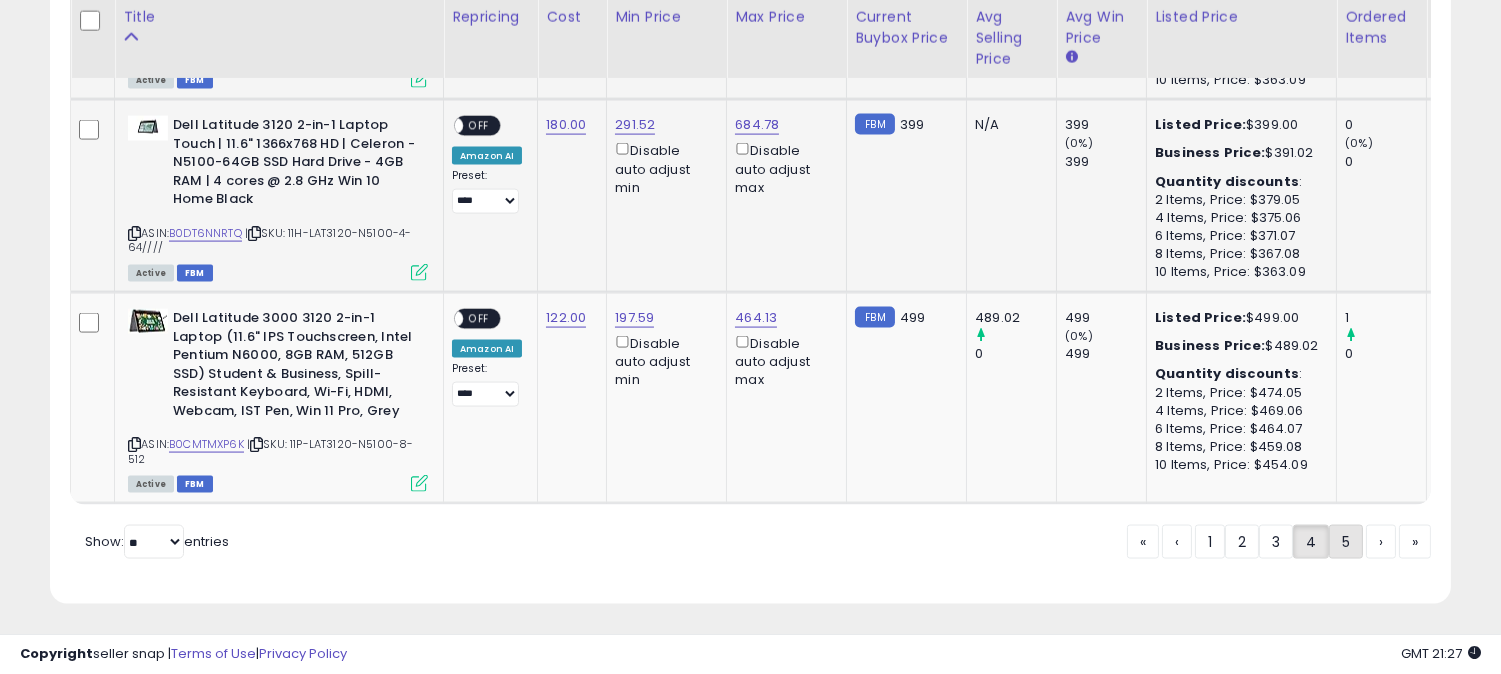 click on "5" 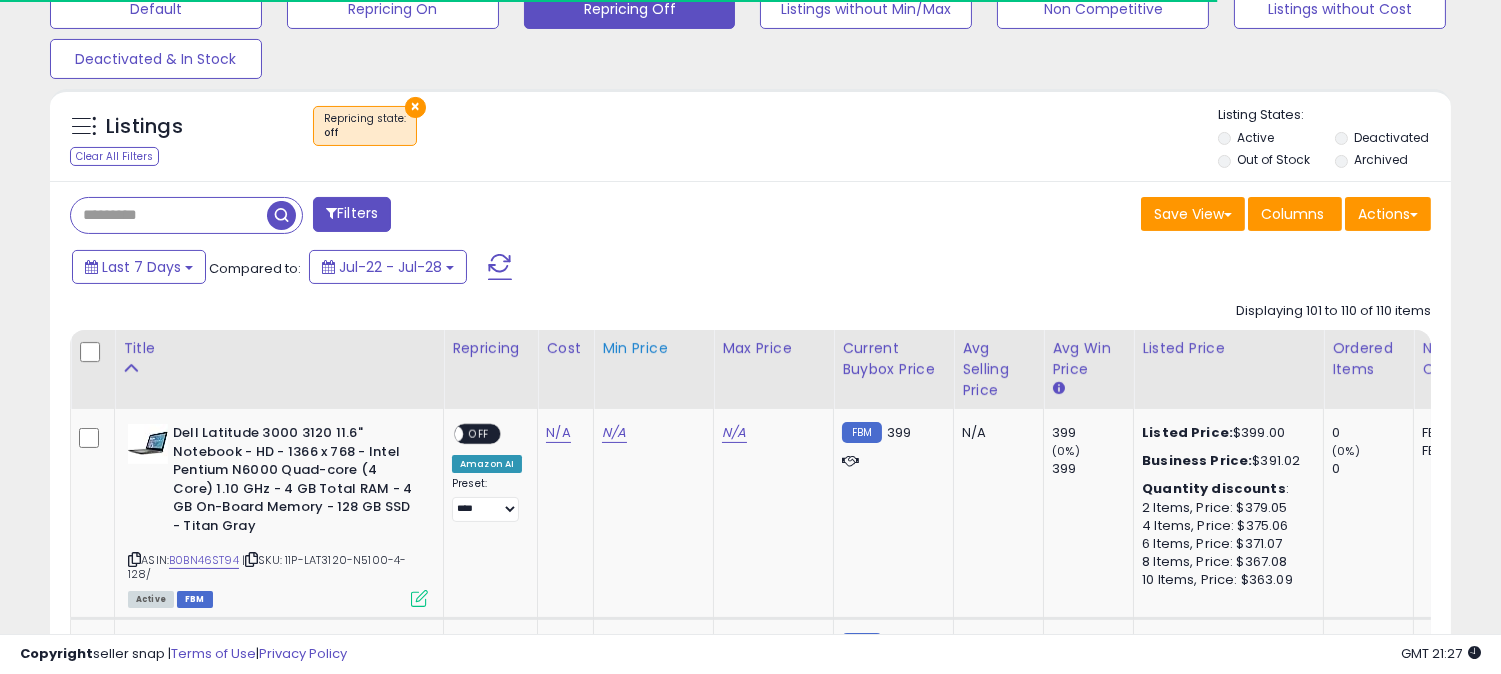 scroll, scrollTop: 680, scrollLeft: 0, axis: vertical 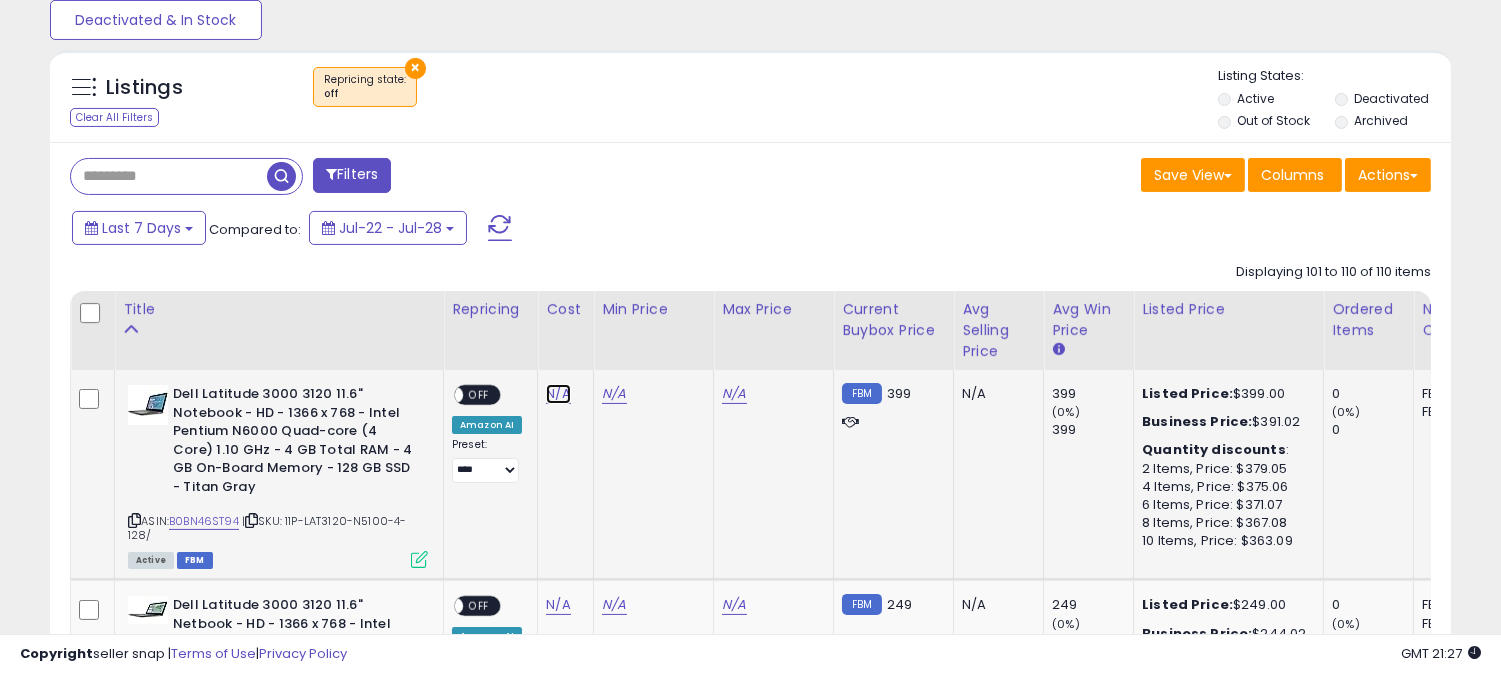 click on "N/A" at bounding box center [558, 394] 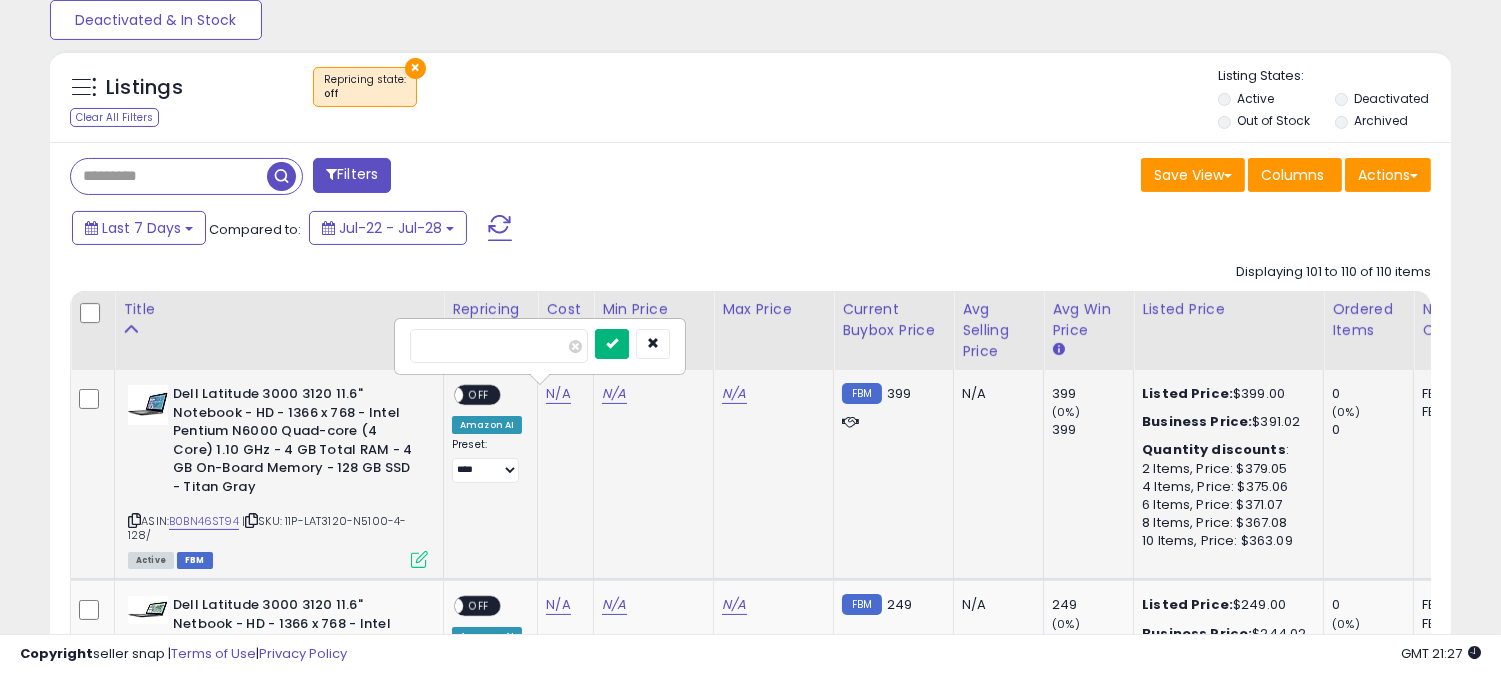 type on "***" 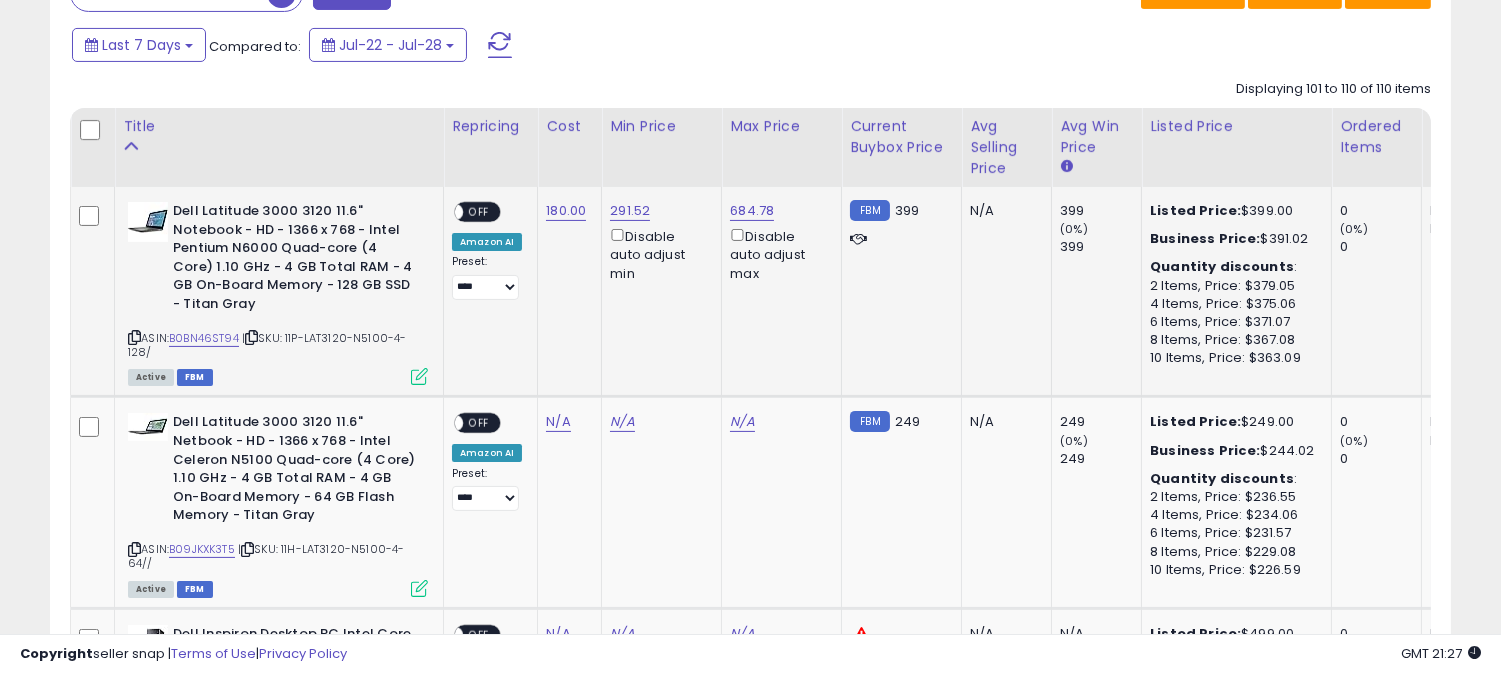 scroll, scrollTop: 902, scrollLeft: 0, axis: vertical 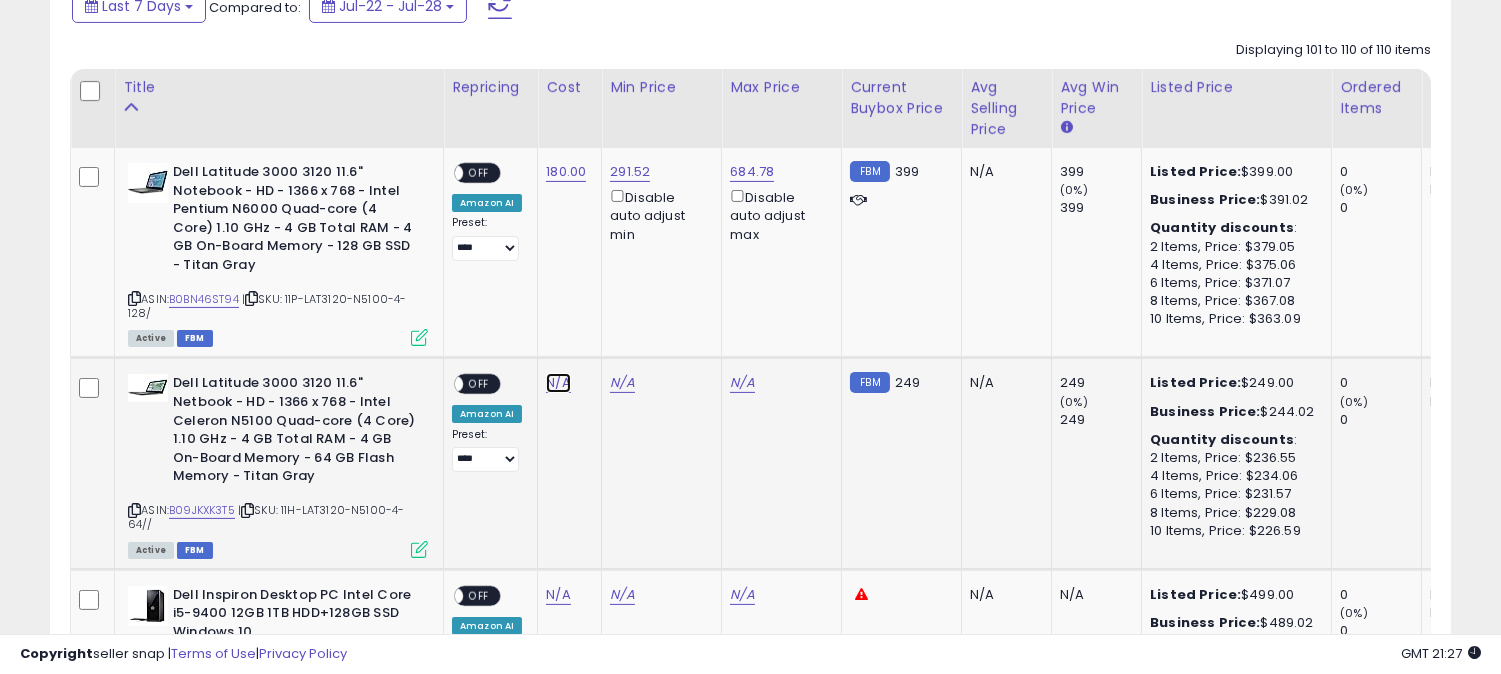 click on "N/A" at bounding box center [558, 383] 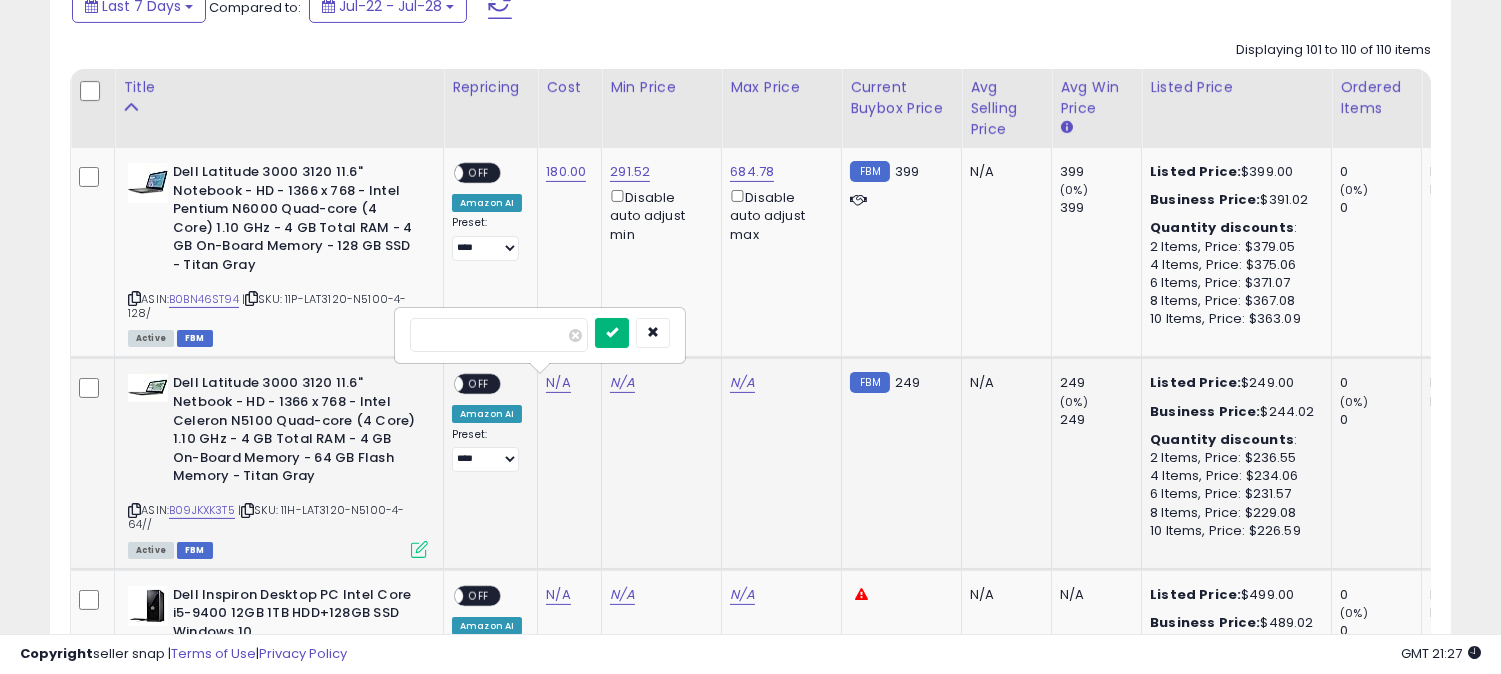 type on "***" 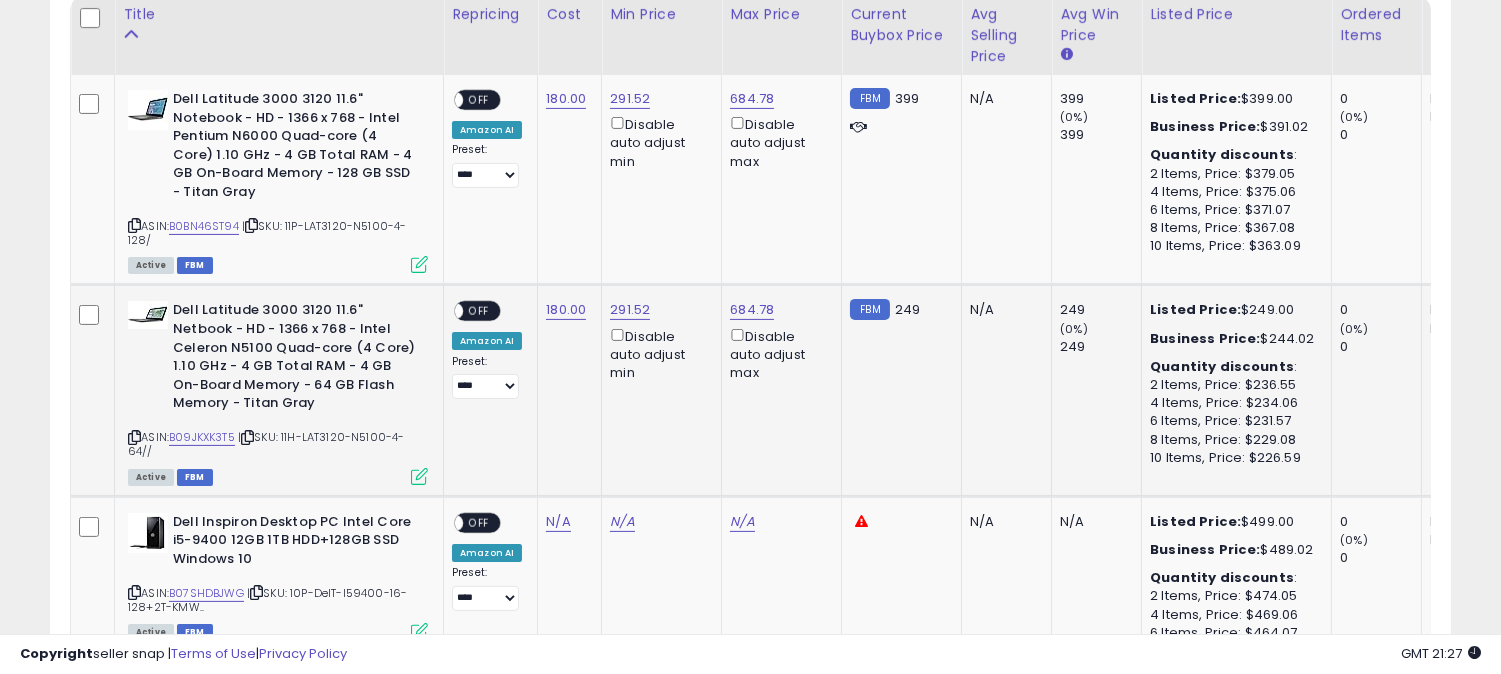 scroll, scrollTop: 1013, scrollLeft: 0, axis: vertical 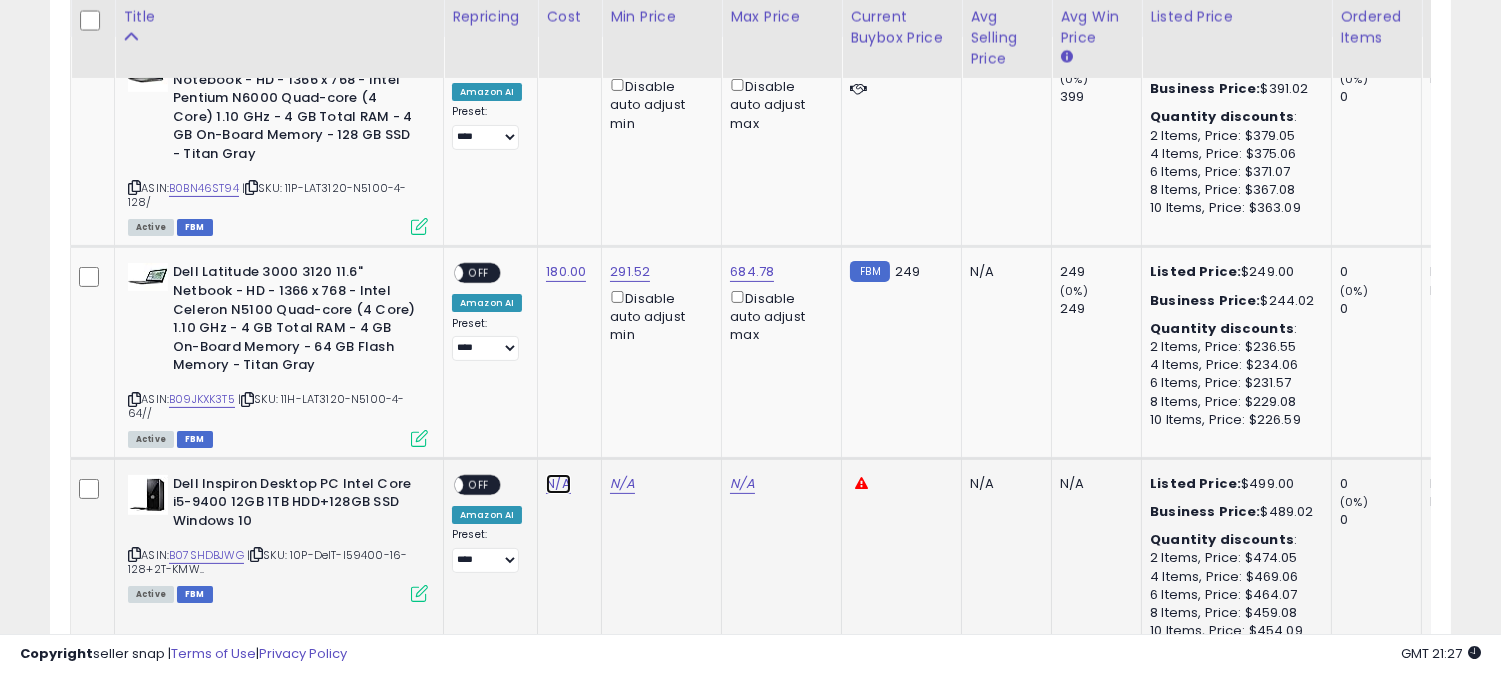 click on "N/A" at bounding box center (558, 484) 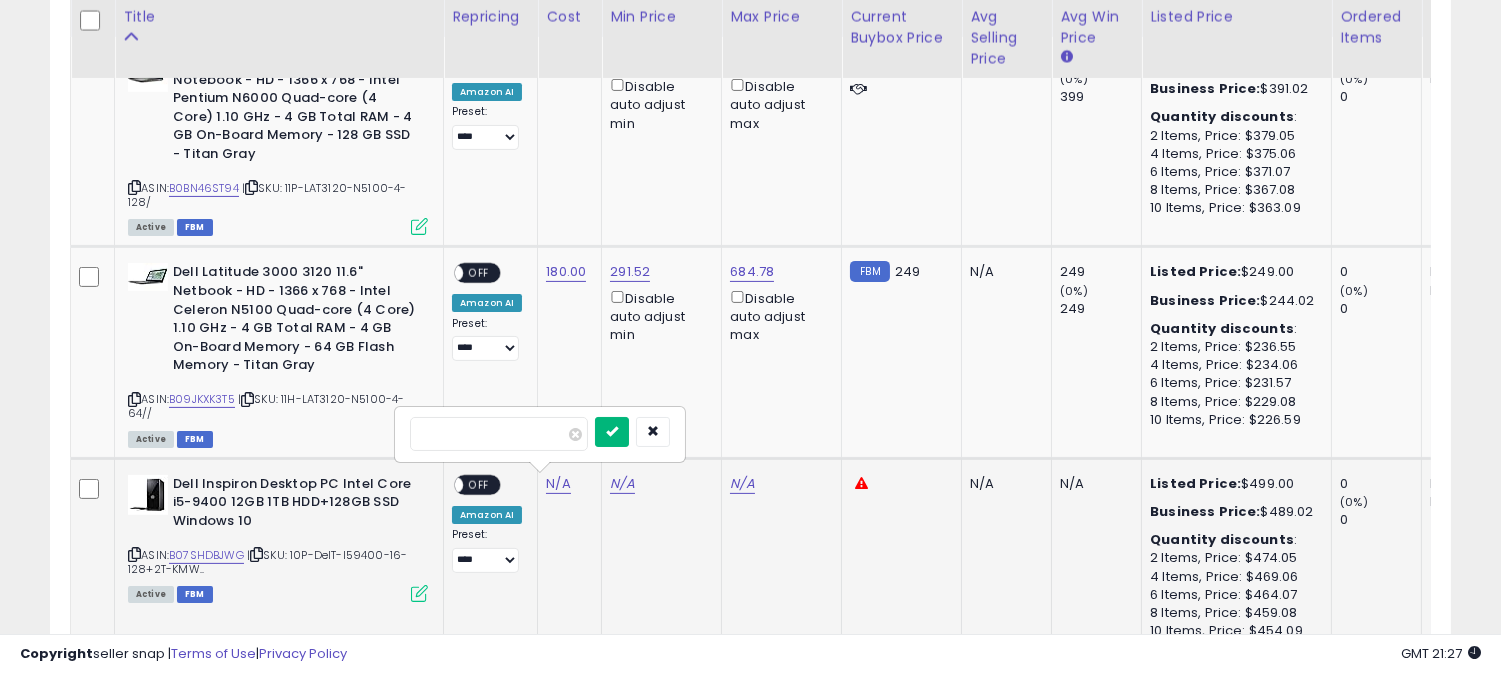 type on "***" 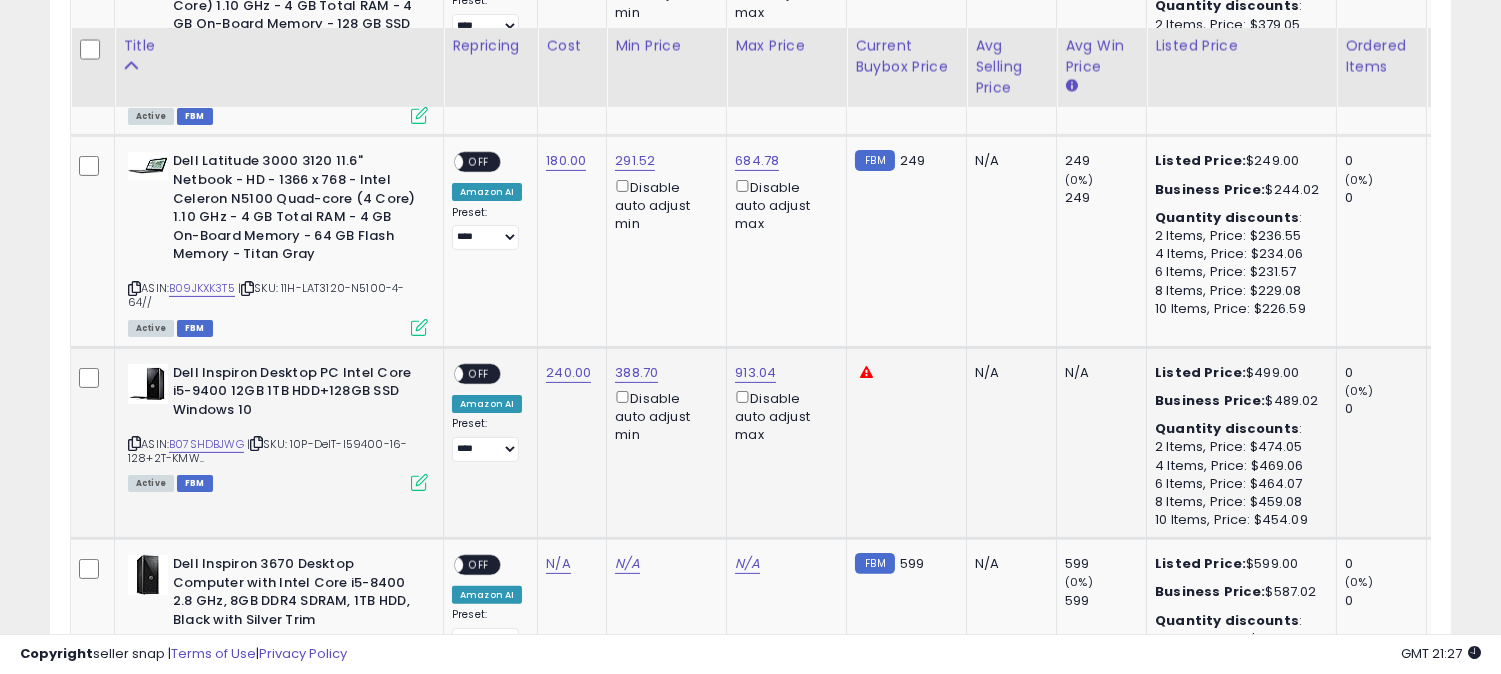 scroll, scrollTop: 1235, scrollLeft: 0, axis: vertical 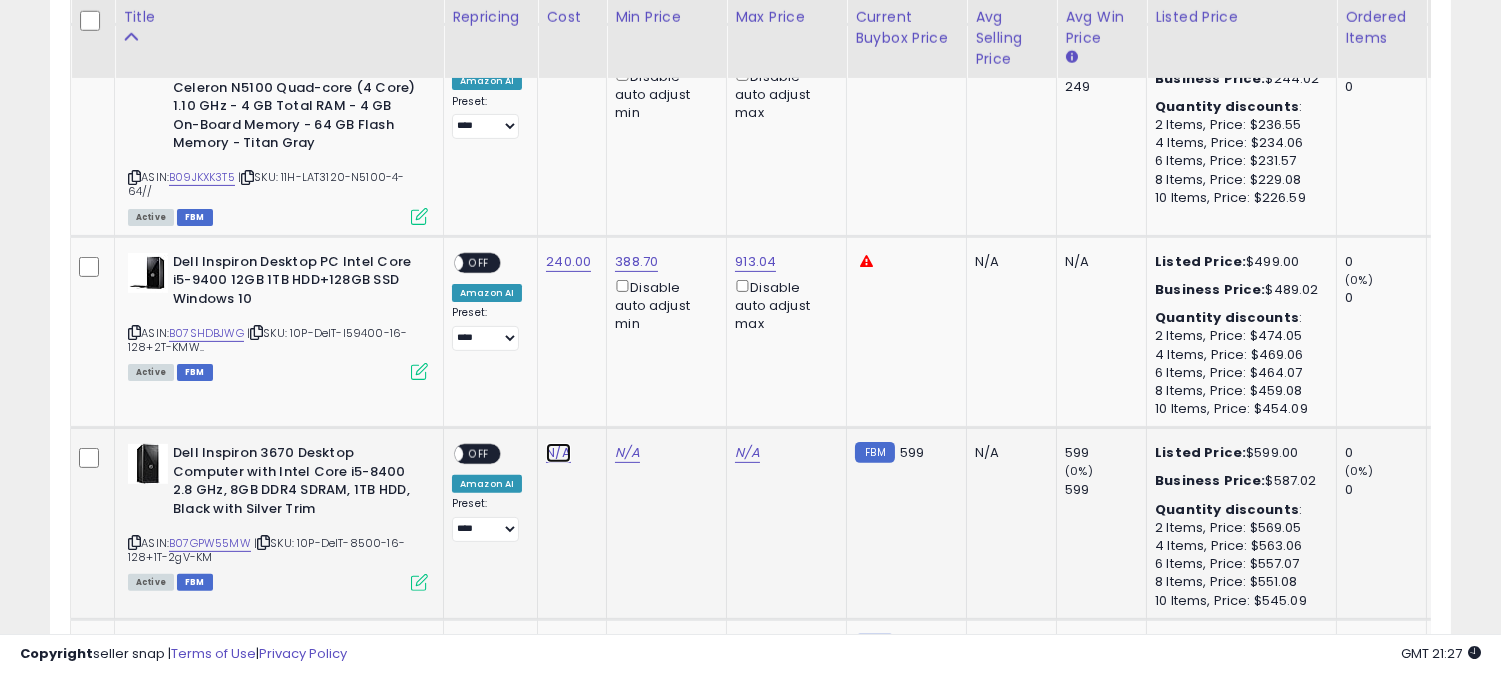 click on "N/A" at bounding box center (558, 453) 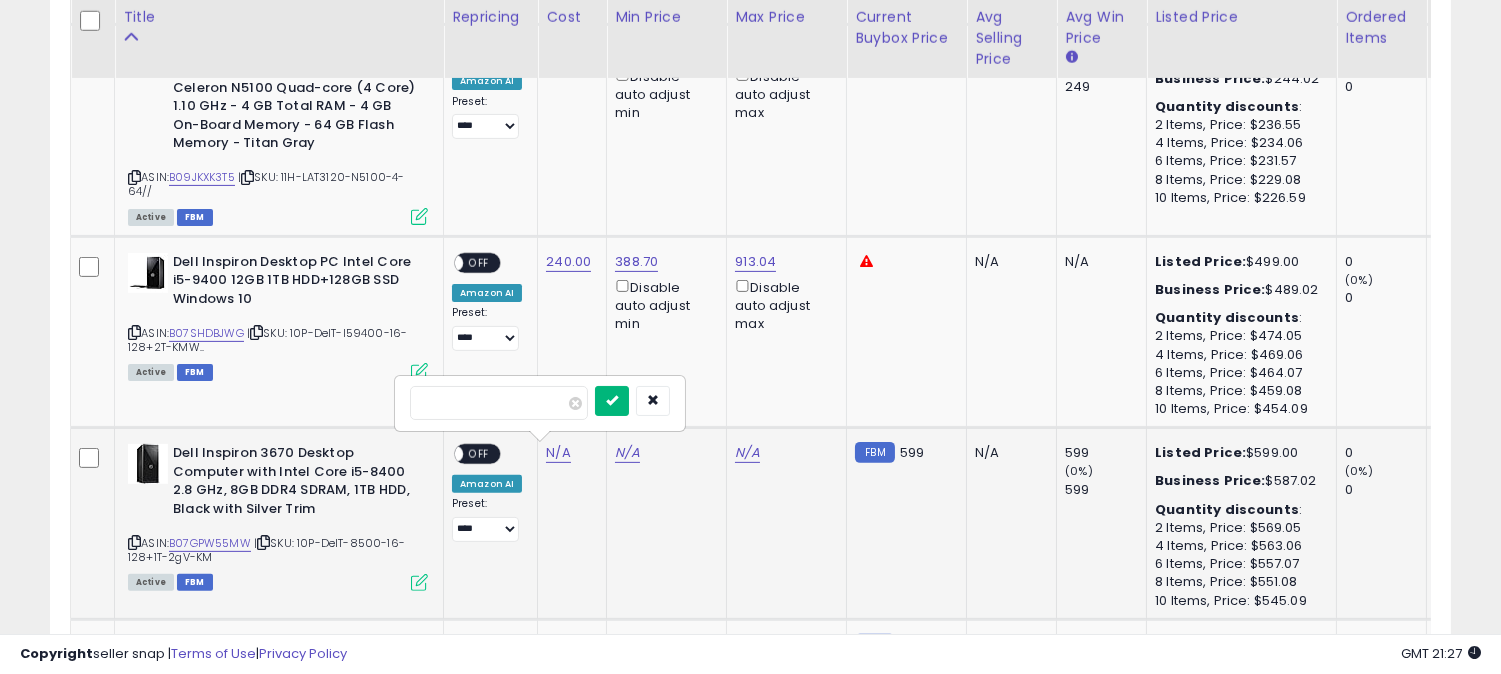 type on "***" 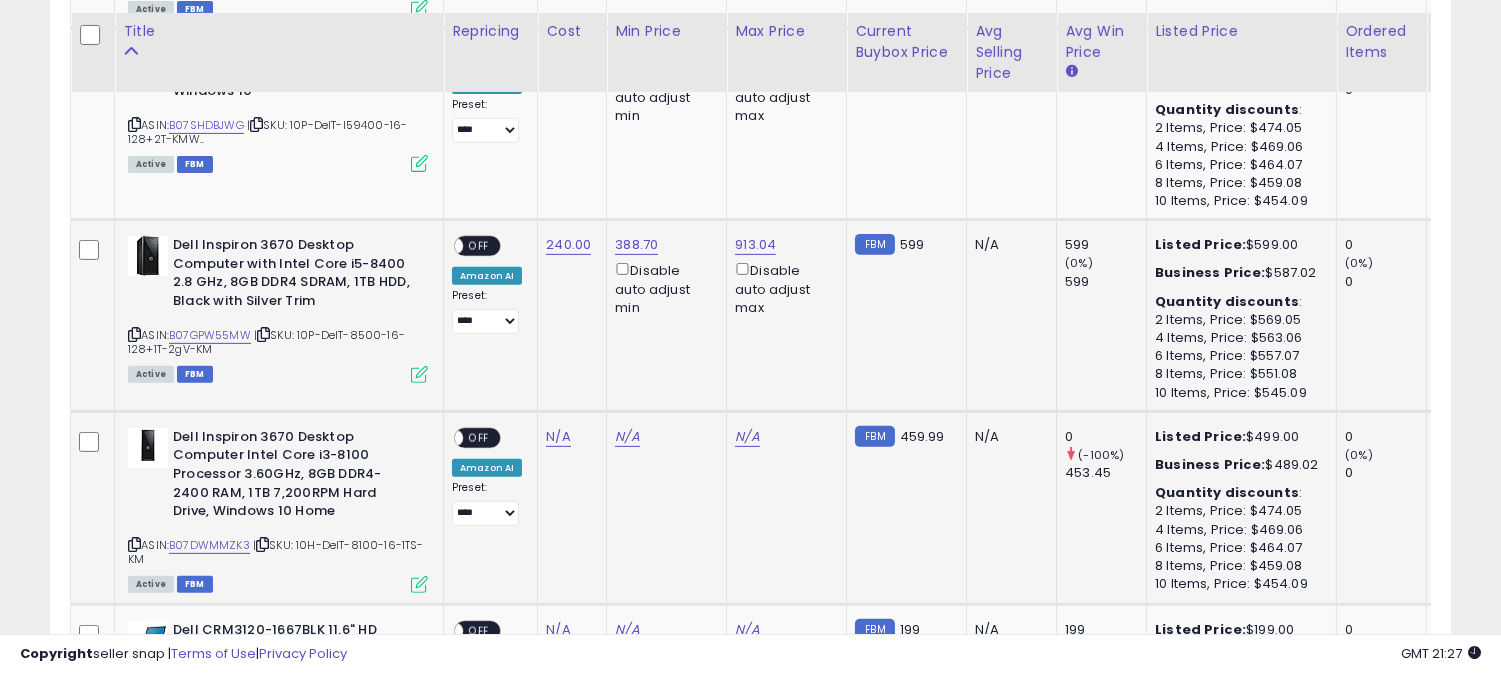 scroll, scrollTop: 1457, scrollLeft: 0, axis: vertical 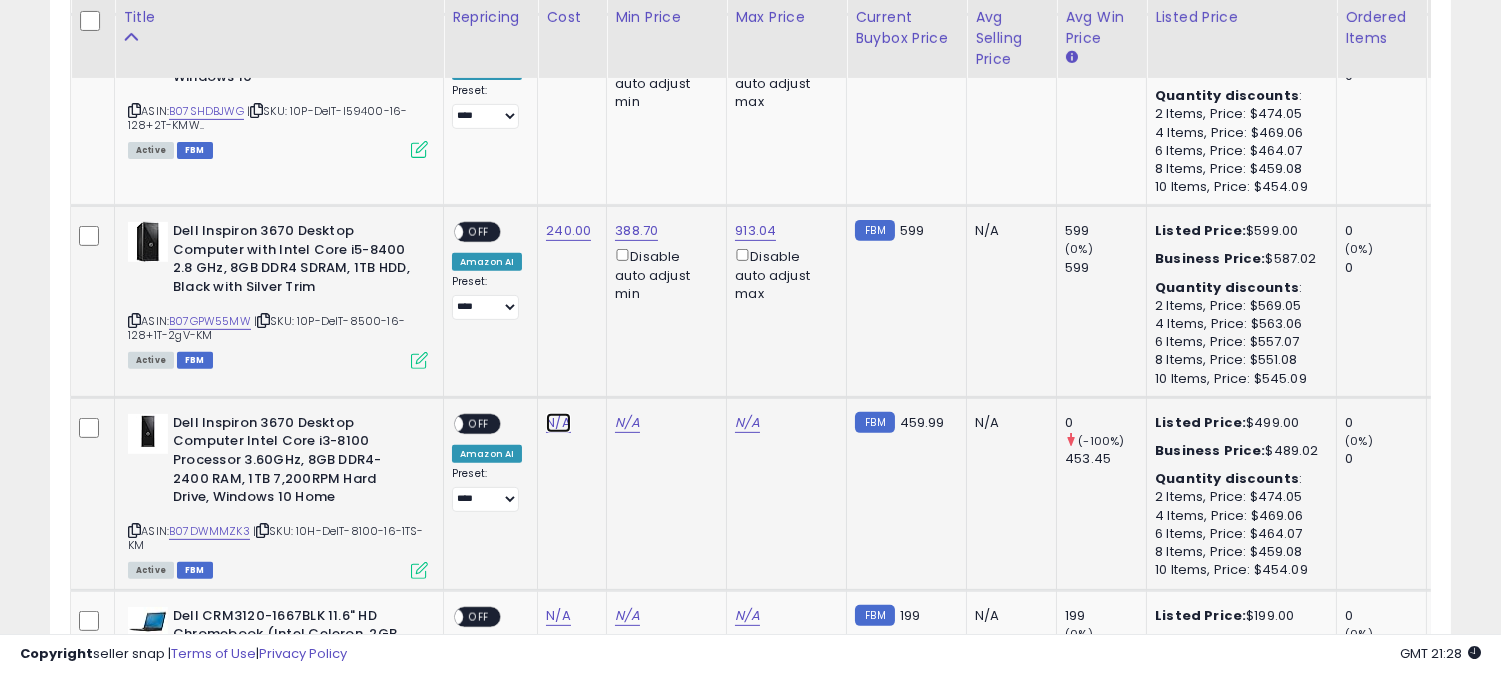 click on "N/A" at bounding box center (558, 423) 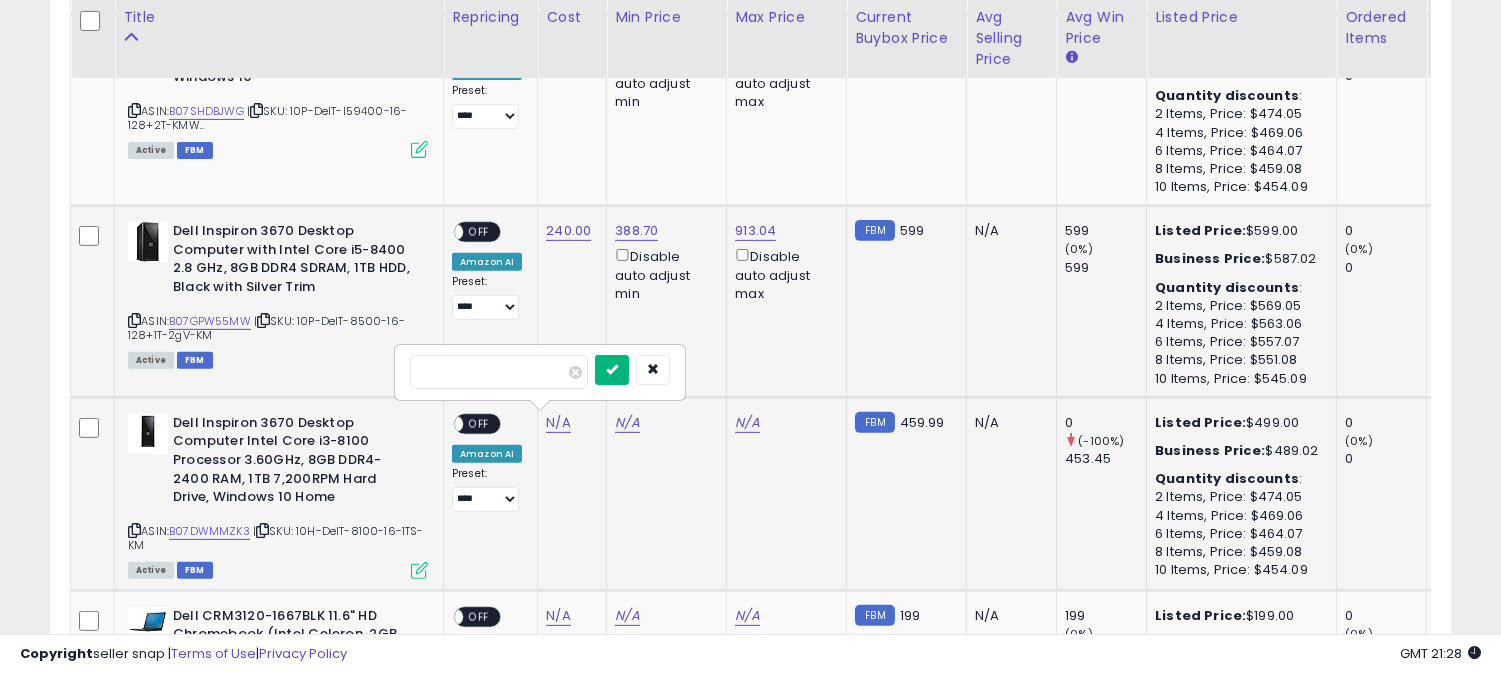 type on "***" 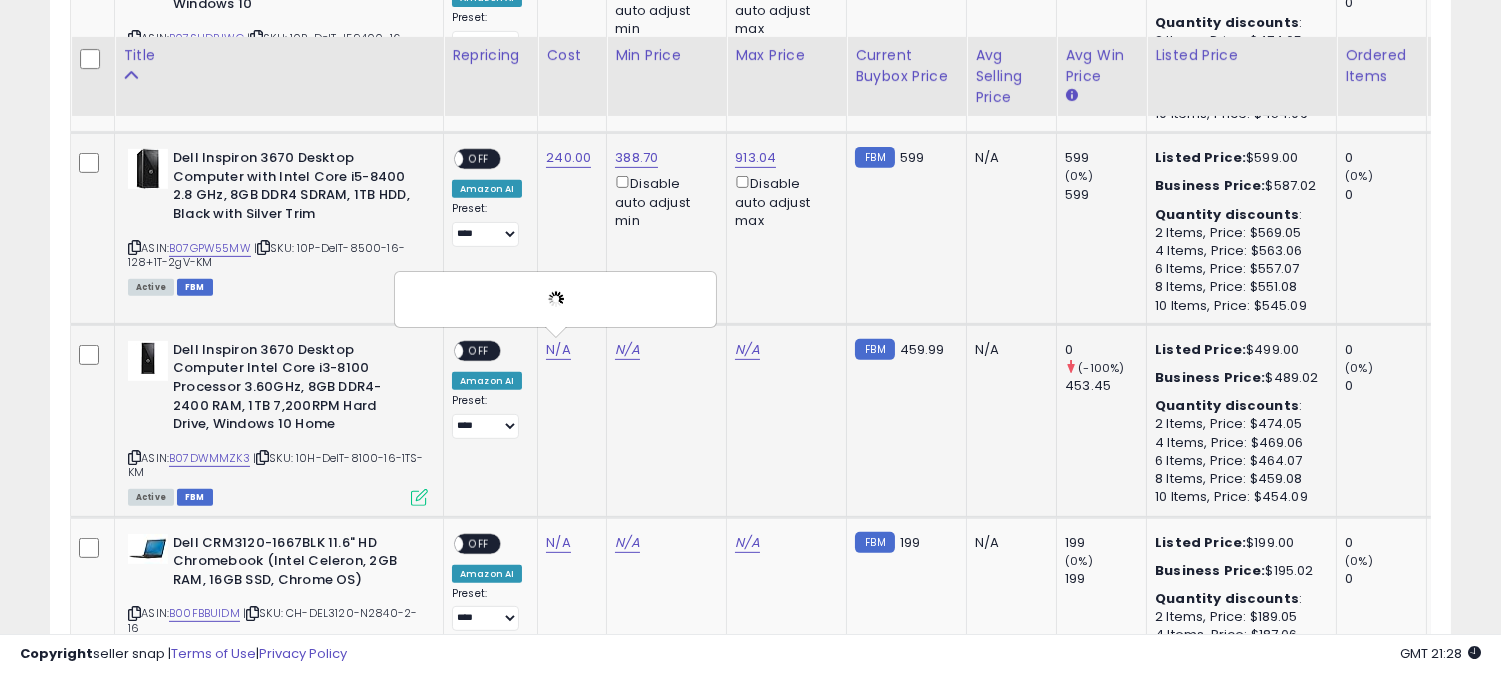 scroll, scrollTop: 1568, scrollLeft: 0, axis: vertical 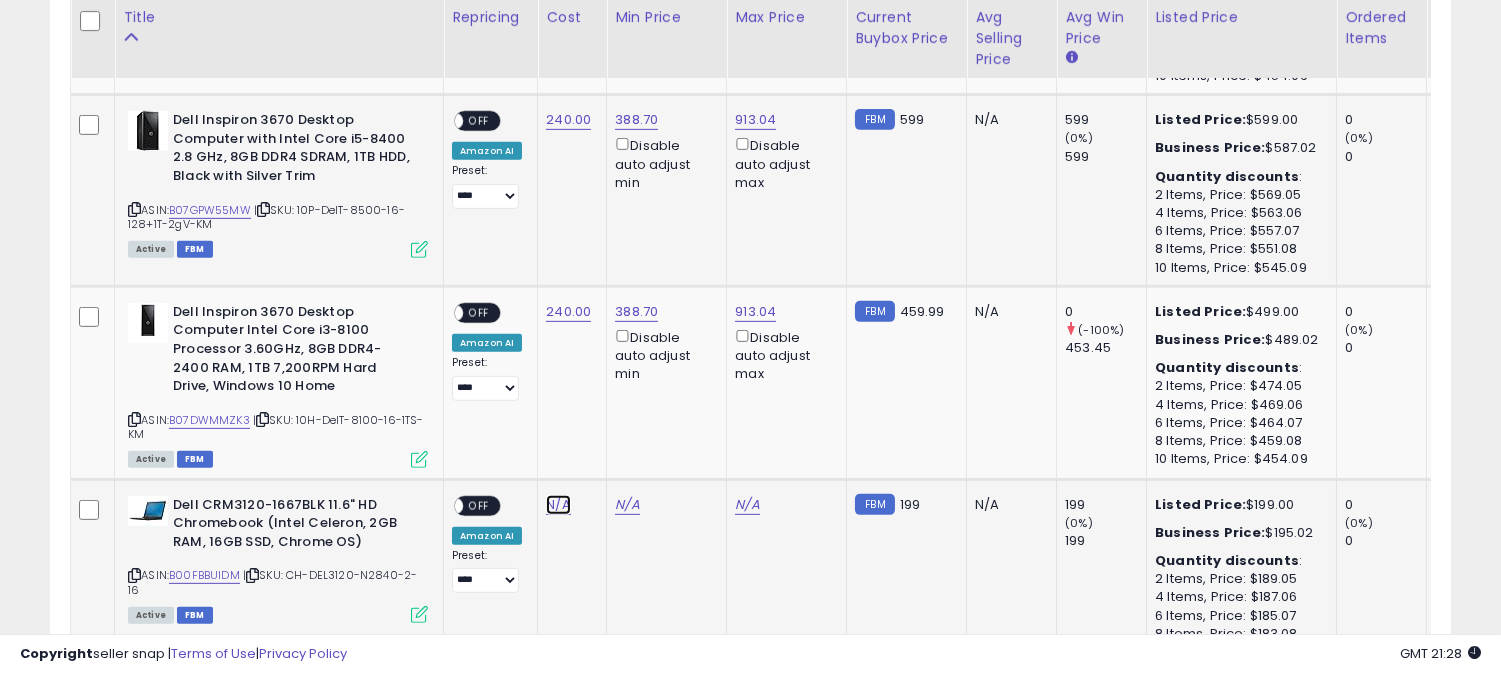 click on "N/A" at bounding box center [558, 505] 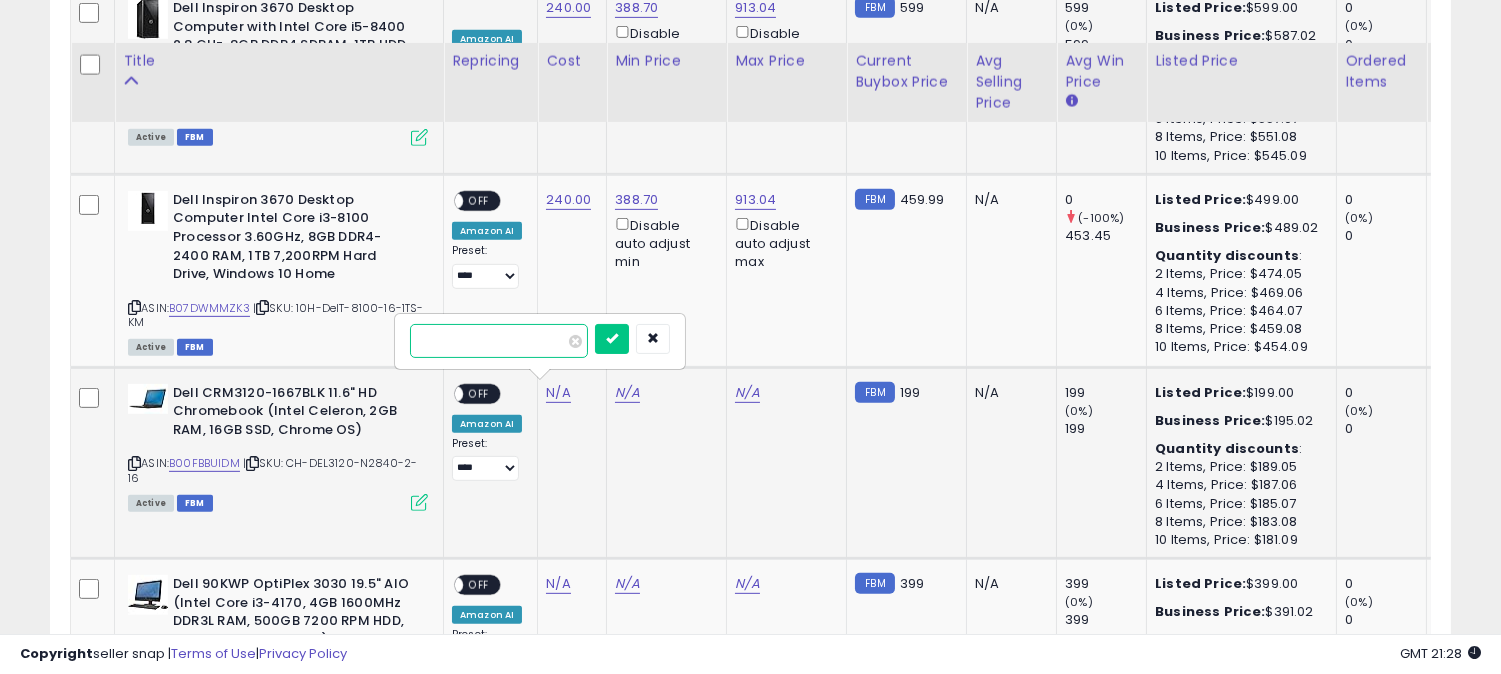 scroll, scrollTop: 1791, scrollLeft: 0, axis: vertical 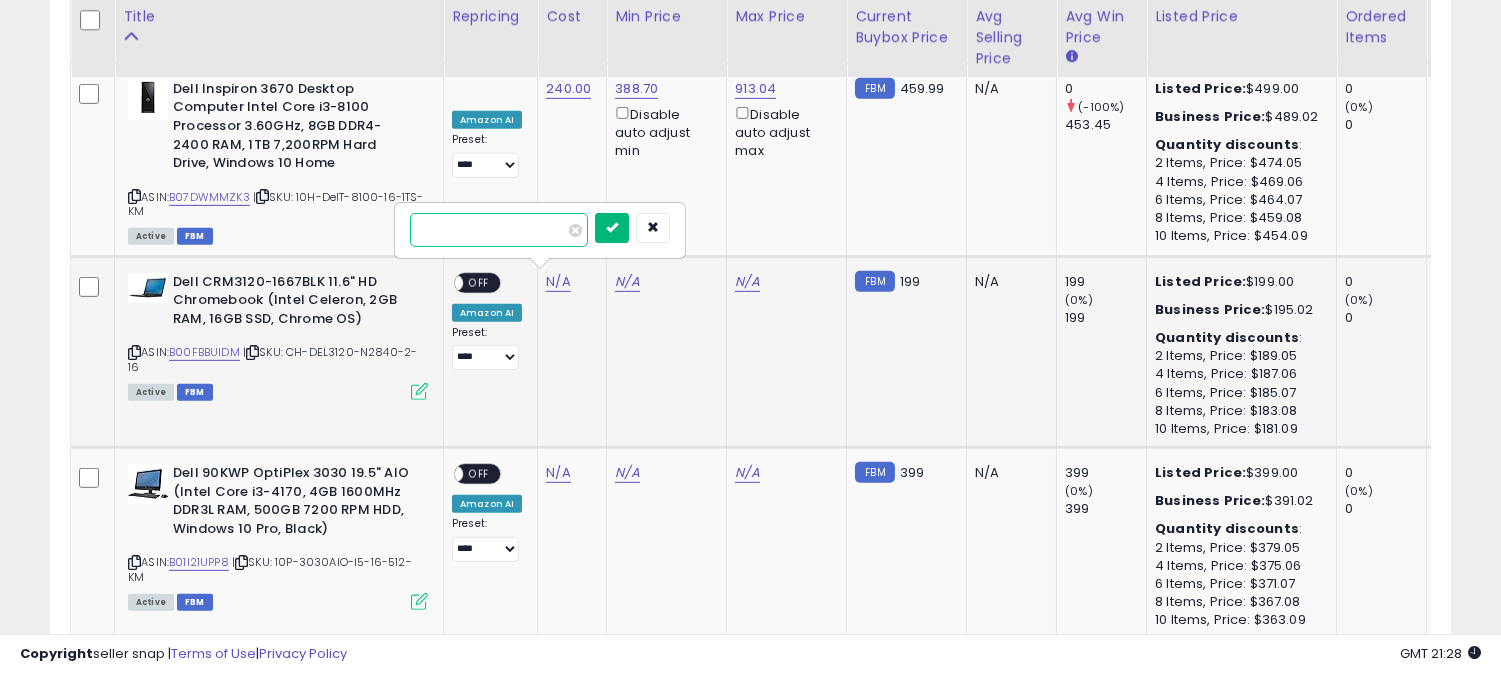 type on "***" 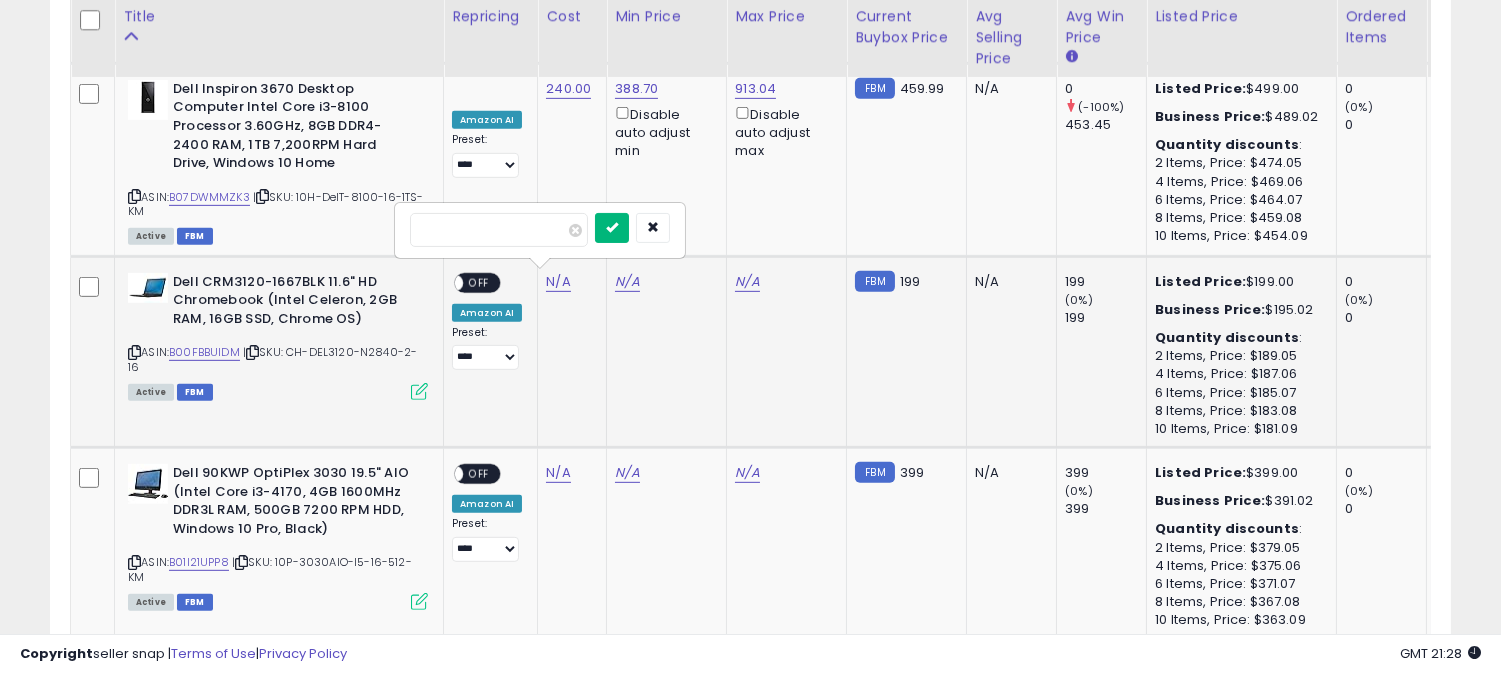 click at bounding box center (612, 227) 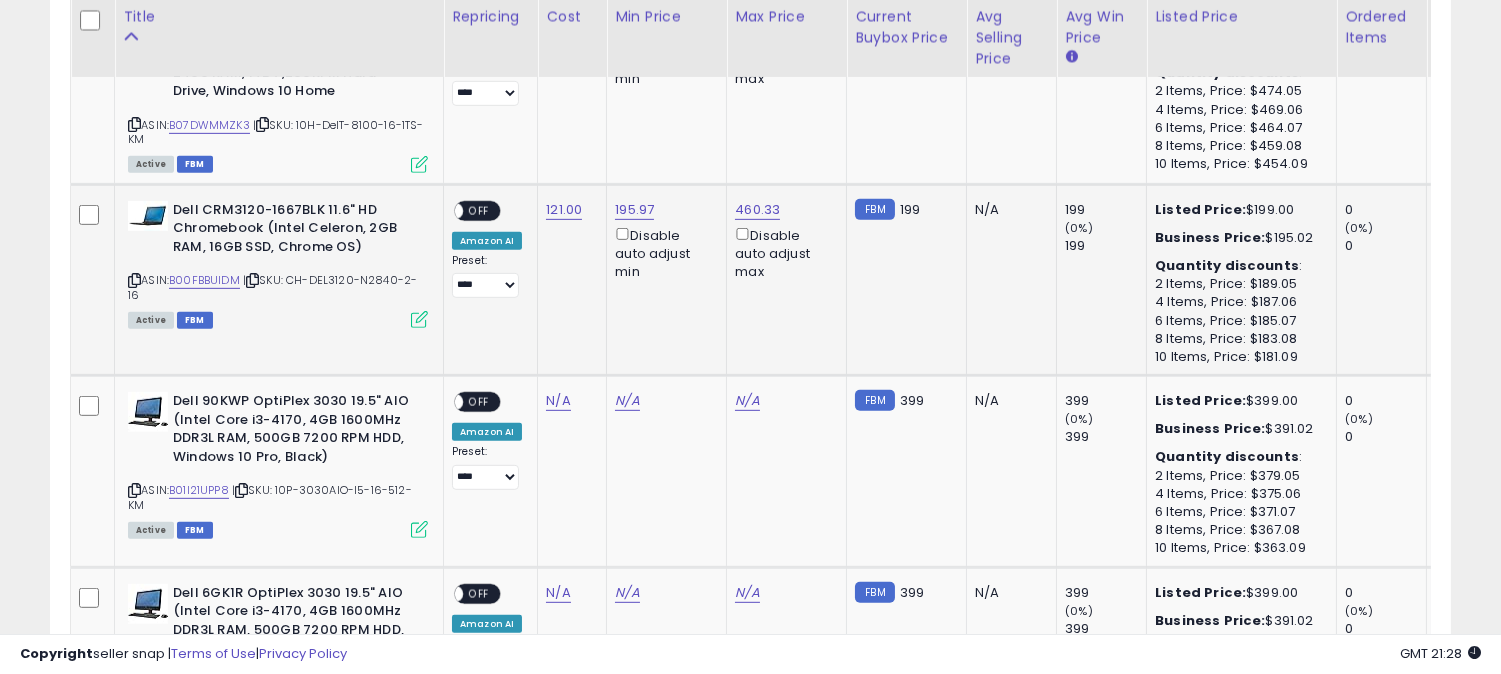scroll, scrollTop: 1902, scrollLeft: 0, axis: vertical 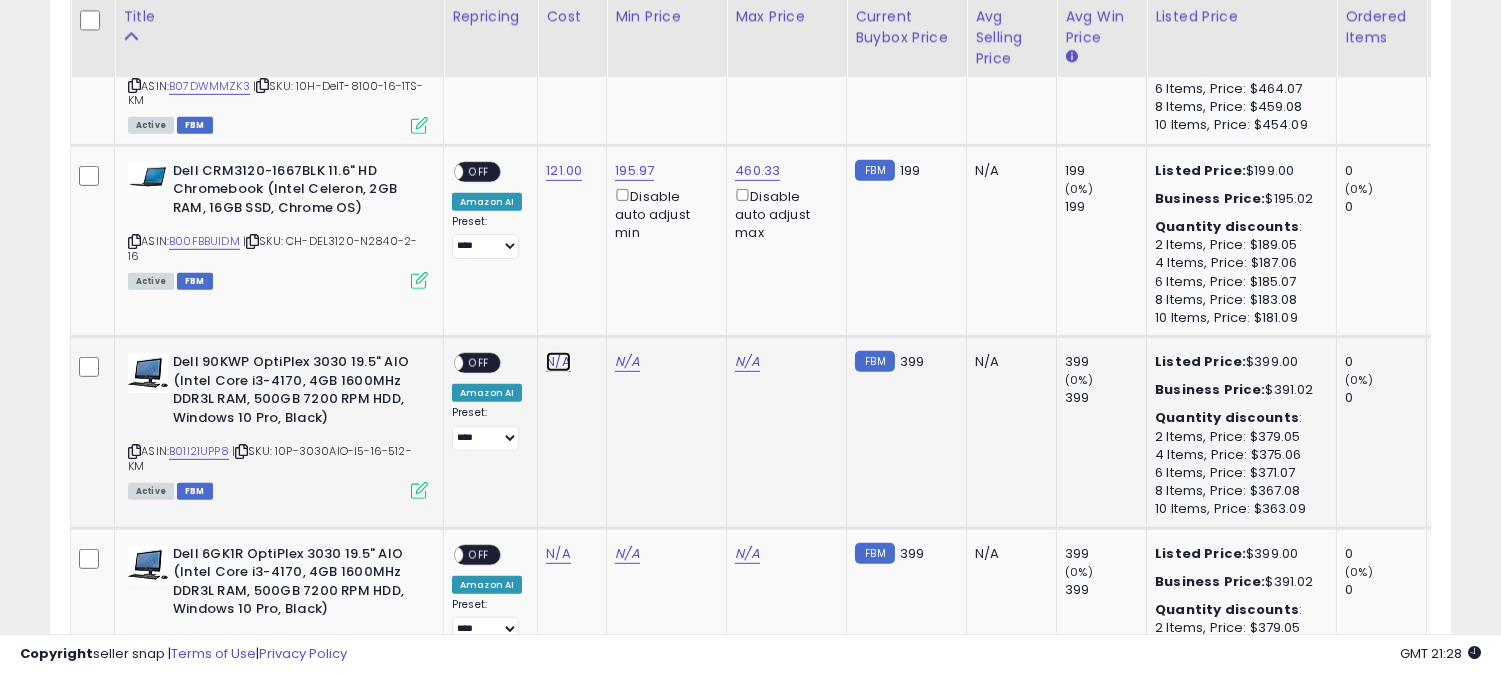 click on "N/A" at bounding box center (558, 362) 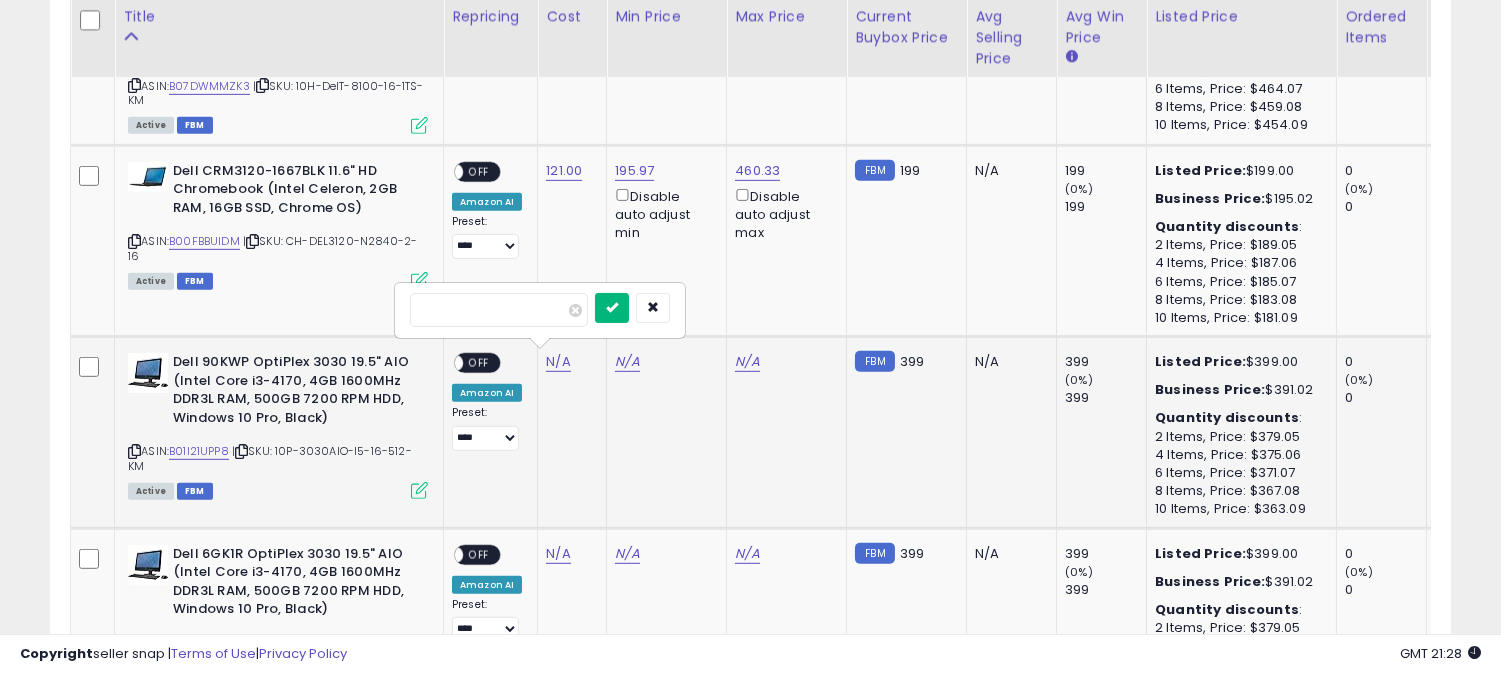 type on "***" 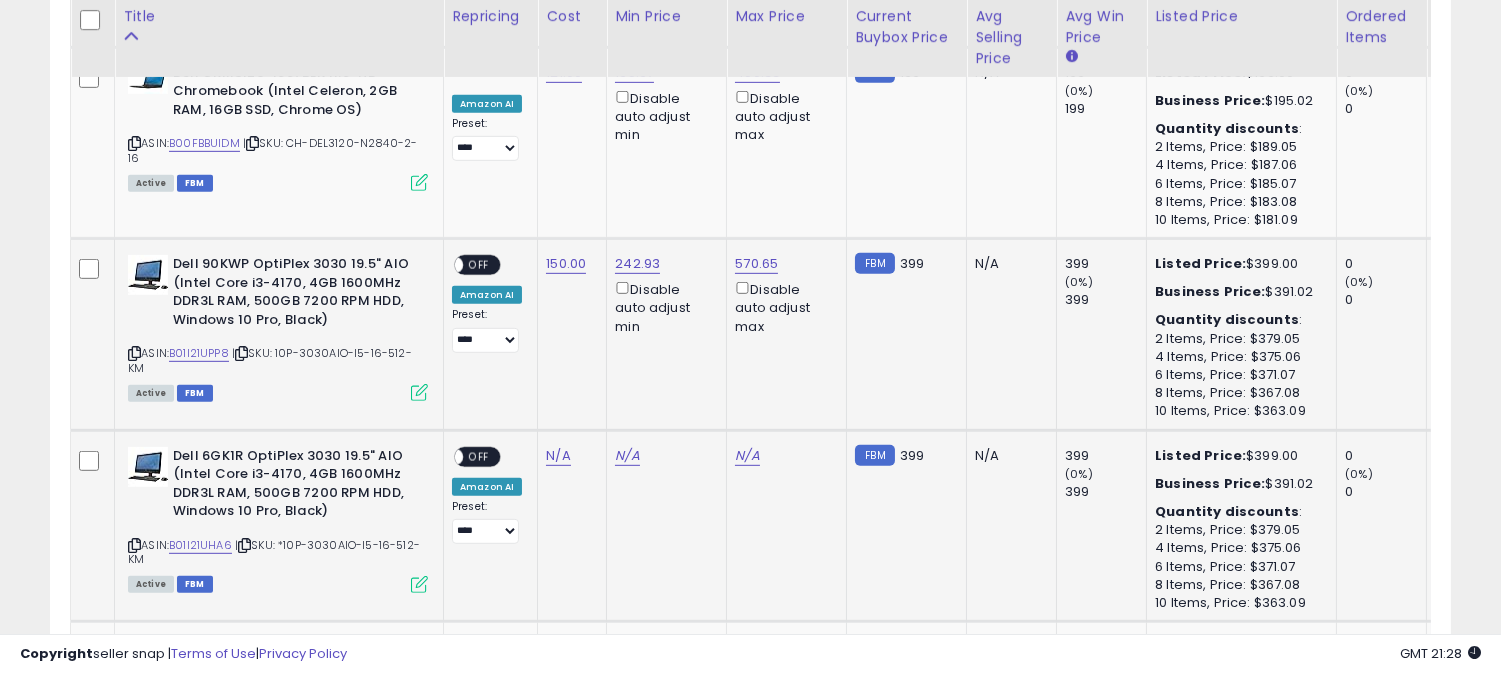 scroll, scrollTop: 2013, scrollLeft: 0, axis: vertical 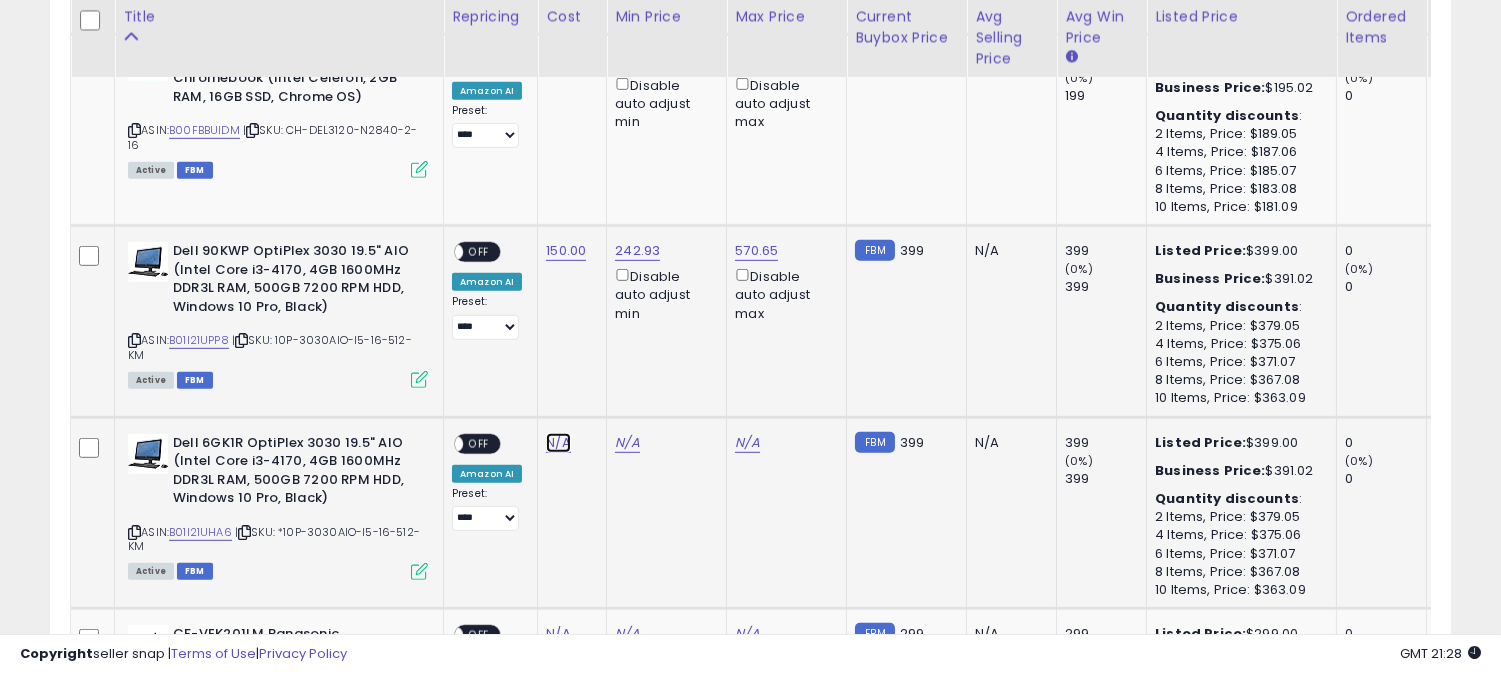 click on "N/A" at bounding box center [558, 443] 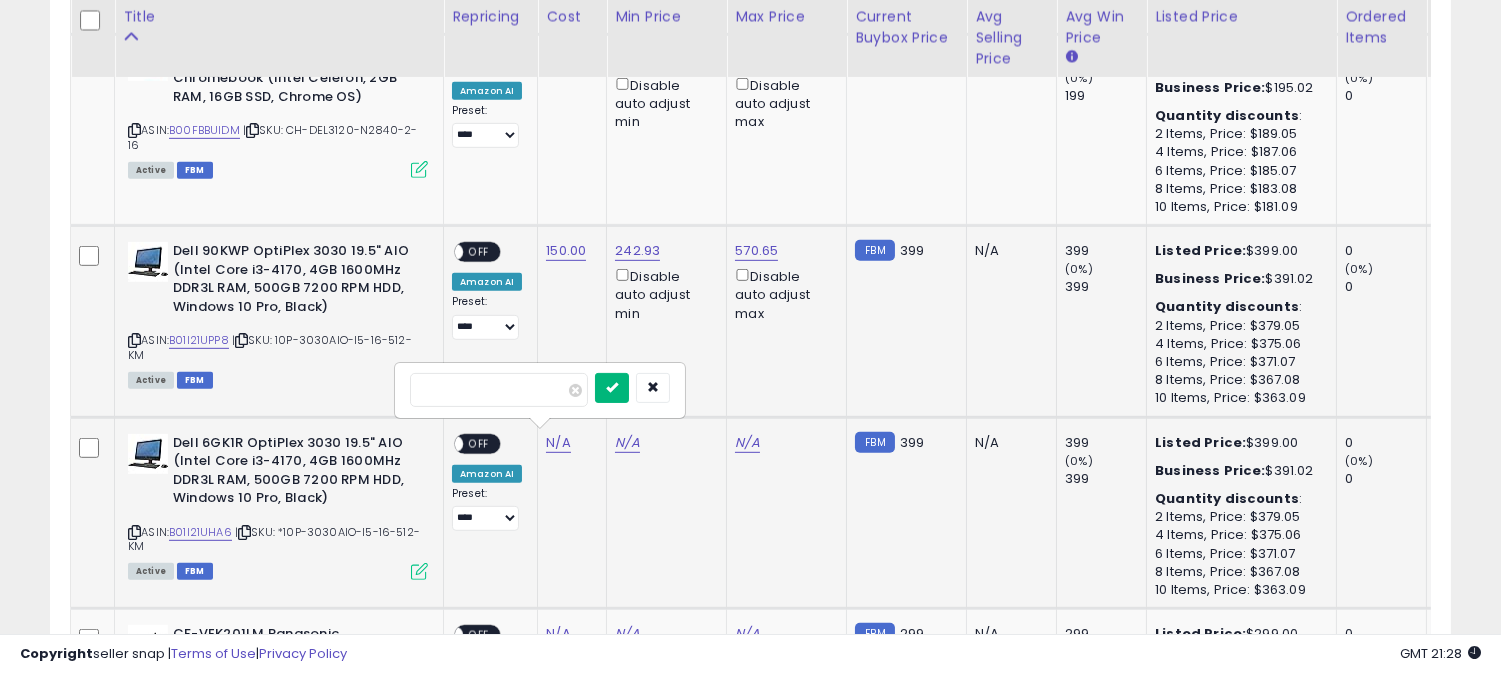 type on "***" 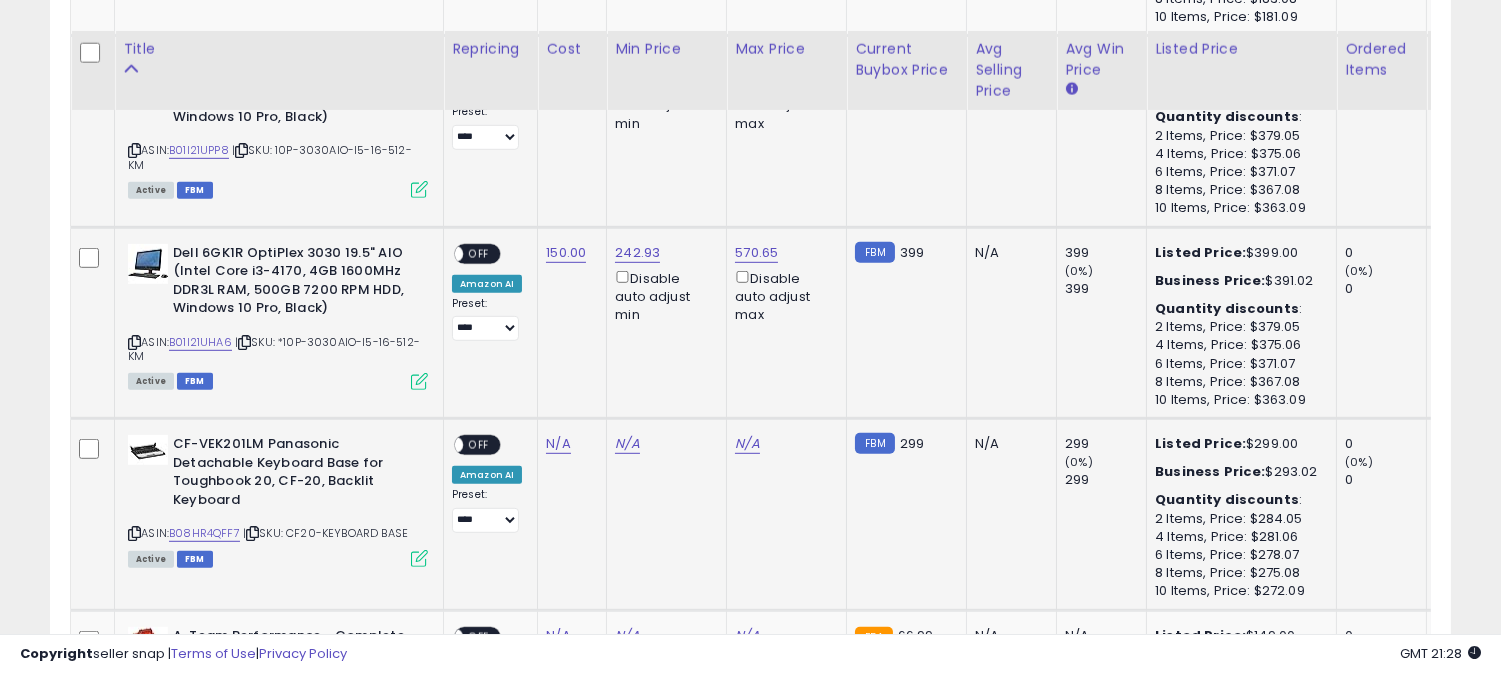scroll, scrollTop: 2235, scrollLeft: 0, axis: vertical 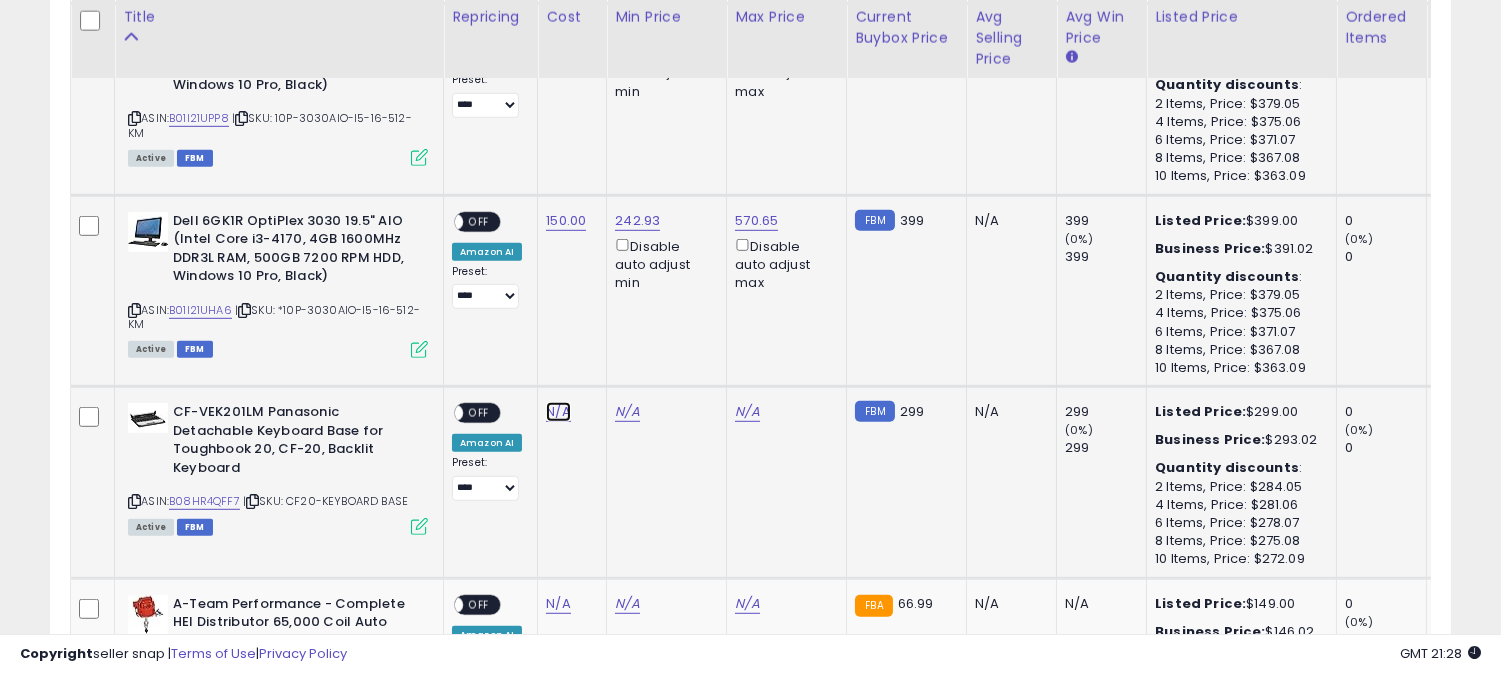click on "N/A" at bounding box center (558, 412) 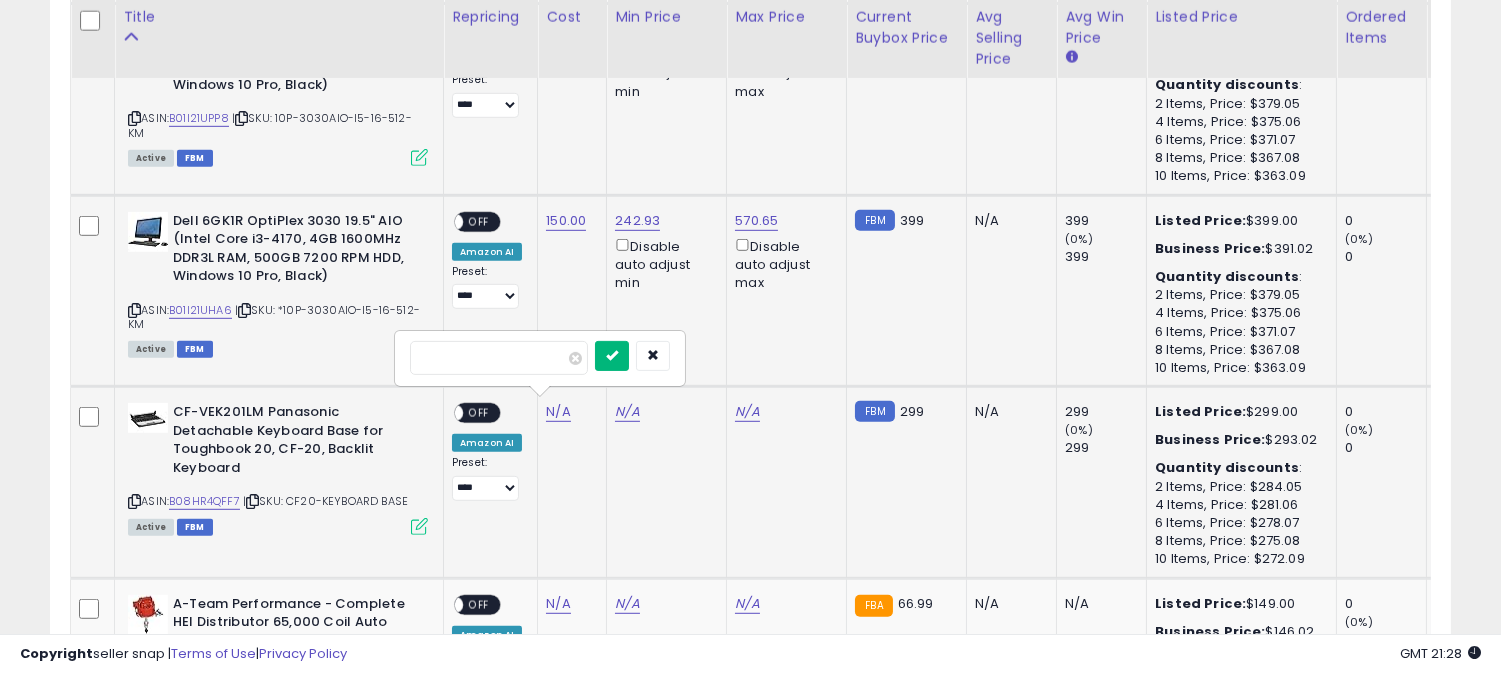 type on "***" 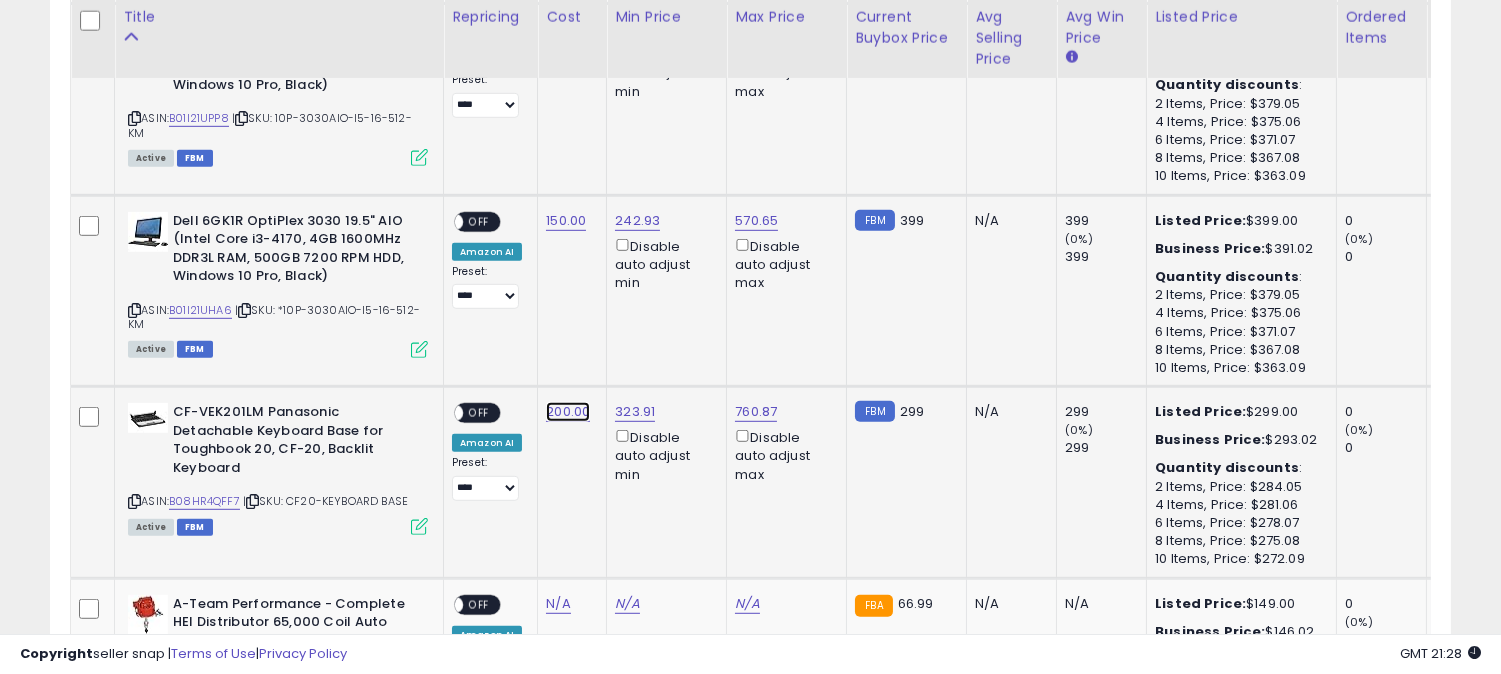 click on "200.00" at bounding box center (568, 412) 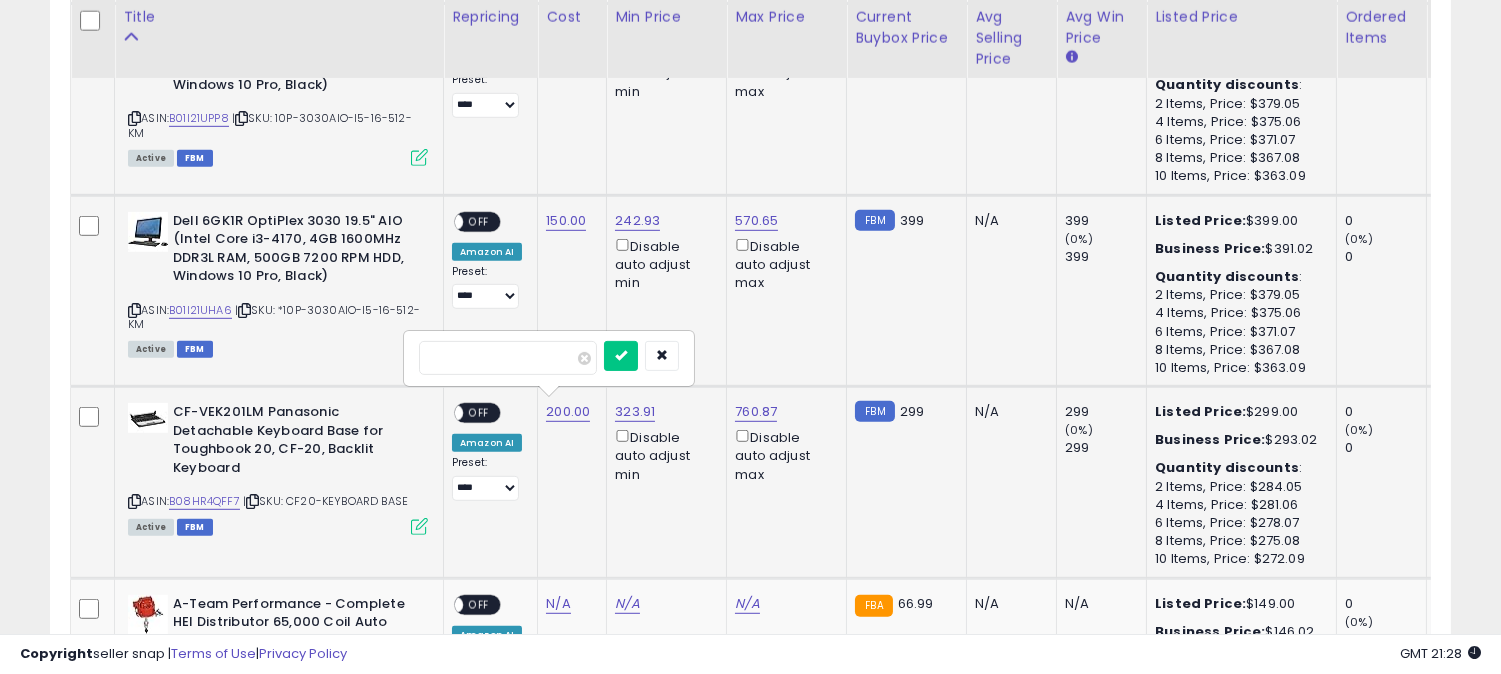 click on "******" at bounding box center [508, 358] 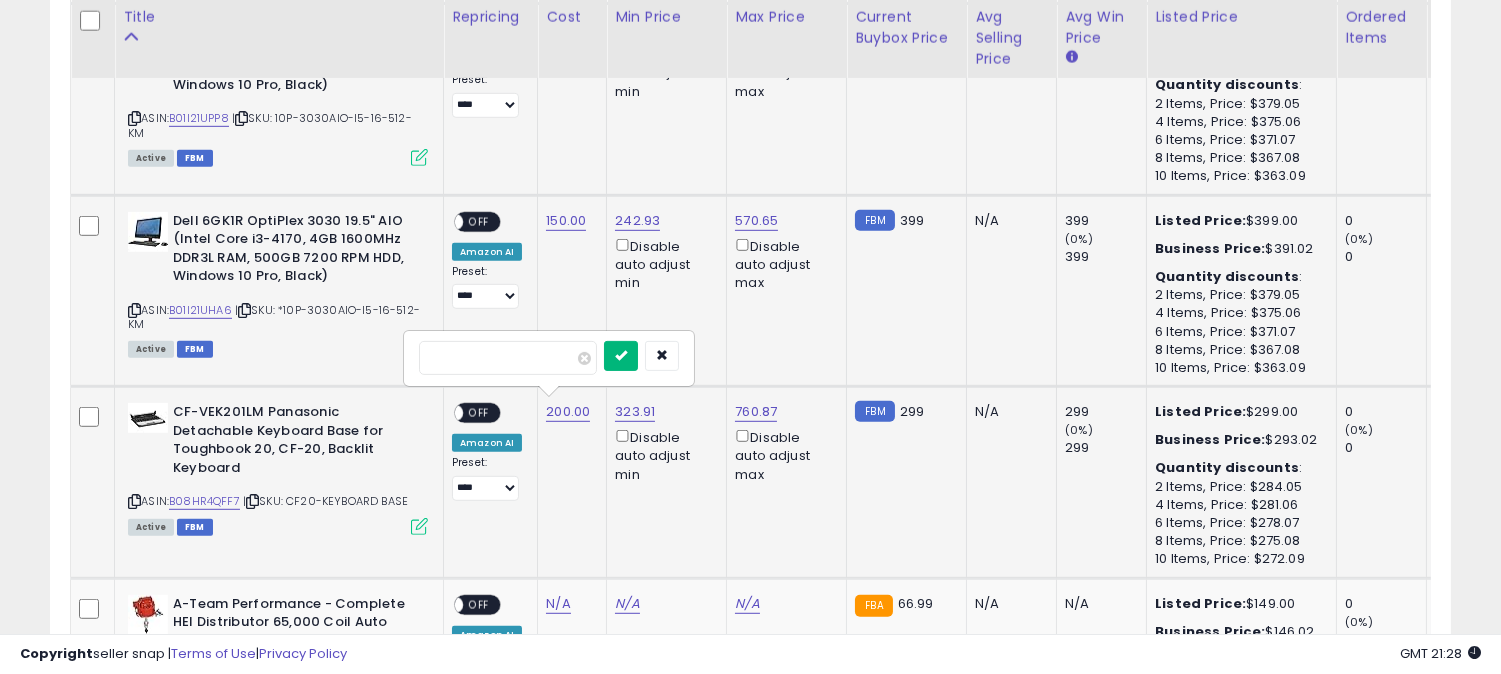 type on "***" 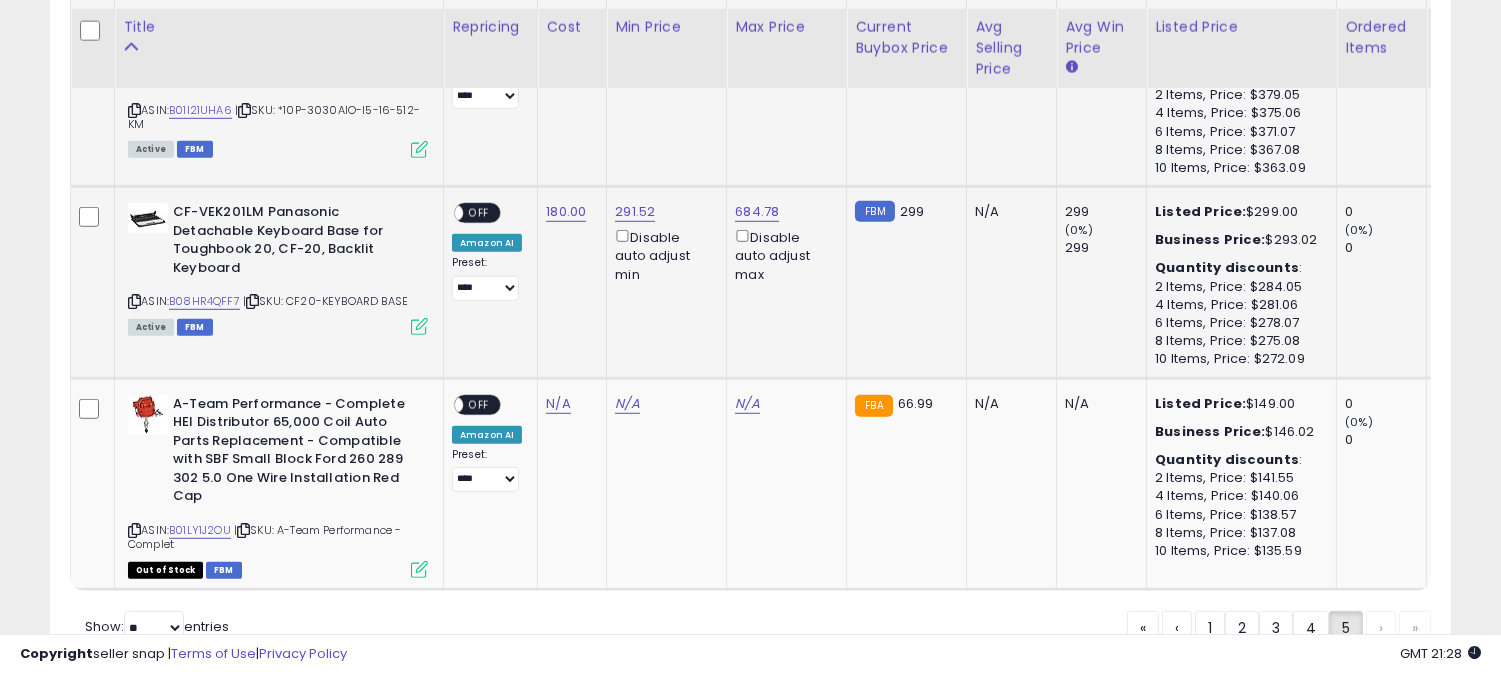 scroll, scrollTop: 2457, scrollLeft: 0, axis: vertical 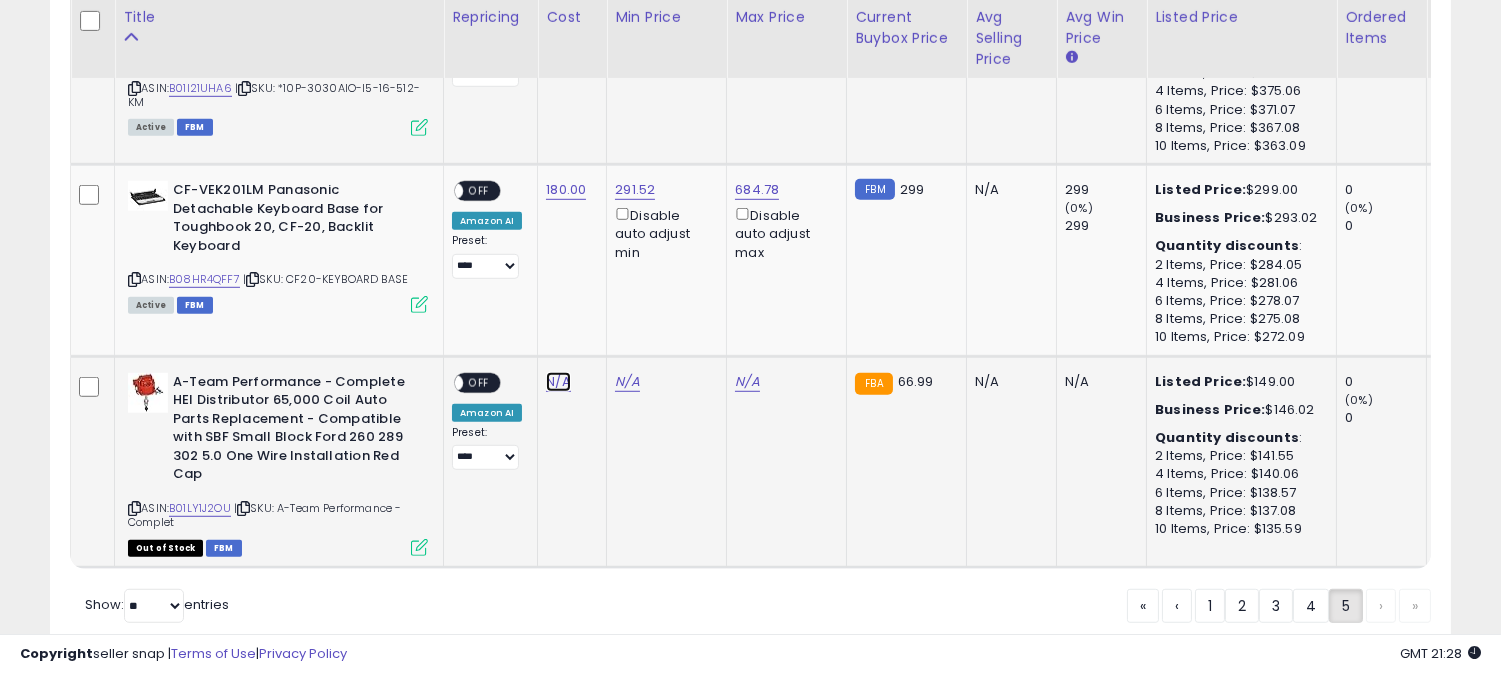 click on "N/A" at bounding box center [558, 382] 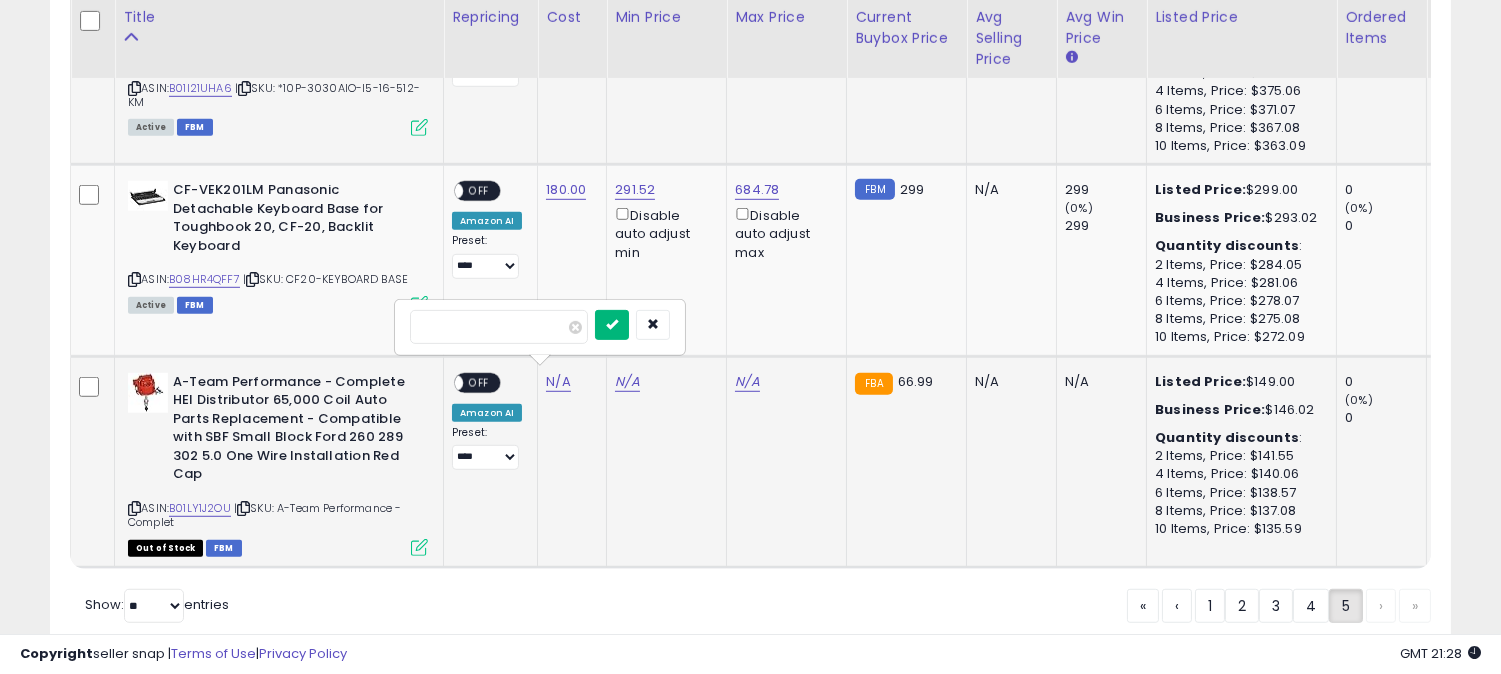 type on "**" 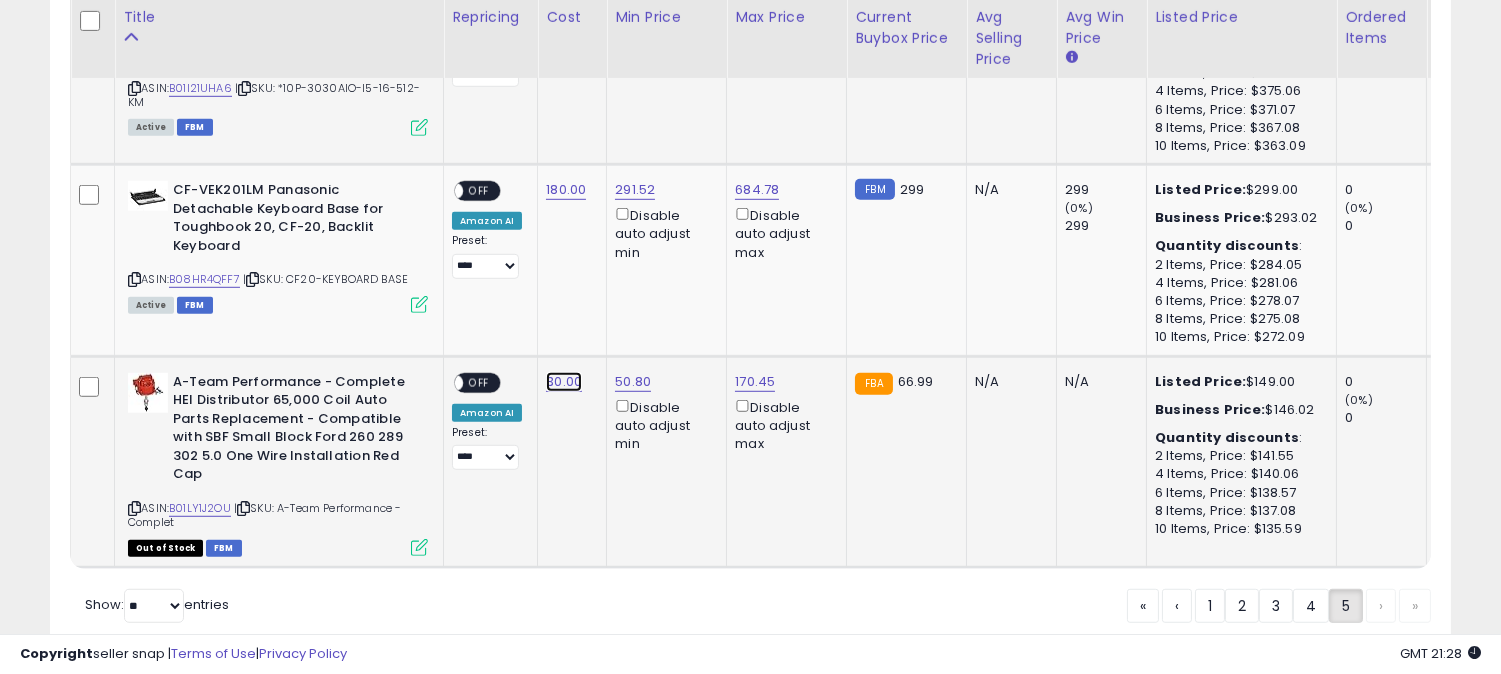 click on "30.00" at bounding box center [564, 382] 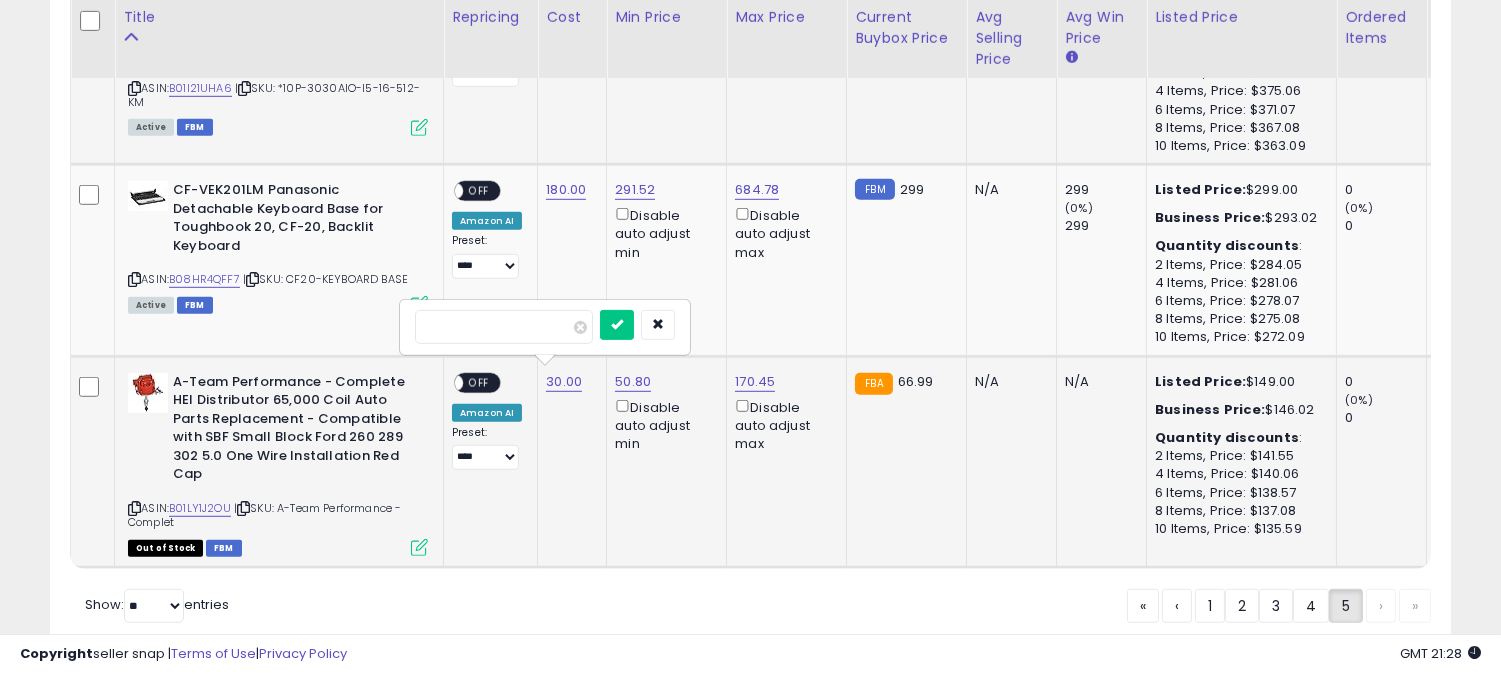 click on "*****" at bounding box center [504, 327] 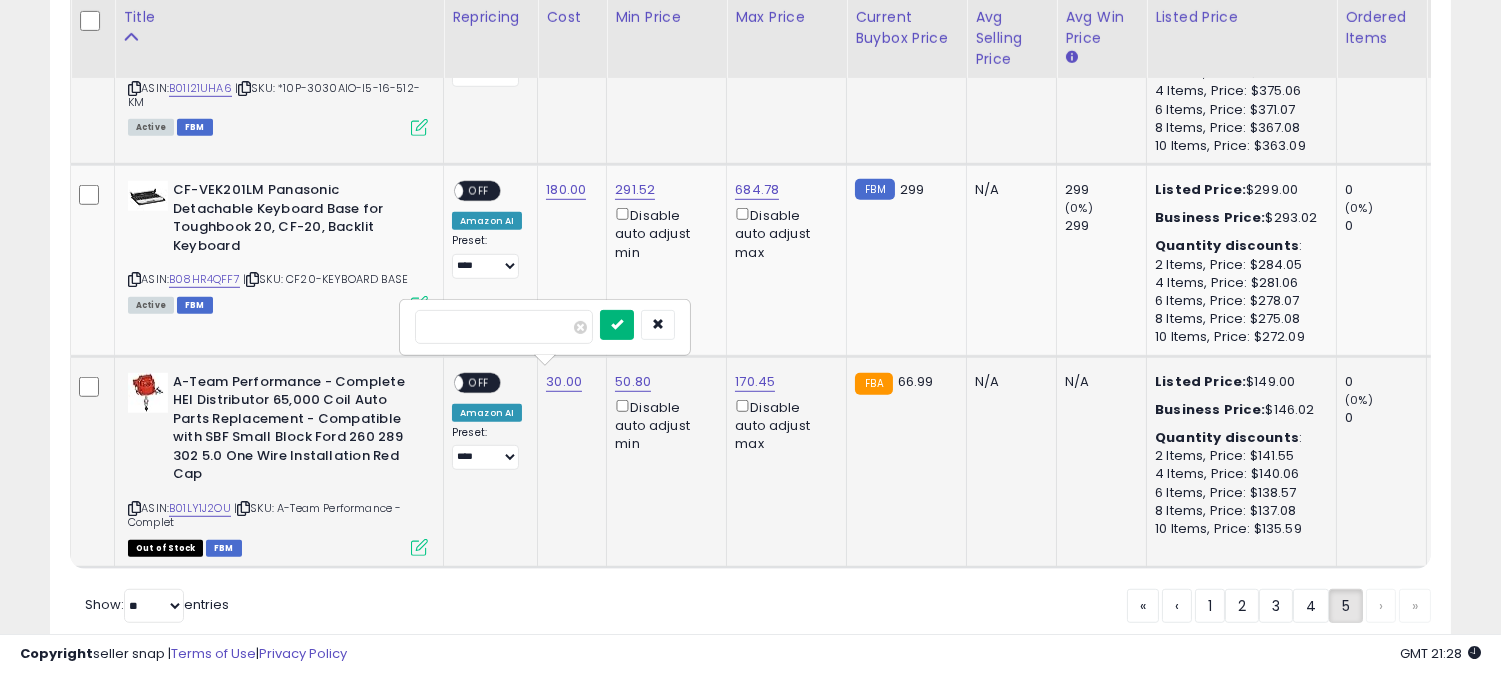 type on "**" 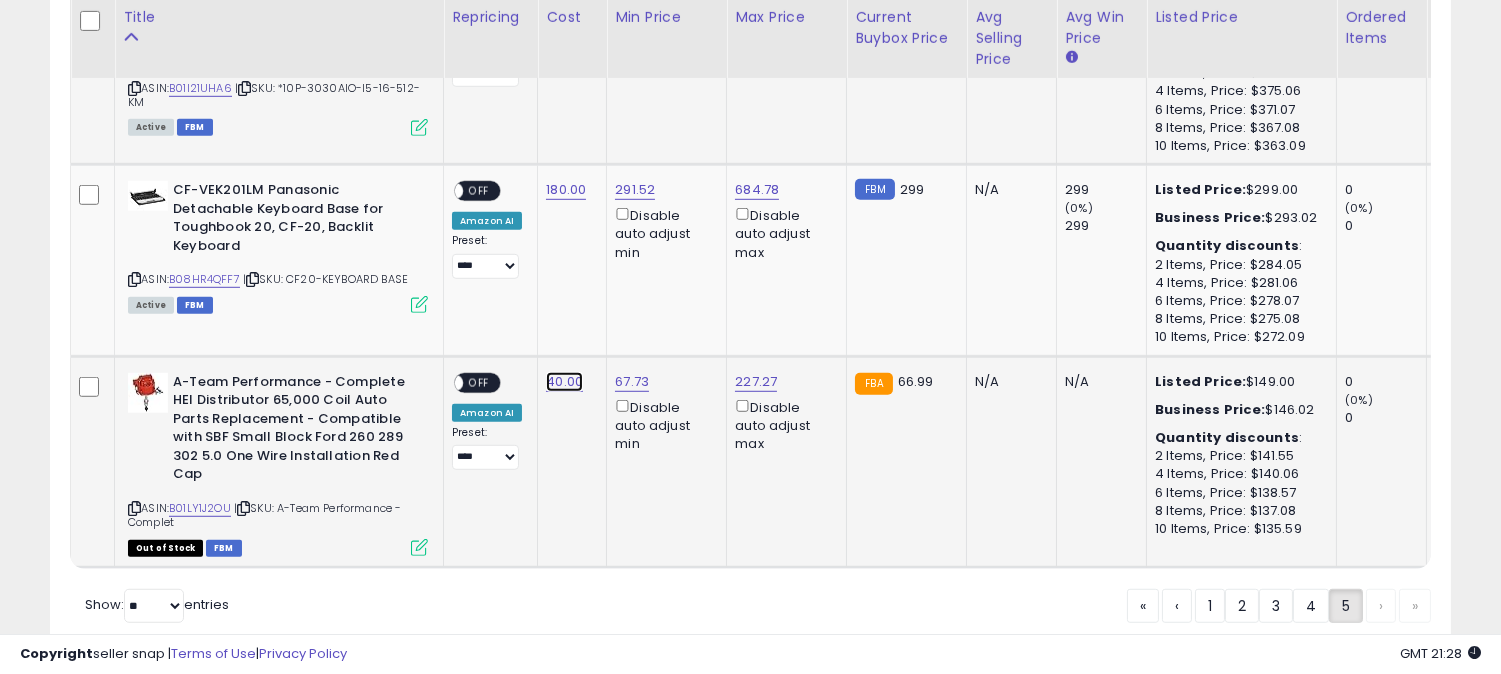 click on "40.00" at bounding box center (566, -1383) 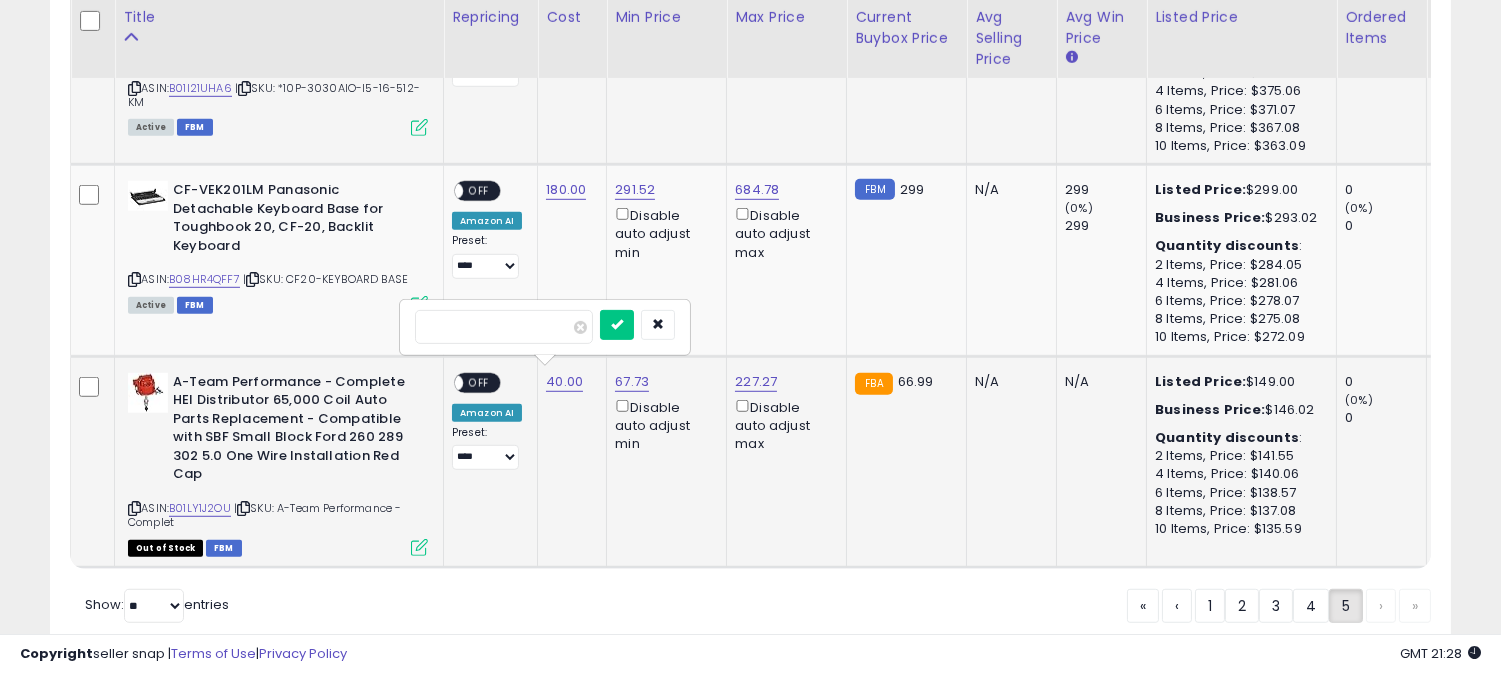 click on "*****" at bounding box center (504, 327) 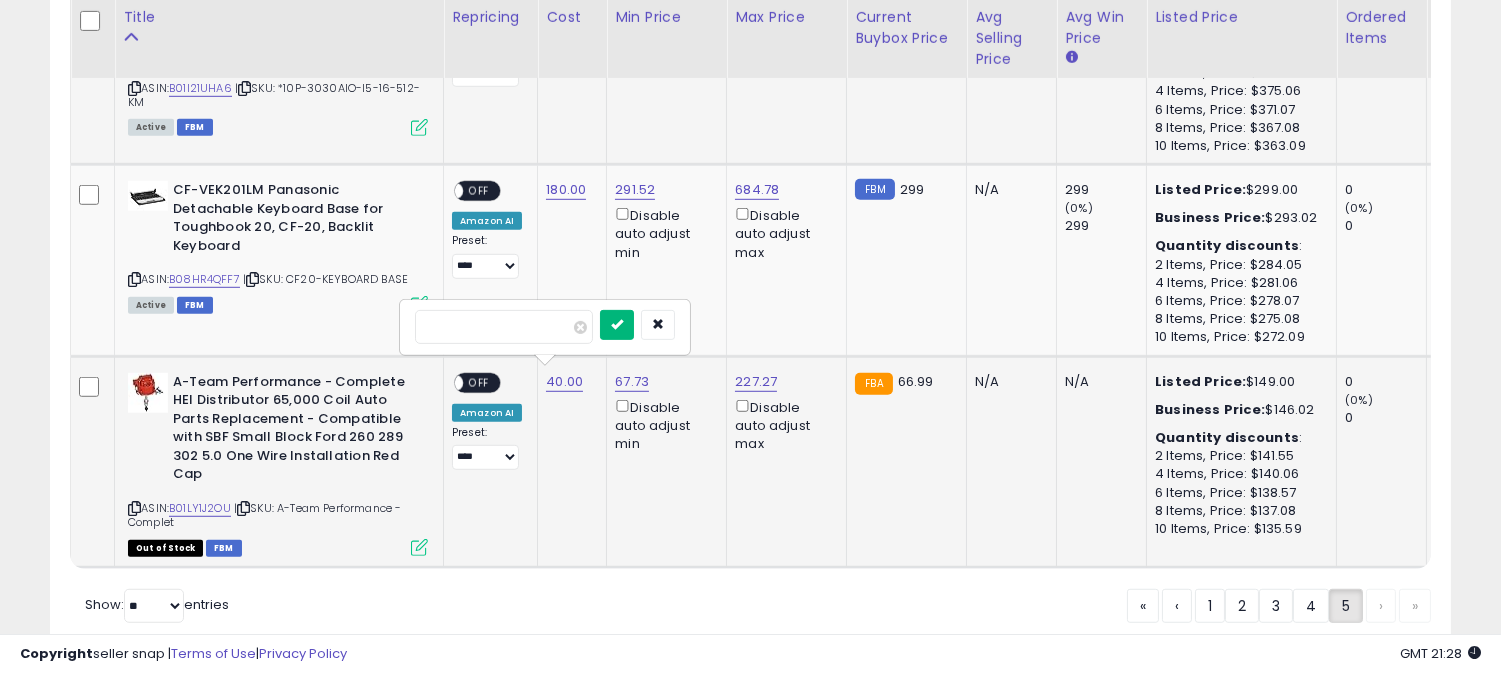 type on "**" 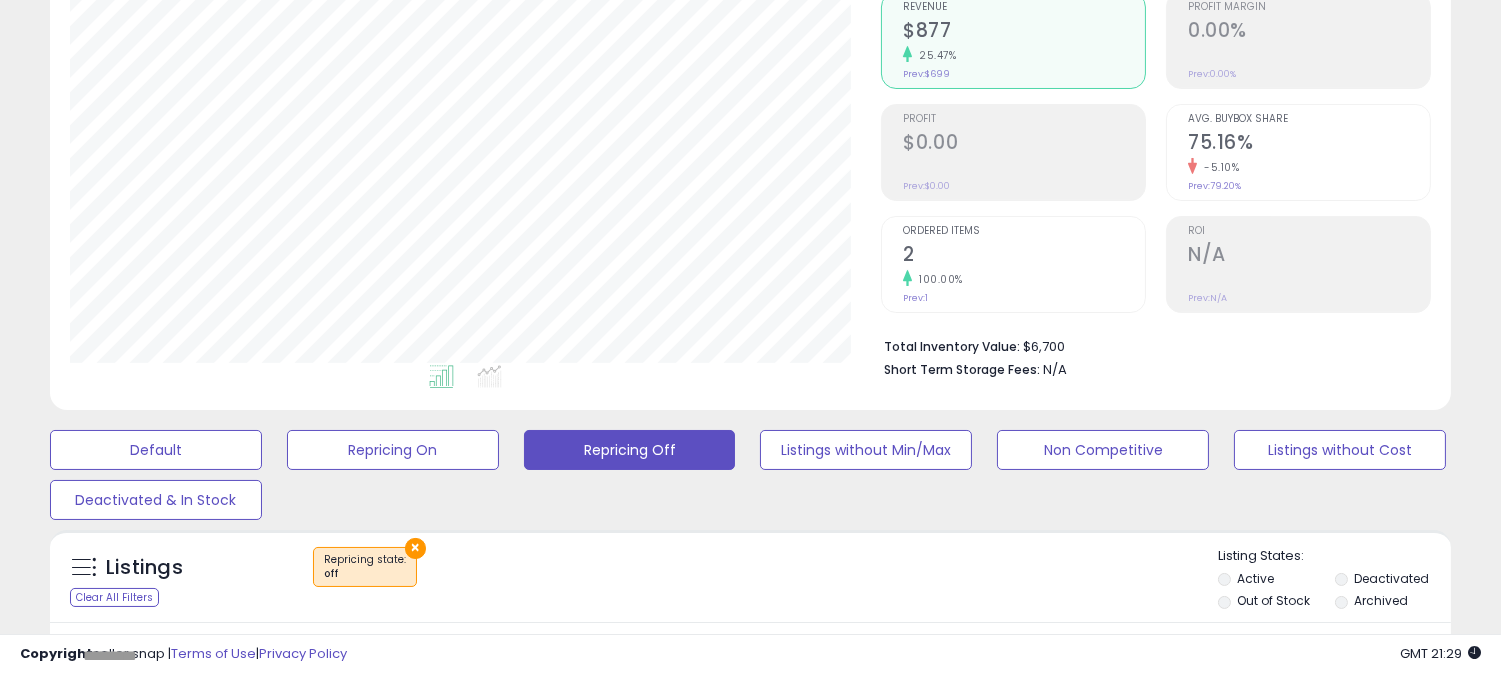 scroll, scrollTop: 444, scrollLeft: 0, axis: vertical 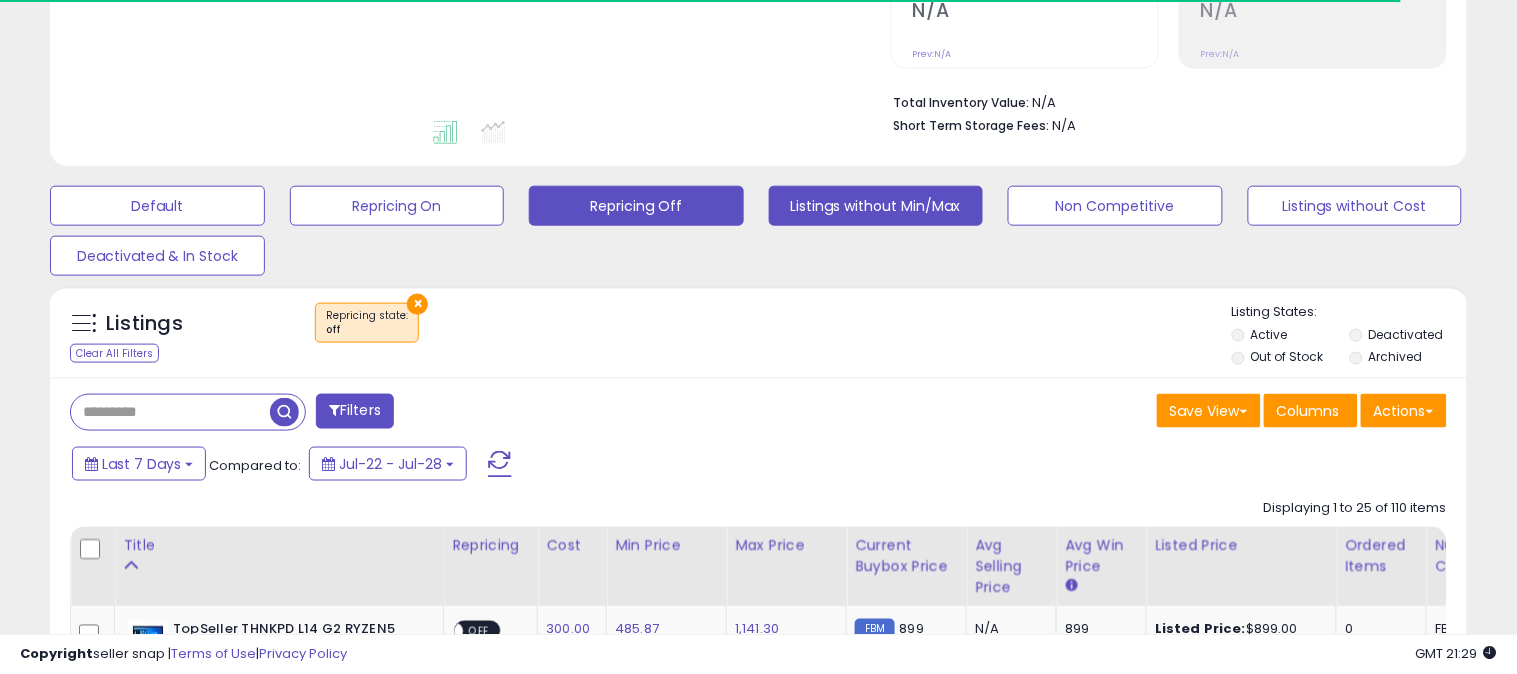click on "Listings without Min/Max" at bounding box center [157, 206] 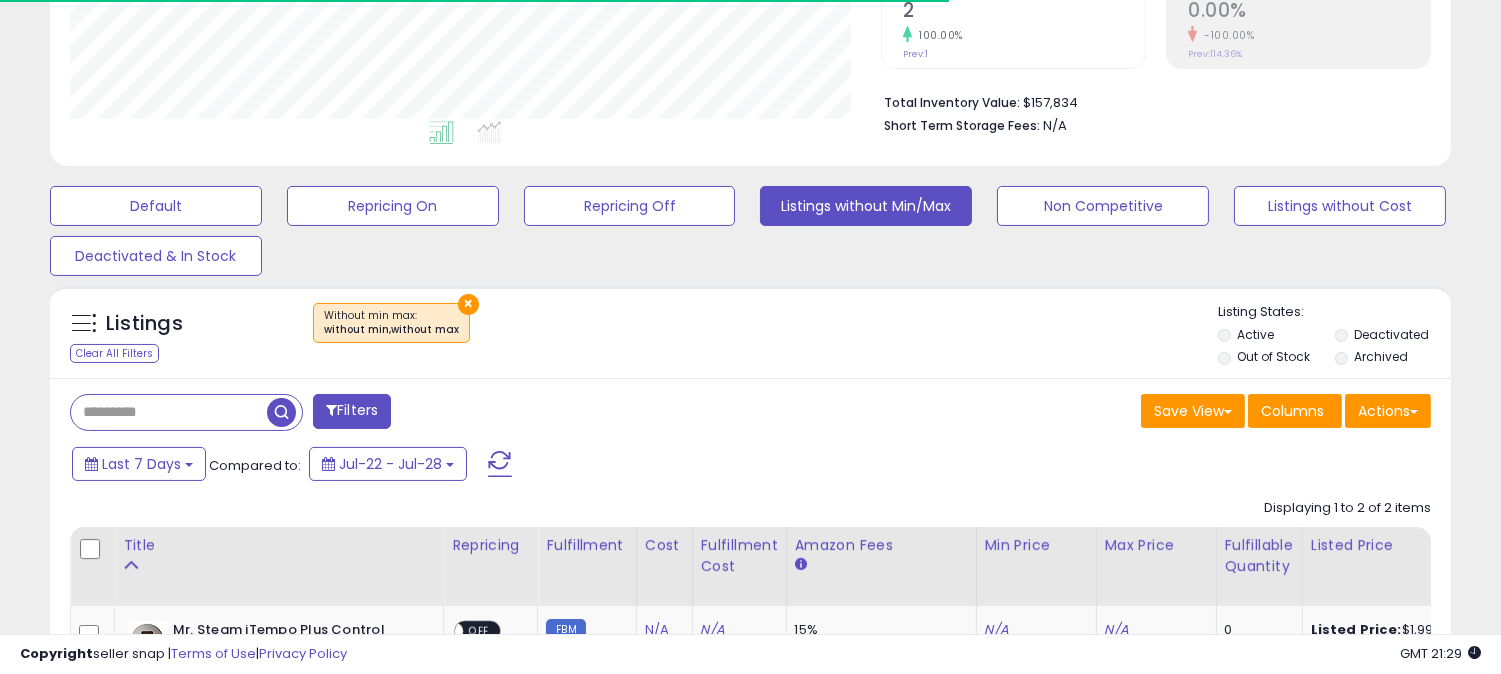scroll, scrollTop: 999590, scrollLeft: 999188, axis: both 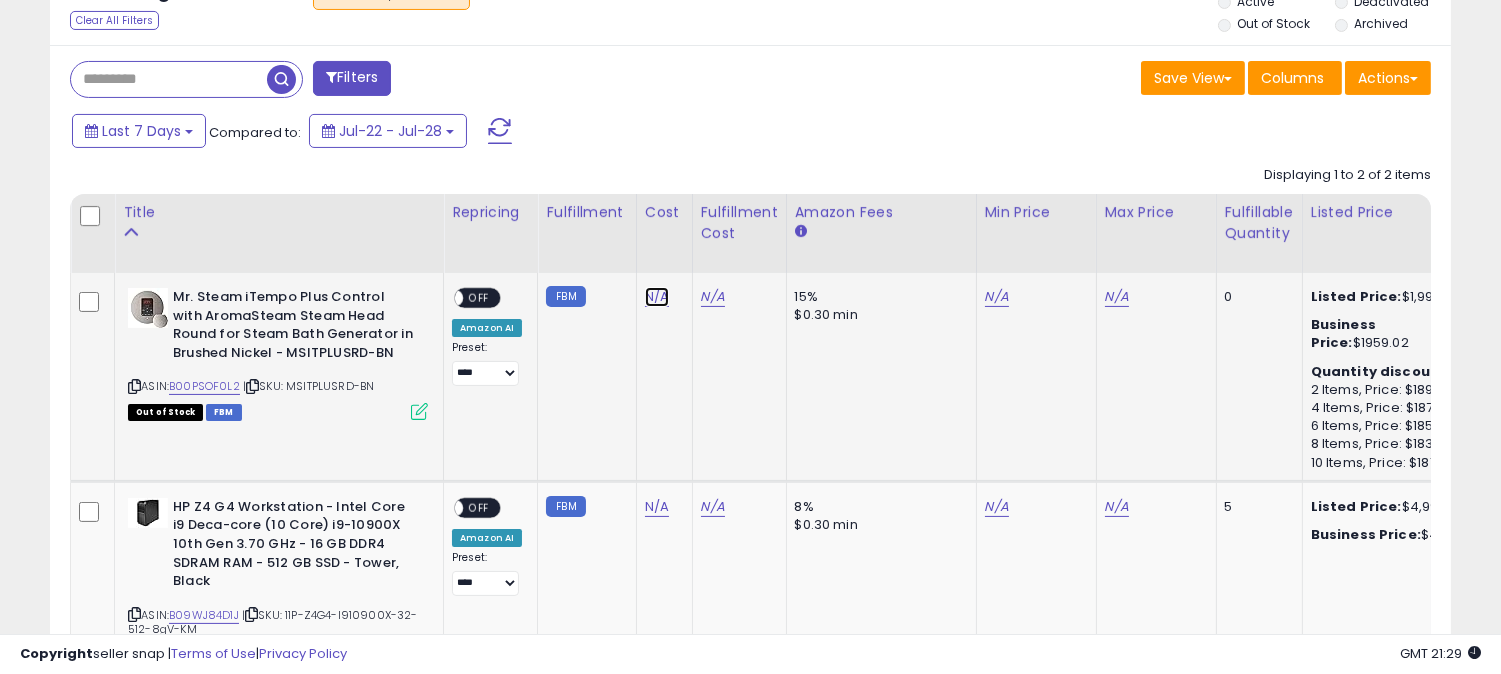 click on "N/A" at bounding box center [657, 297] 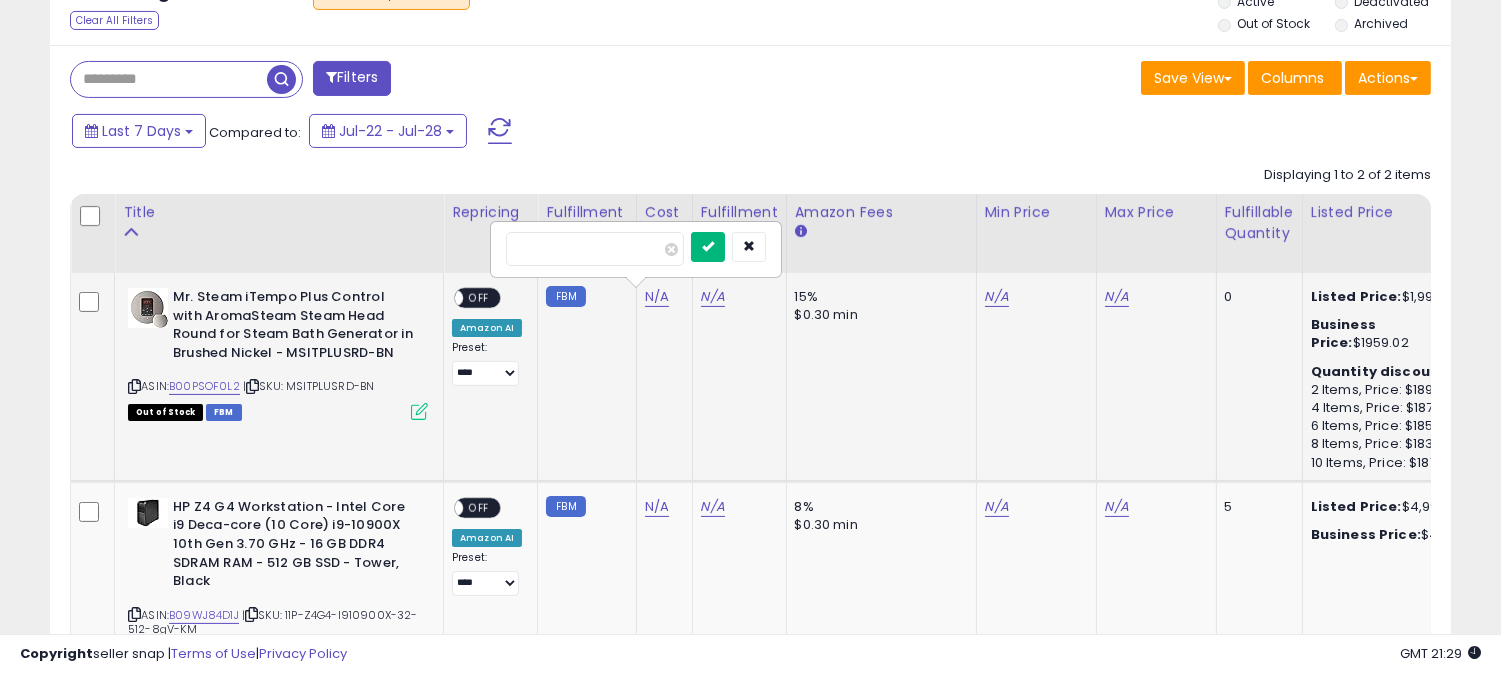 type on "****" 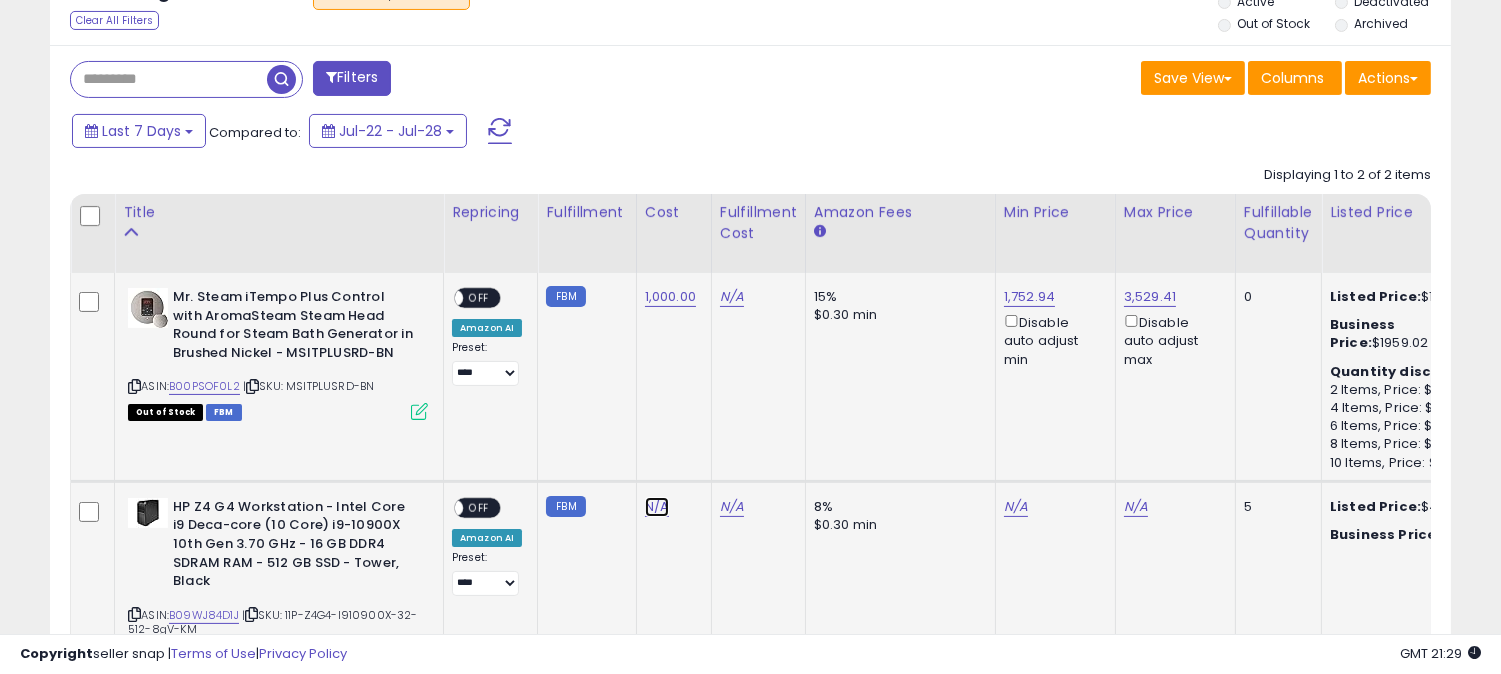 click on "N/A" at bounding box center (657, 507) 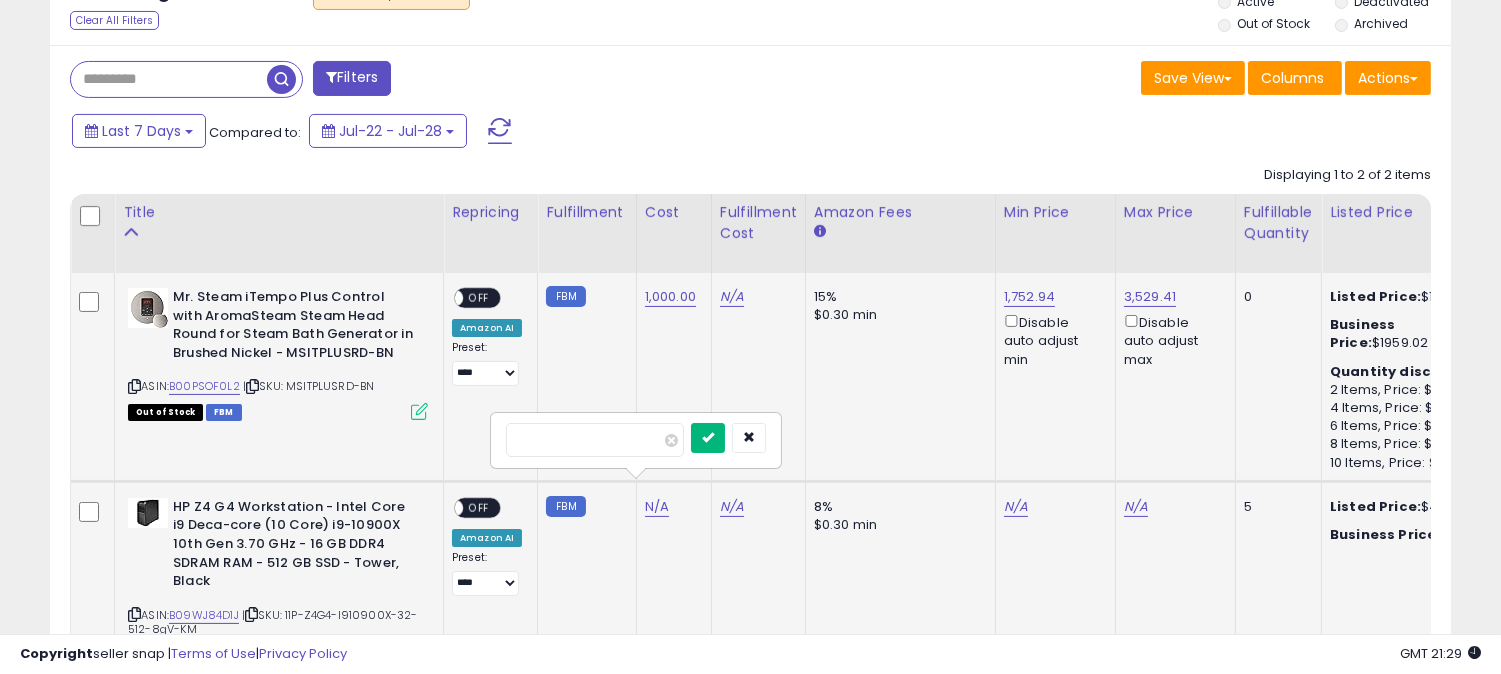 type on "****" 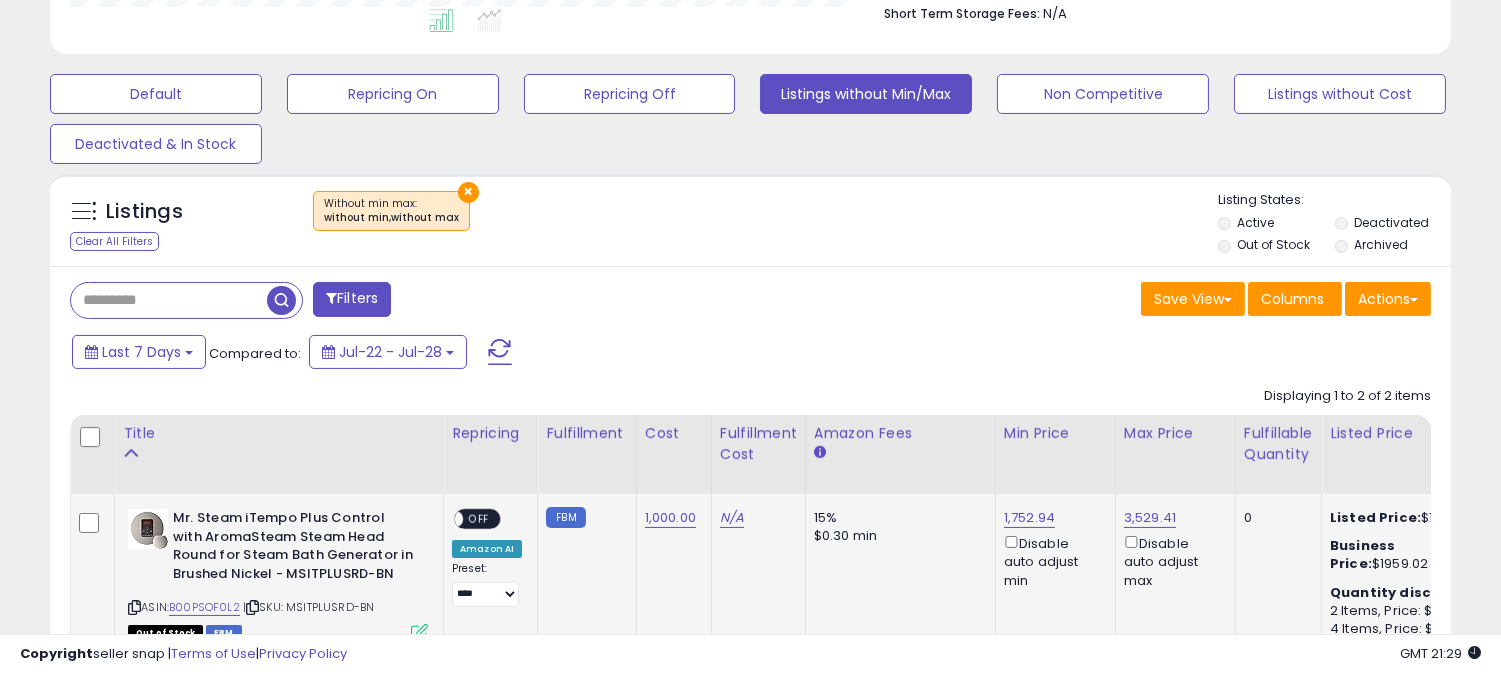 scroll, scrollTop: 555, scrollLeft: 0, axis: vertical 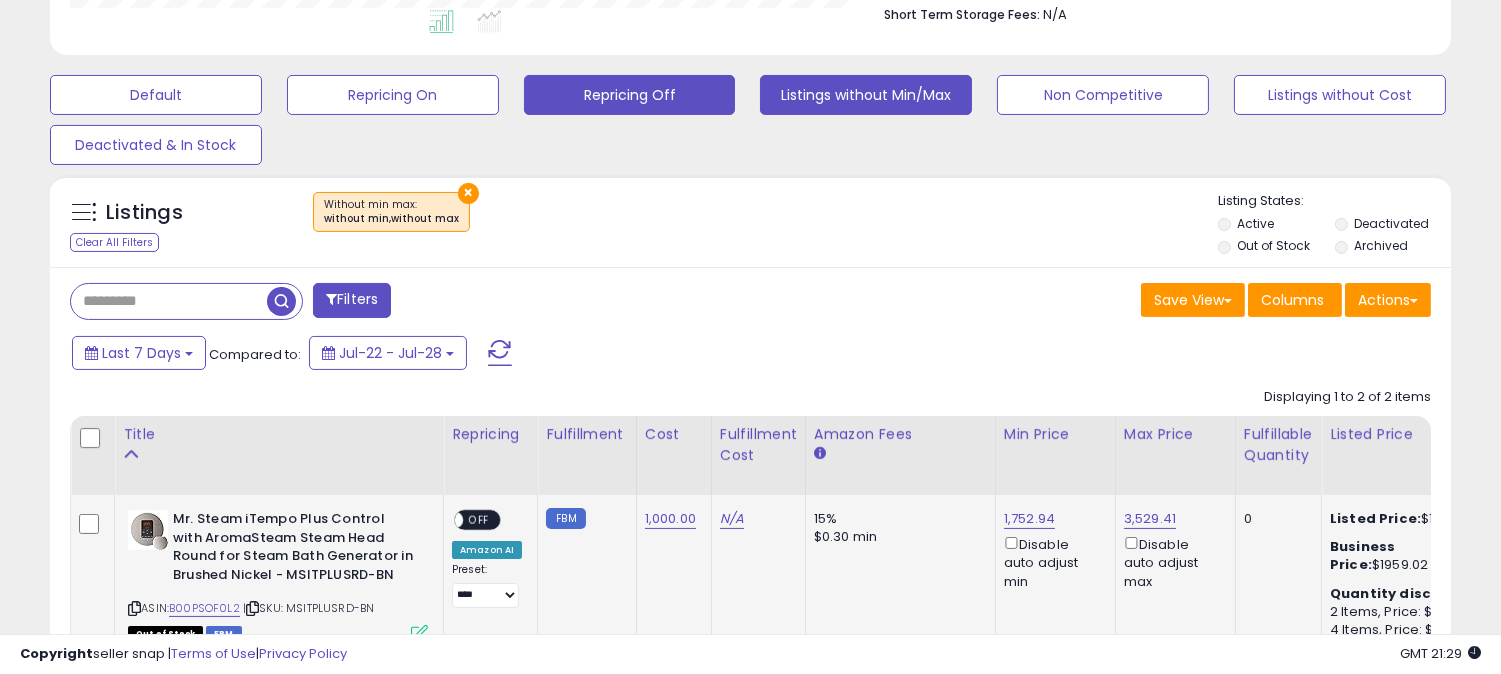 click on "Repricing Off" at bounding box center (156, 95) 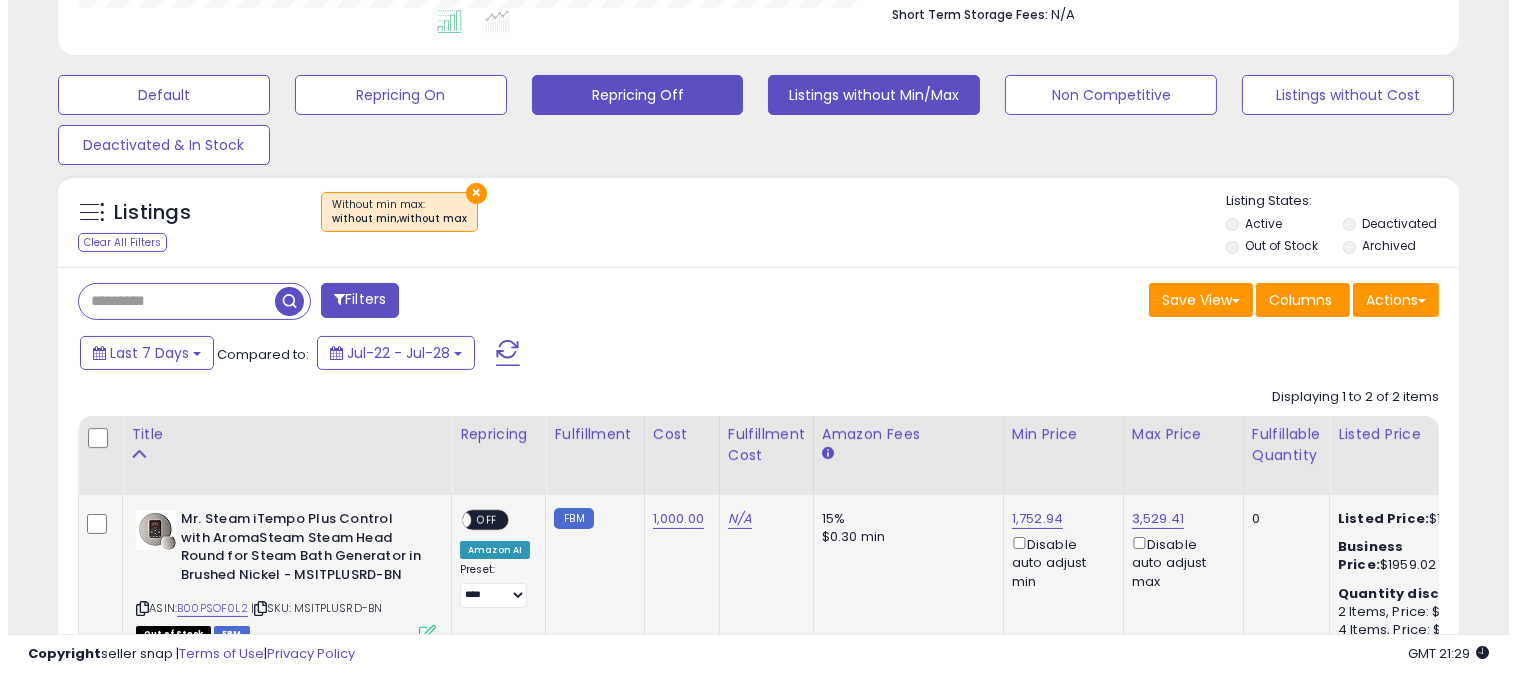 scroll, scrollTop: 548, scrollLeft: 0, axis: vertical 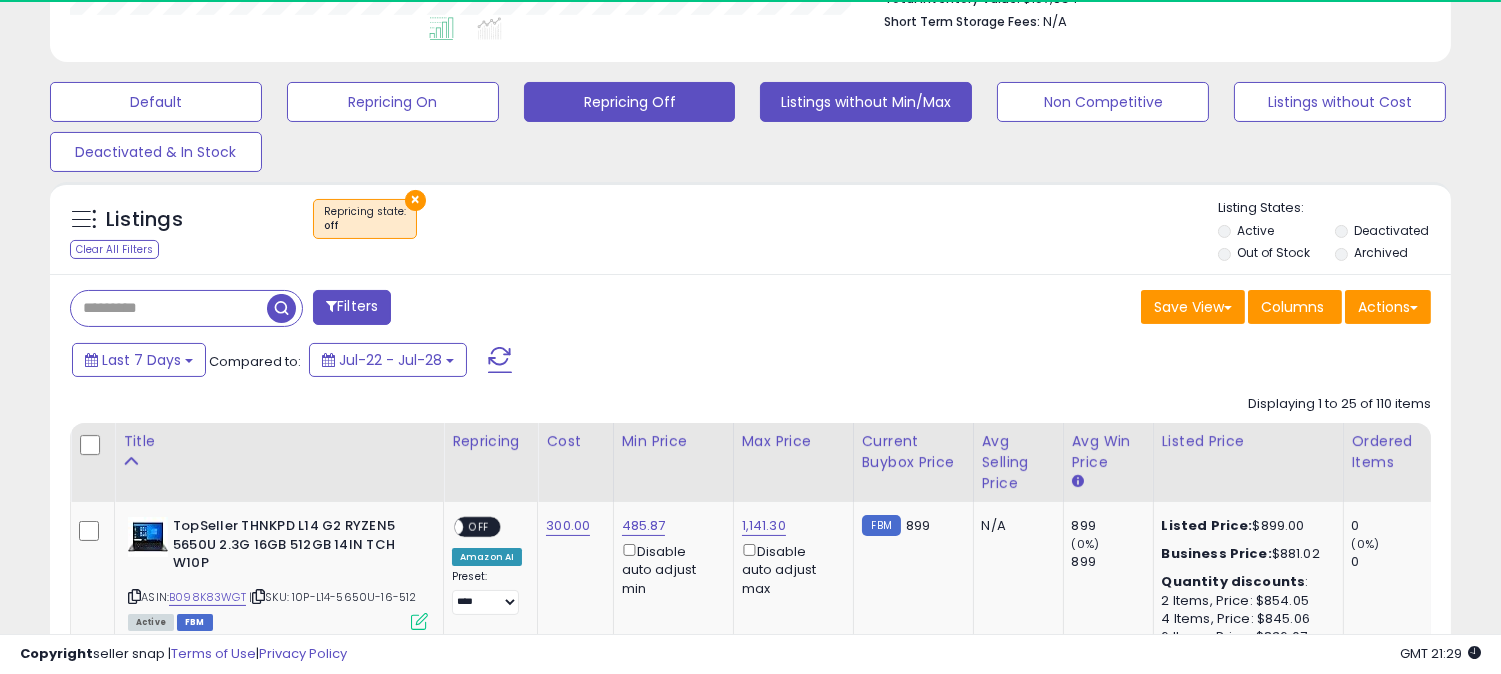click on "Listings without Min/Max" at bounding box center [156, 102] 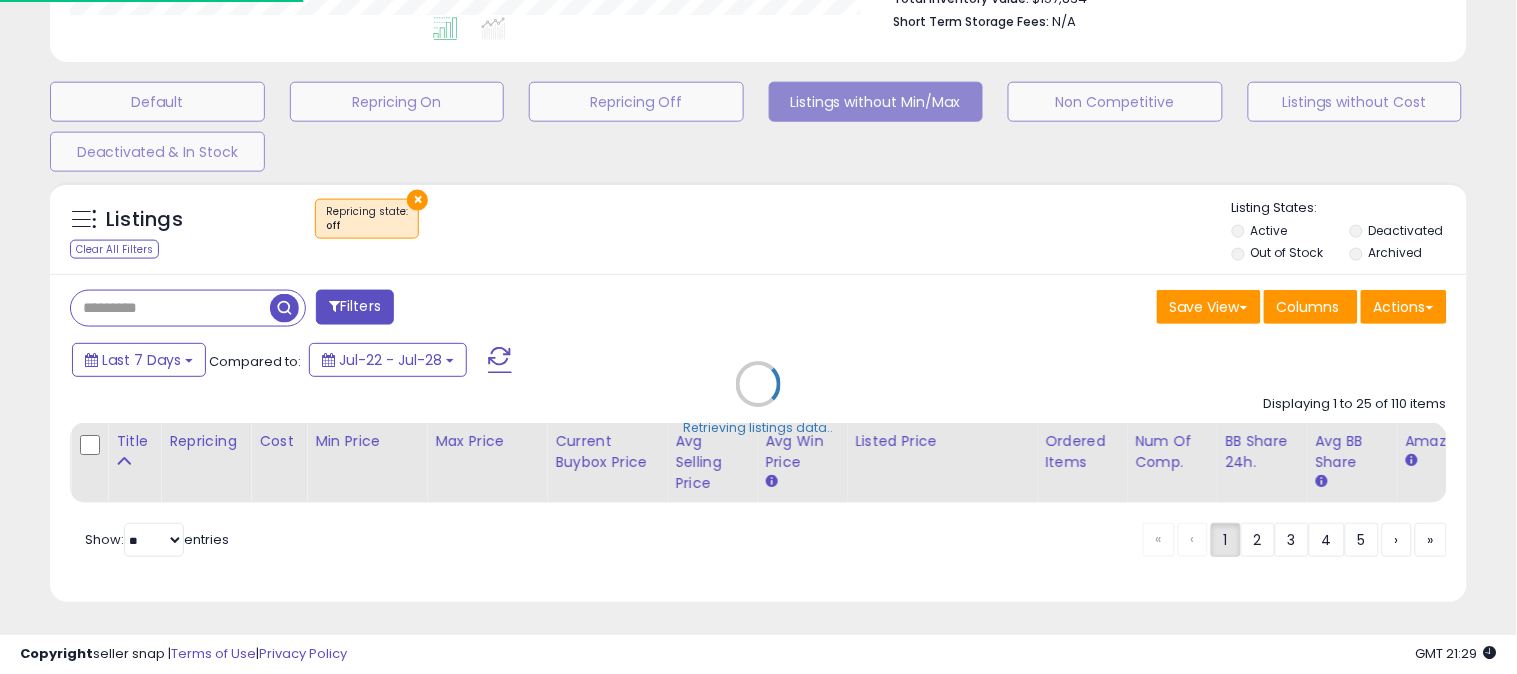 scroll, scrollTop: 999590, scrollLeft: 999178, axis: both 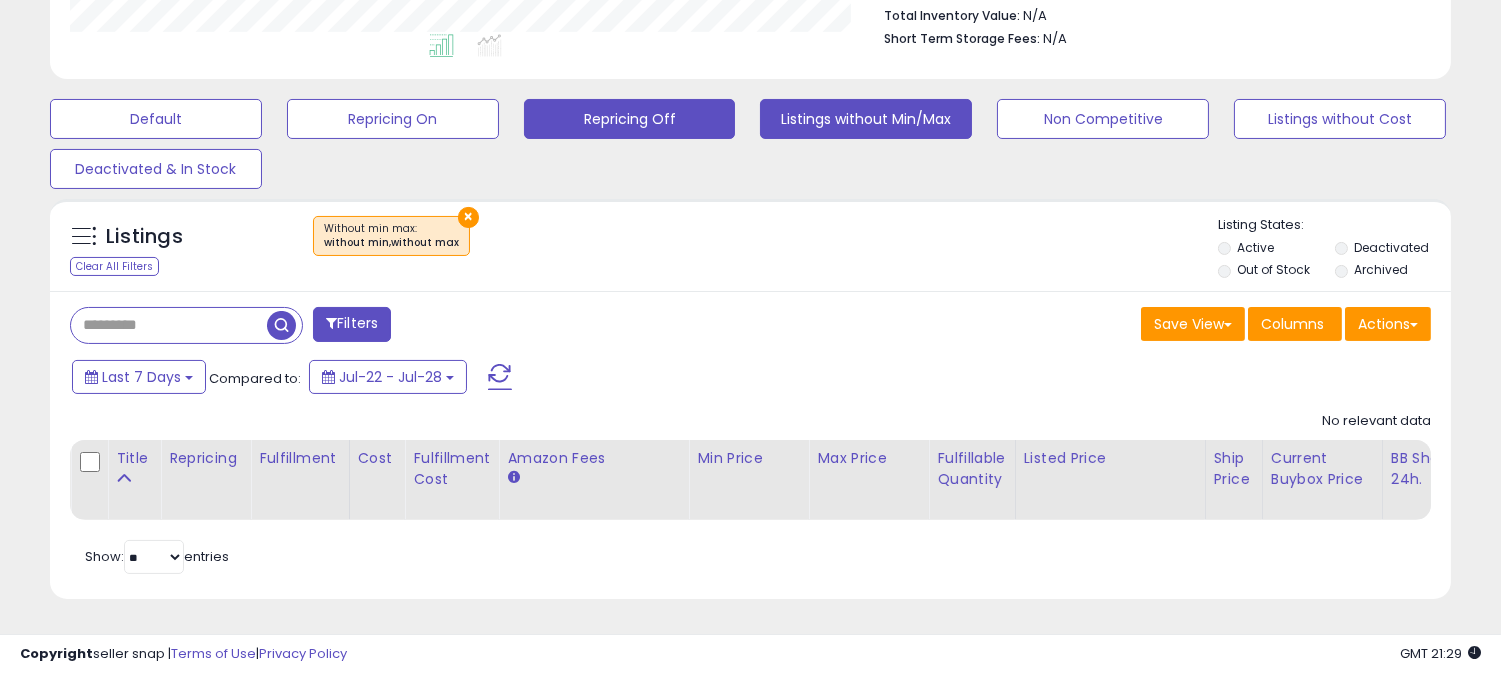 click on "Repricing Off" at bounding box center (156, 119) 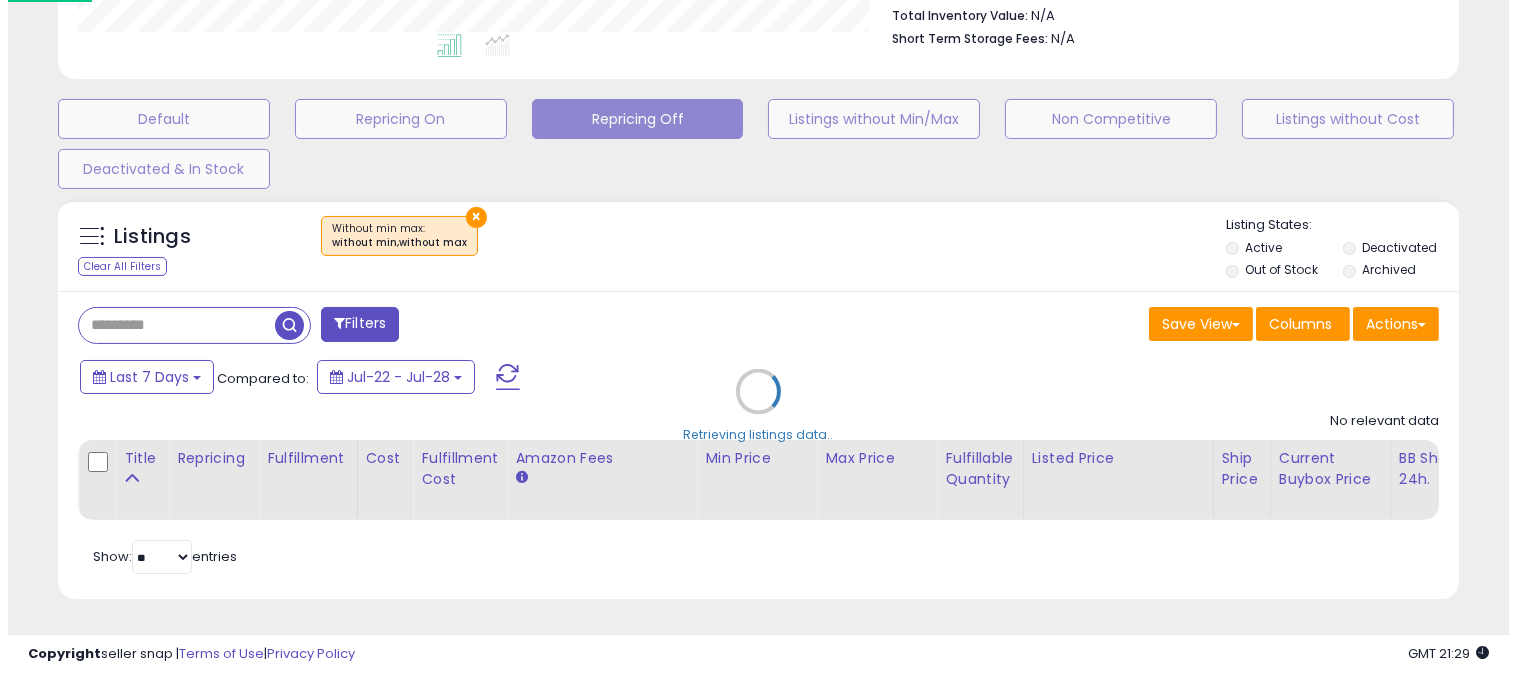 scroll, scrollTop: 999590, scrollLeft: 999178, axis: both 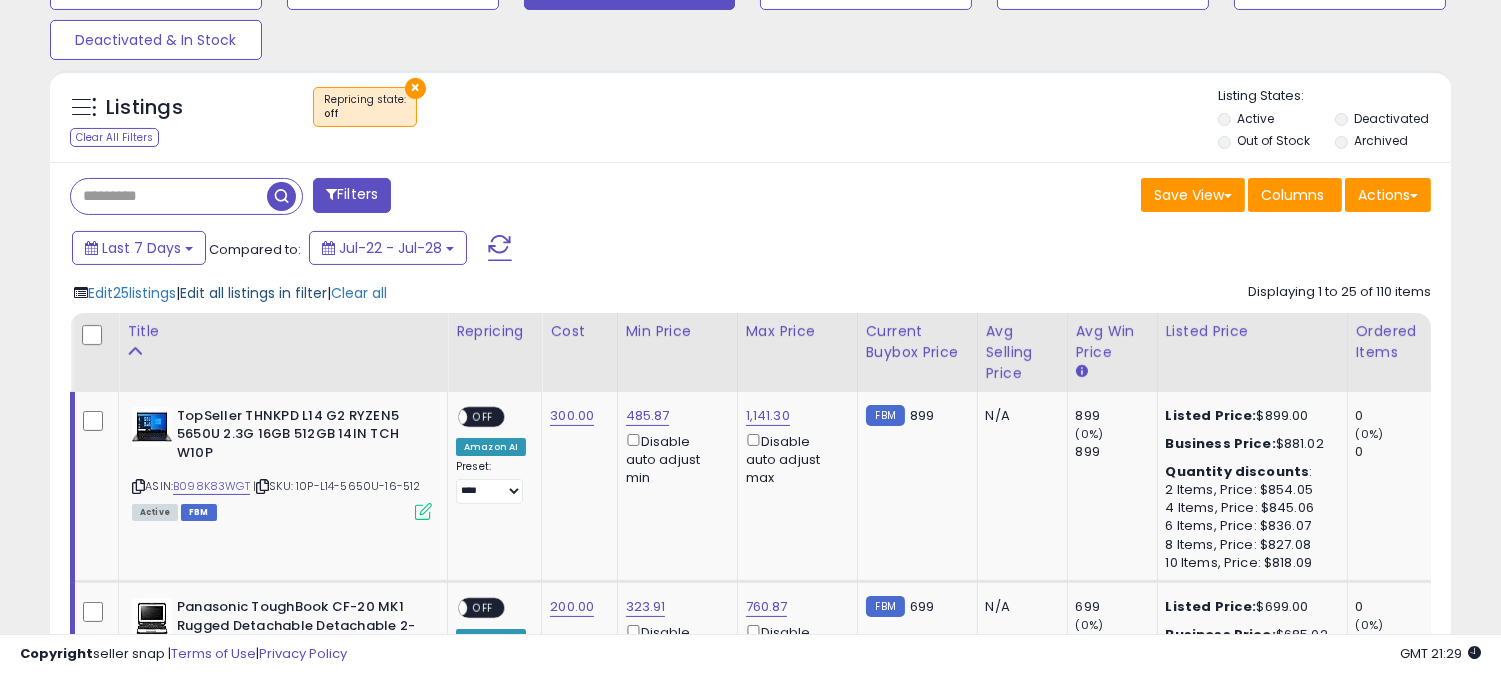 click on "Edit all listings in filter" at bounding box center (253, 293) 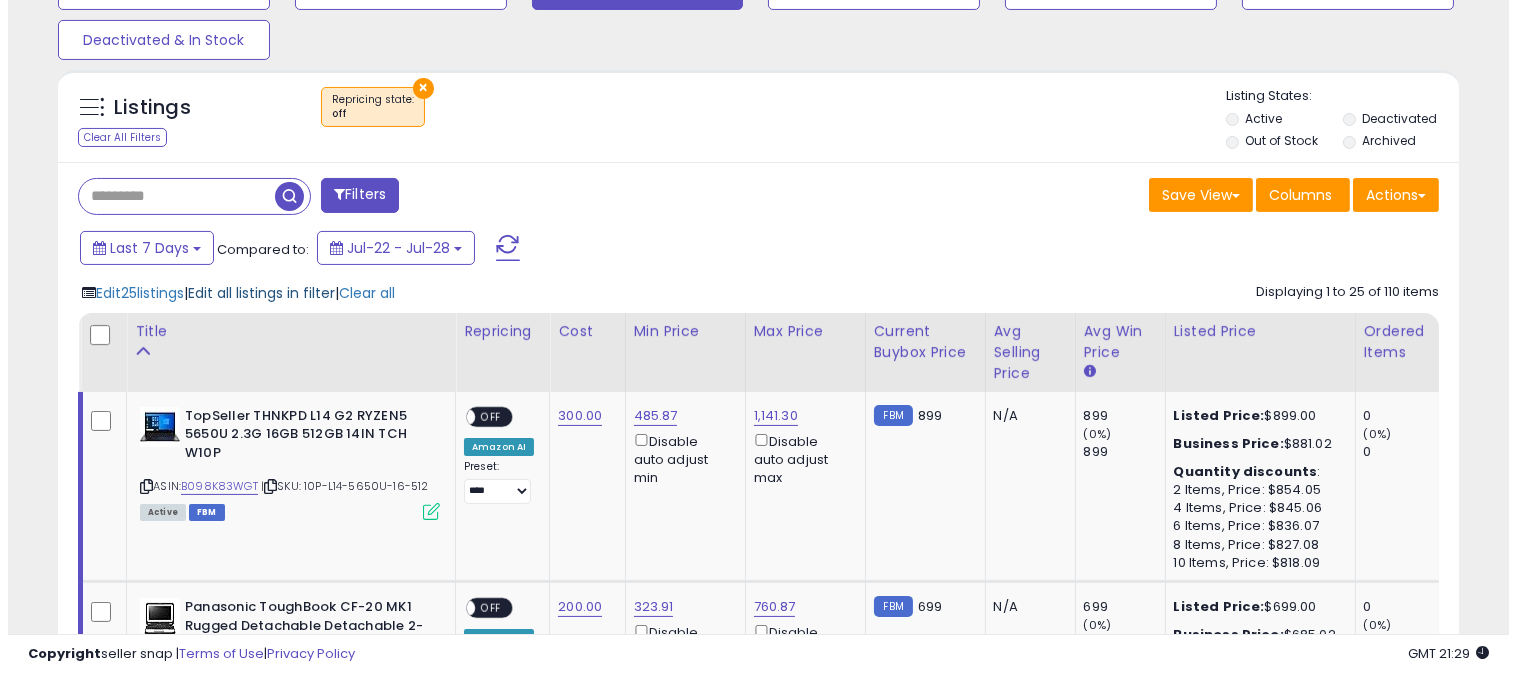 scroll, scrollTop: 999590, scrollLeft: 999178, axis: both 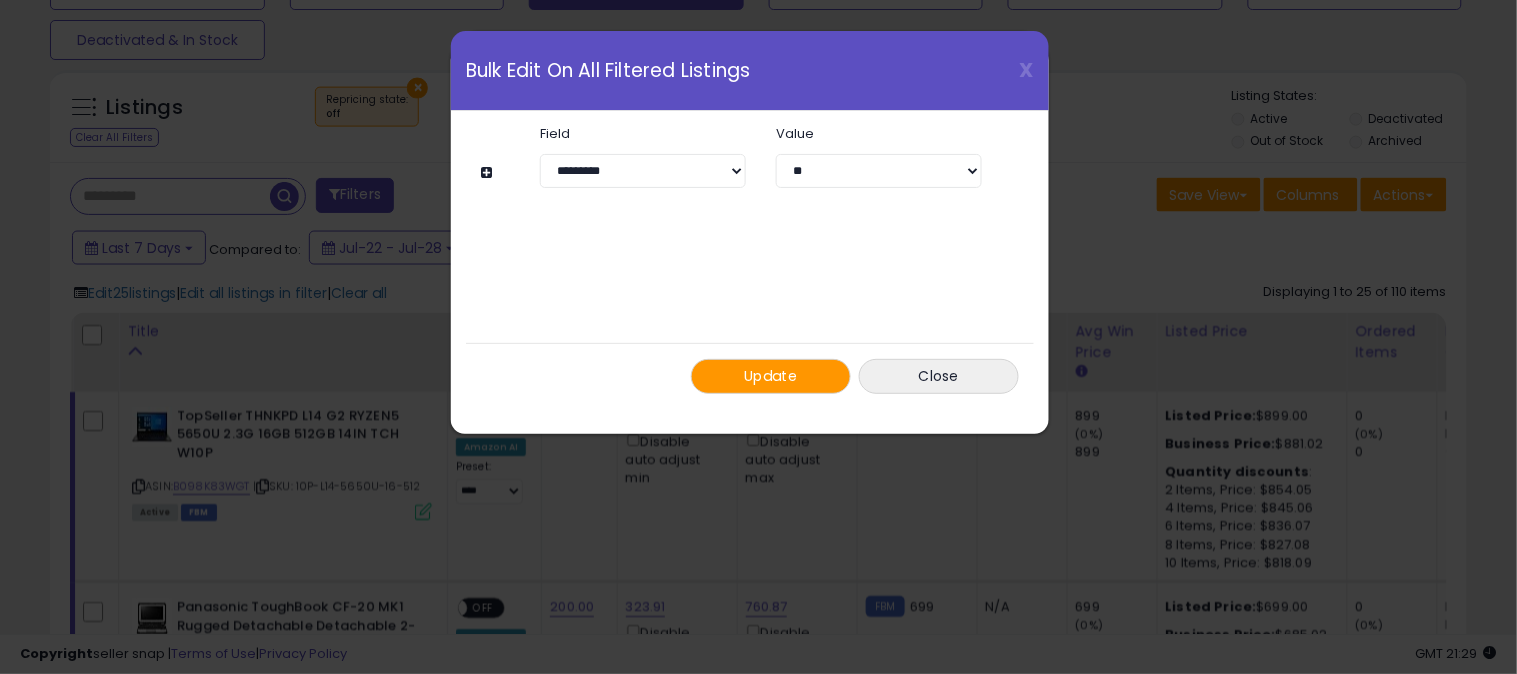 click on "Update" at bounding box center (771, 376) 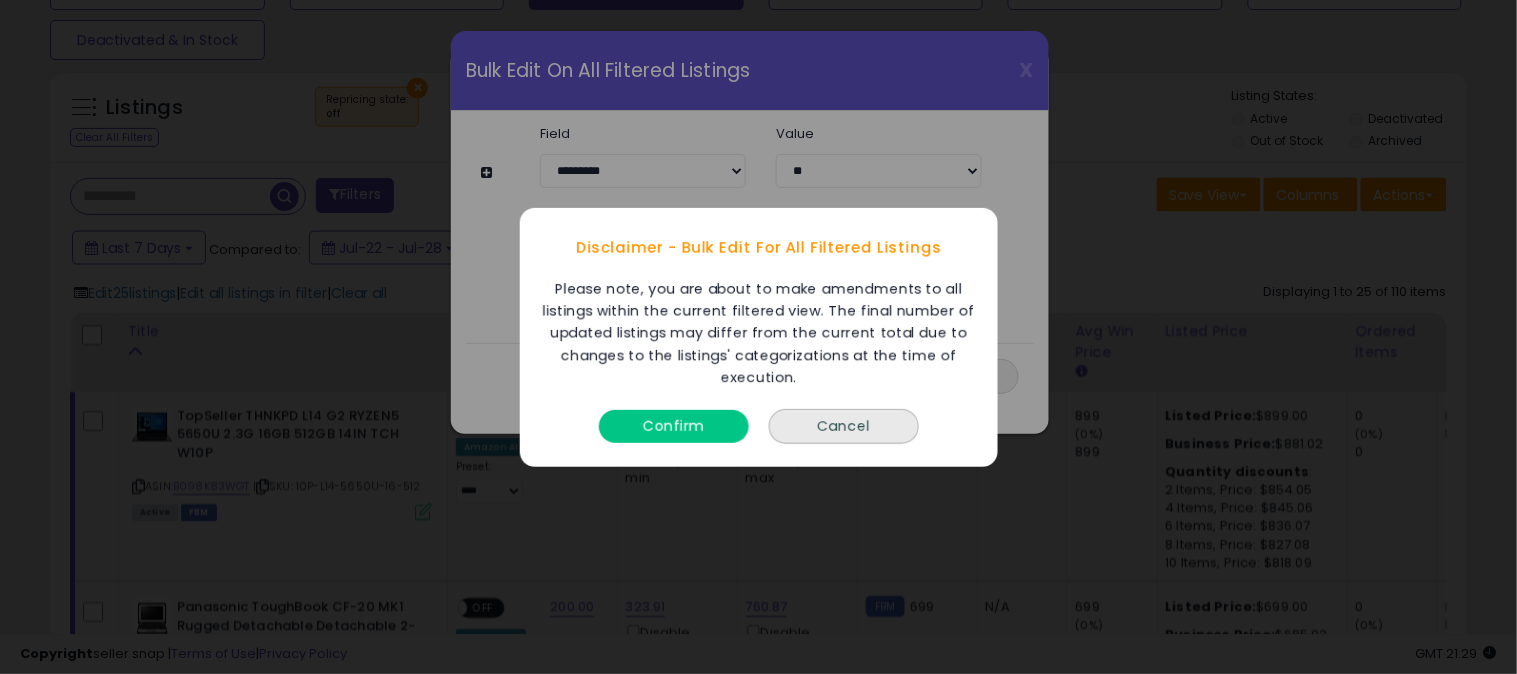 click on "Confirm" at bounding box center (674, 425) 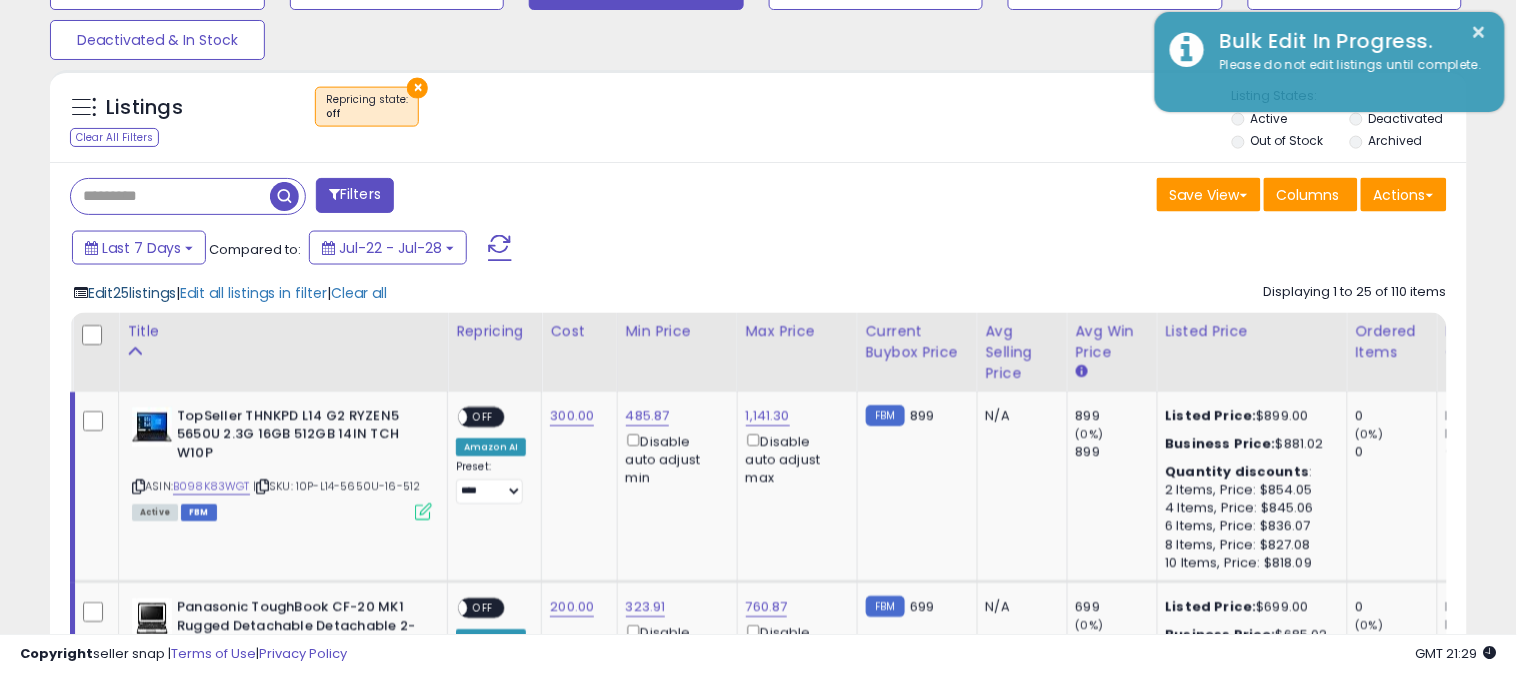 click on "Edit  25  listings" at bounding box center (132, 293) 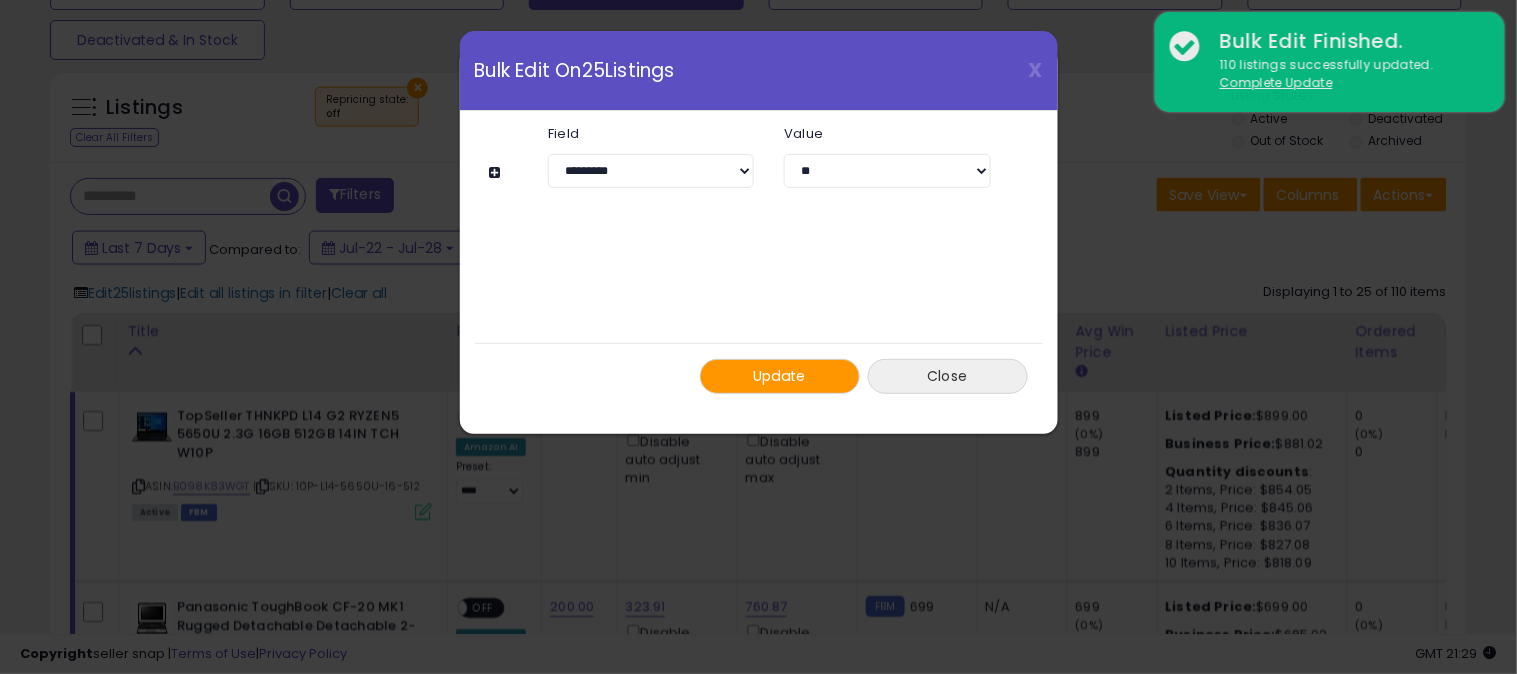 click on "Close" at bounding box center [948, 376] 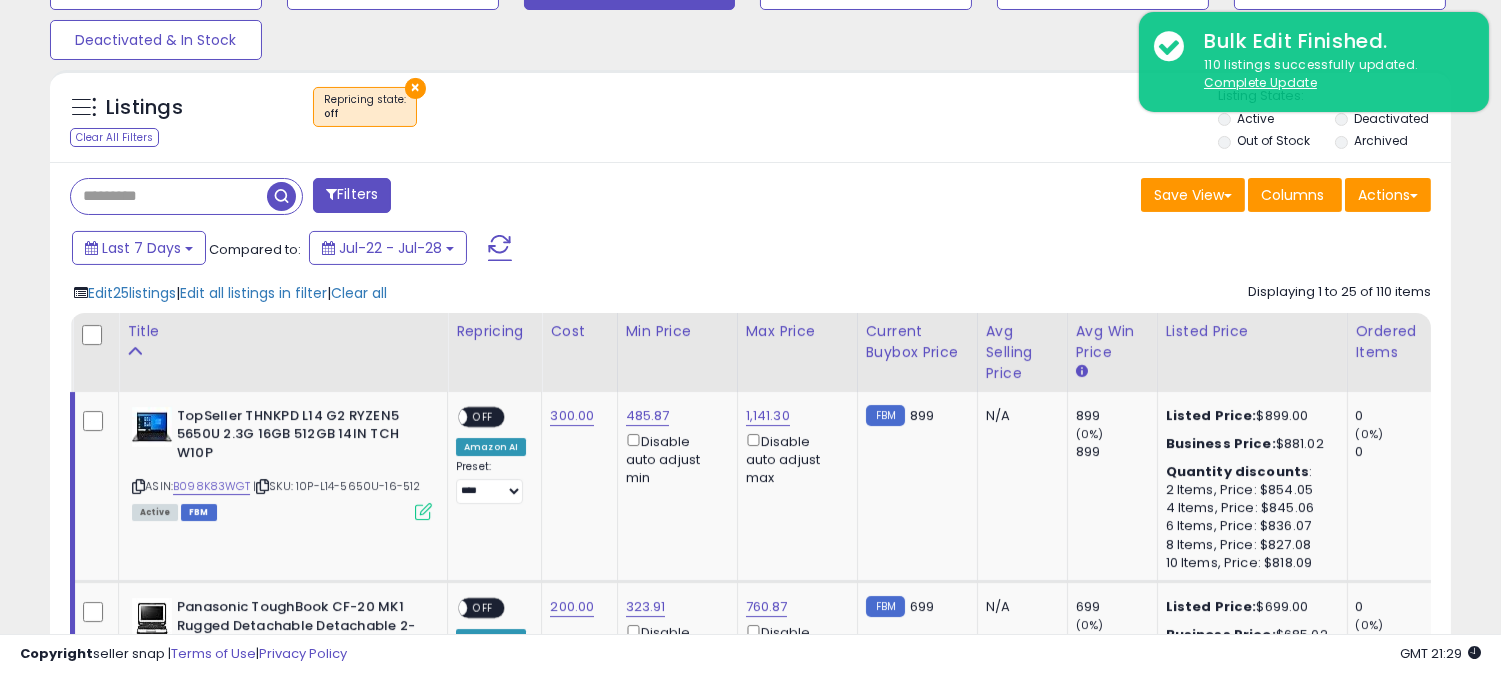 scroll, scrollTop: 410, scrollLeft: 812, axis: both 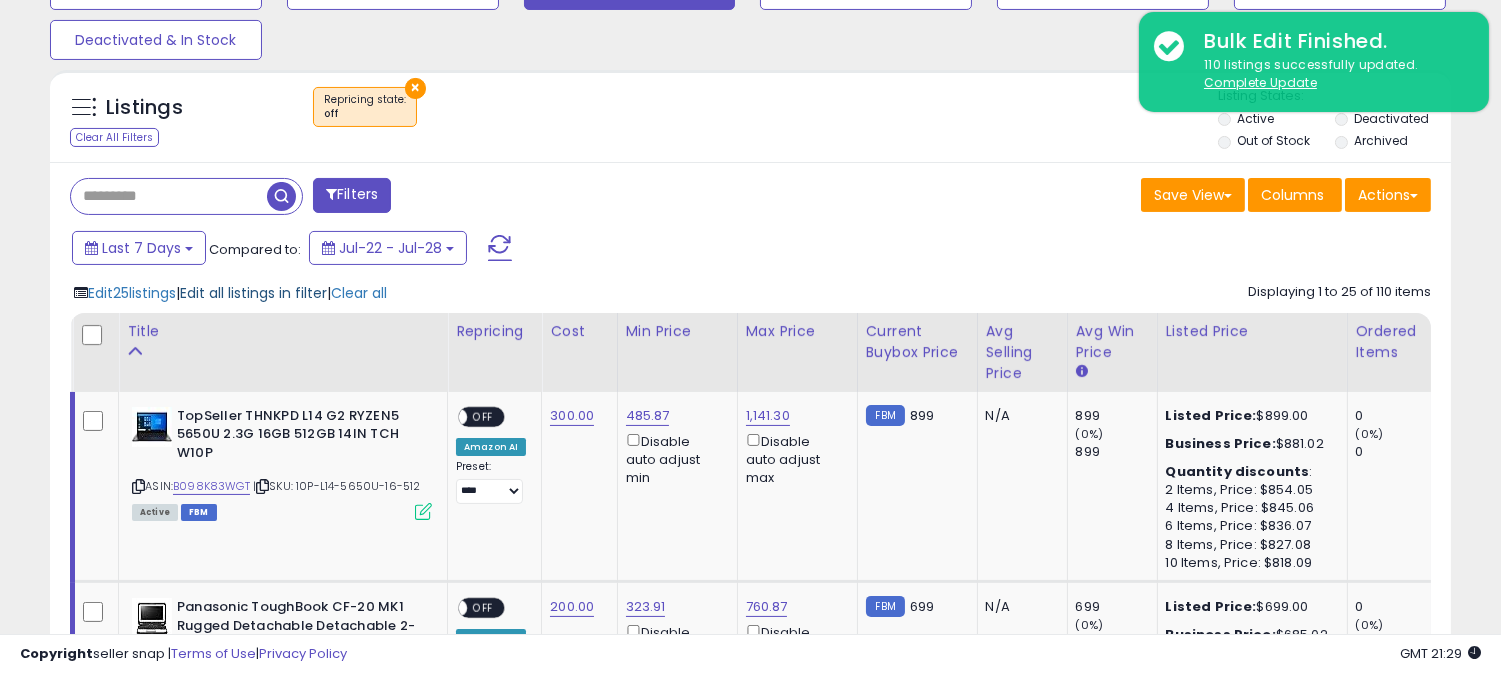click on "Edit all listings in filter" at bounding box center (253, 293) 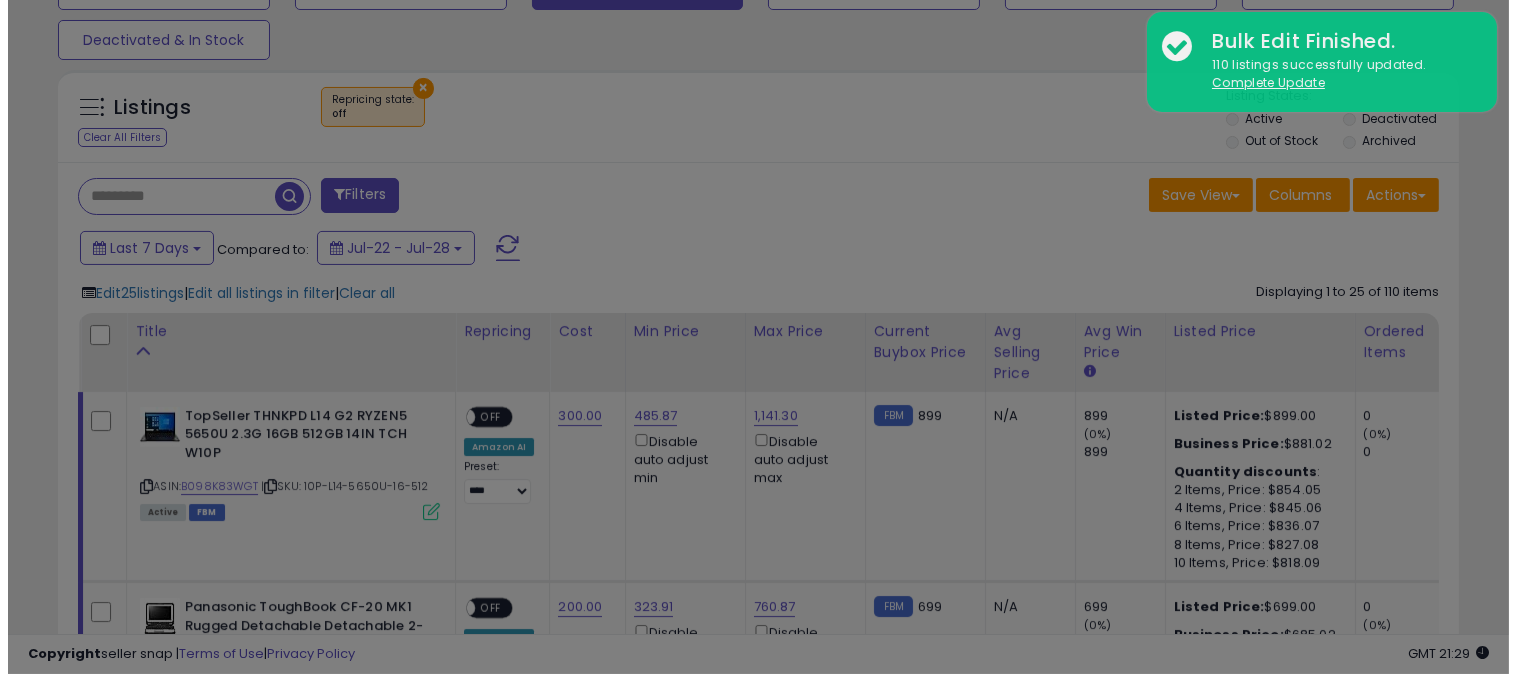 scroll 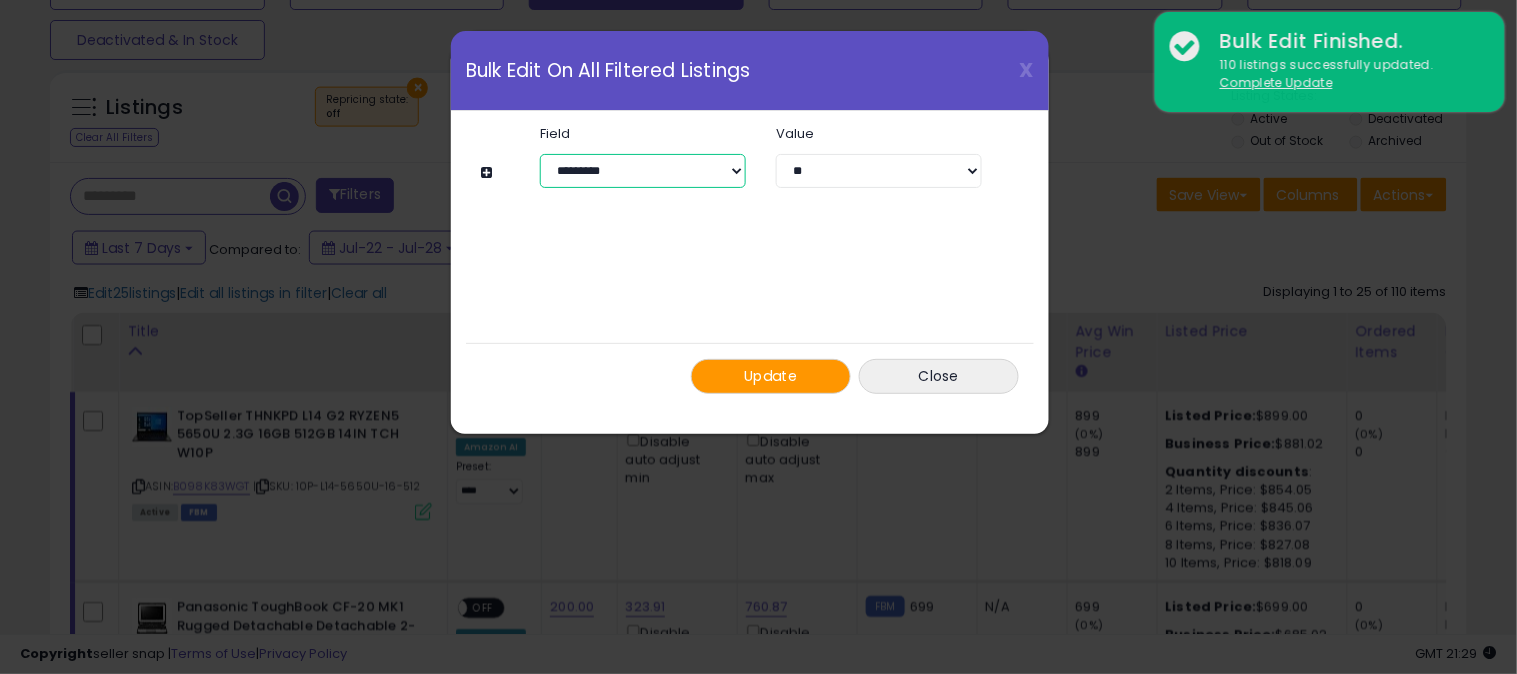 click on "**********" at bounding box center [643, 171] 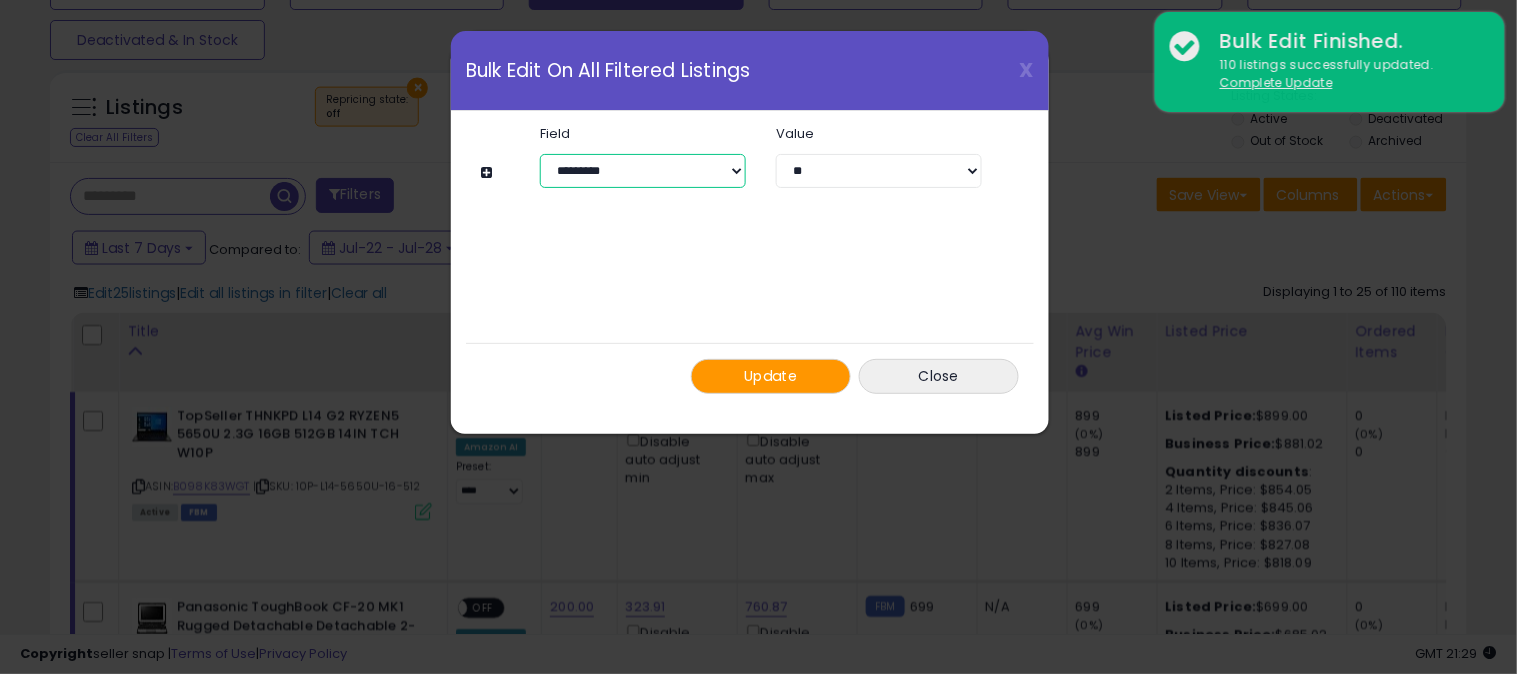 select on "**********" 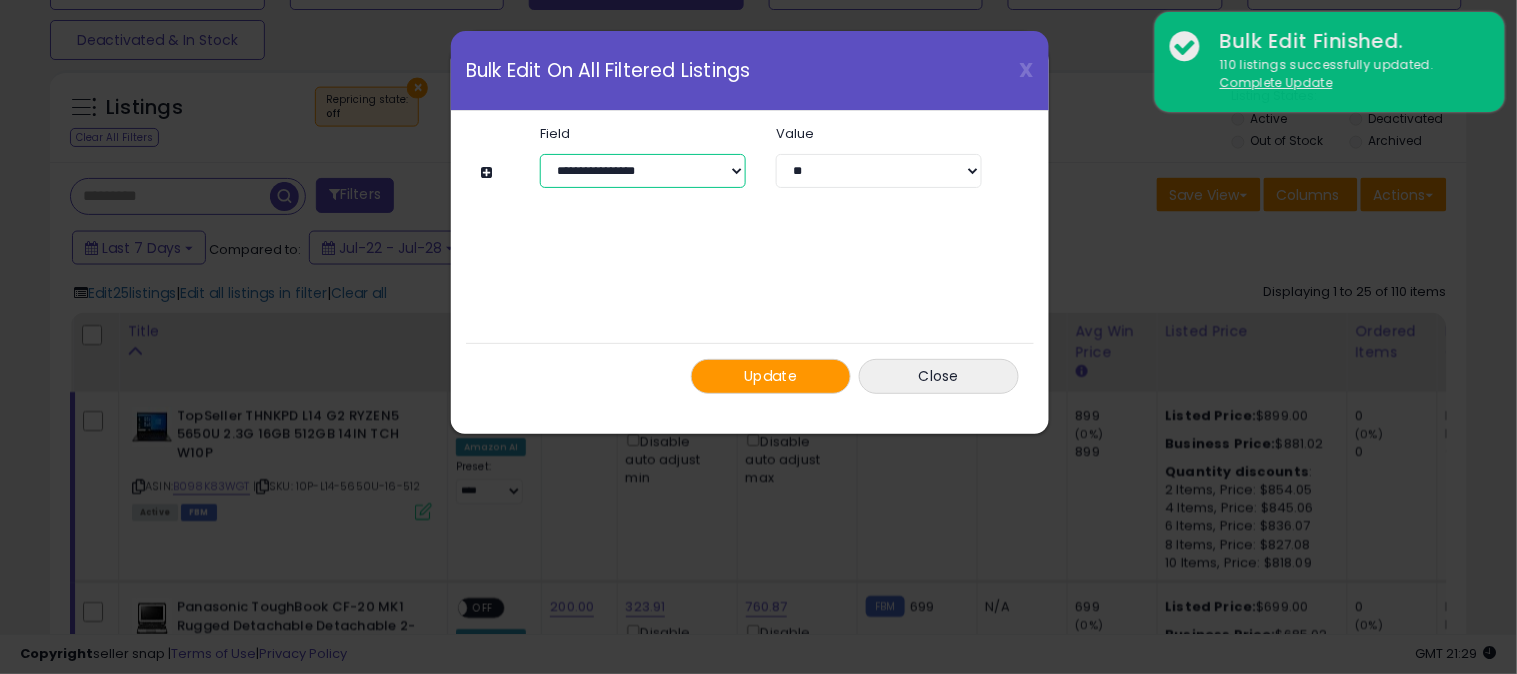 click on "**********" at bounding box center [643, 171] 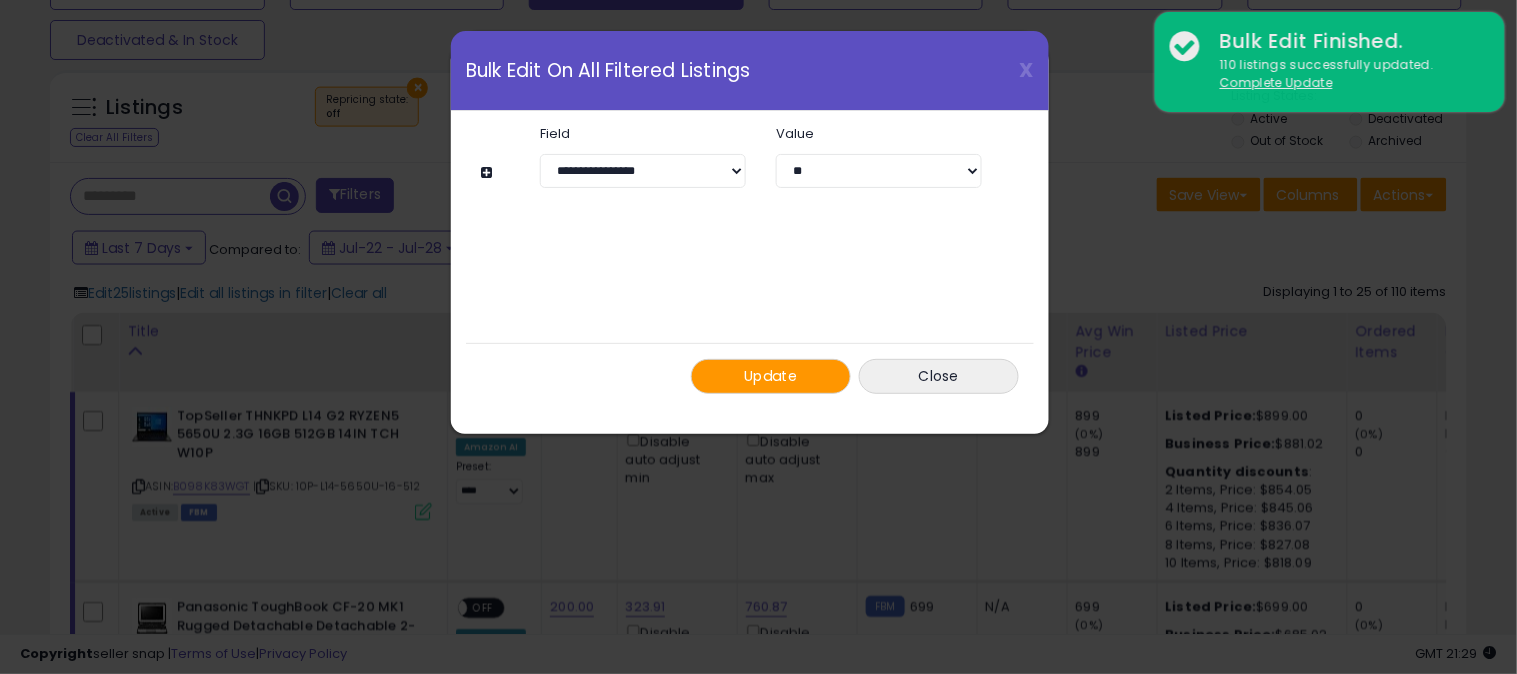 click on "Update" at bounding box center [771, 376] 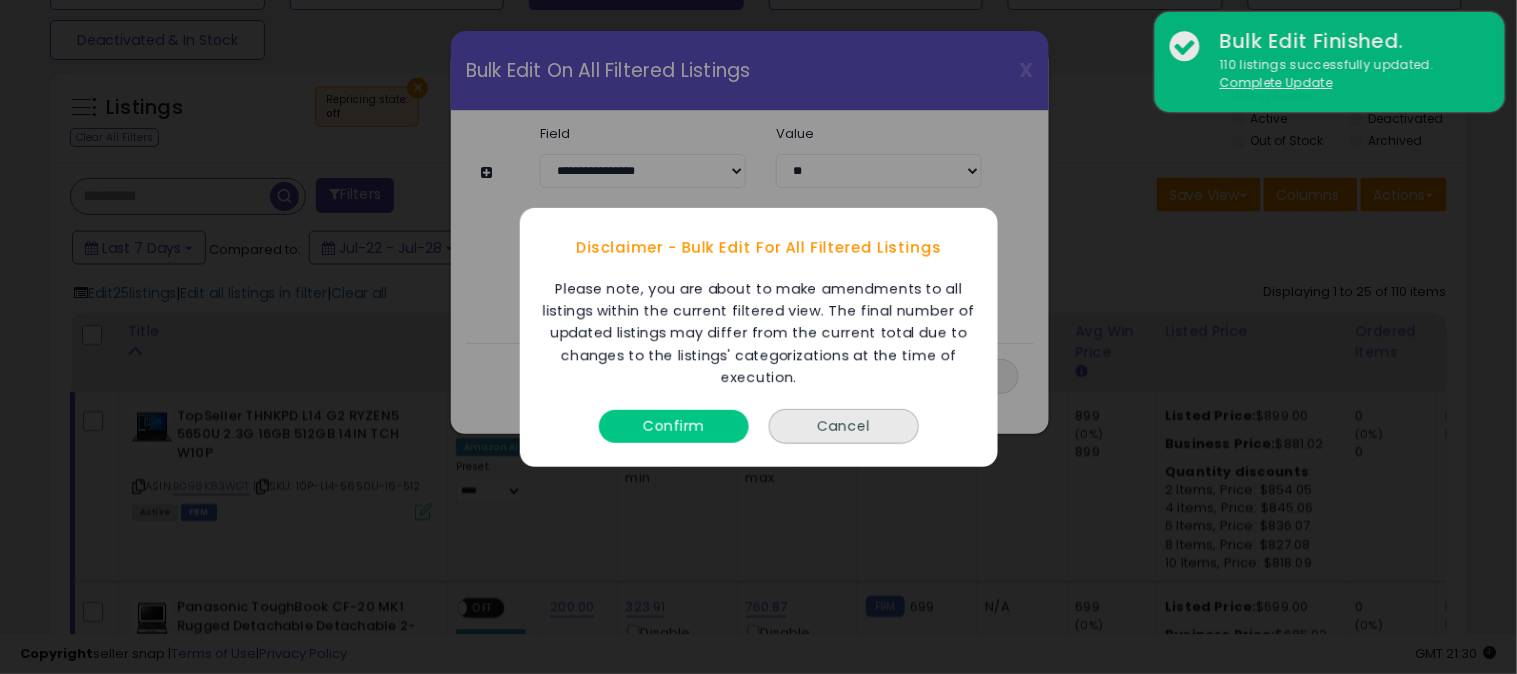 click on "Confirm" at bounding box center (674, 425) 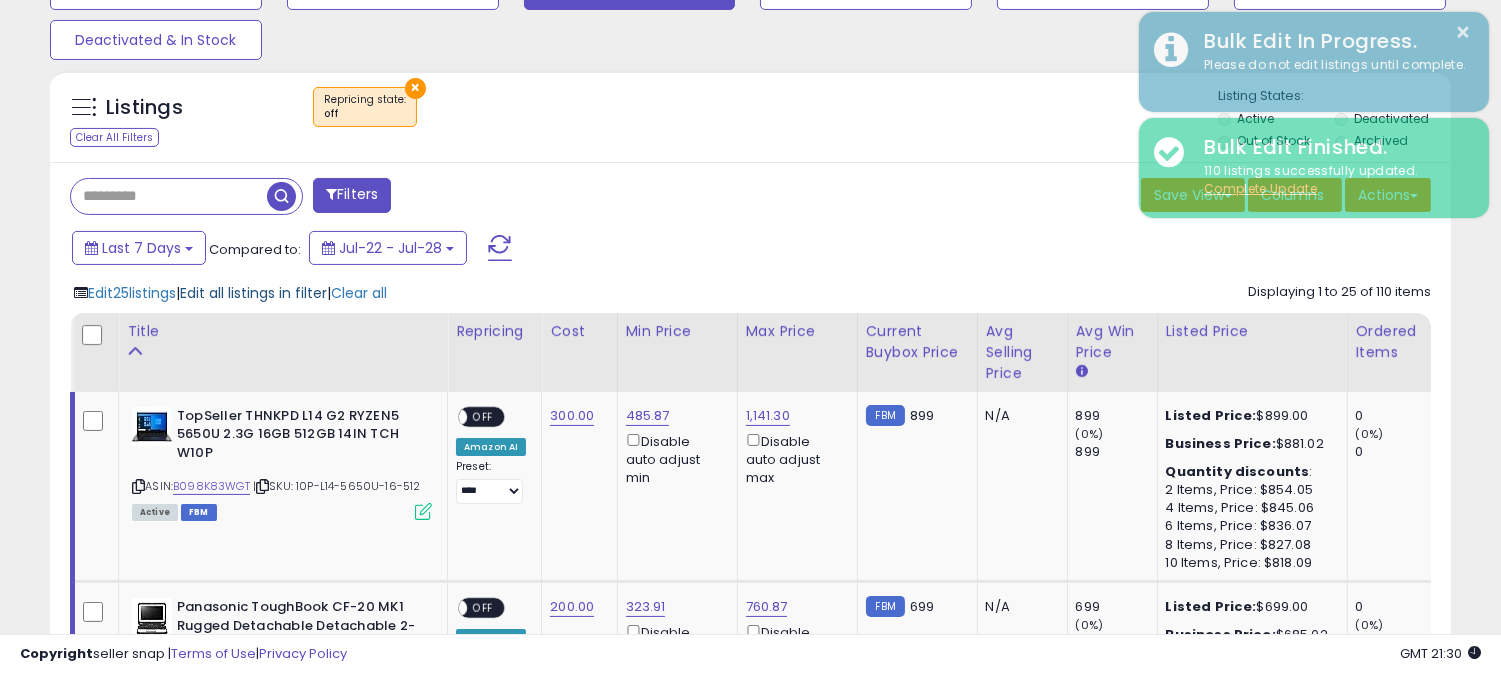 click on "Edit all listings in filter" at bounding box center (253, 293) 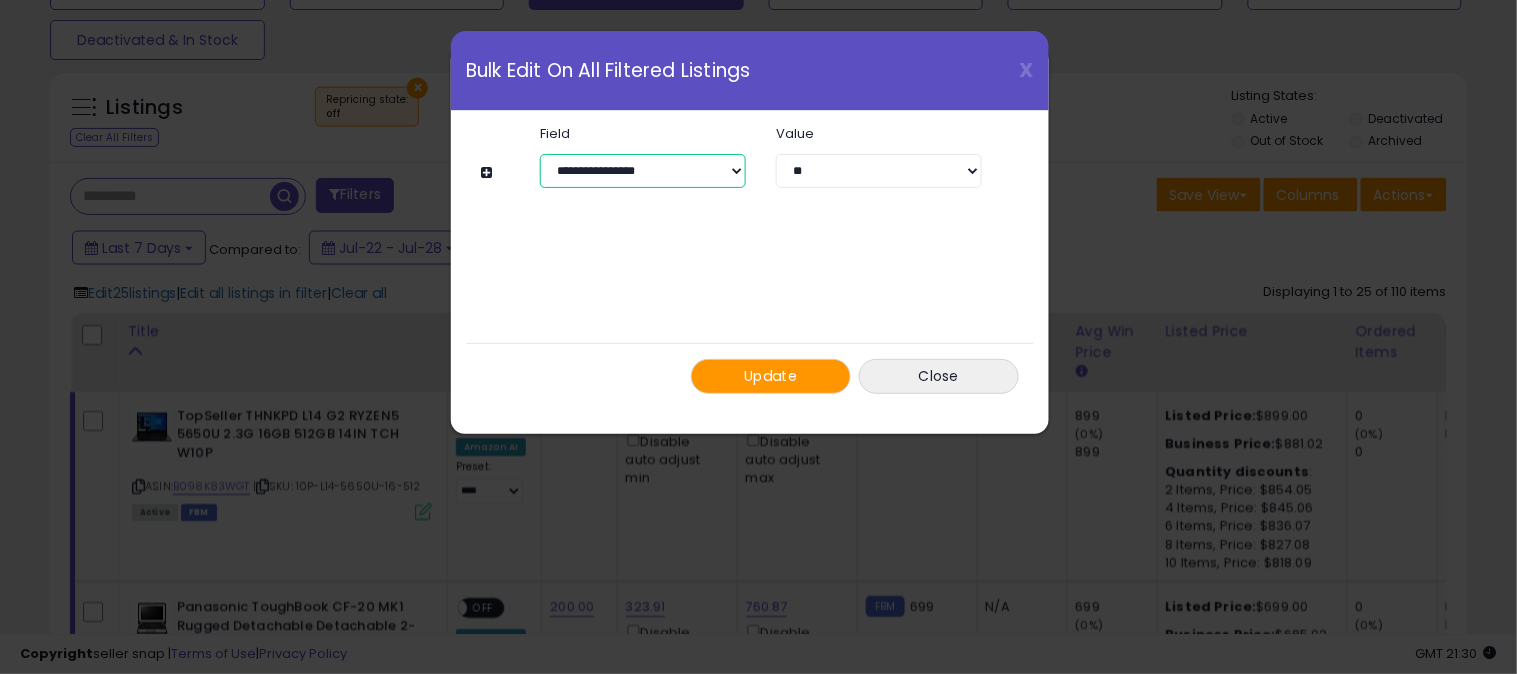 click on "**********" at bounding box center [643, 171] 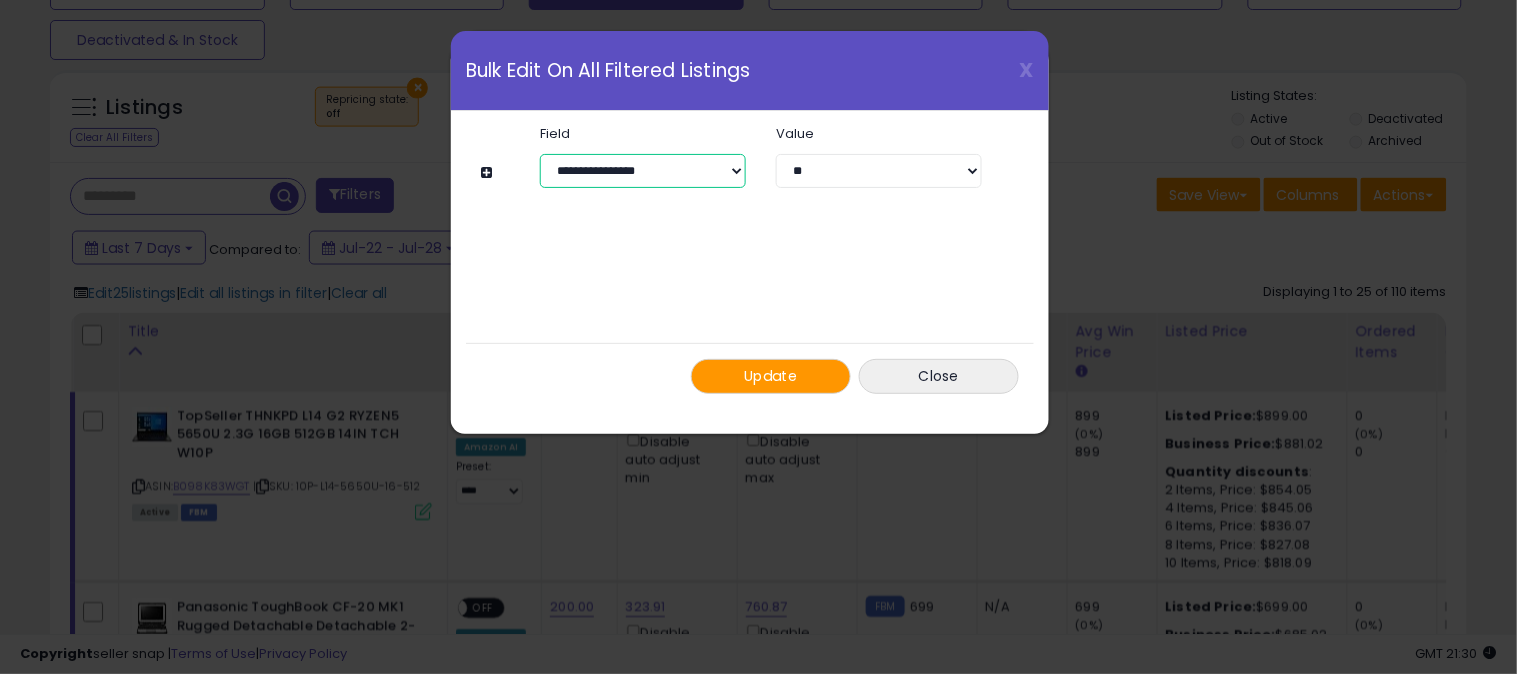 select on "**********" 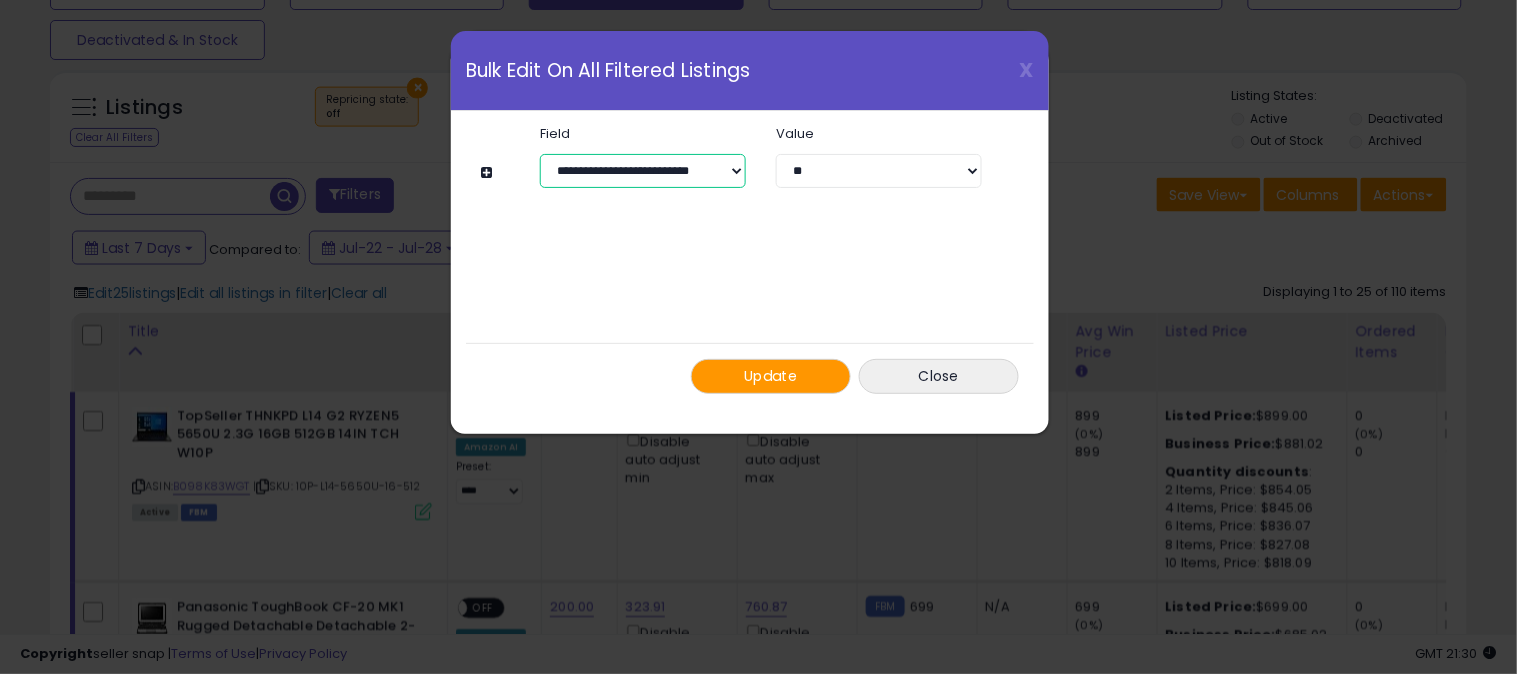 click on "**********" at bounding box center (643, 171) 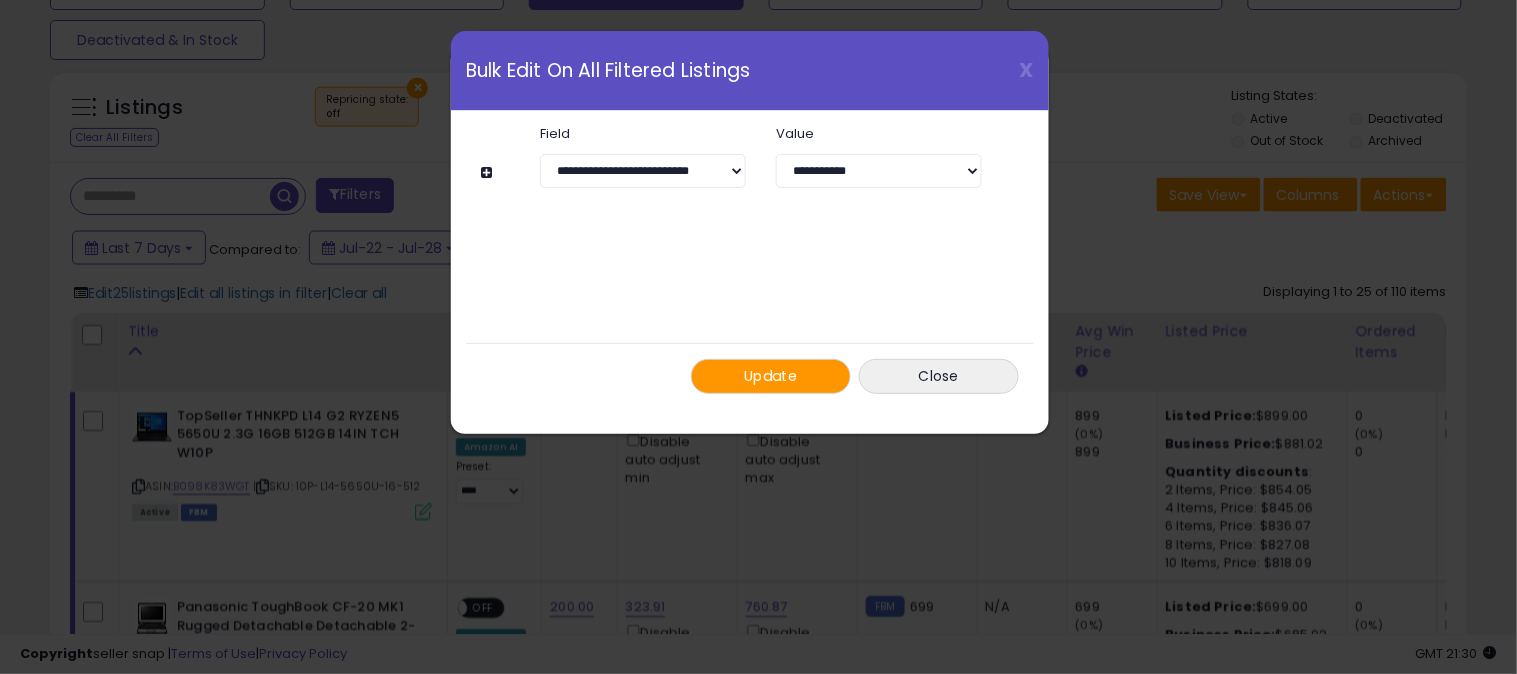 click on "Update" at bounding box center (771, 376) 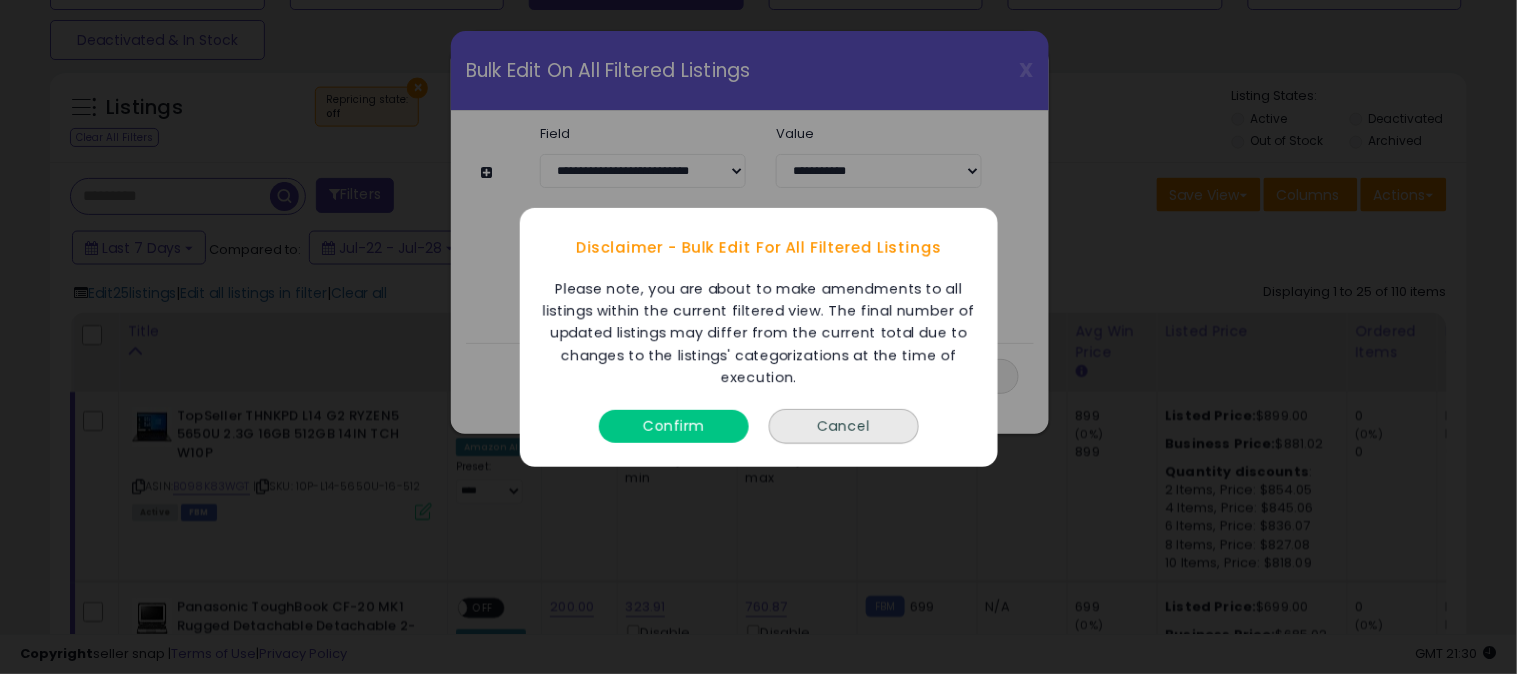 click on "Confirm" at bounding box center [674, 425] 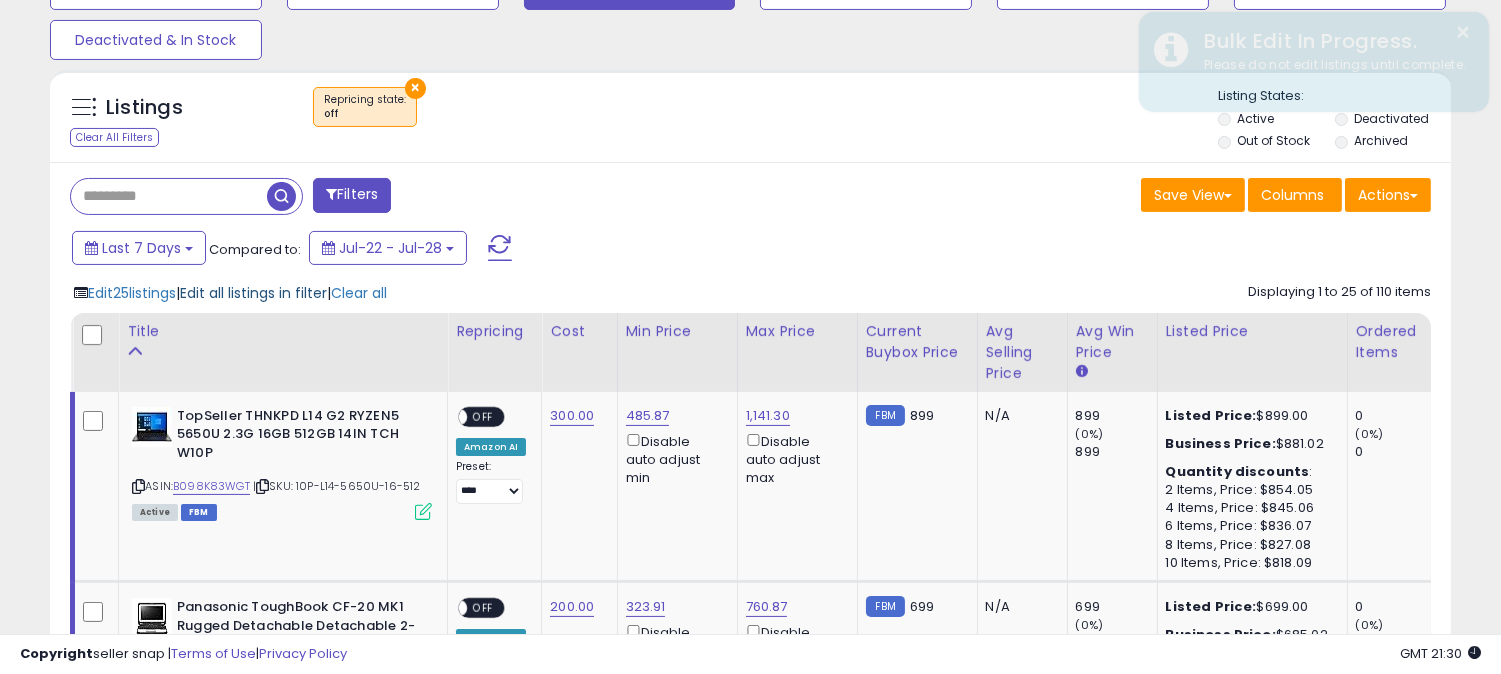 click on "Edit all listings in filter" at bounding box center (253, 293) 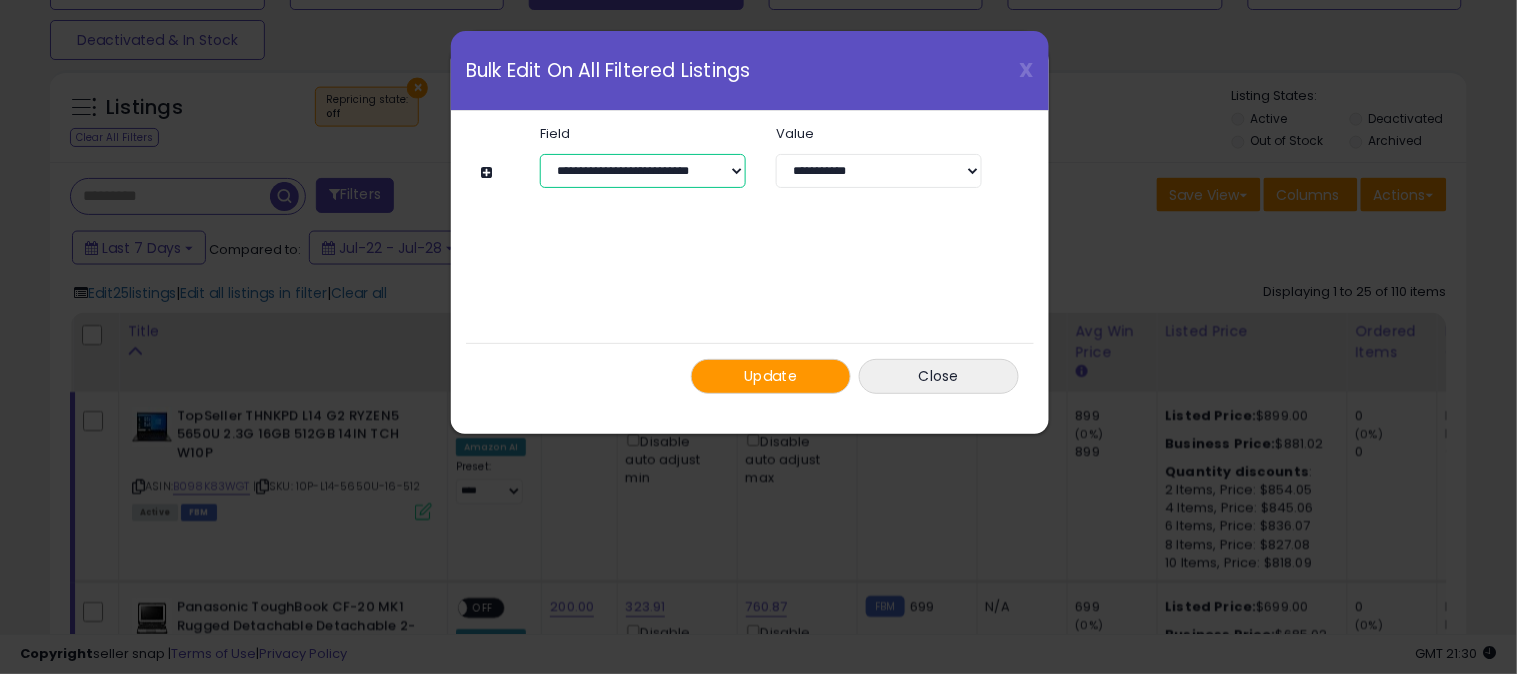 click on "**********" at bounding box center [643, 171] 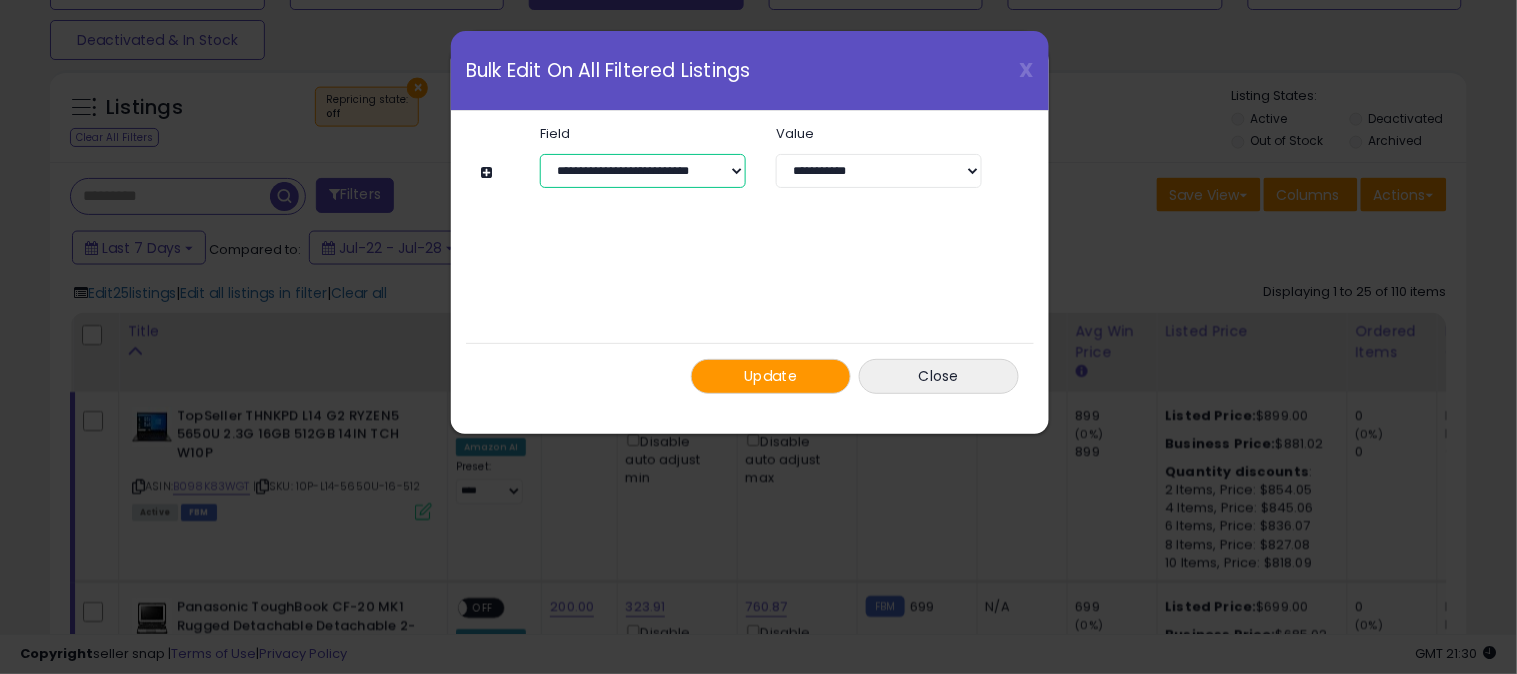select on "**********" 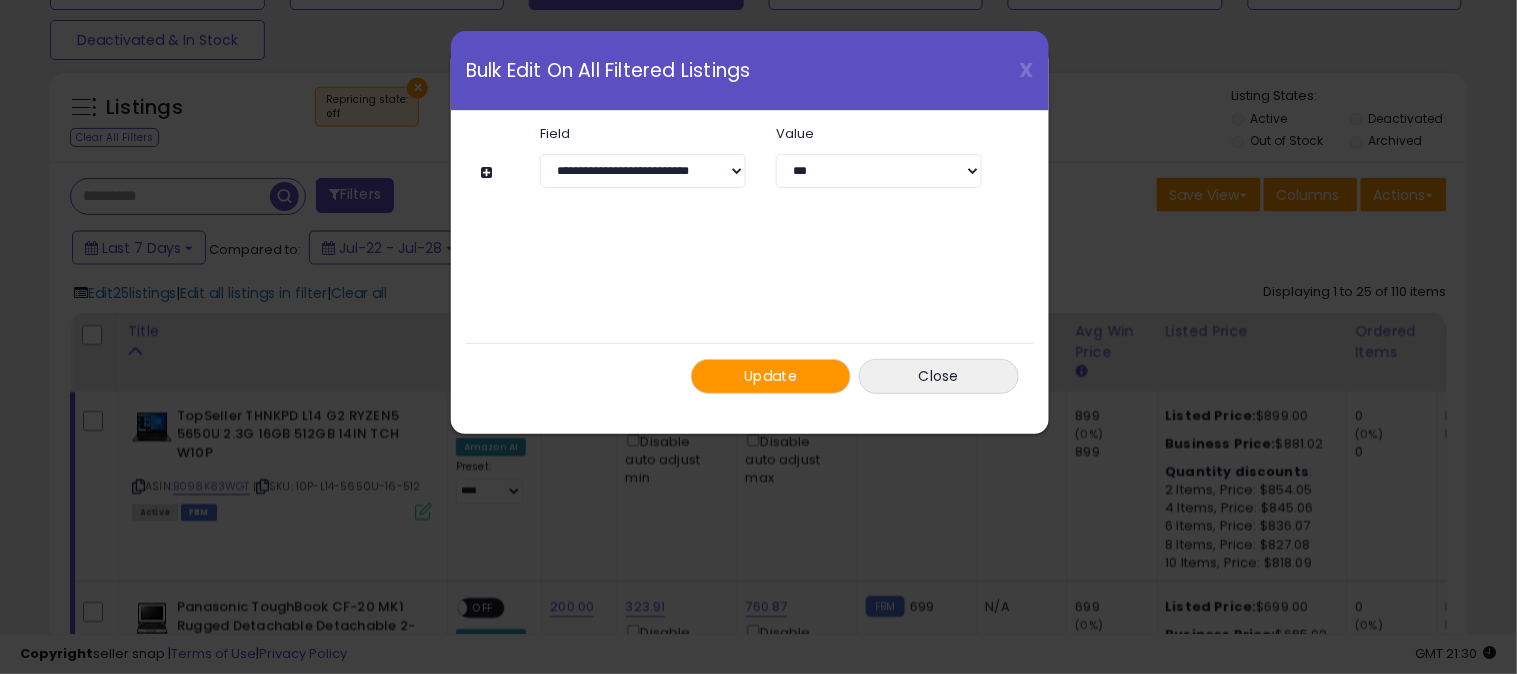 click on "Update" at bounding box center (771, 376) 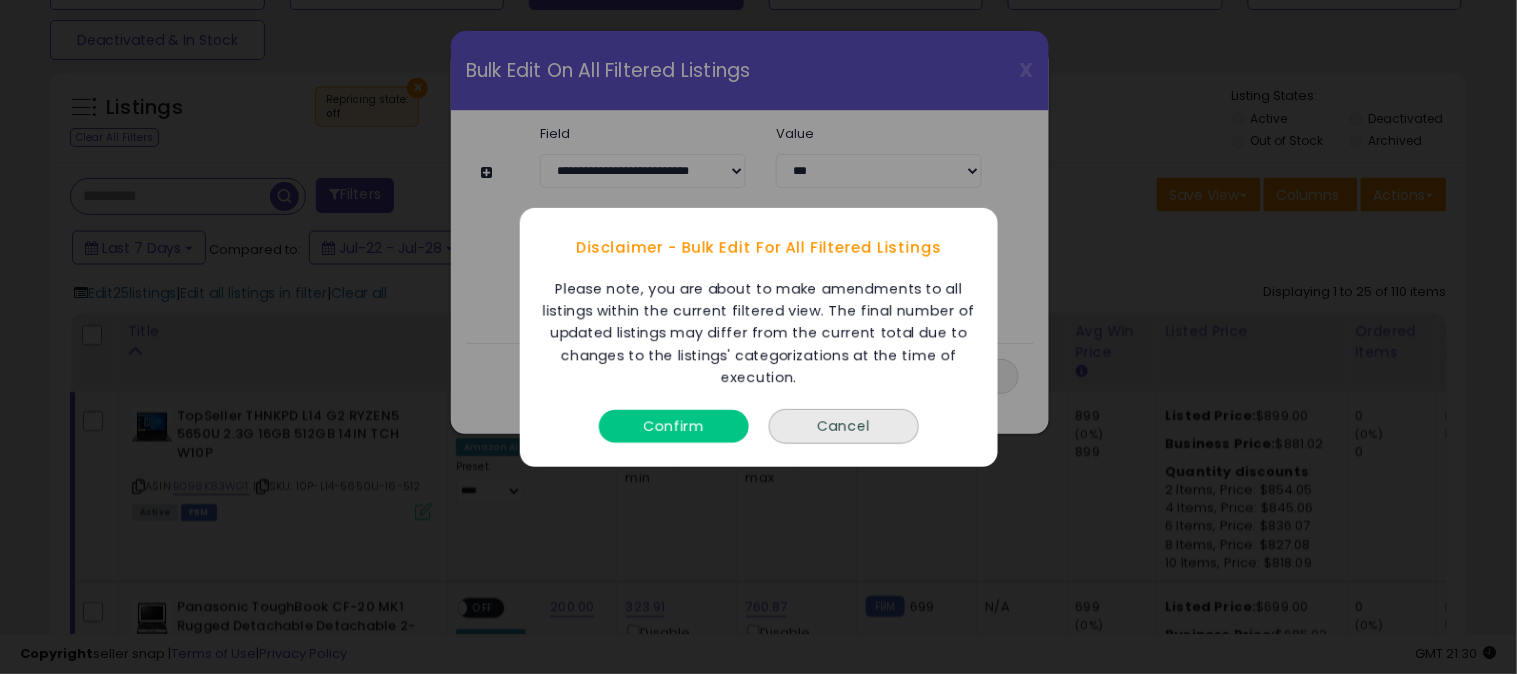 click on "Confirm" at bounding box center [674, 425] 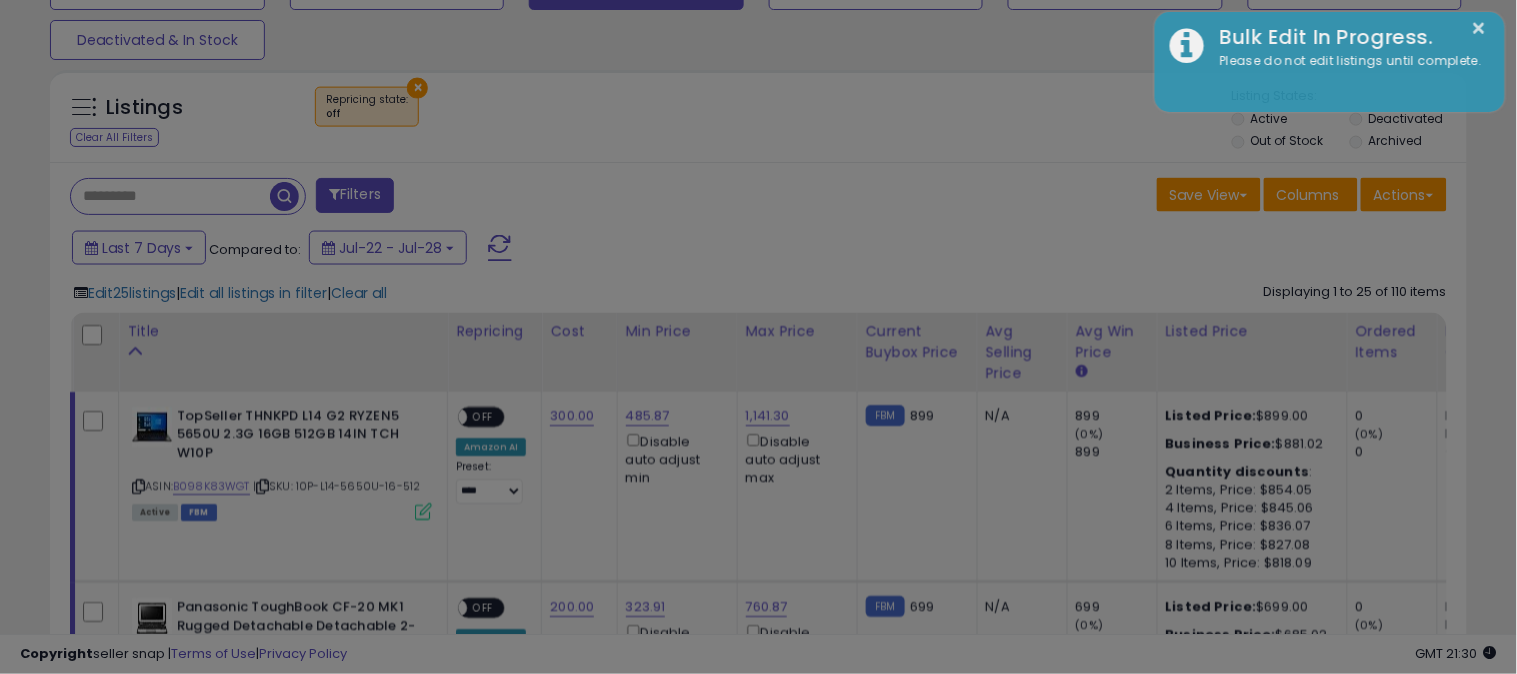 select on "**********" 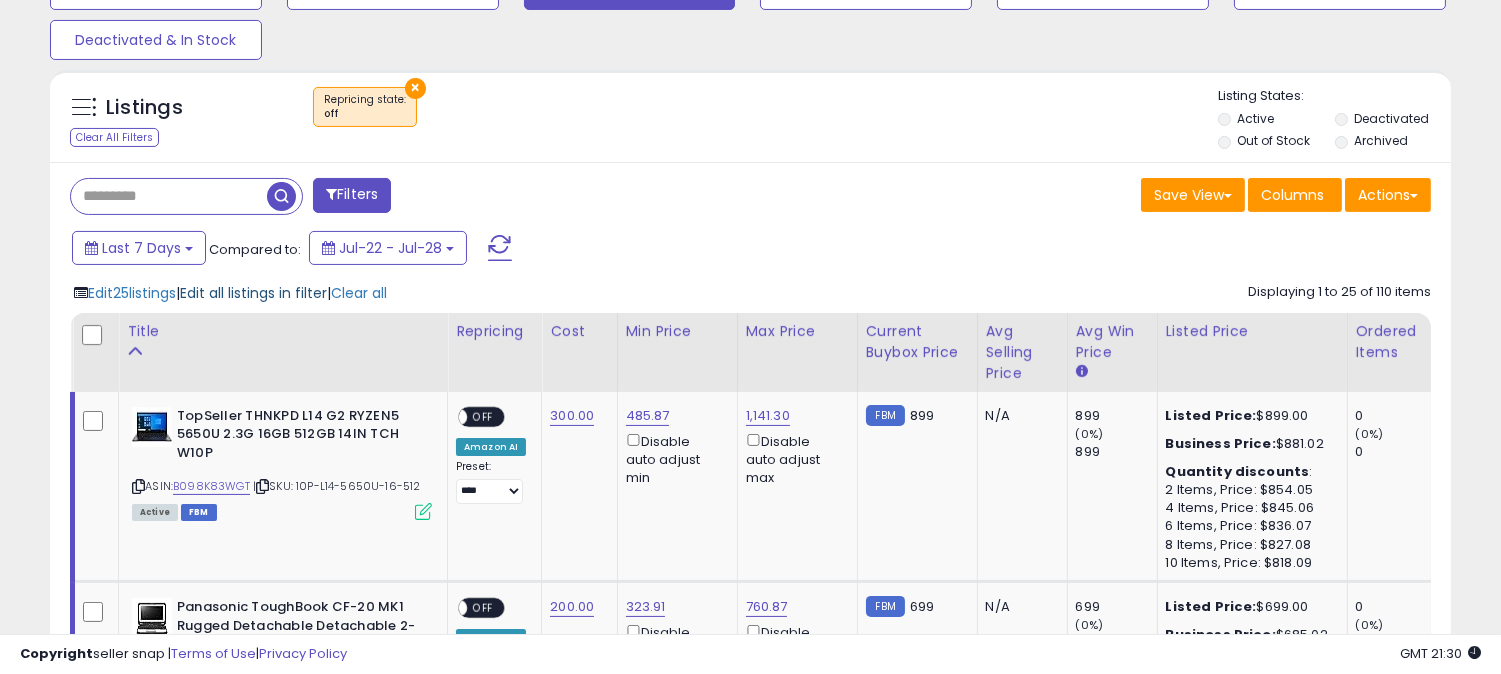 click on "Edit all listings in filter" at bounding box center (253, 293) 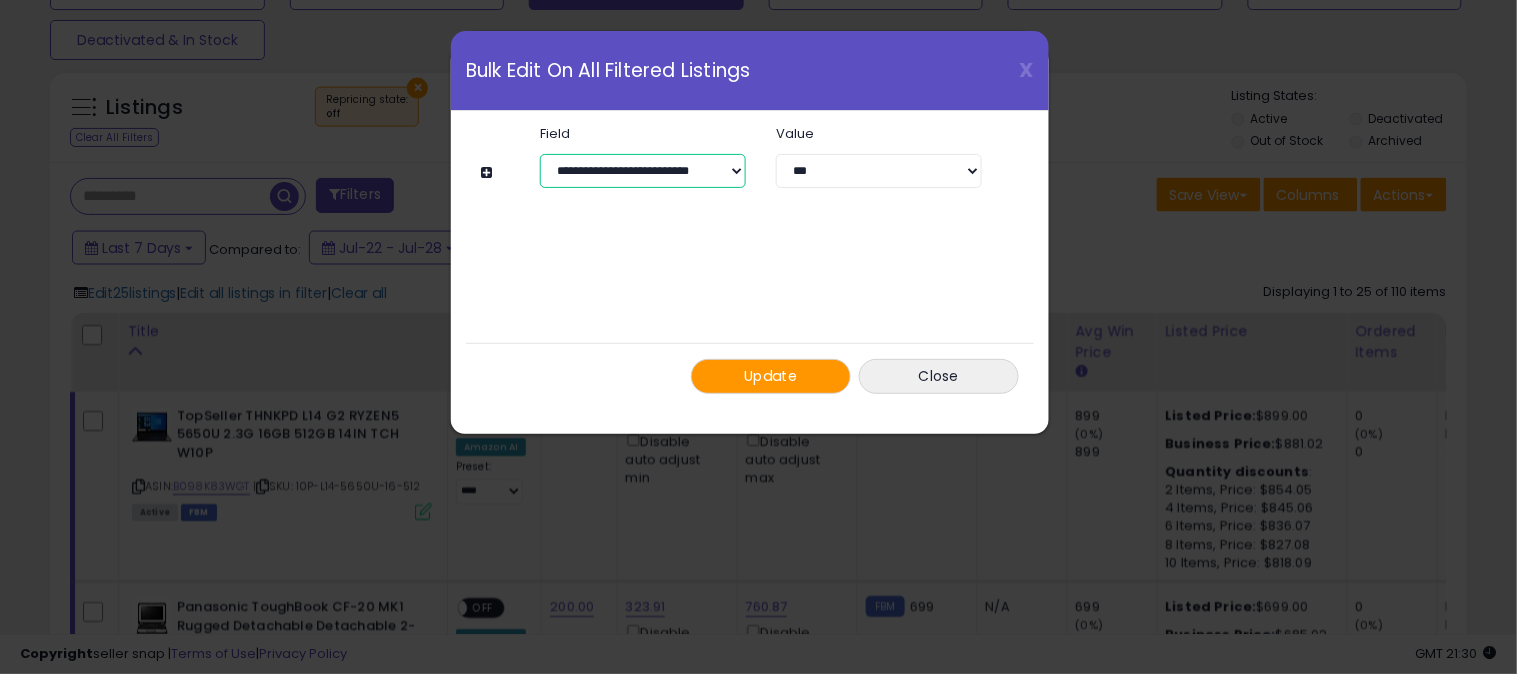 click on "**********" at bounding box center (643, 171) 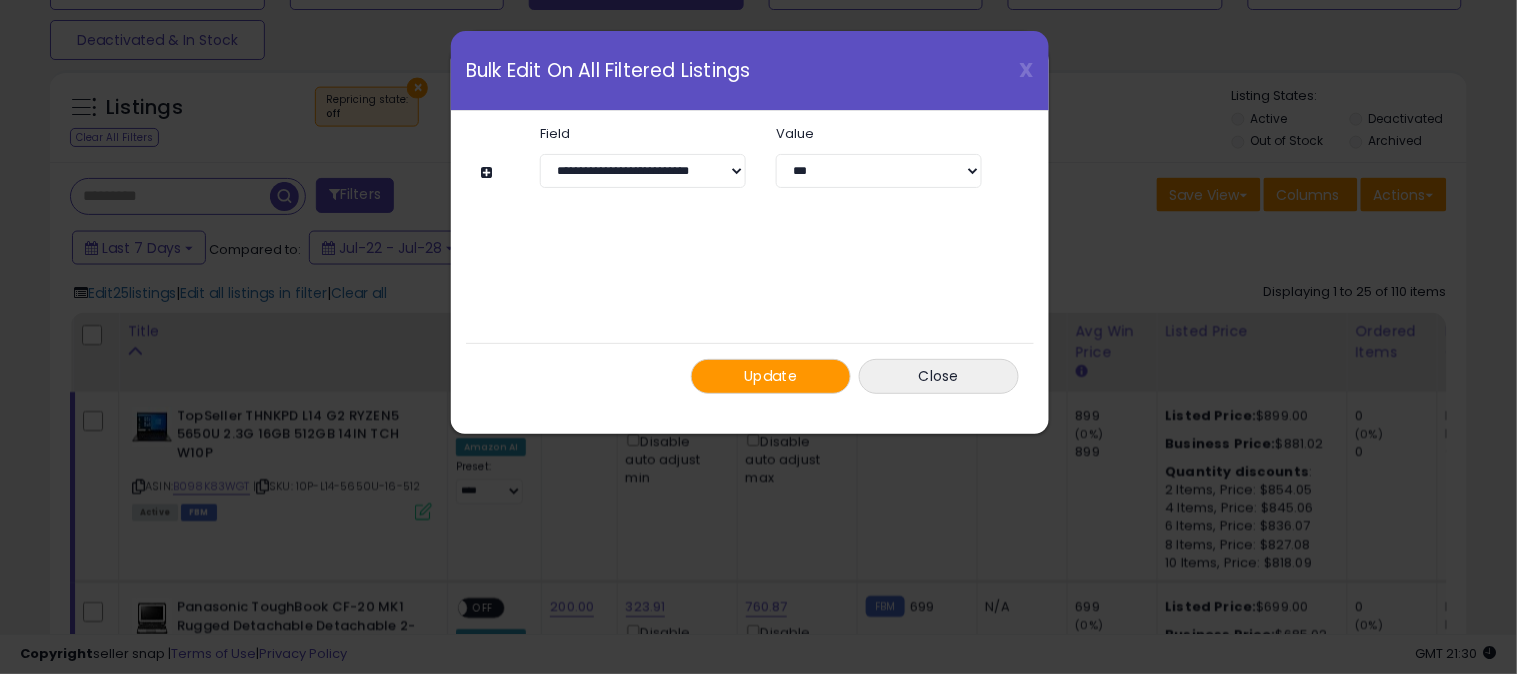 click on "**********" at bounding box center (750, 260) 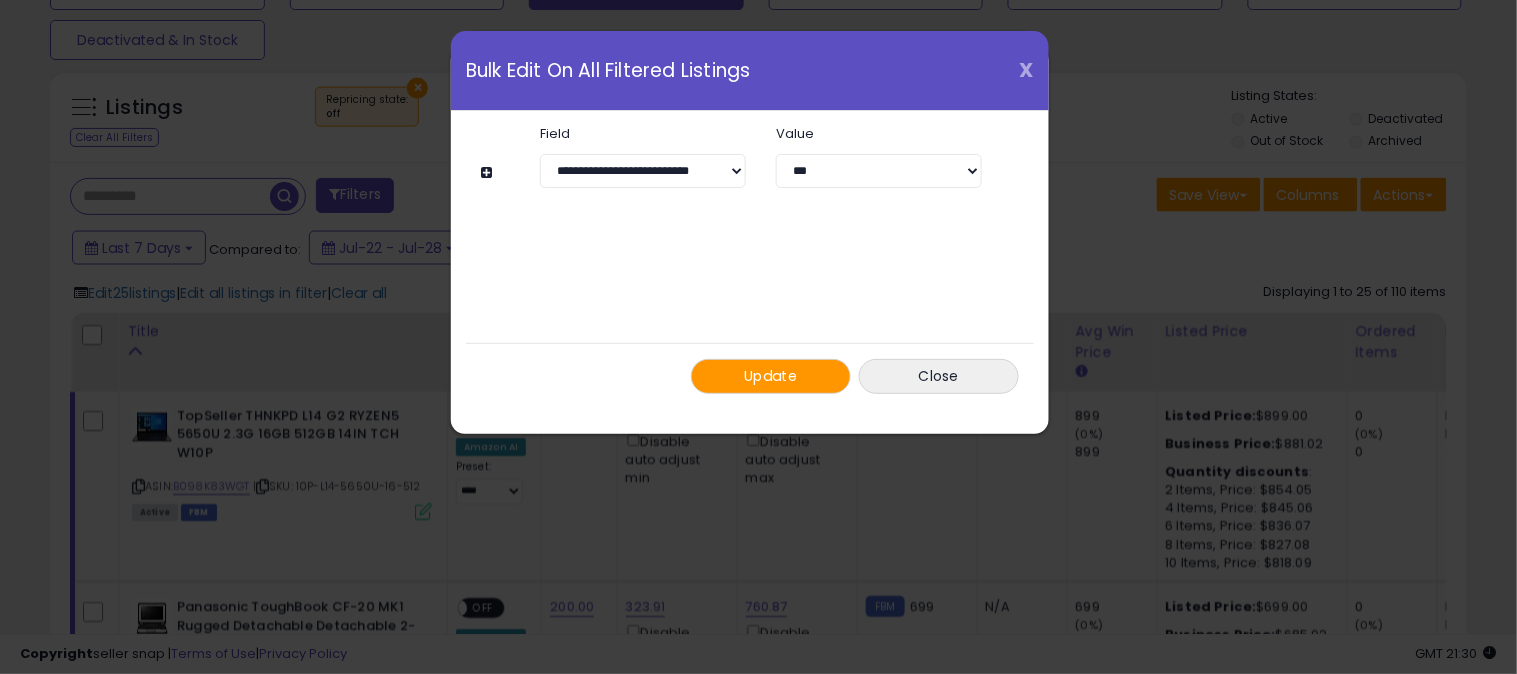 drag, startPoint x: 1028, startPoint y: 65, endPoint x: 992, endPoint y: 255, distance: 193.38045 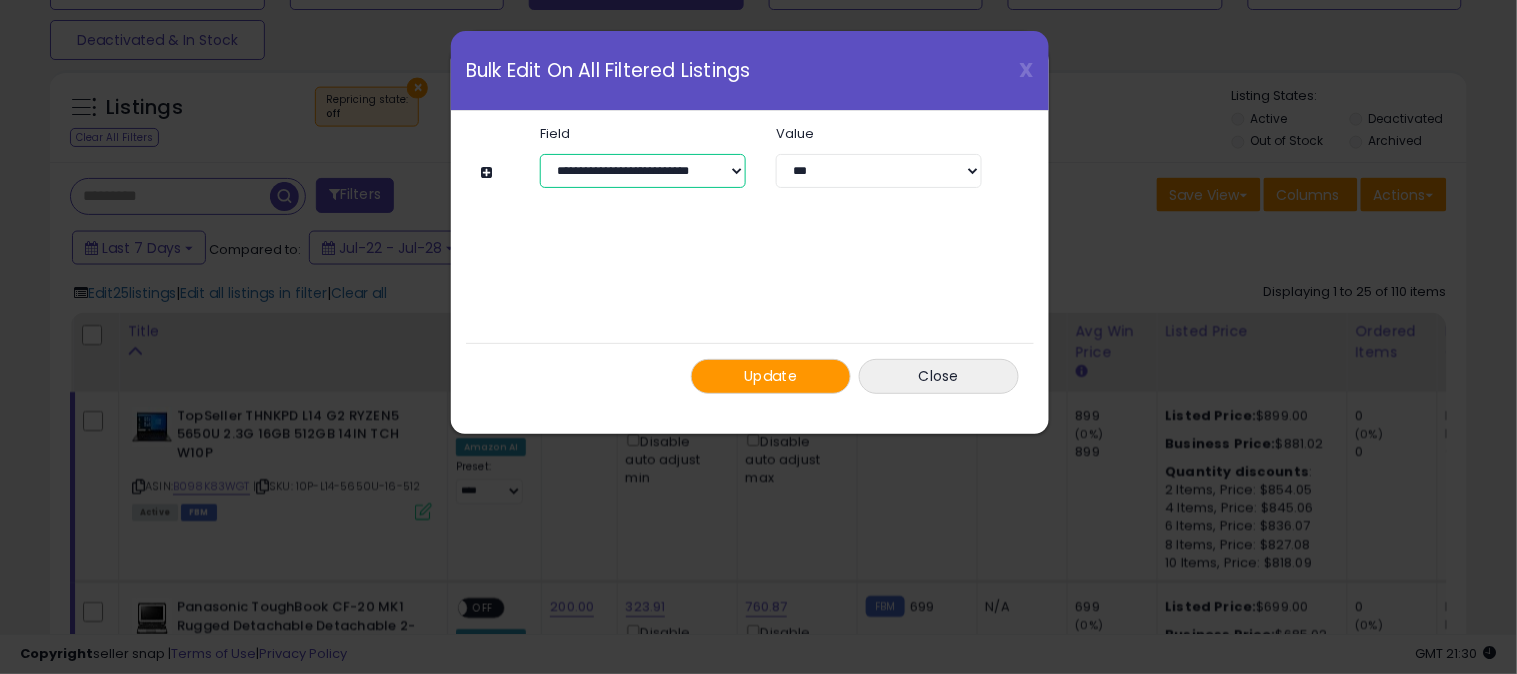 click on "**********" at bounding box center (643, 171) 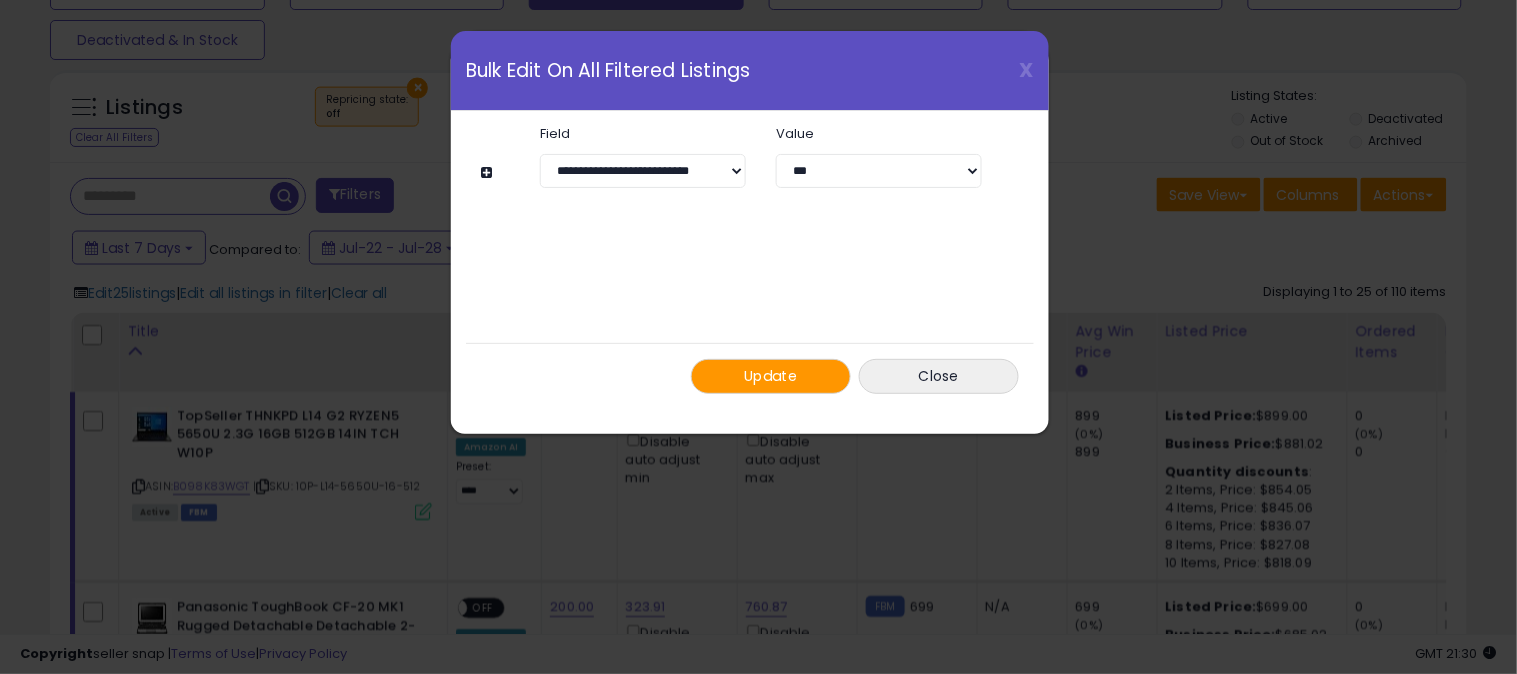 click on "**********" at bounding box center (750, 260) 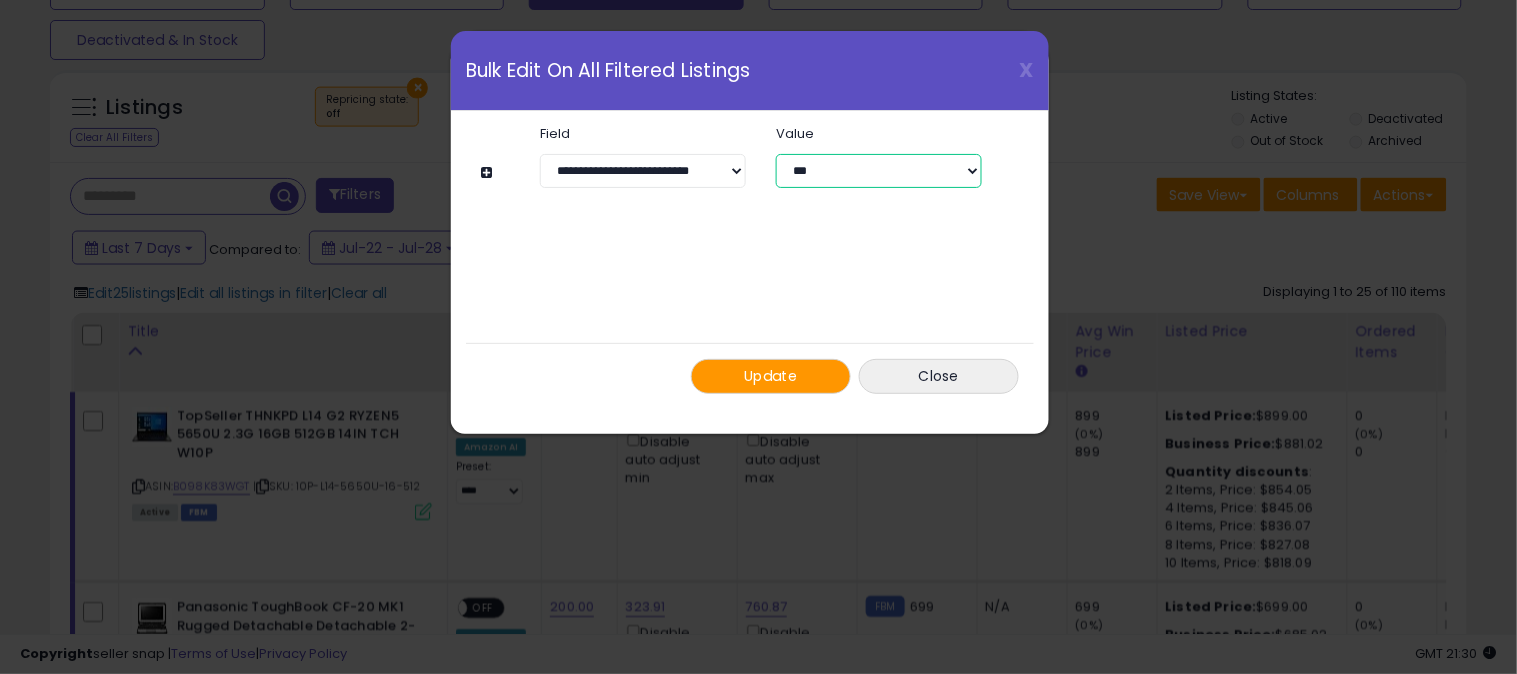 click on "**********" at bounding box center [879, 171] 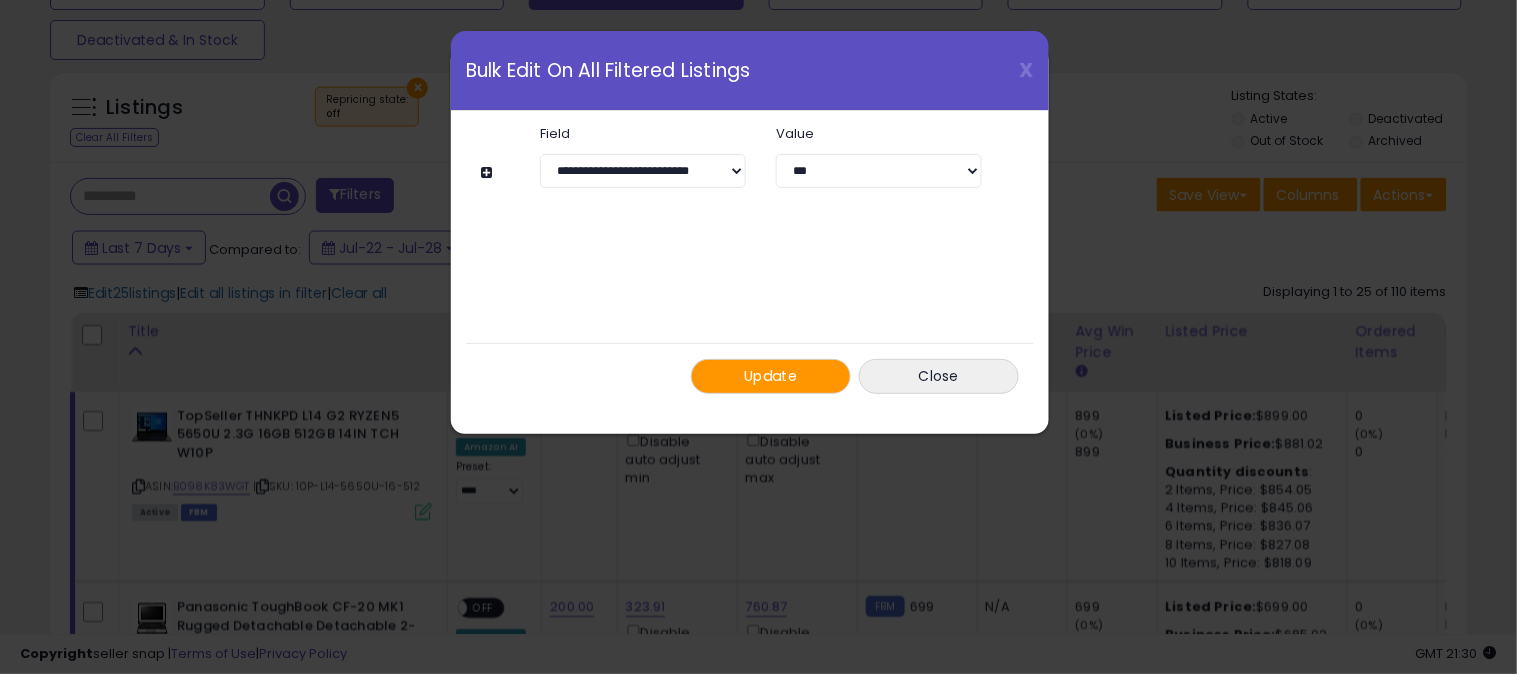 click on "**********" at bounding box center [750, 260] 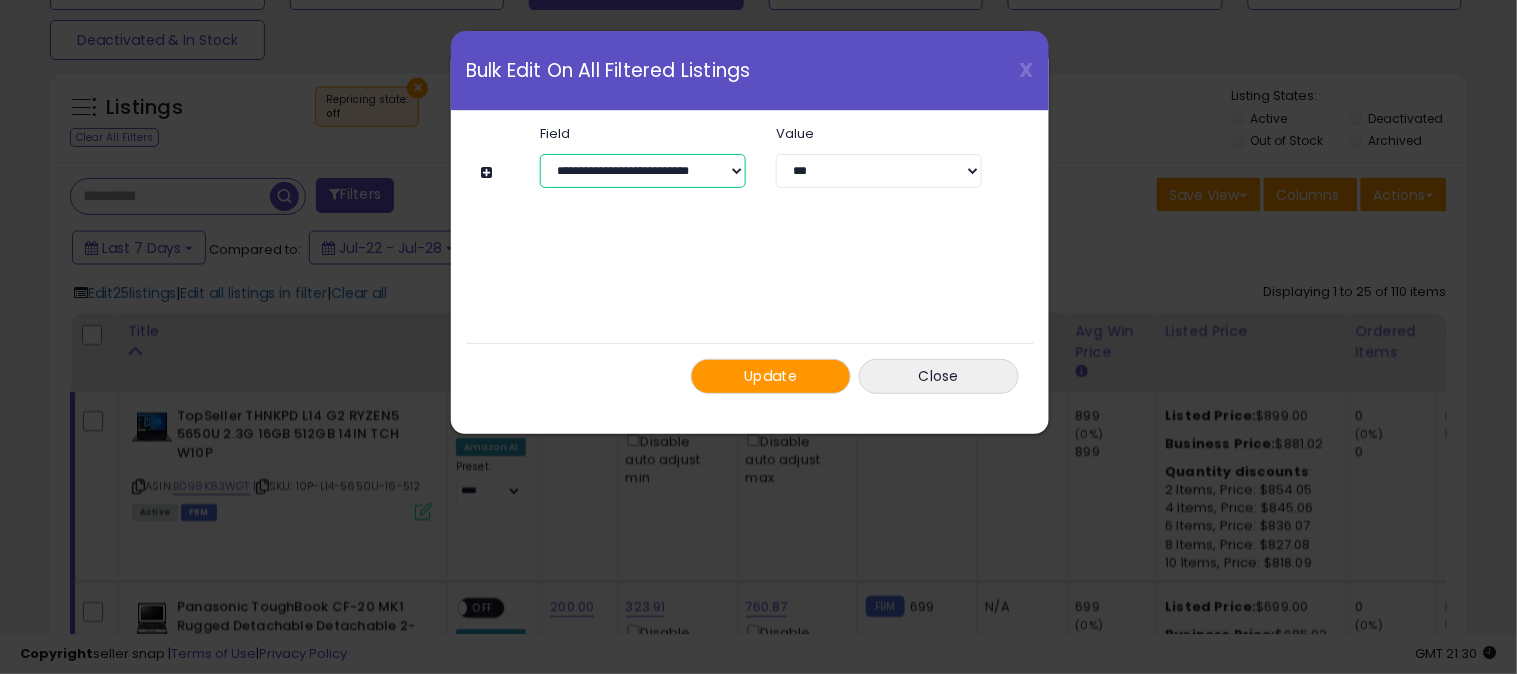 click on "**********" at bounding box center [643, 171] 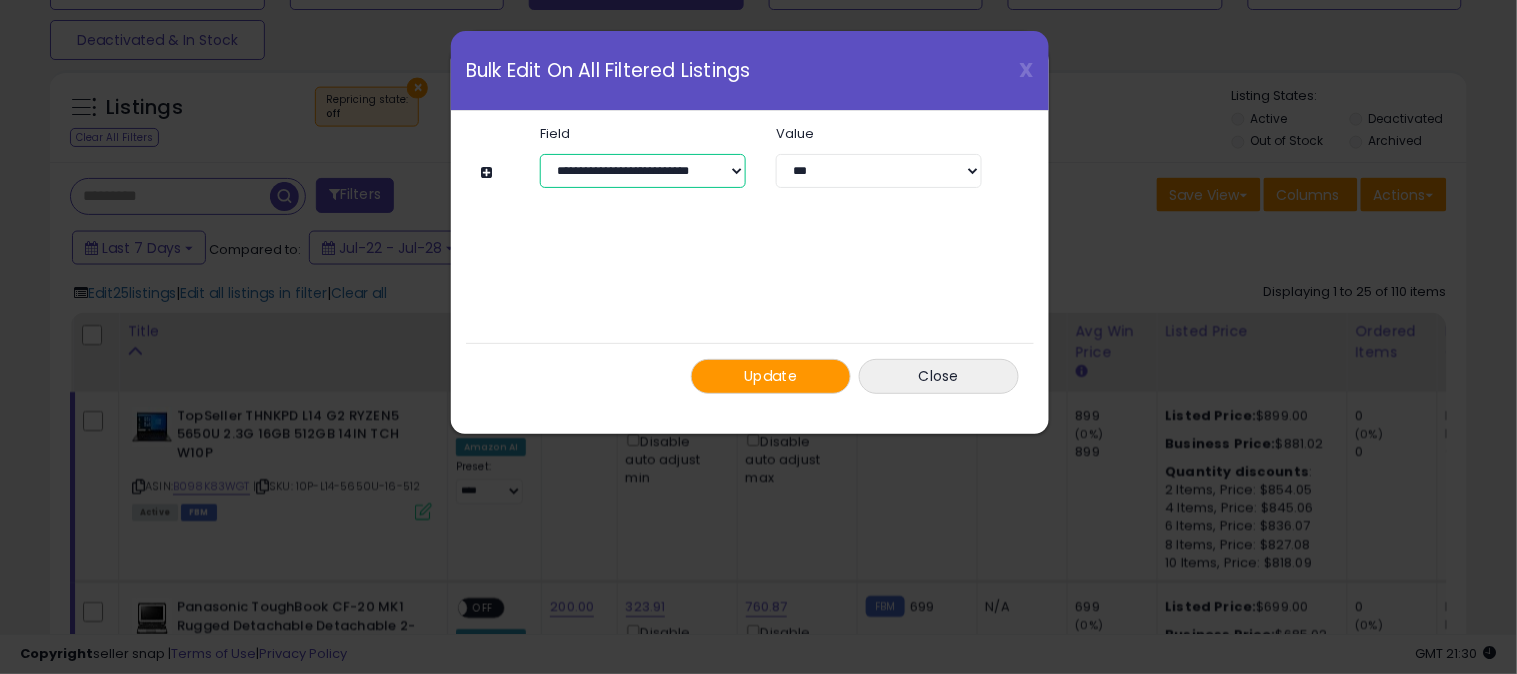 click on "**********" at bounding box center (643, 171) 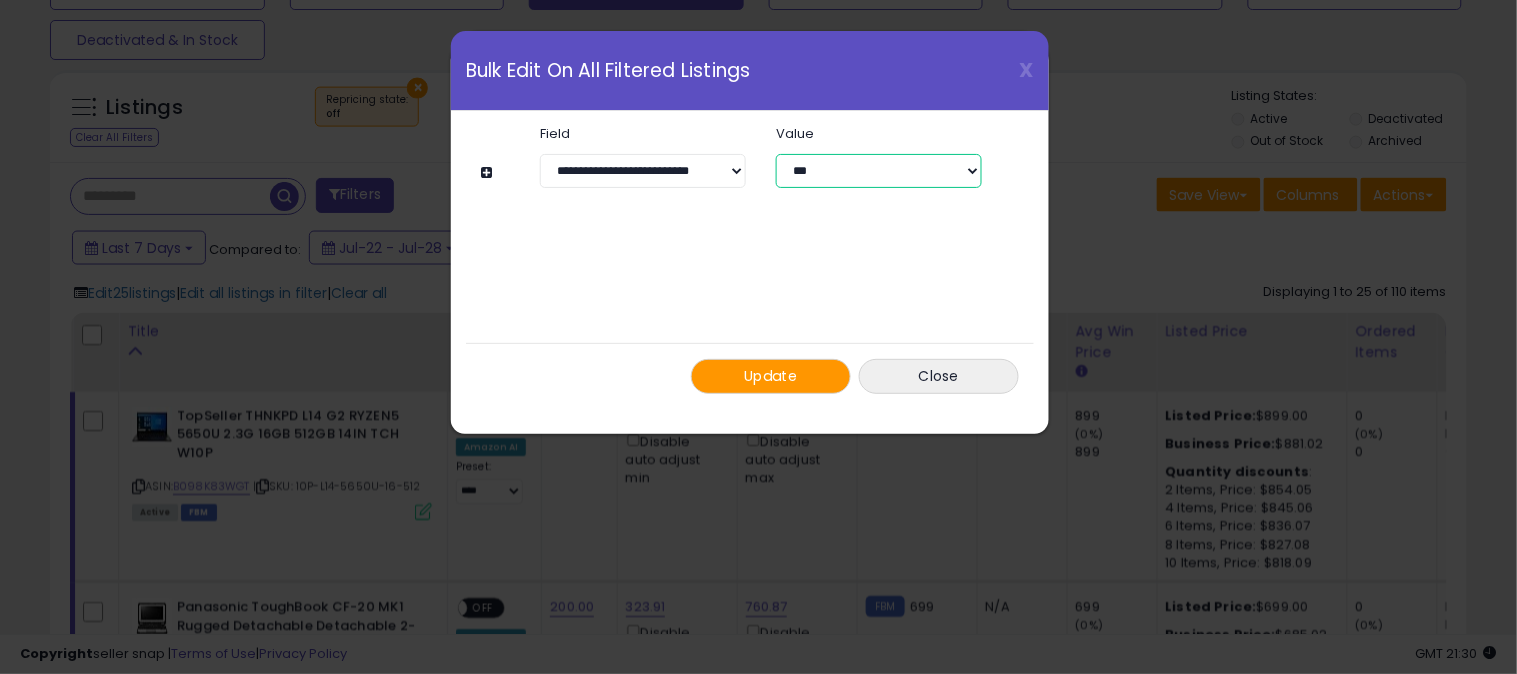click on "**********" at bounding box center [879, 171] 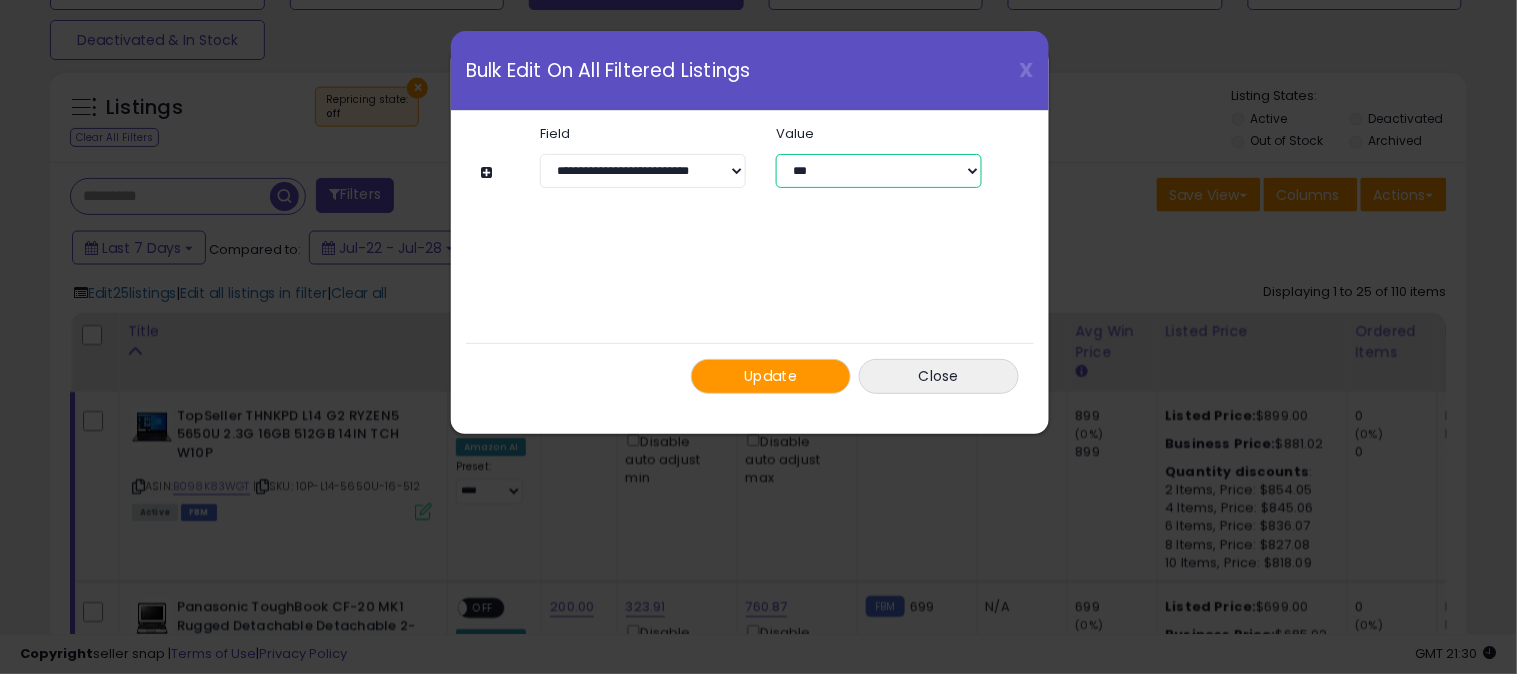 select on "*******" 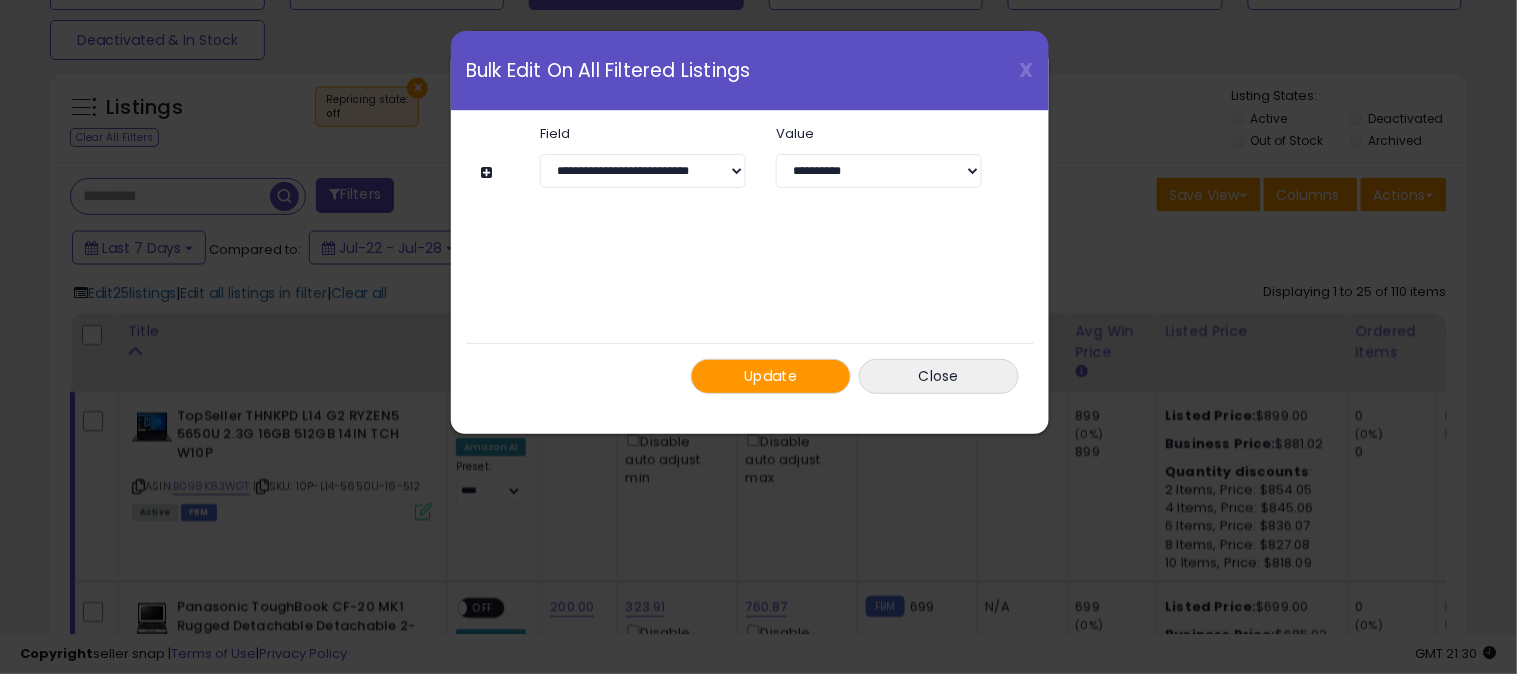 click on "Update" at bounding box center (771, 376) 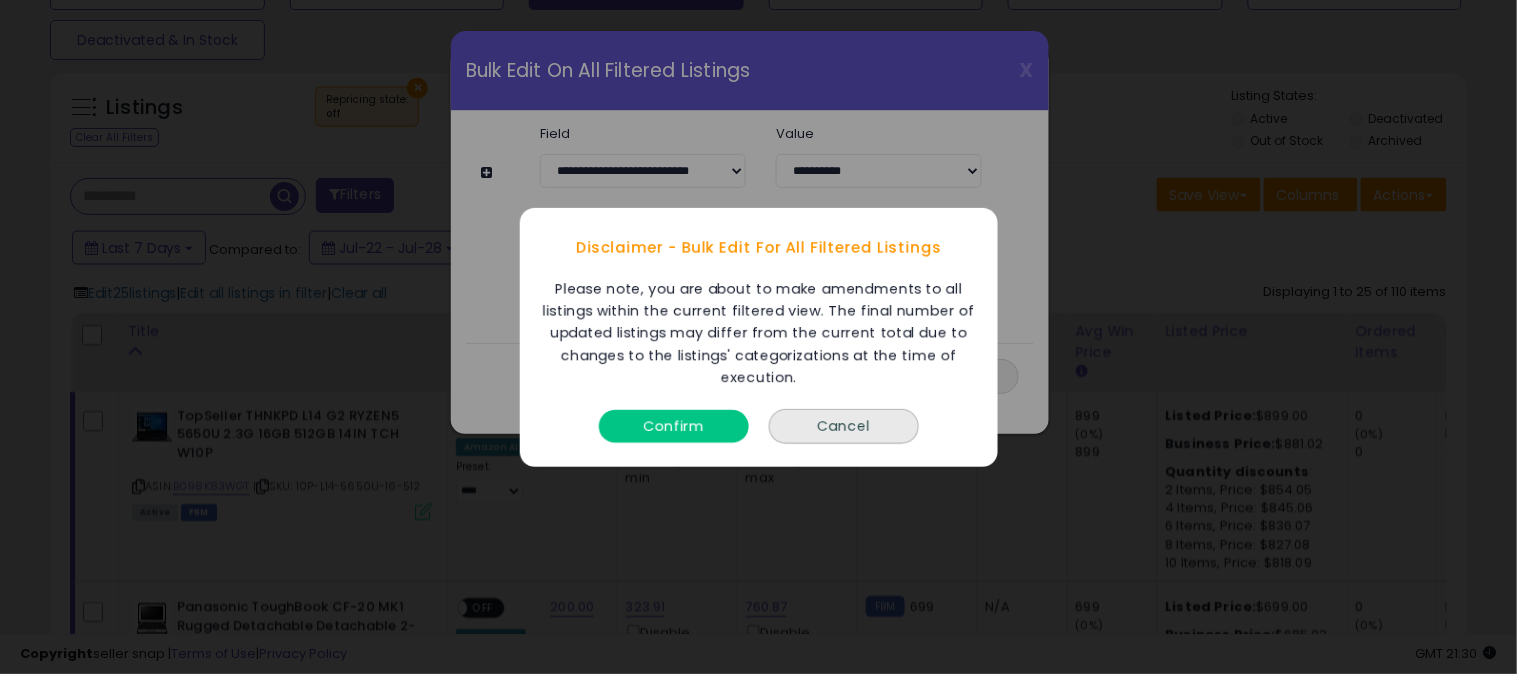 click on "Confirm" at bounding box center [674, 425] 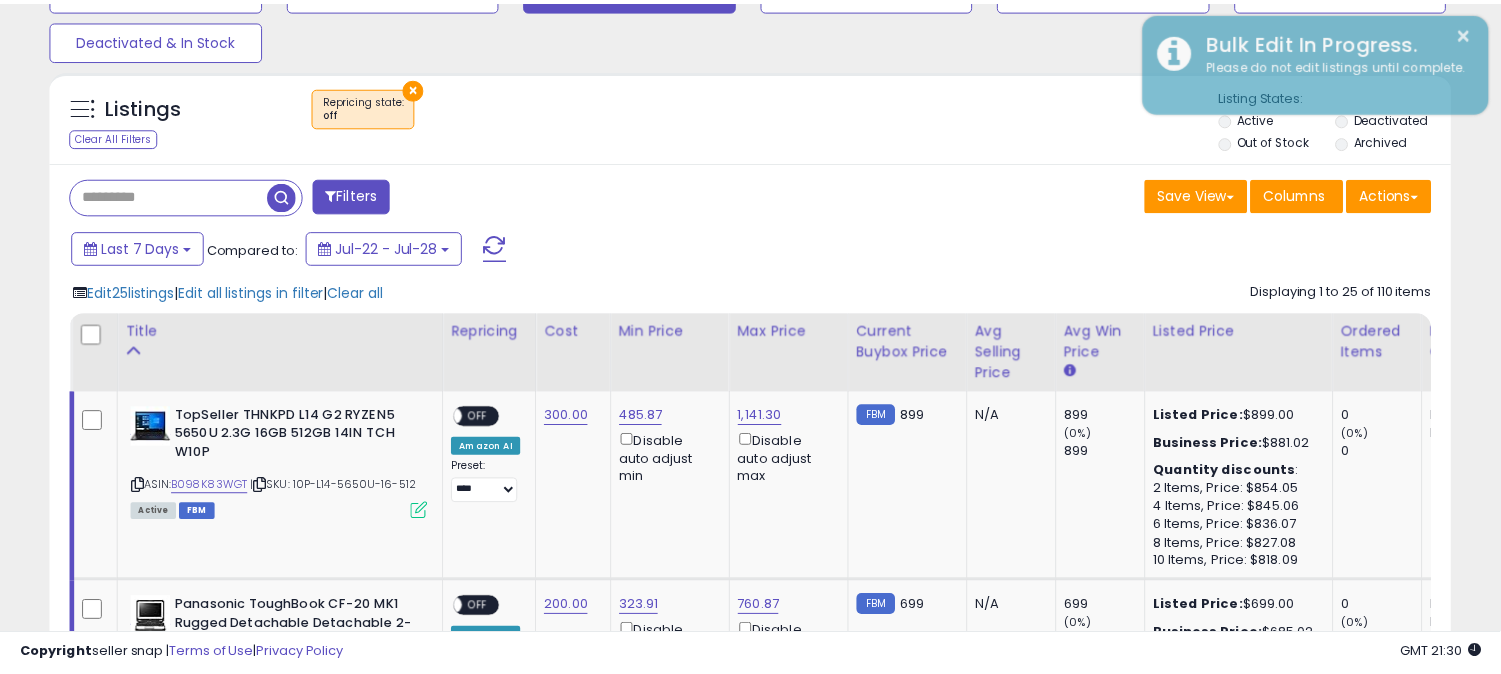 scroll, scrollTop: 410, scrollLeft: 812, axis: both 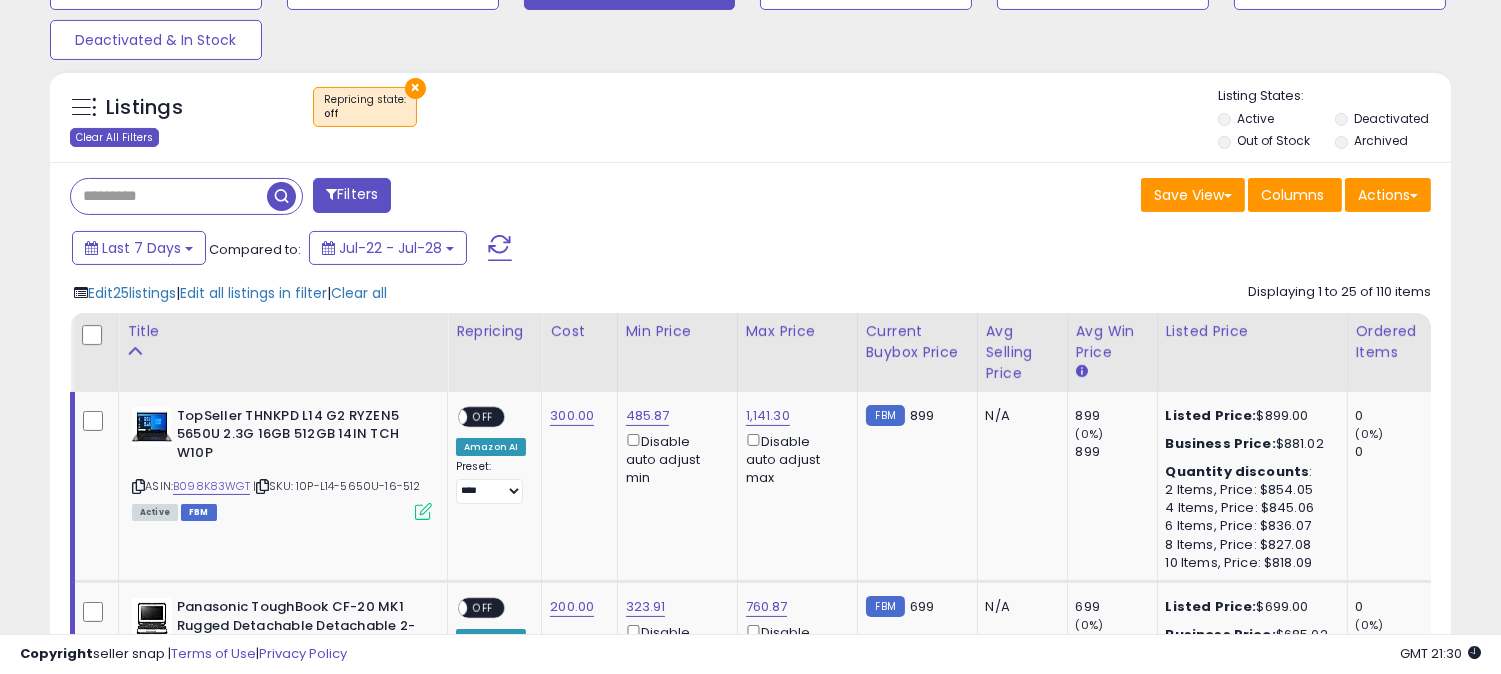 click on "Clear All Filters" at bounding box center (114, 137) 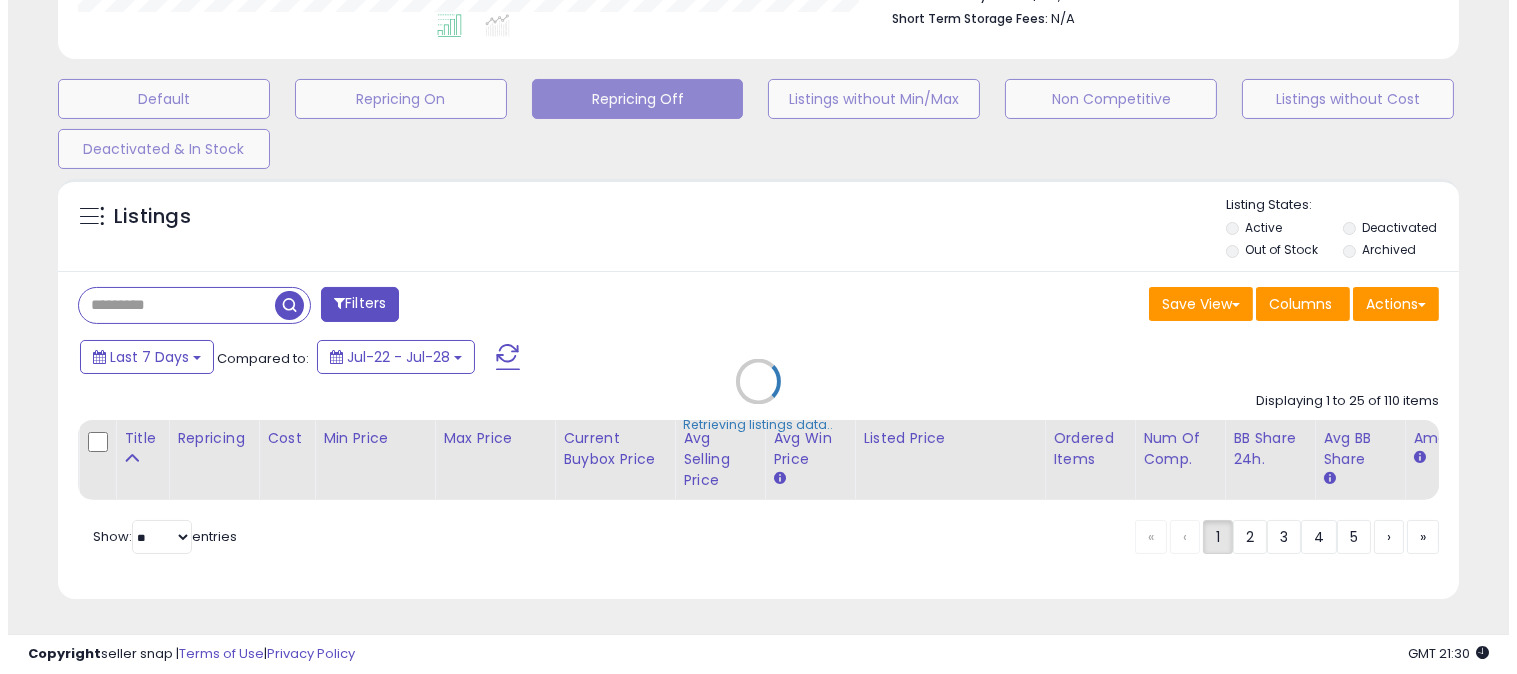 scroll, scrollTop: 568, scrollLeft: 0, axis: vertical 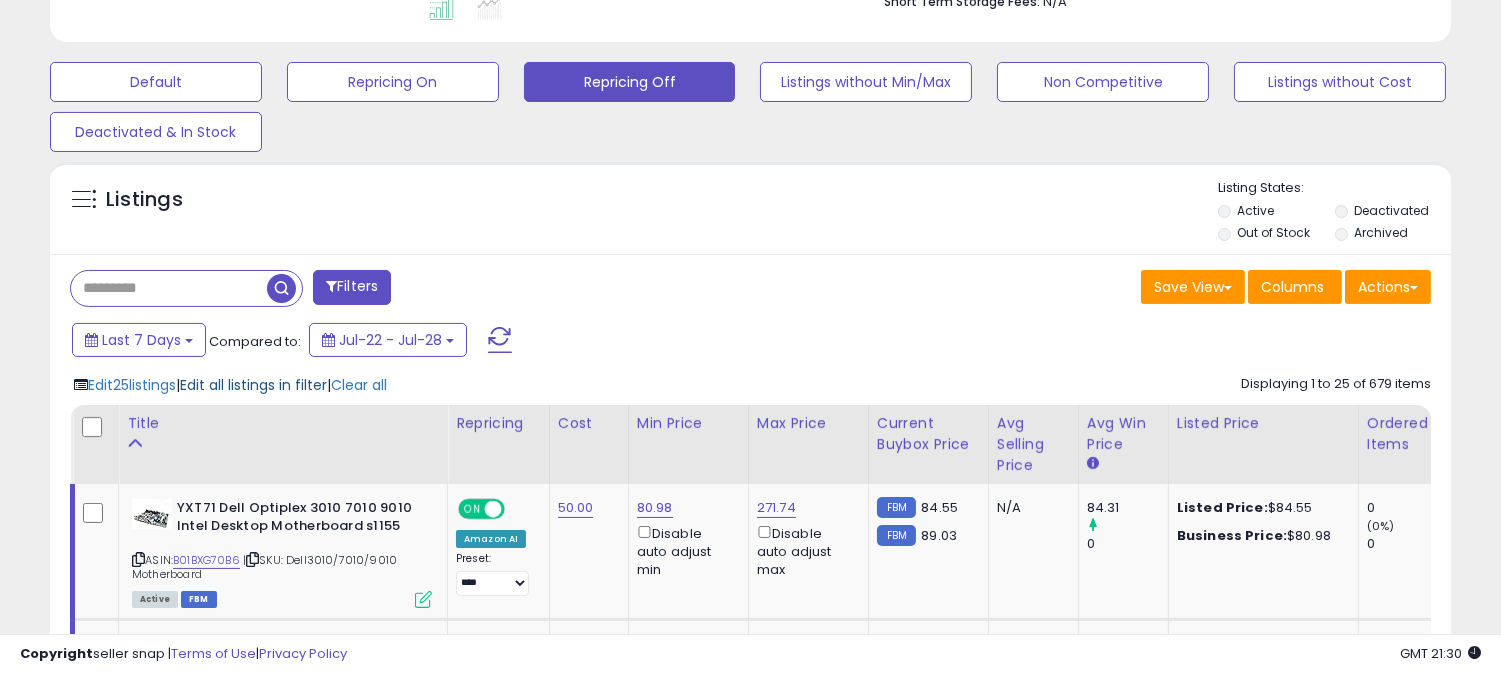 click on "Edit all listings in filter" at bounding box center [253, 385] 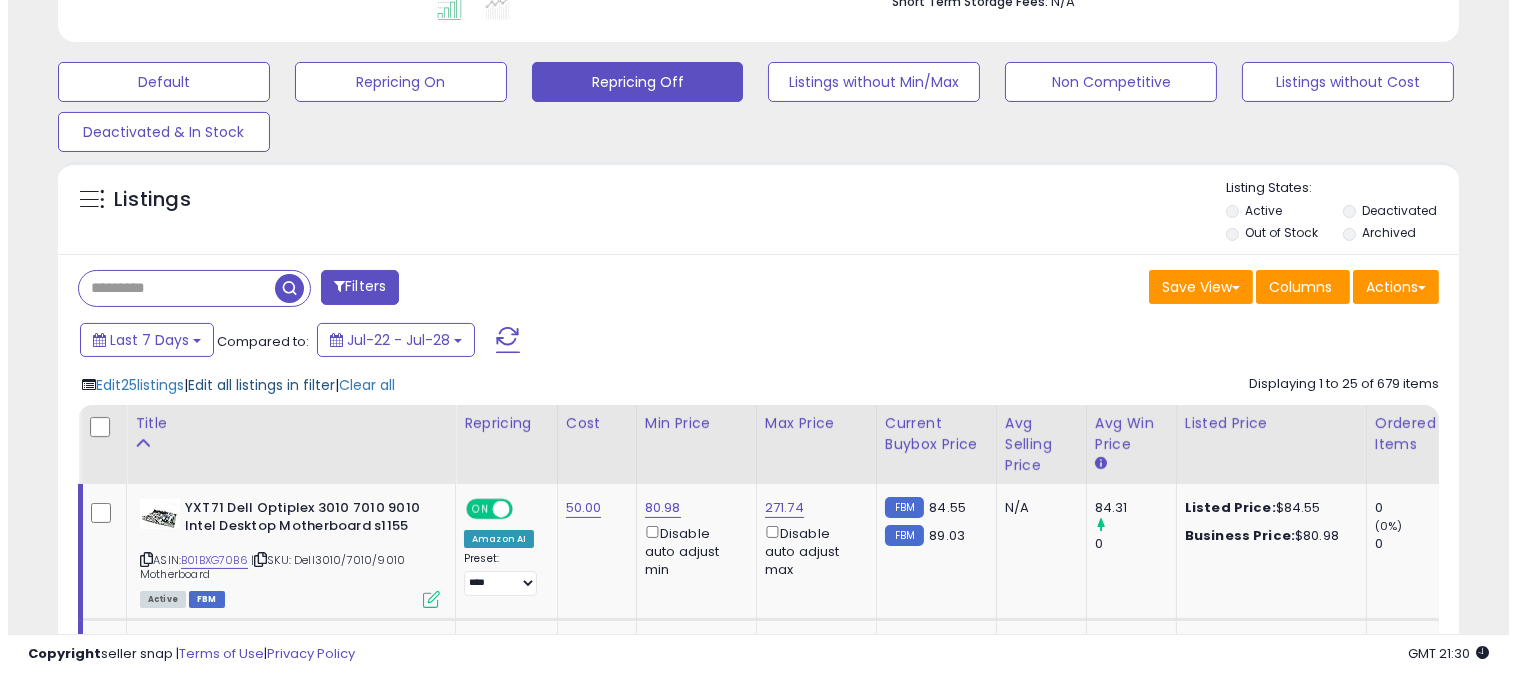 scroll, scrollTop: 999590, scrollLeft: 999178, axis: both 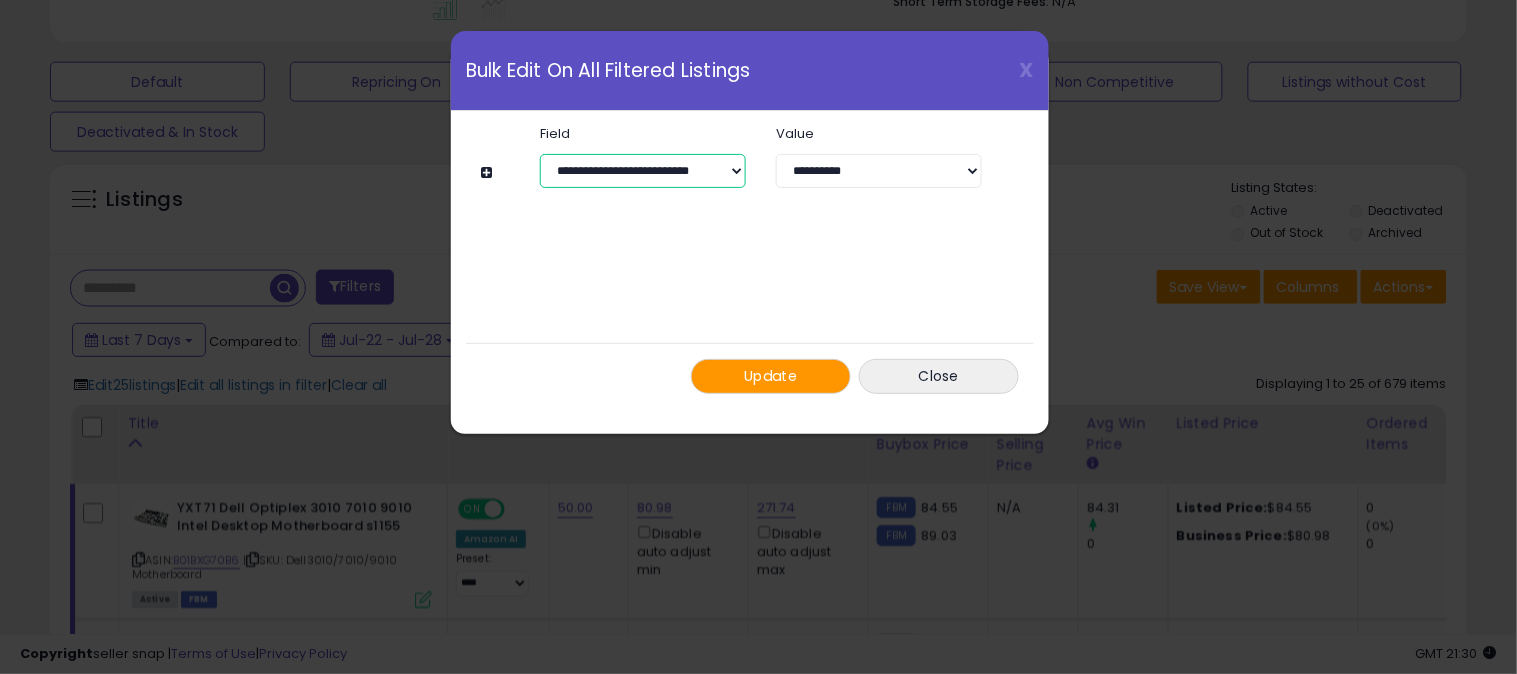 click on "**********" at bounding box center (643, 171) 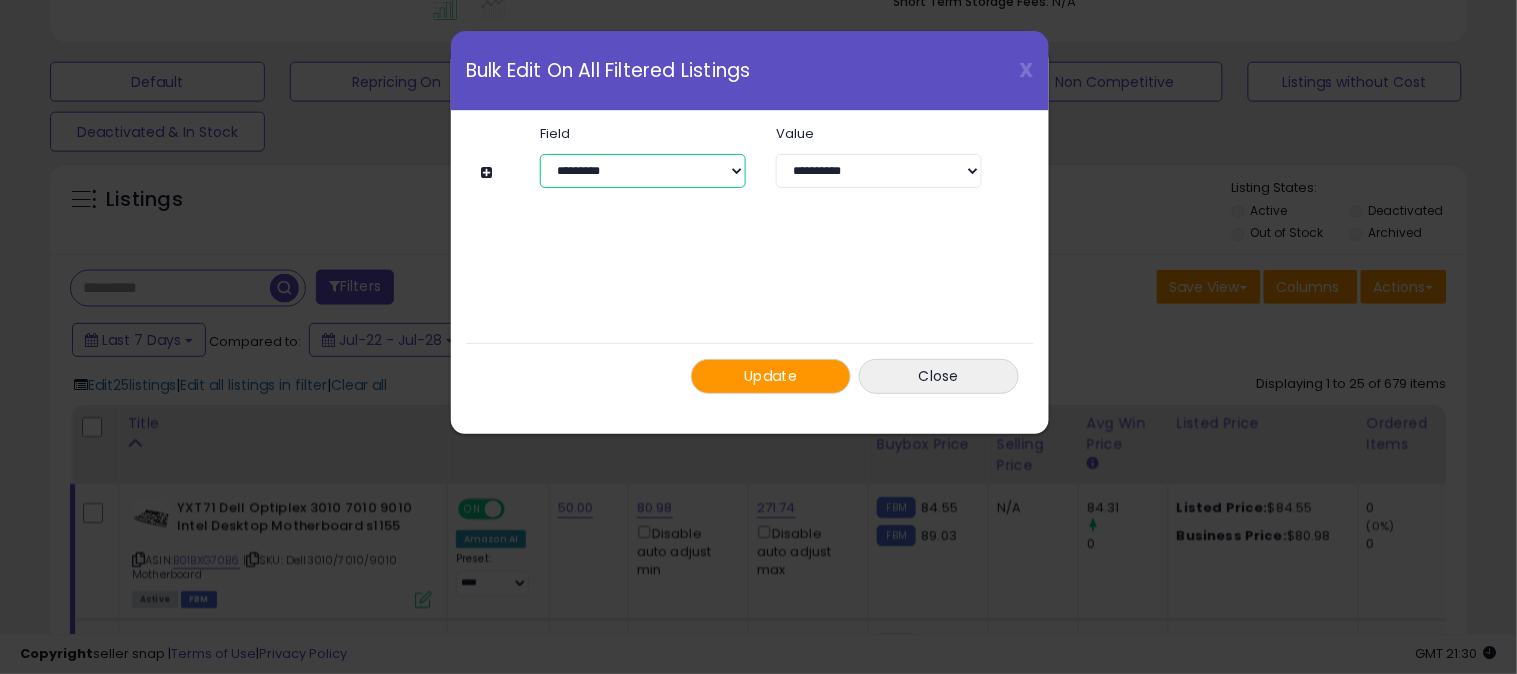 click on "**********" at bounding box center [643, 171] 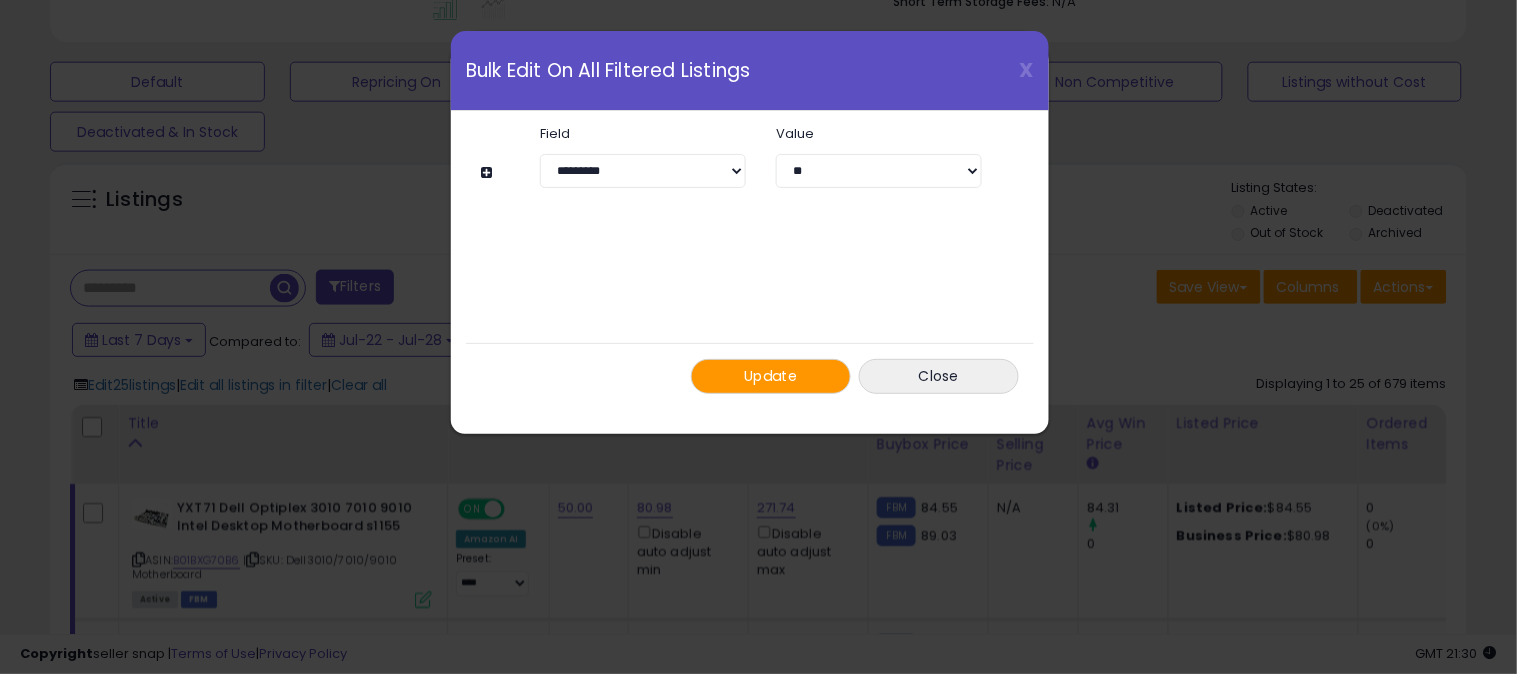 click on "Update" at bounding box center (771, 376) 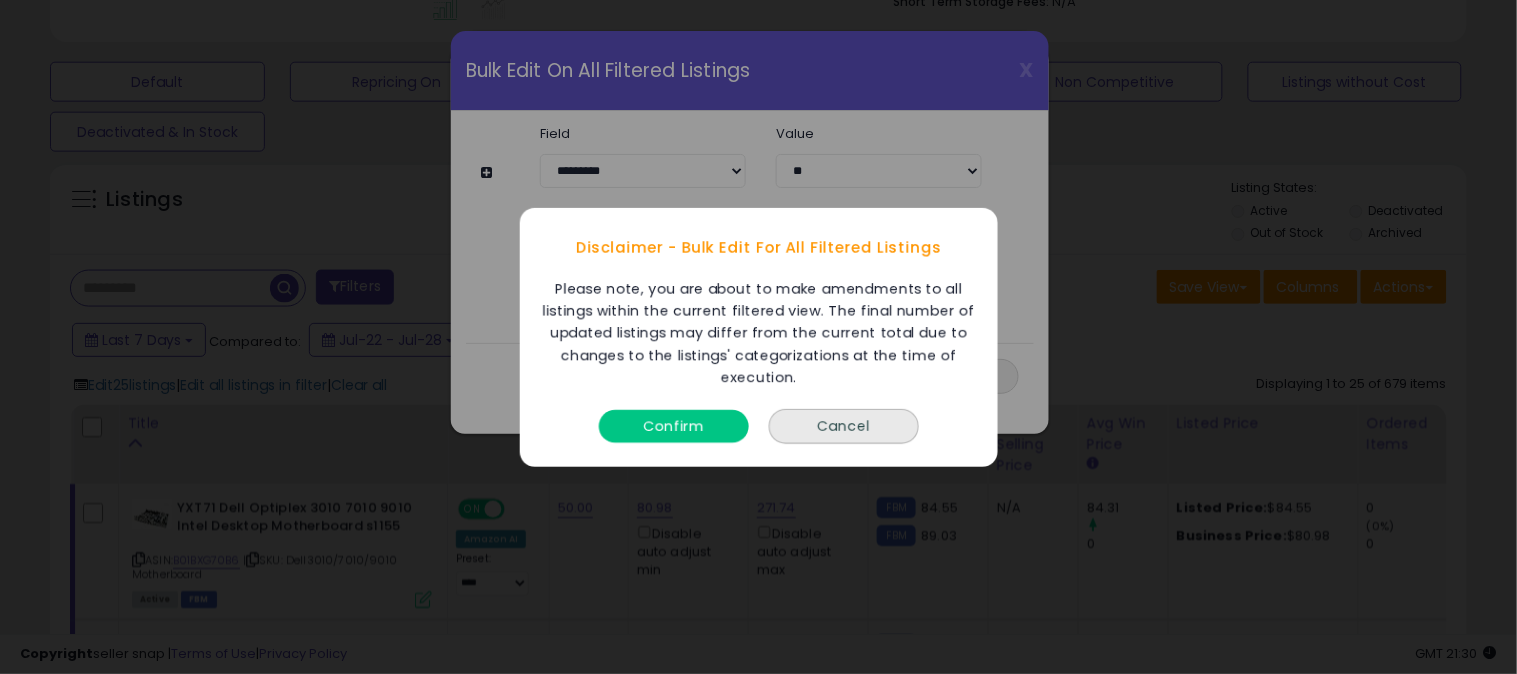 click on "Confirm" at bounding box center (674, 425) 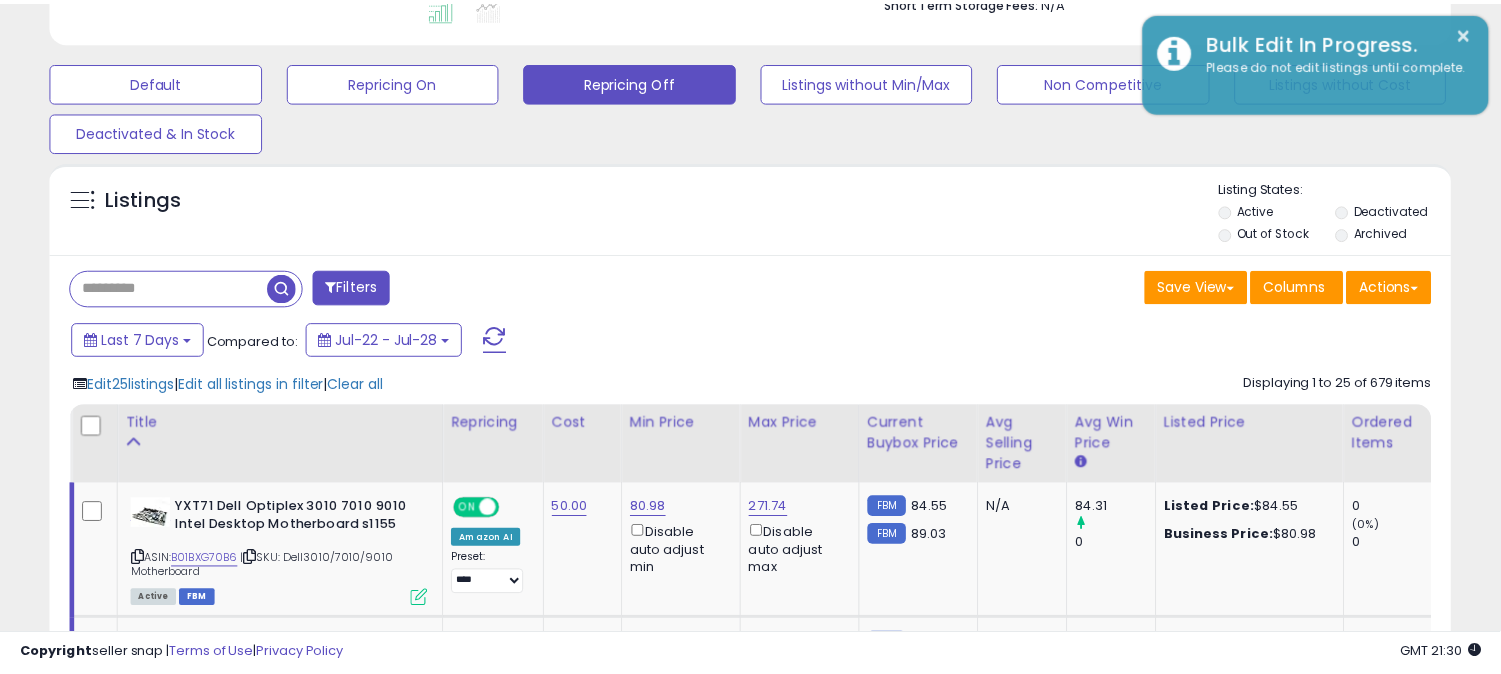 scroll, scrollTop: 410, scrollLeft: 812, axis: both 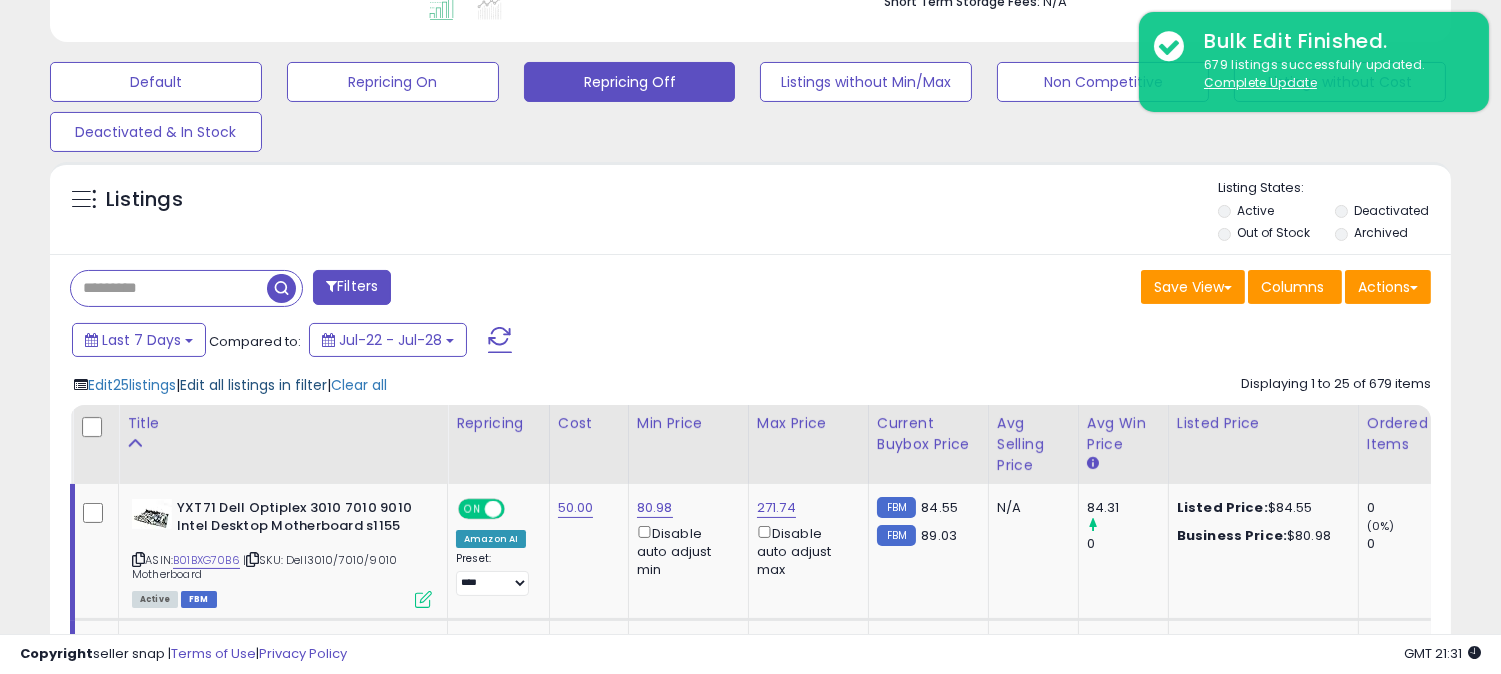 click on "Edit all listings in filter" at bounding box center (253, 385) 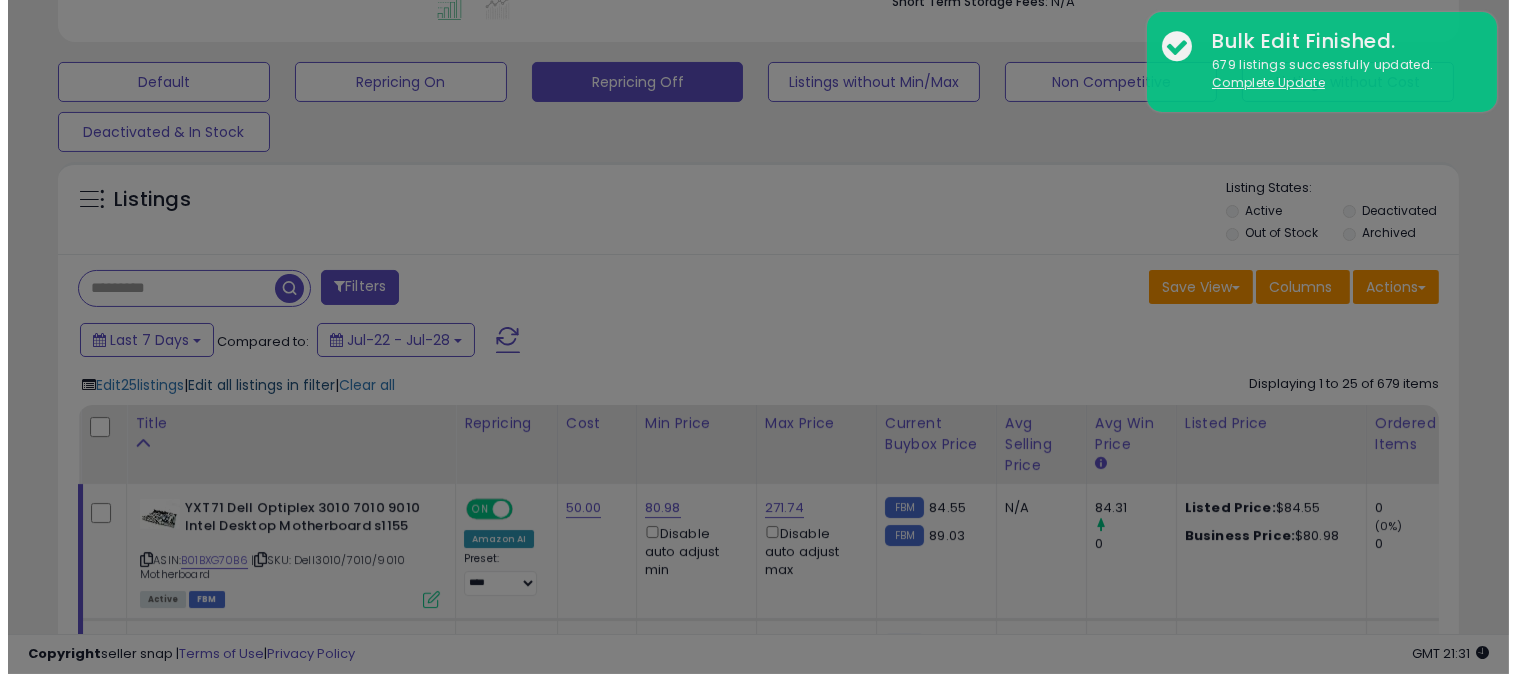 scroll, scrollTop: 999590, scrollLeft: 999178, axis: both 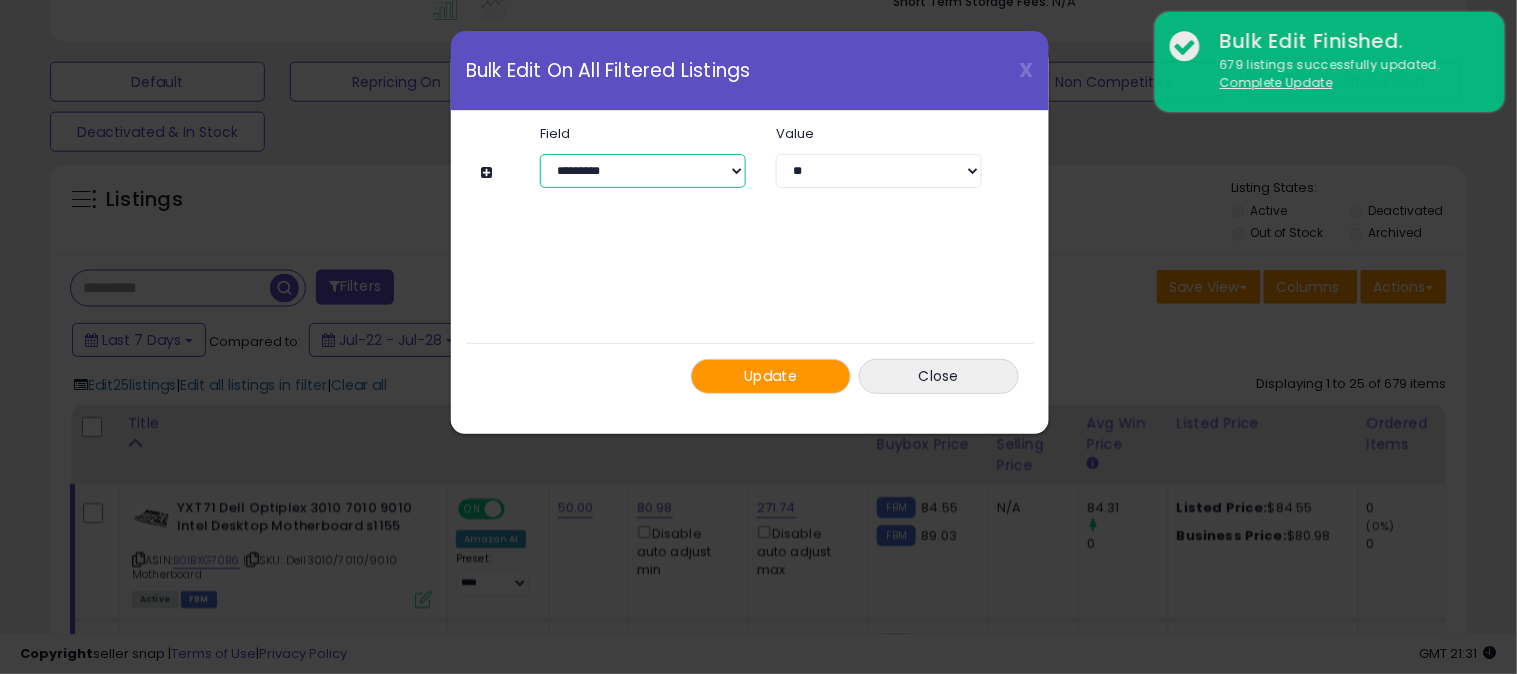 click on "**********" at bounding box center [643, 171] 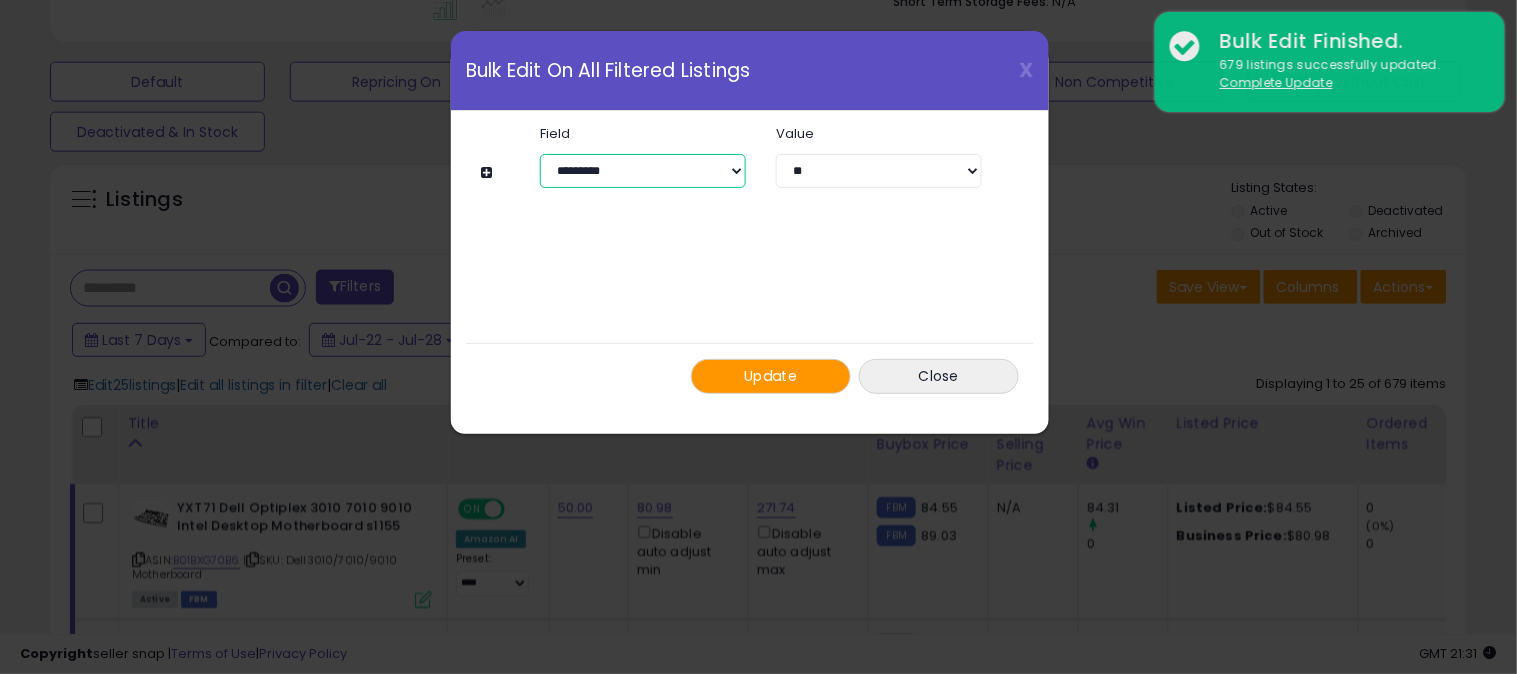 select on "**********" 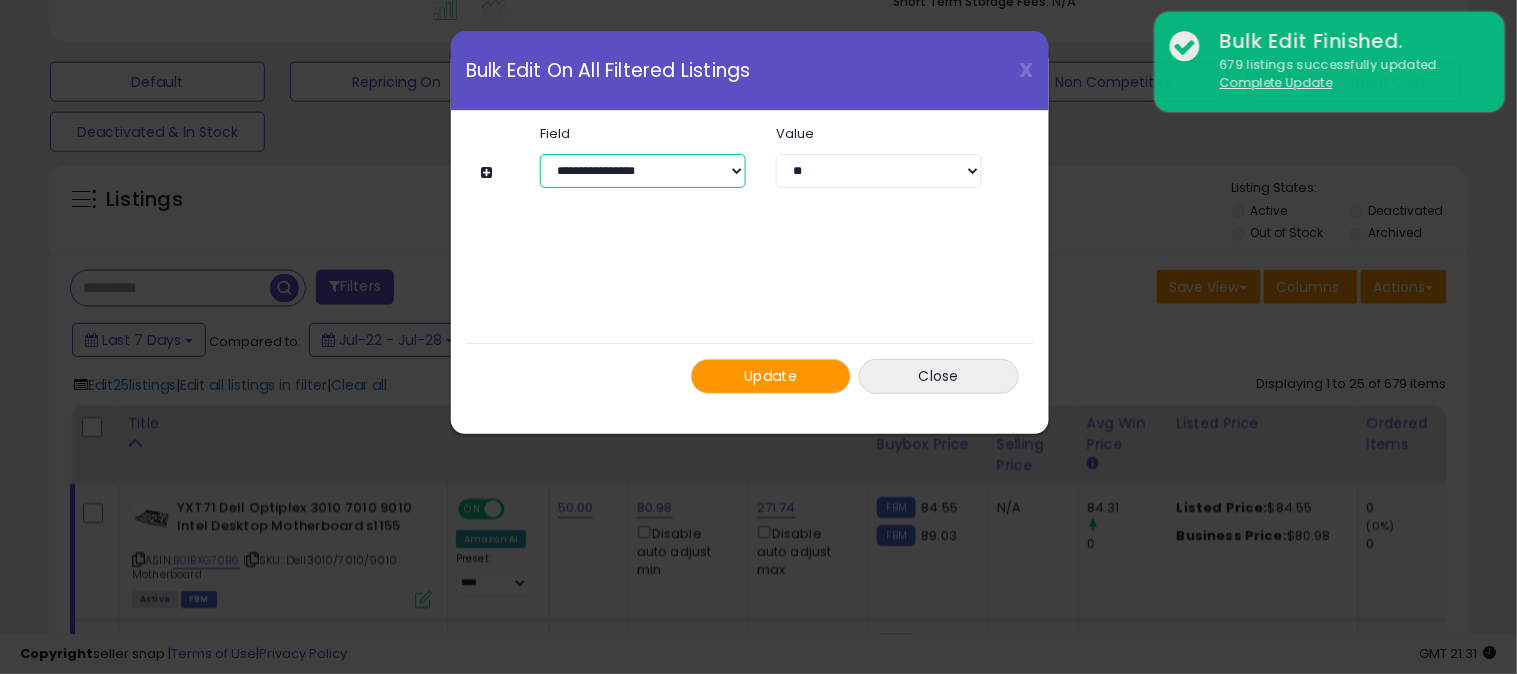 click on "**********" at bounding box center [643, 171] 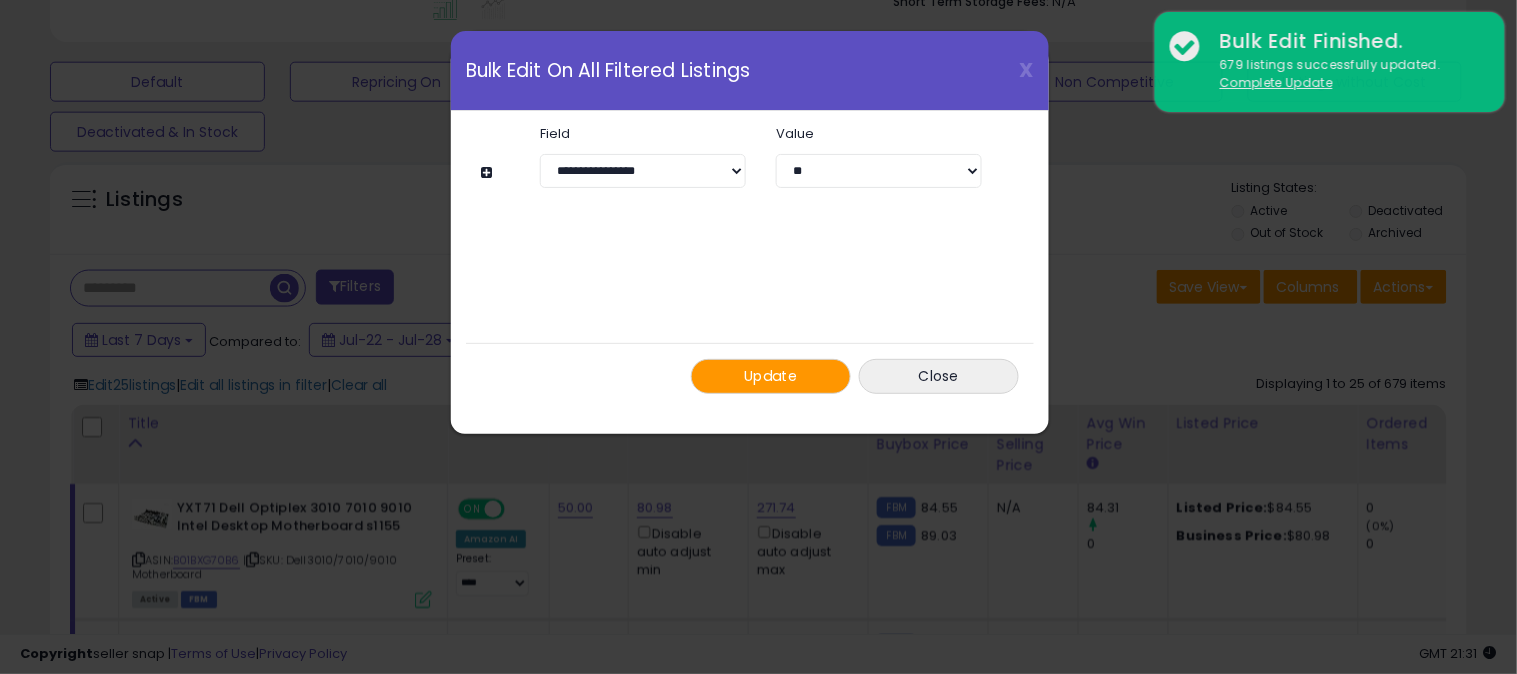 click on "Update" at bounding box center (771, 376) 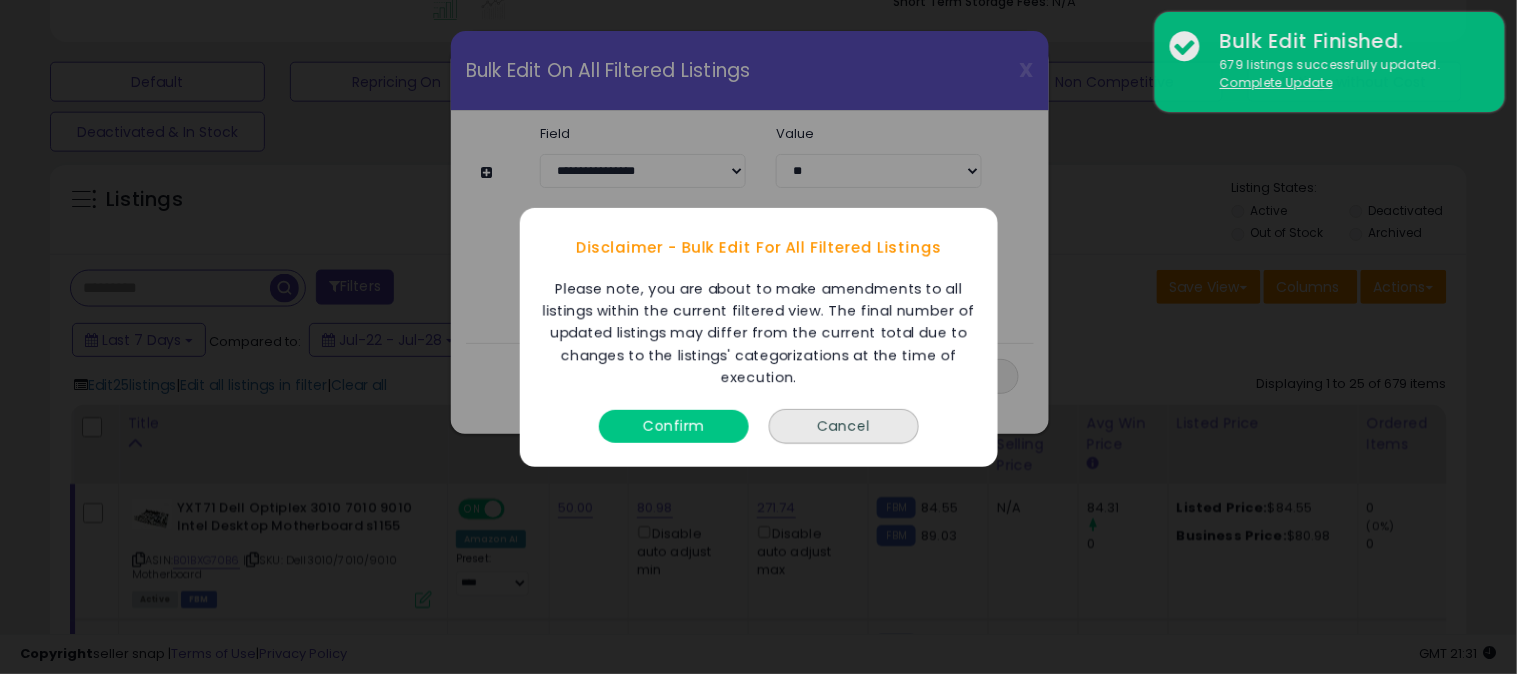 click on "Confirm" at bounding box center [674, 425] 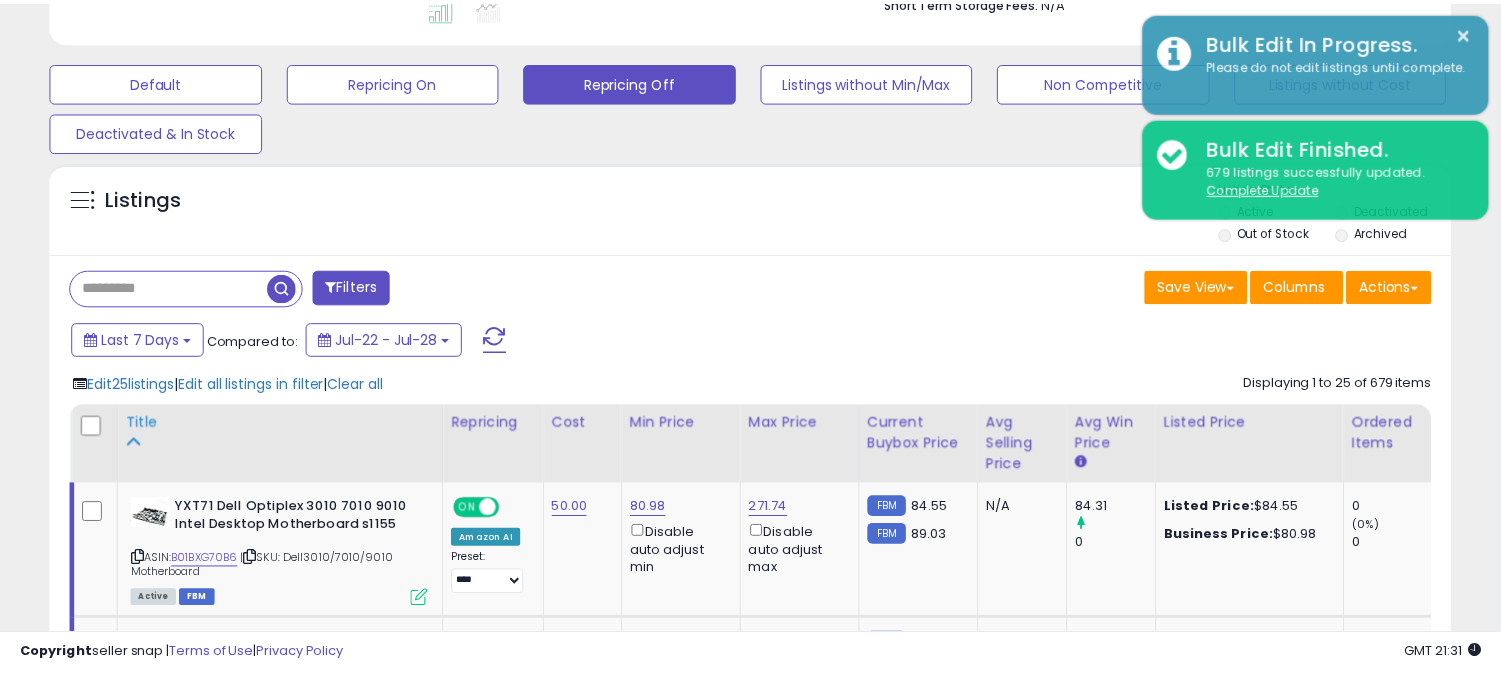 scroll, scrollTop: 410, scrollLeft: 812, axis: both 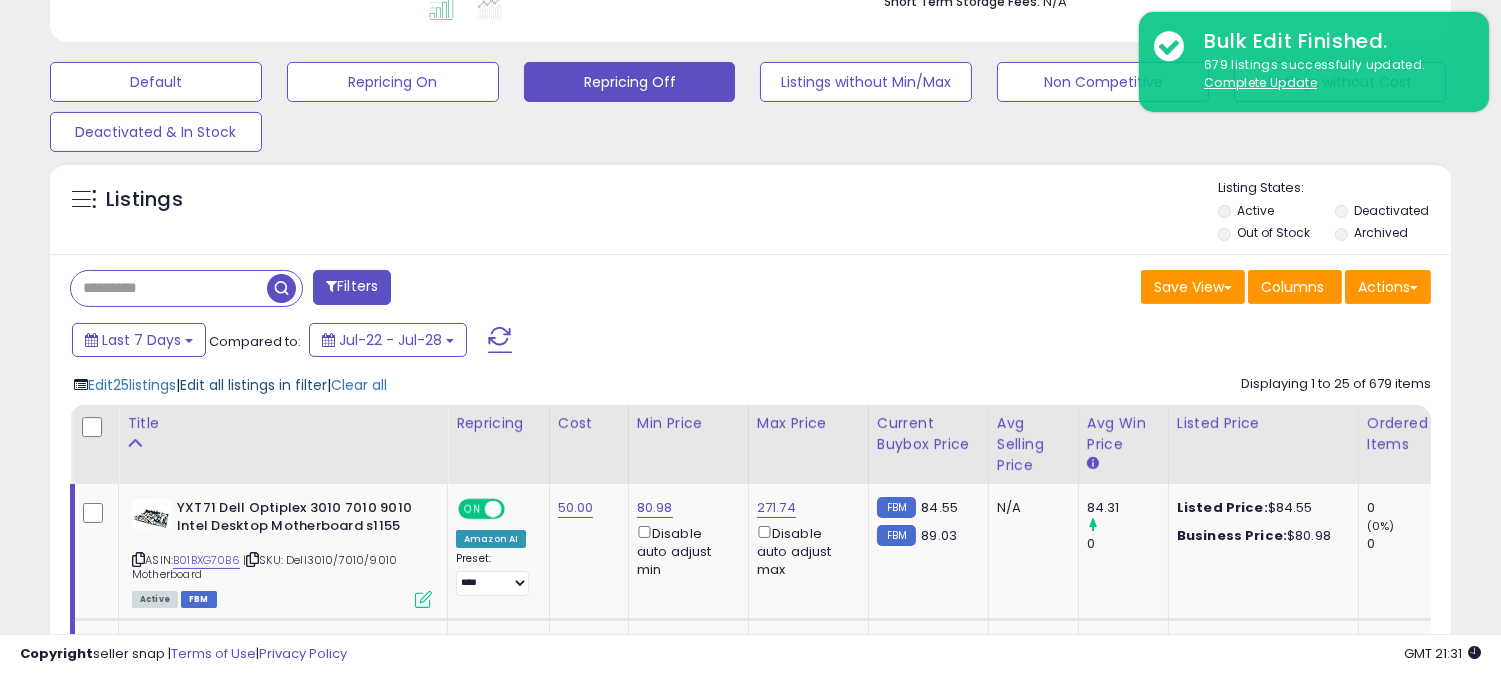 click on "Edit all listings in filter" at bounding box center (253, 385) 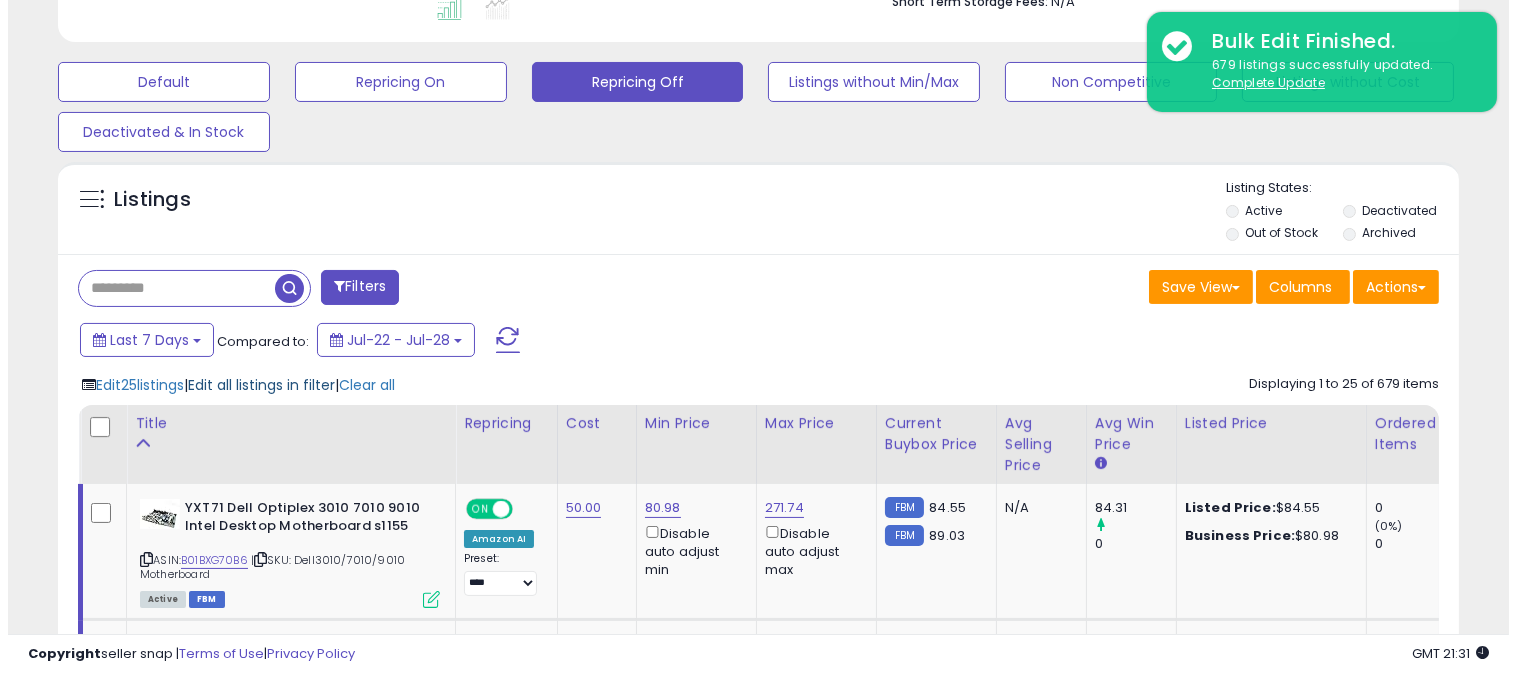 scroll, scrollTop: 999590, scrollLeft: 999178, axis: both 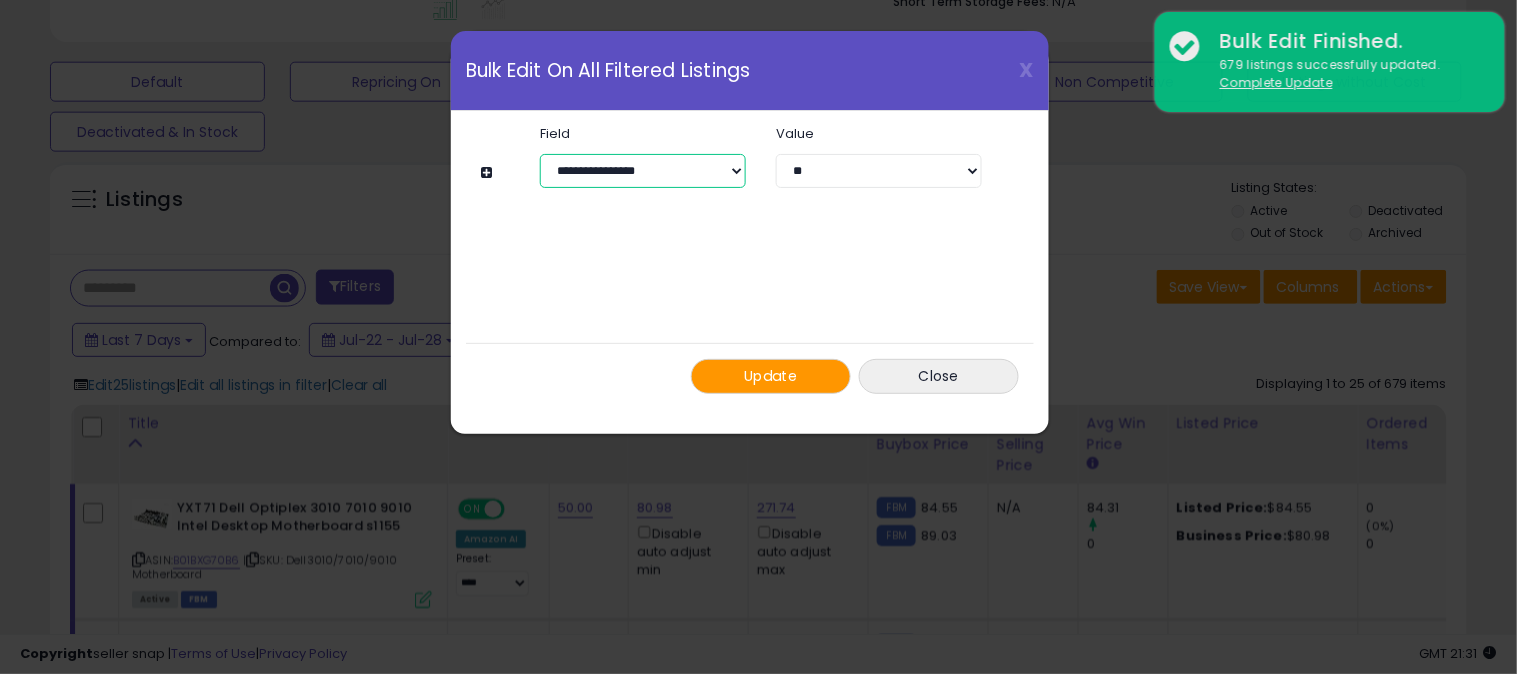 click on "**********" at bounding box center (643, 171) 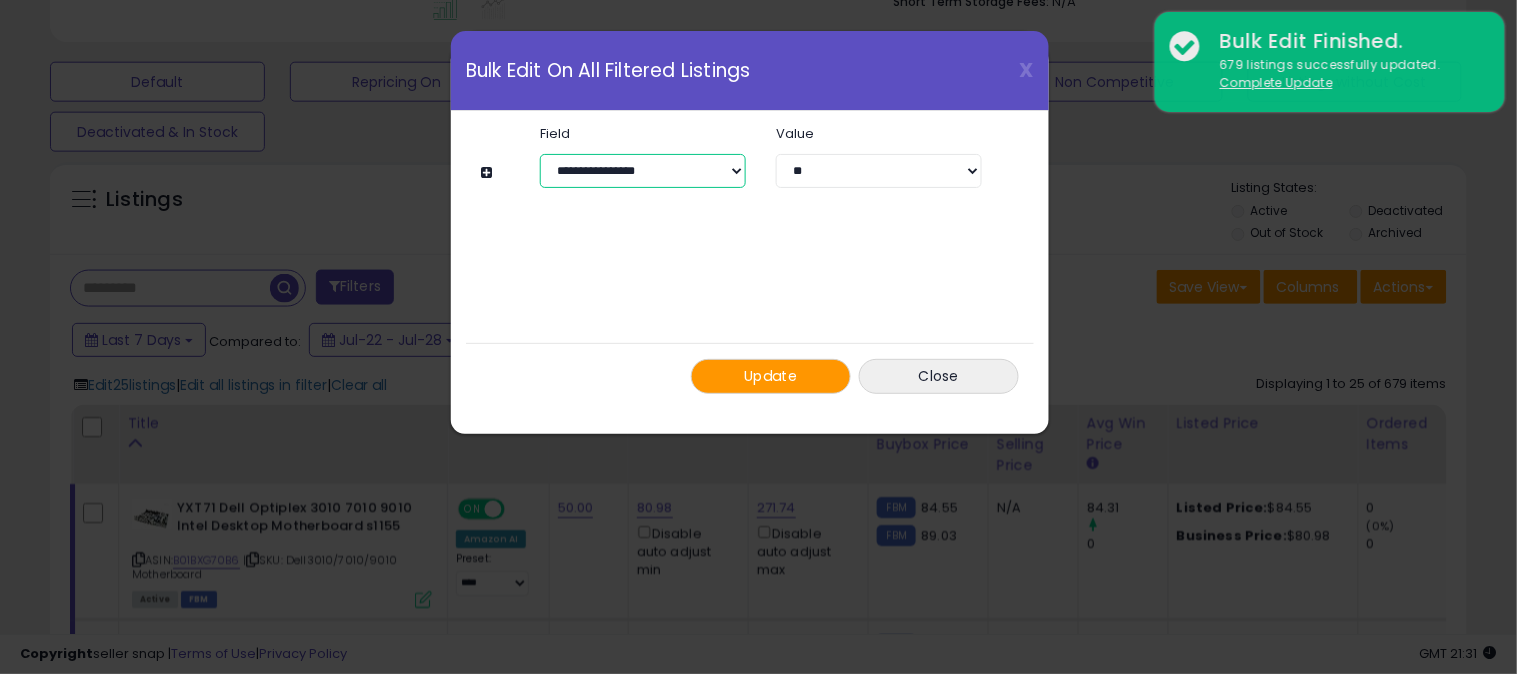 select on "**********" 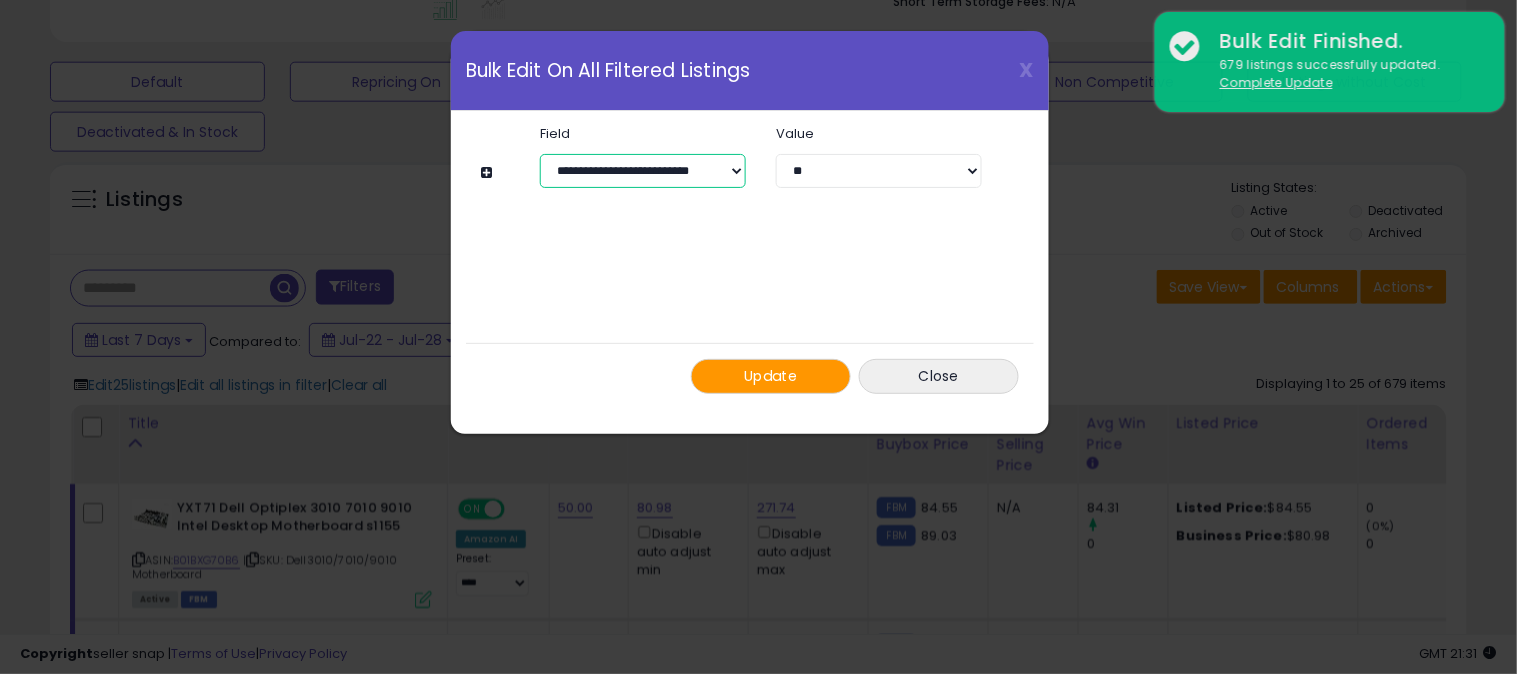 click on "**********" at bounding box center (643, 171) 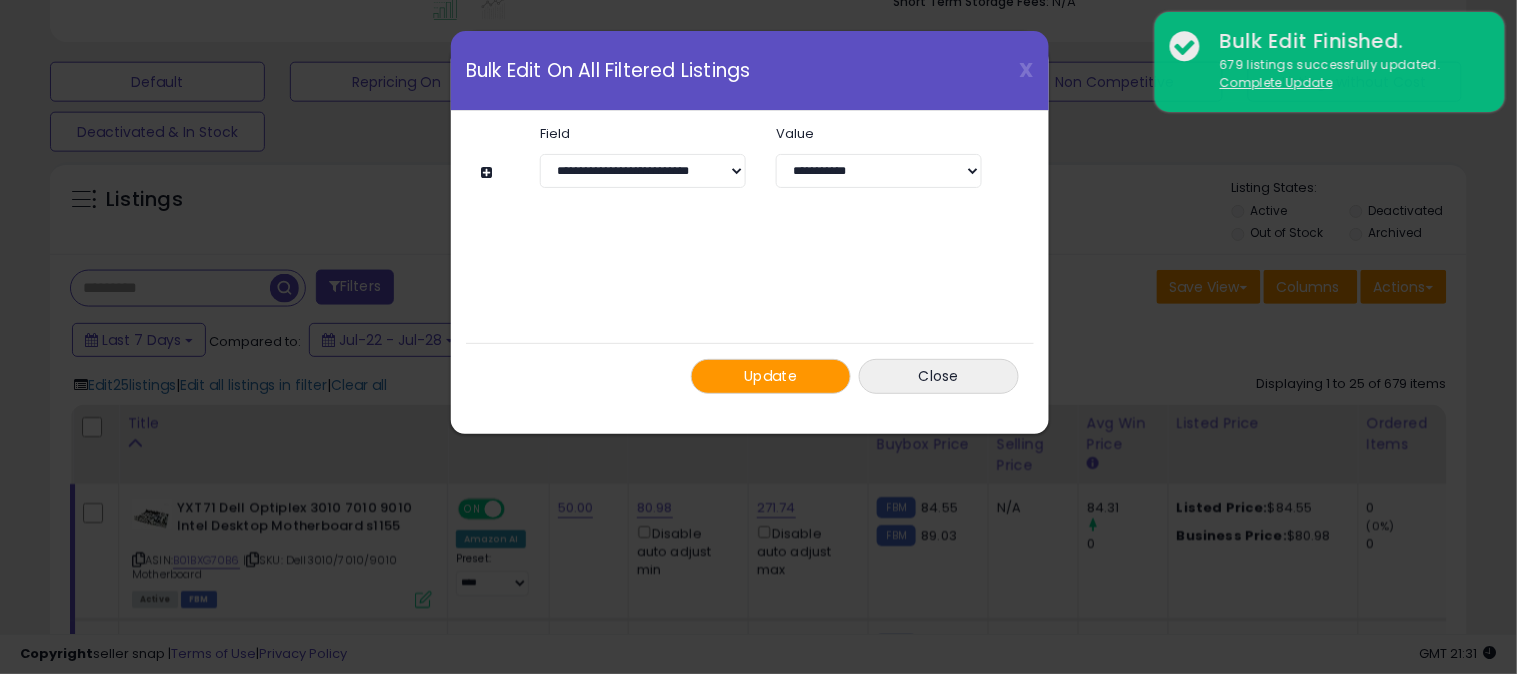 click on "Update" at bounding box center [771, 376] 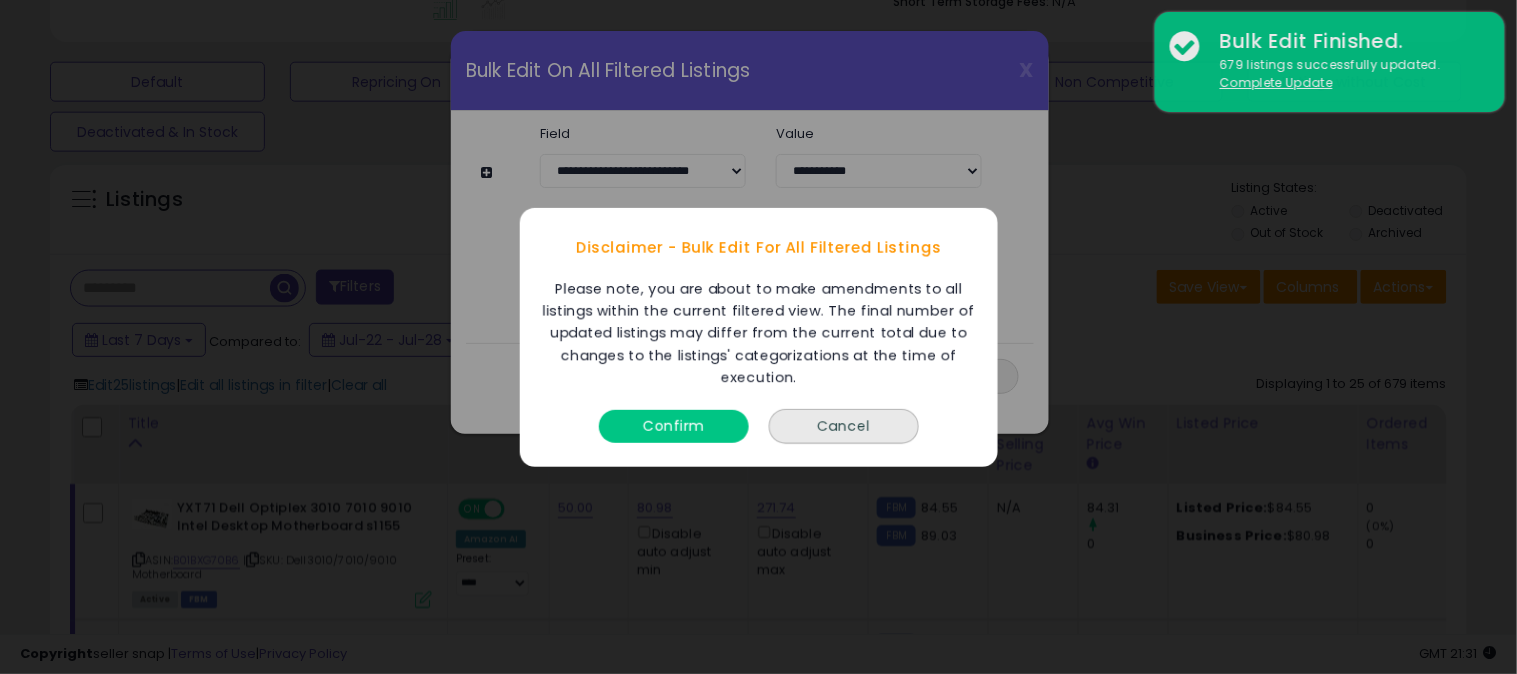 click on "Confirm" at bounding box center [674, 425] 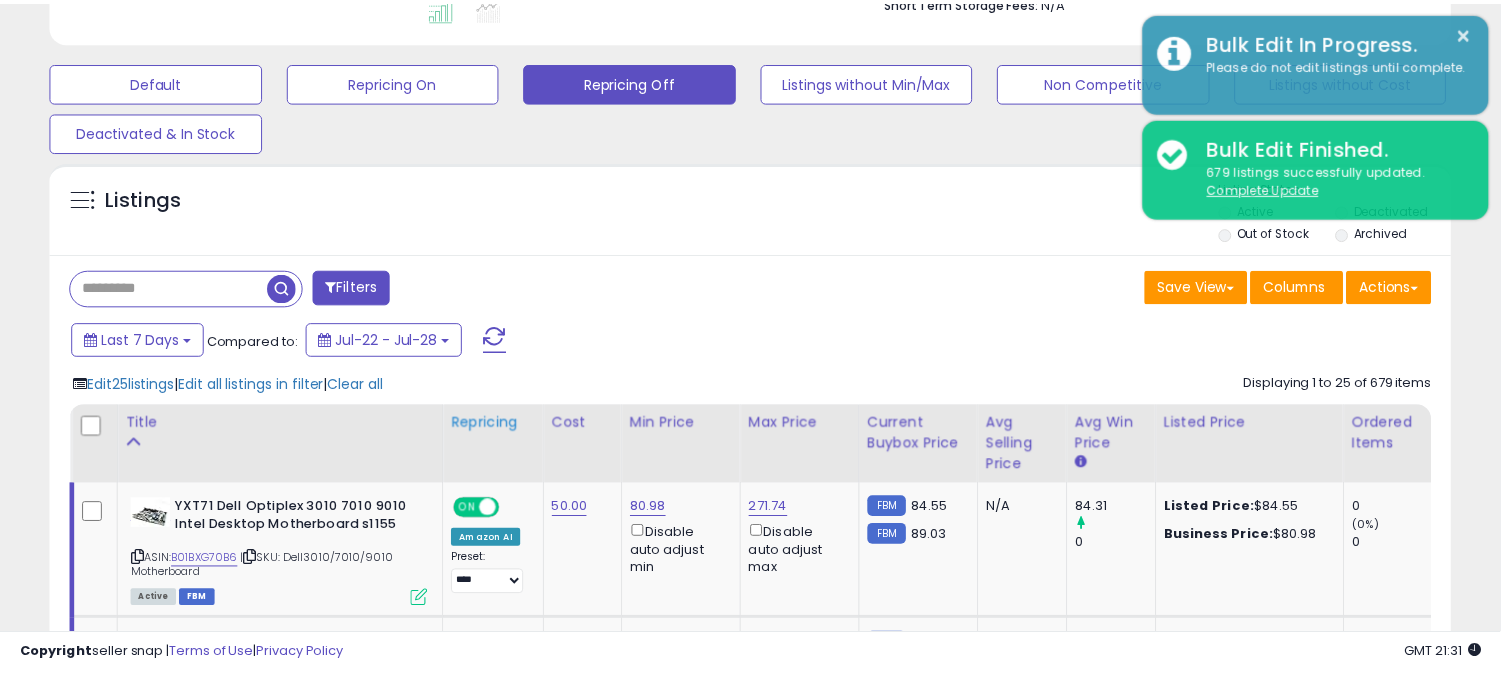scroll, scrollTop: 410, scrollLeft: 812, axis: both 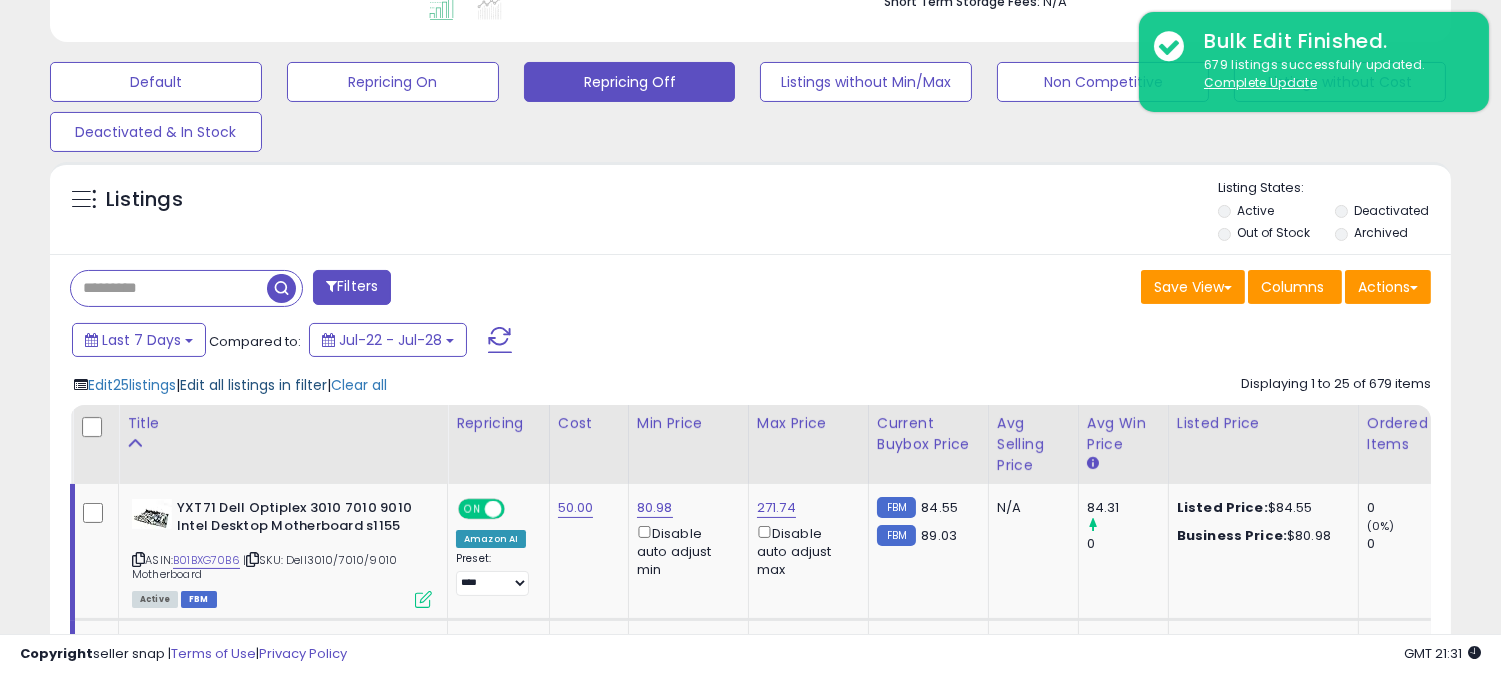 click on "Edit all listings in filter" at bounding box center (253, 385) 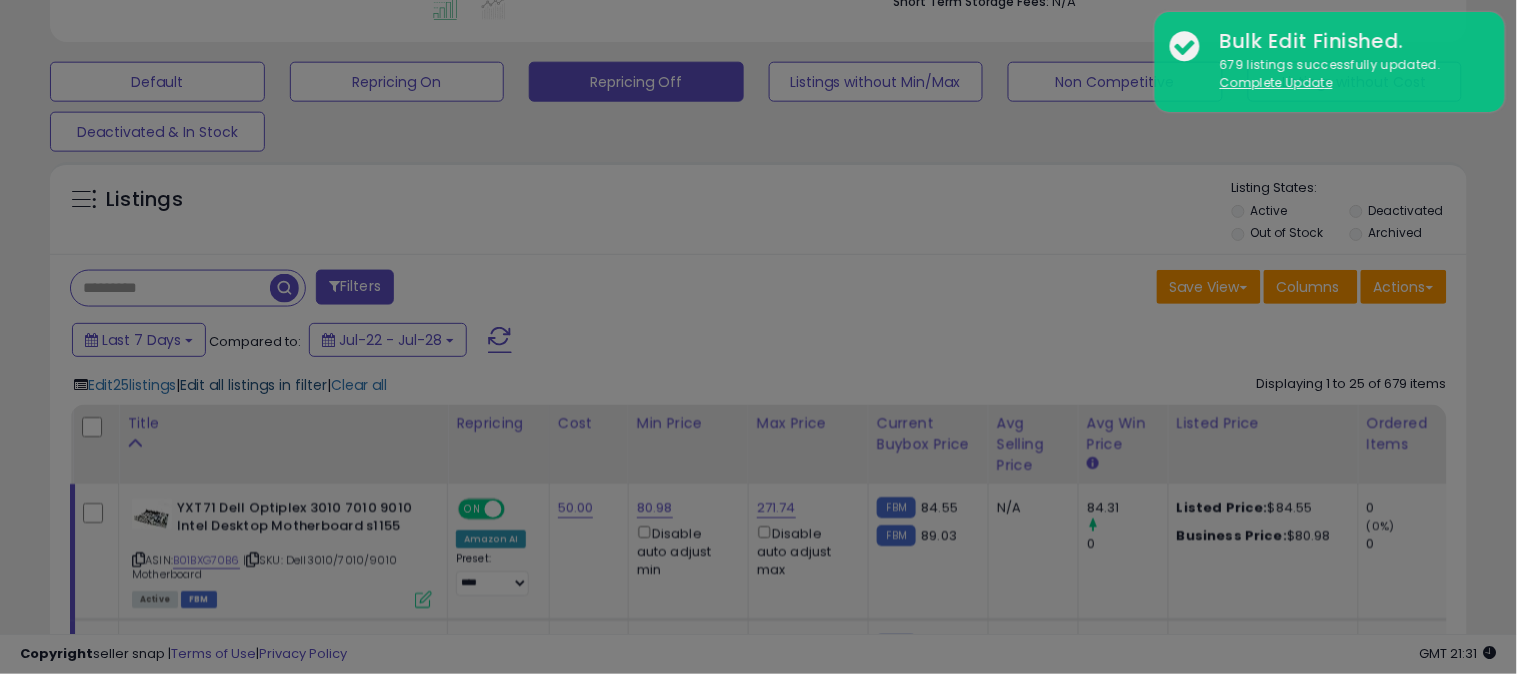 scroll, scrollTop: 999590, scrollLeft: 999178, axis: both 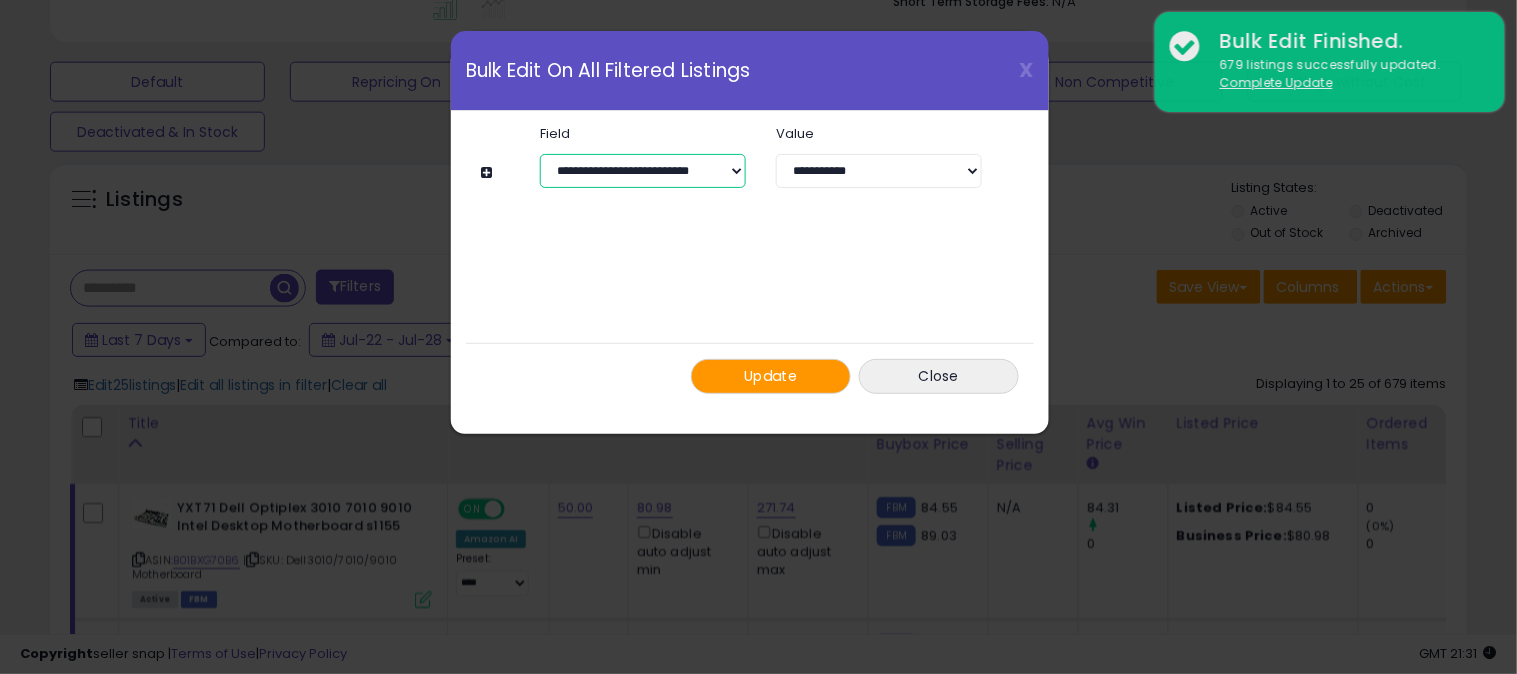 click on "**********" at bounding box center (643, 171) 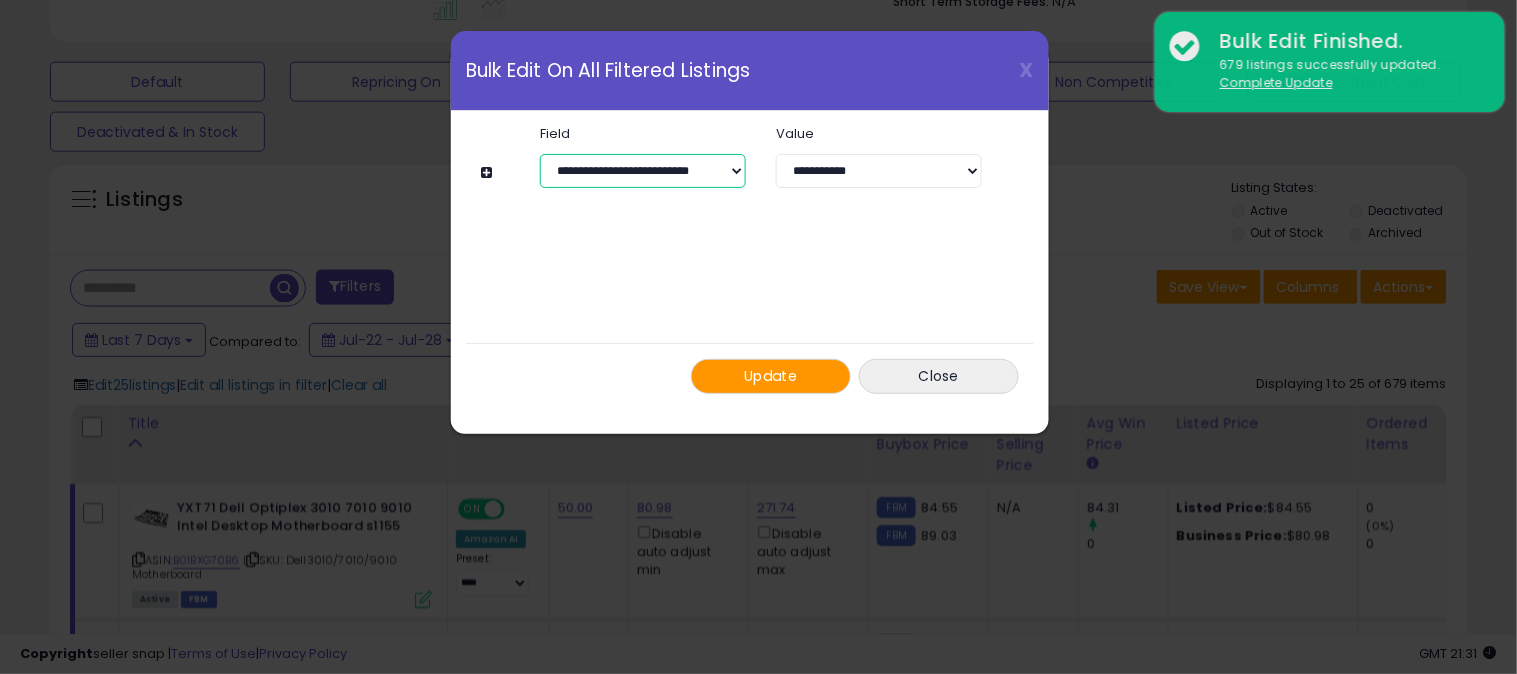 select on "**********" 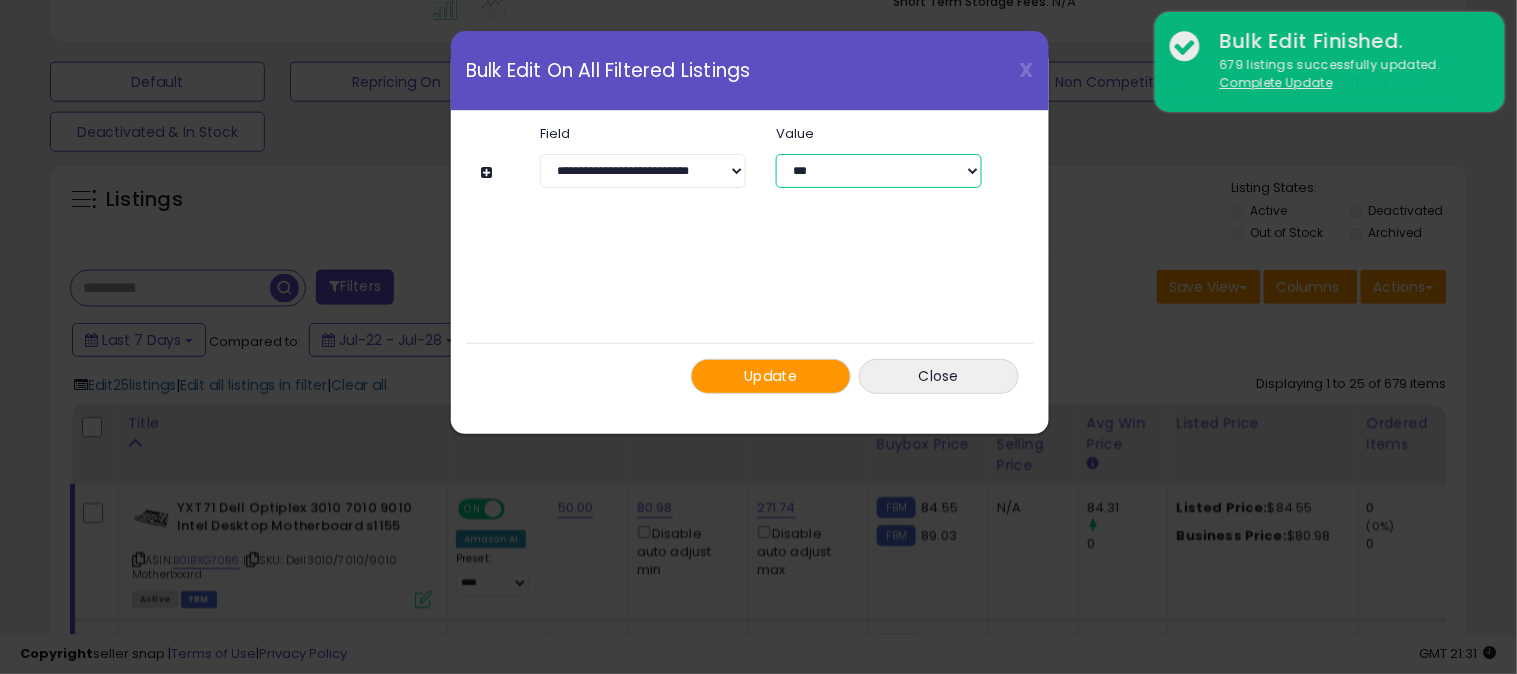 click on "**********" at bounding box center (879, 171) 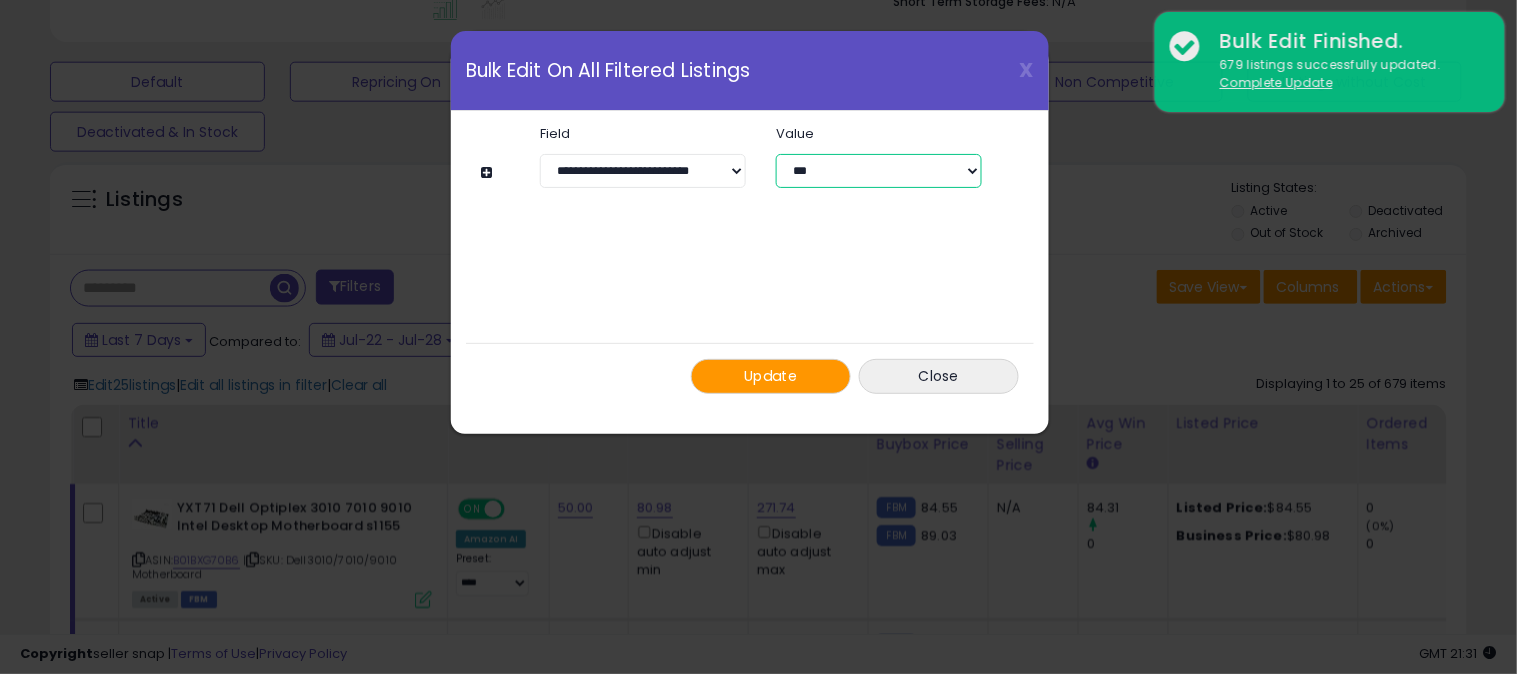 select on "*******" 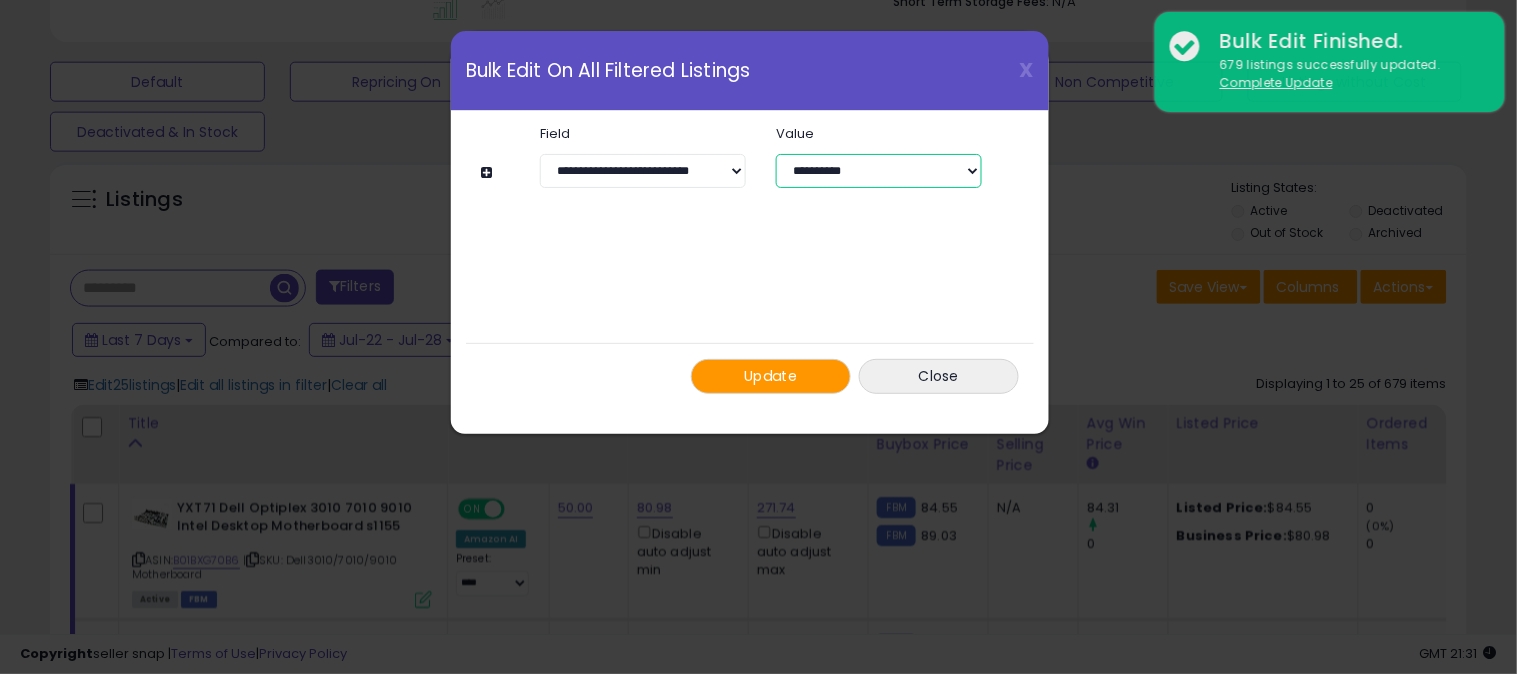 click on "**********" at bounding box center (879, 171) 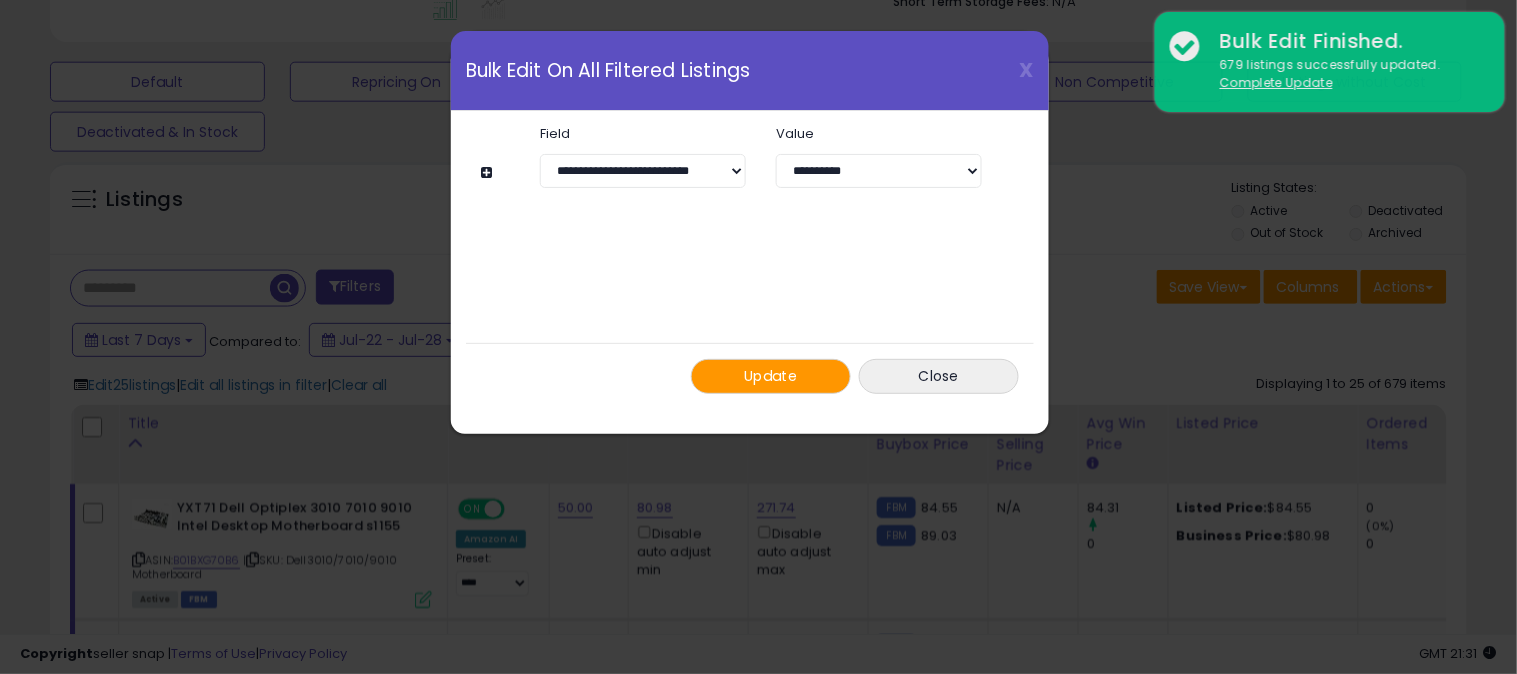 click on "Update" at bounding box center [771, 376] 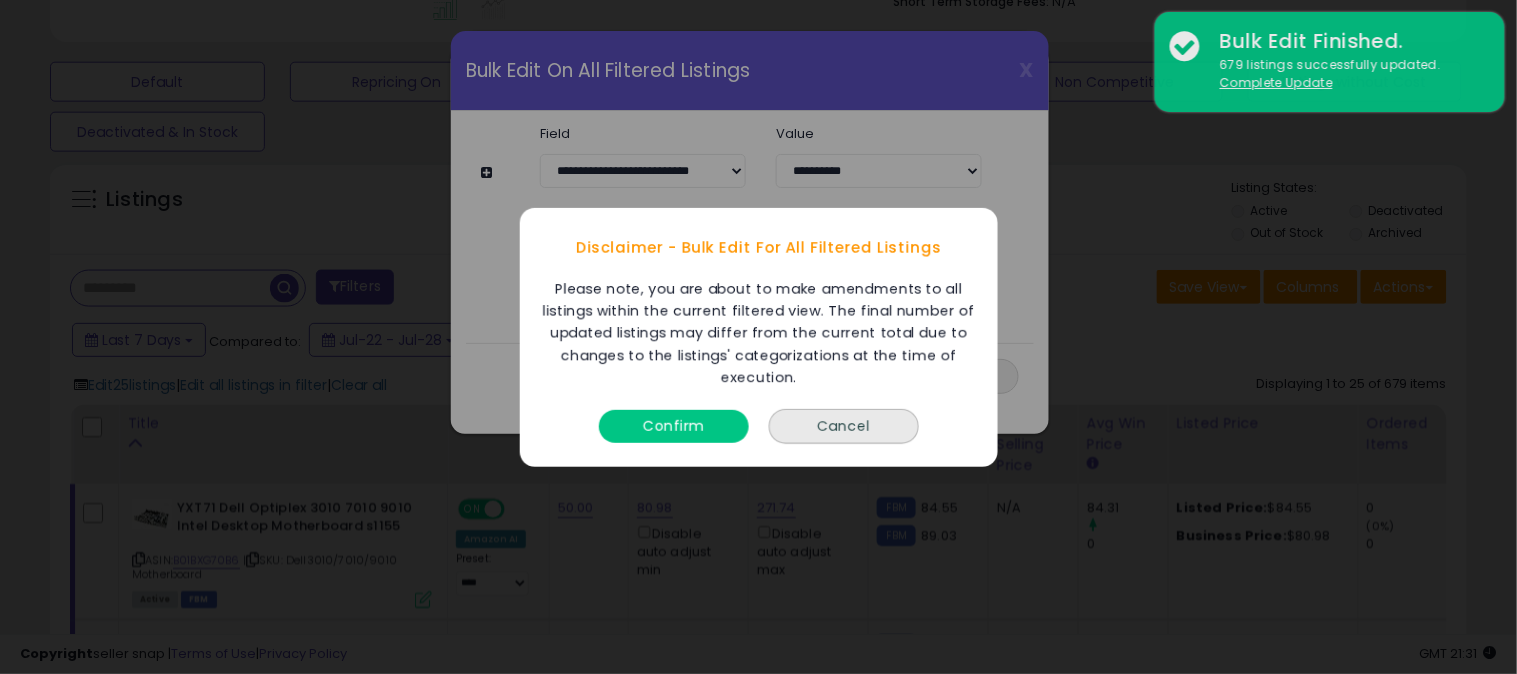 click on "Confirm" at bounding box center (674, 425) 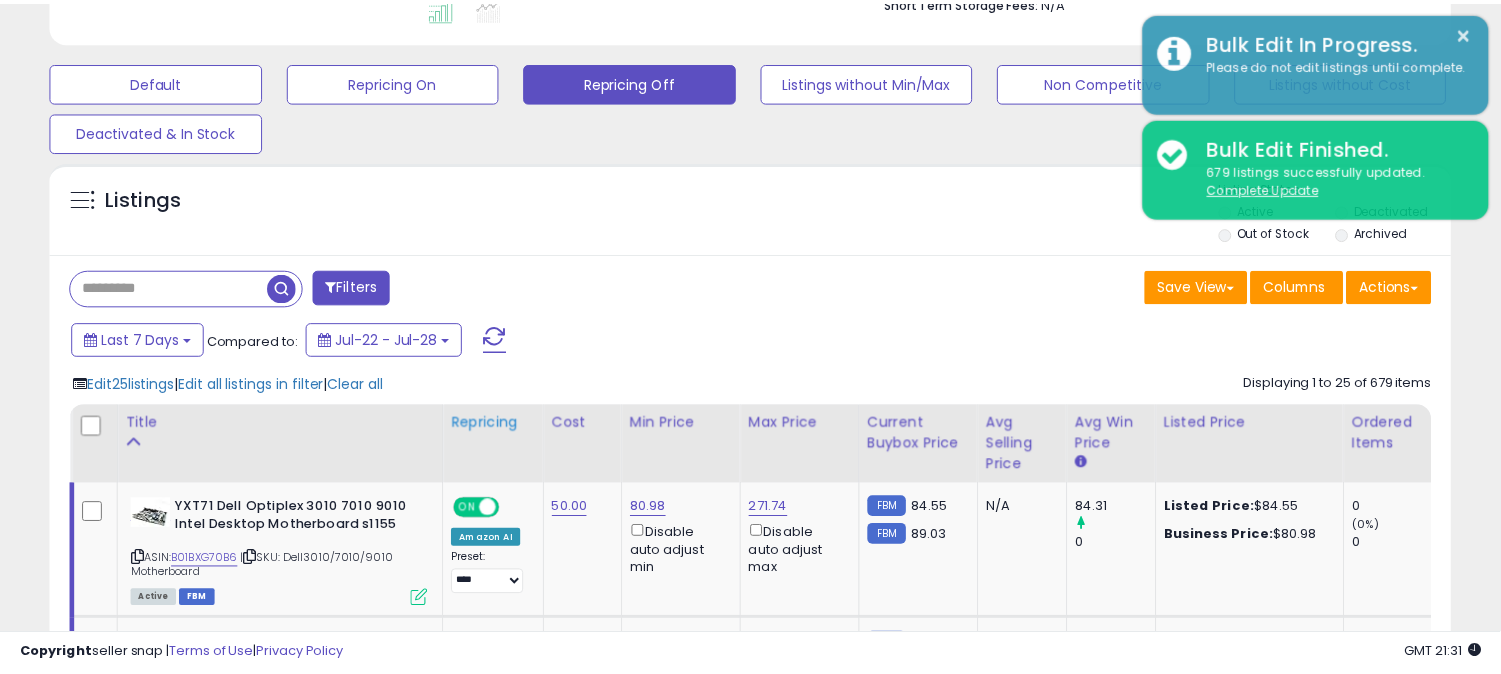 scroll, scrollTop: 410, scrollLeft: 812, axis: both 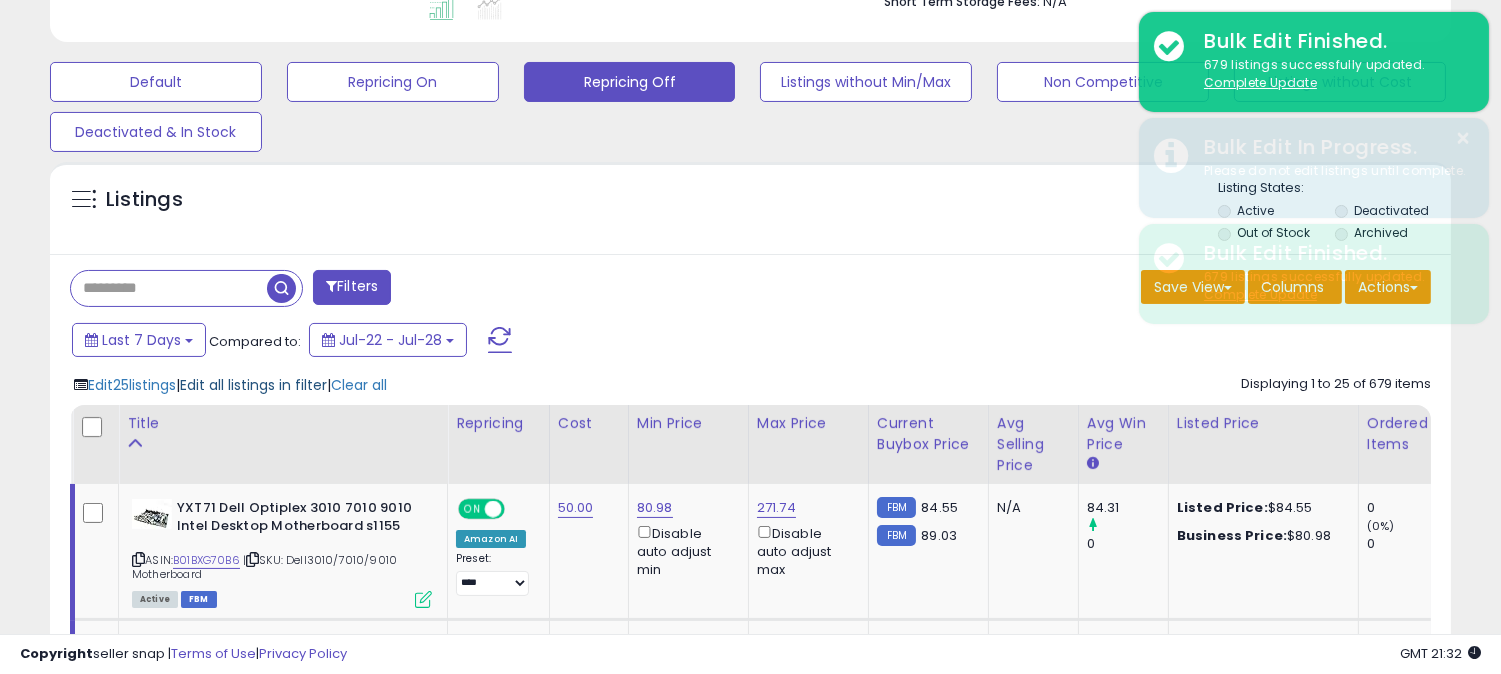 click on "Edit all listings in filter" at bounding box center [253, 385] 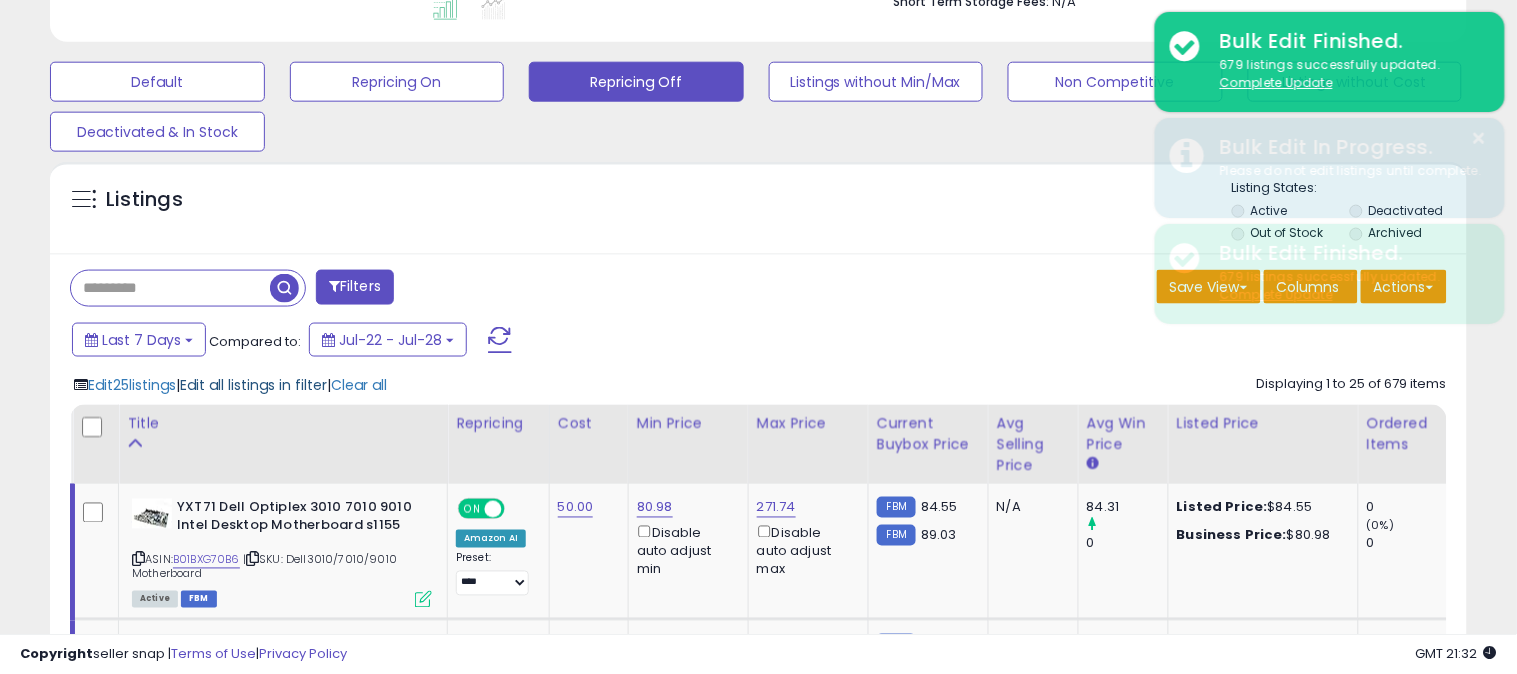 scroll, scrollTop: 999590, scrollLeft: 999178, axis: both 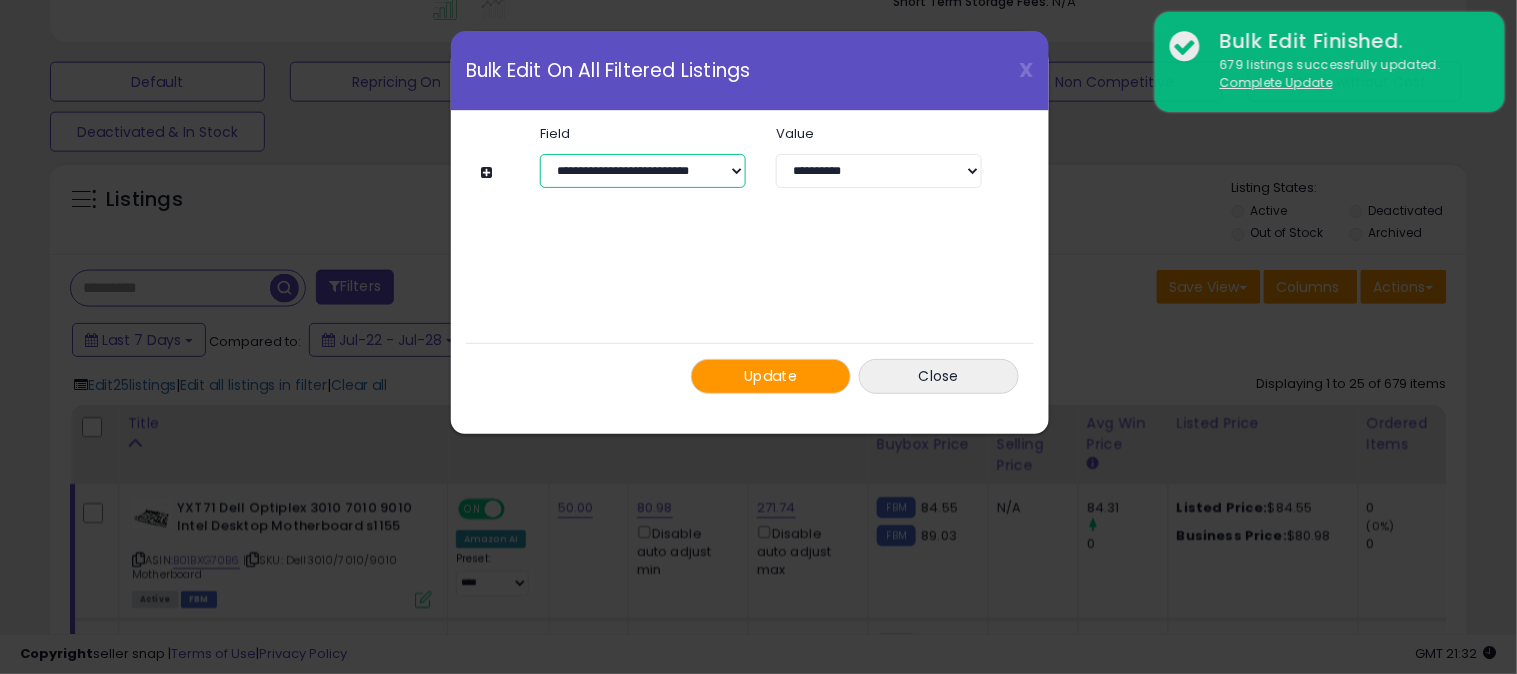 click on "**********" at bounding box center [643, 171] 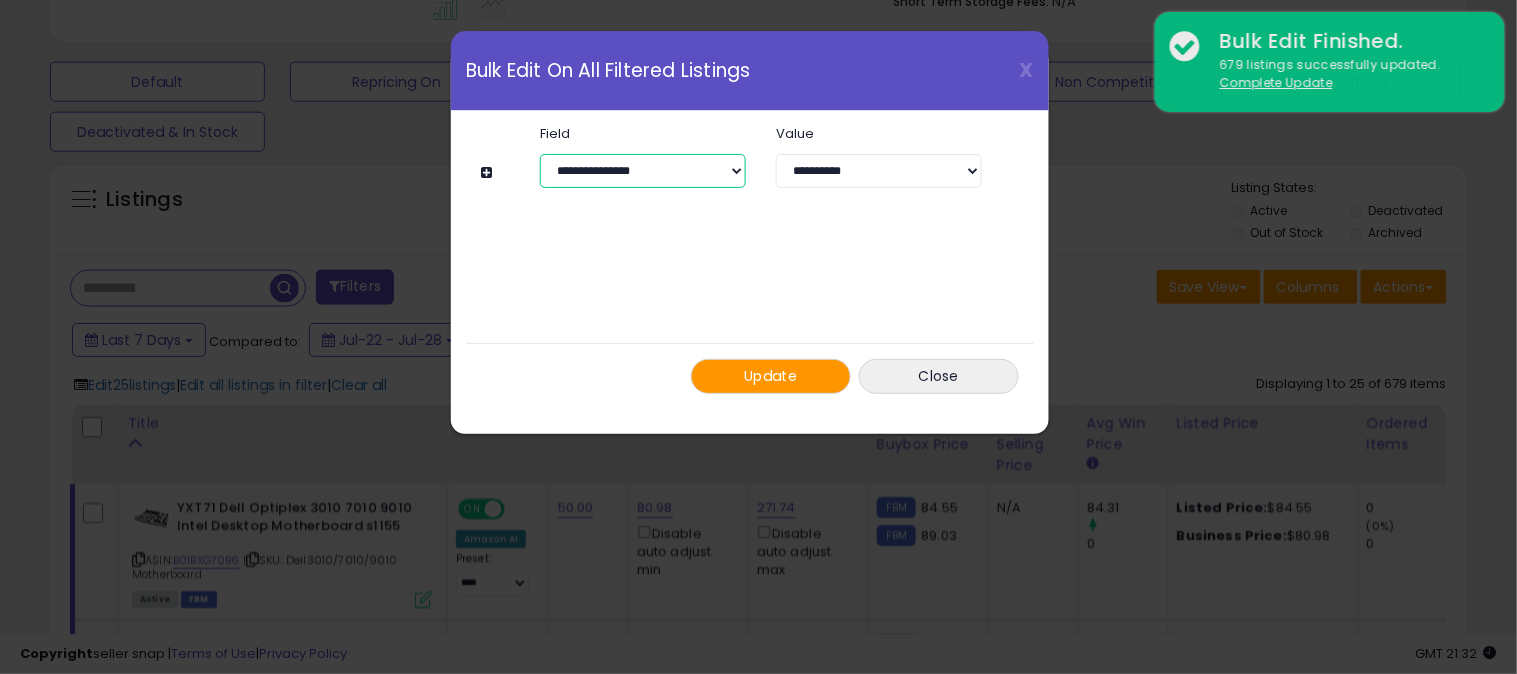 click on "**********" at bounding box center (643, 171) 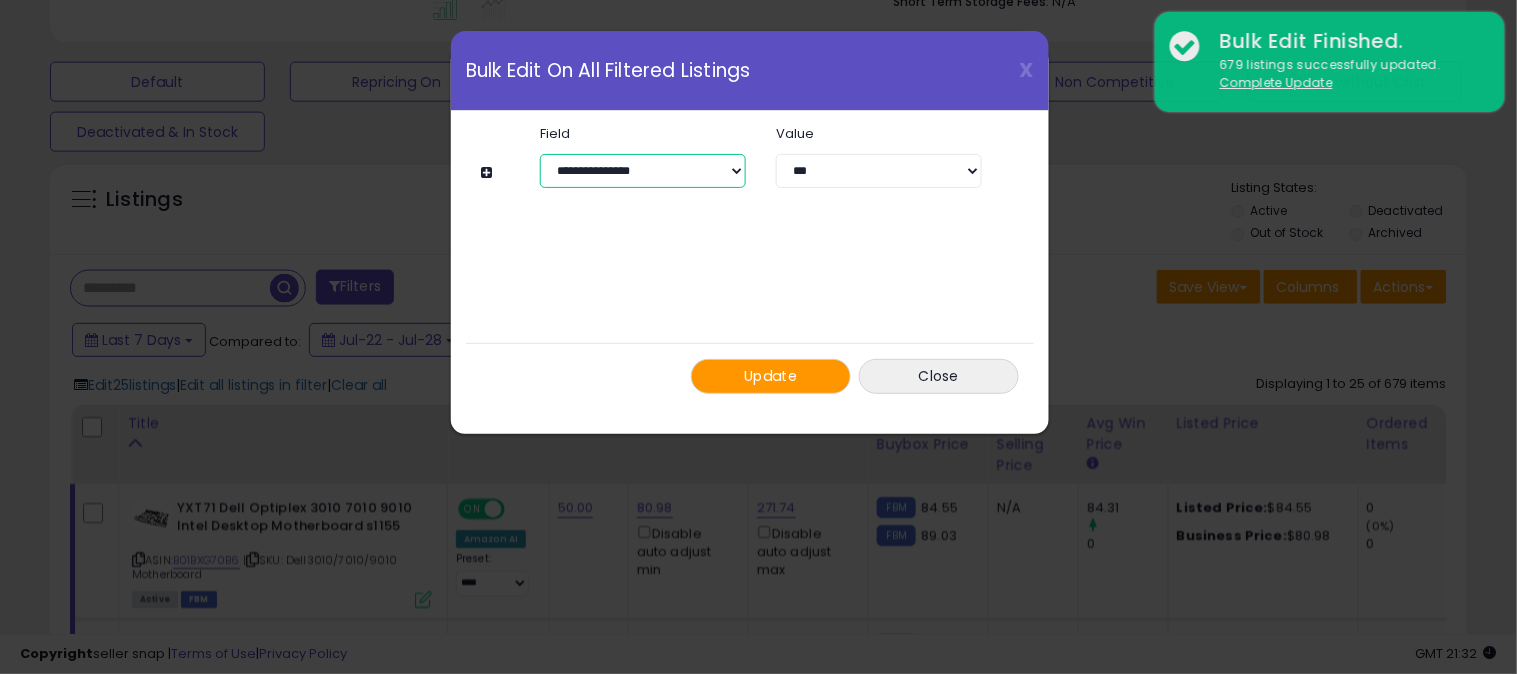 click on "**********" at bounding box center [643, 171] 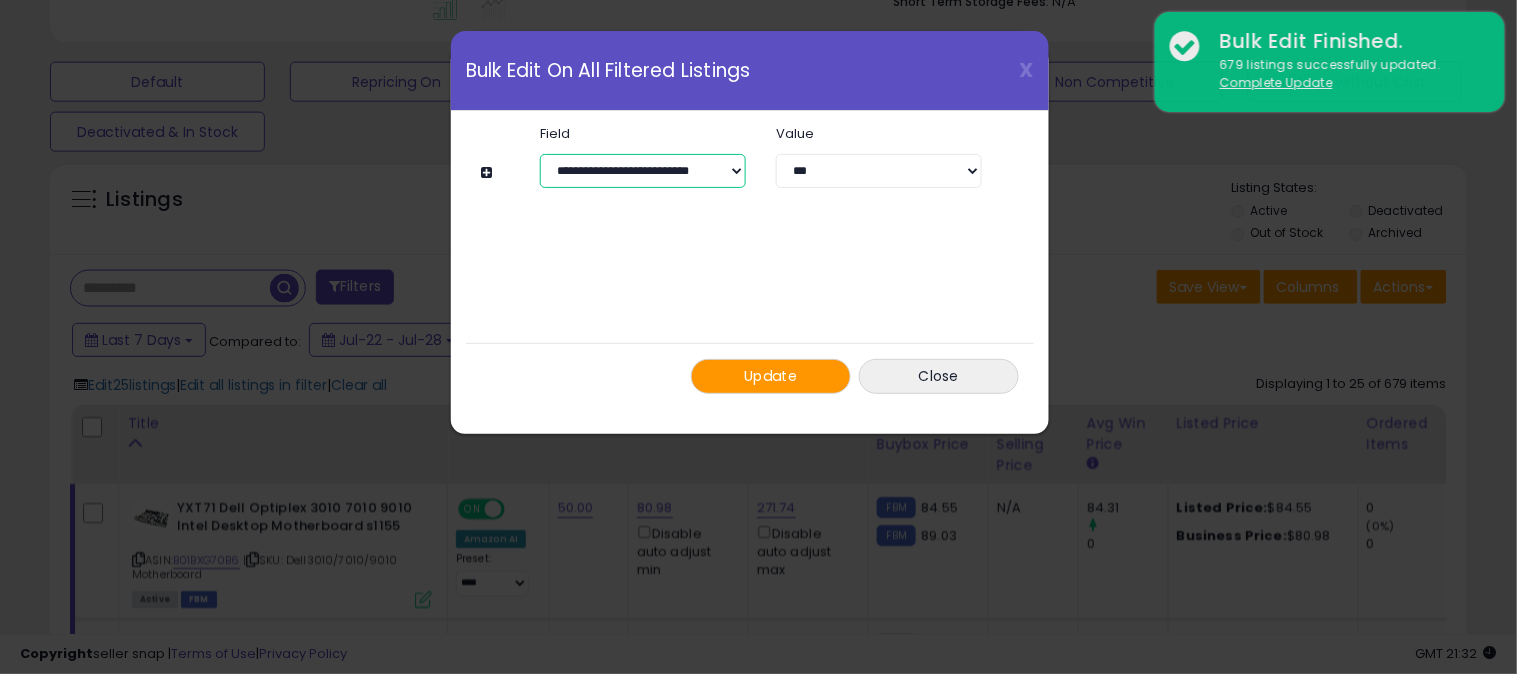 click on "**********" at bounding box center (643, 171) 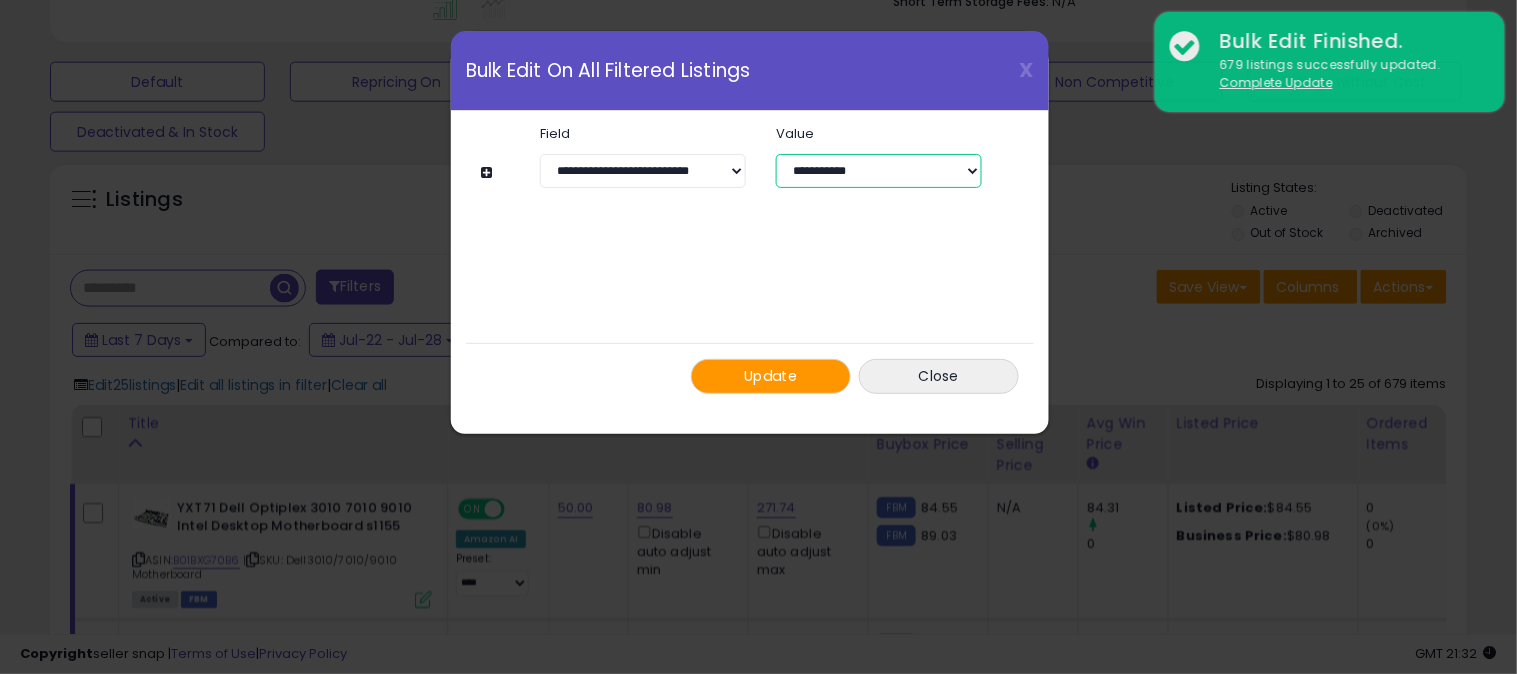 click on "**********" at bounding box center (879, 171) 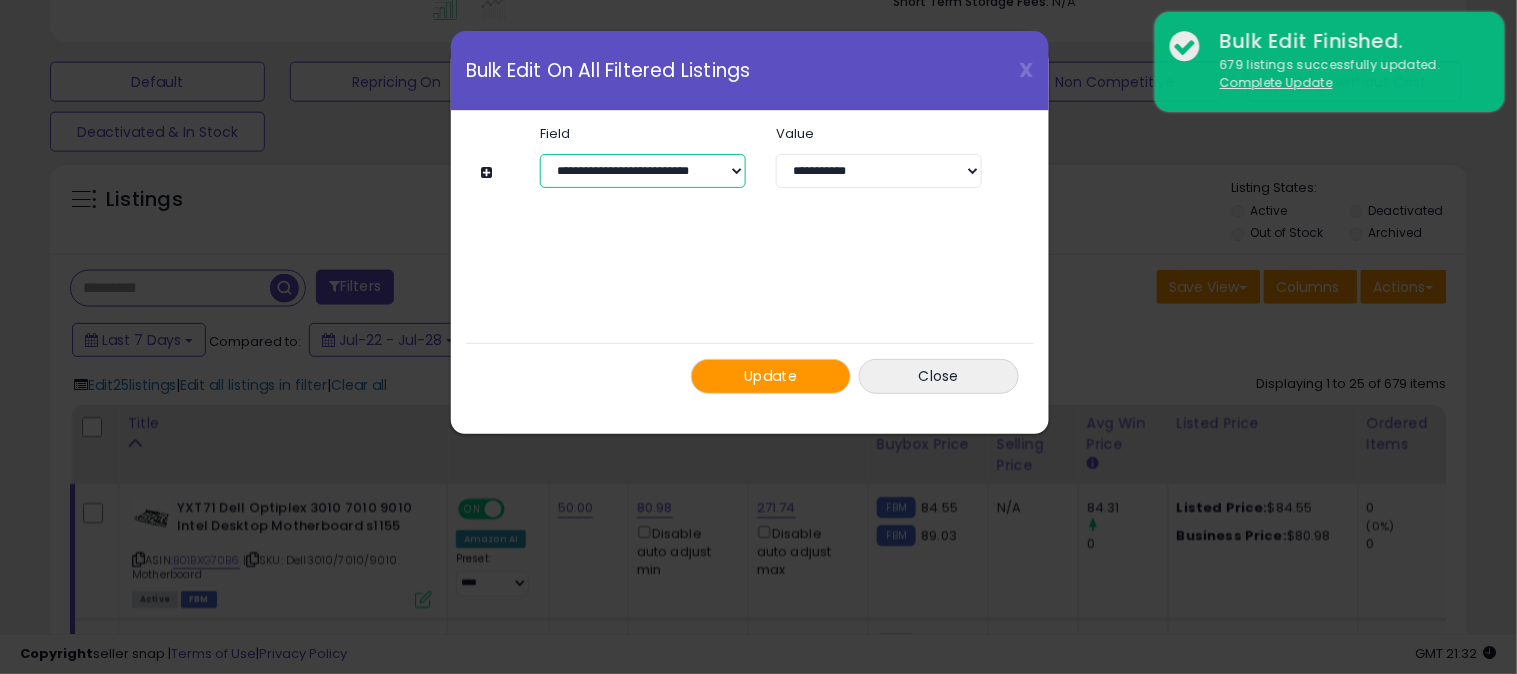 click on "**********" at bounding box center (643, 171) 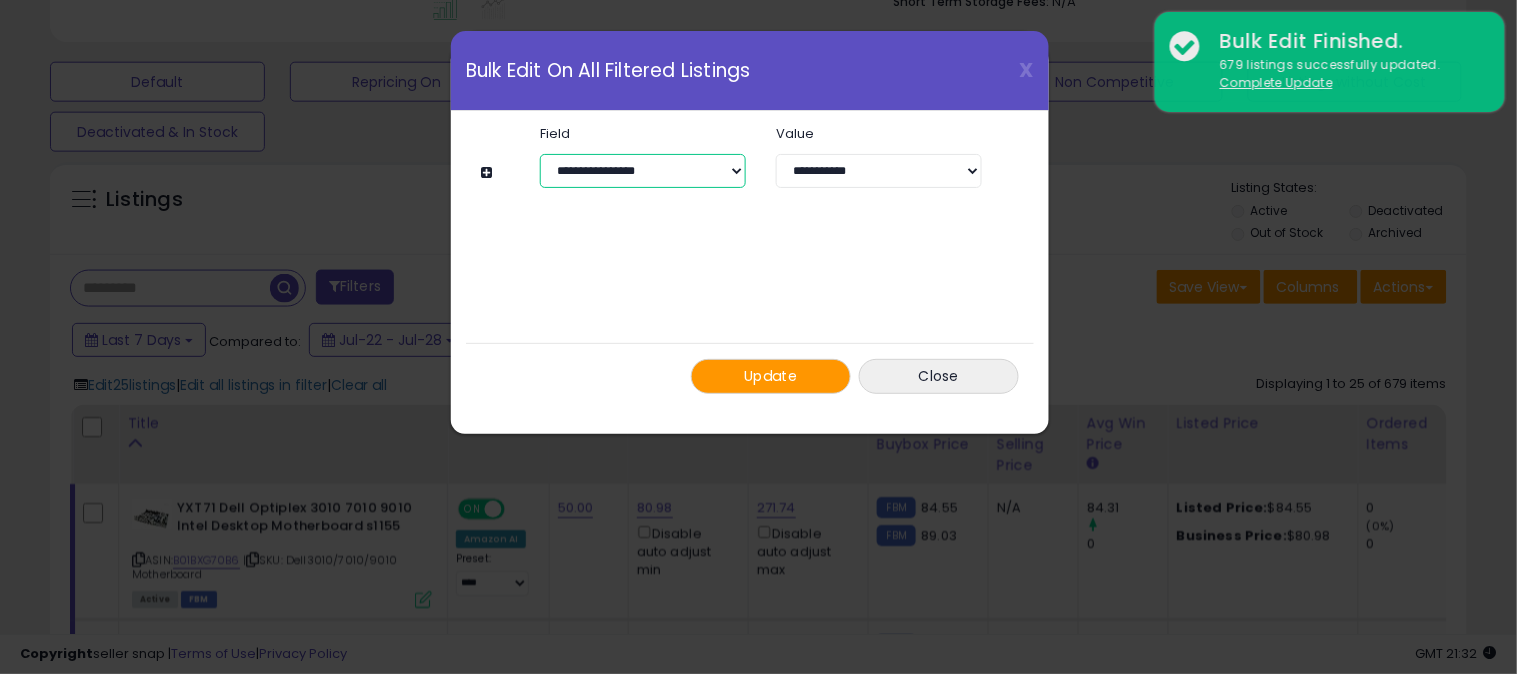 click on "**********" at bounding box center (643, 171) 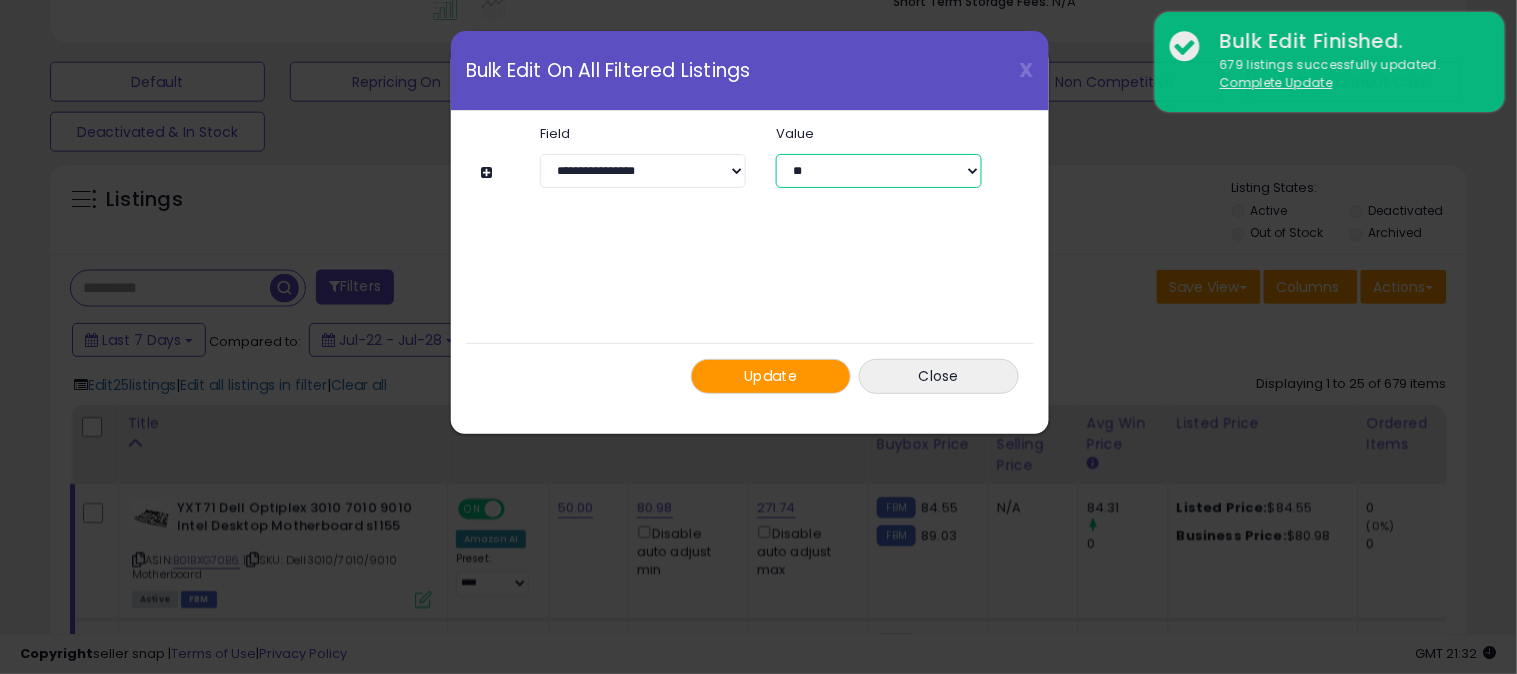 click on "**
***" at bounding box center (879, 171) 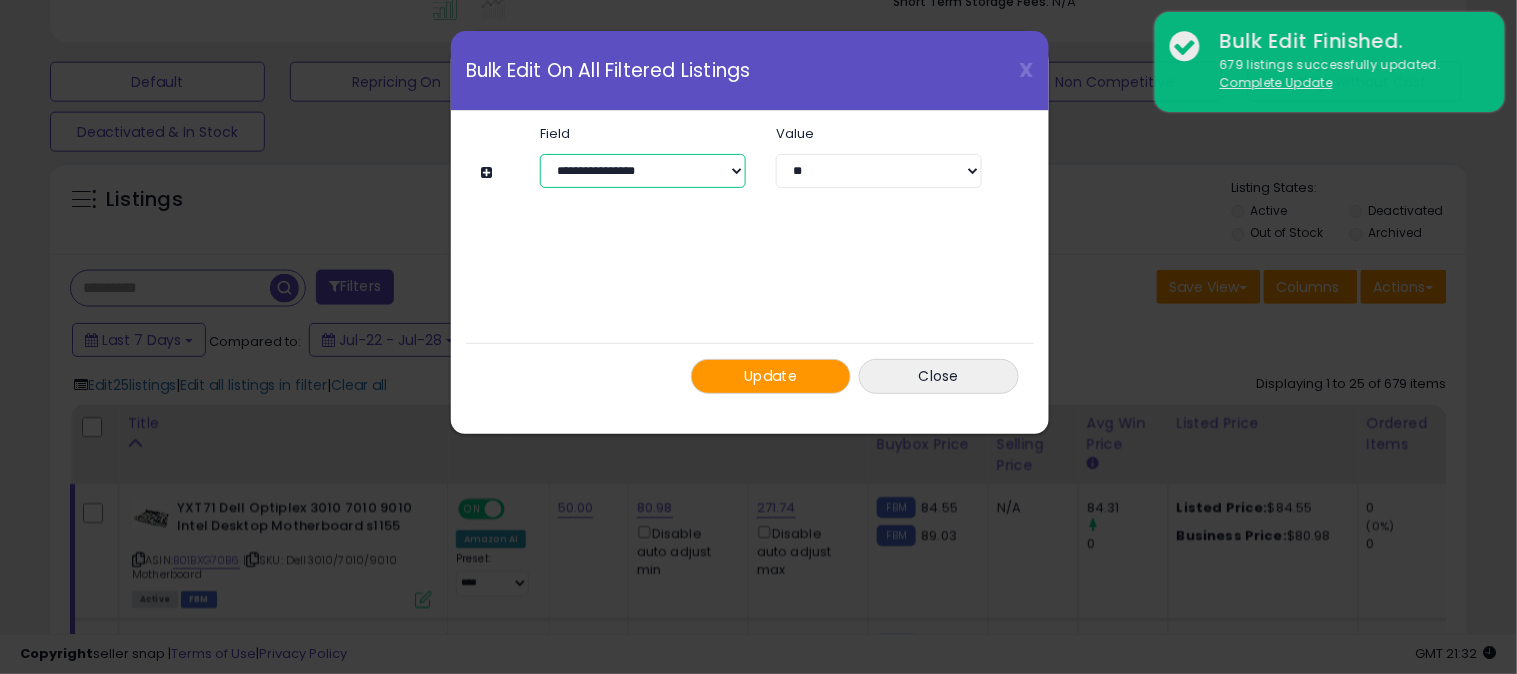 click on "**********" at bounding box center [643, 171] 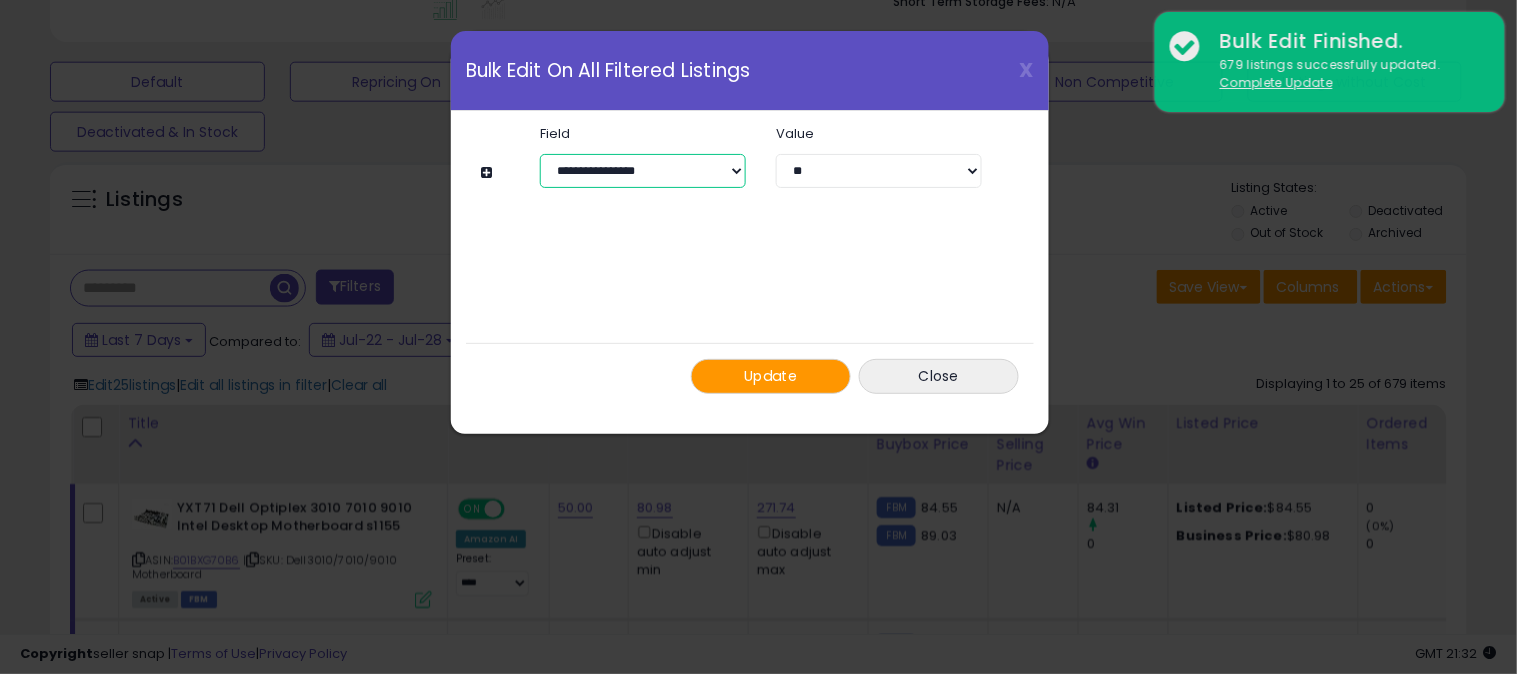 select on "*********" 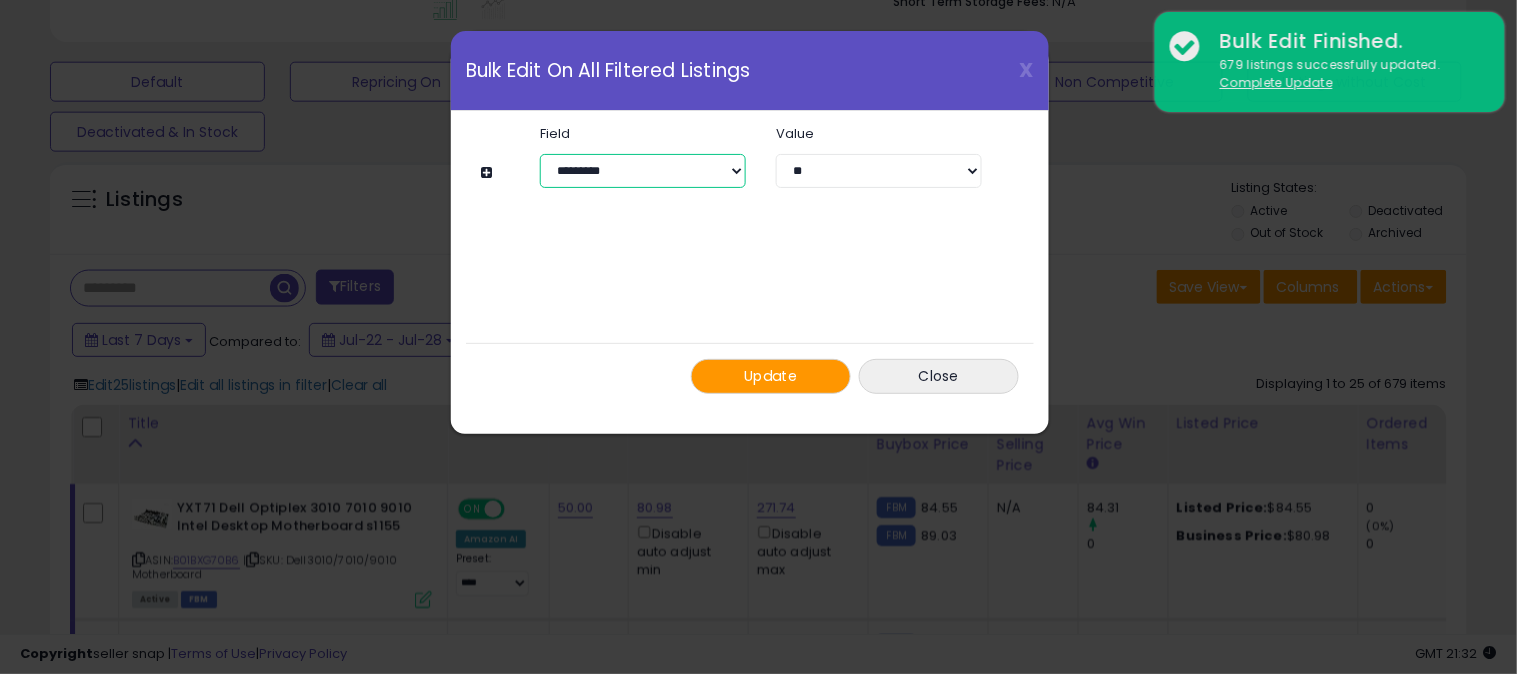 click on "**********" at bounding box center (643, 171) 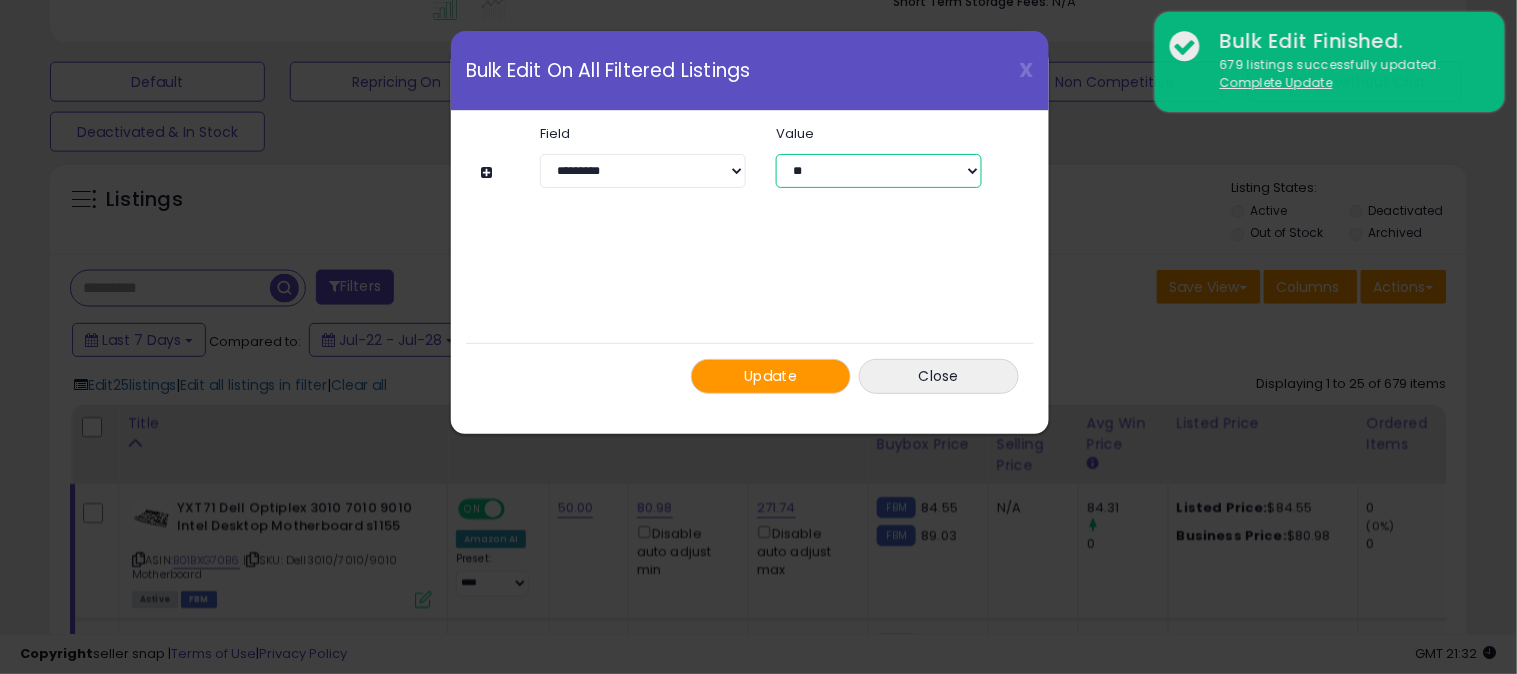 click on "**
***" at bounding box center (879, 171) 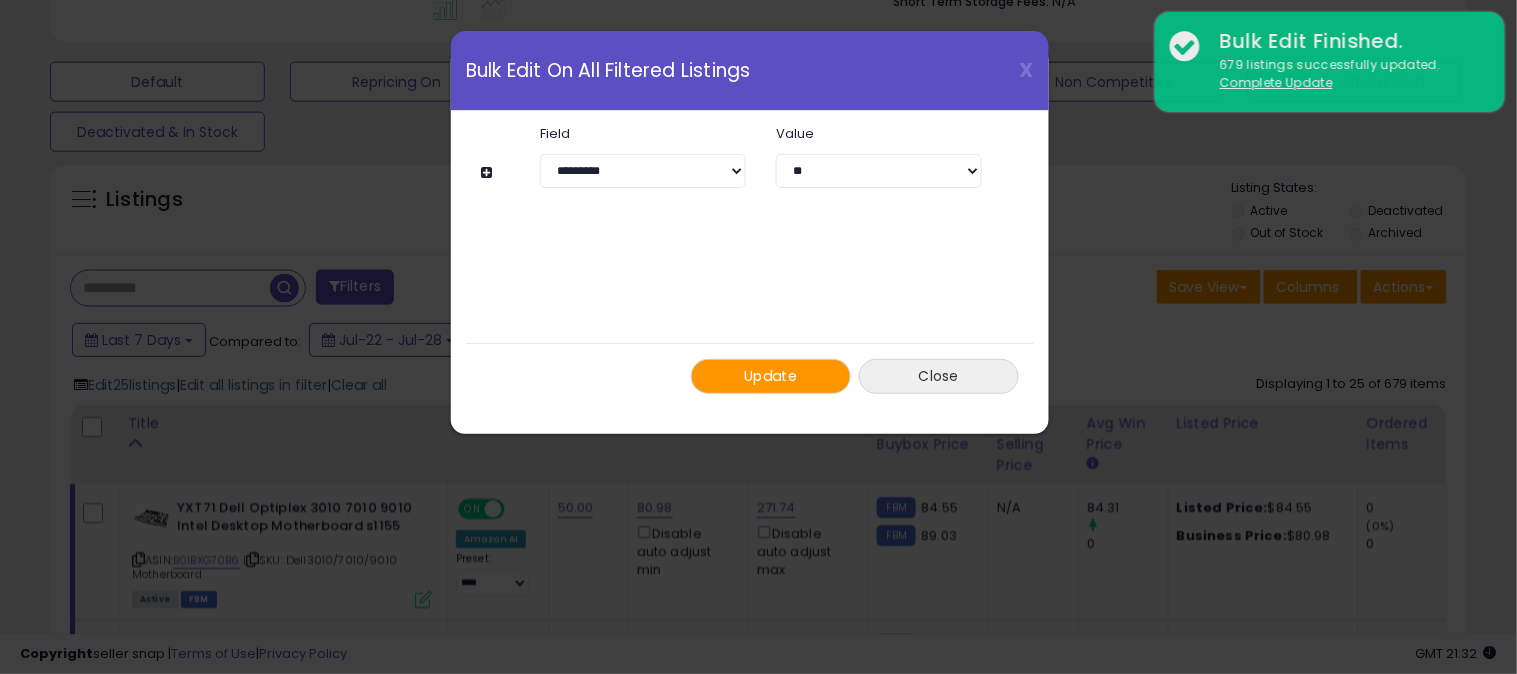 click on "Close" at bounding box center (939, 376) 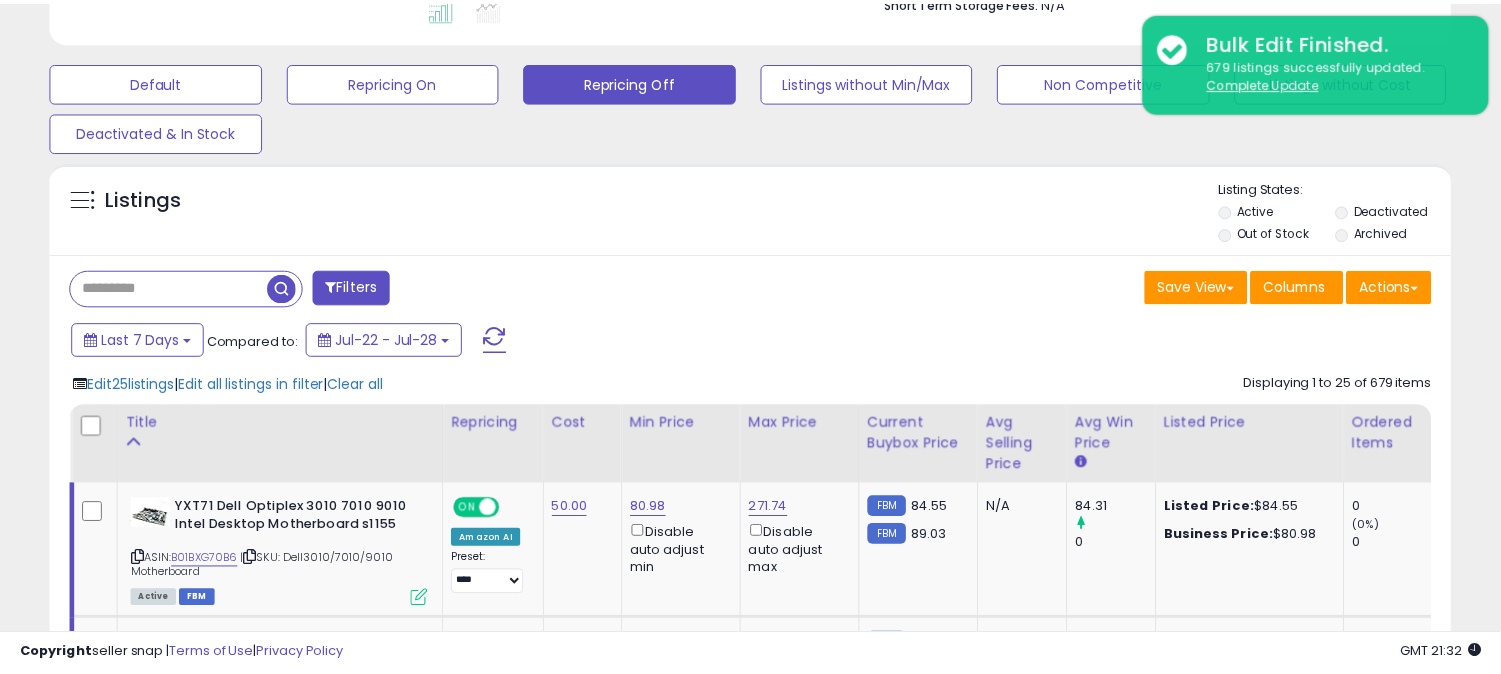 scroll, scrollTop: 410, scrollLeft: 812, axis: both 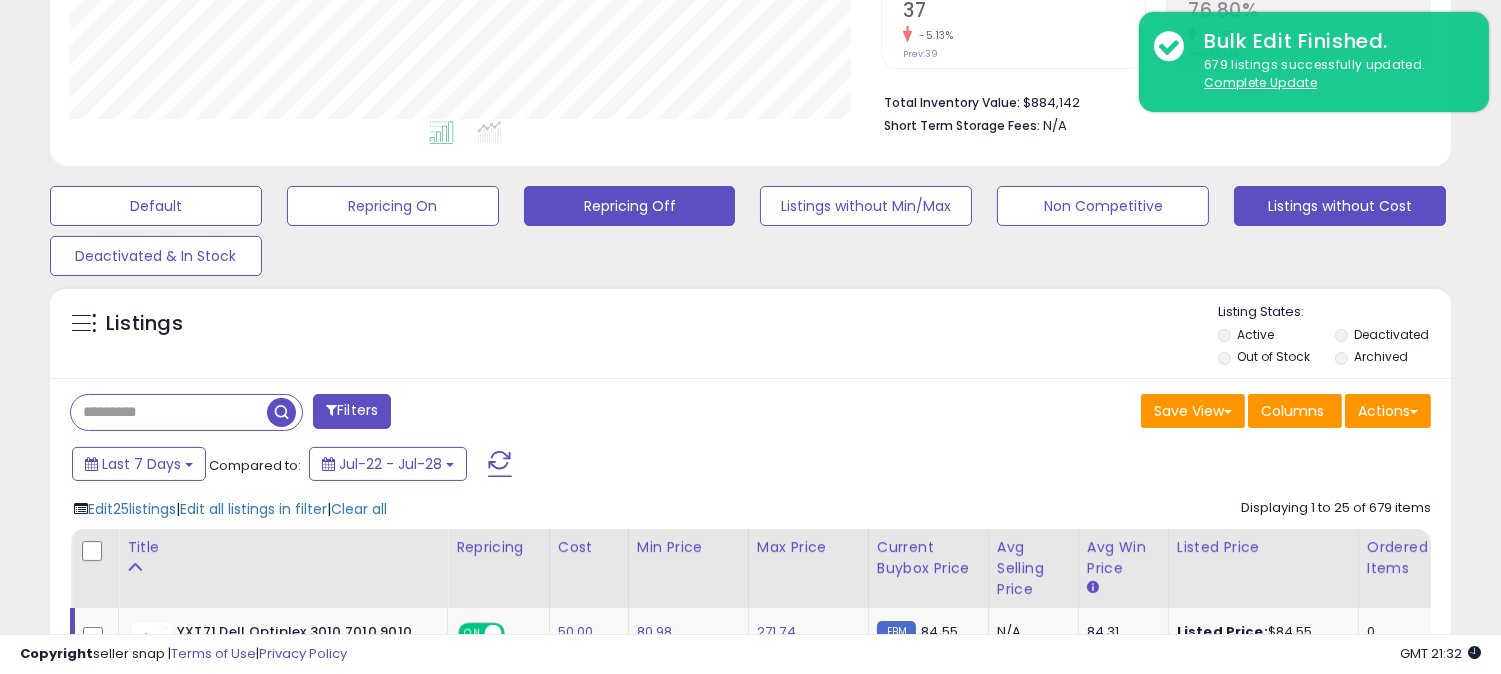 click on "Listings without Cost" at bounding box center (156, 206) 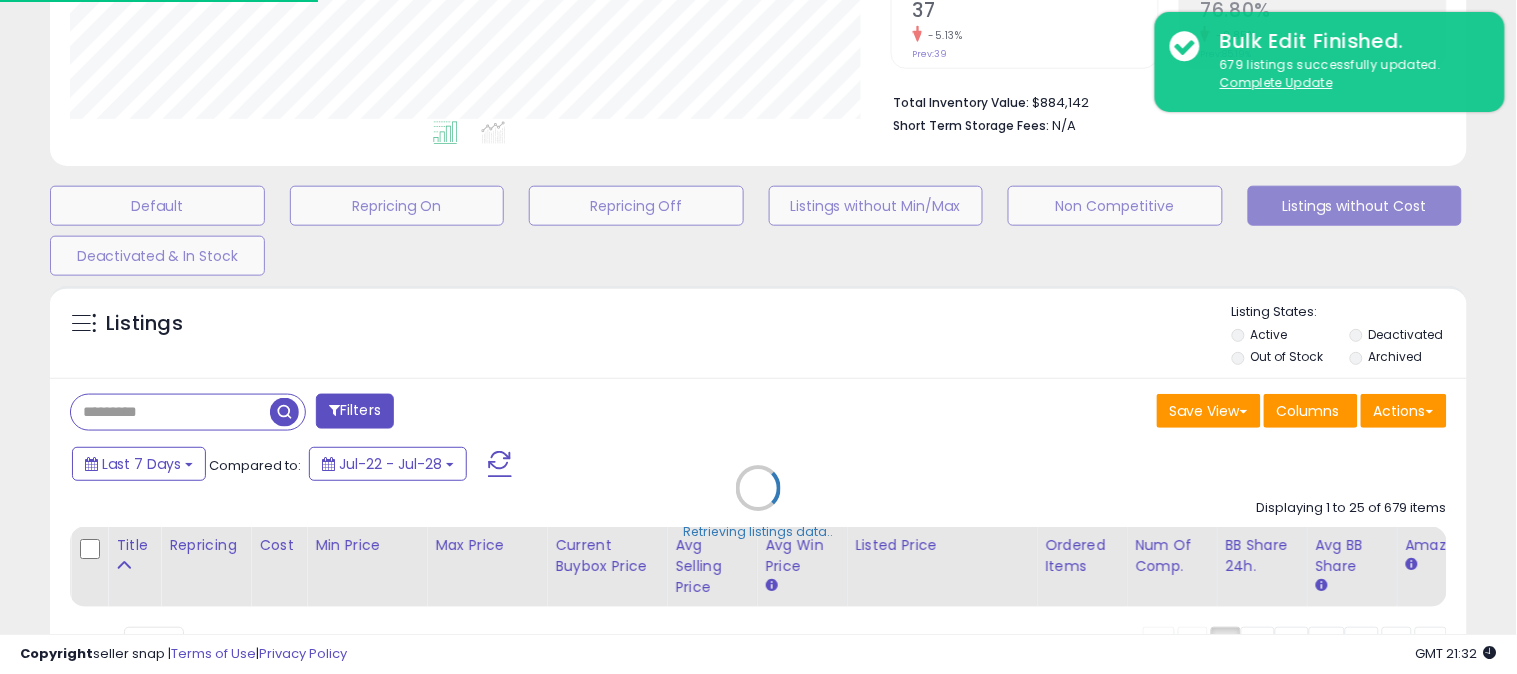 scroll, scrollTop: 999590, scrollLeft: 999178, axis: both 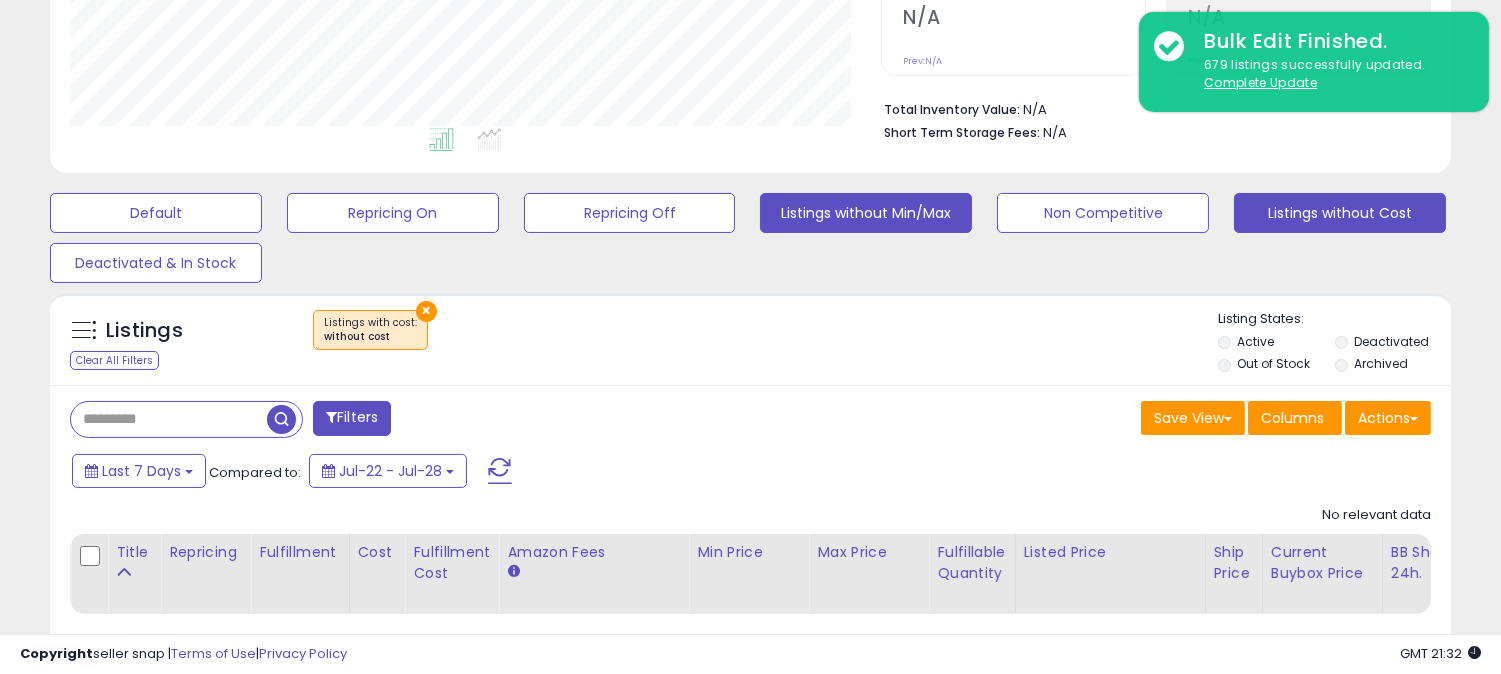 click on "Listings without Min/Max" at bounding box center (156, 213) 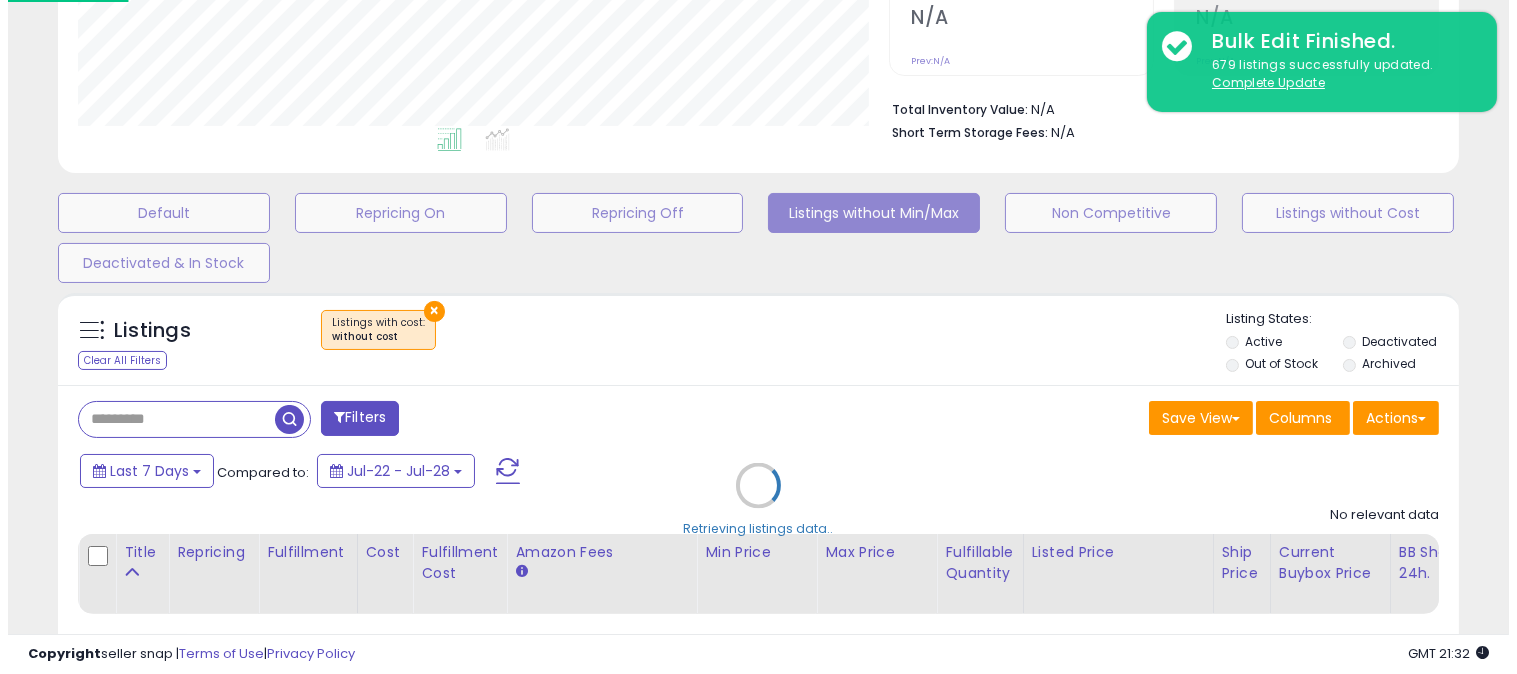 scroll, scrollTop: 999590, scrollLeft: 999178, axis: both 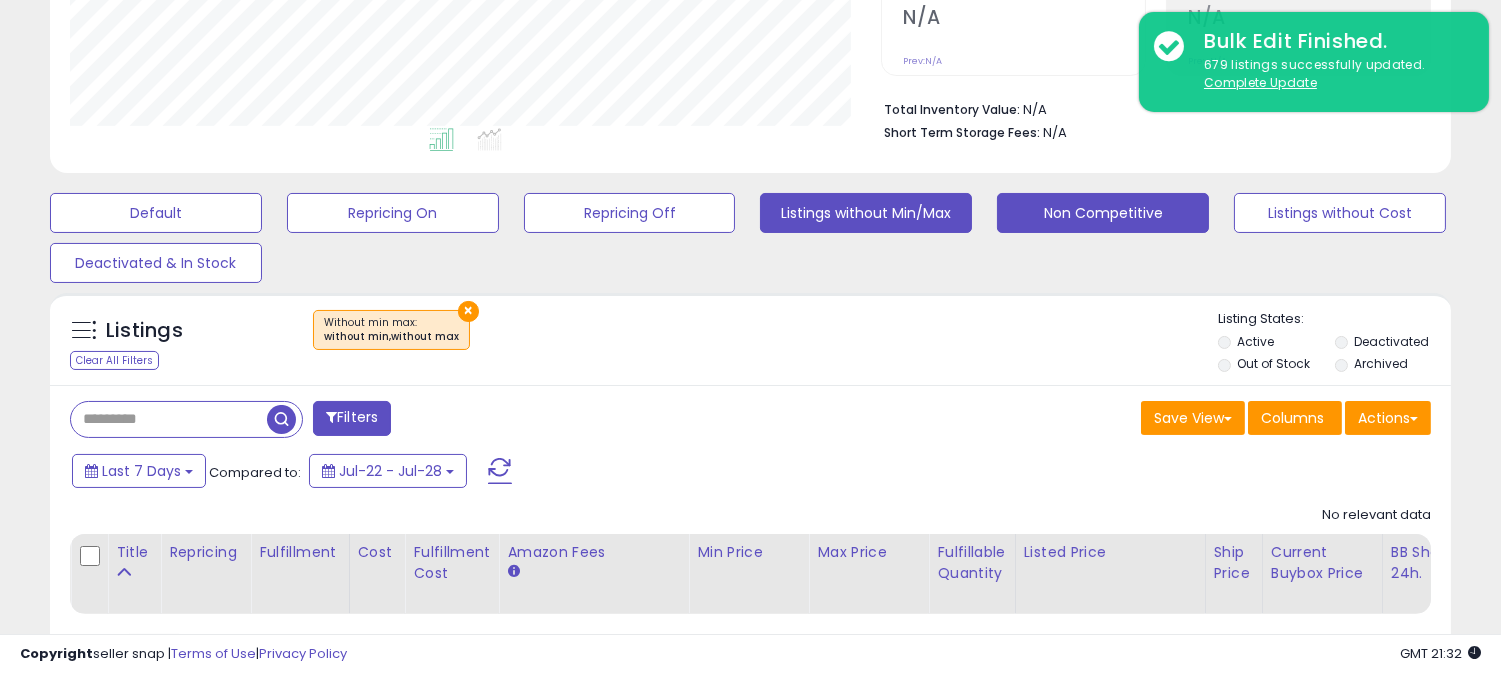 click on "Non Competitive" at bounding box center [156, 213] 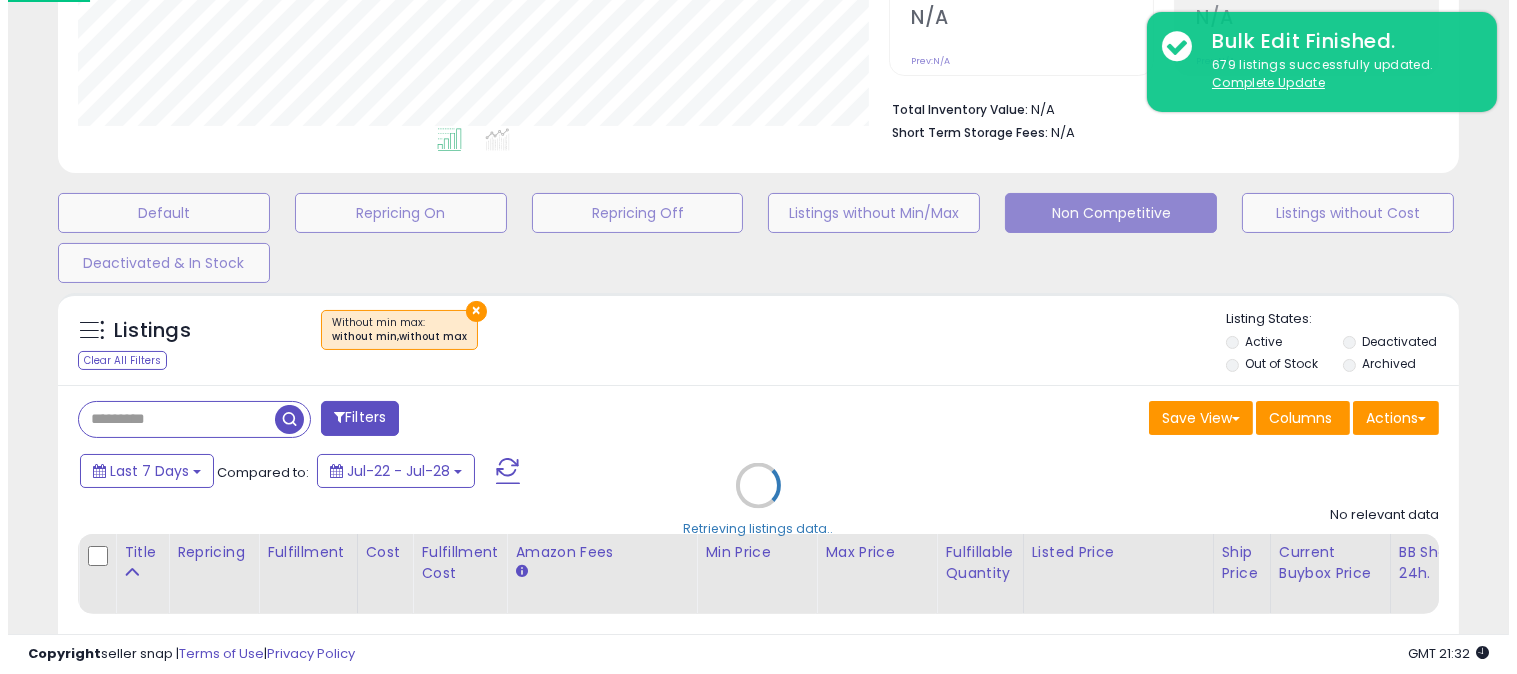 scroll, scrollTop: 999590, scrollLeft: 999178, axis: both 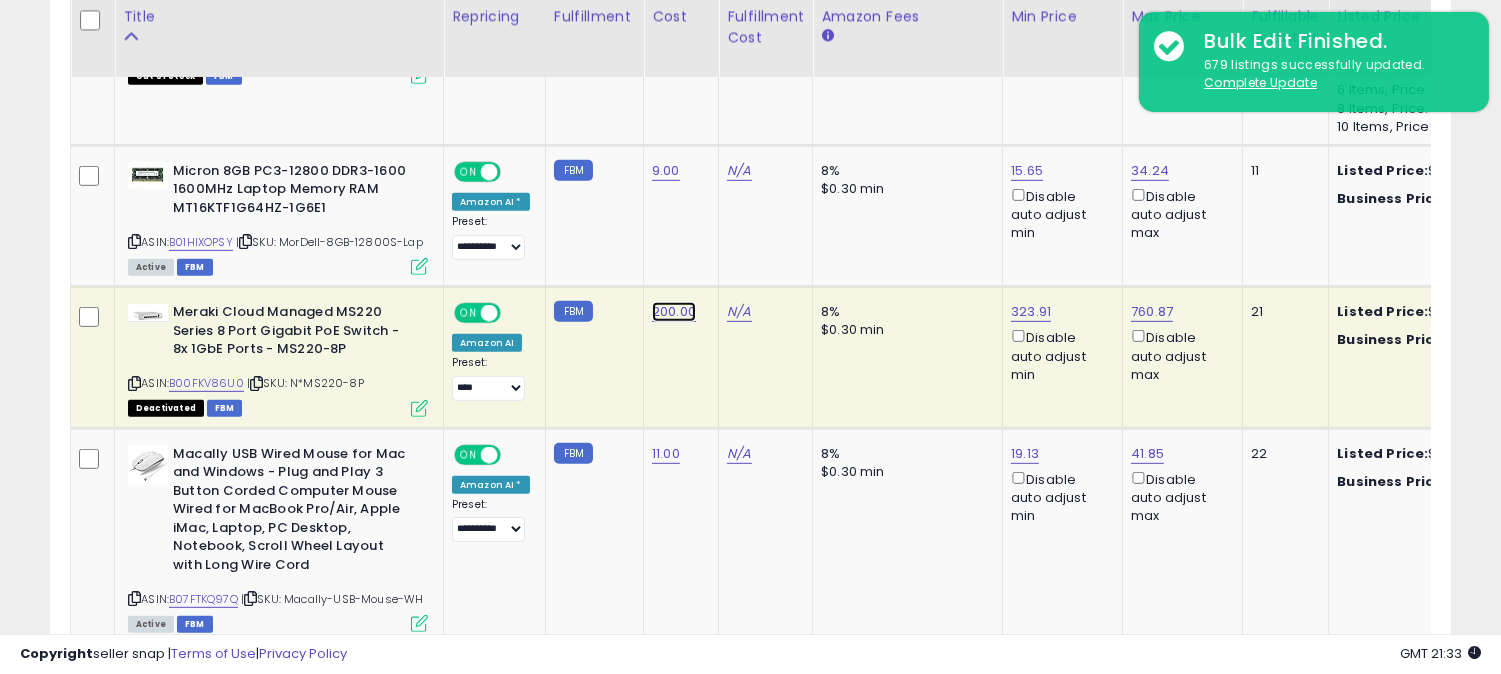 click on "200.00" at bounding box center (674, 312) 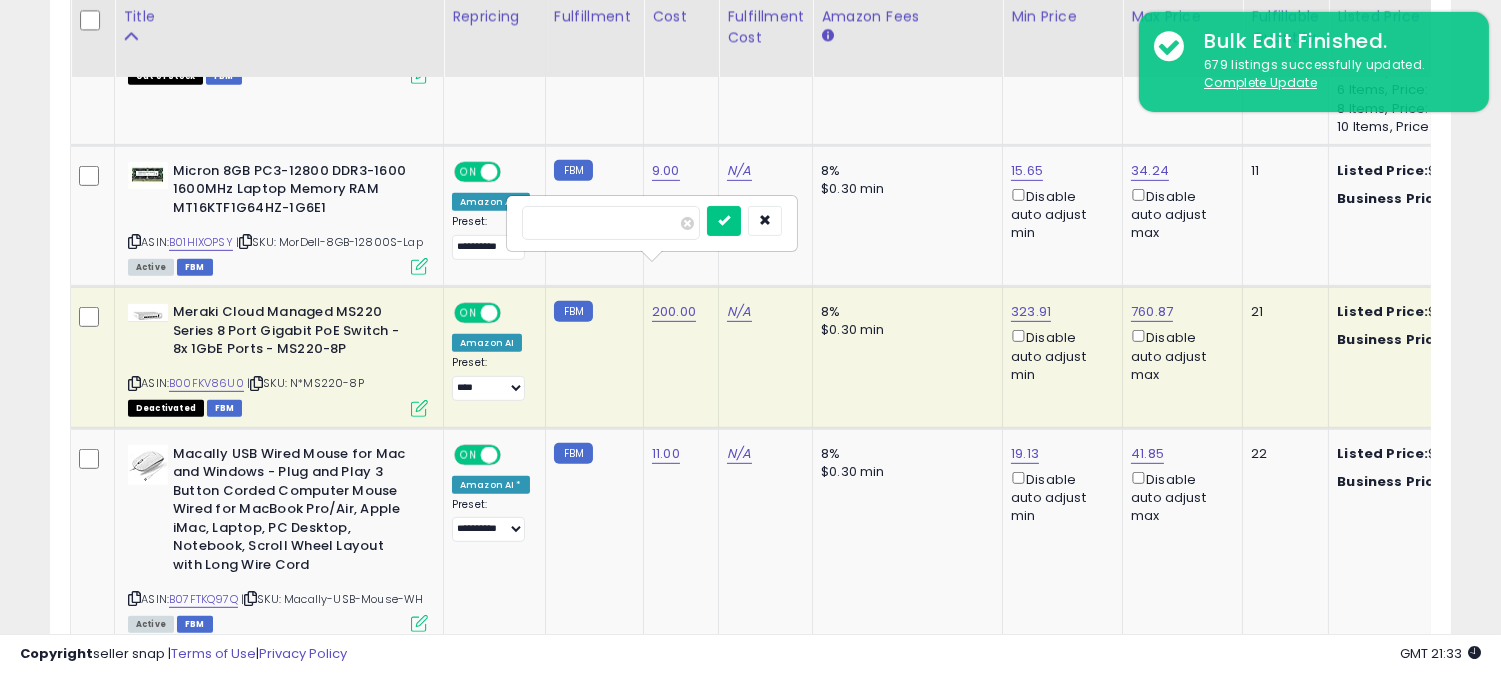 click on "******" at bounding box center [611, 223] 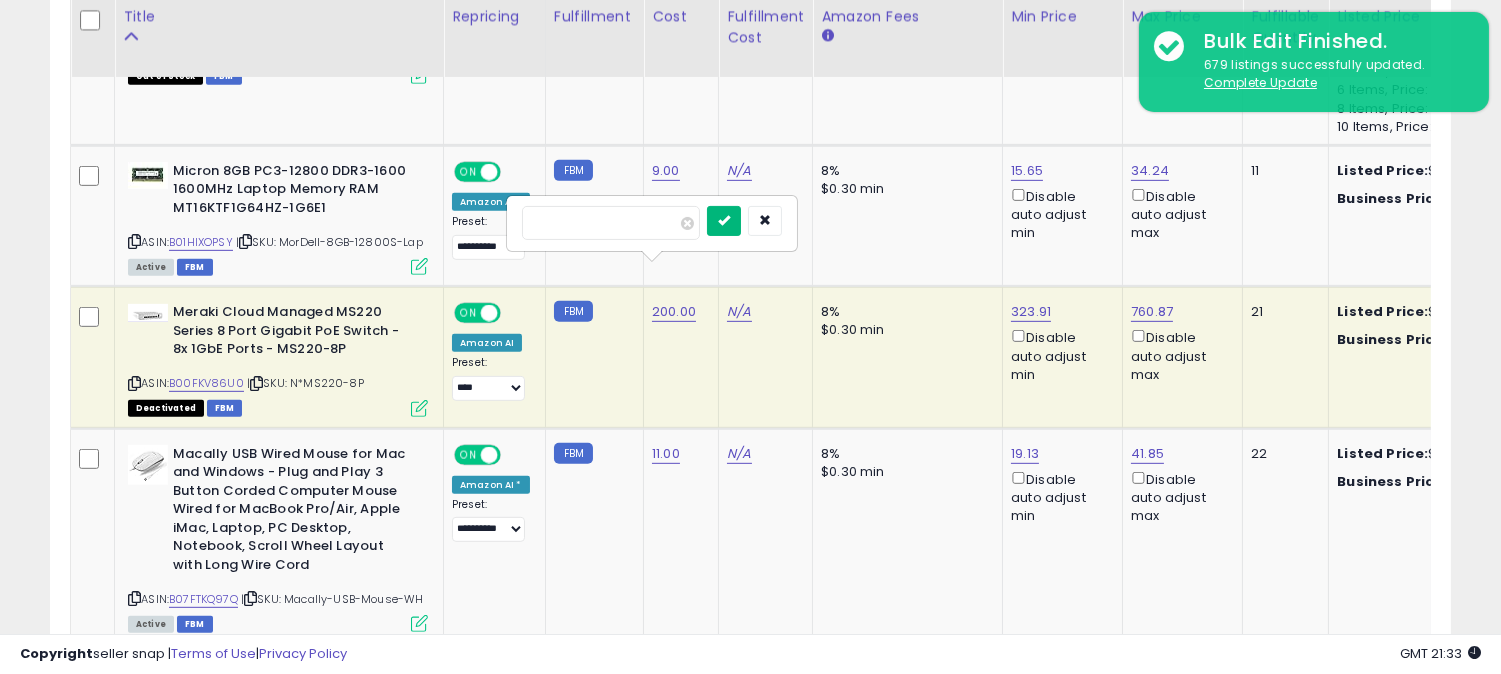 type on "***" 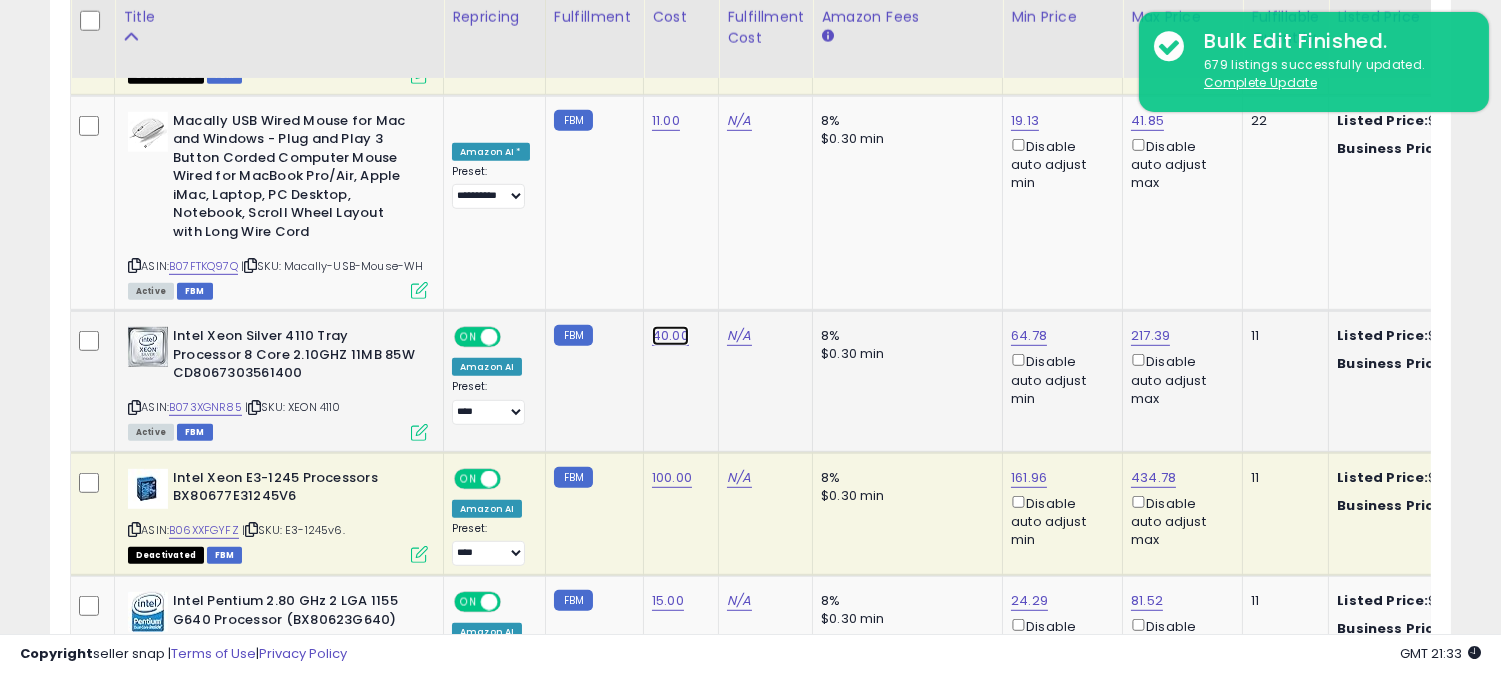 click on "40.00" at bounding box center (670, -1141) 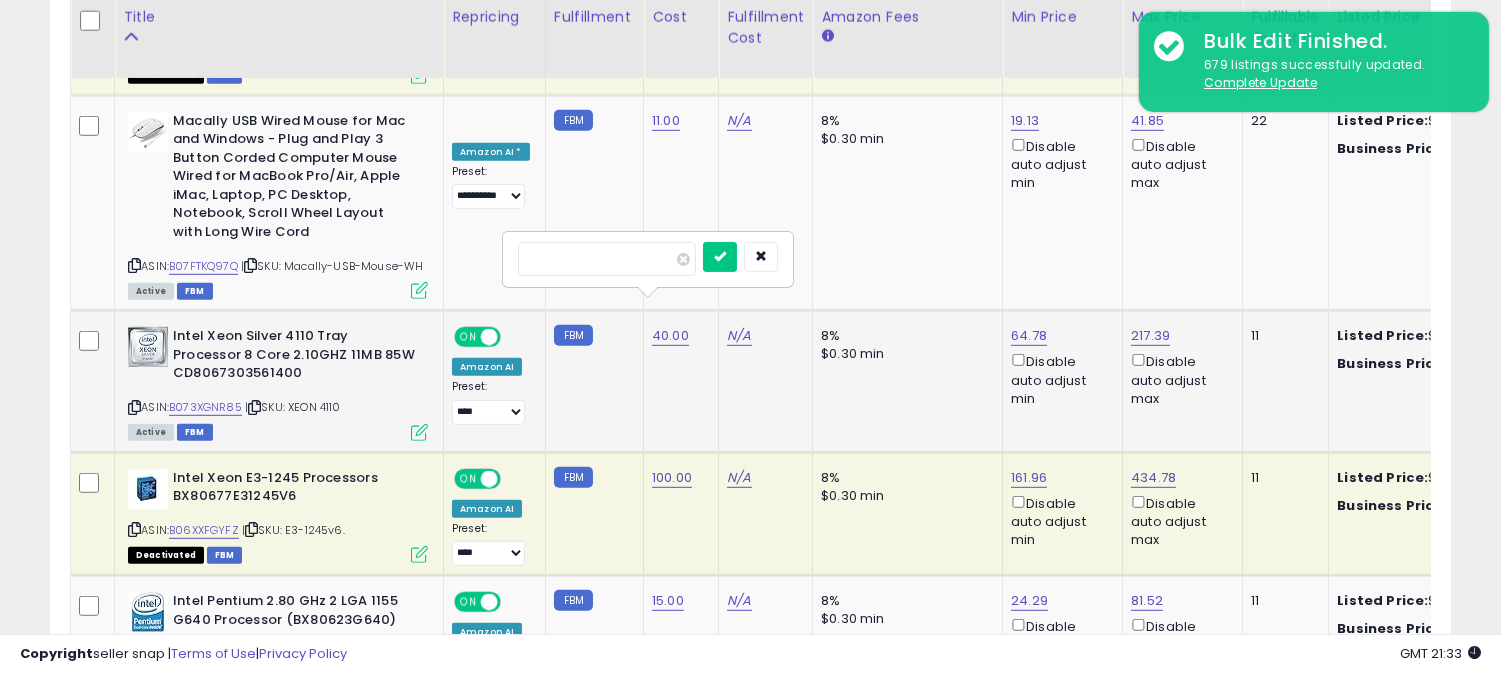 click on "*****" at bounding box center [607, 259] 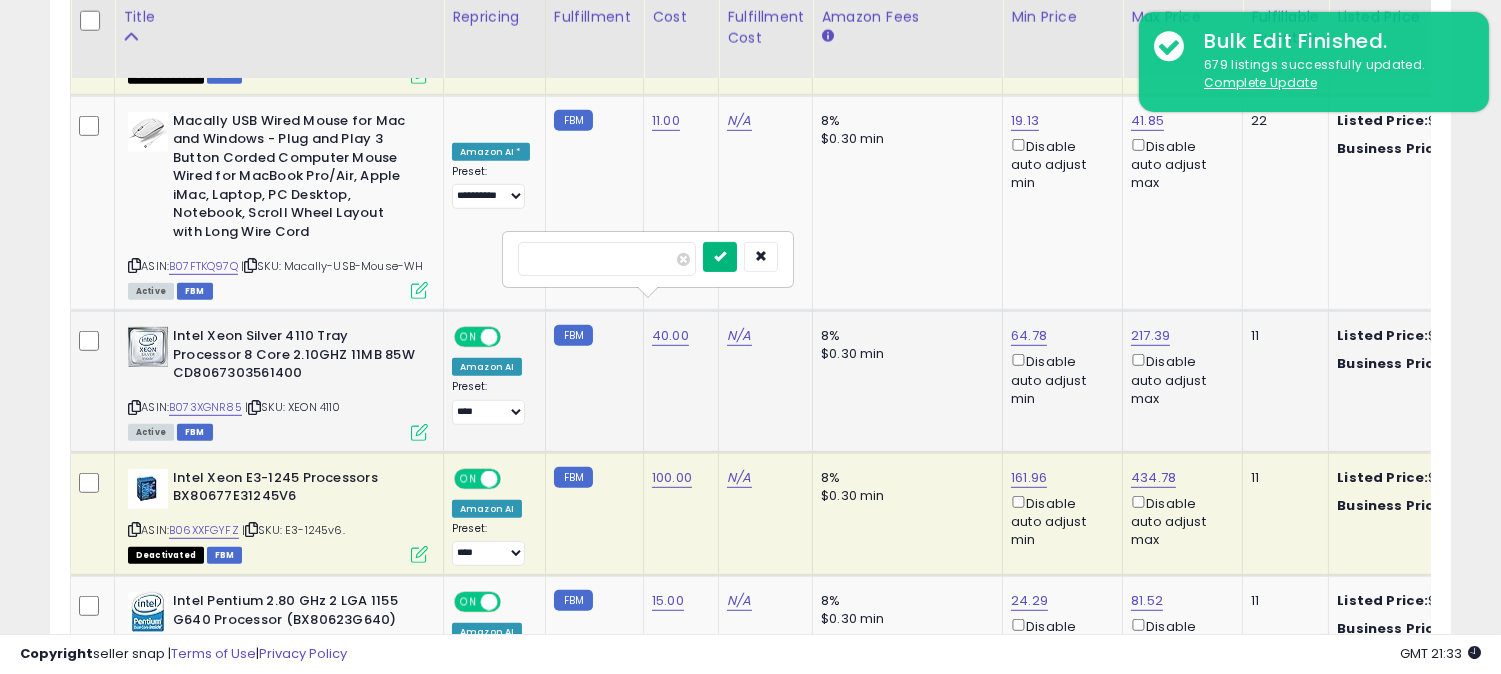 type on "**" 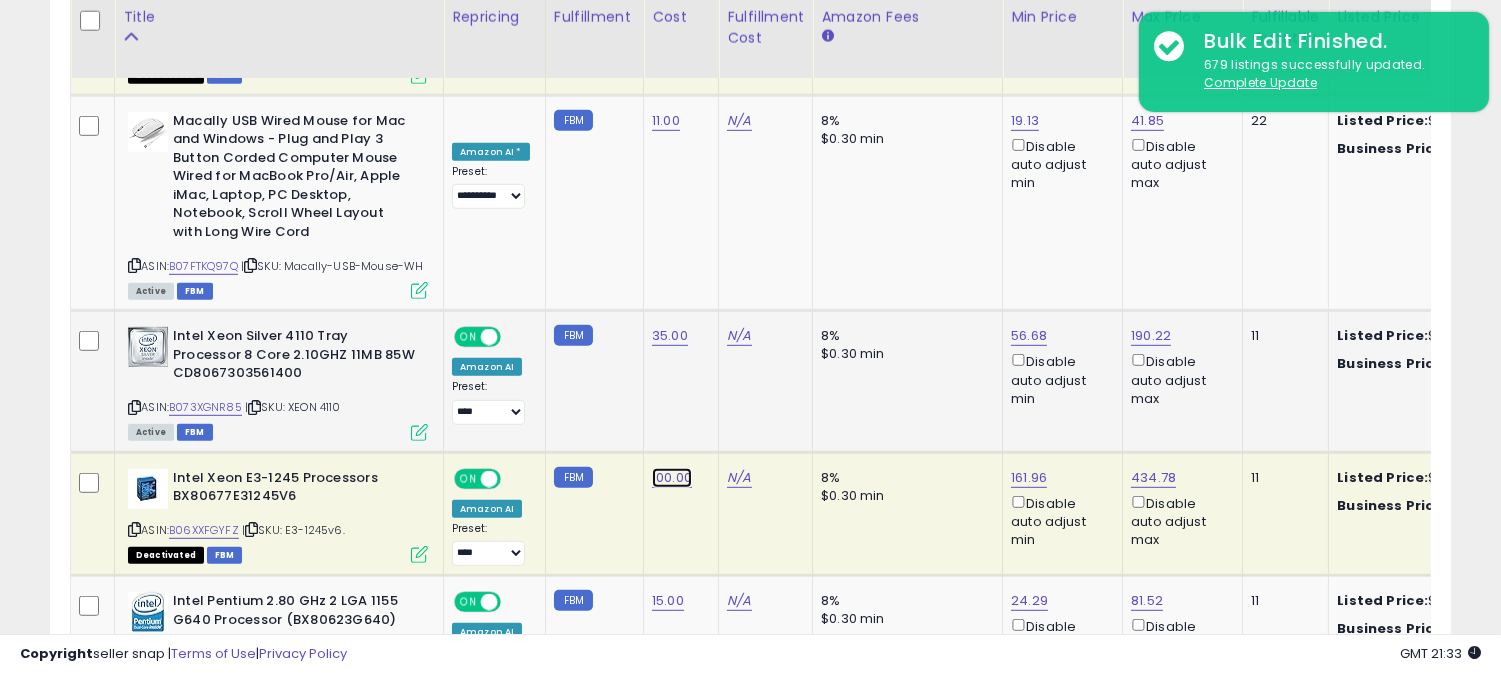 click on "100.00" at bounding box center (672, -21) 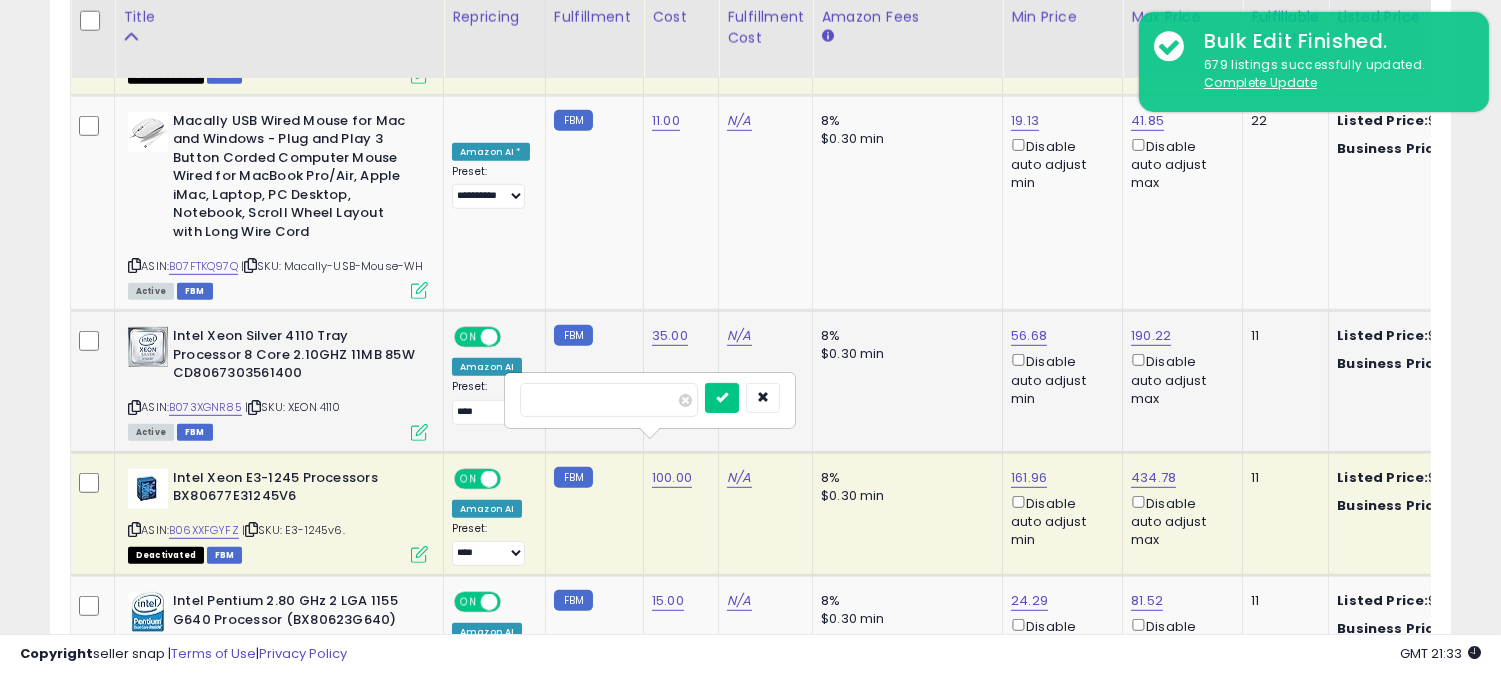 click on "******" at bounding box center [609, 400] 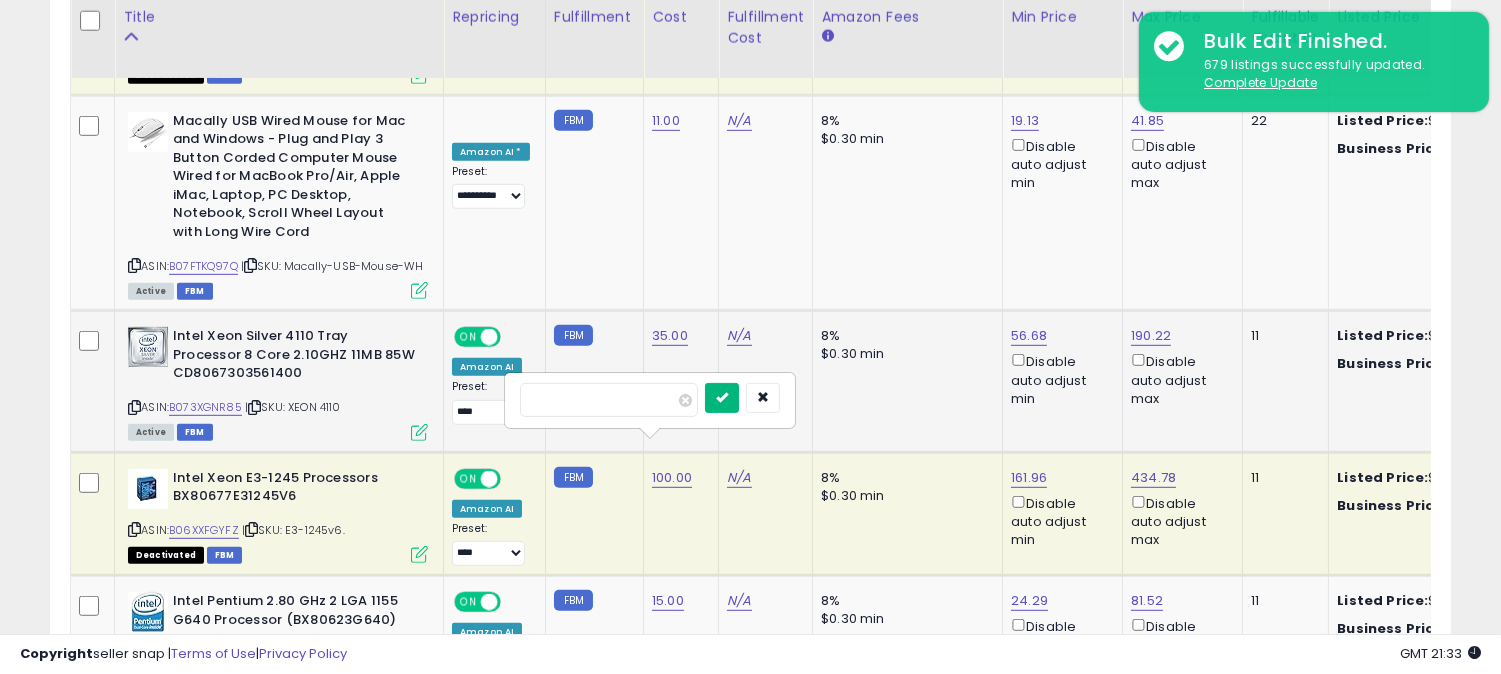 type on "**" 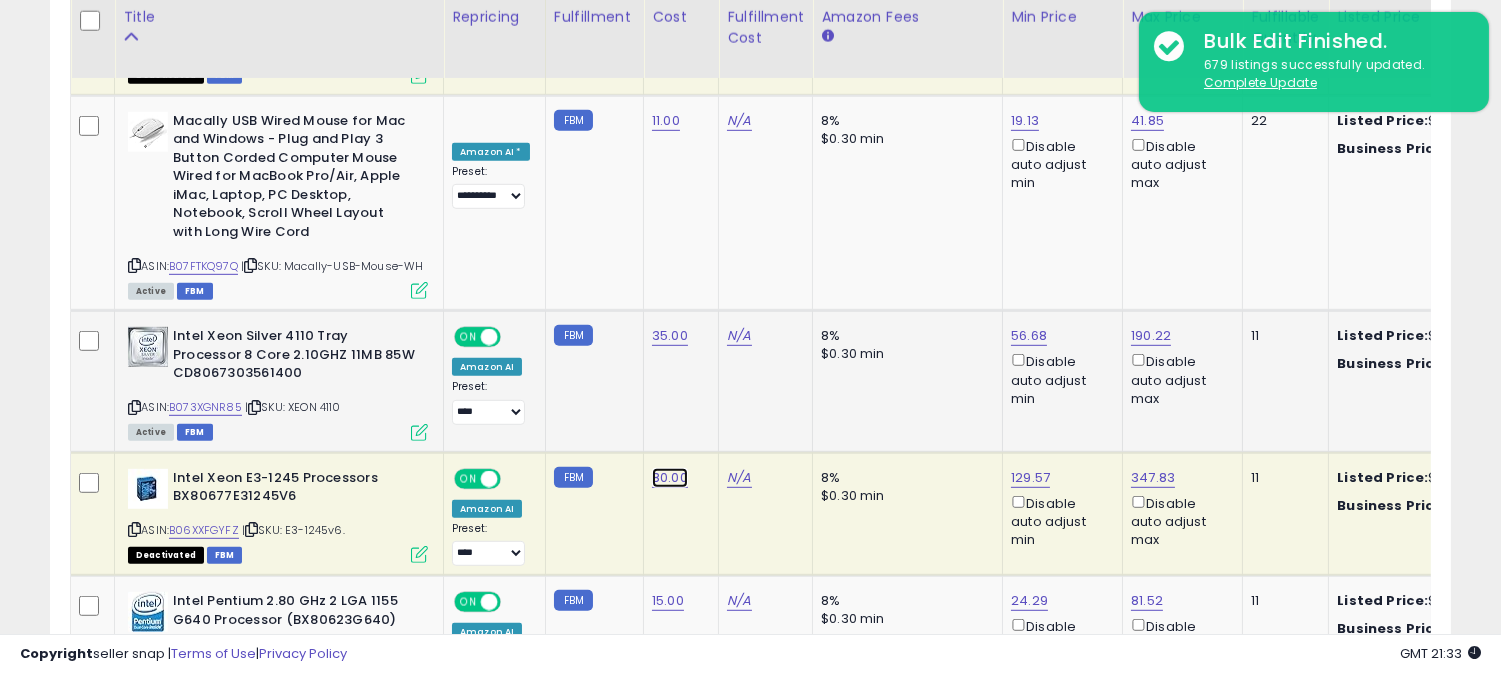 click on "80.00" at bounding box center [670, 478] 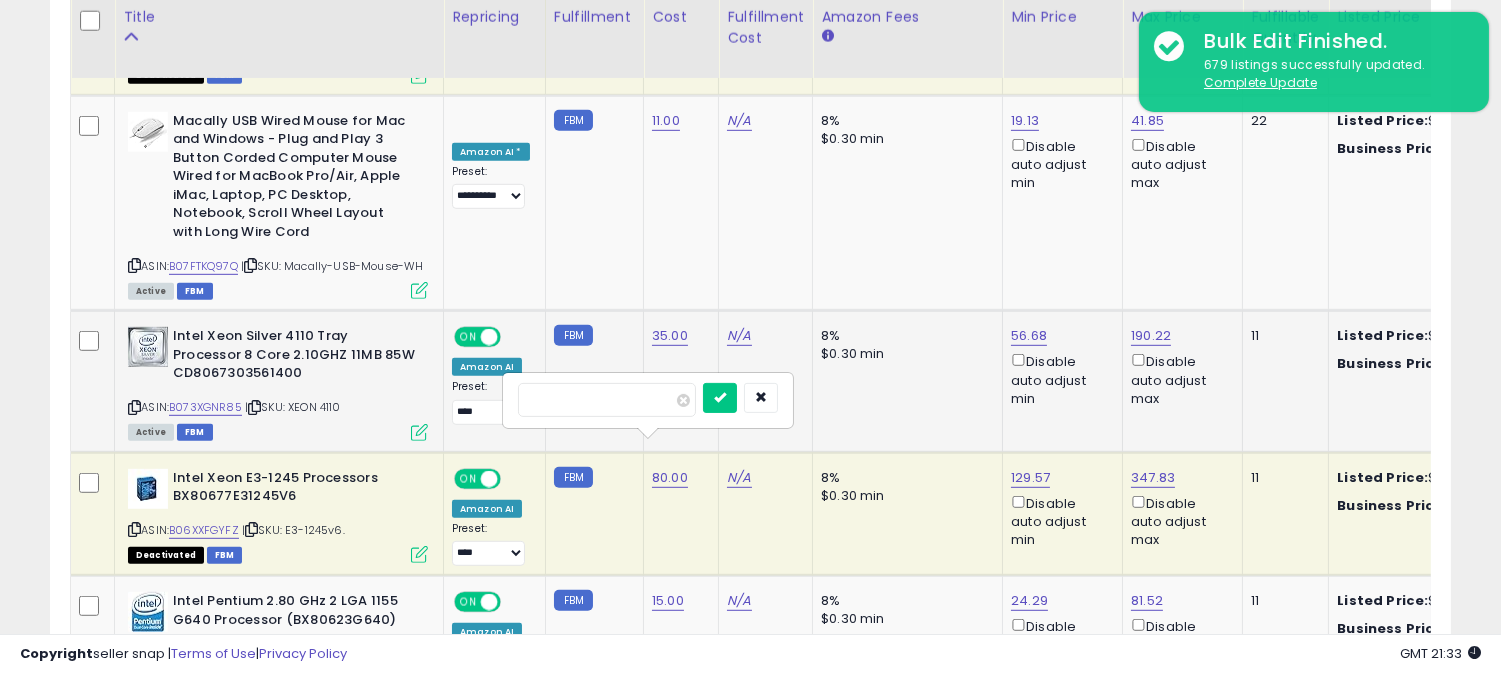 click on "*****" at bounding box center (607, 400) 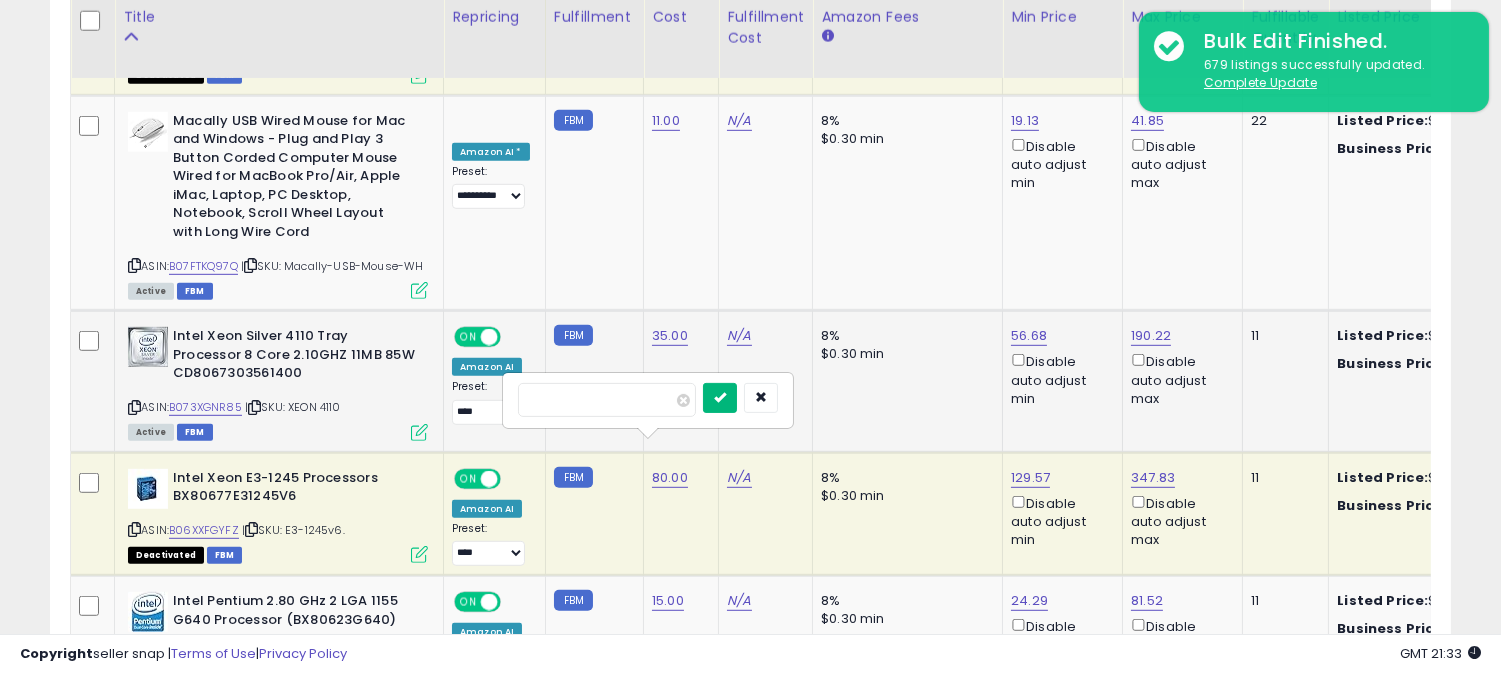 type on "**" 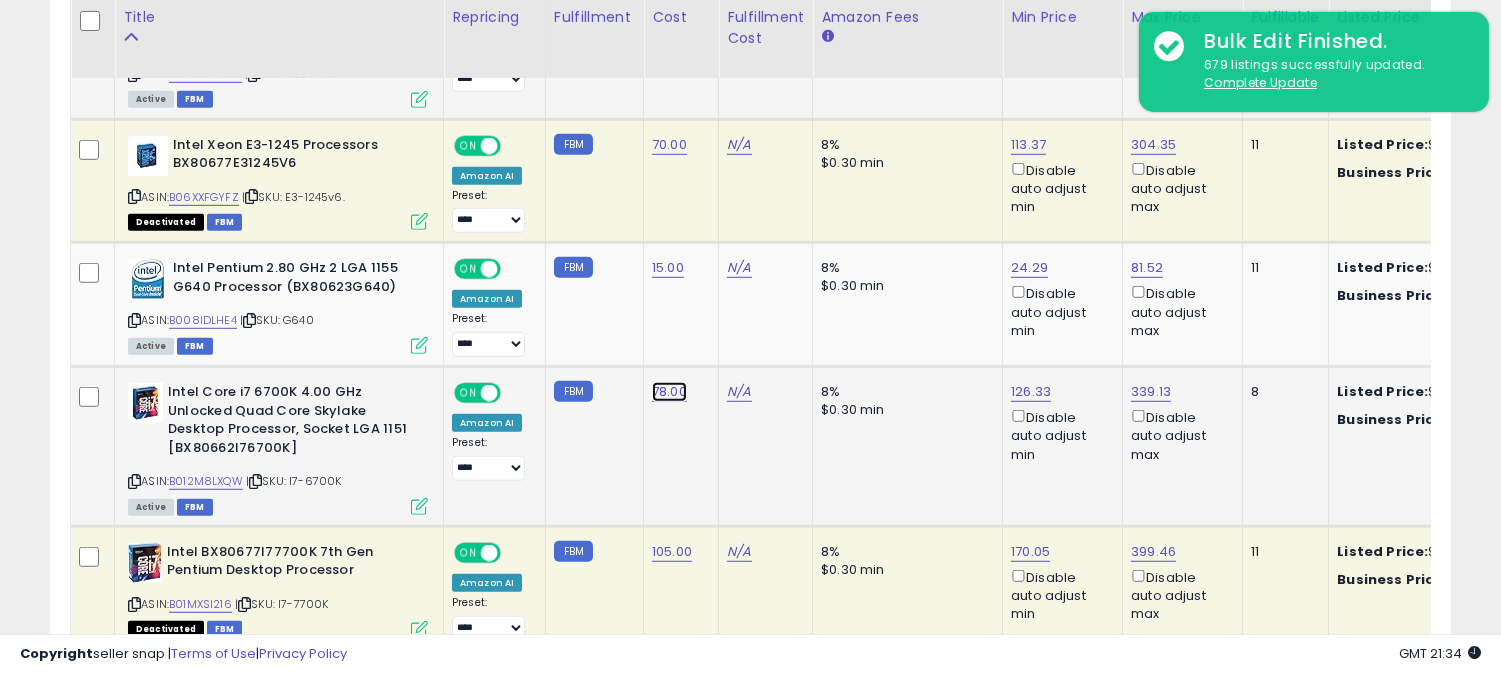click on "78.00" at bounding box center [670, -1474] 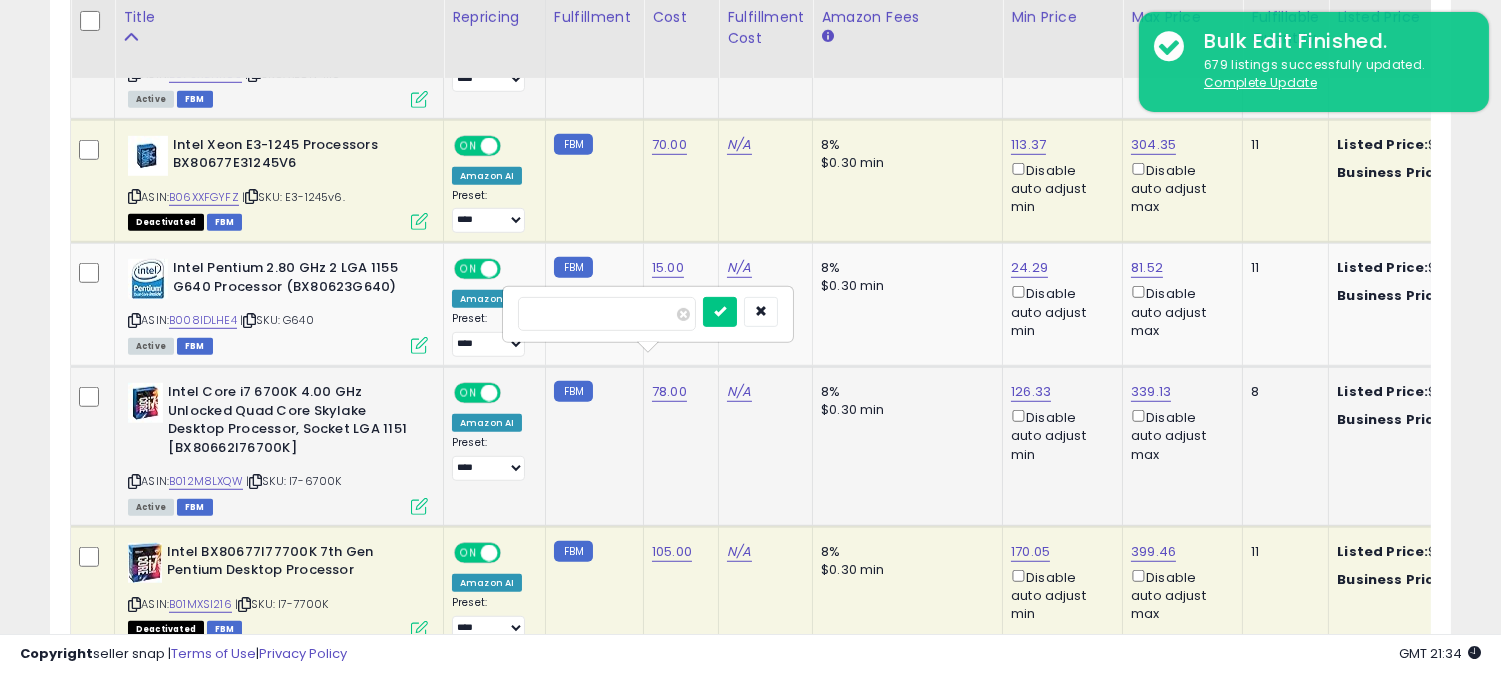 click on "*****" at bounding box center [607, 314] 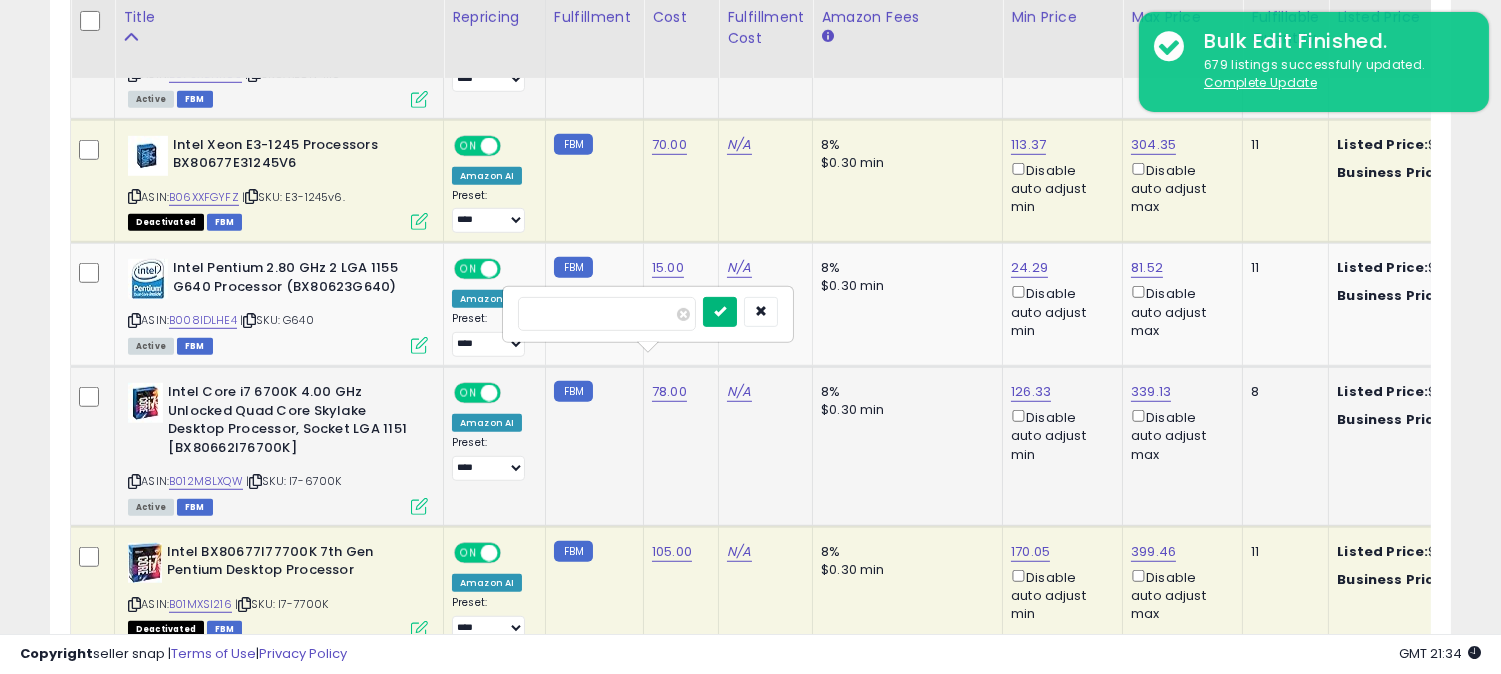 type on "**" 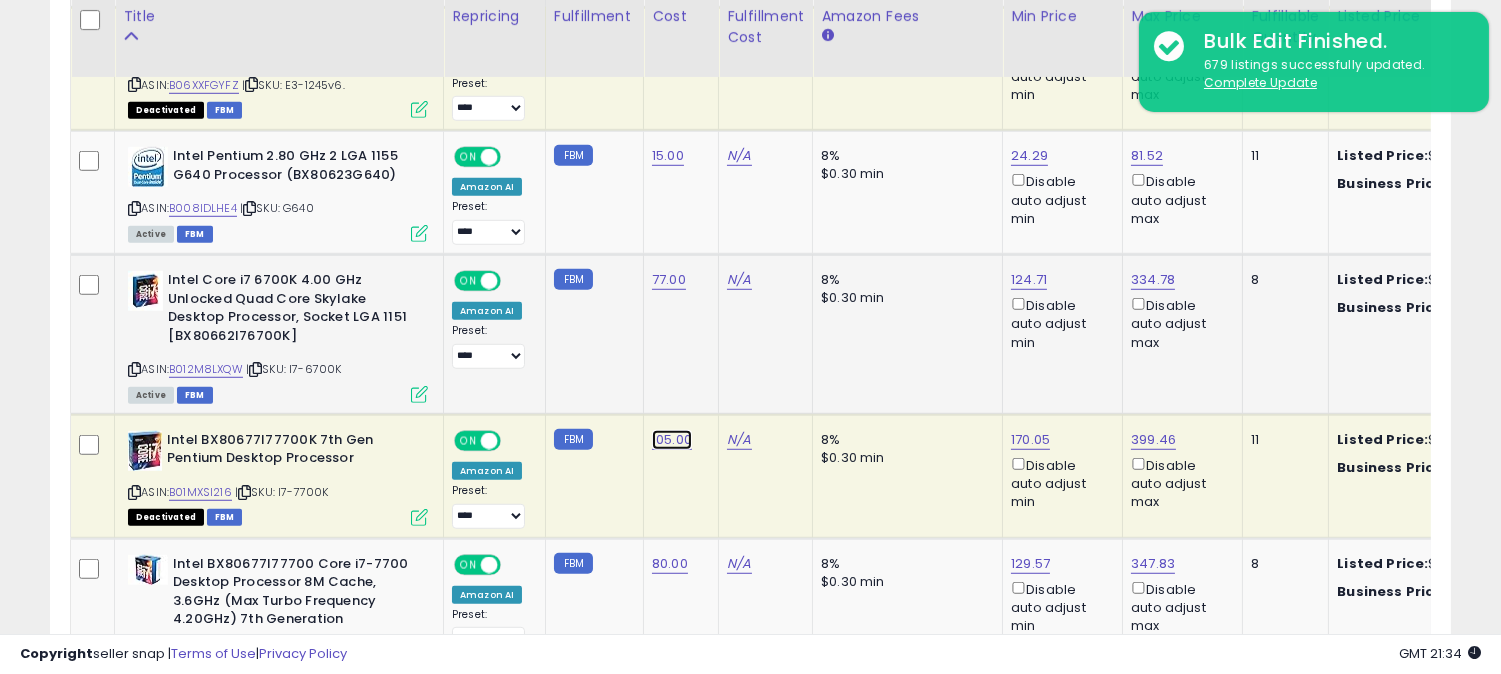 click on "105.00" at bounding box center [672, -466] 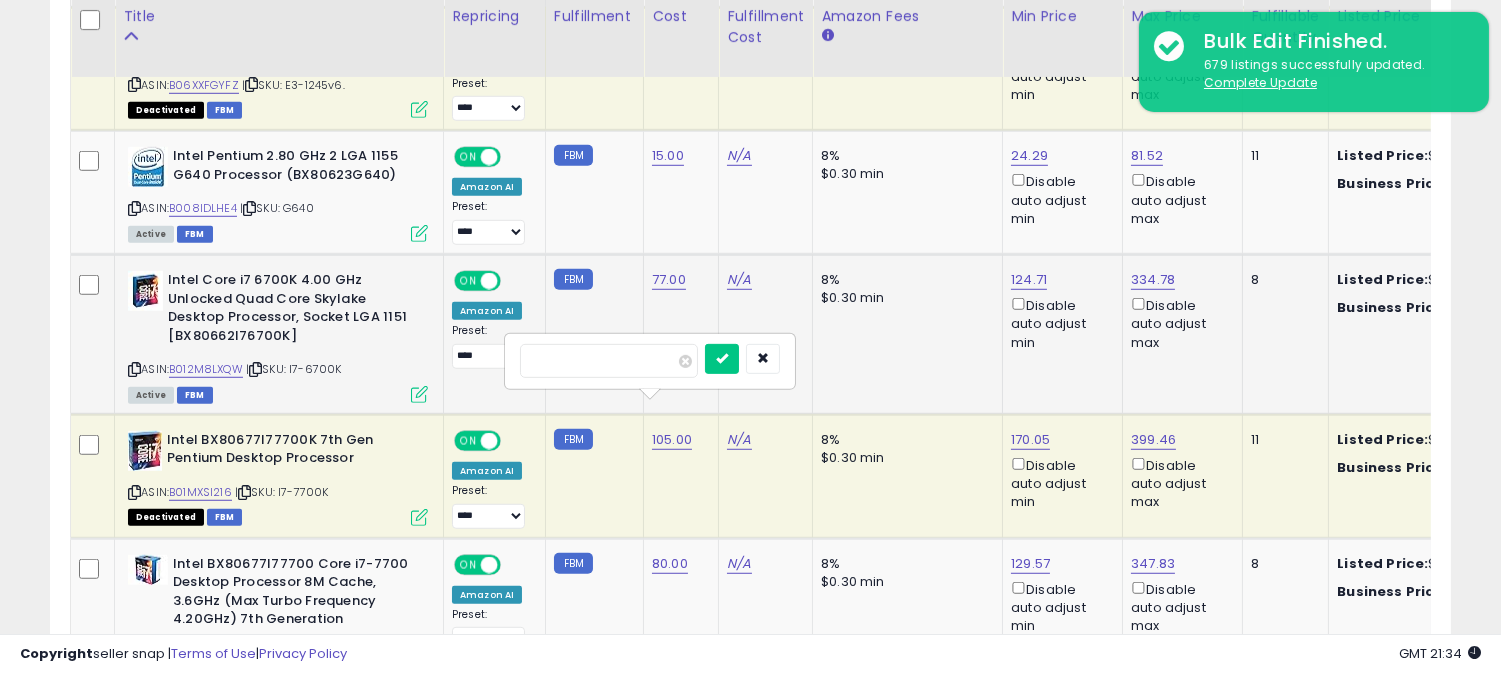 click on "******" at bounding box center [609, 361] 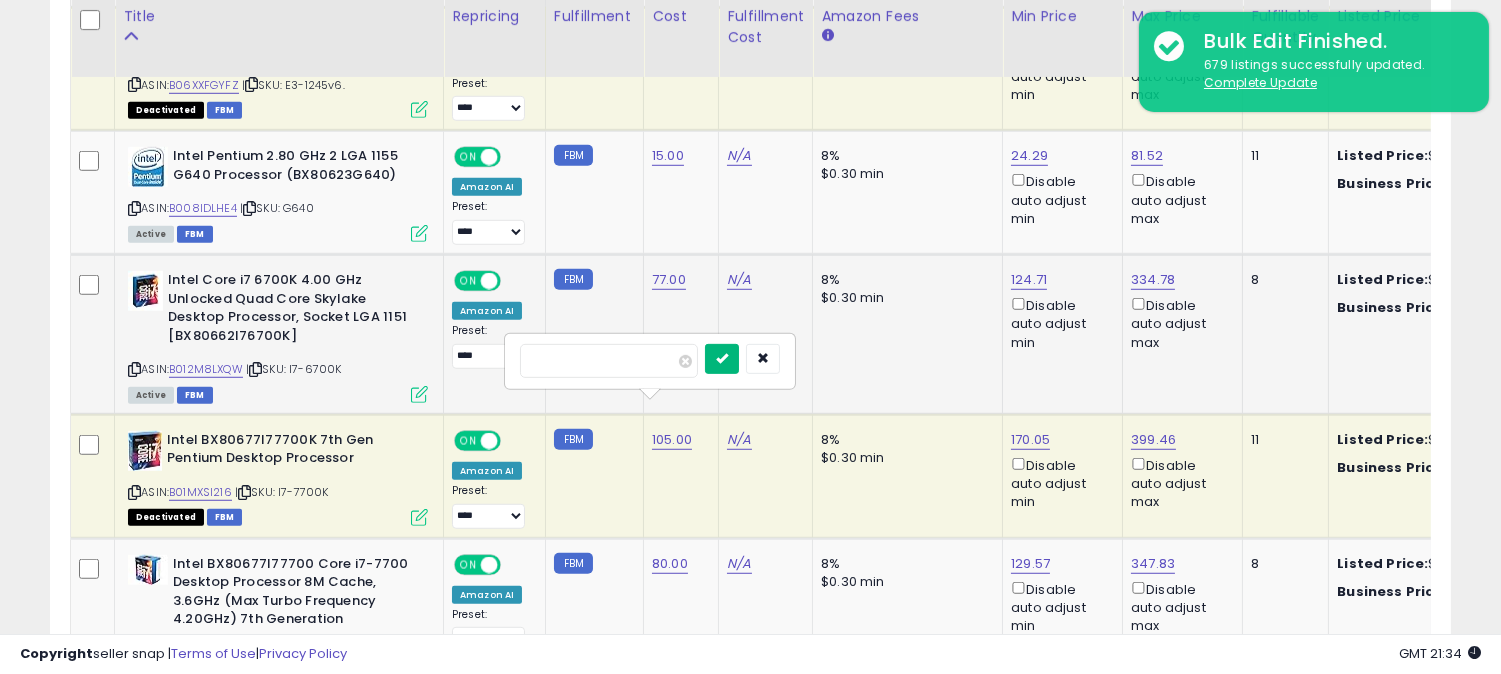 type on "***" 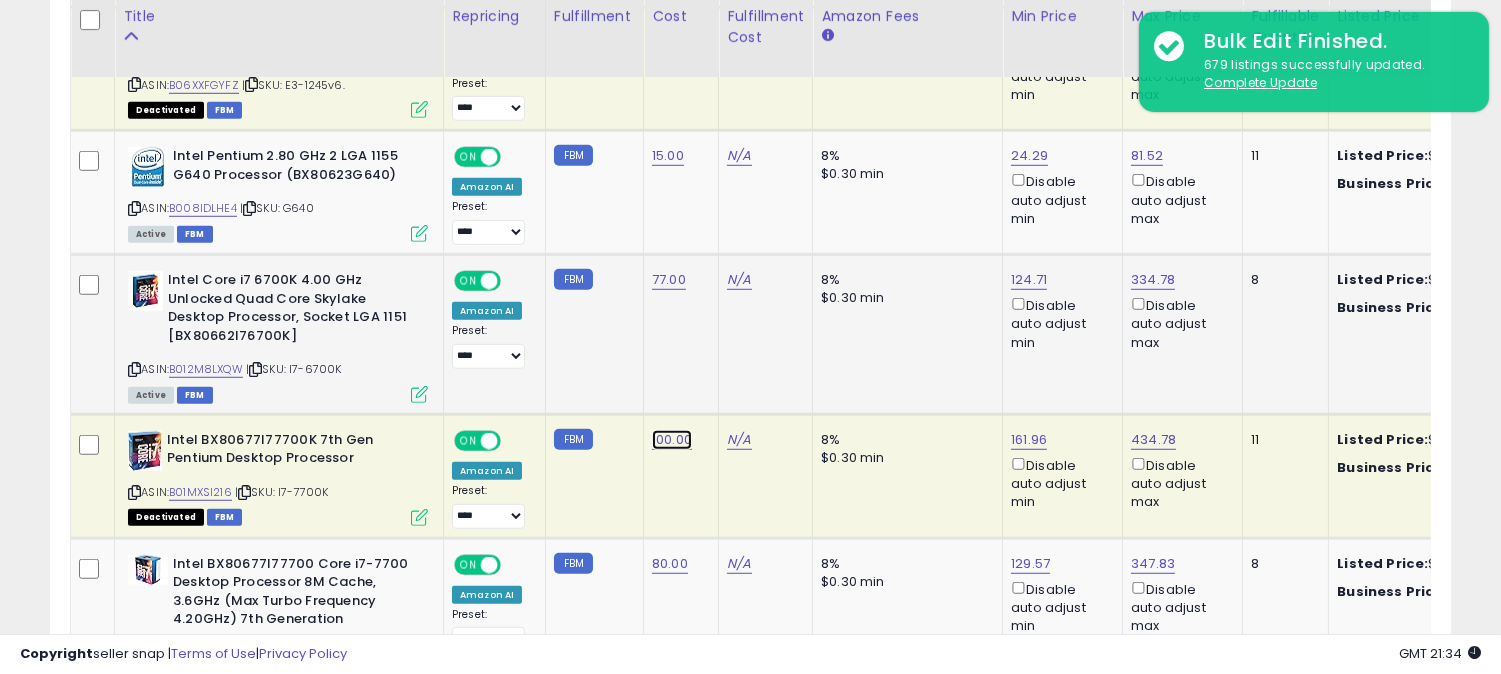 click on "100.00" at bounding box center (672, -466) 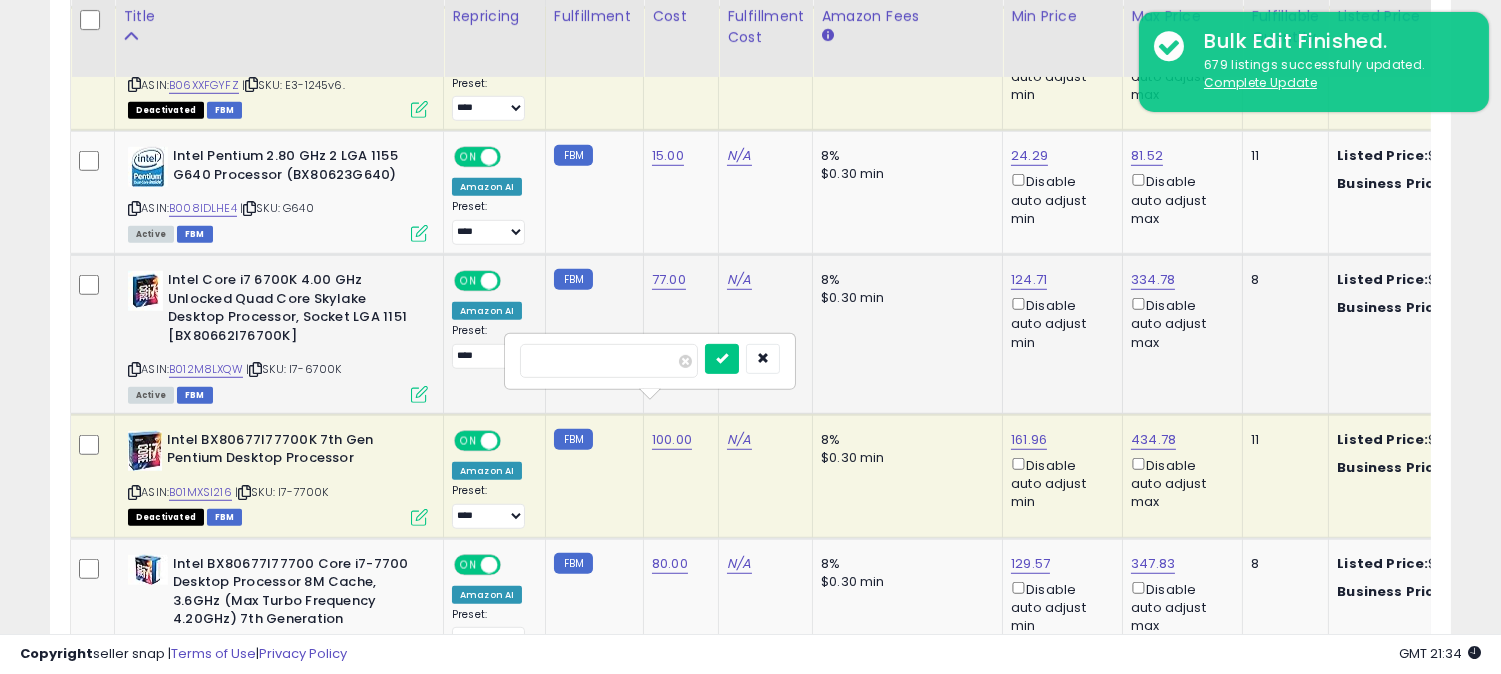 click on "******" at bounding box center [609, 361] 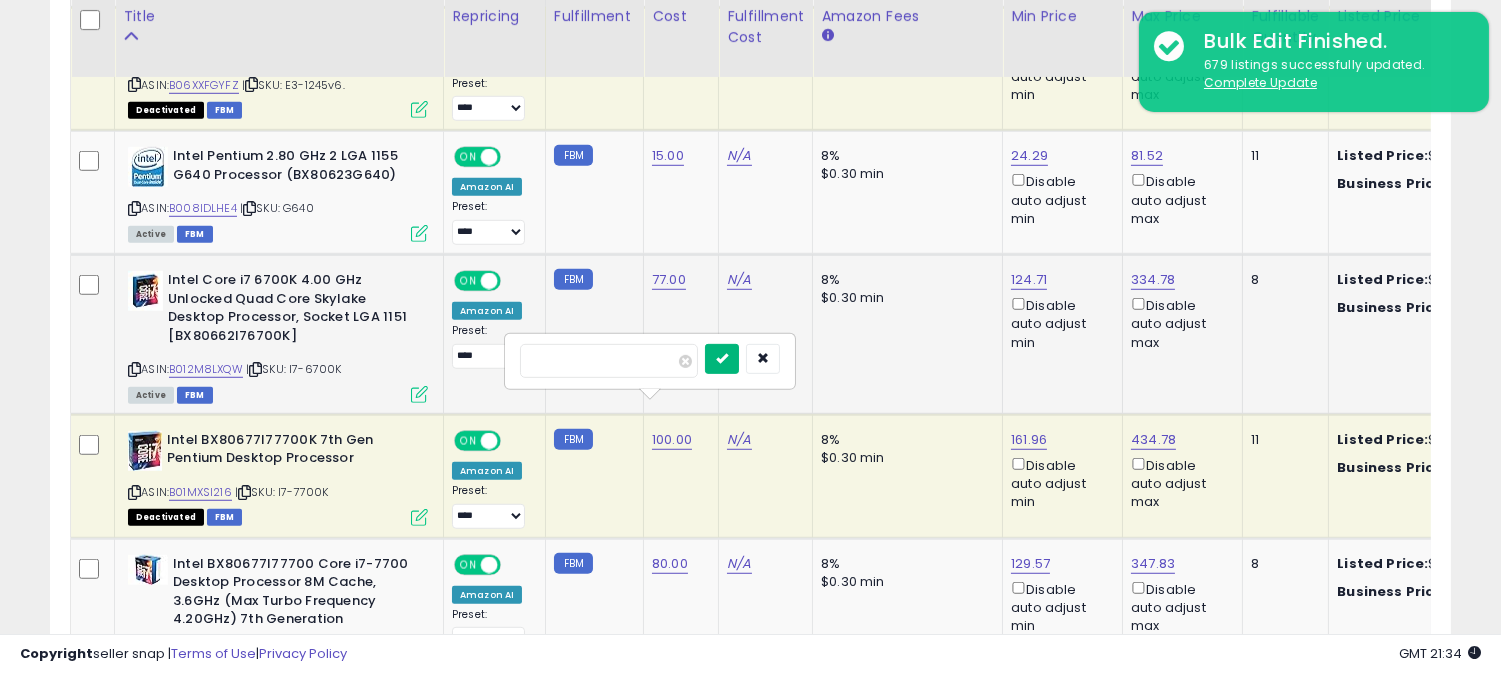 type on "**" 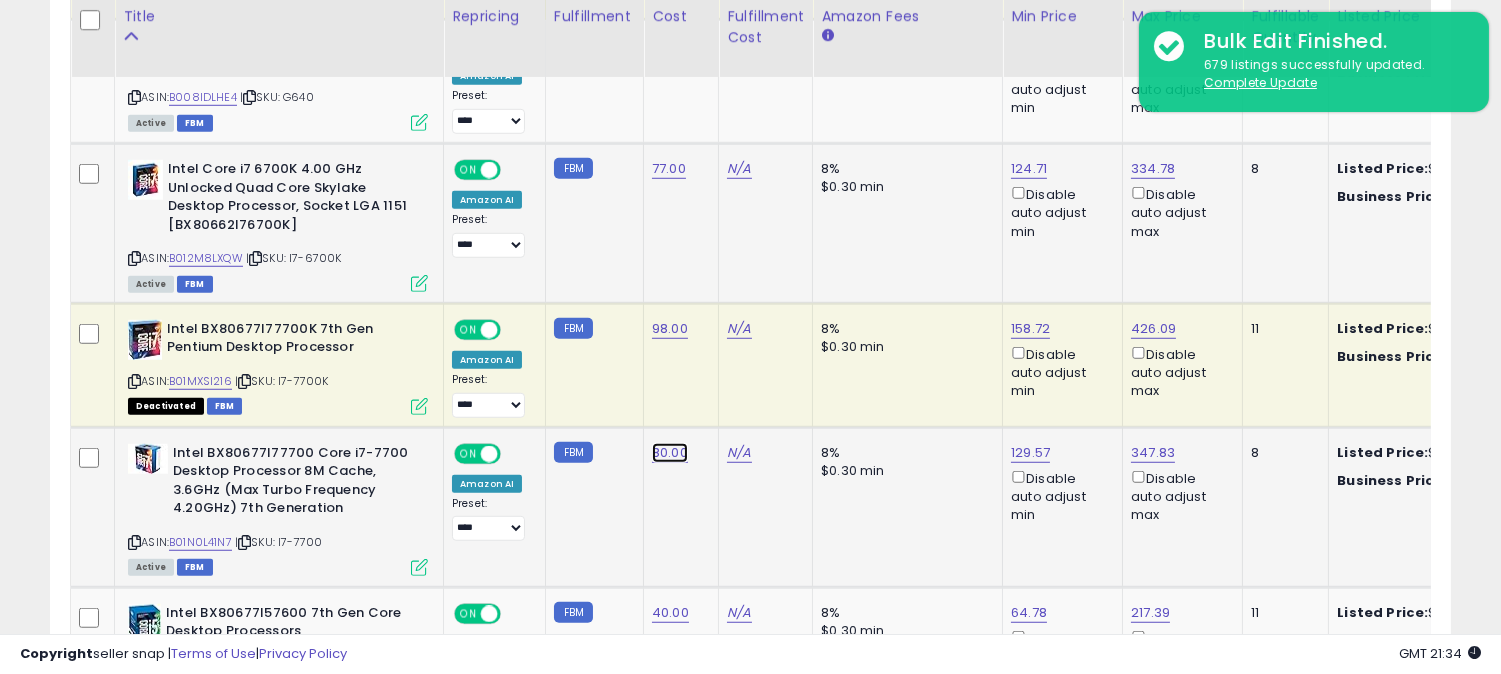 click on "80.00" at bounding box center (670, -1697) 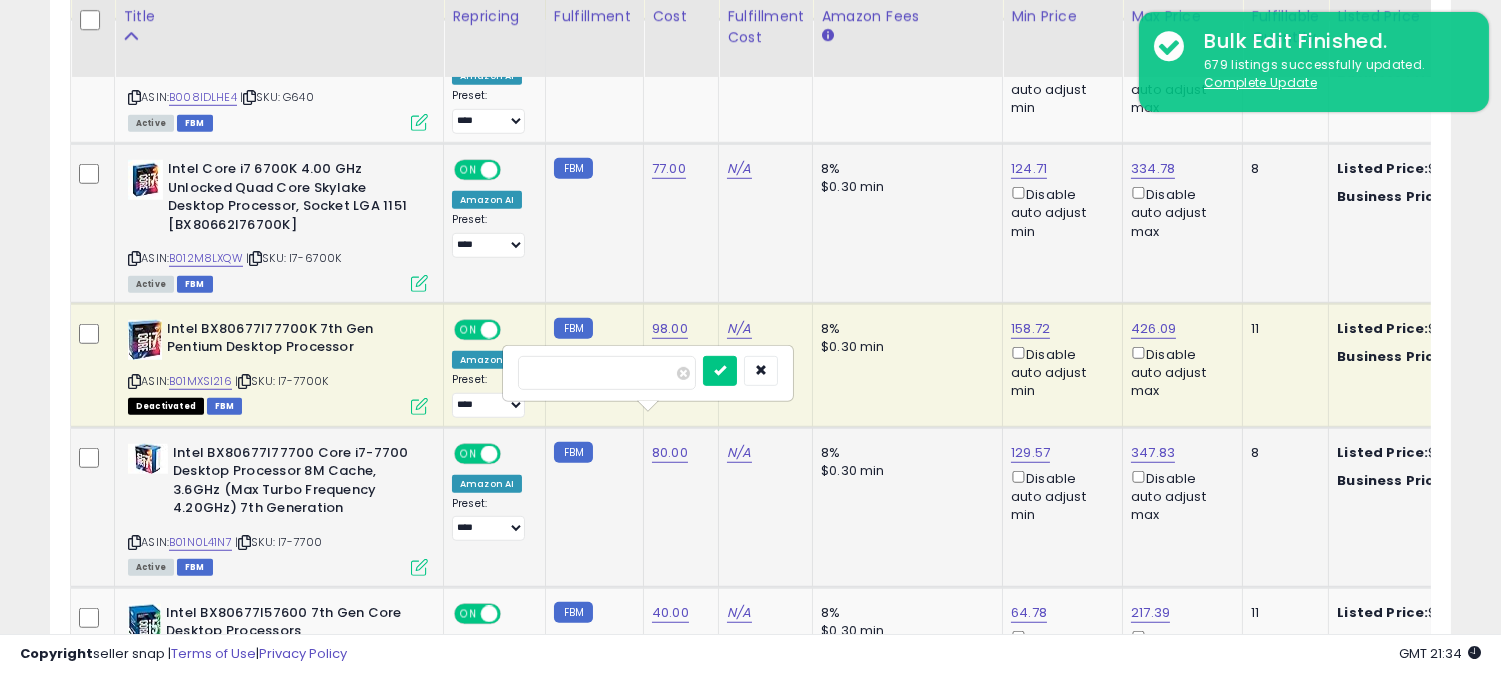 click on "*****" at bounding box center (607, 373) 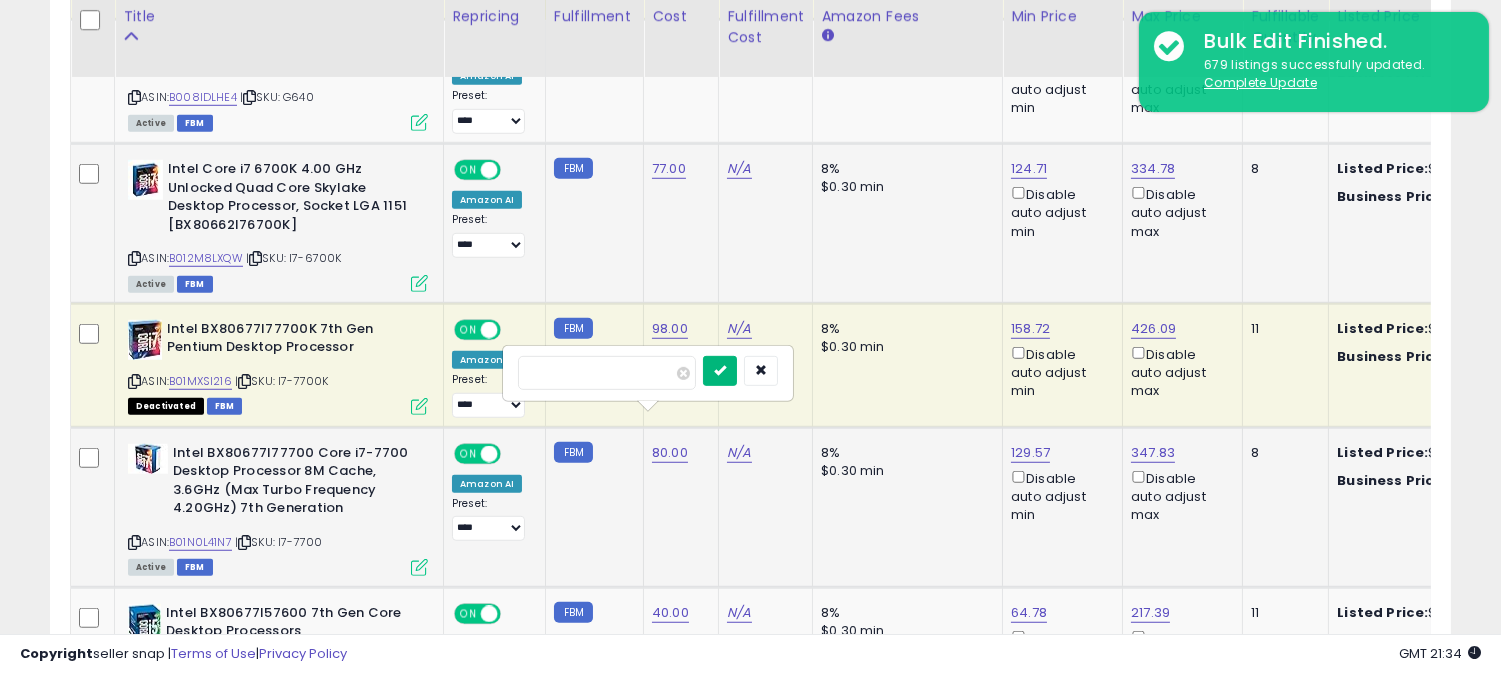 type on "**" 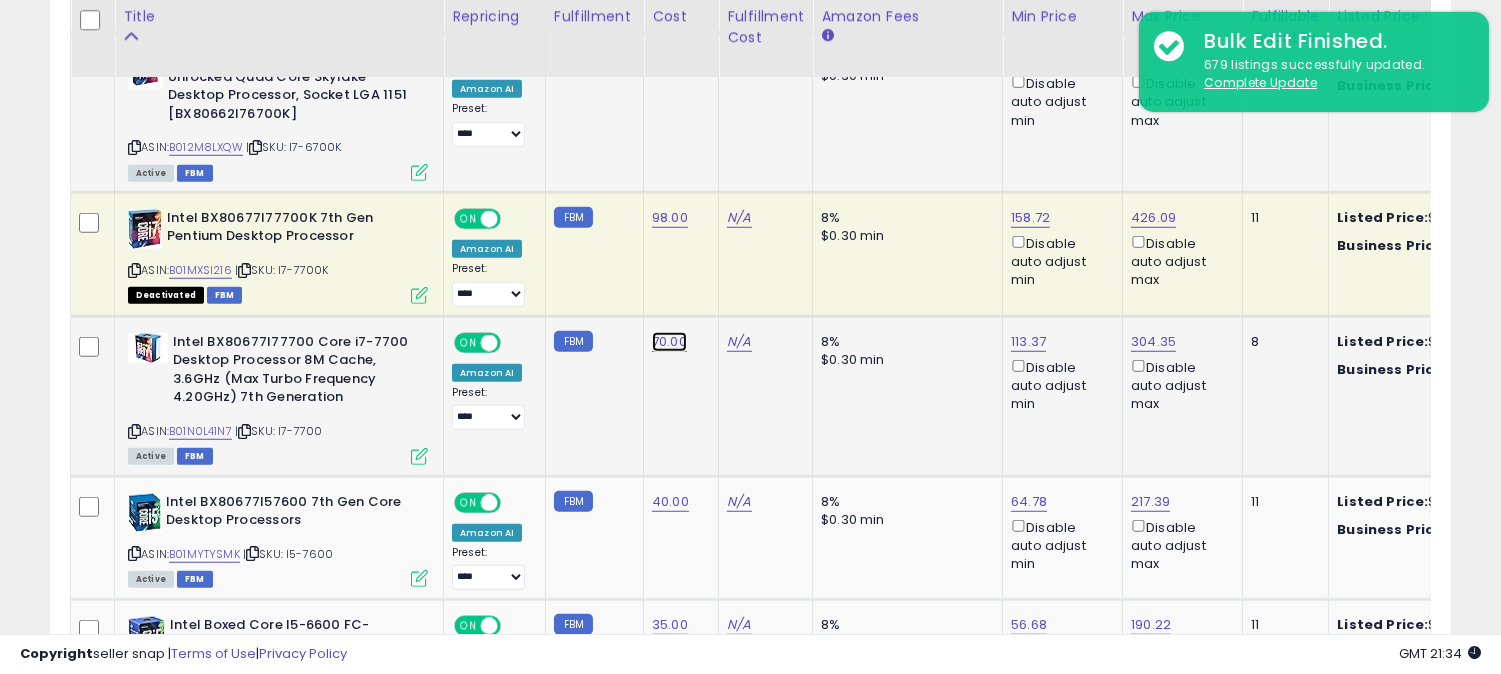 click on "70.00" at bounding box center [670, -1808] 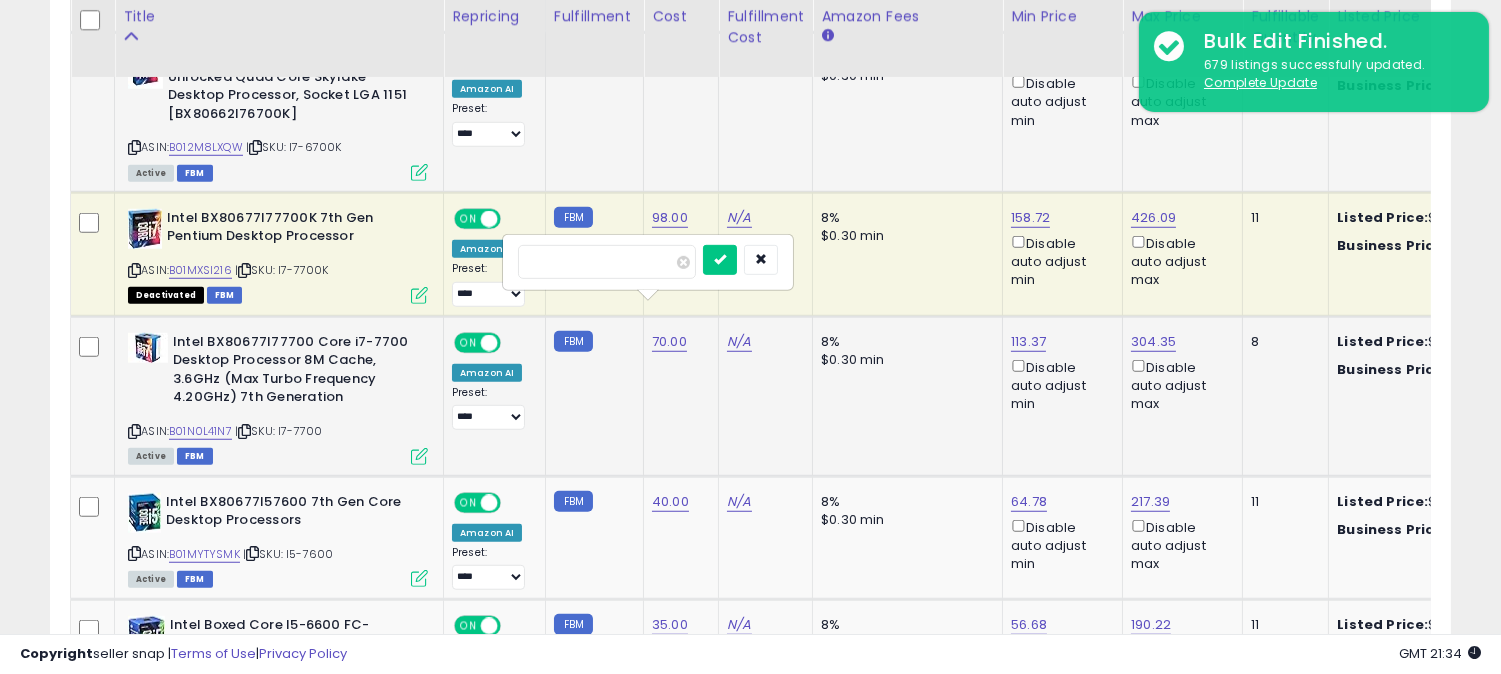 click on "*****" at bounding box center [607, 262] 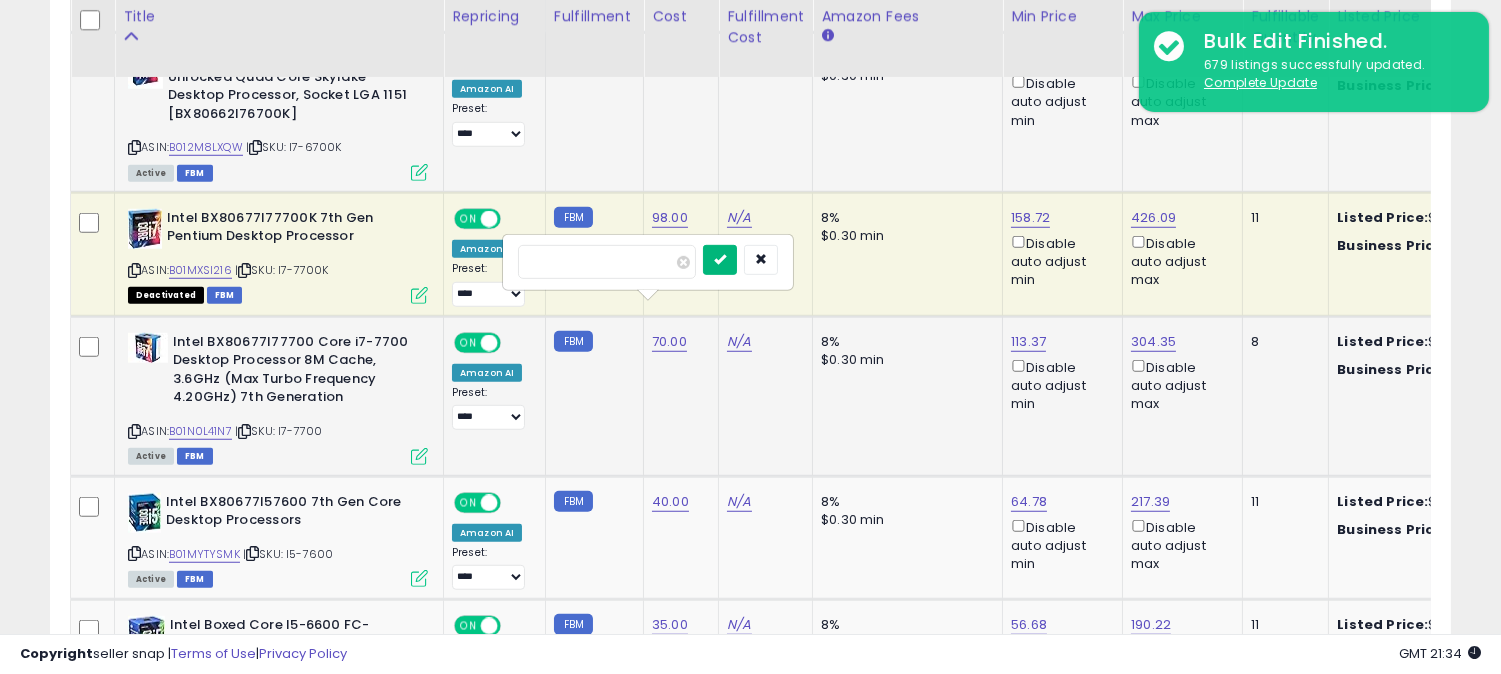 type on "**" 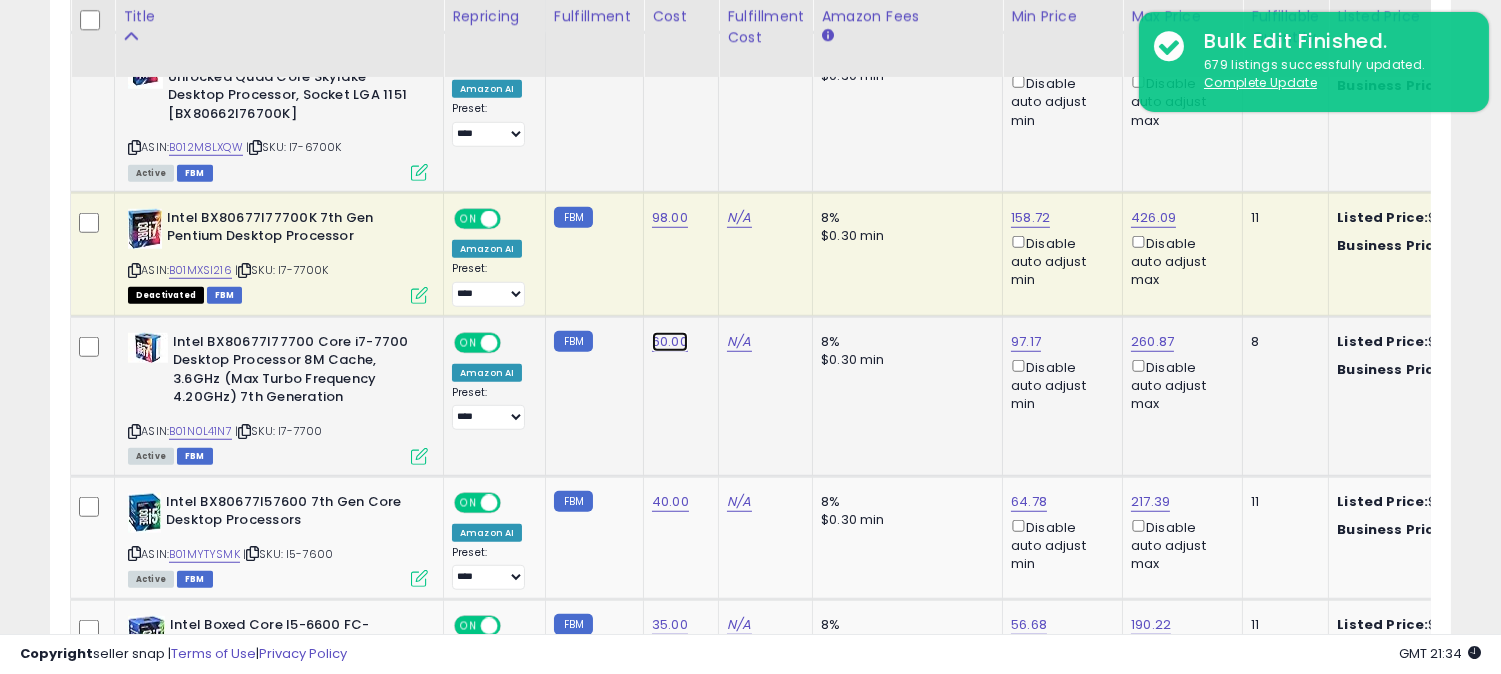 click on "60.00" at bounding box center (670, -1808) 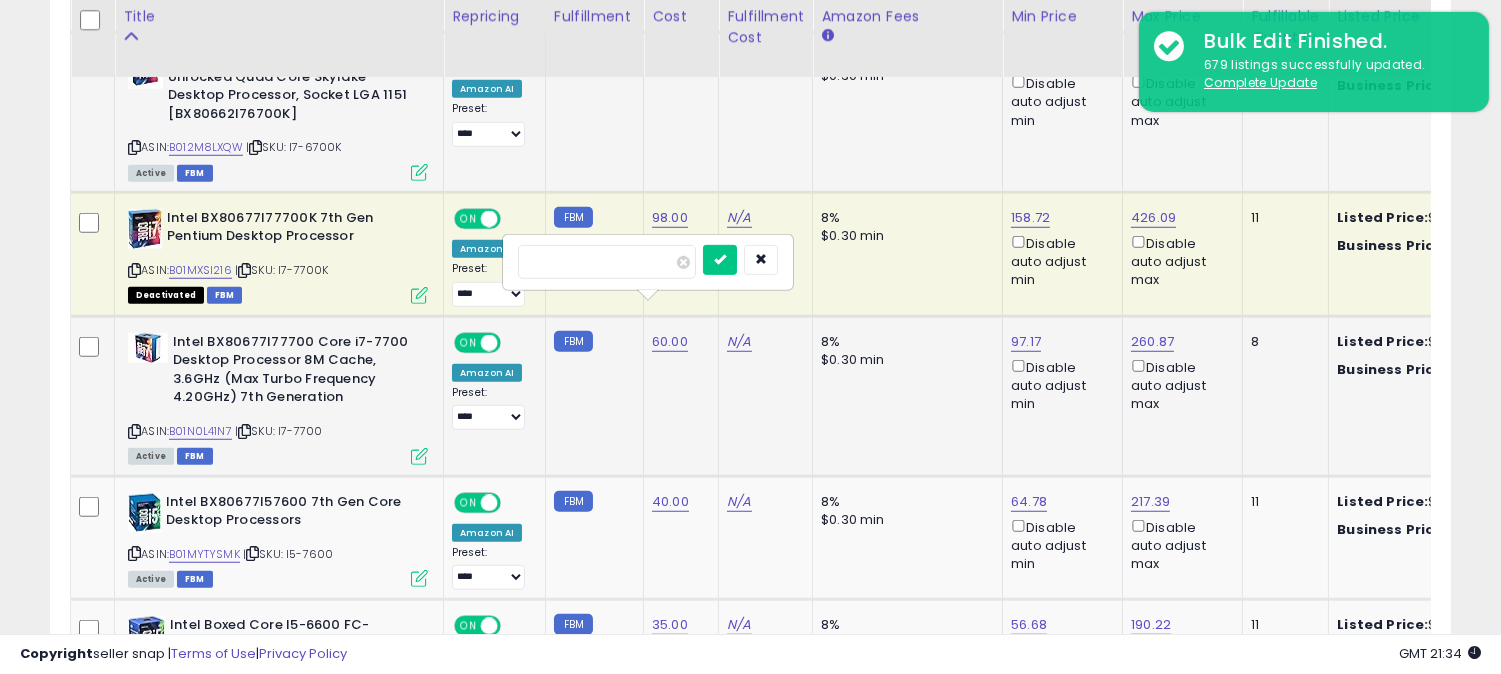 click on "*****" at bounding box center [607, 262] 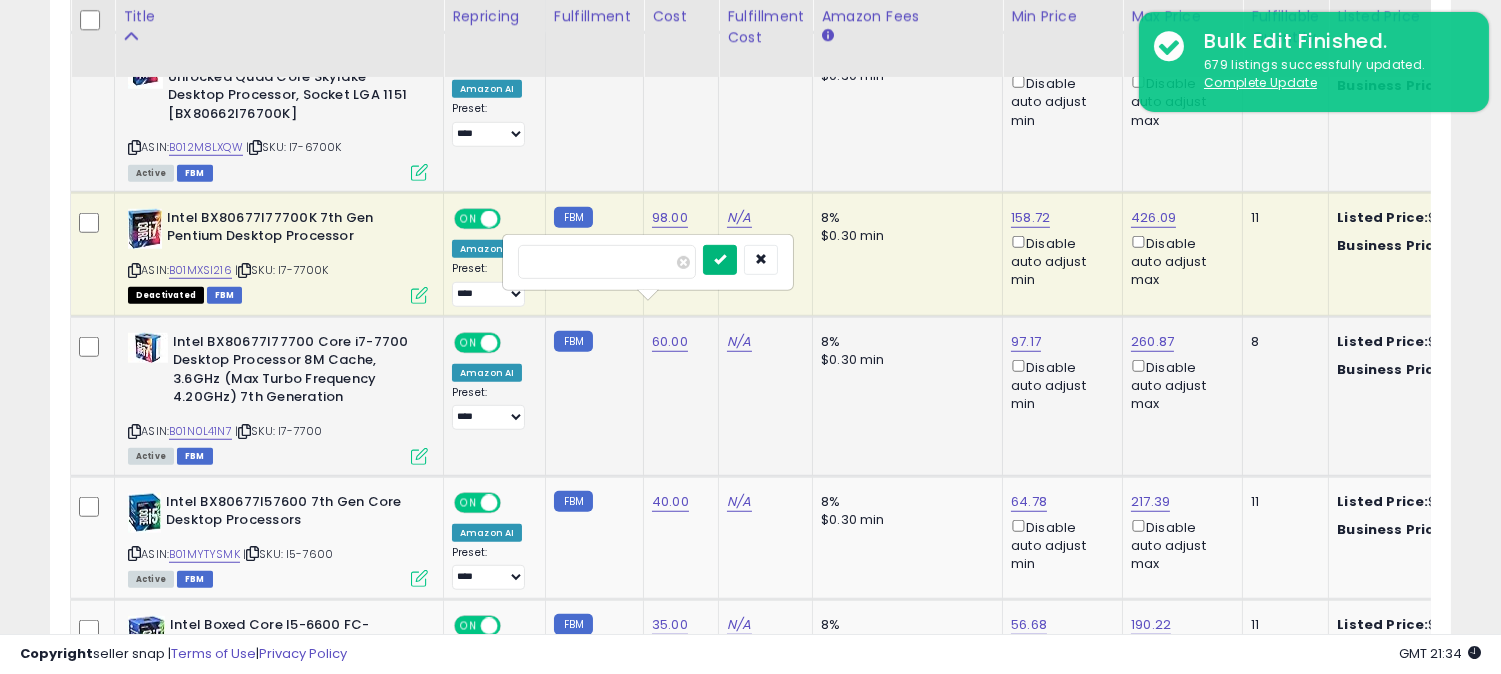 type on "**" 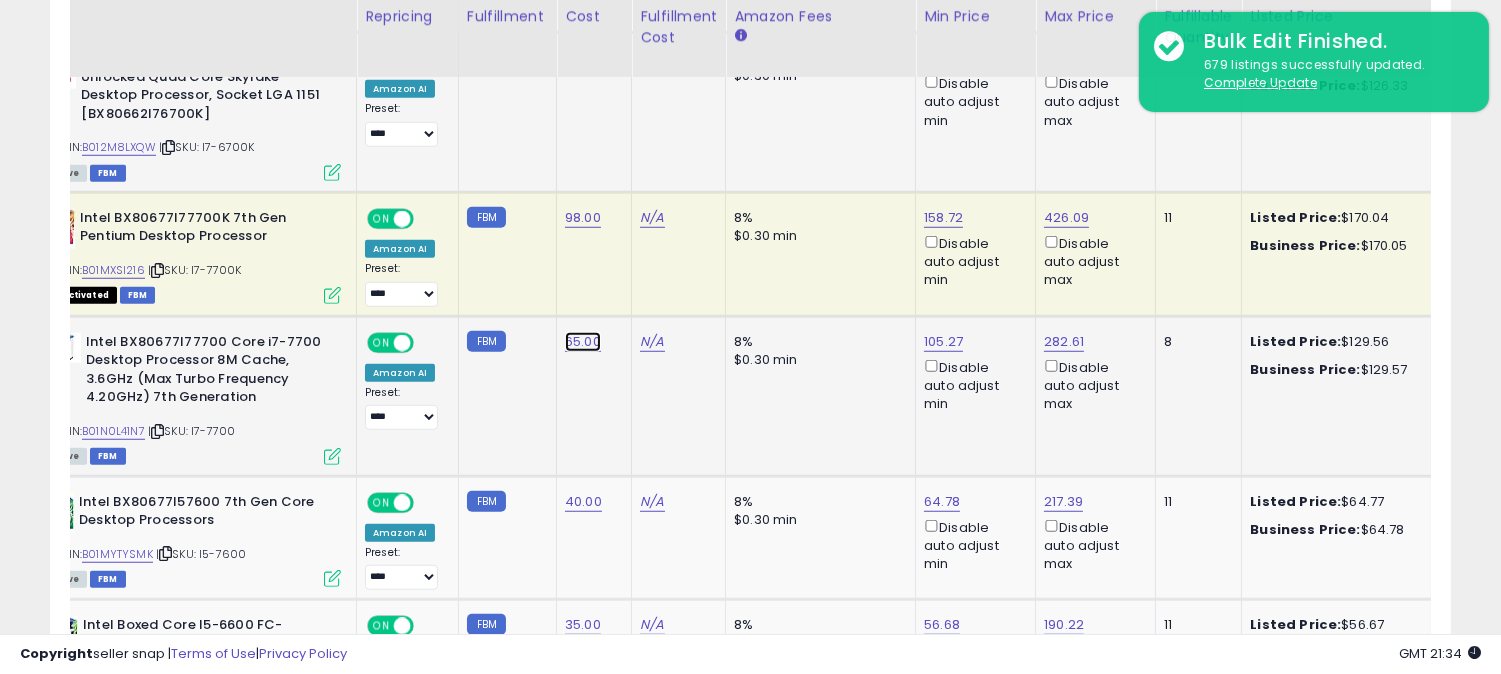 click on "65.00" at bounding box center (583, -1808) 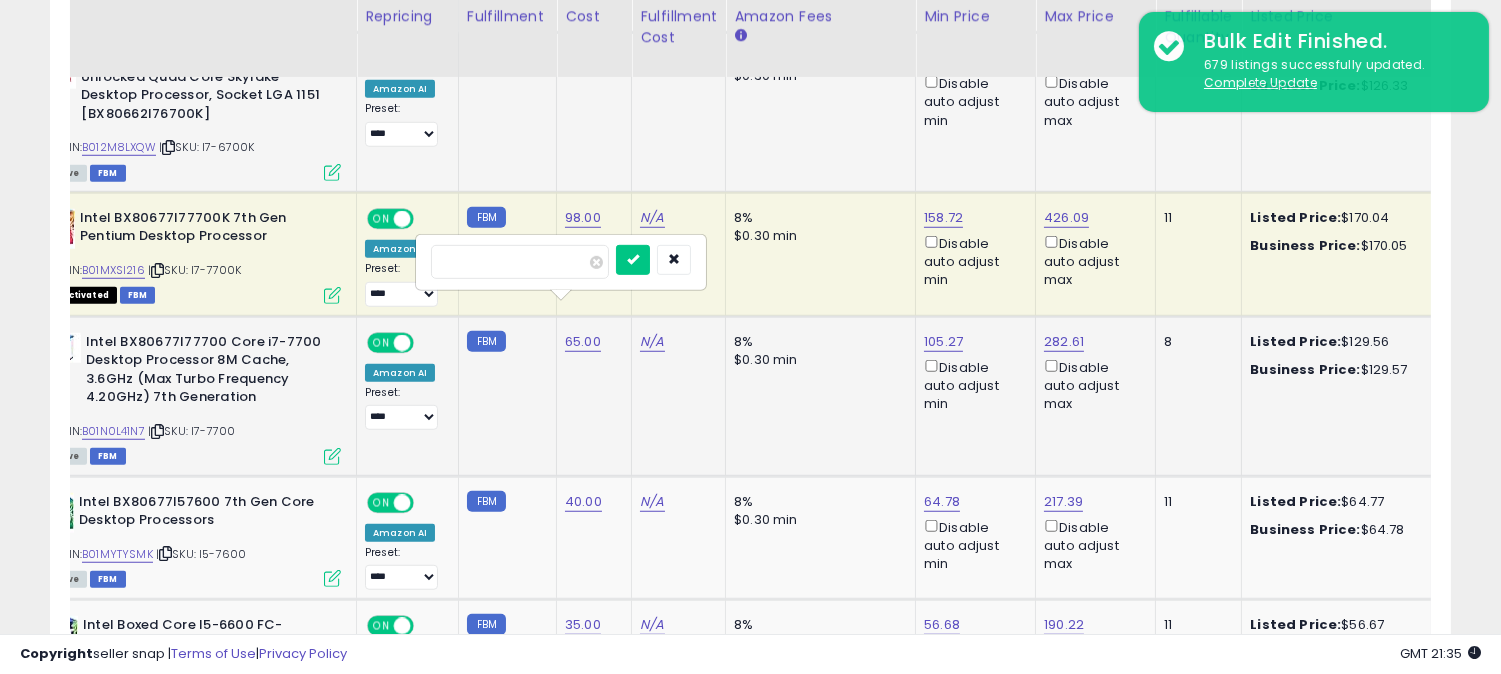 click on "*****" at bounding box center (520, 262) 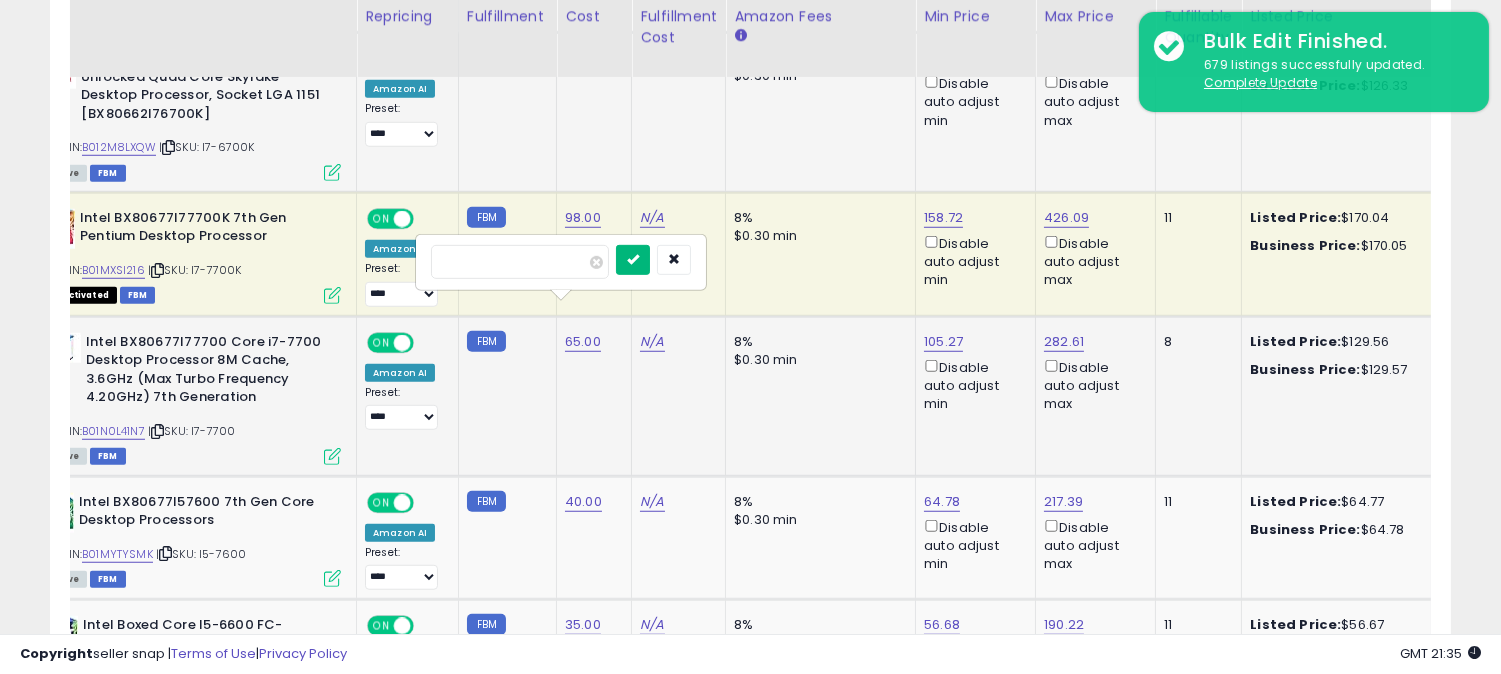 type on "**" 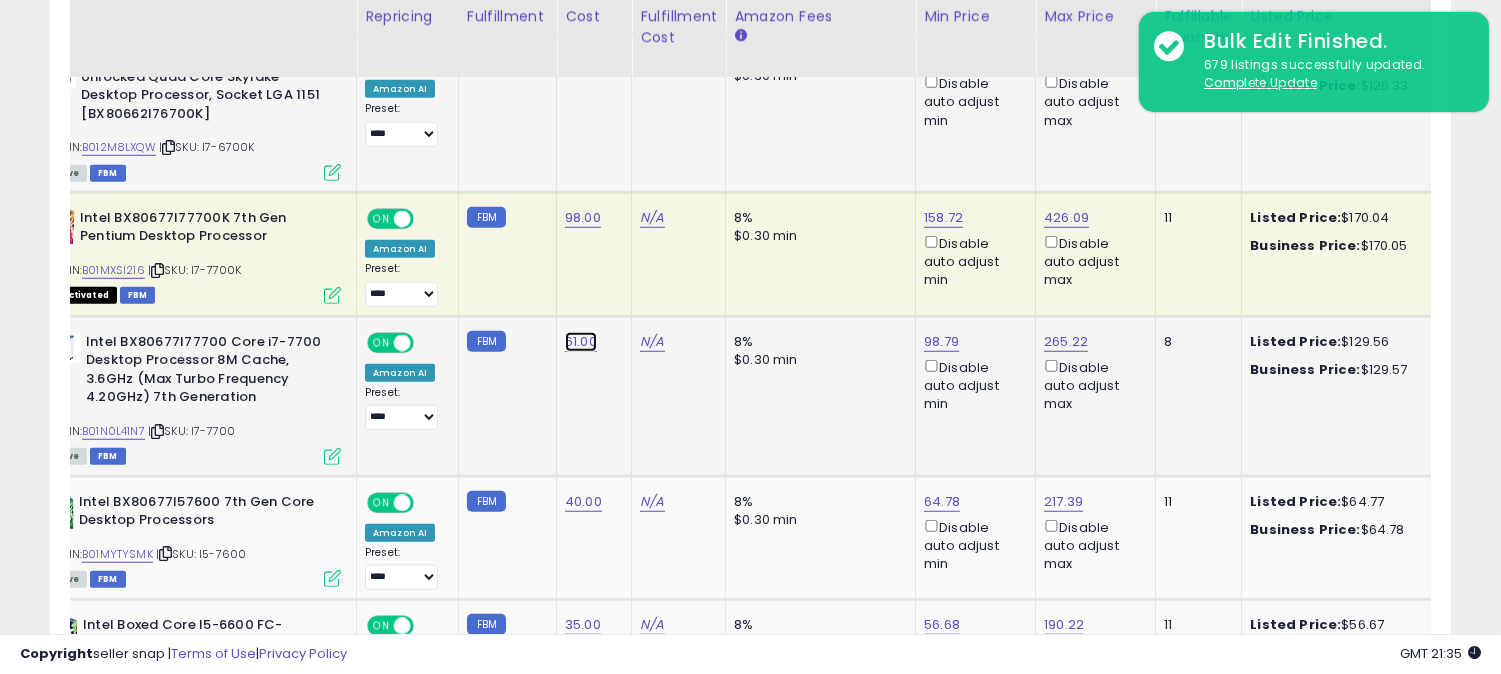 click on "61.00" at bounding box center [581, 342] 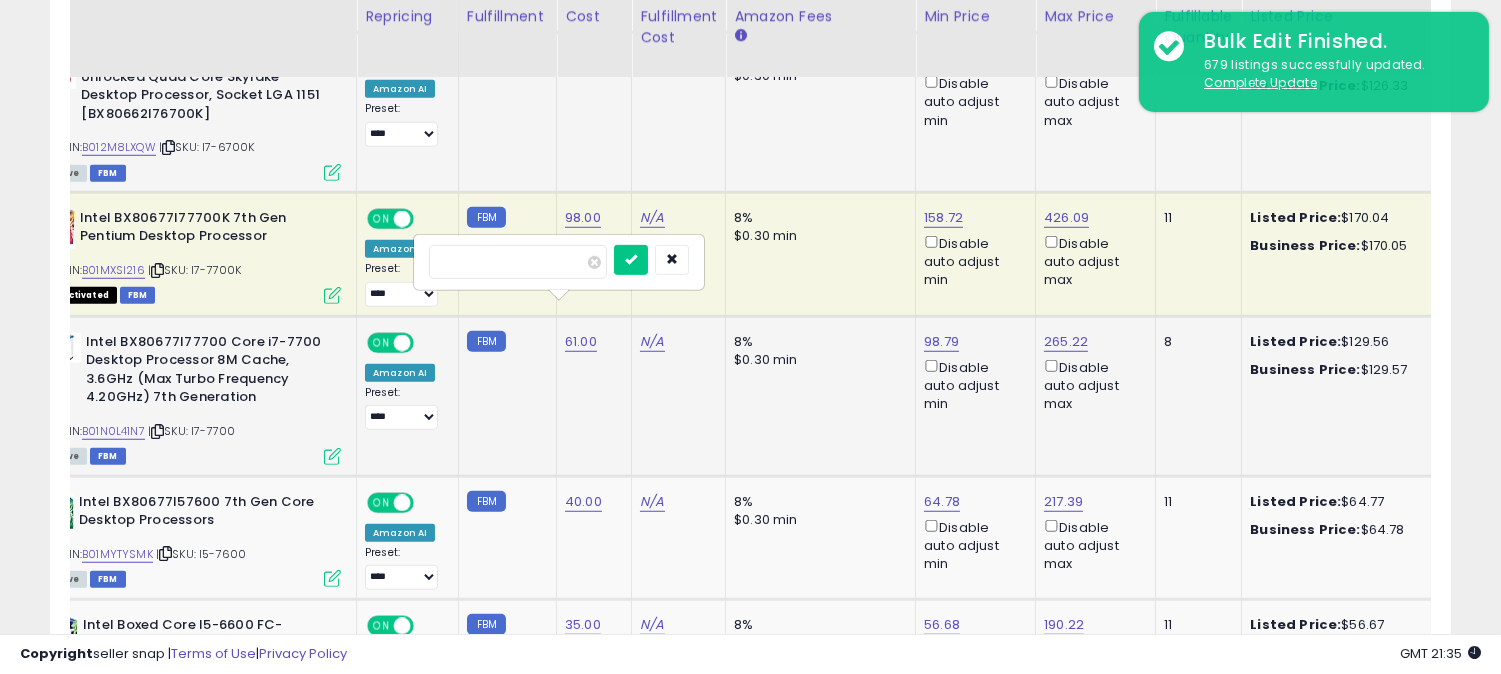 click on "*****" at bounding box center [518, 262] 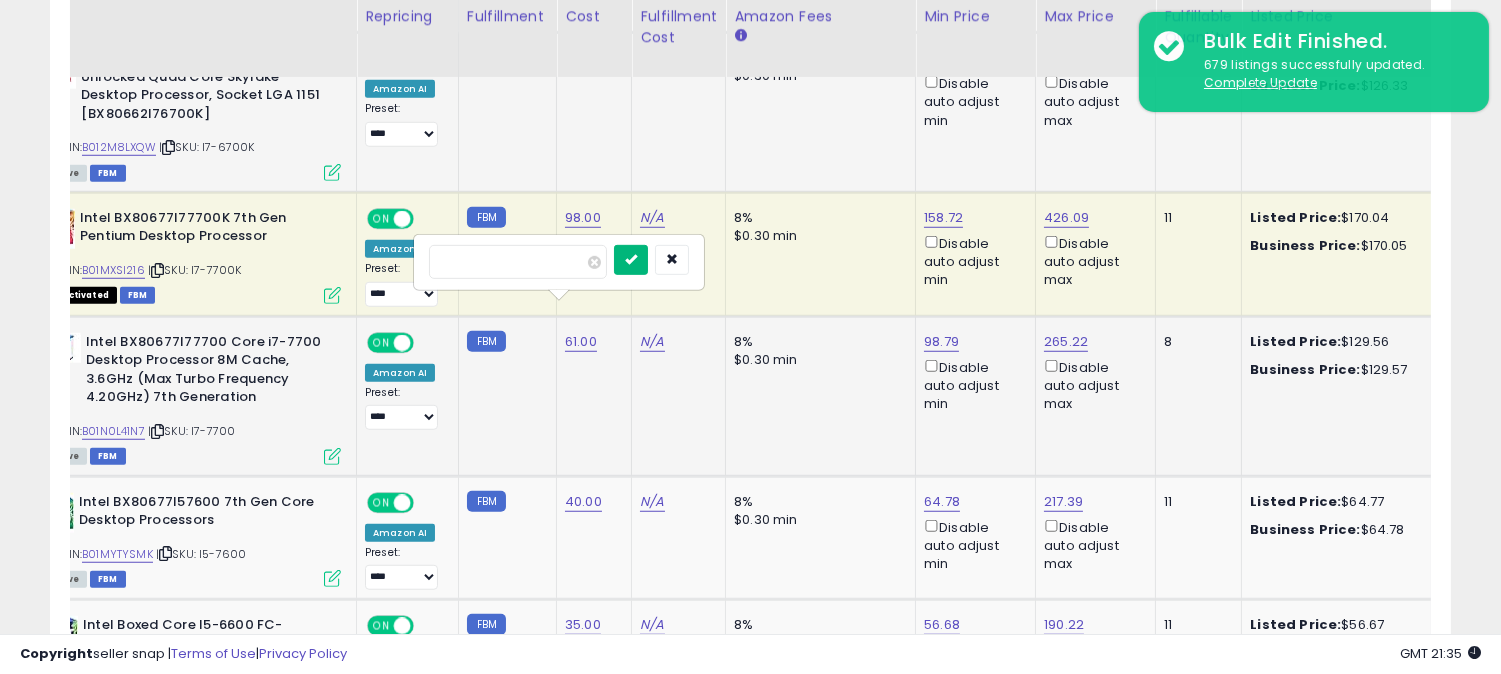 type on "**" 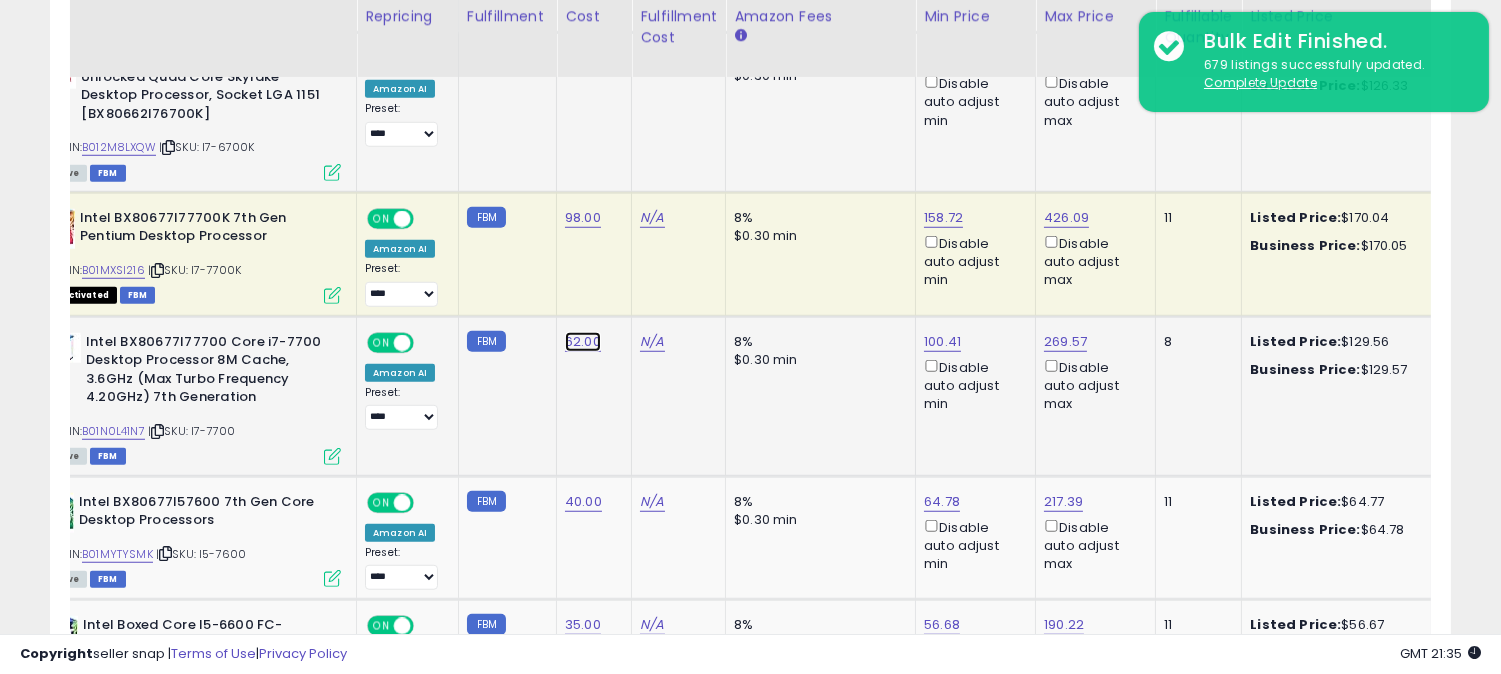 click on "62.00" at bounding box center [583, 342] 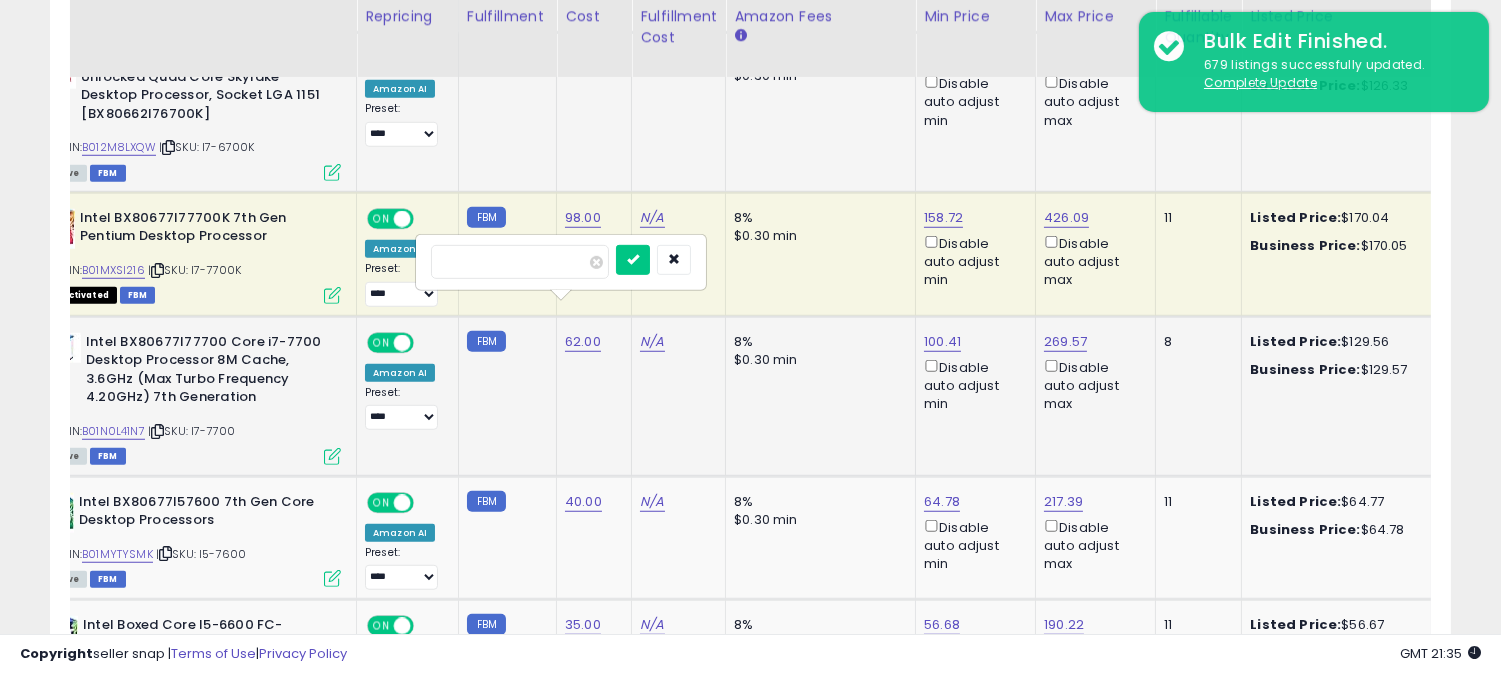 click on "*****" at bounding box center (520, 262) 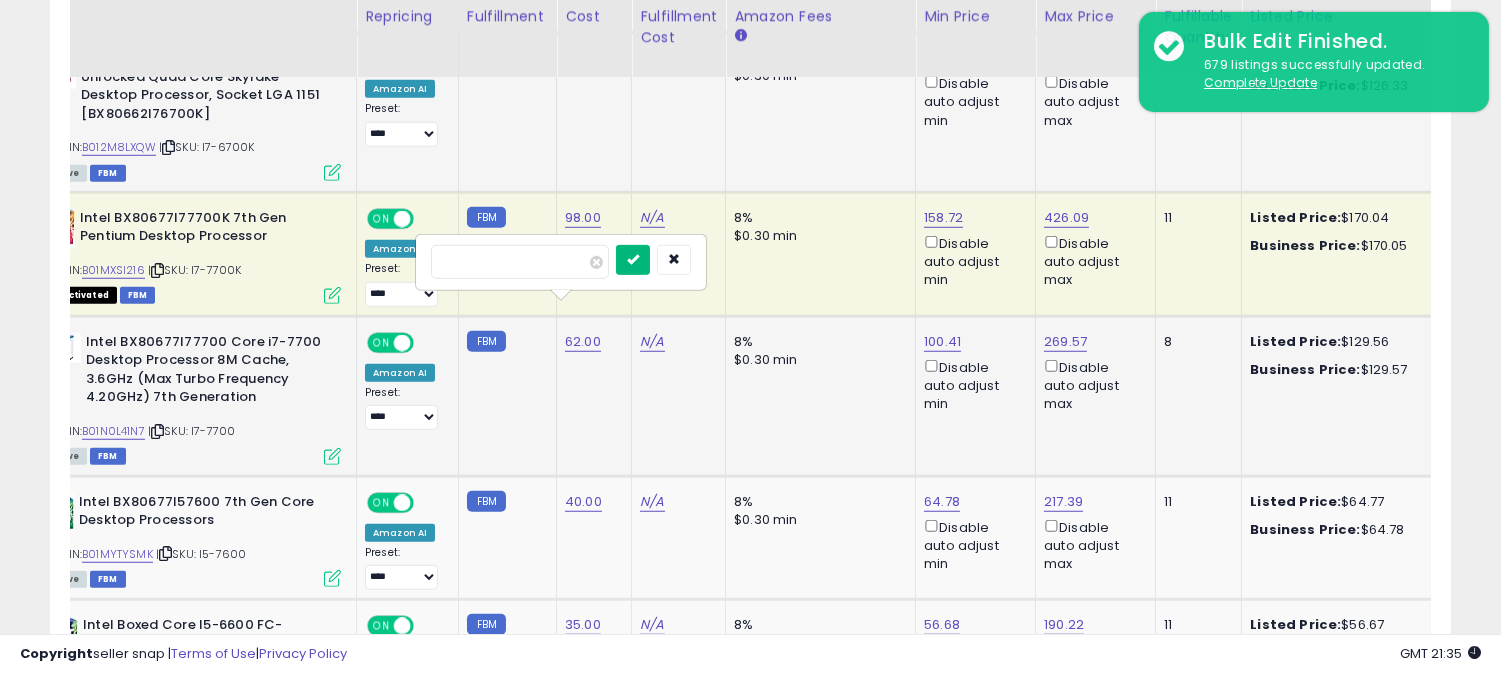 click at bounding box center [633, 259] 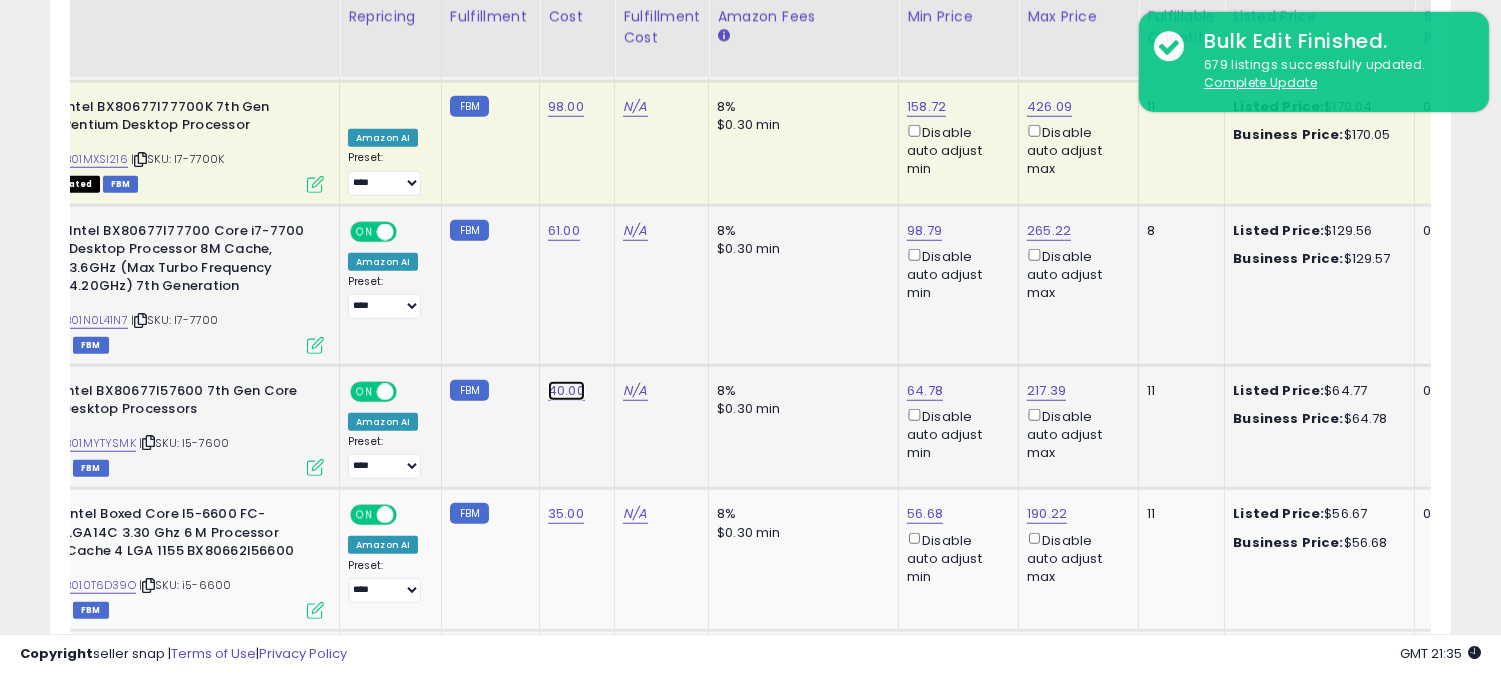 click on "40.00" at bounding box center (566, -1919) 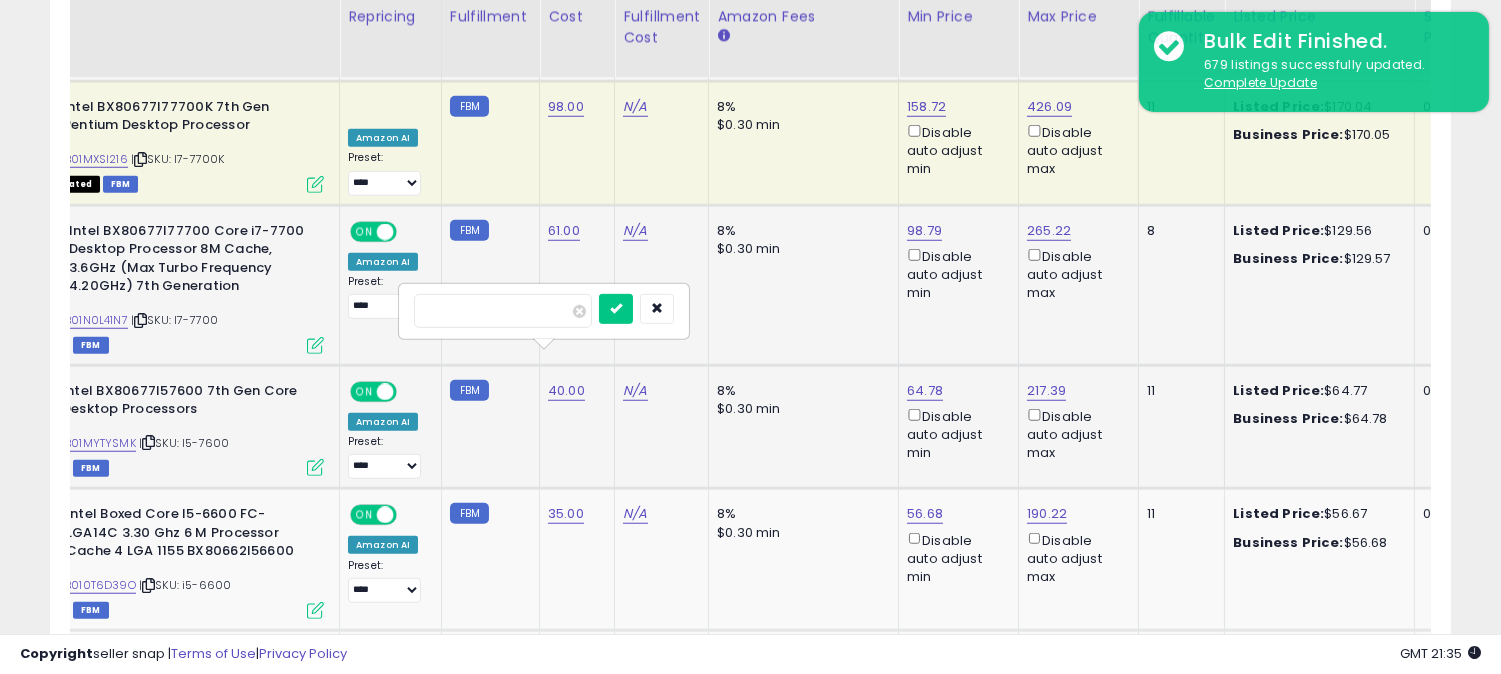 click on "*****" at bounding box center [503, 311] 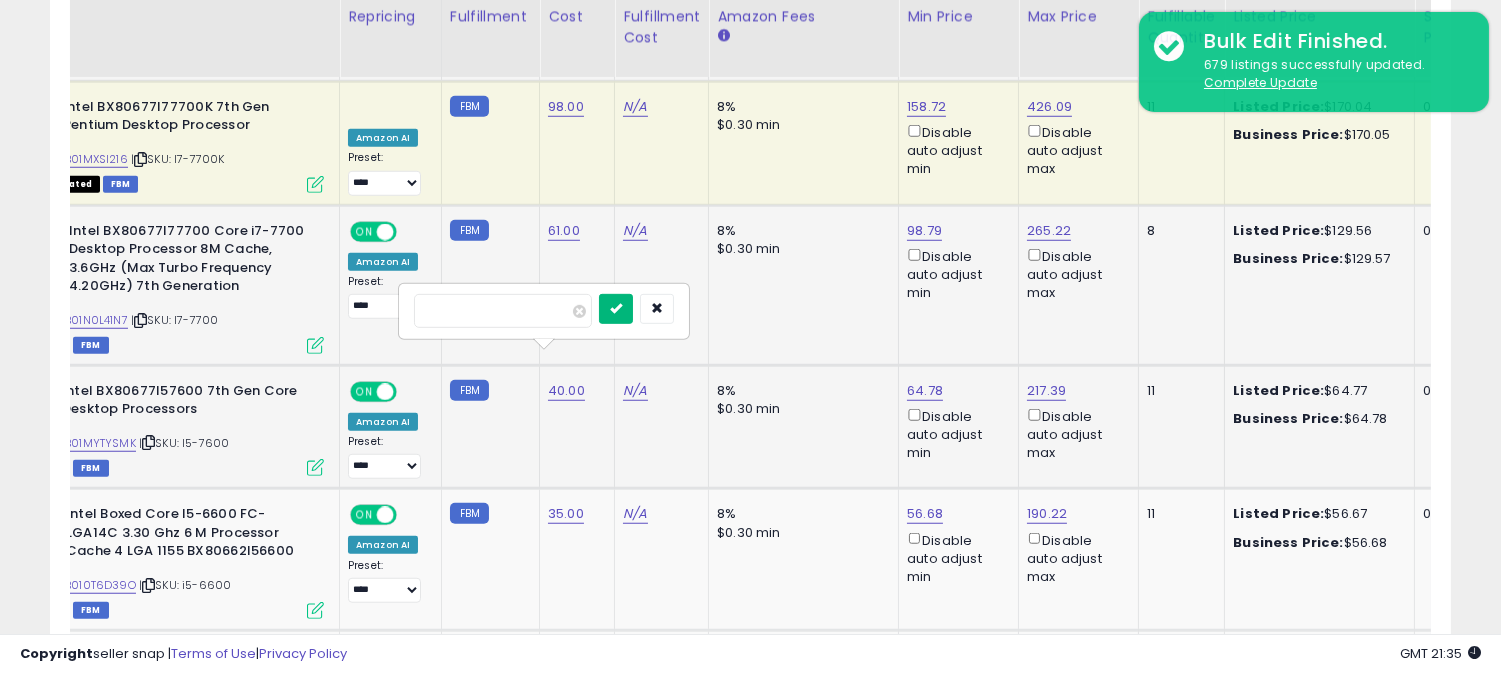 type on "**" 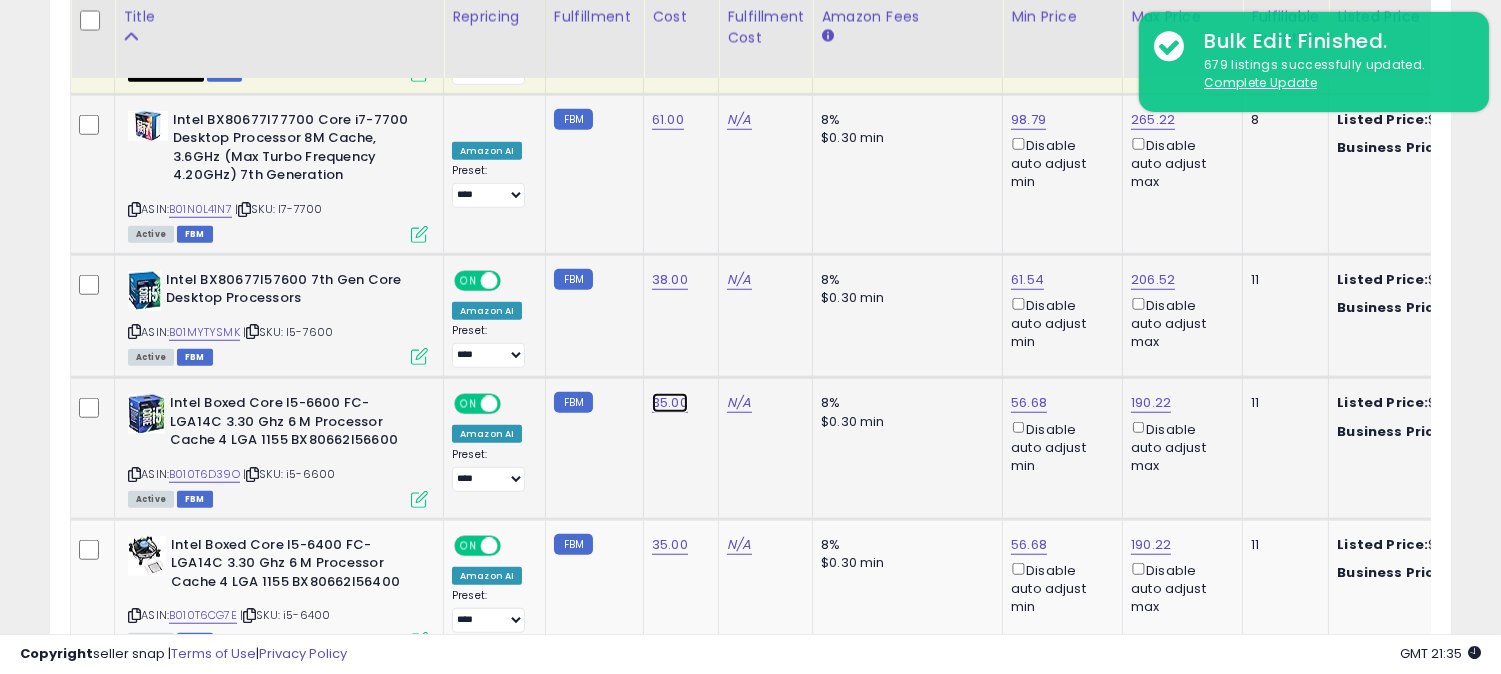 click on "35.00" at bounding box center (670, -2030) 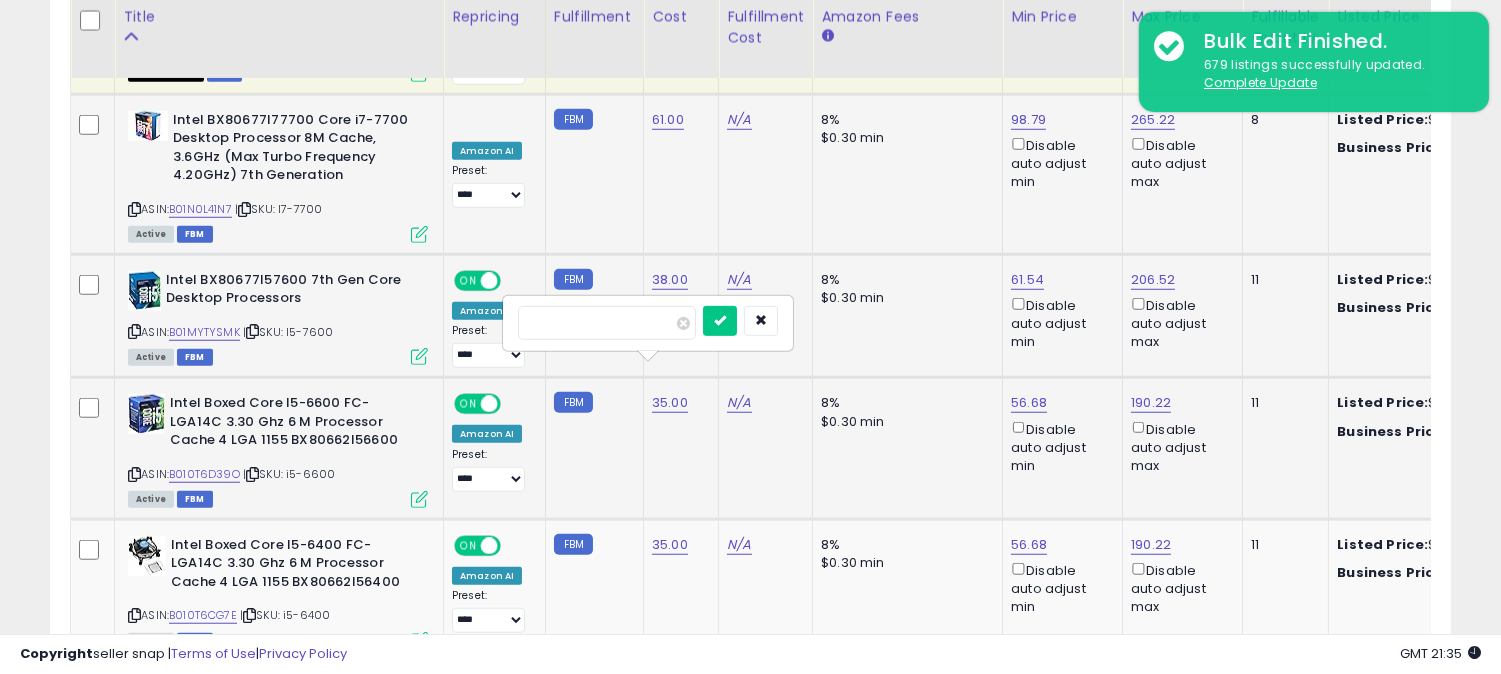 click on "*****" at bounding box center (607, 323) 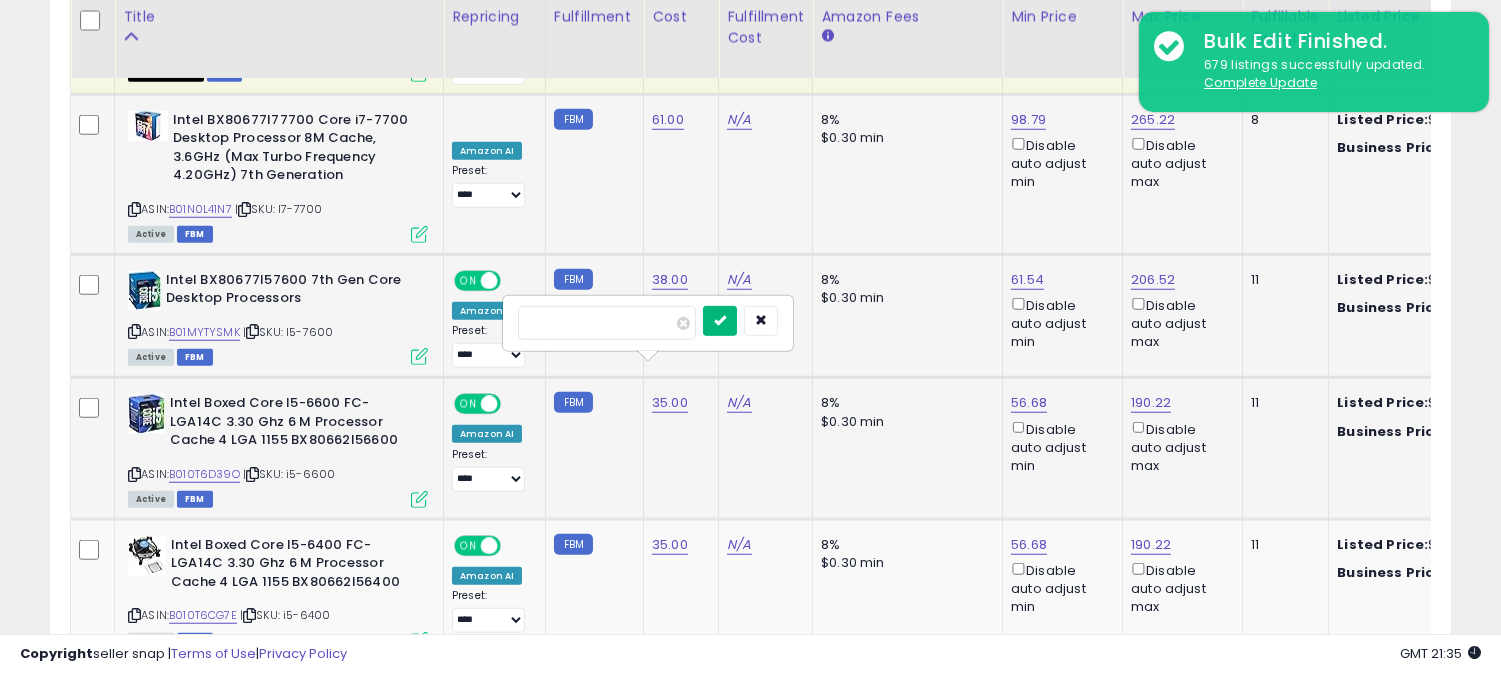 type on "**" 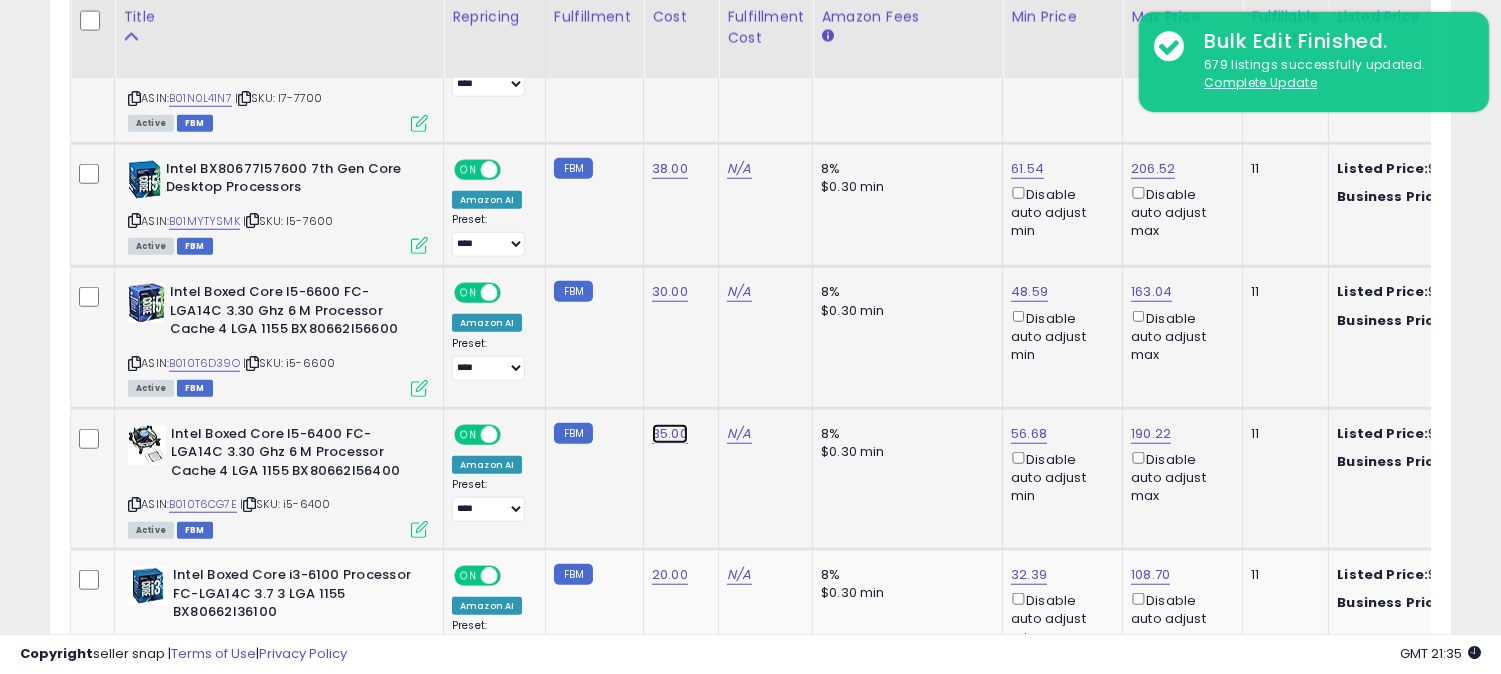 click on "35.00" at bounding box center [670, -2141] 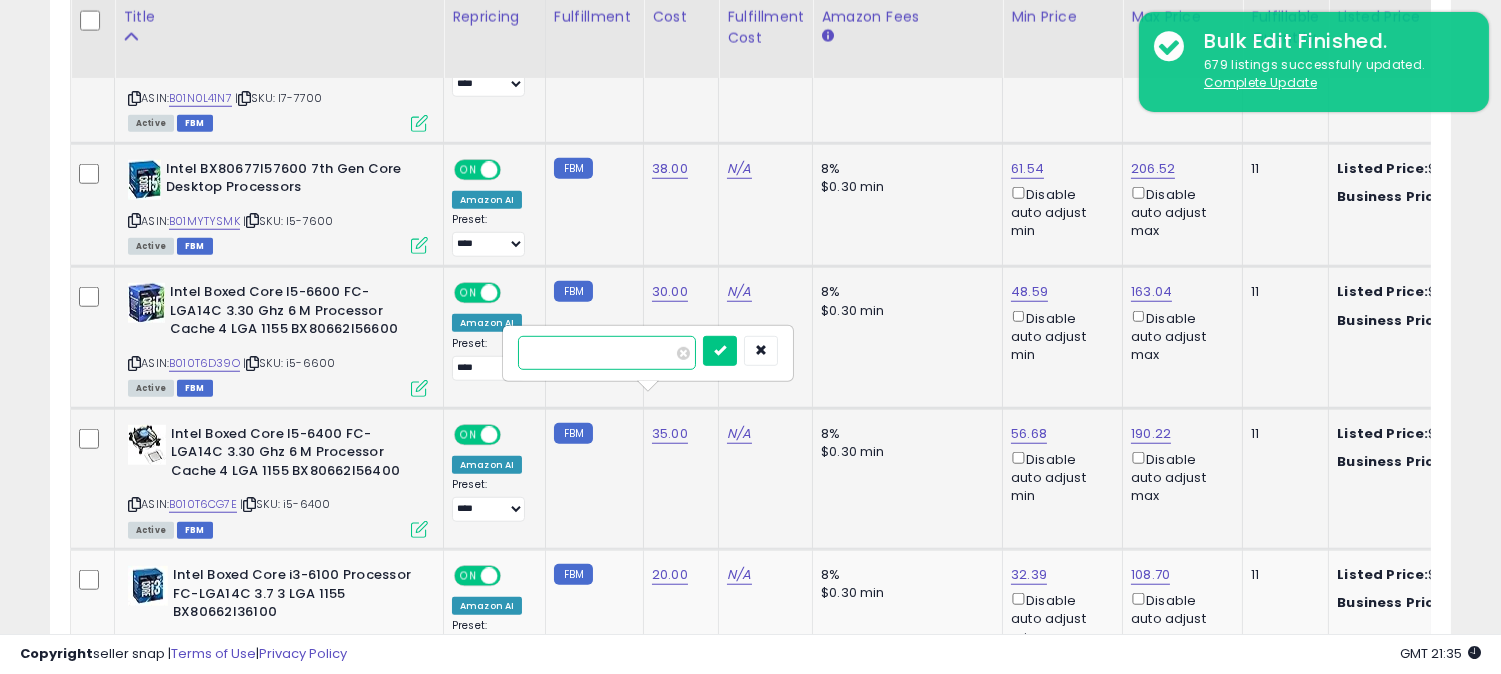 click on "*****" at bounding box center (607, 353) 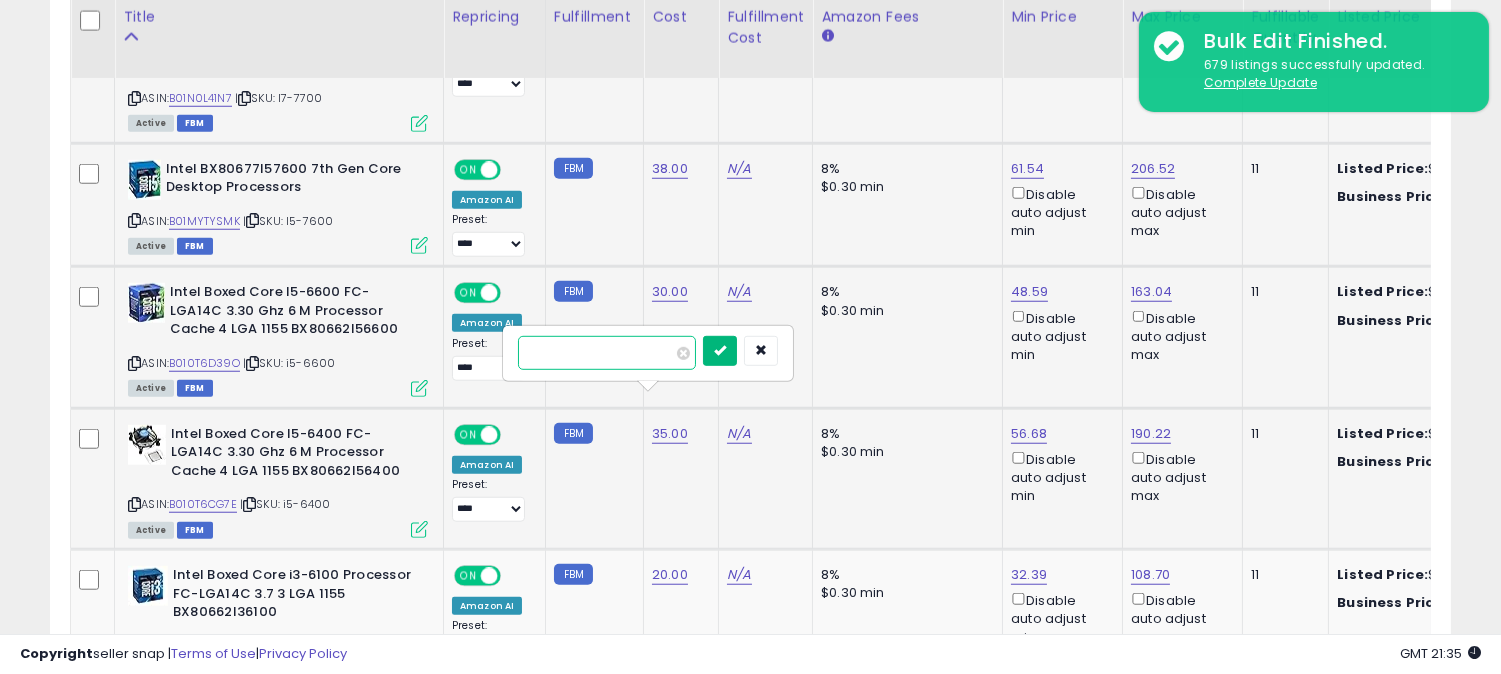 type on "**" 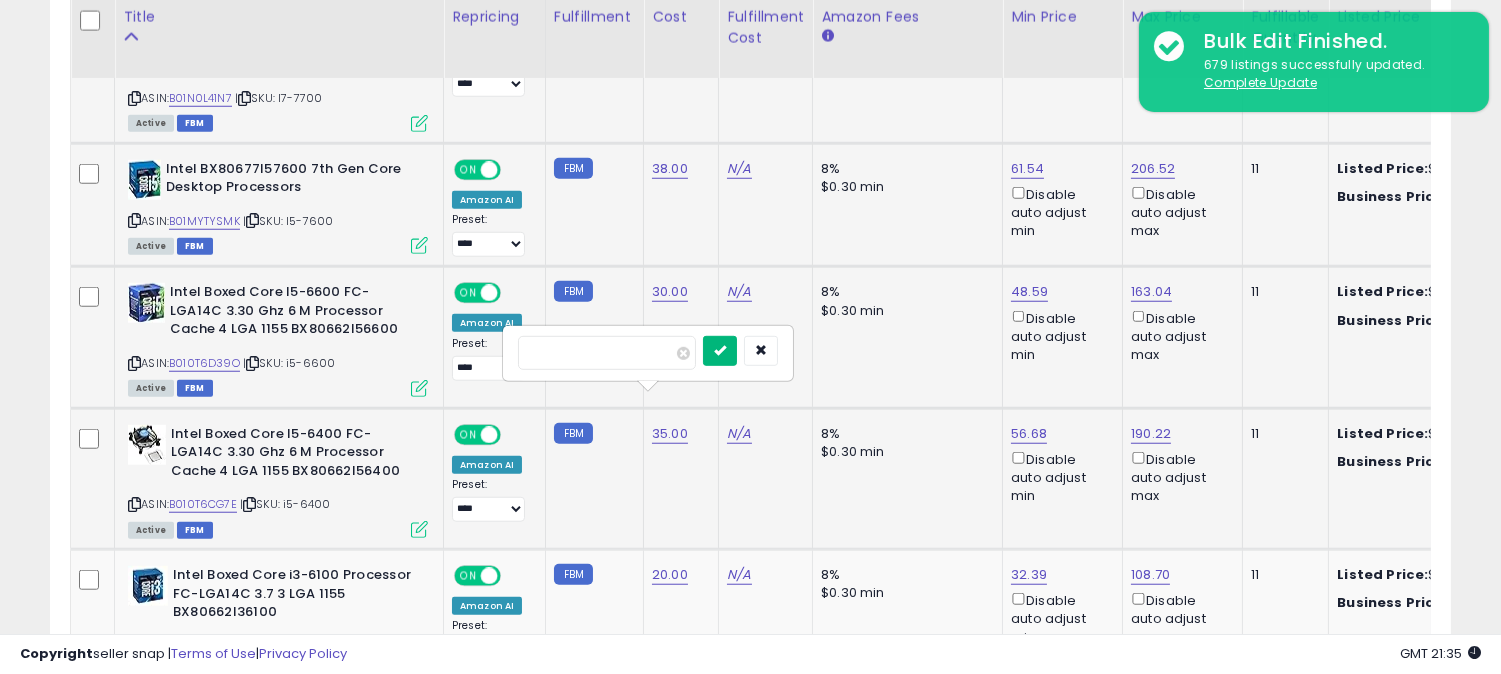 click at bounding box center (720, 350) 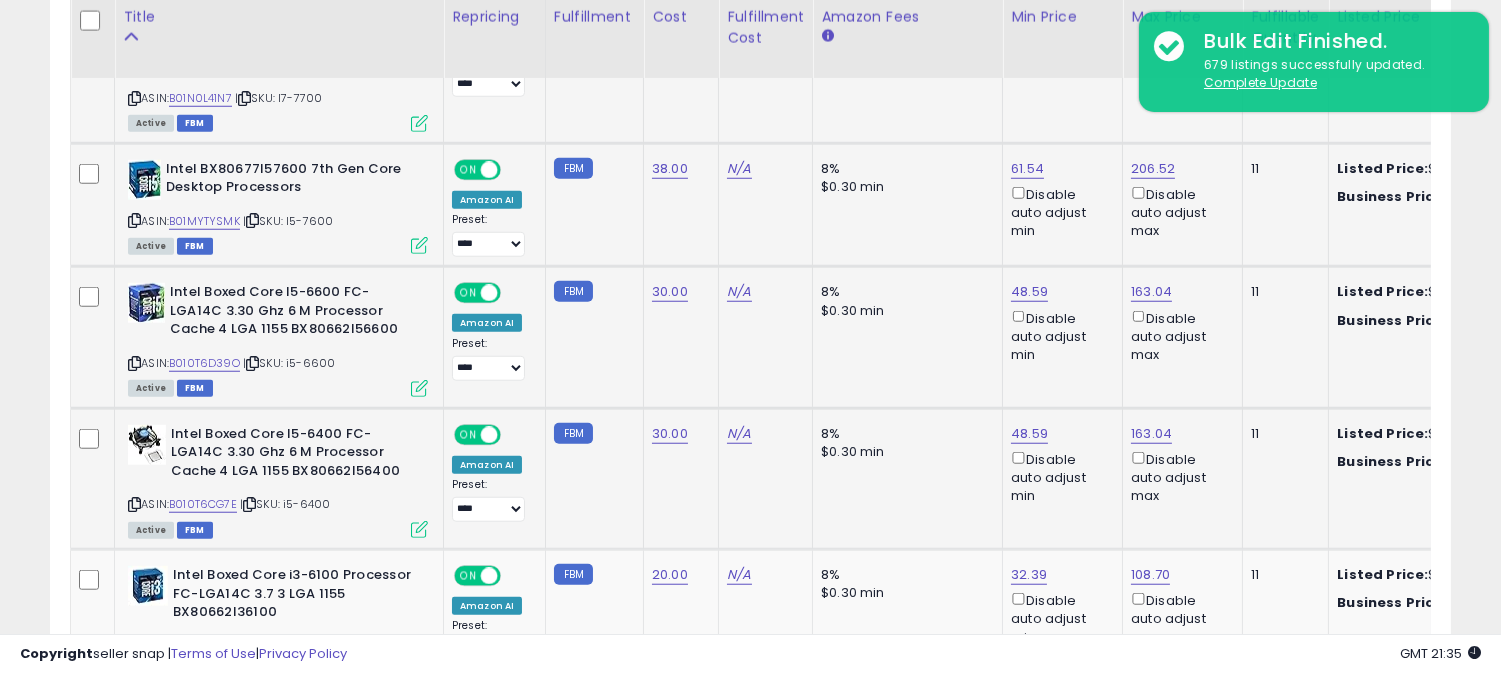click on "30.00" 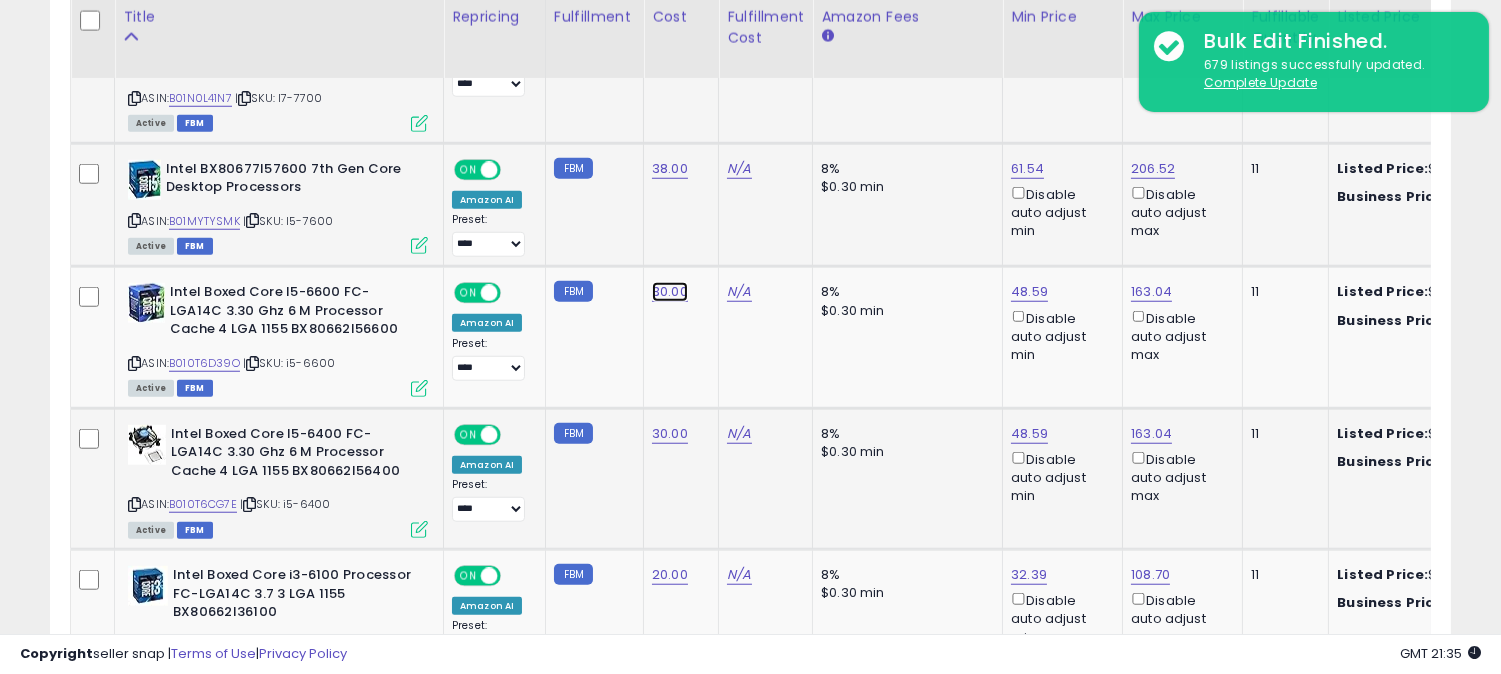 click on "30.00" at bounding box center [670, -2141] 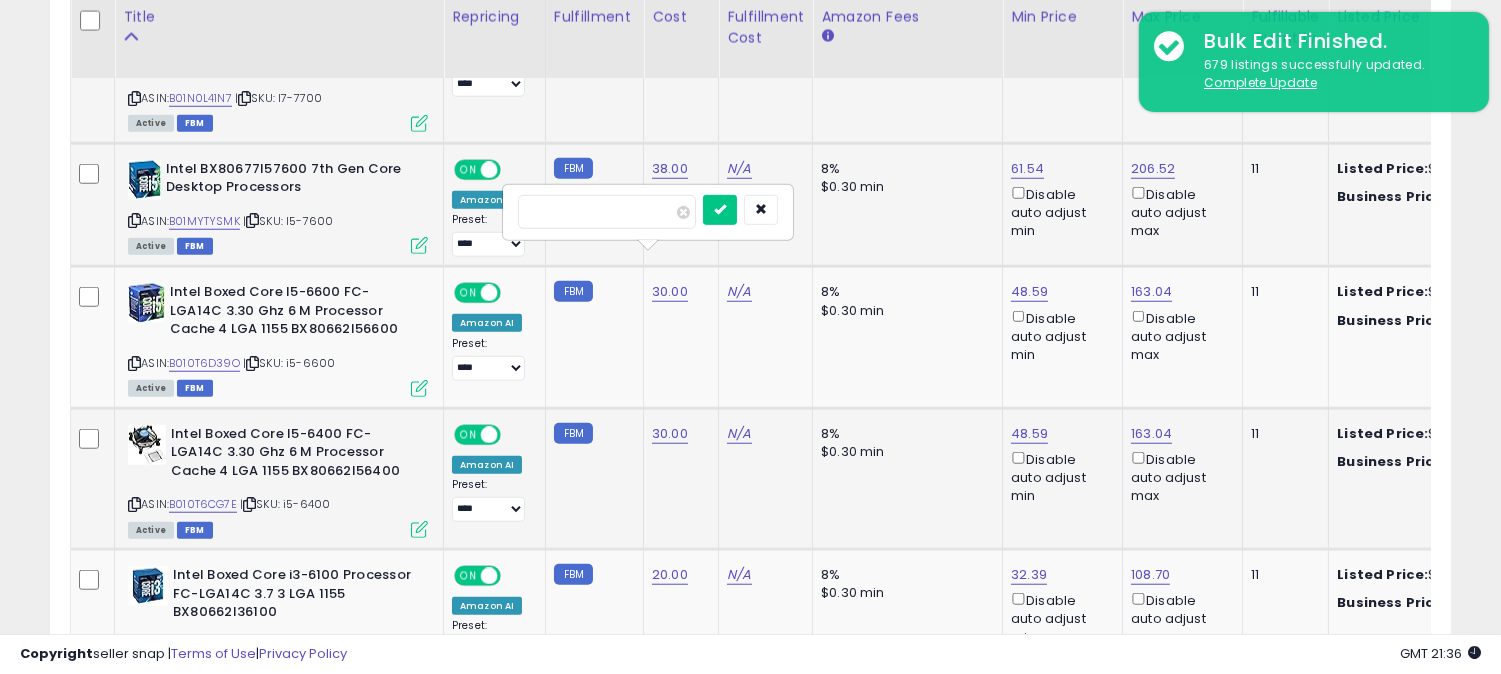 click on "*****" at bounding box center [607, 212] 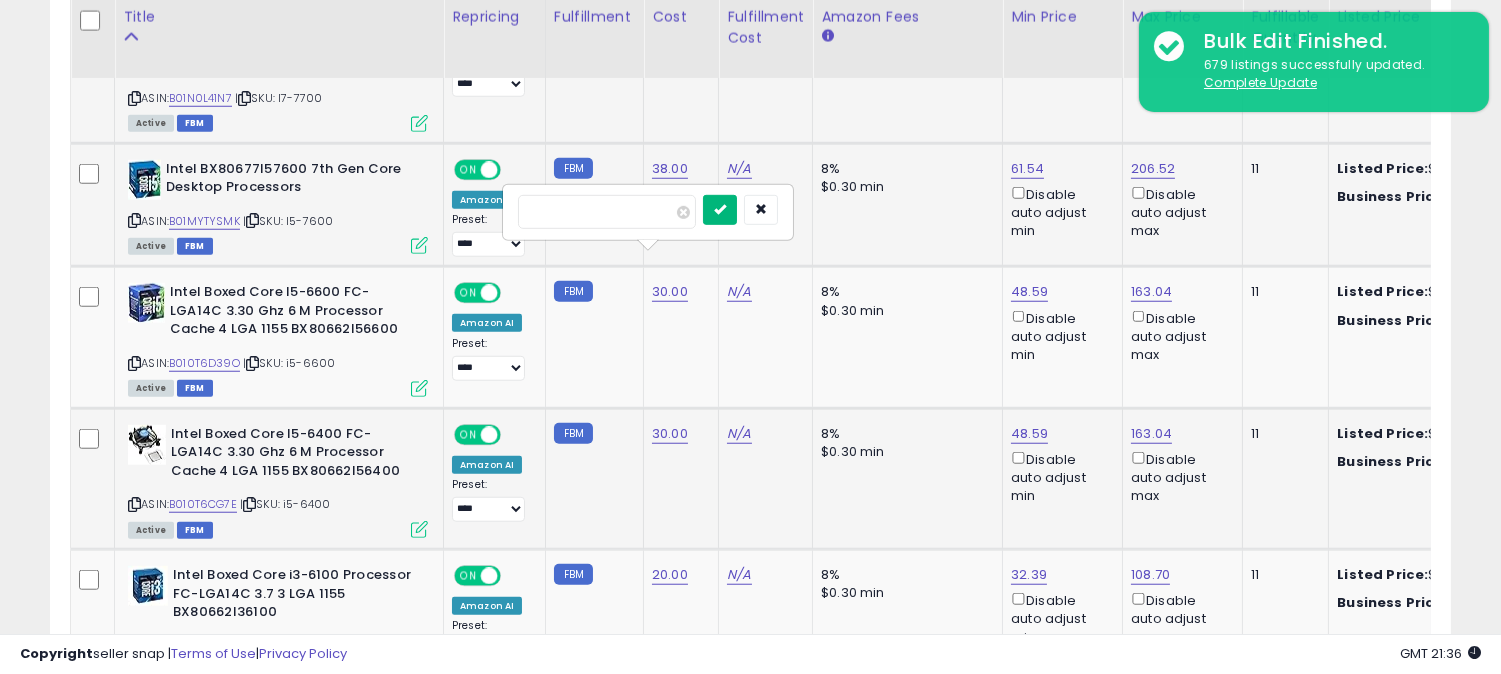 type on "**" 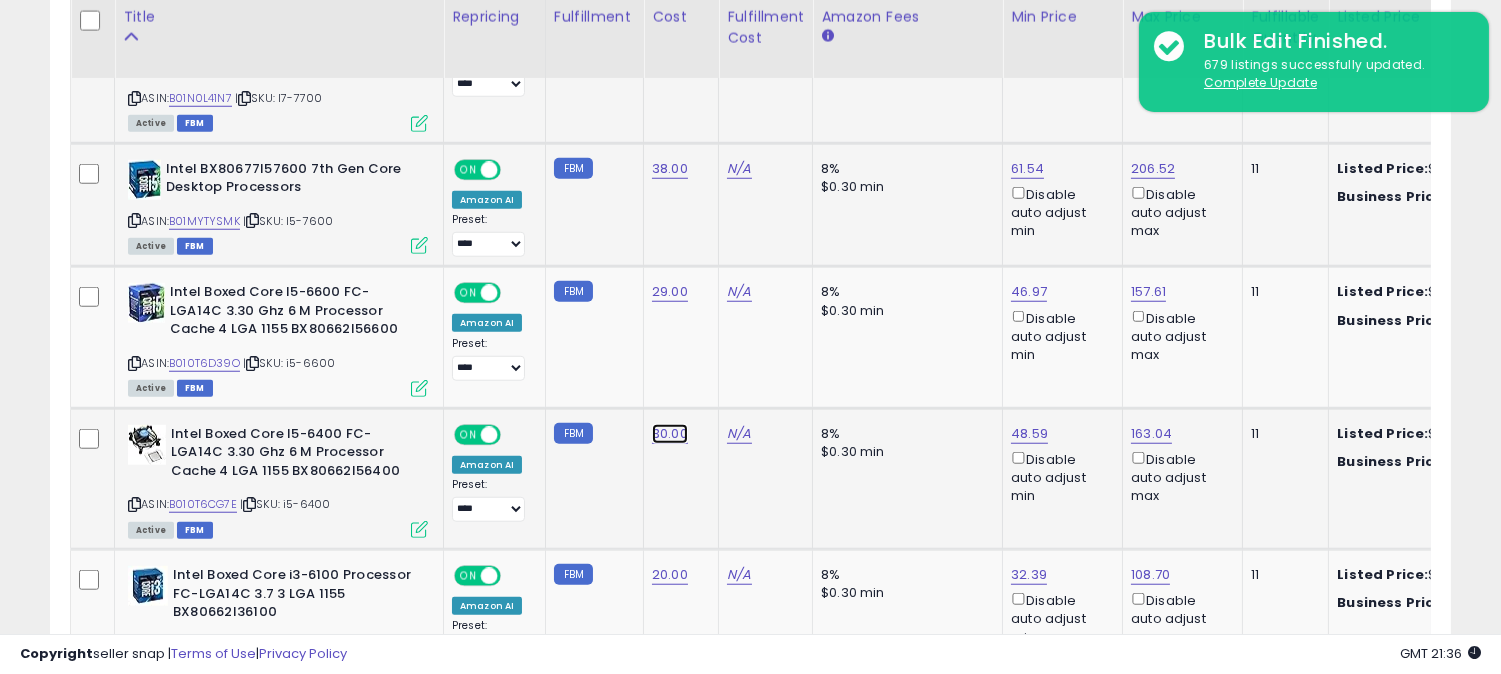 click on "30.00" at bounding box center (670, -2141) 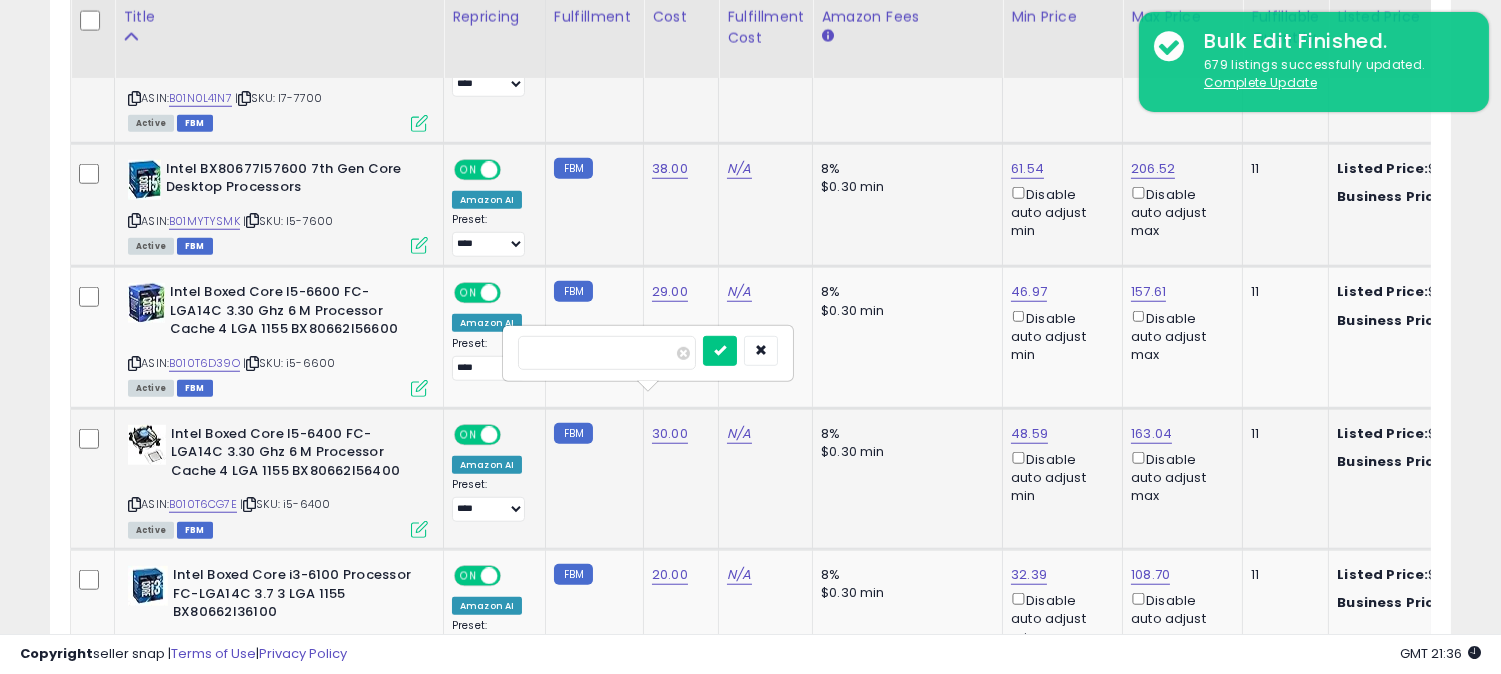 click on "*****" at bounding box center (607, 353) 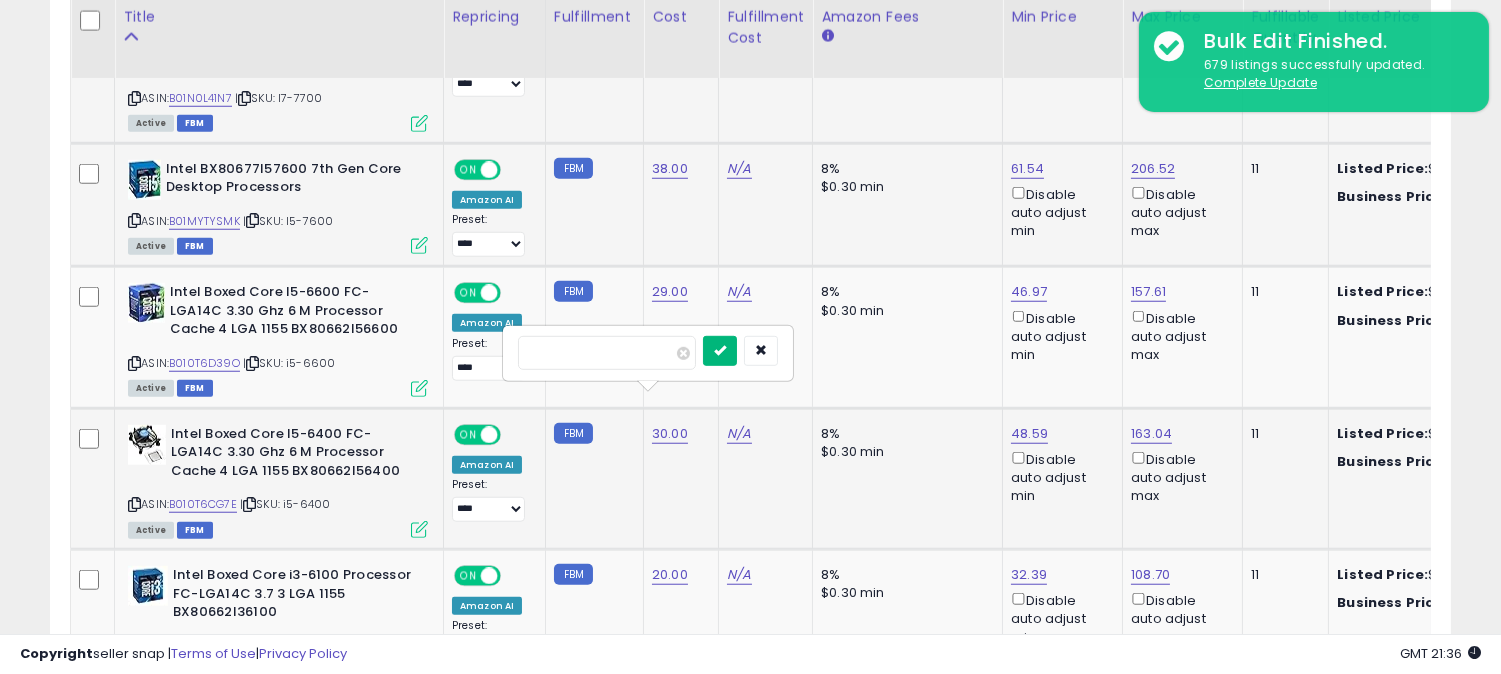 type on "**" 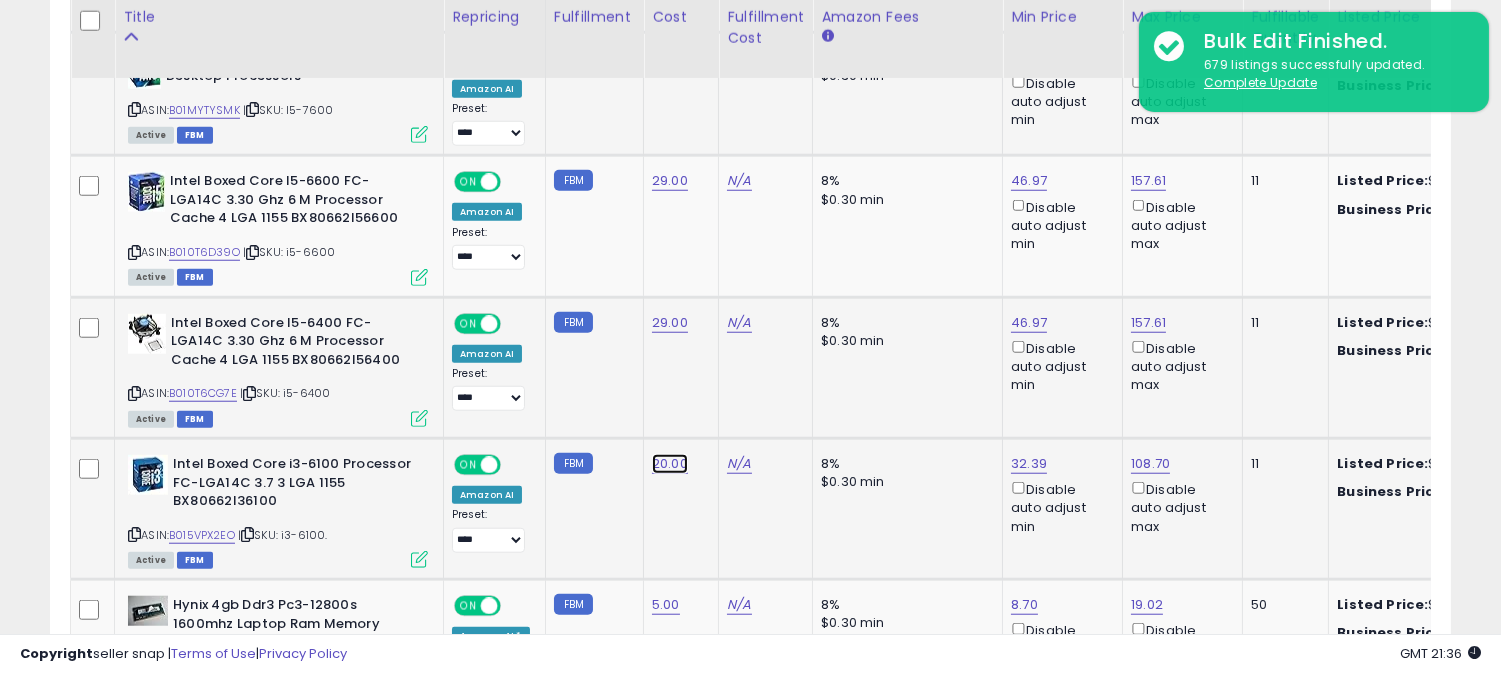 click on "20.00" at bounding box center (670, -2252) 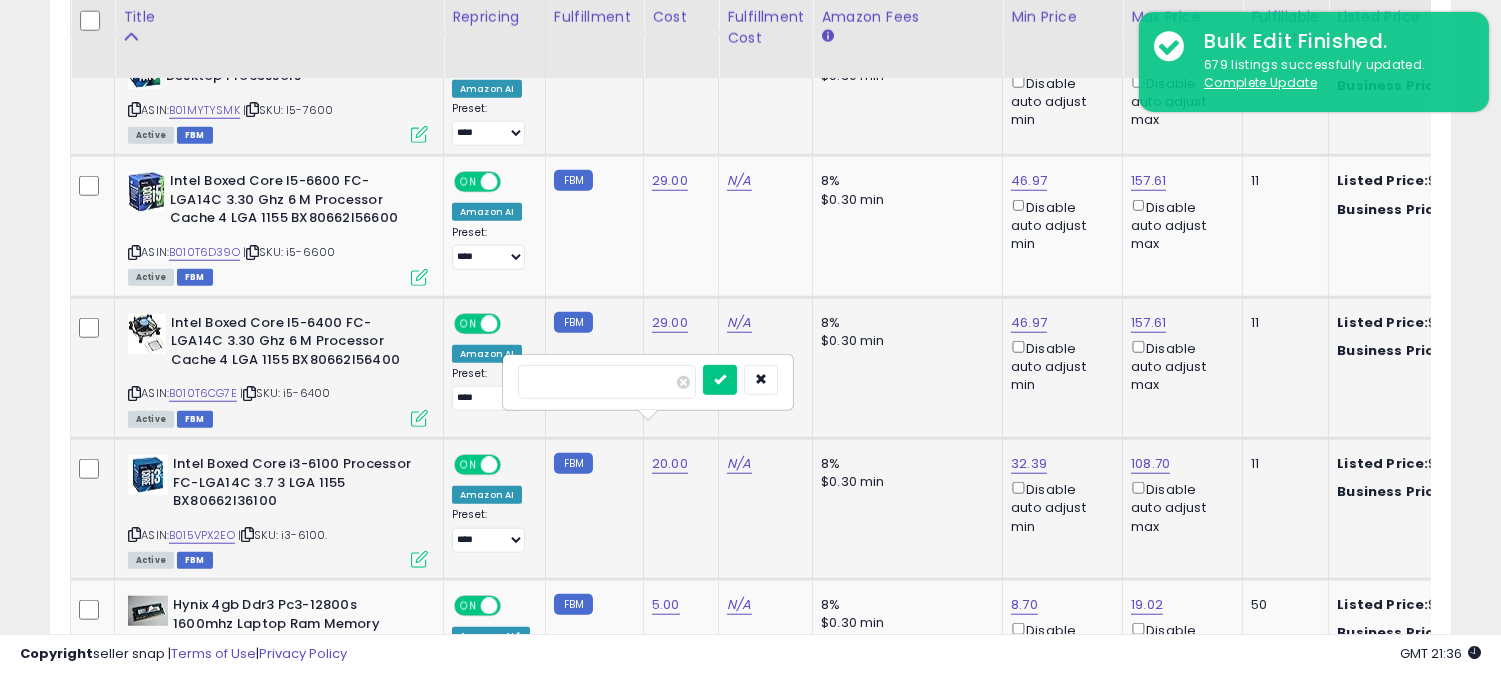click on "*****" at bounding box center (607, 382) 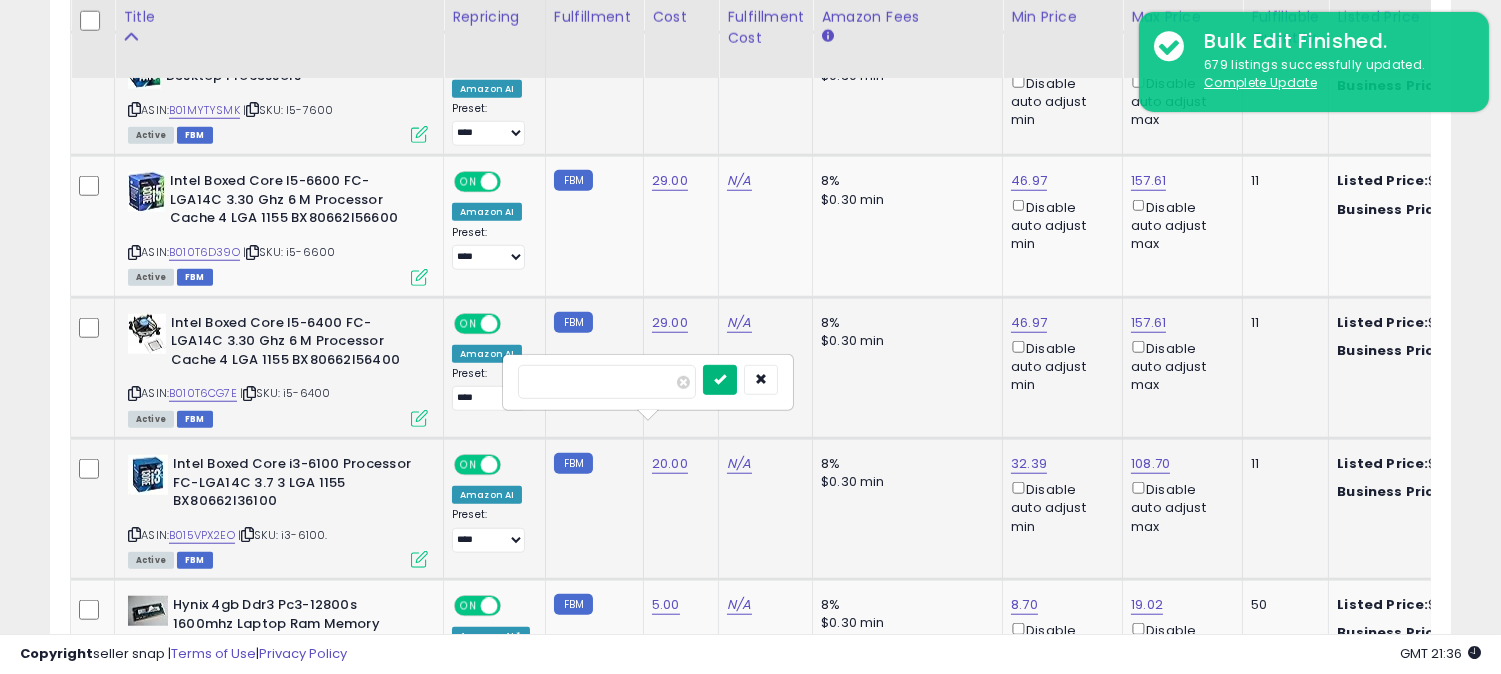type on "**" 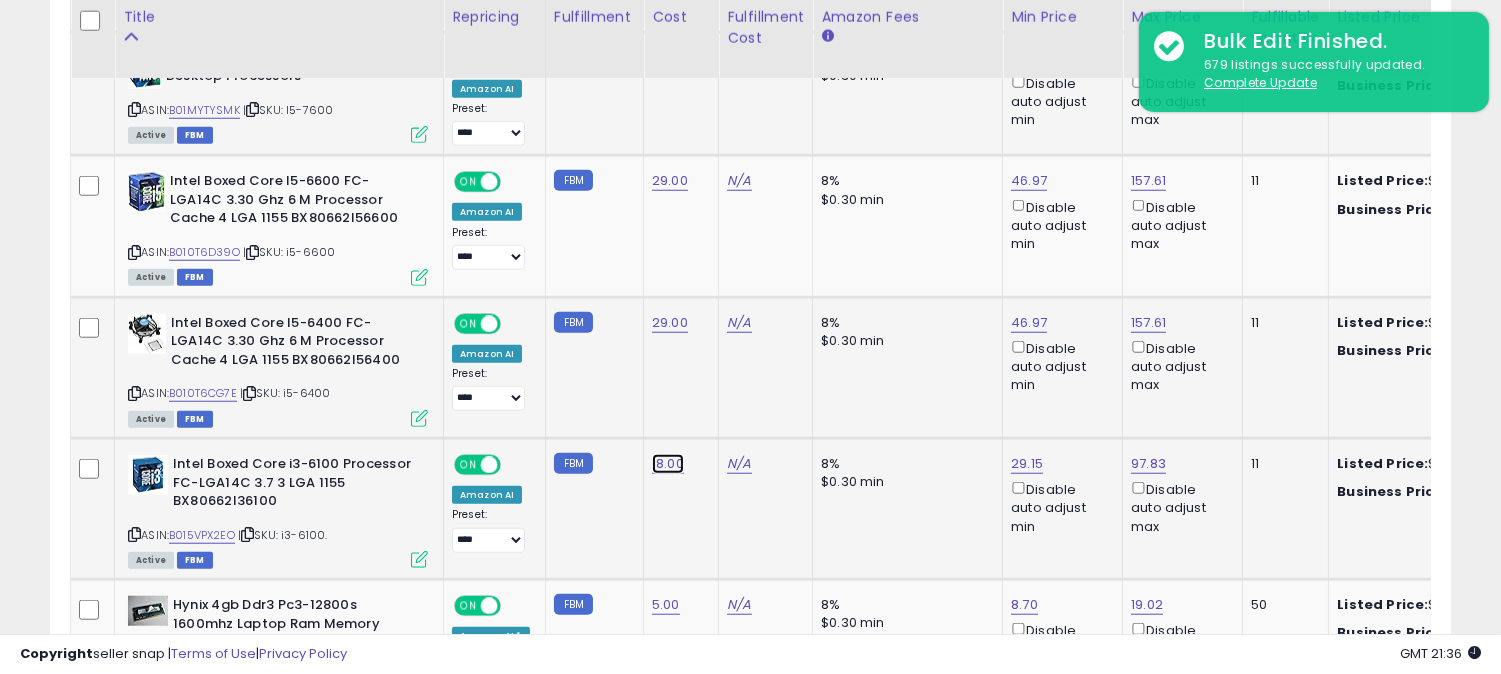 click on "18.00" at bounding box center (670, -2252) 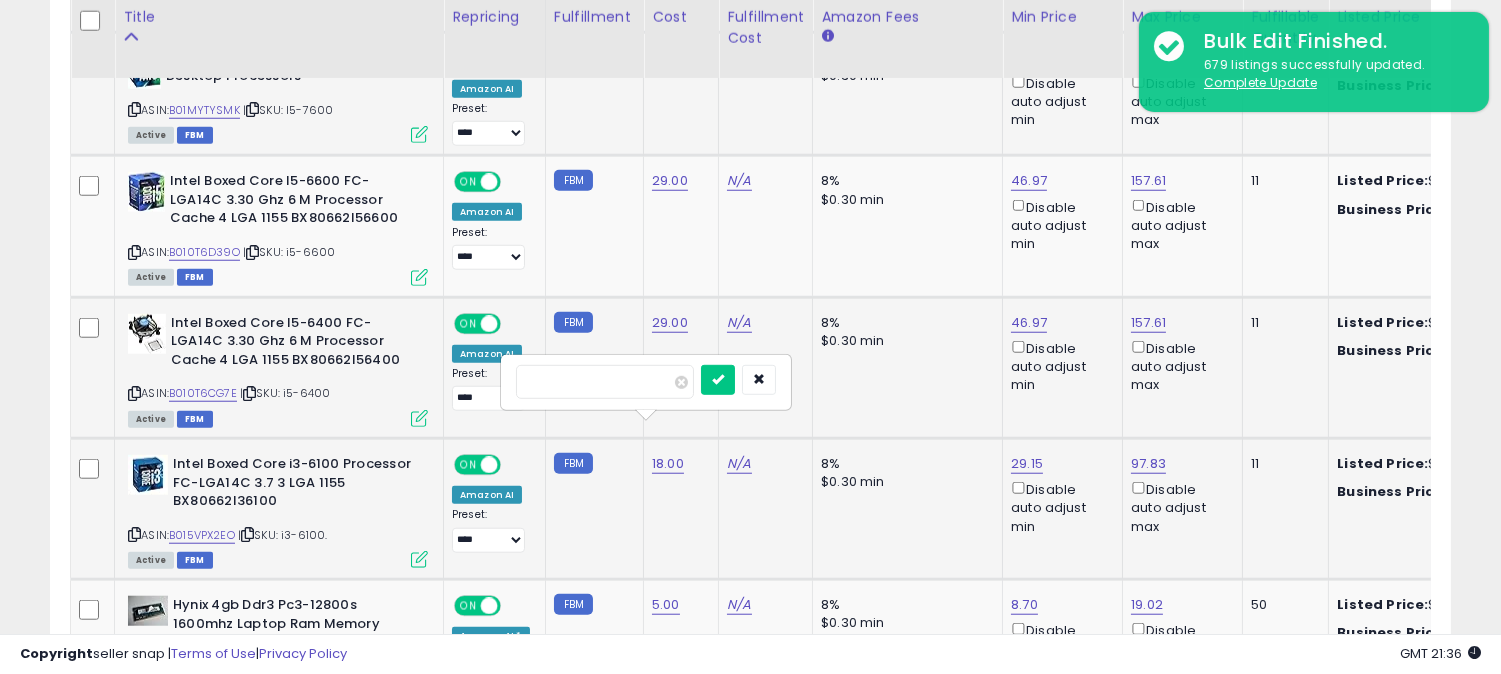 click on "*****" at bounding box center (605, 382) 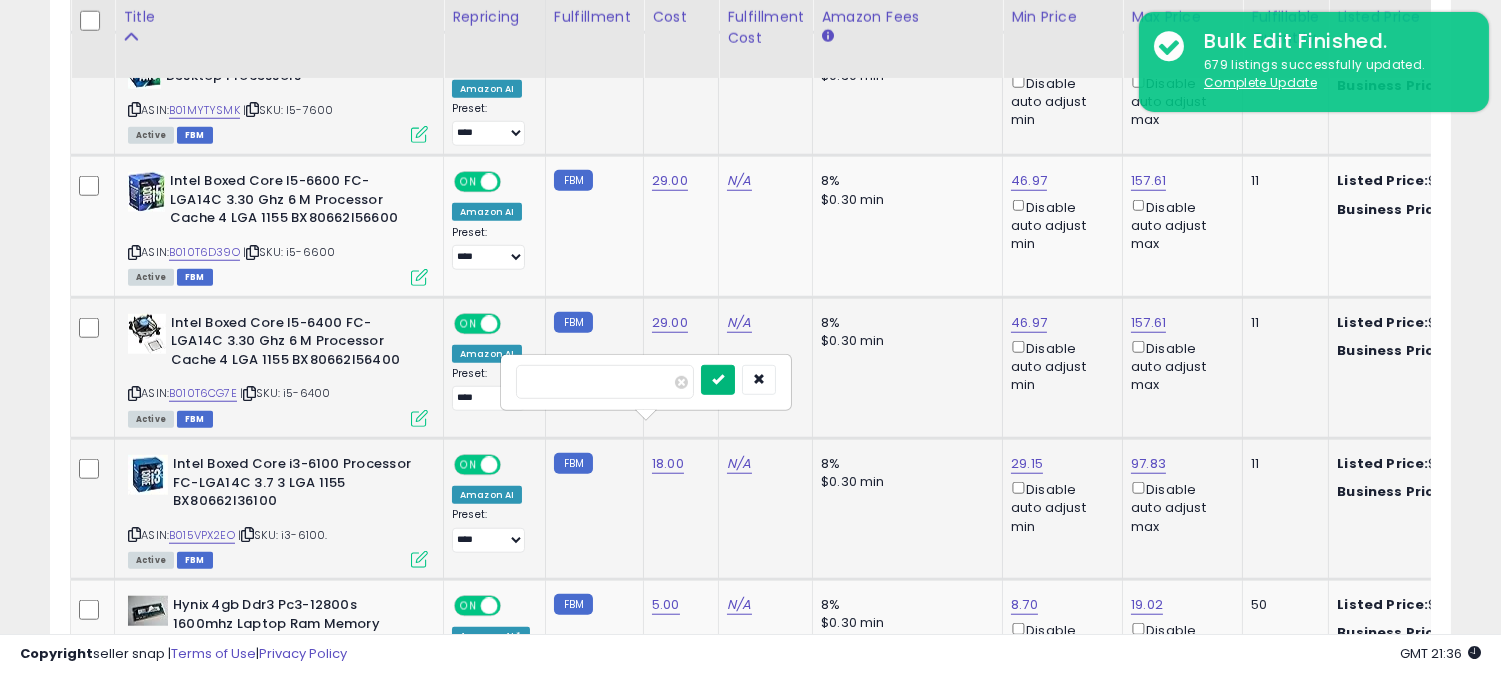 type on "**" 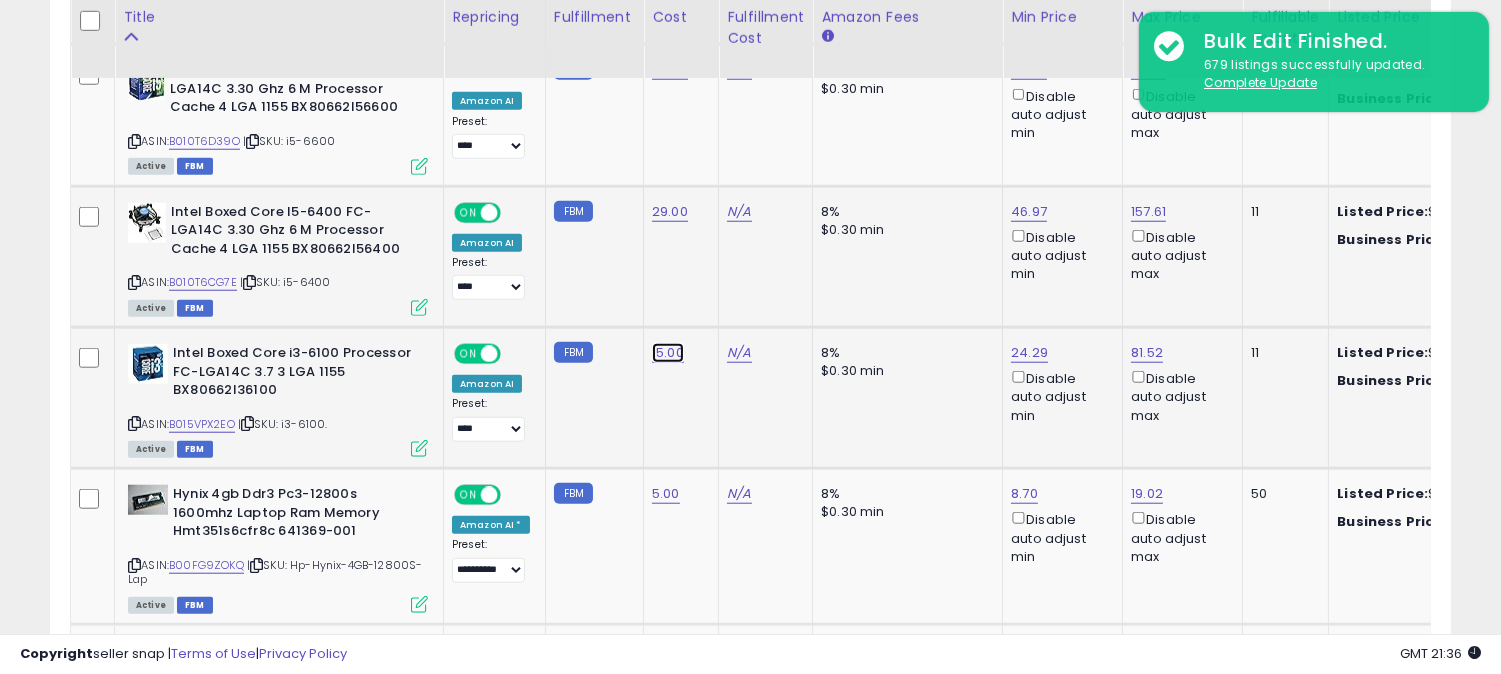 click on "15.00" at bounding box center [670, -2363] 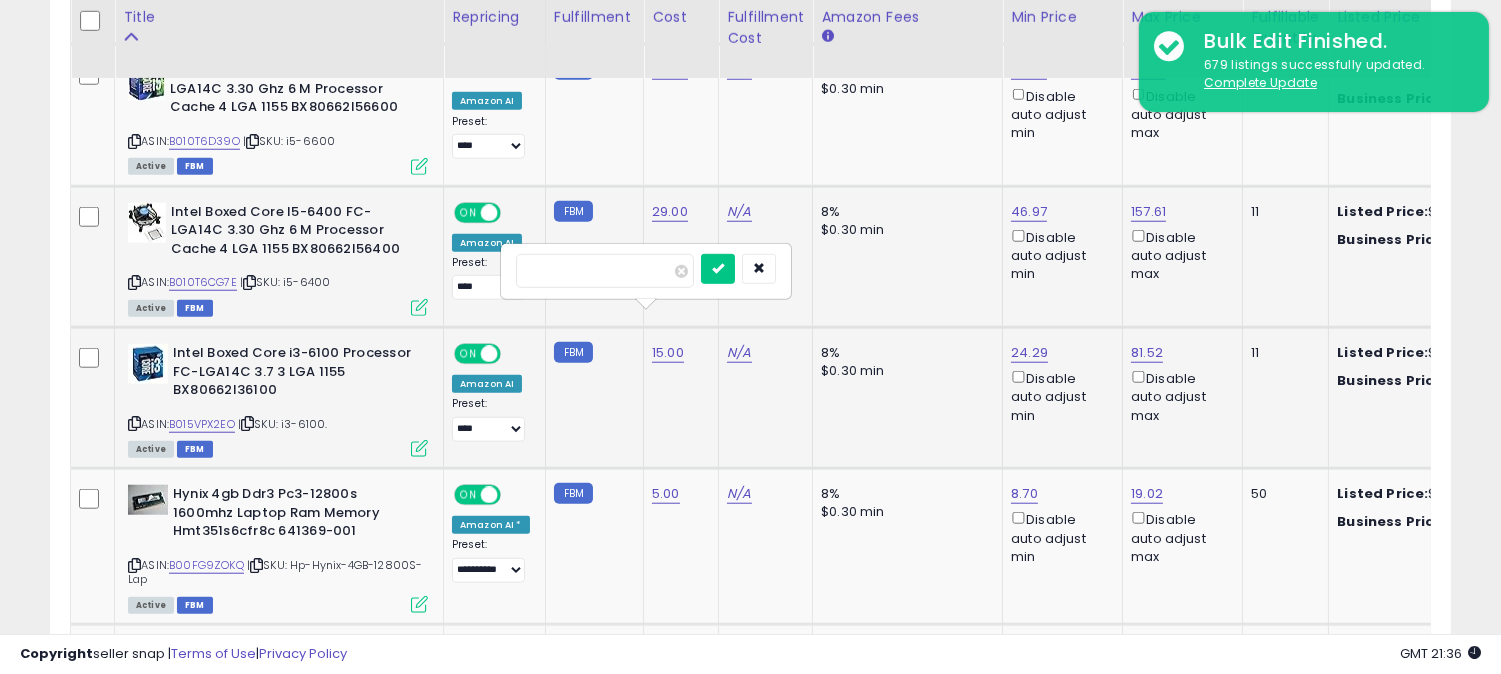 click on "*****" at bounding box center [605, 271] 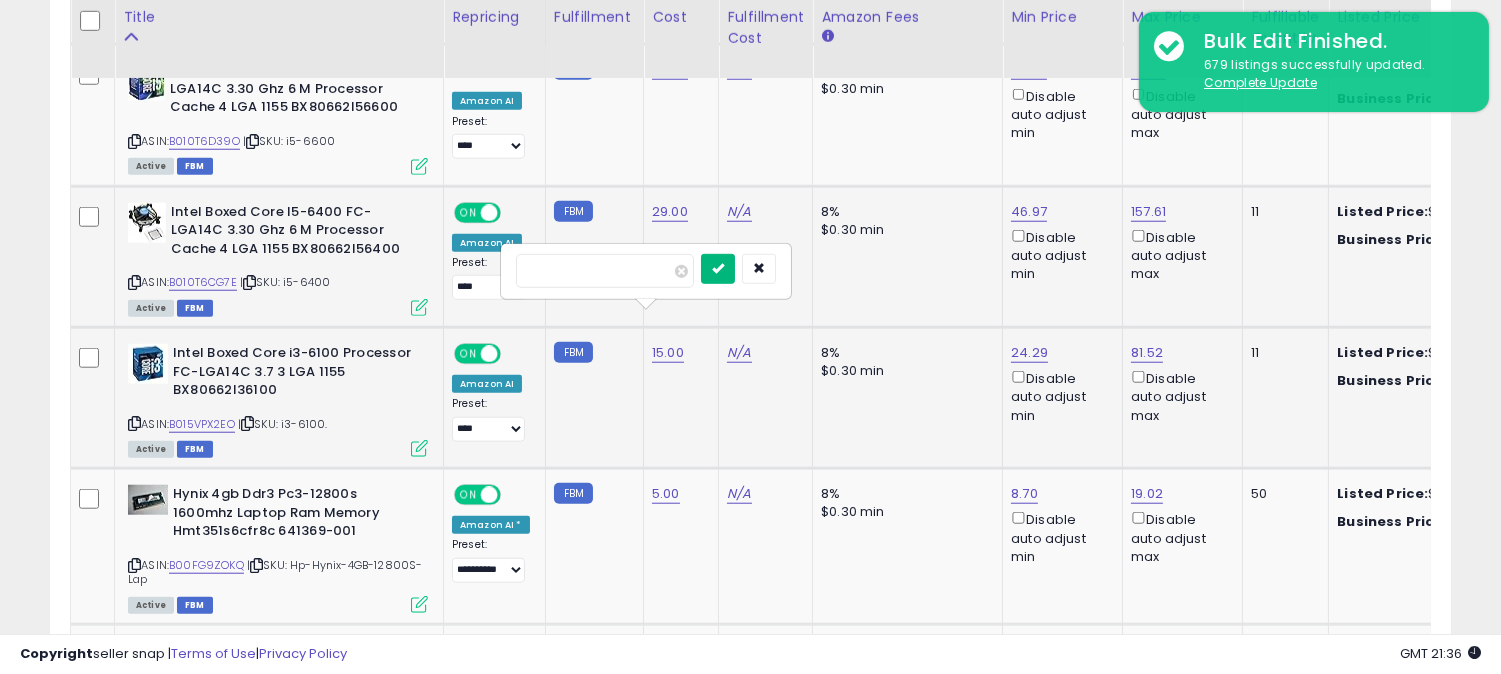 type on "**" 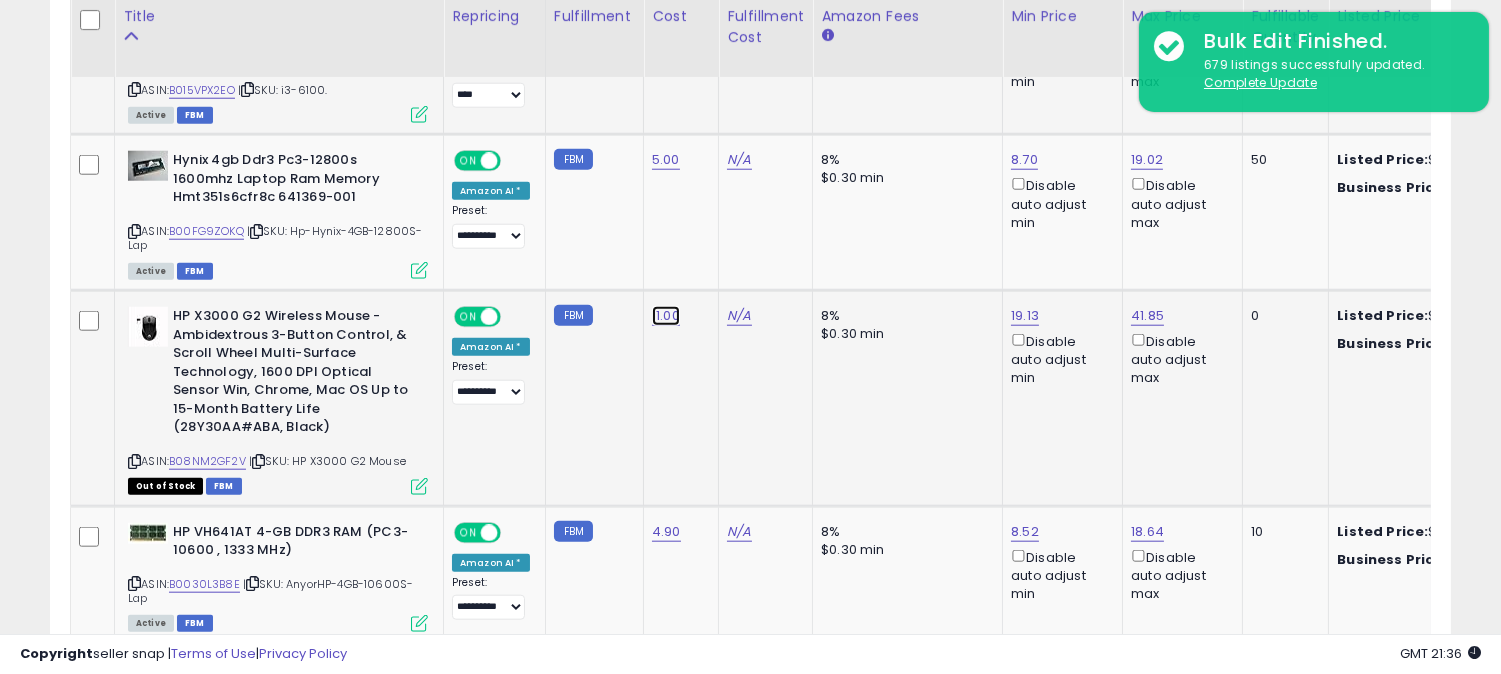 click on "11.00" at bounding box center (670, -2697) 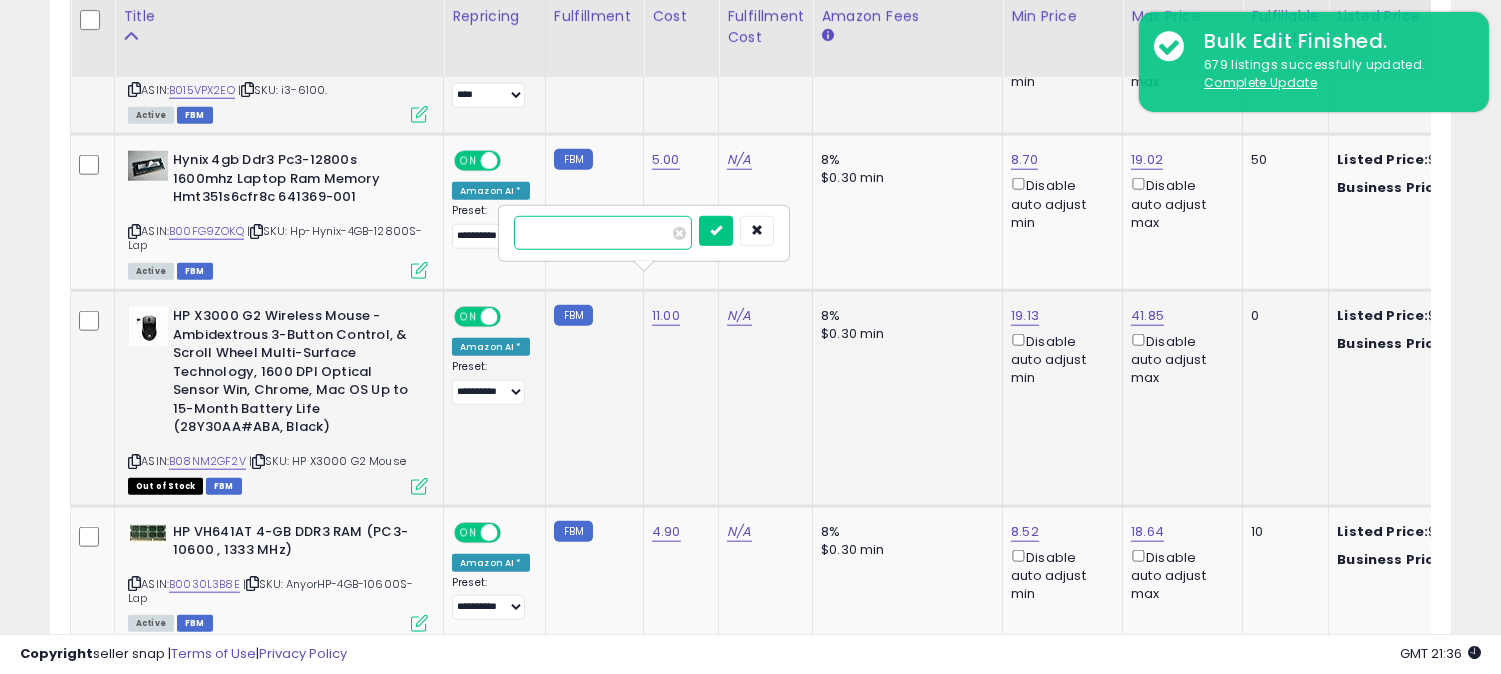 click on "*****" at bounding box center [603, 233] 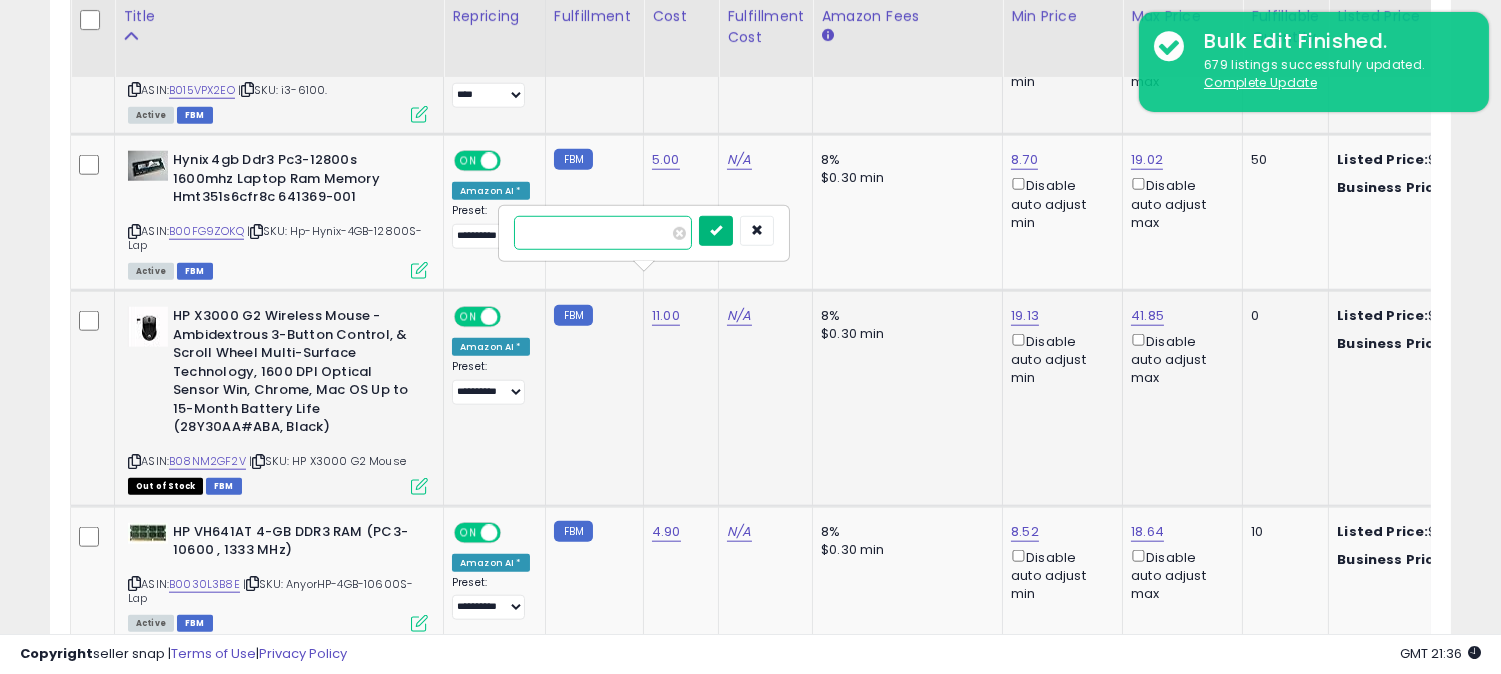 type on "**" 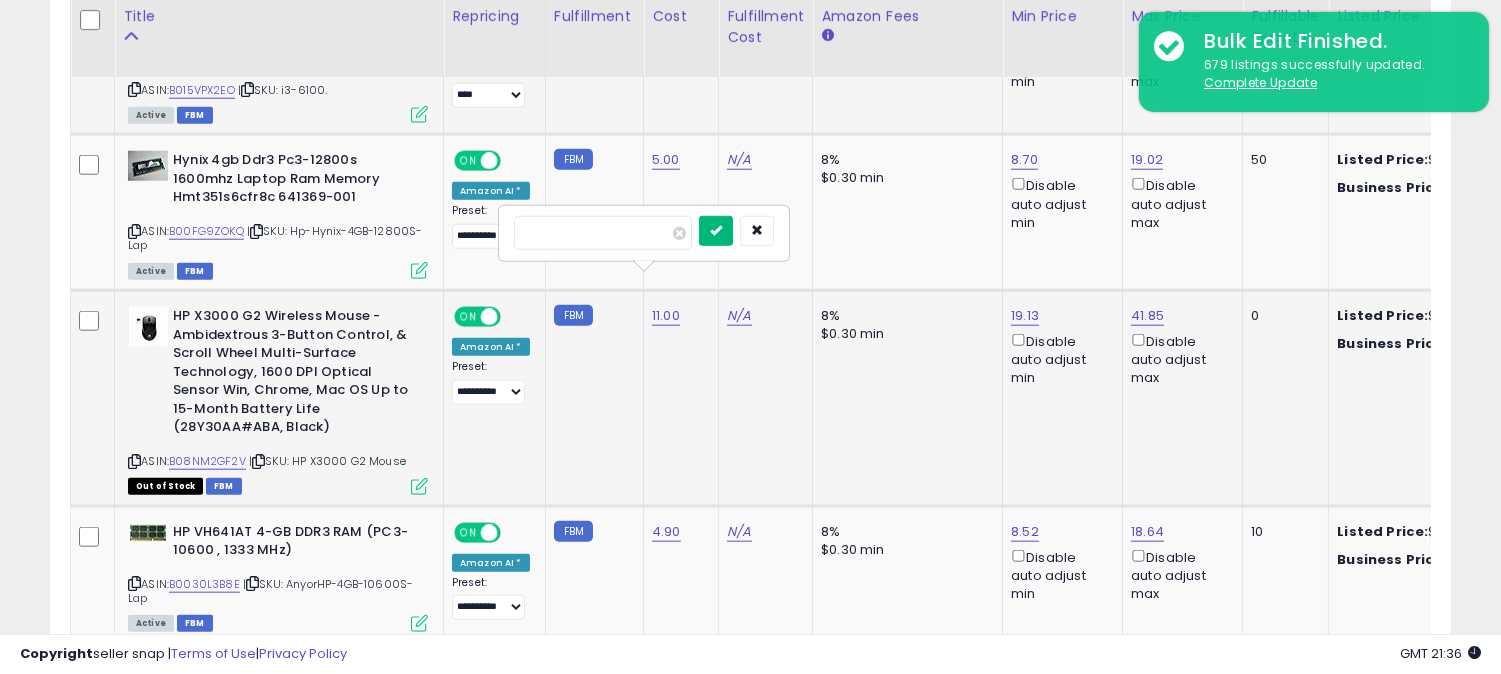 click at bounding box center [716, 230] 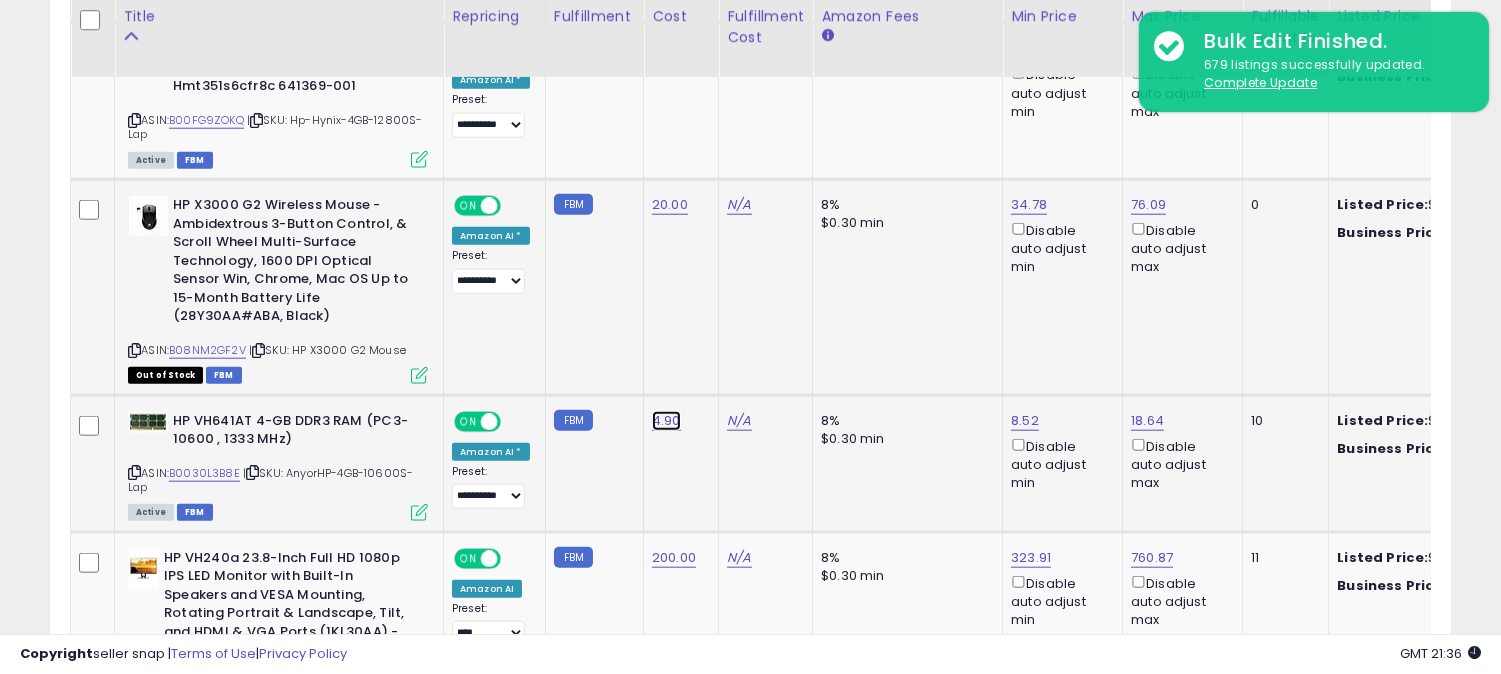 click on "4.90" at bounding box center (670, -2808) 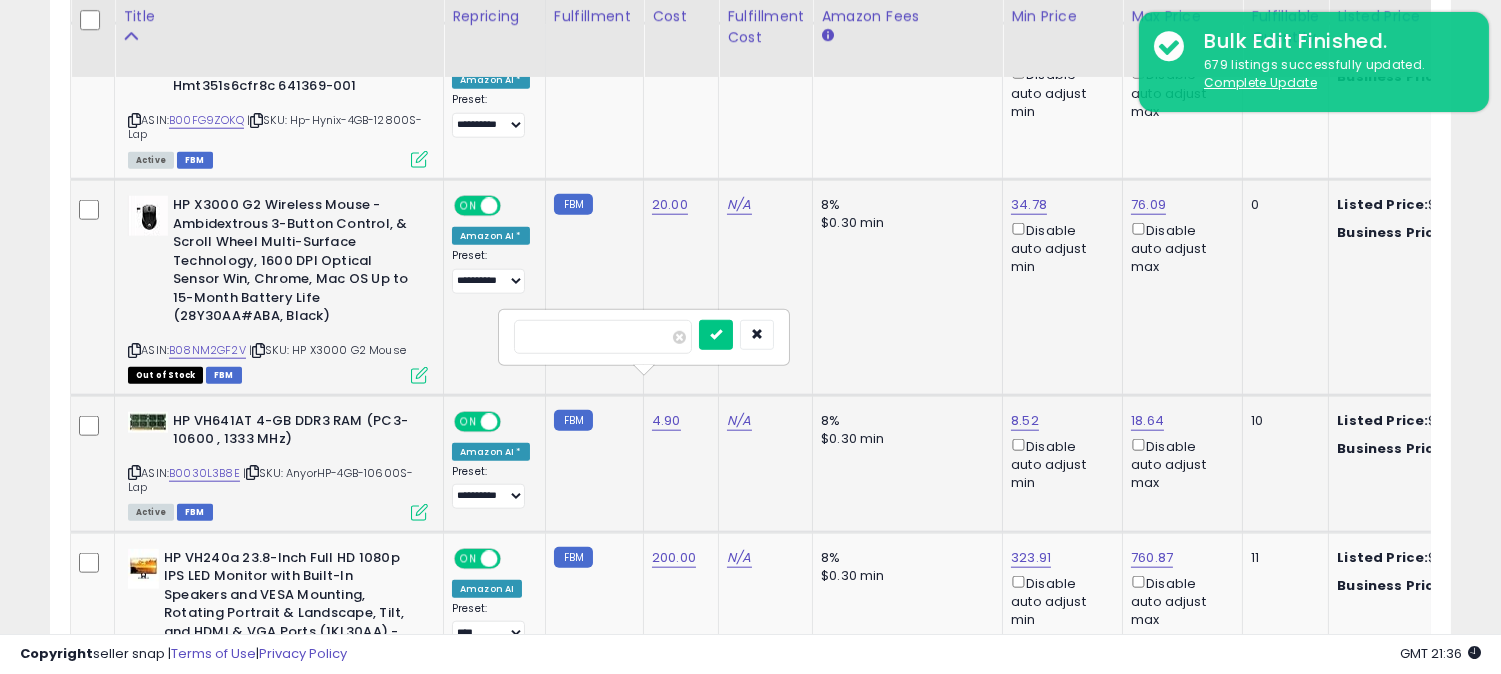 click on "****" at bounding box center [603, 337] 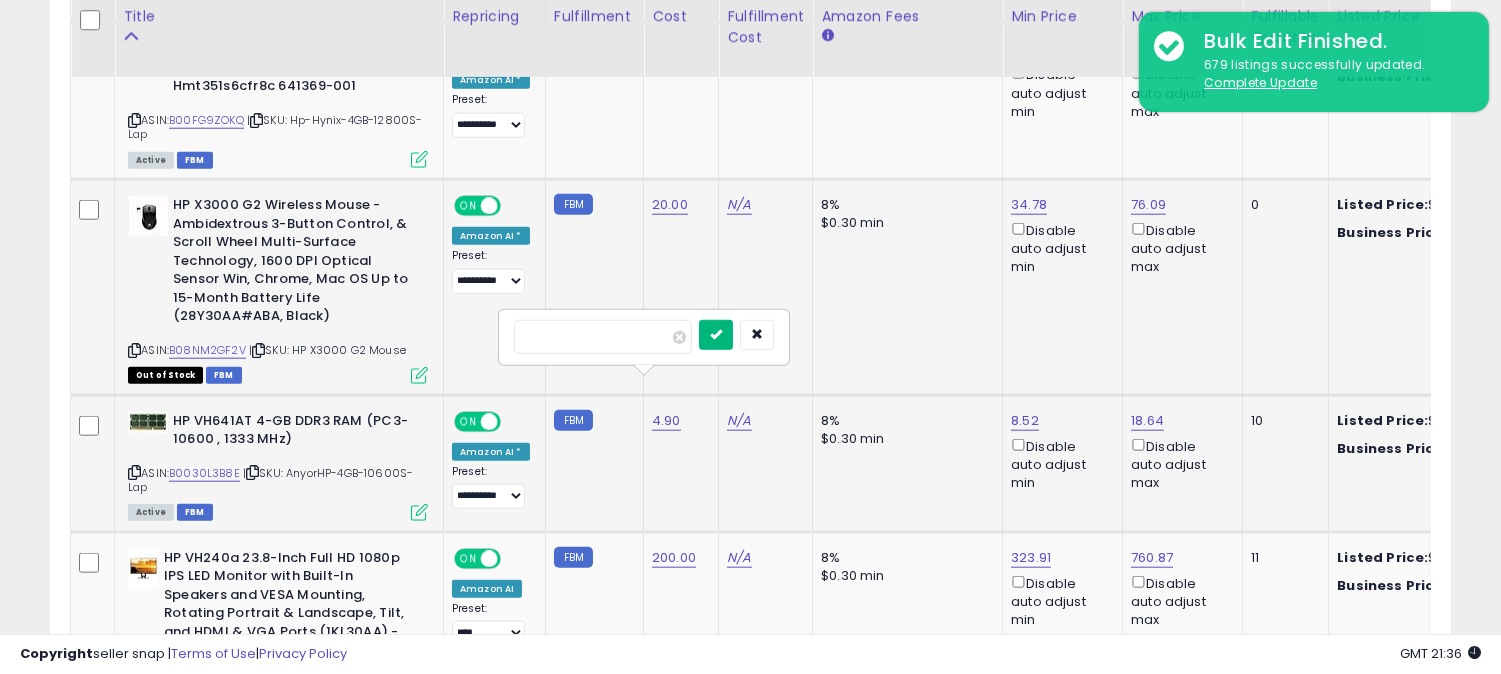 type on "*" 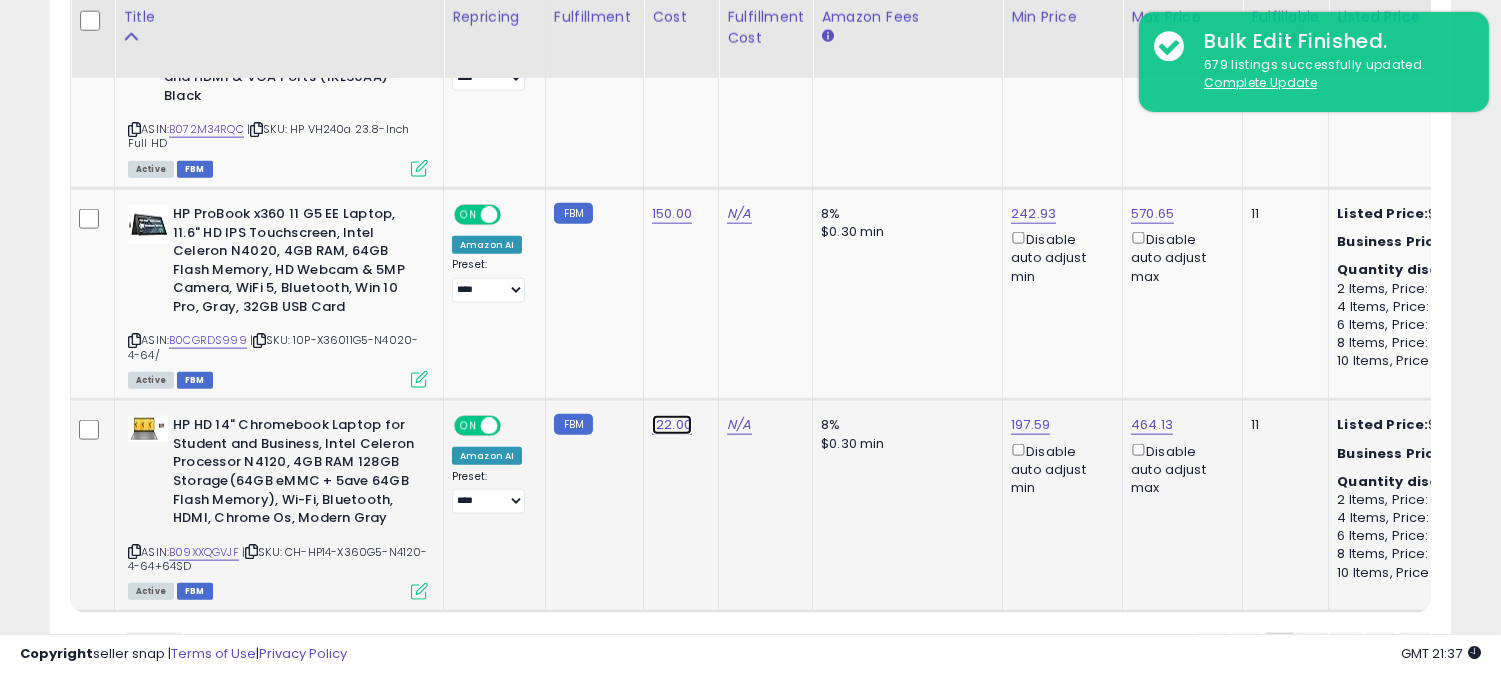 click on "122.00" at bounding box center [670, -3363] 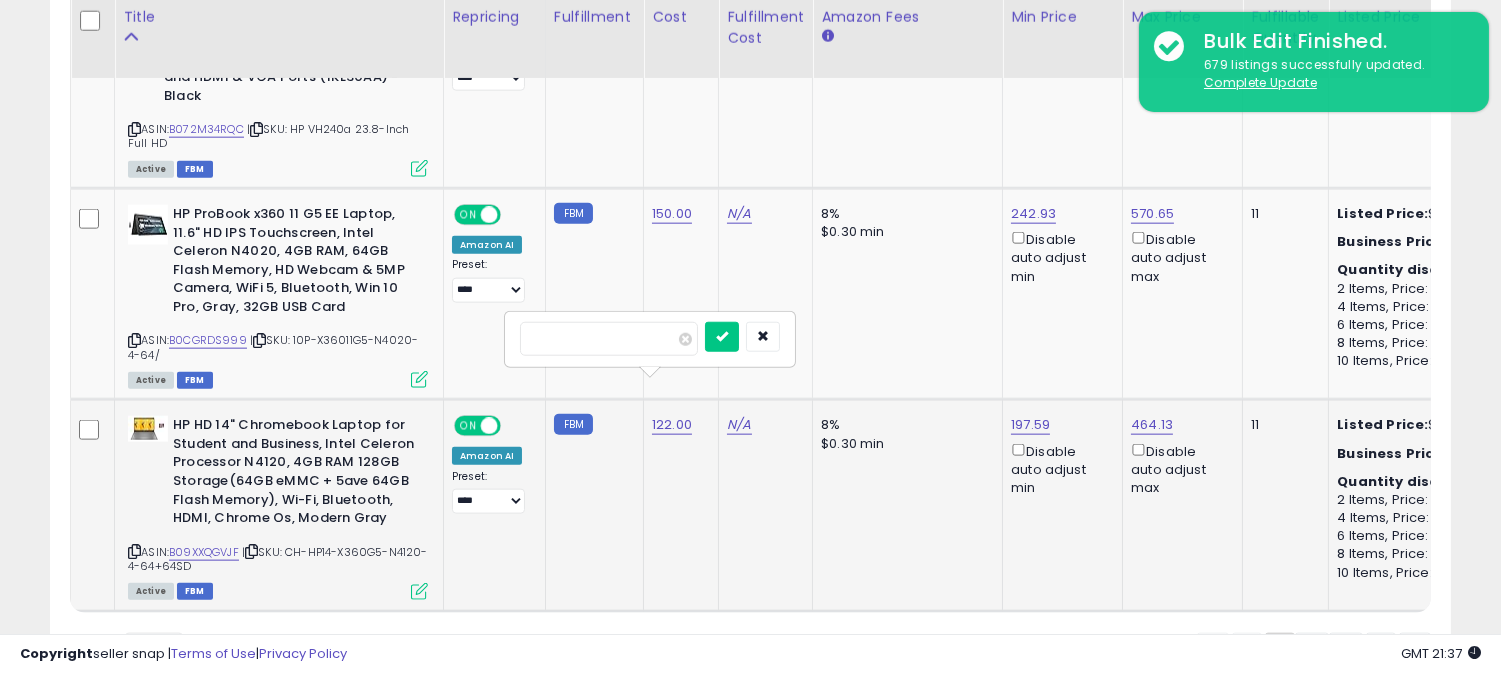 click on "******" at bounding box center [609, 339] 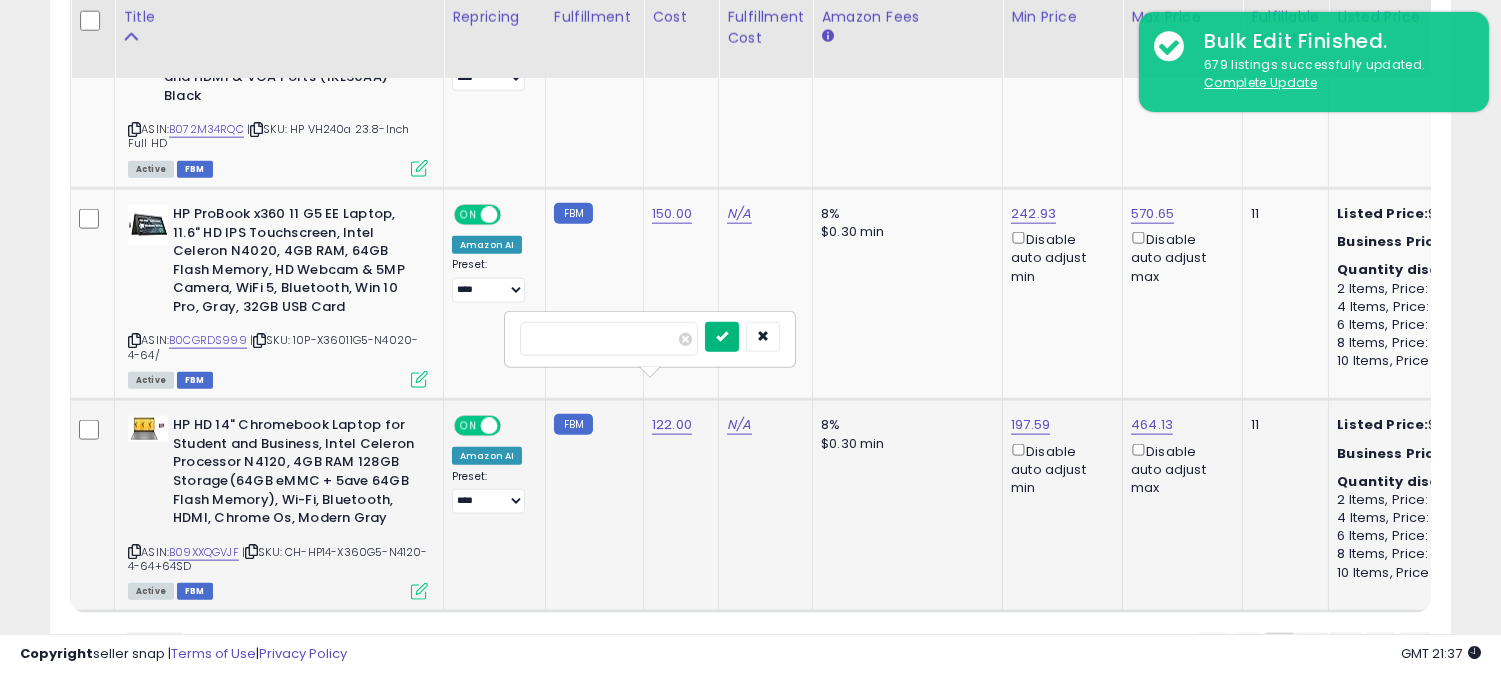 type on "***" 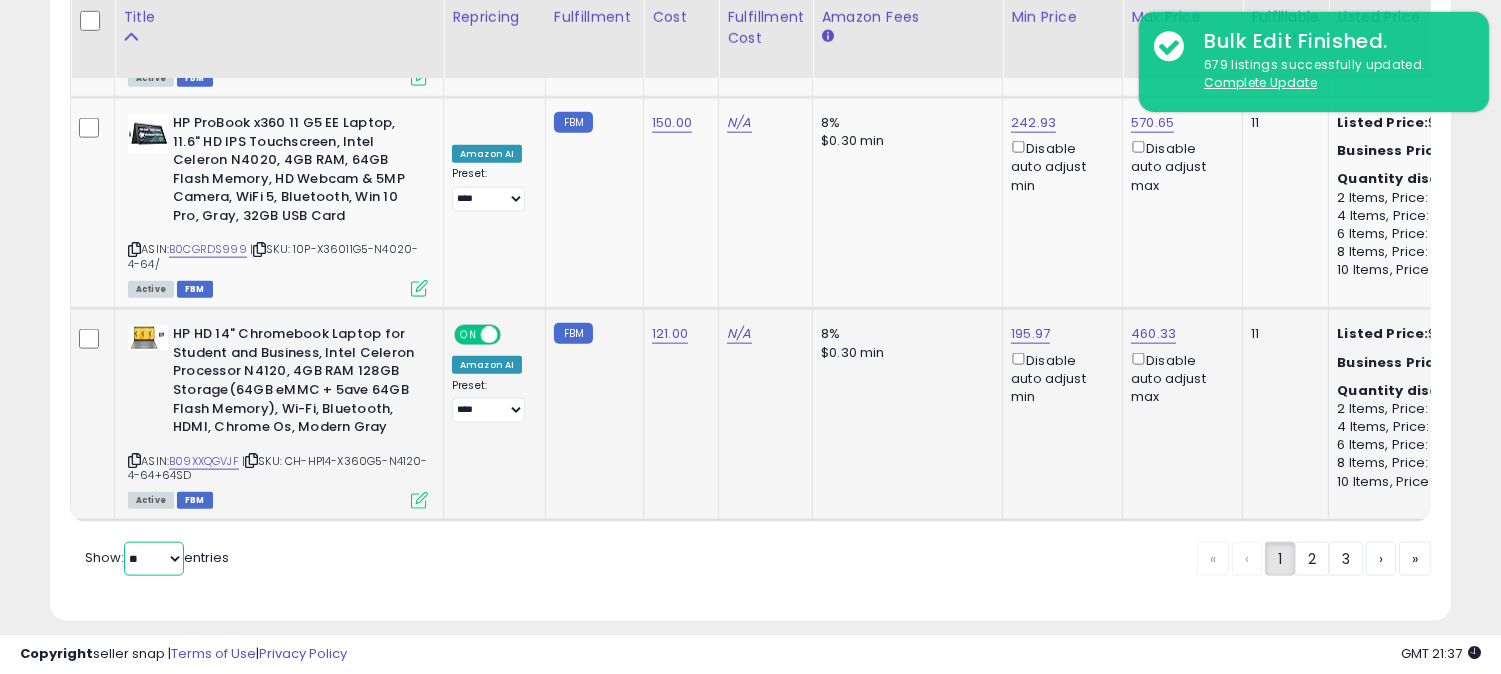 click on "**
**" at bounding box center (154, 559) 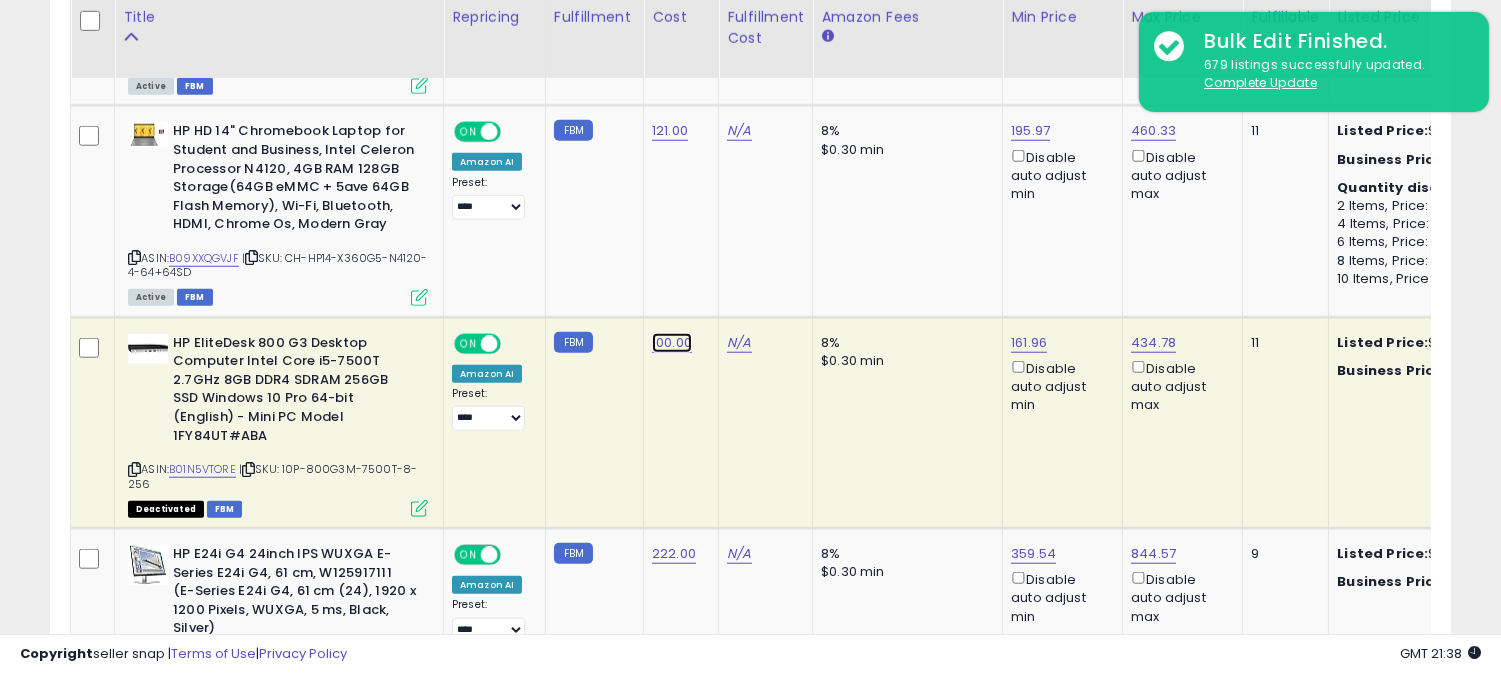 click on "100.00" at bounding box center (672, 343) 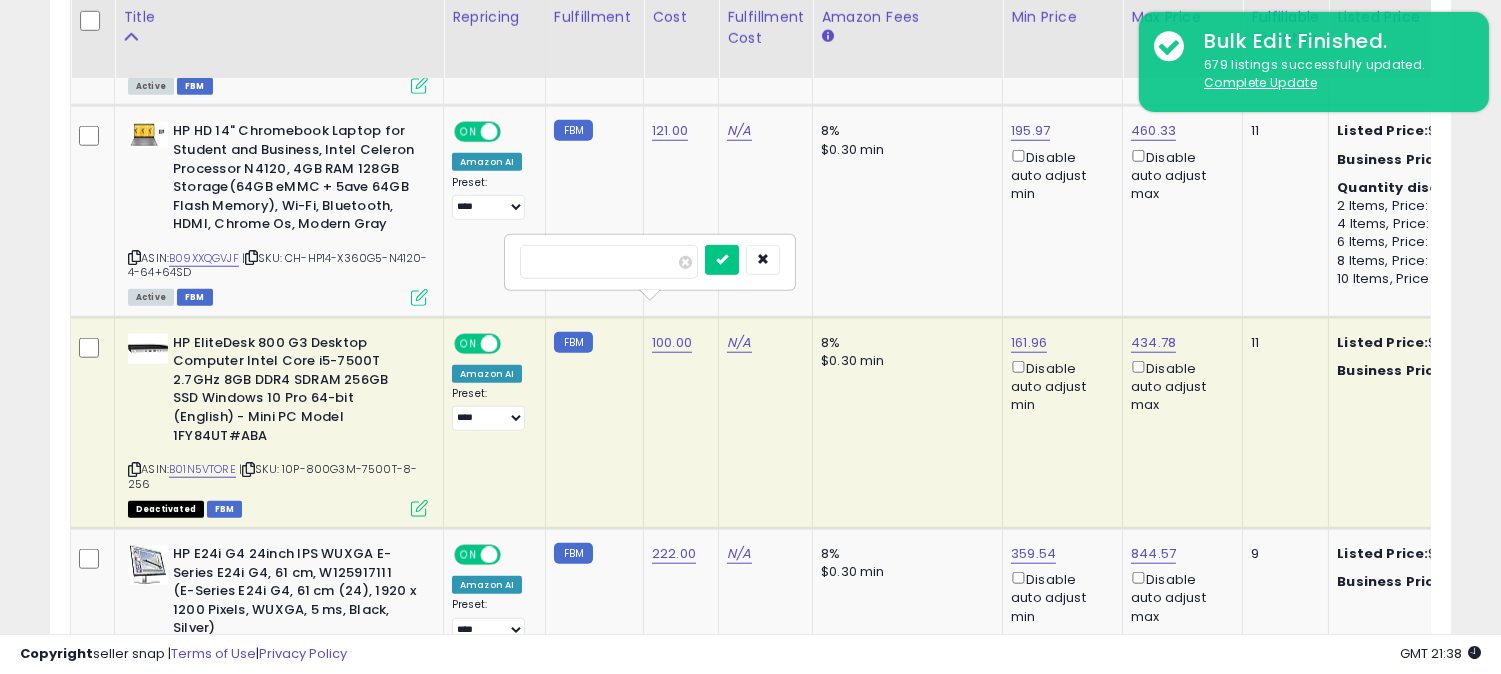 click on "******" at bounding box center [609, 262] 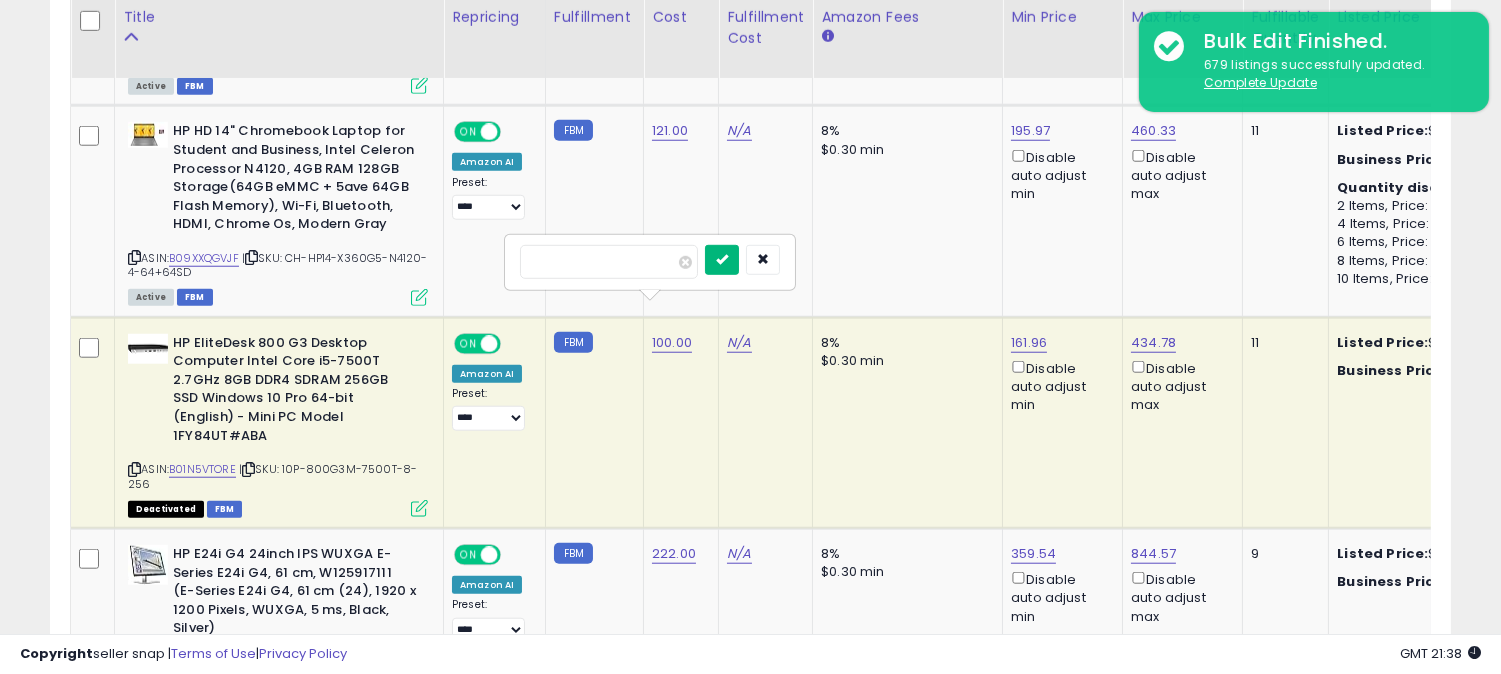 type on "***" 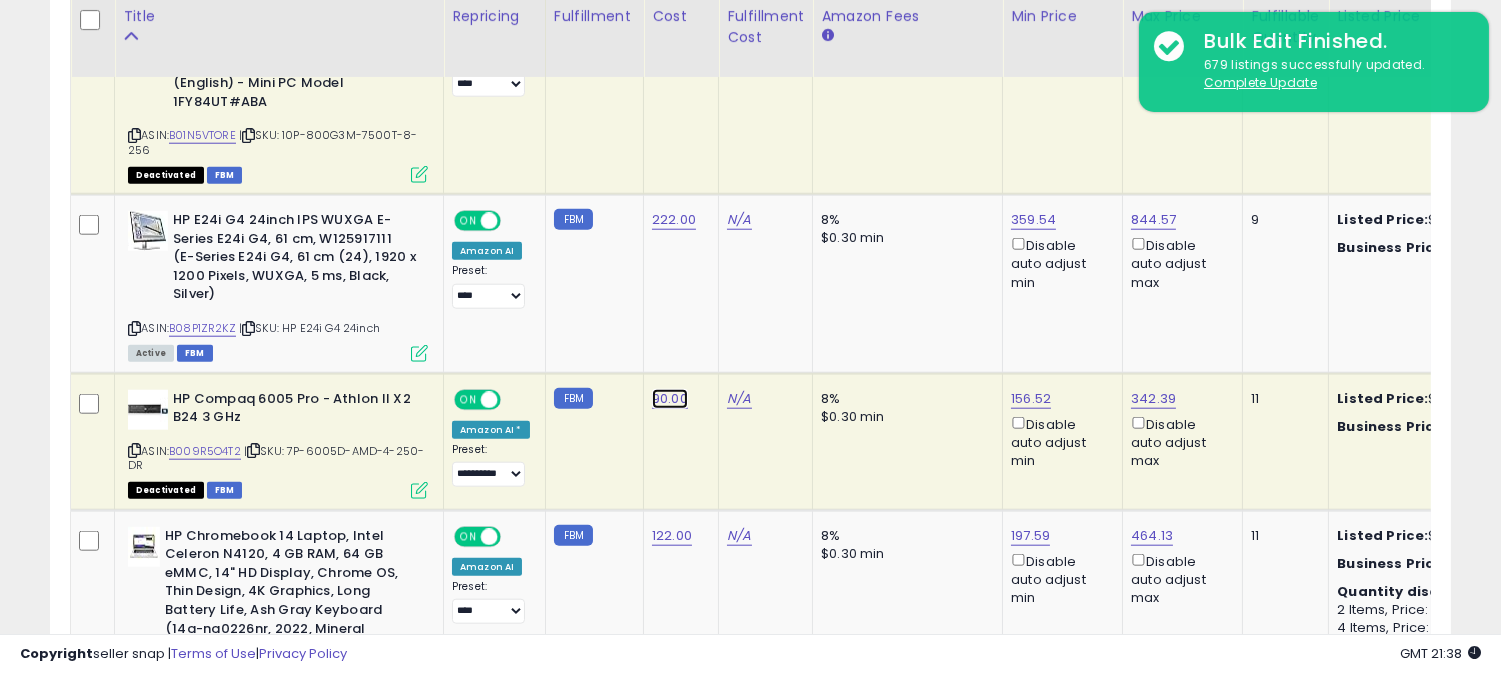 click on "90.00" at bounding box center (670, 9) 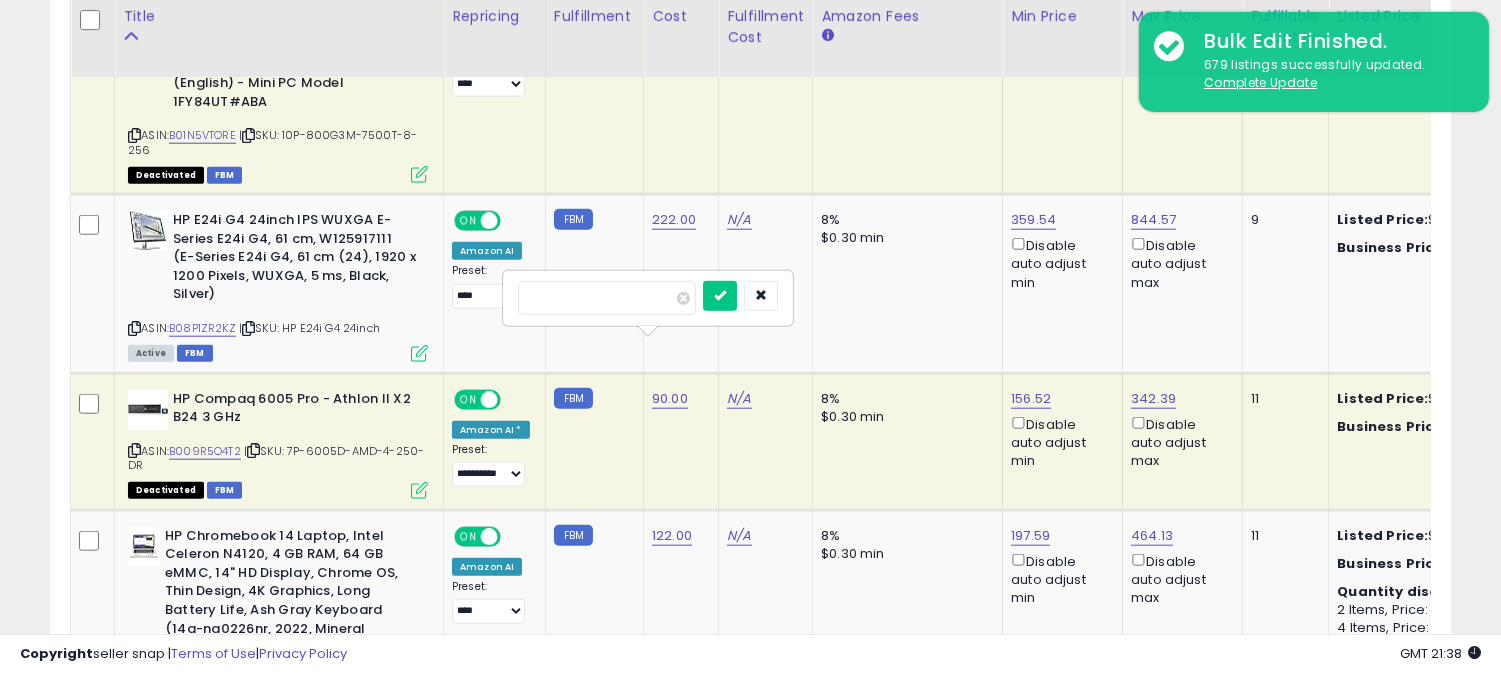 click on "*****" at bounding box center (607, 298) 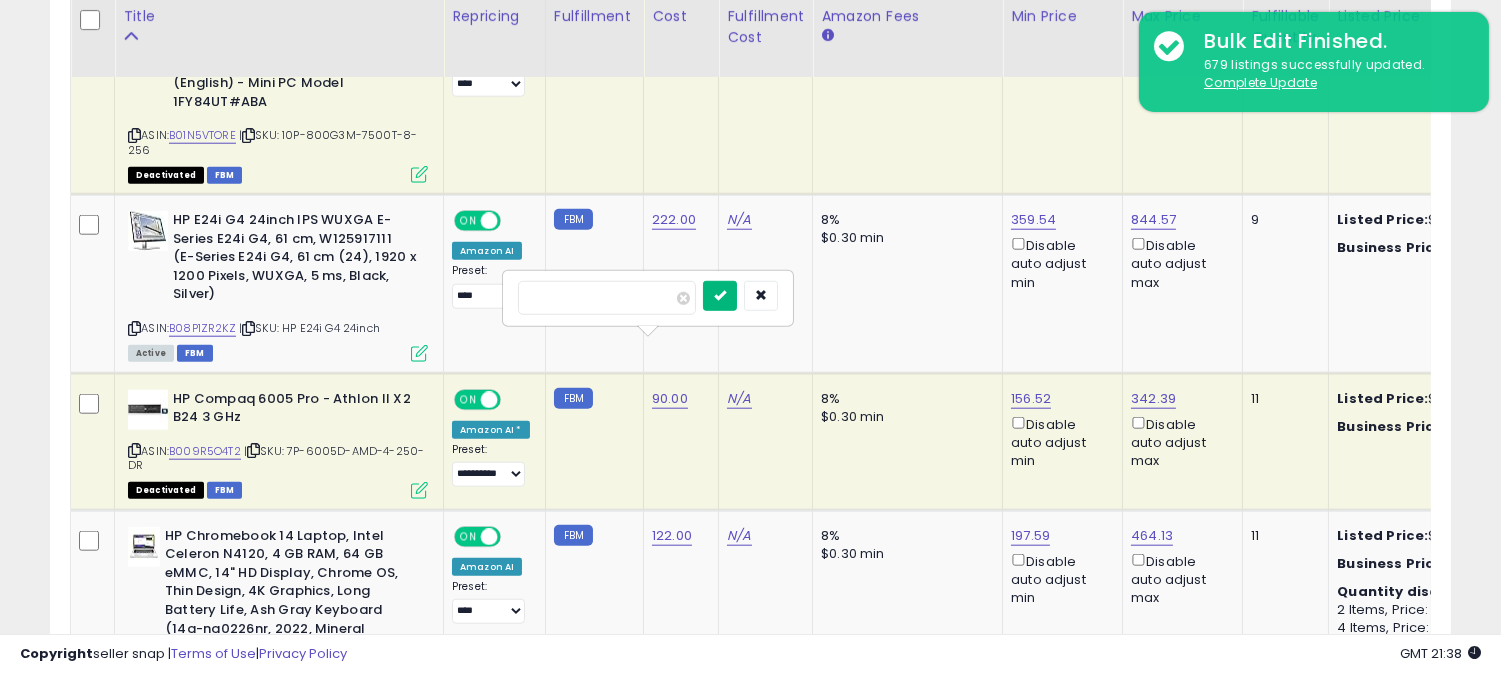 click at bounding box center [720, 296] 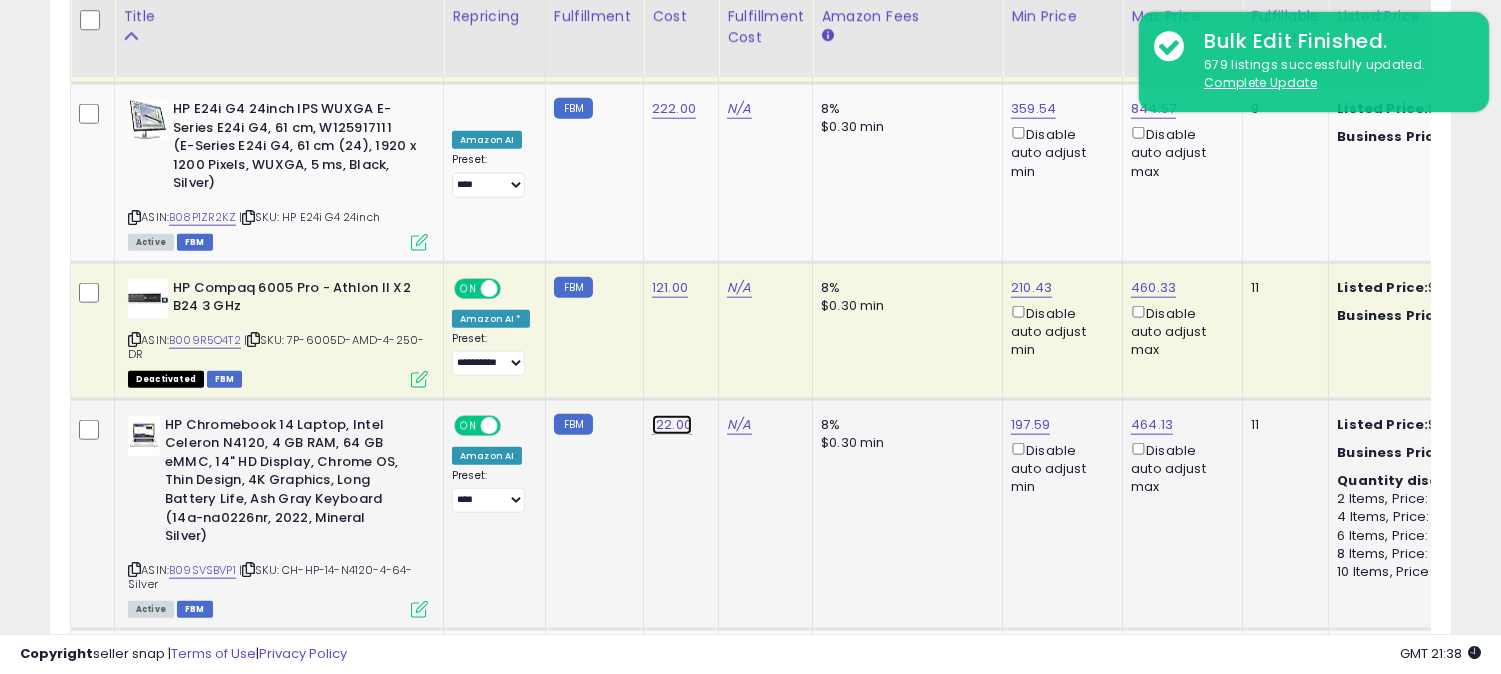 click on "122.00" at bounding box center (670, -2828) 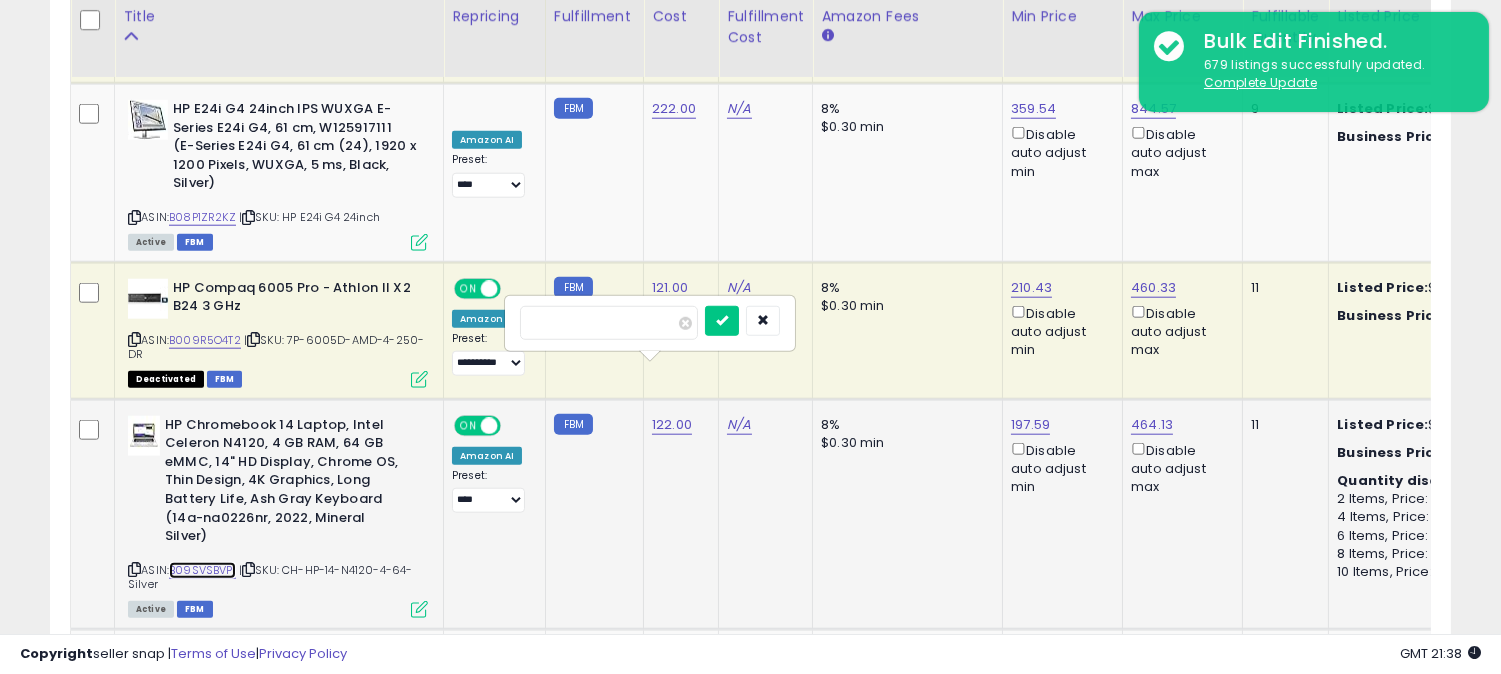click on "B09SVSBVP1" at bounding box center [202, 570] 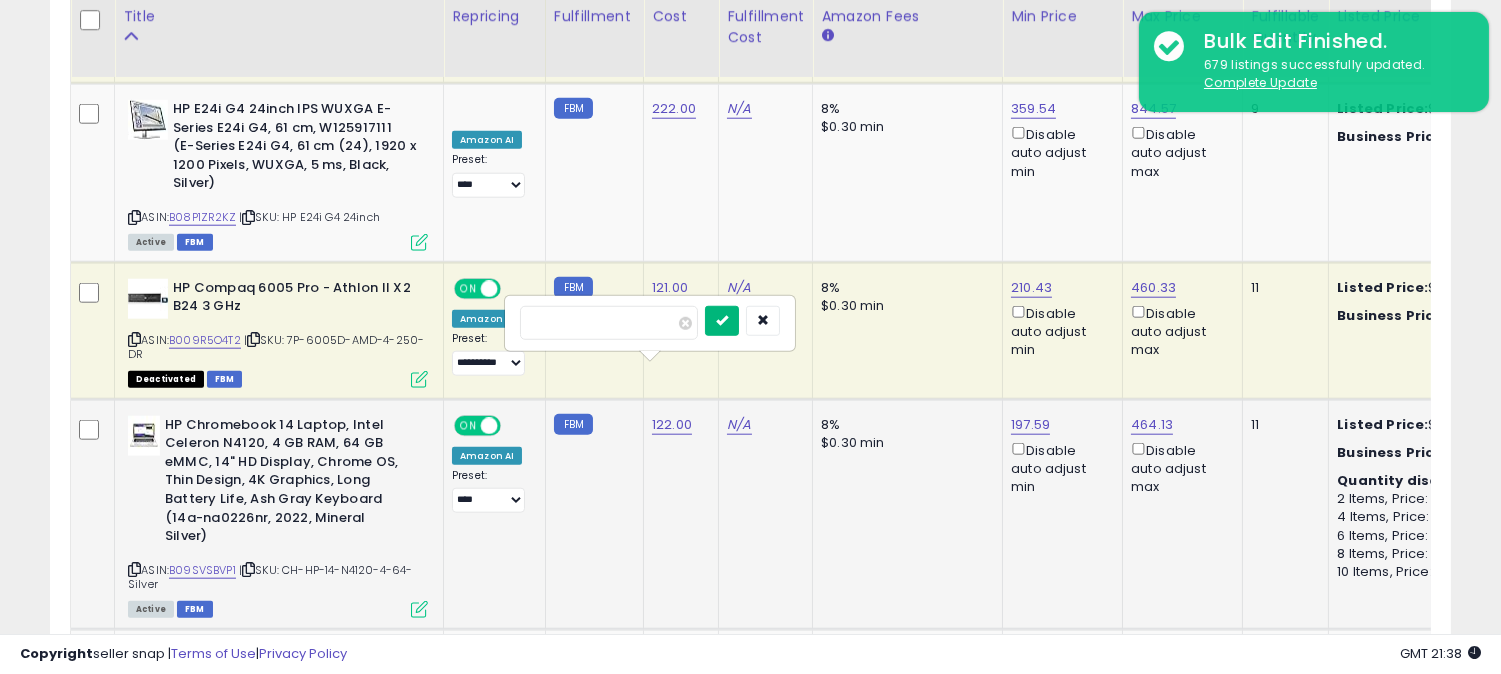 click at bounding box center [722, 320] 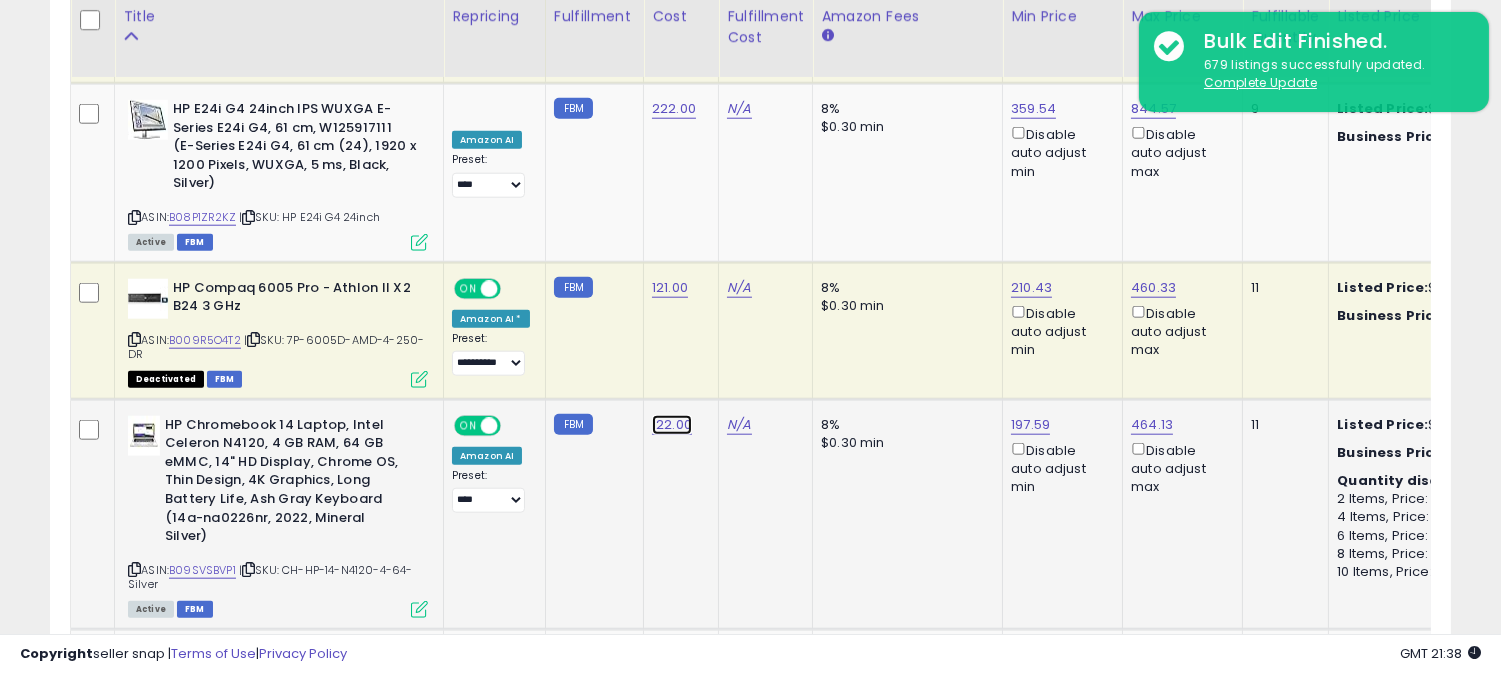 click on "122.00" at bounding box center (670, -2828) 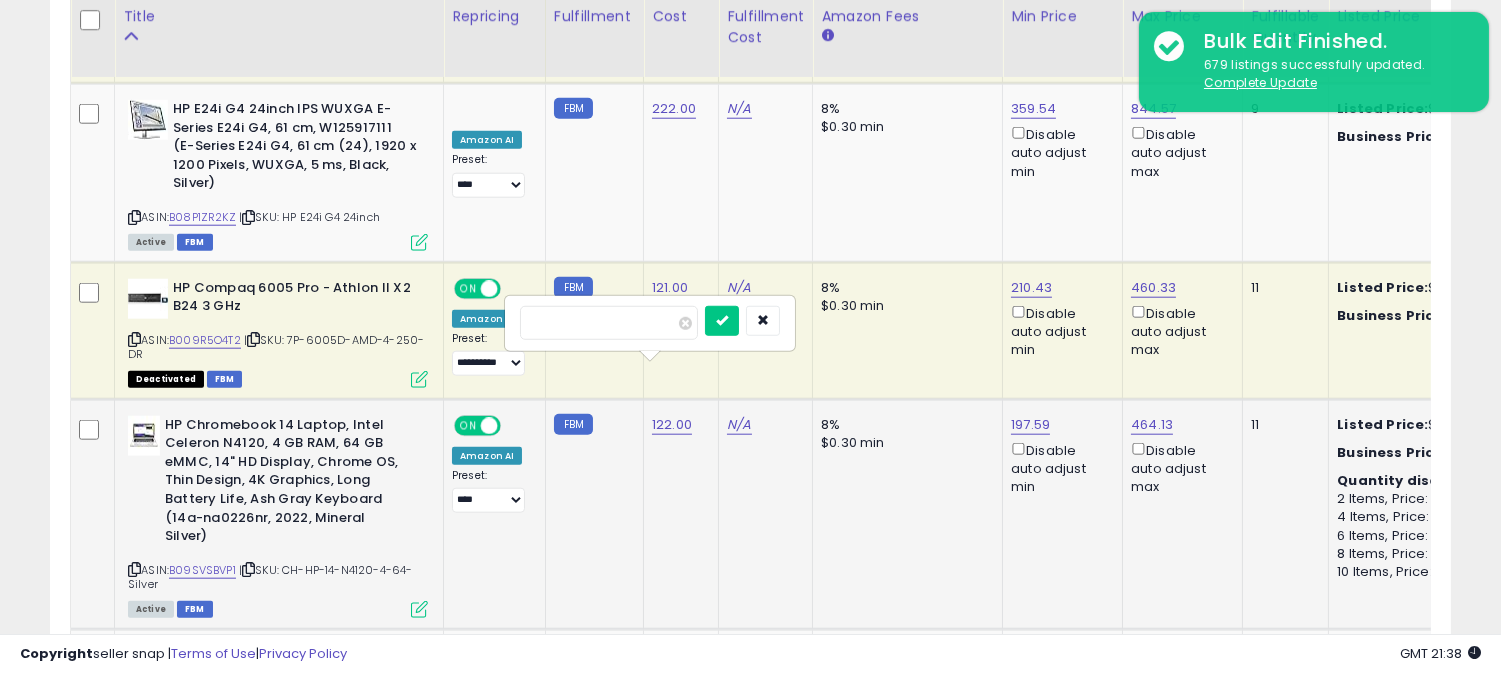 click on "******" at bounding box center (609, 323) 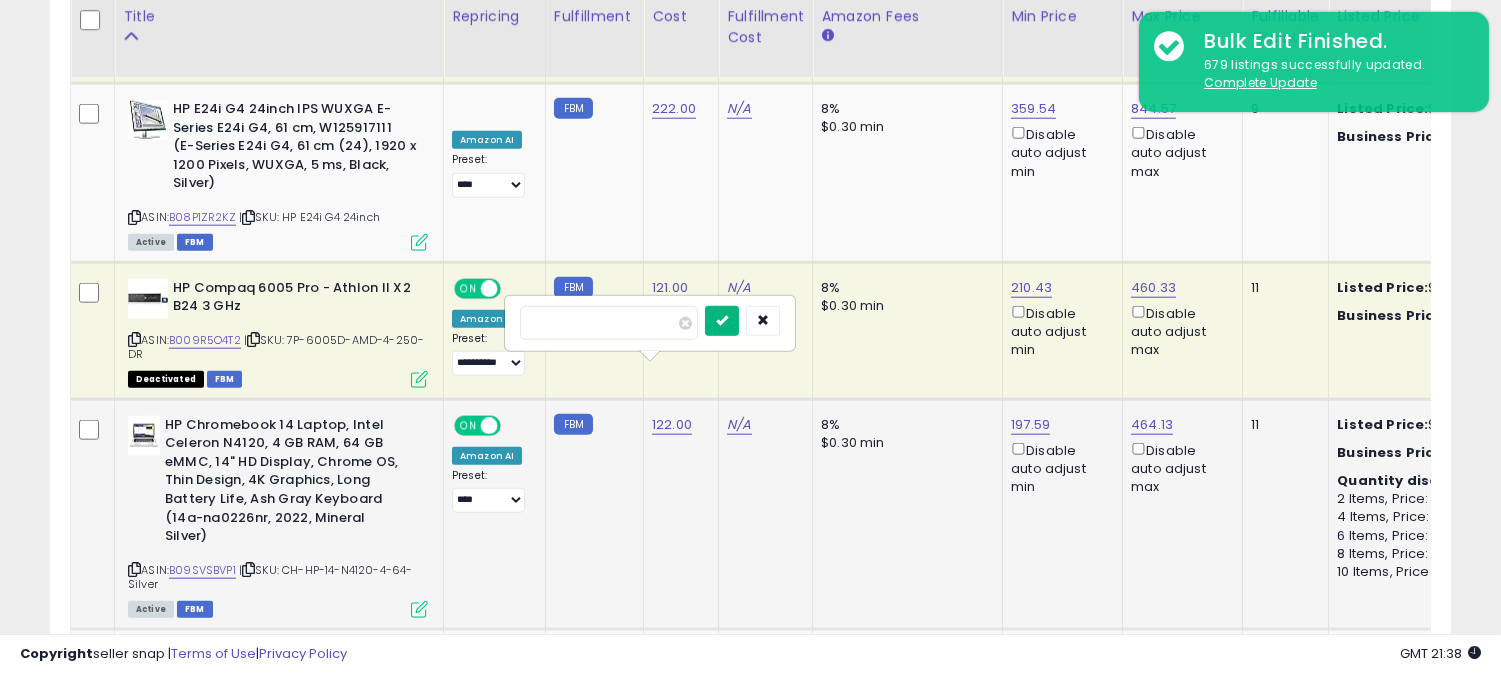 type on "***" 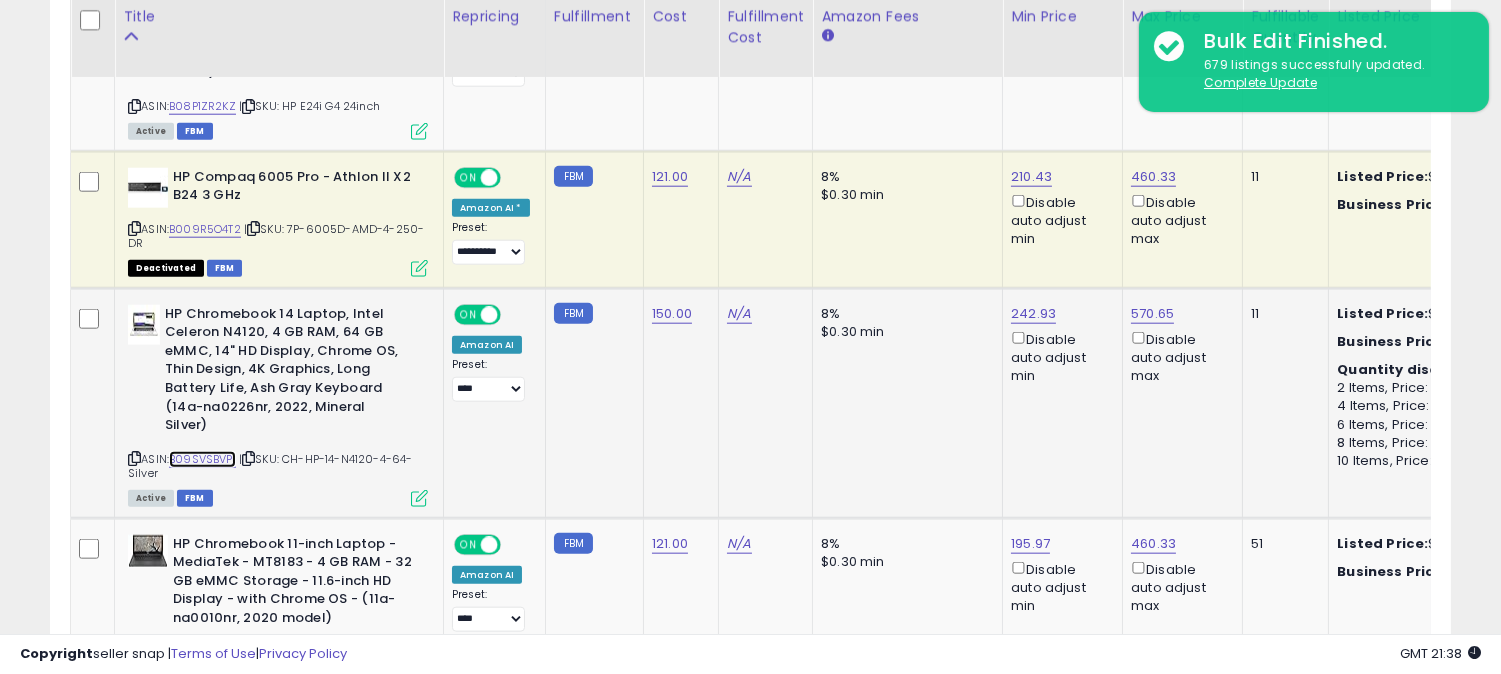 click on "B09SVSBVP1" at bounding box center (202, 459) 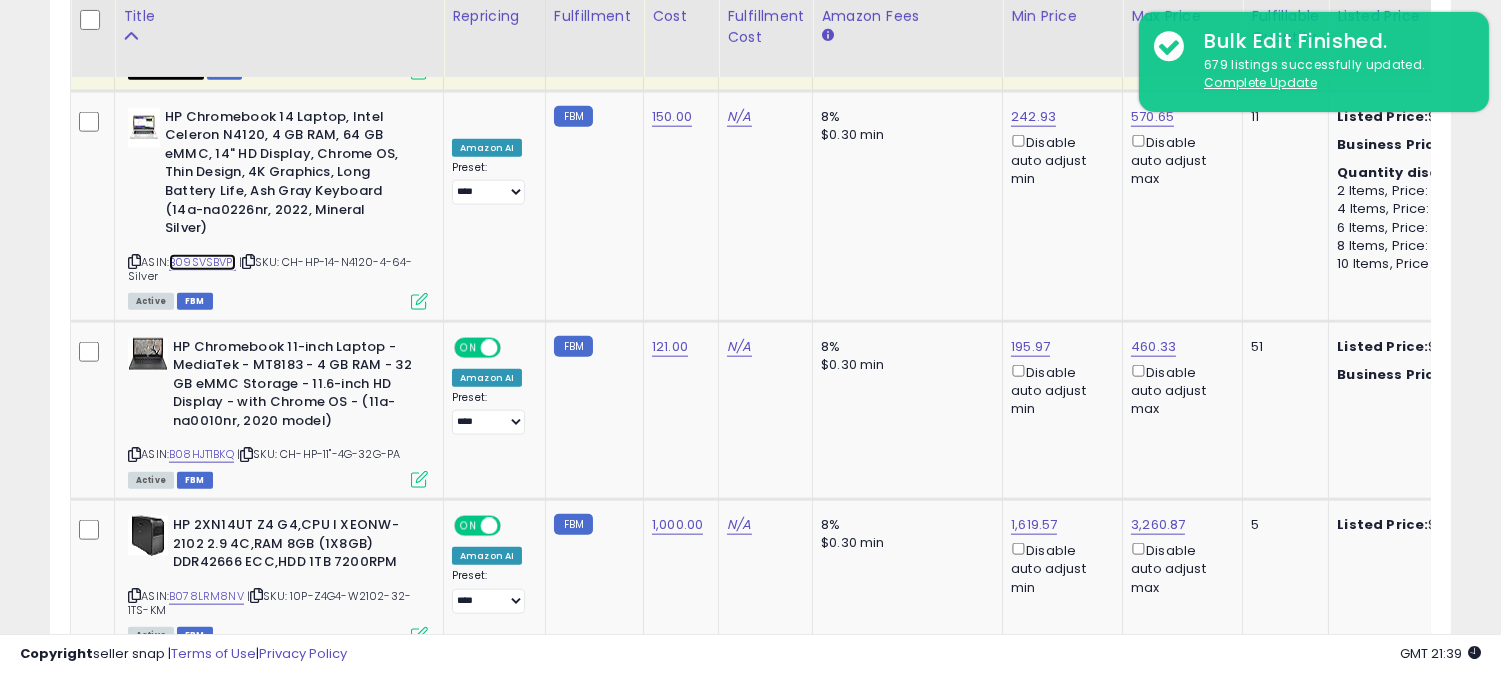 scroll, scrollTop: 4235, scrollLeft: 0, axis: vertical 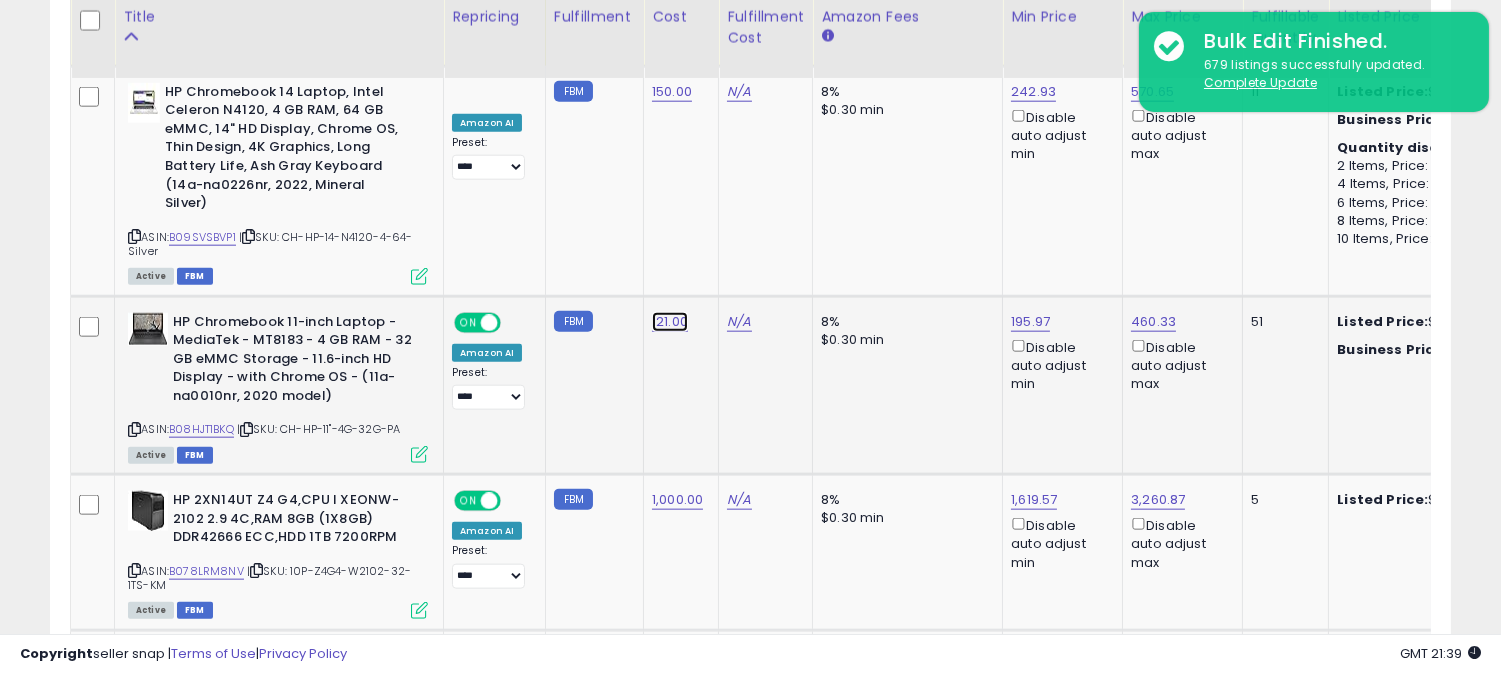 click on "121.00" at bounding box center (670, -3161) 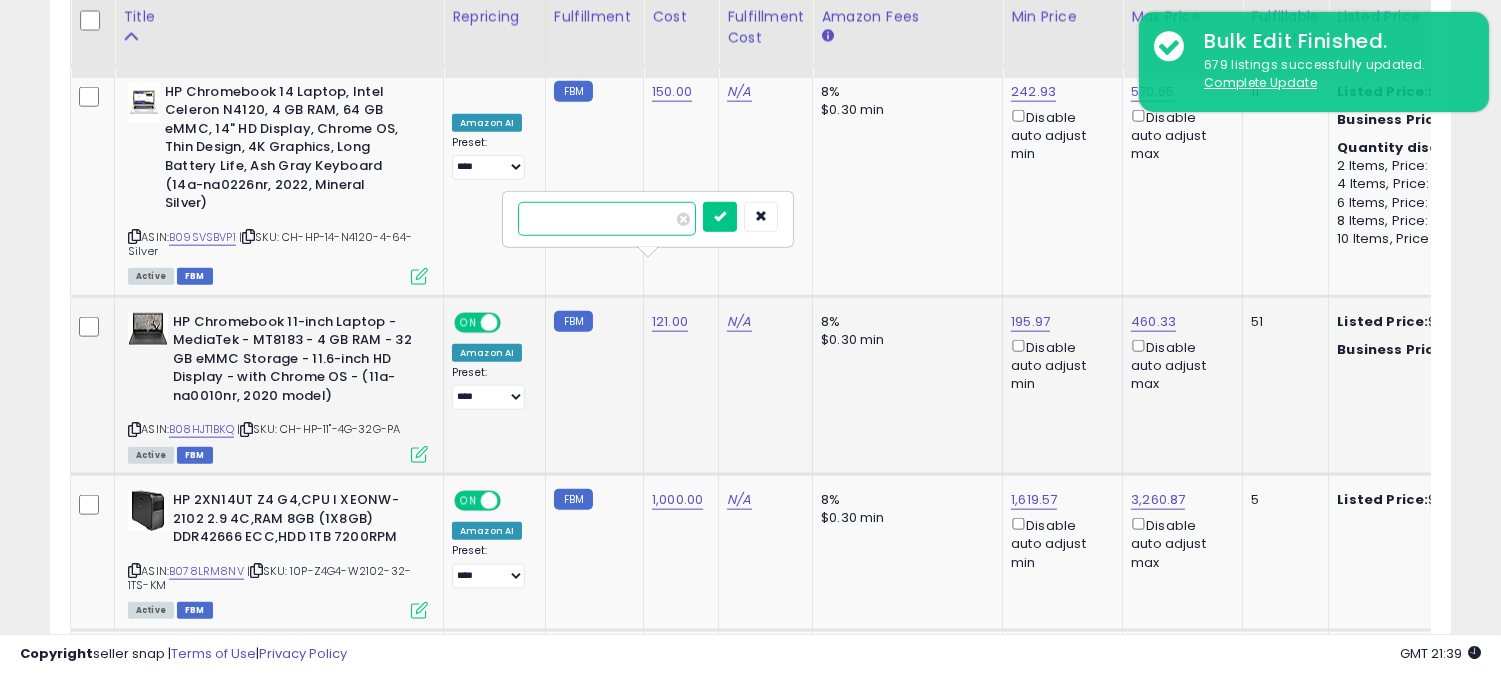 click on "******" at bounding box center (607, 219) 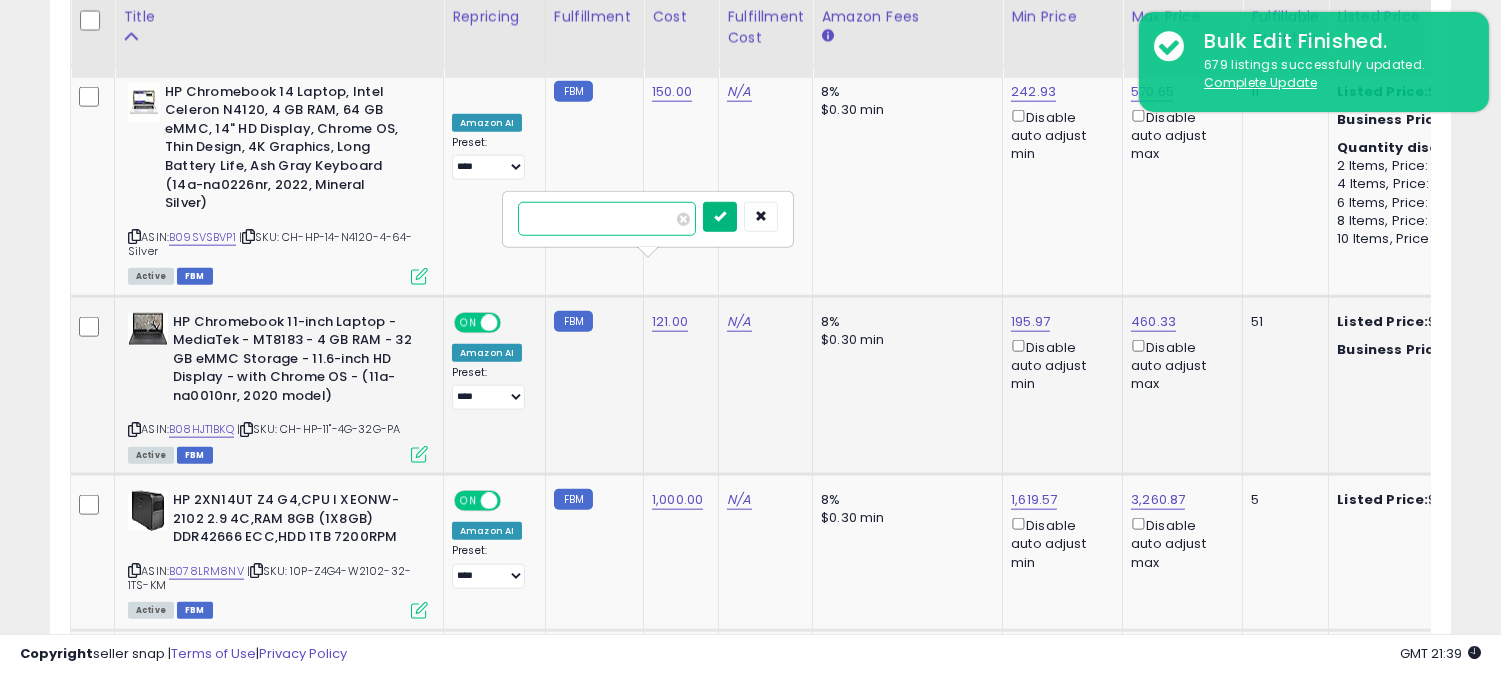 type on "***" 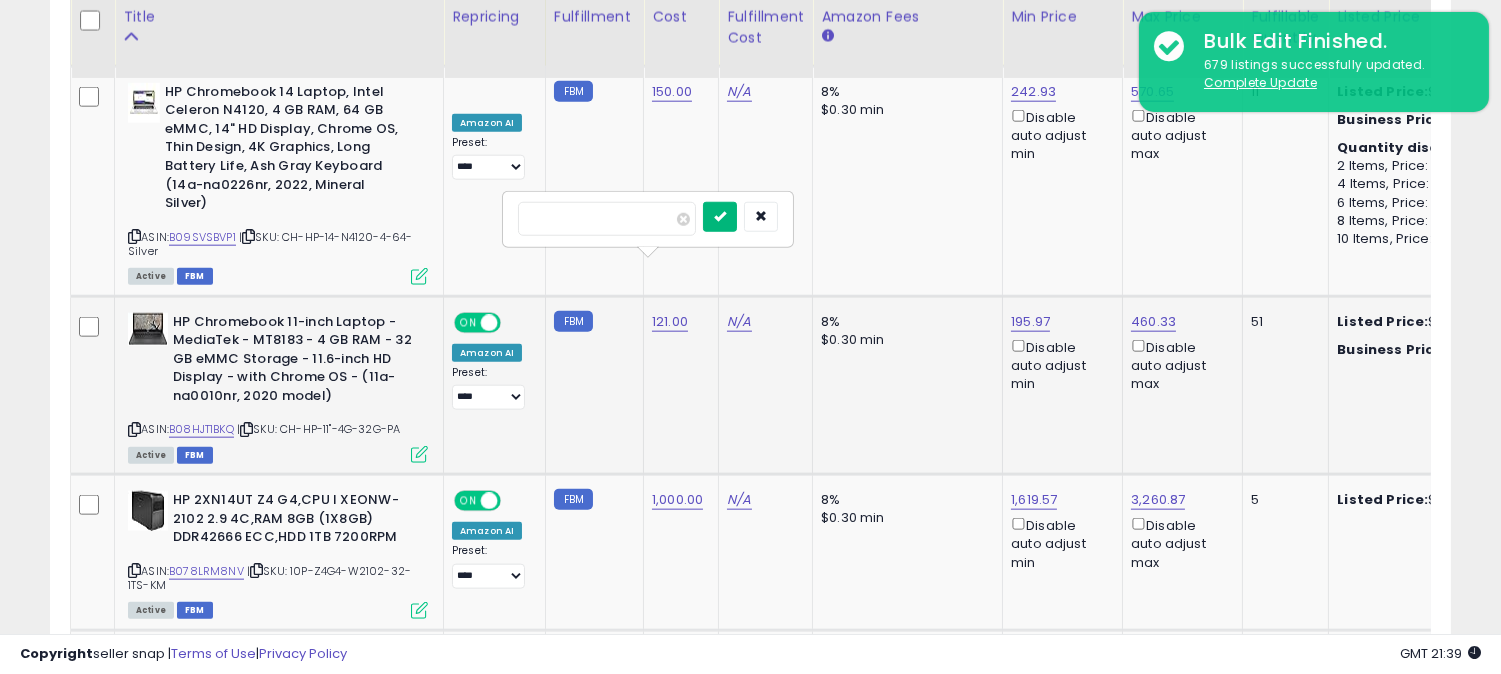 click at bounding box center [720, 216] 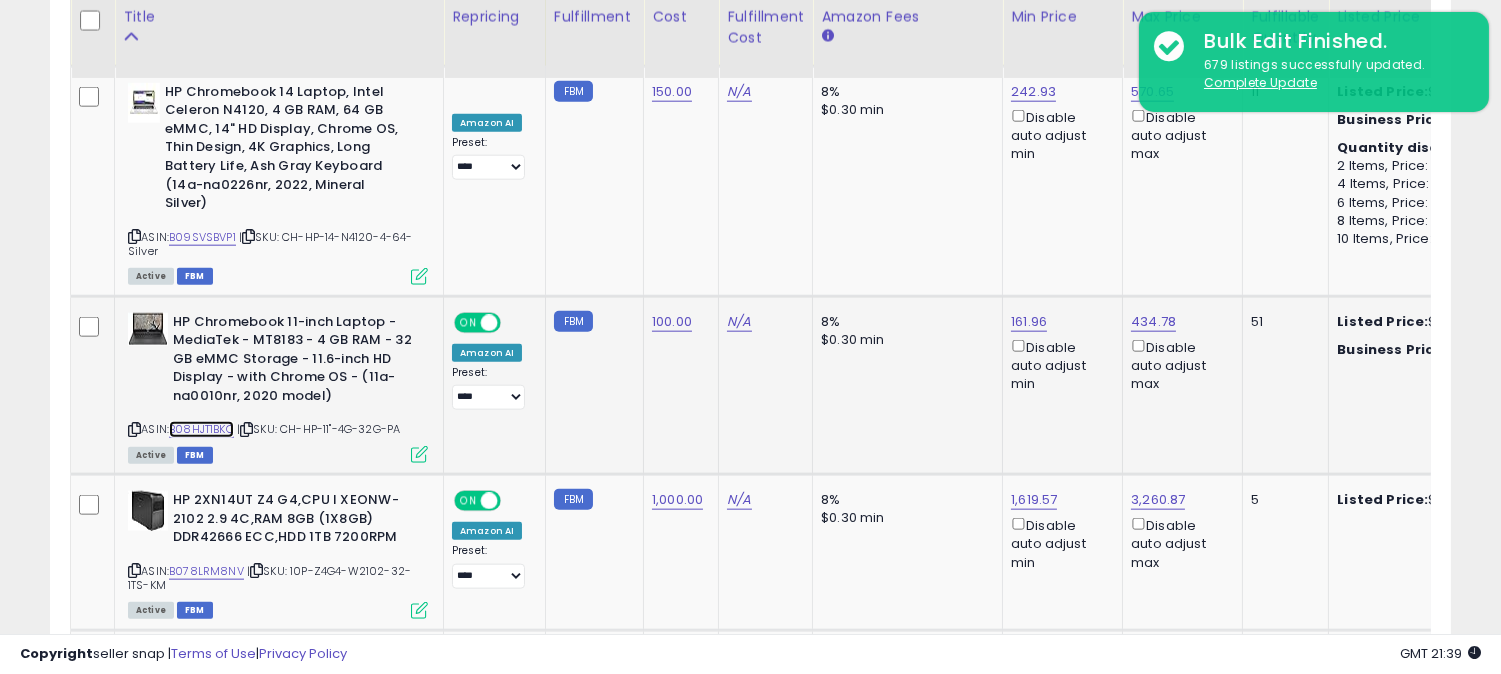 click on "B08HJT1BKQ" at bounding box center (201, 429) 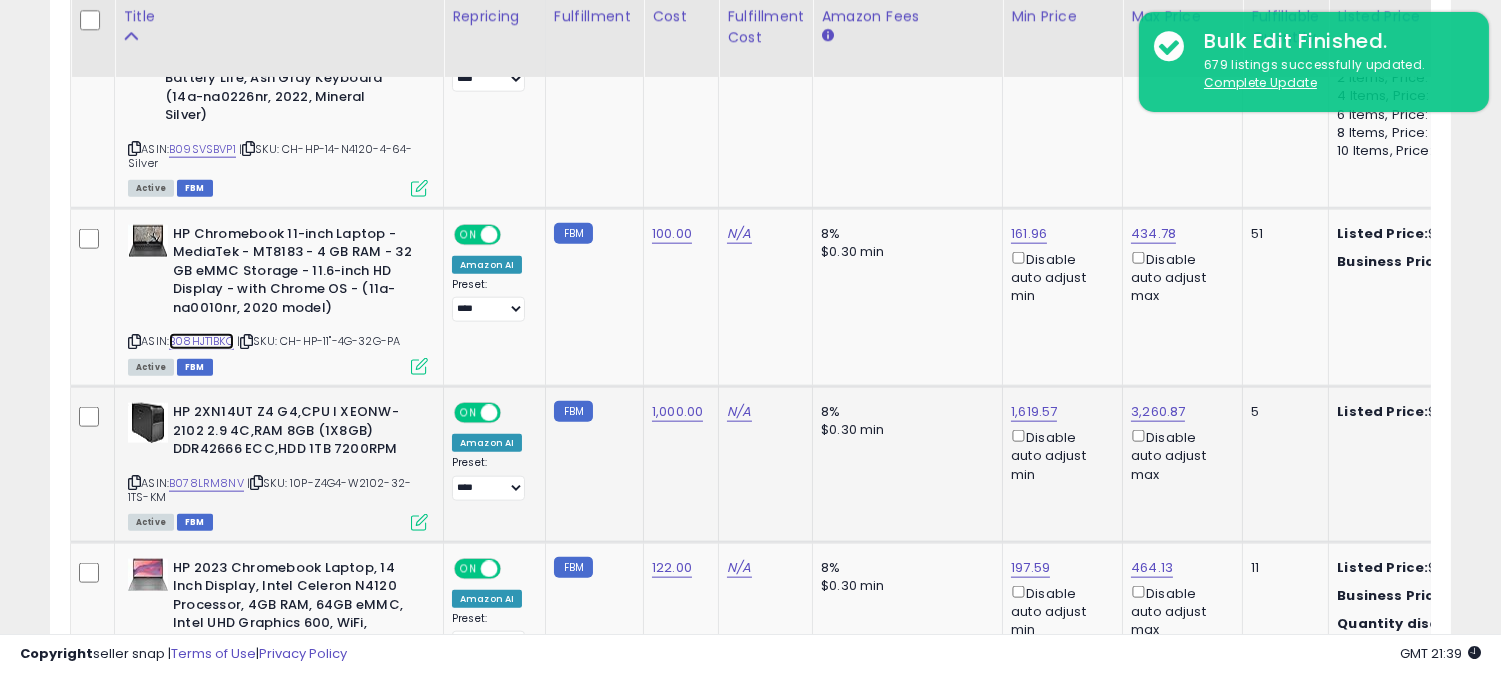 scroll, scrollTop: 4346, scrollLeft: 0, axis: vertical 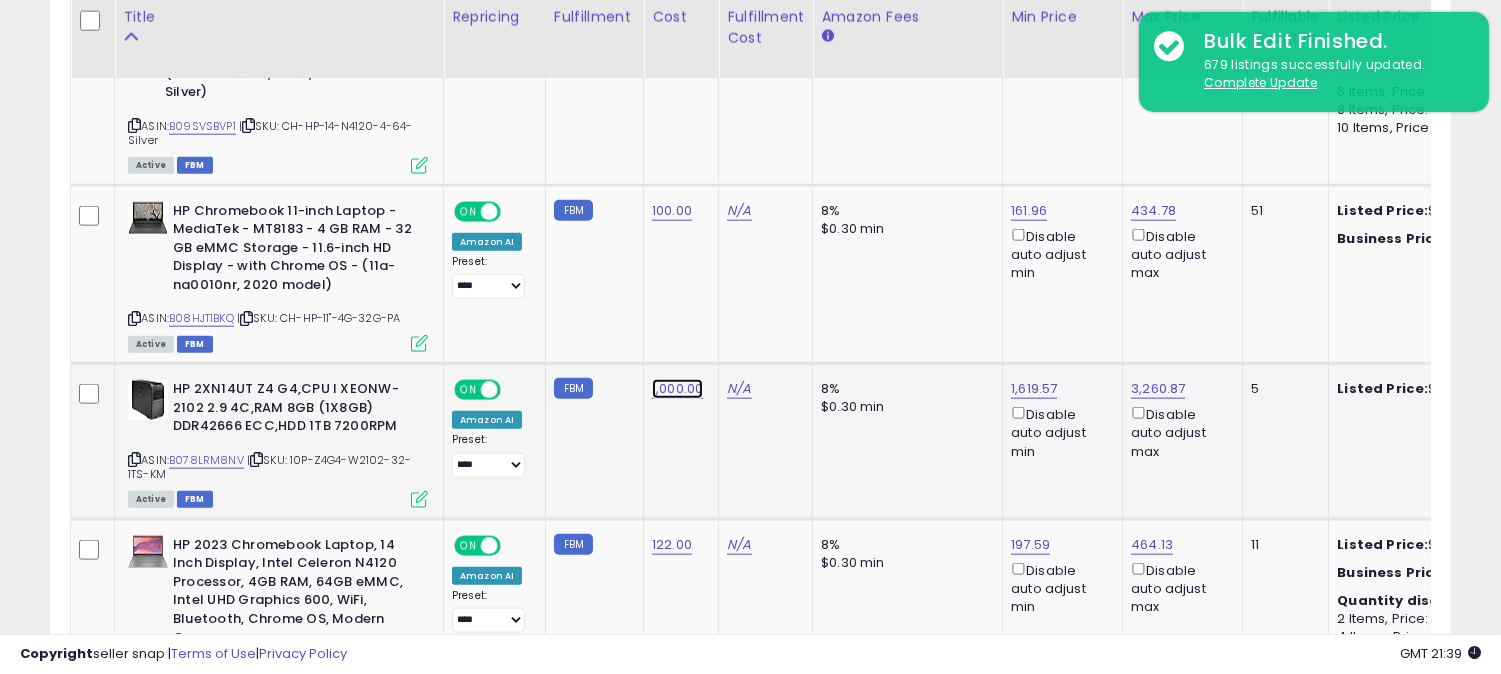 click on "1,000.00" at bounding box center [670, -3272] 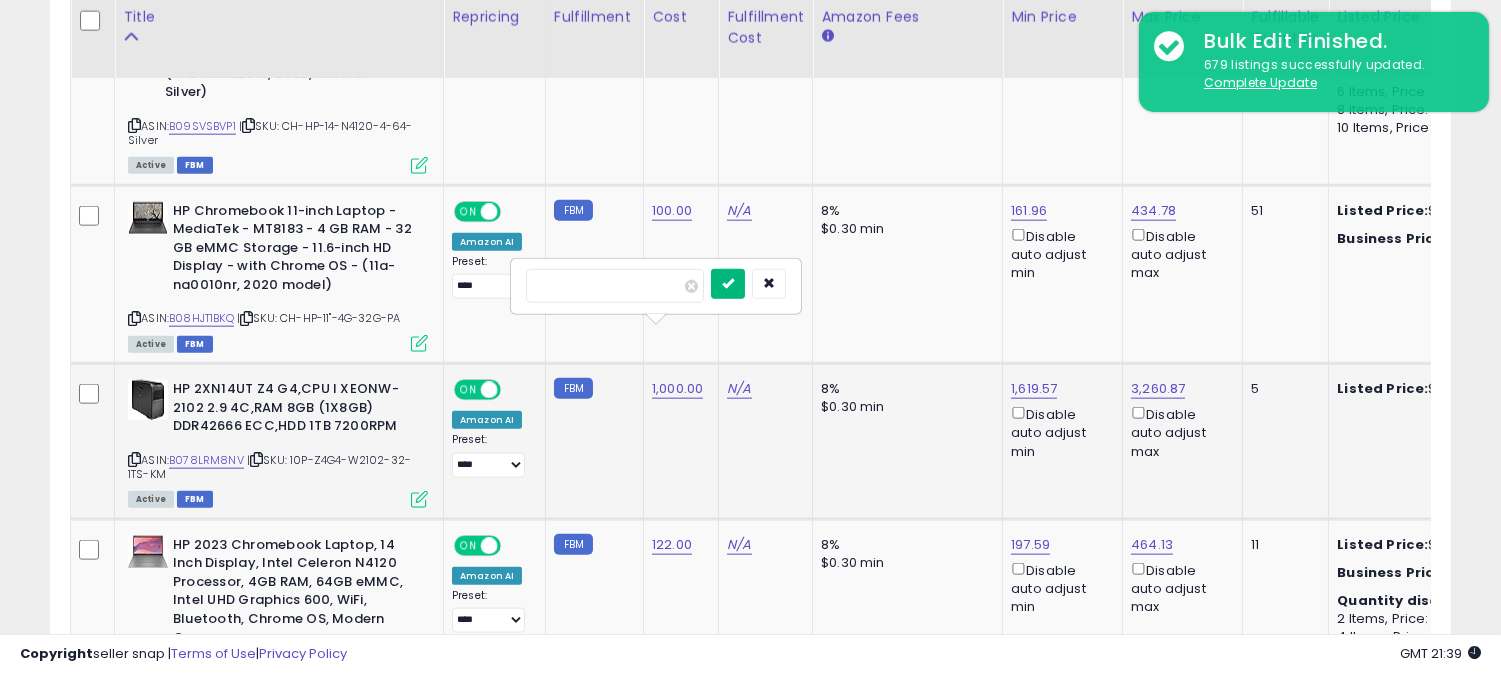 type on "***" 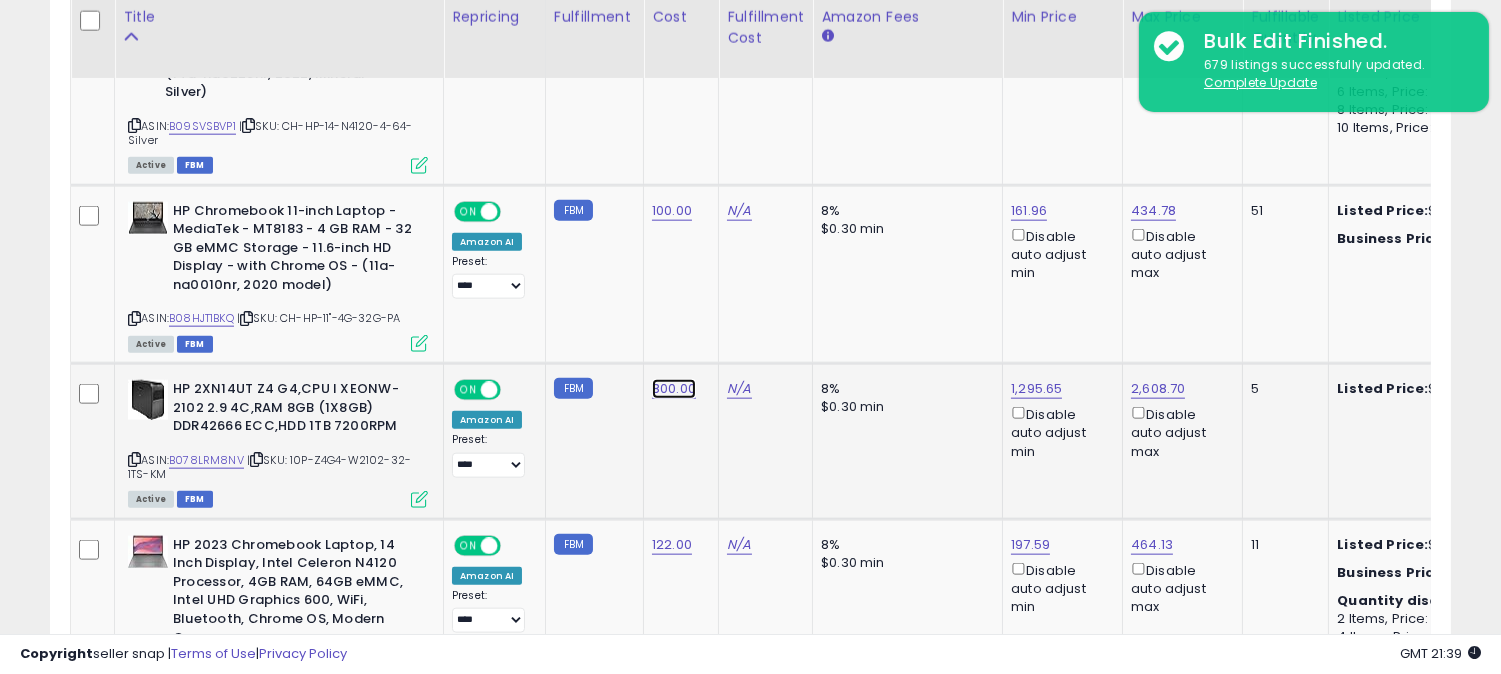 click on "800.00" at bounding box center (674, 389) 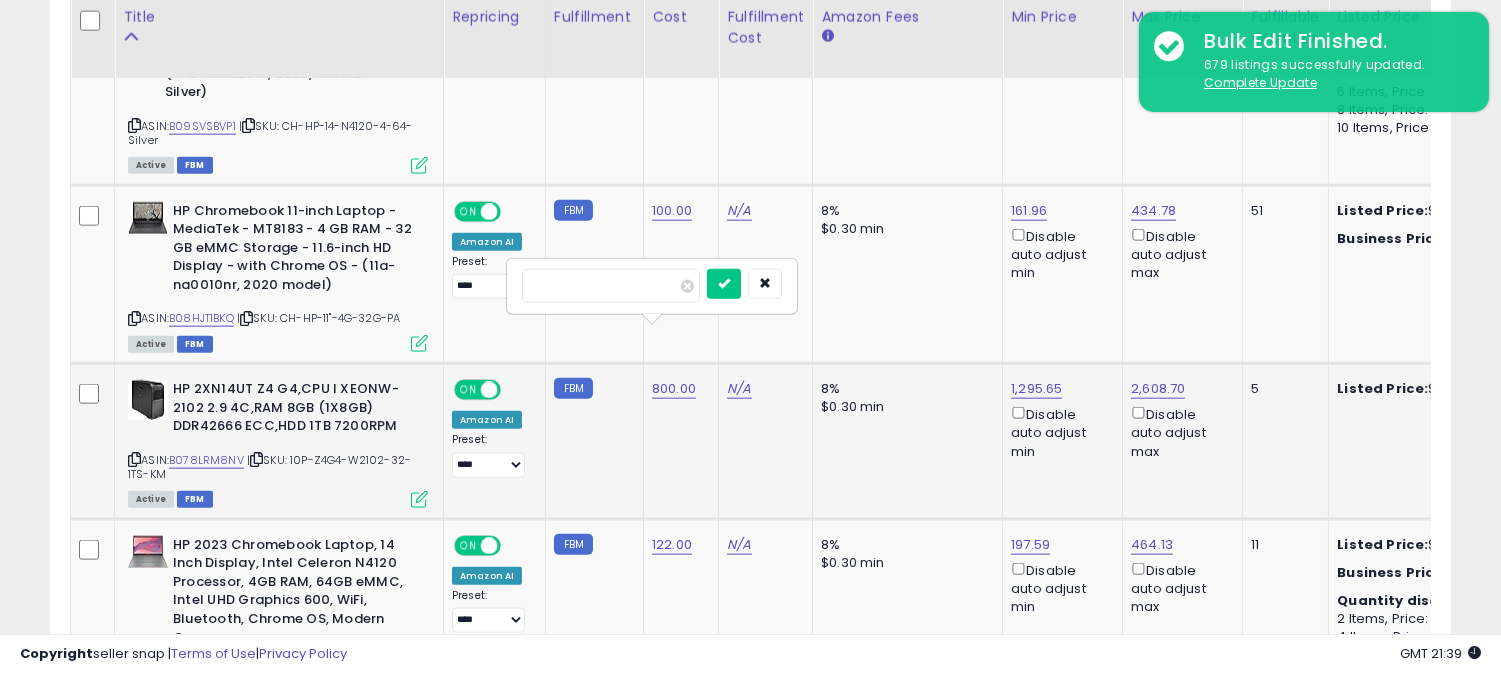 click on "******" at bounding box center [611, 286] 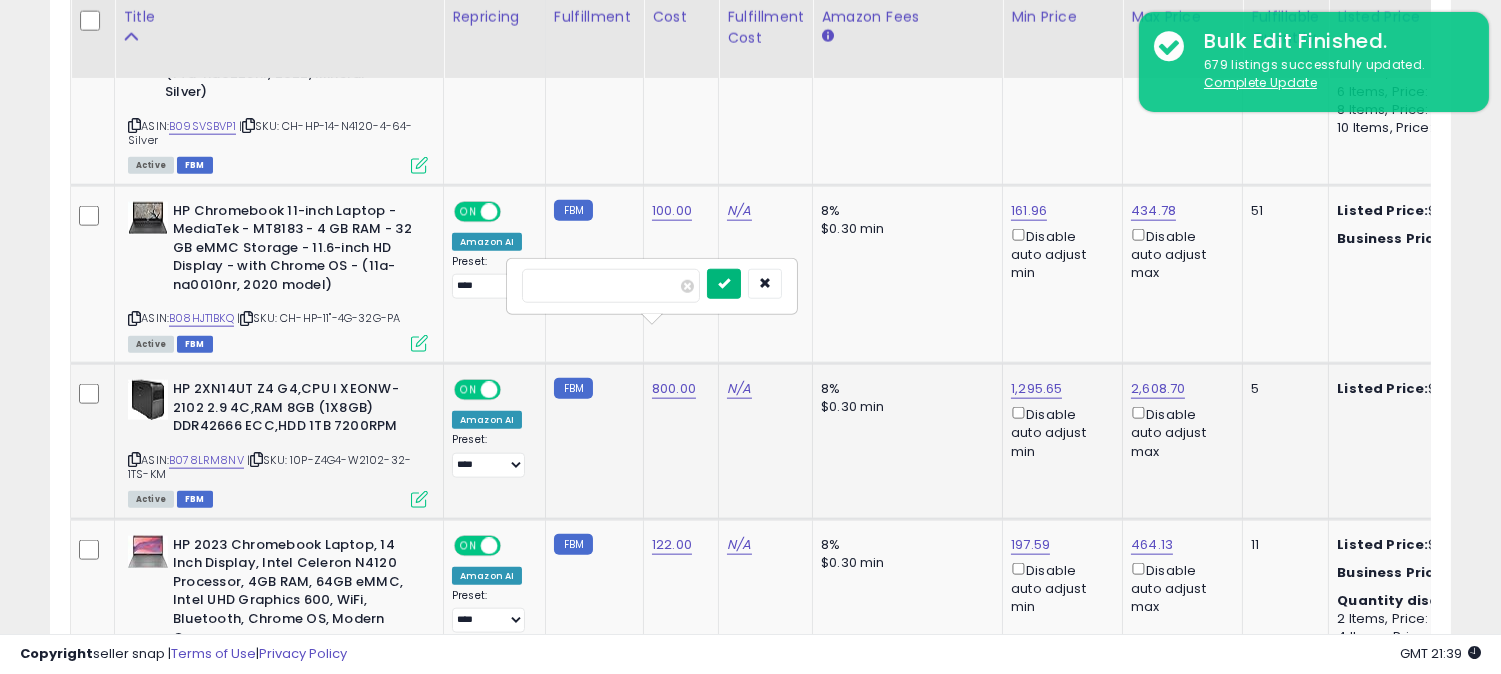 type on "***" 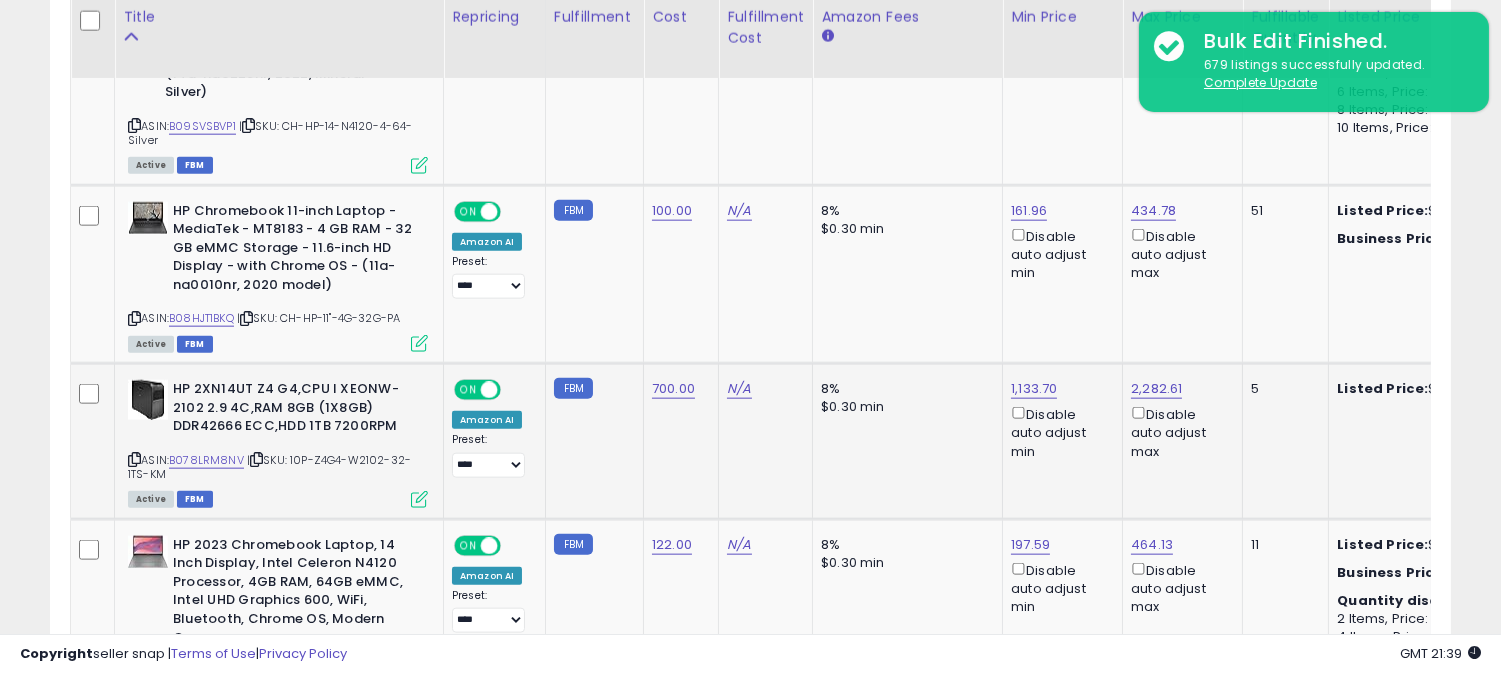 scroll, scrollTop: 0, scrollLeft: 35, axis: horizontal 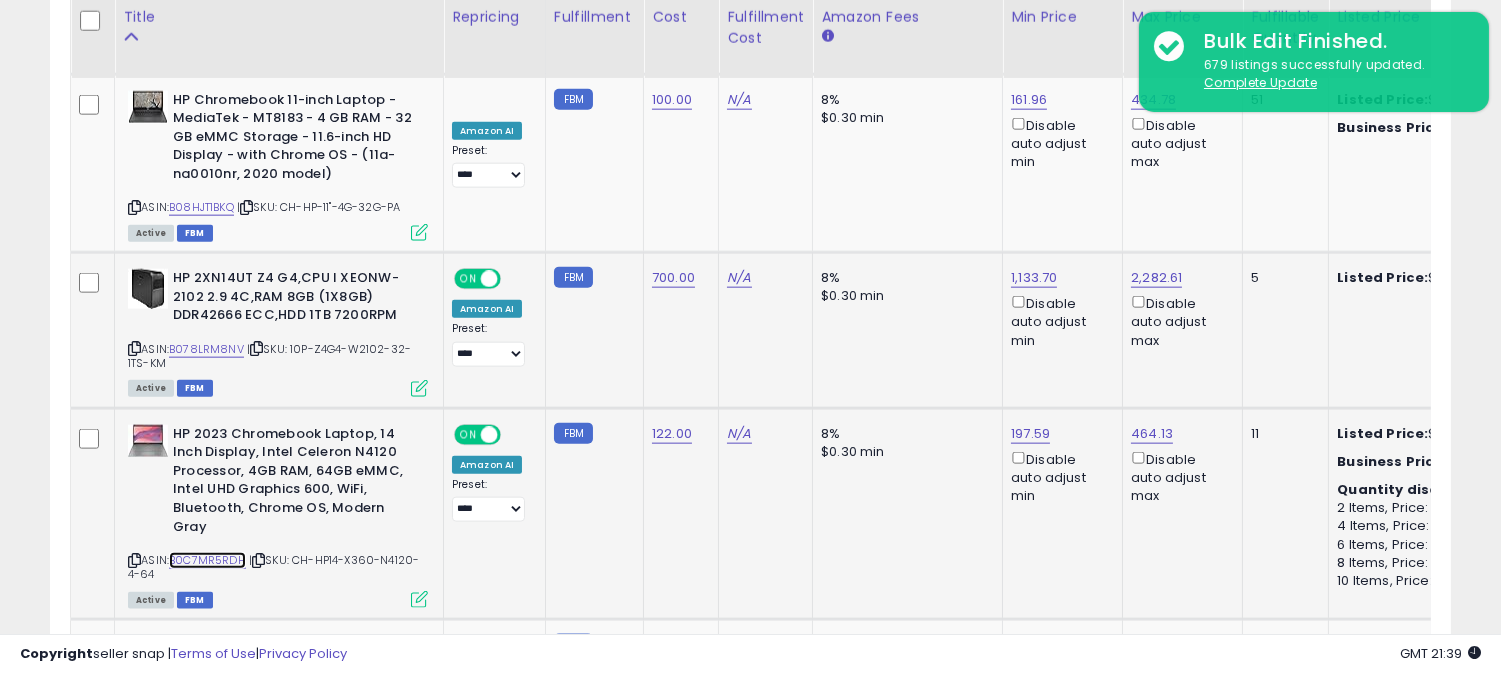 click on "B0C7MR5RDH" at bounding box center (207, 560) 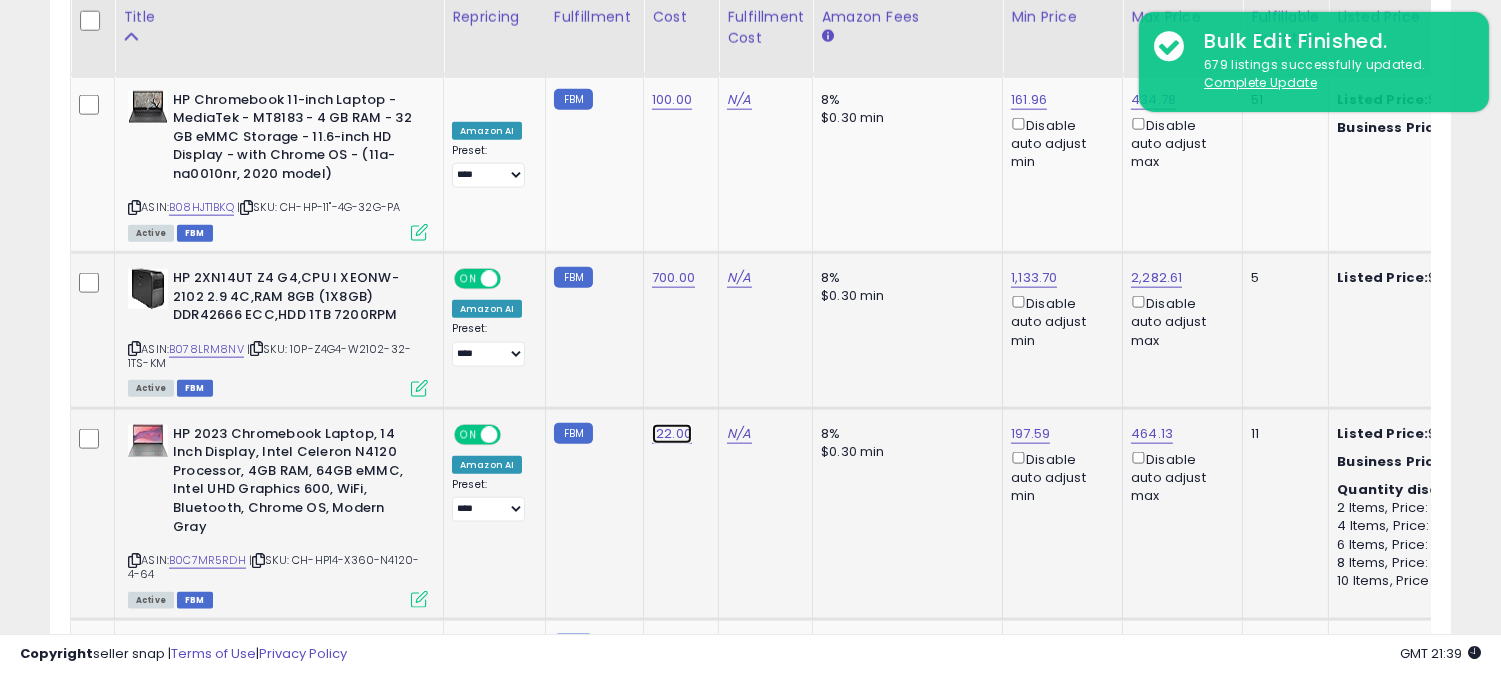 click on "122.00" at bounding box center (670, -3383) 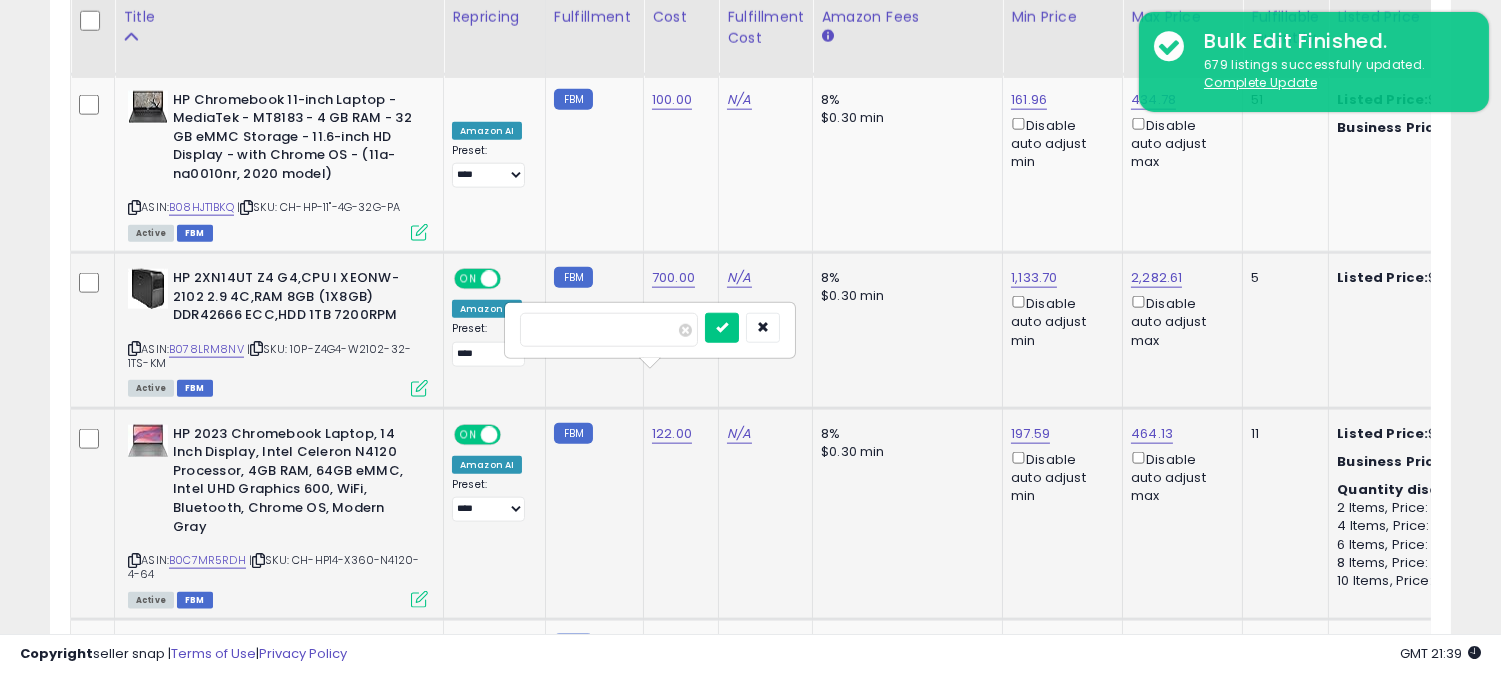 click on "******" at bounding box center [609, 330] 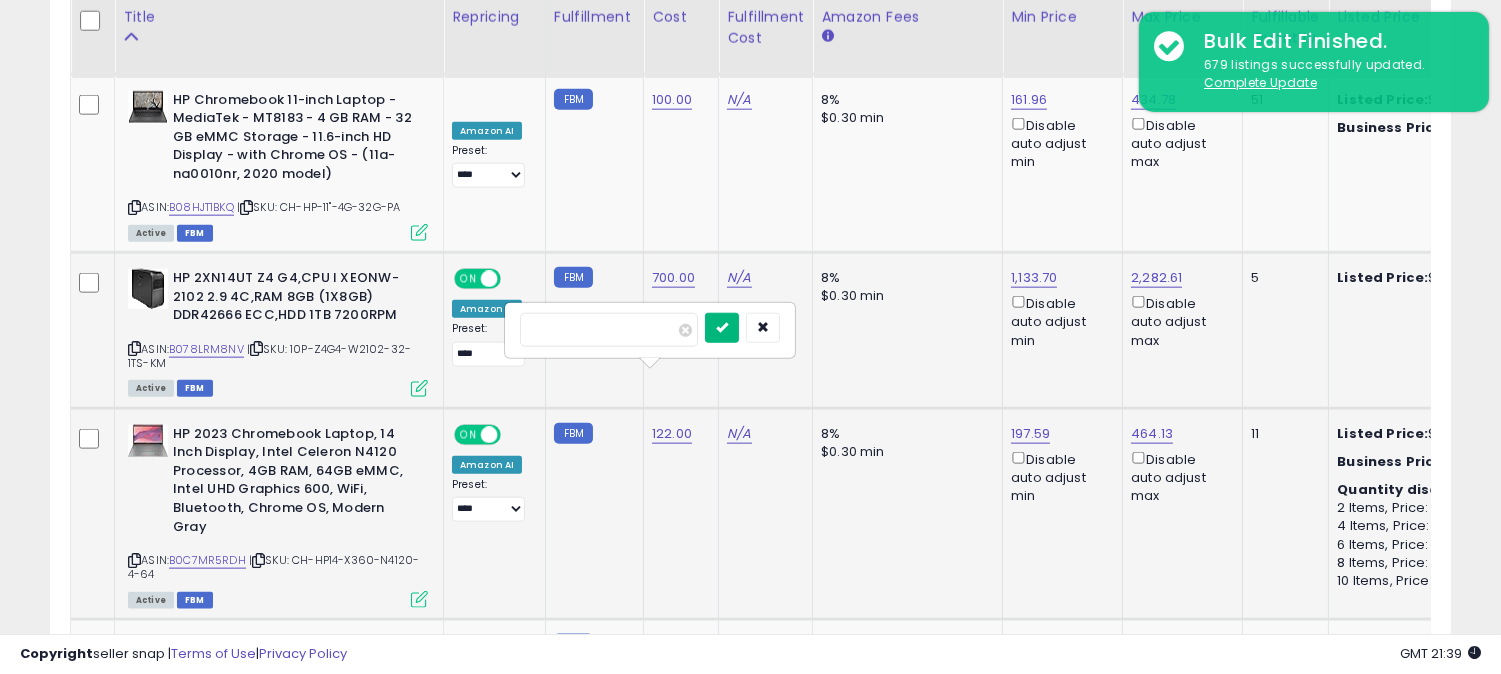 click at bounding box center (722, 328) 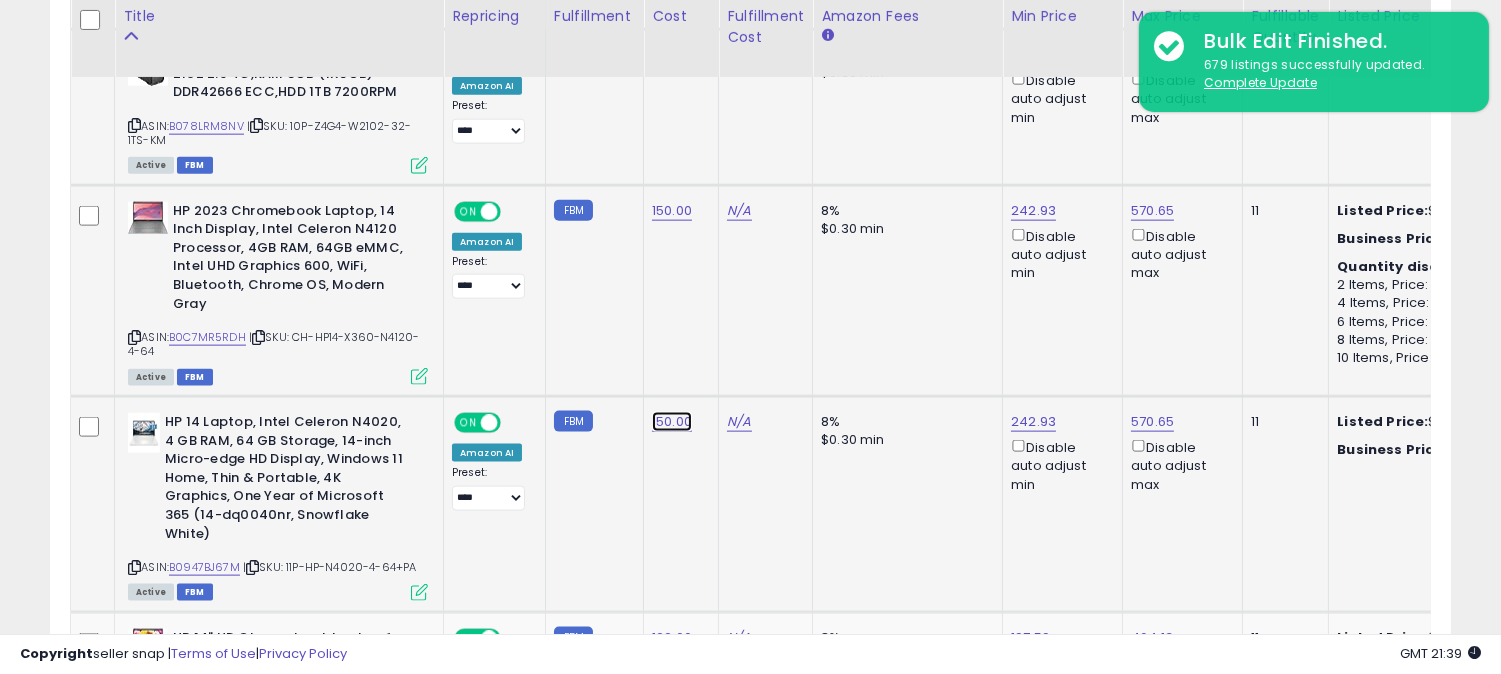 click on "150.00" at bounding box center (670, -3606) 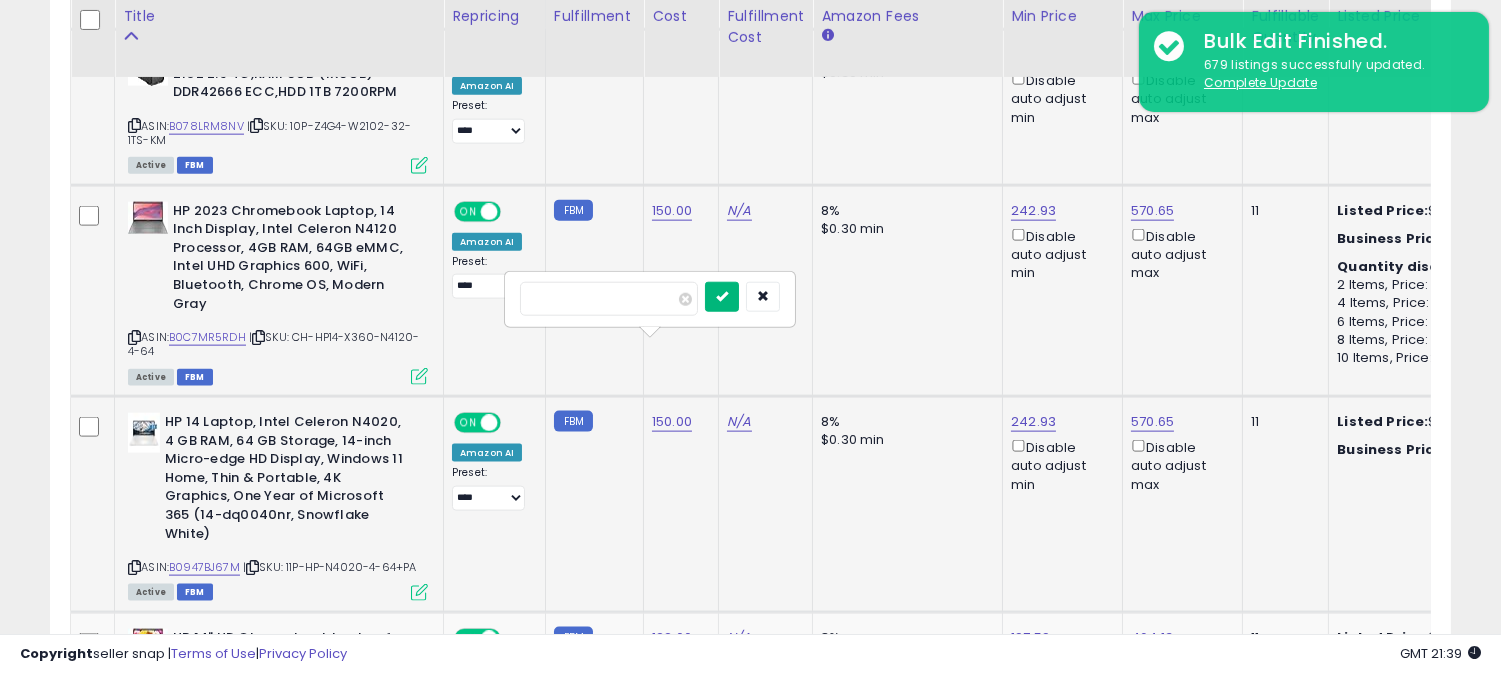 click at bounding box center [722, 296] 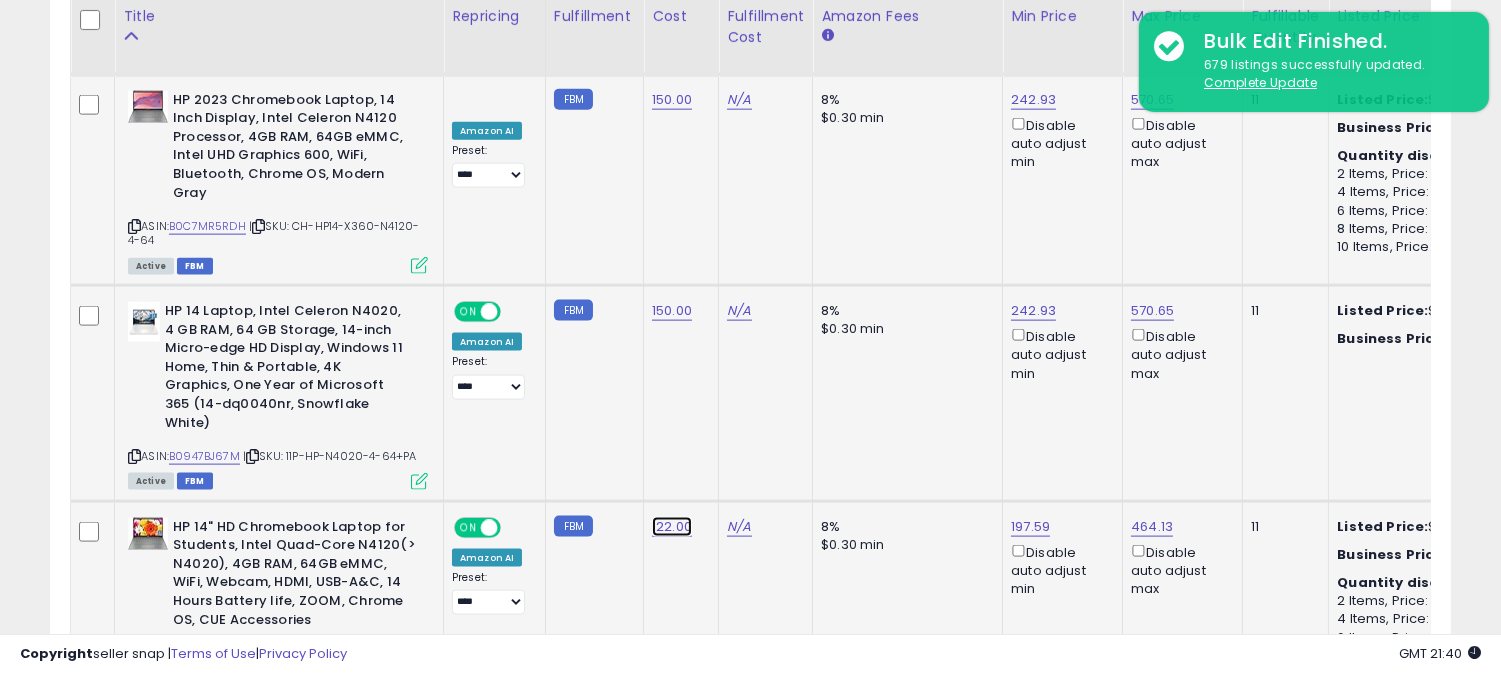 click on "122.00" at bounding box center (670, -3717) 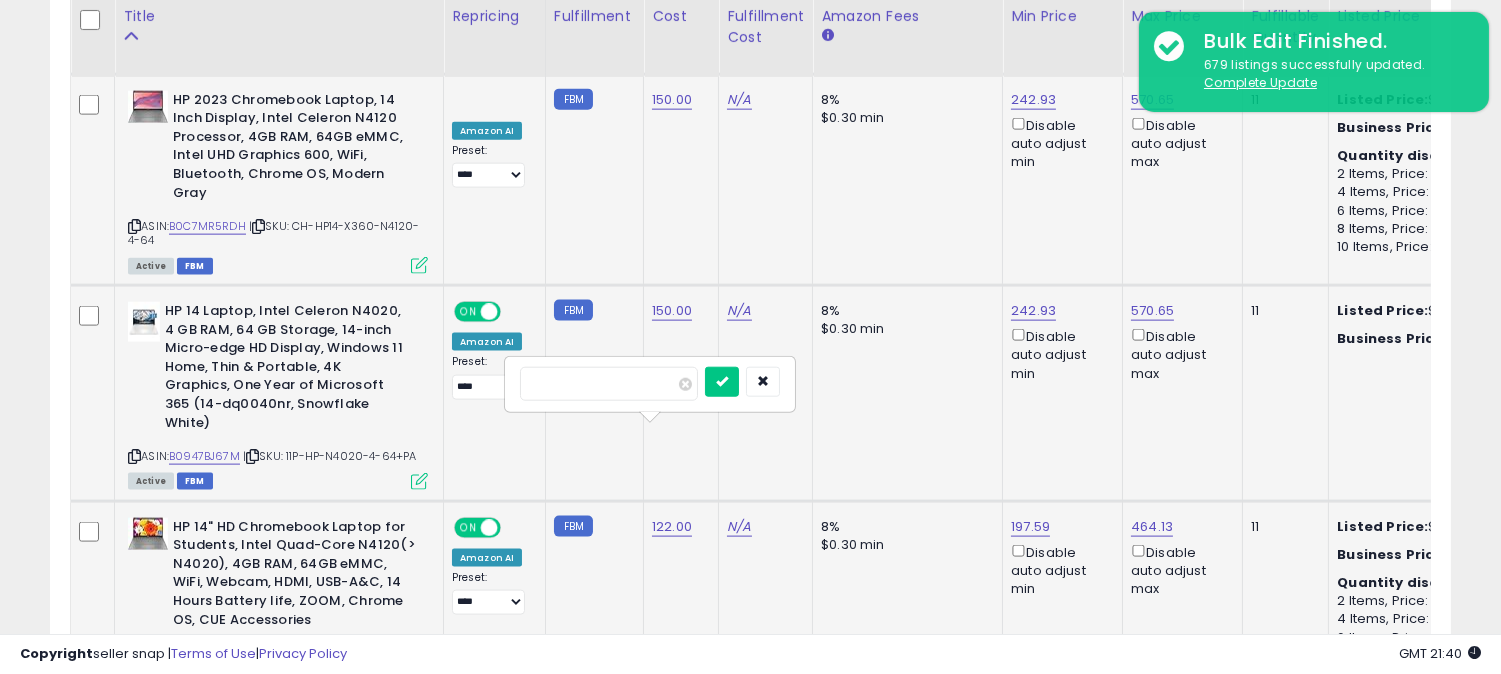 click on "******" at bounding box center (609, 384) 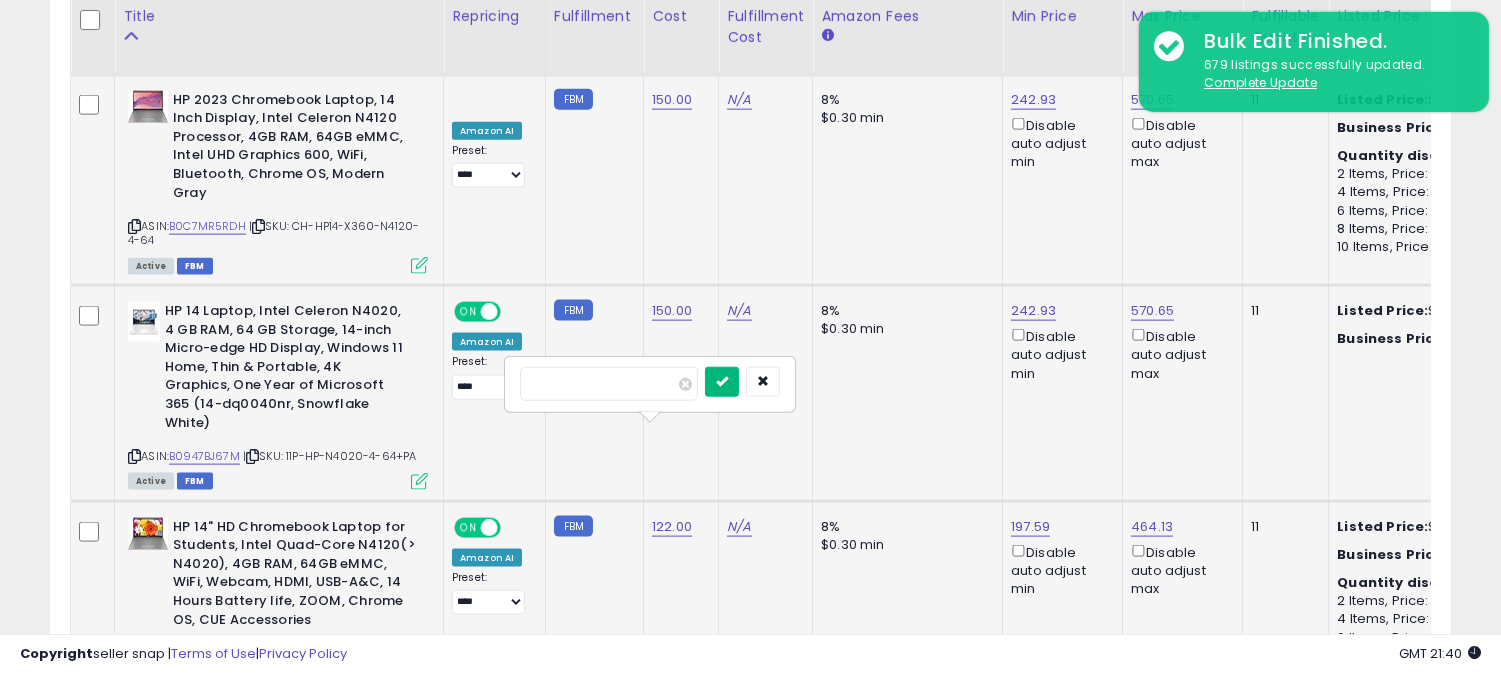 type on "***" 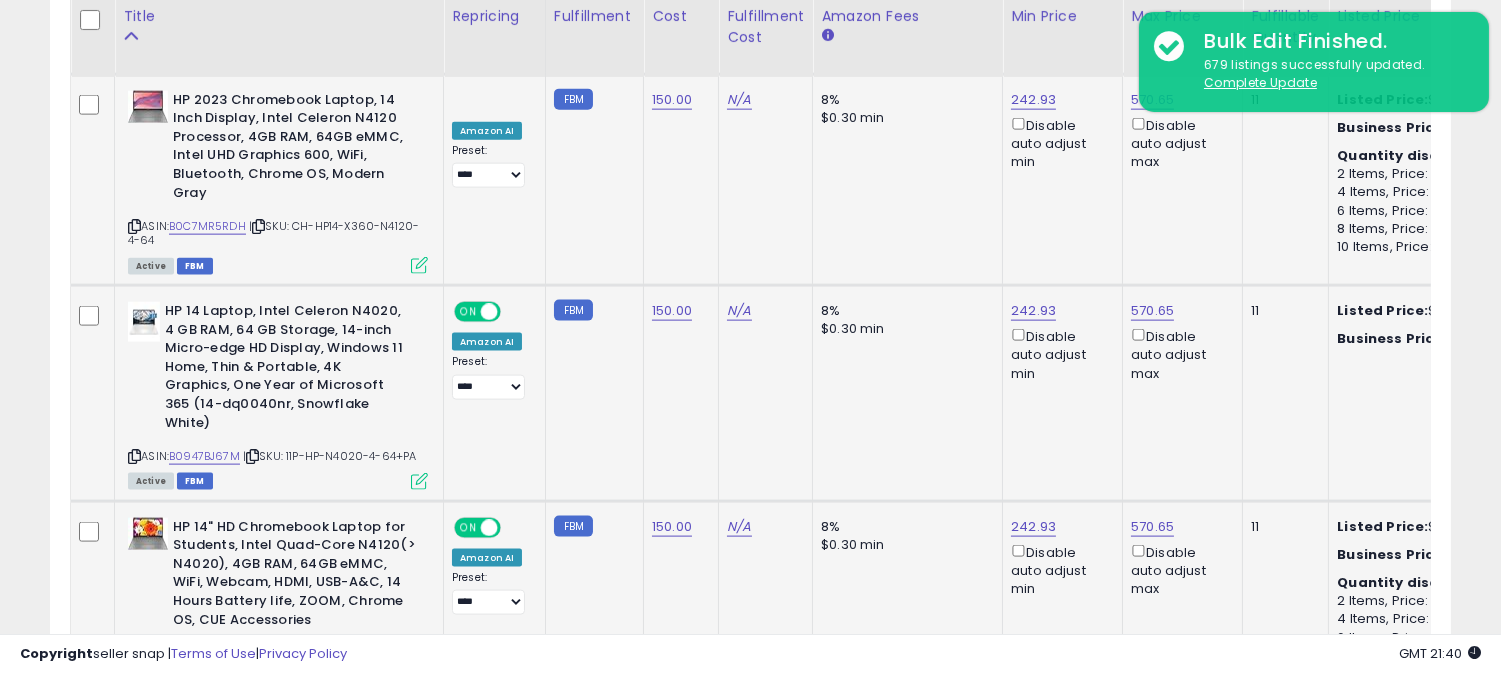 click on "B0C8171GTK" at bounding box center [200, 653] 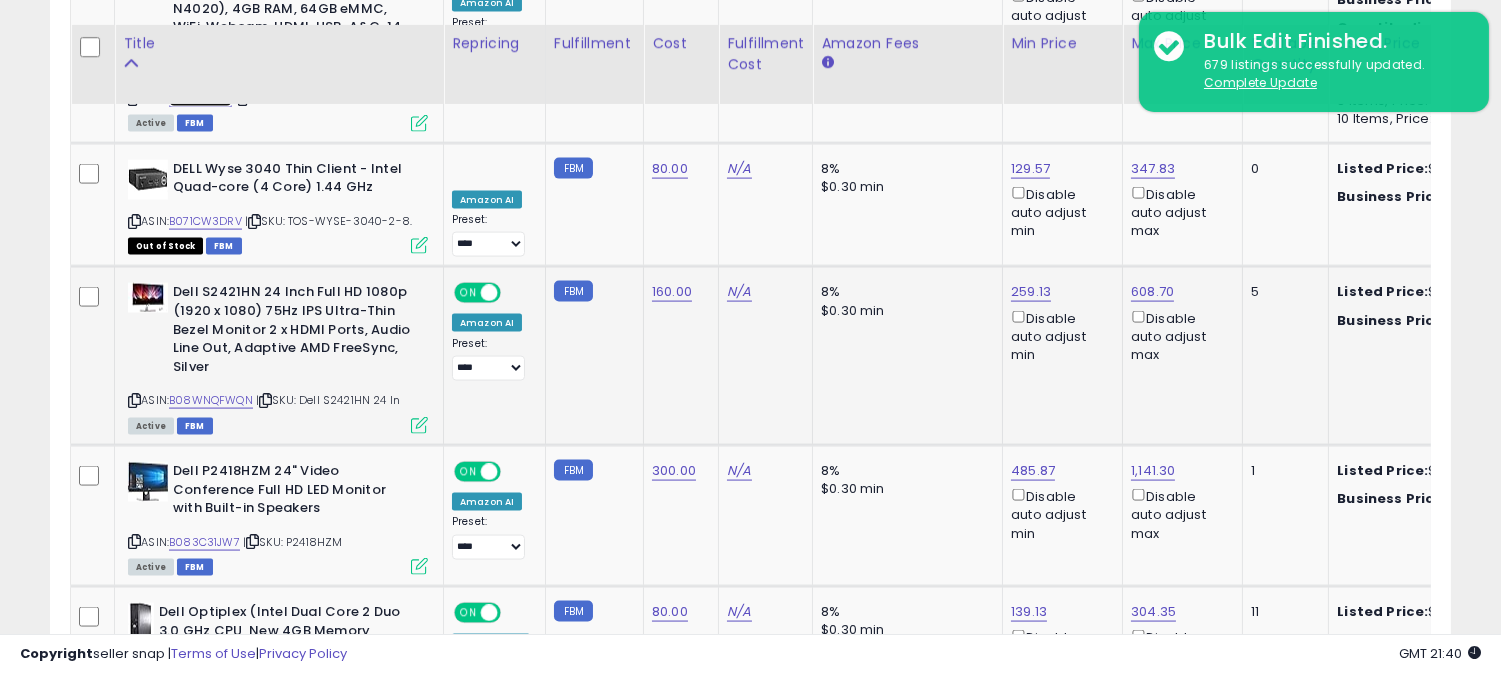 scroll, scrollTop: 5457, scrollLeft: 0, axis: vertical 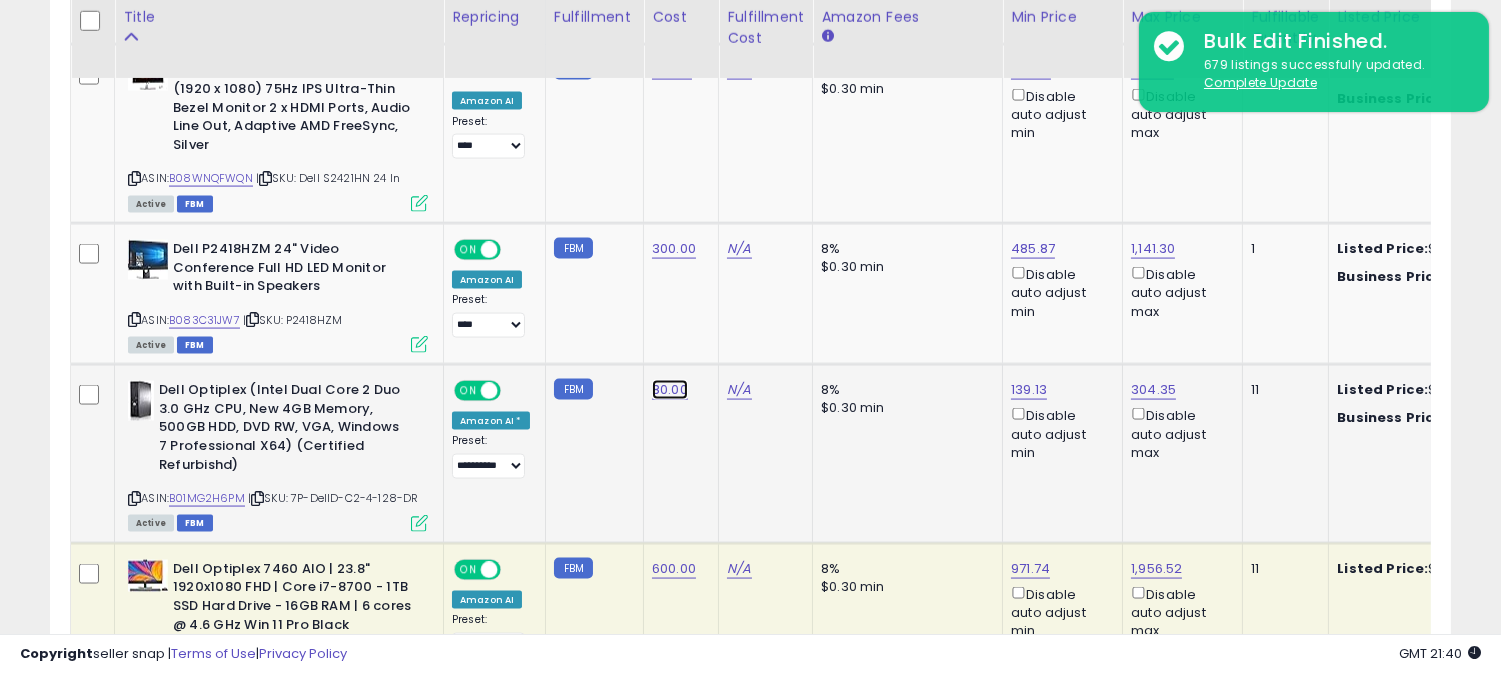 click on "80.00" at bounding box center [670, -4494] 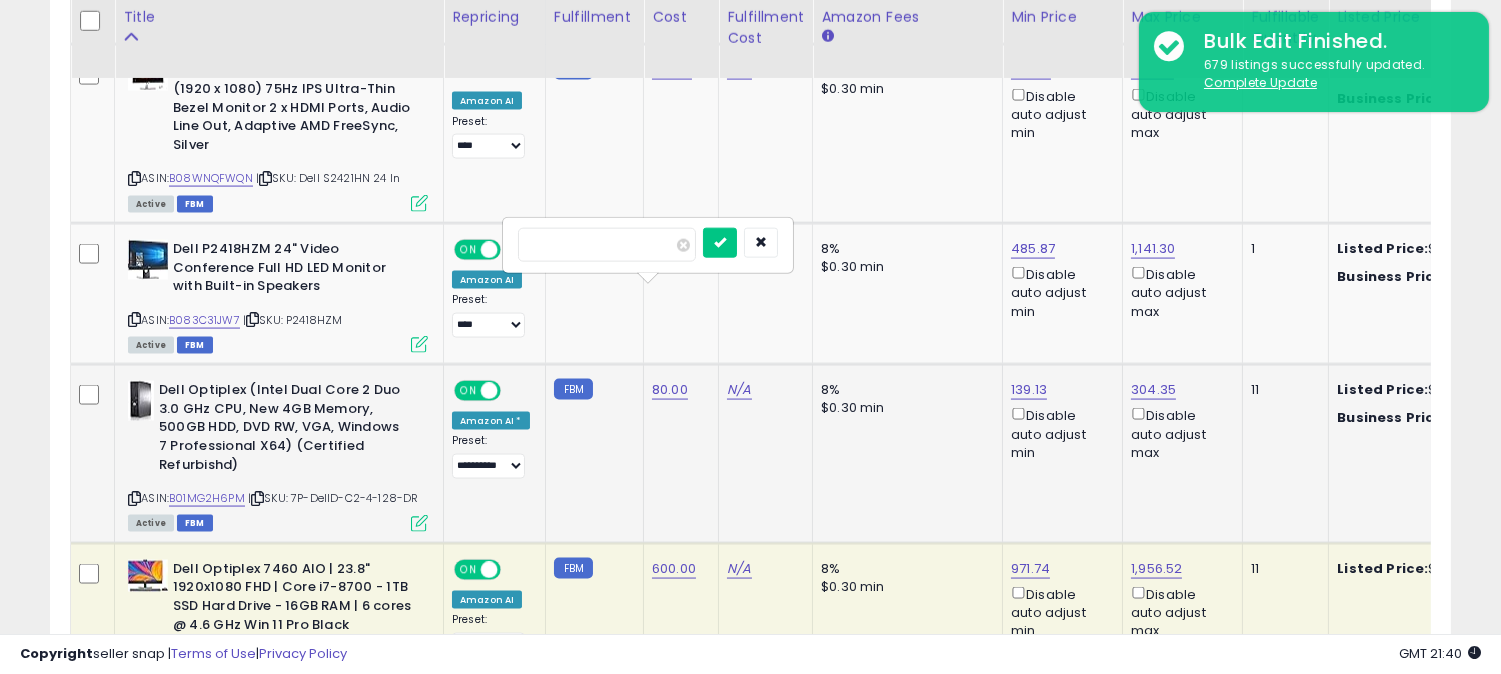 click on "*****" at bounding box center (607, 245) 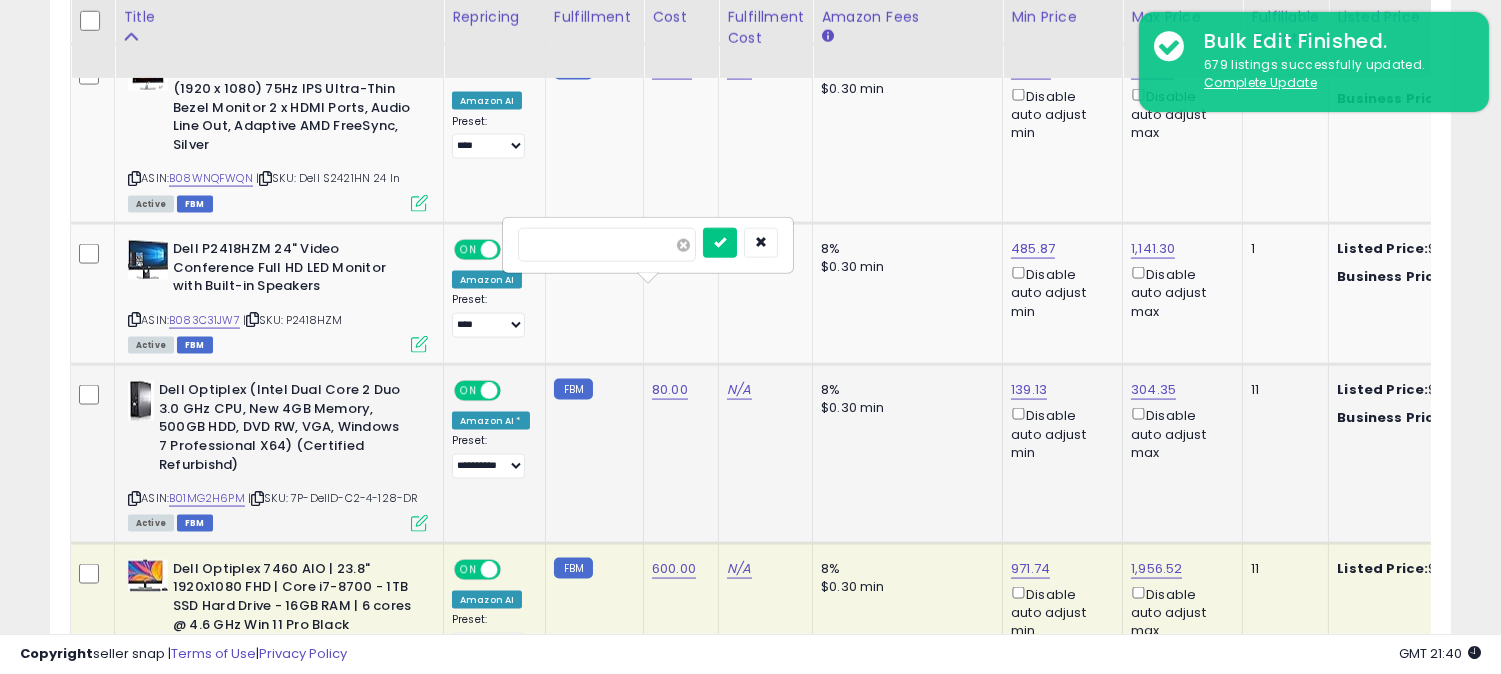type on "***" 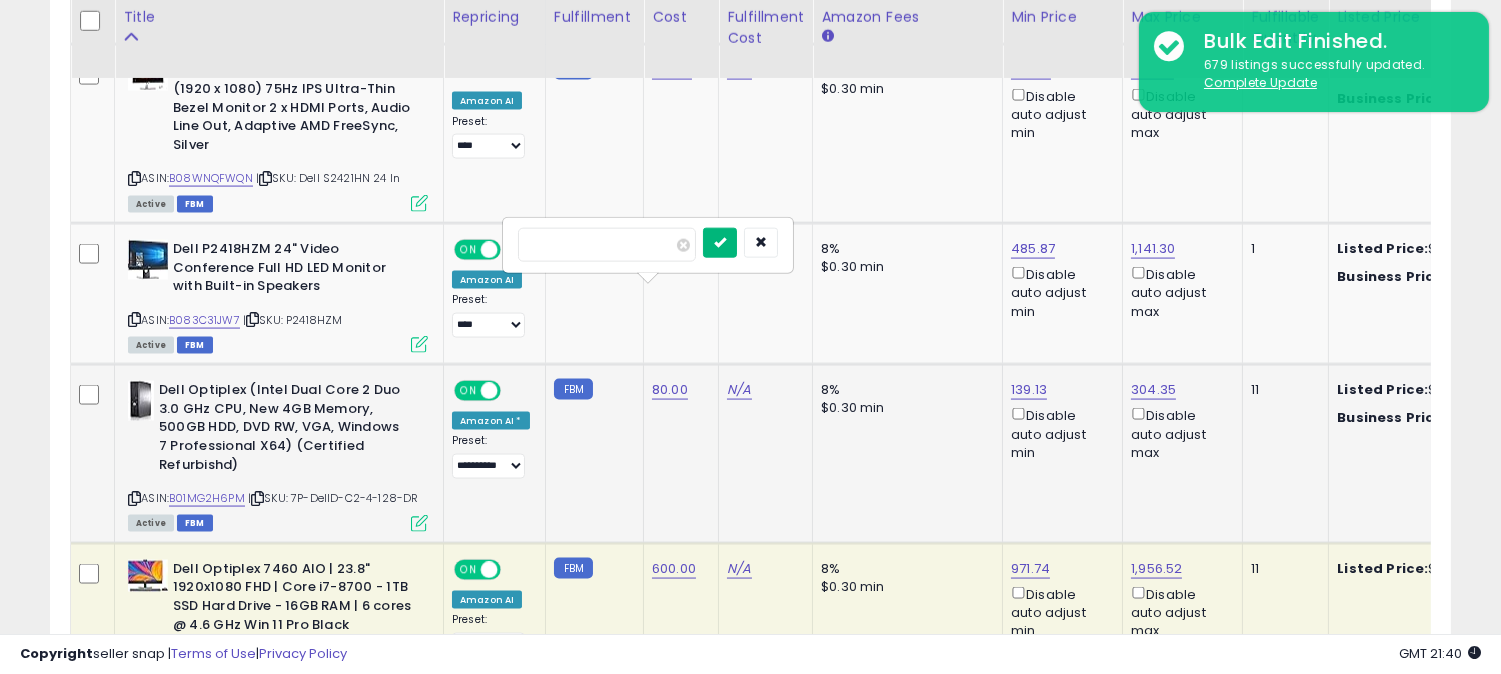 click at bounding box center (720, 242) 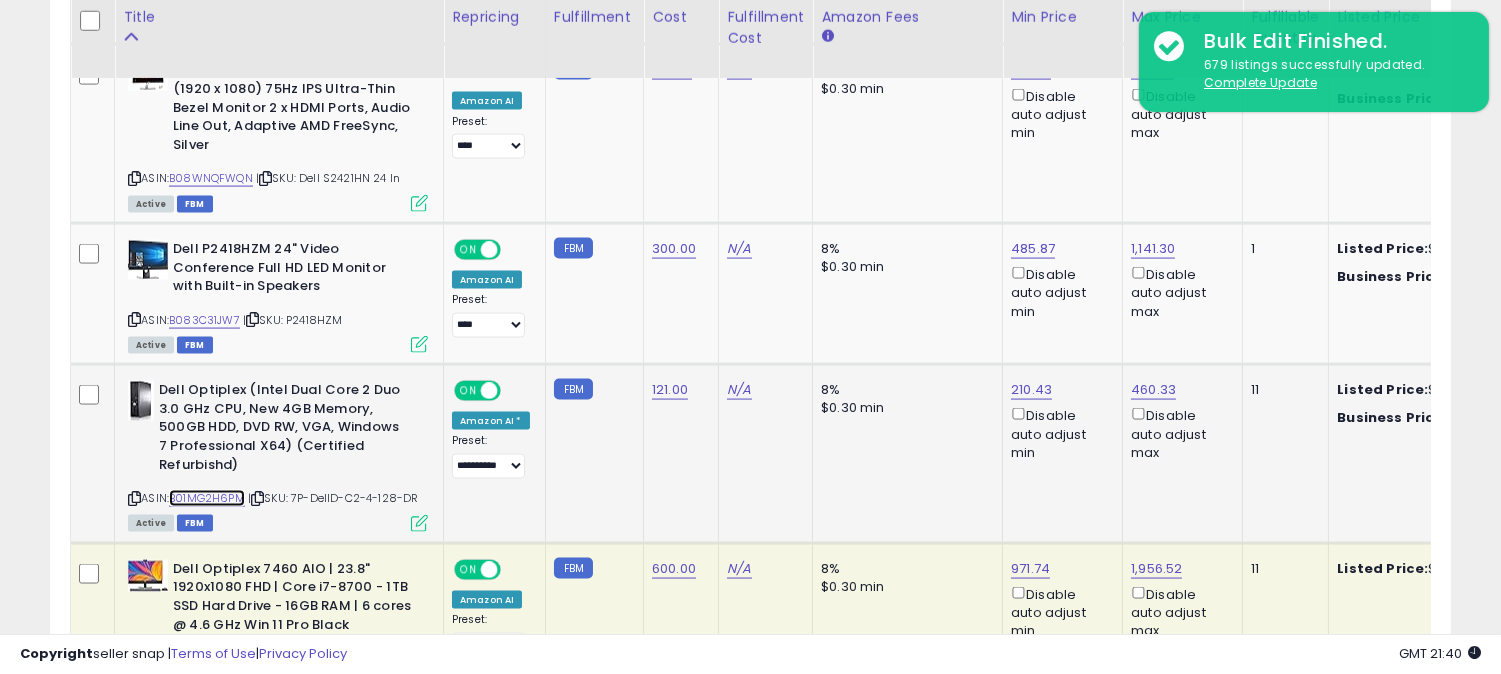 click on "B01MG2H6PM" at bounding box center [207, 498] 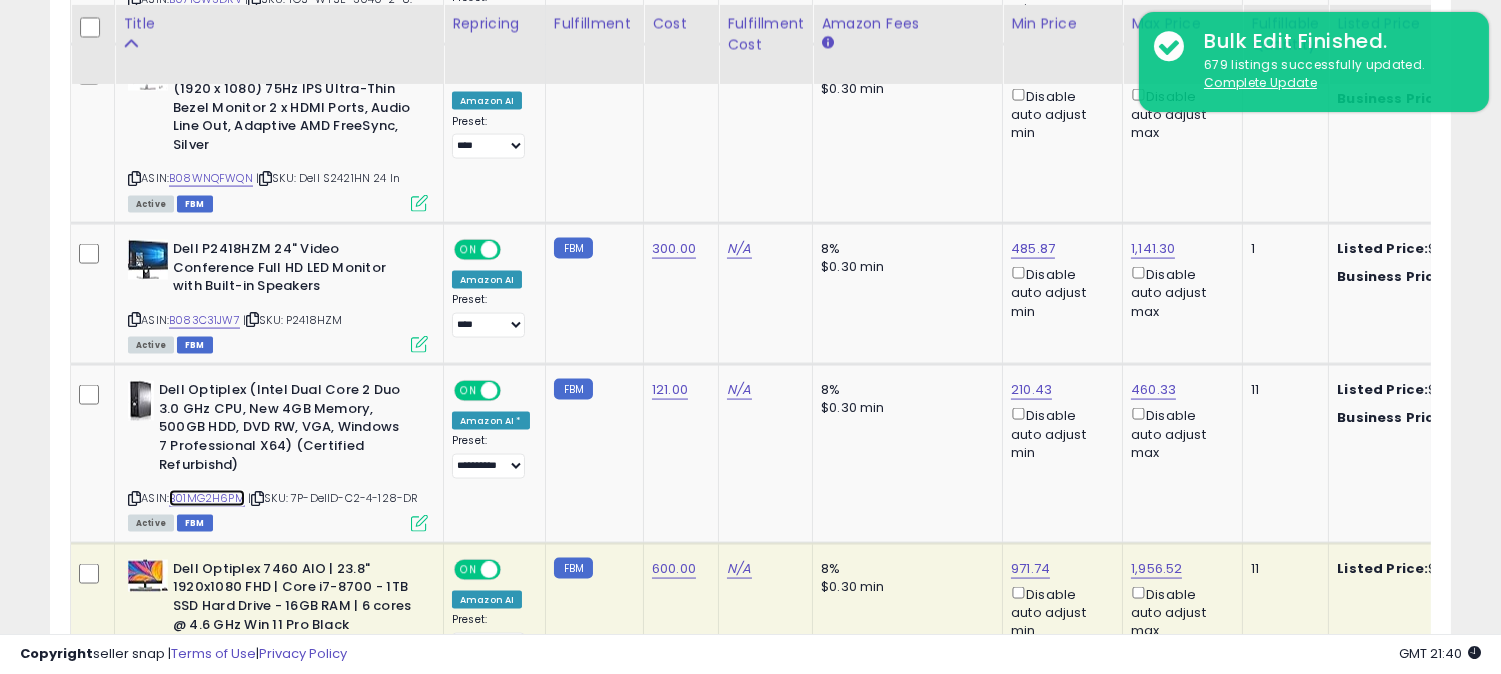 scroll, scrollTop: 5680, scrollLeft: 0, axis: vertical 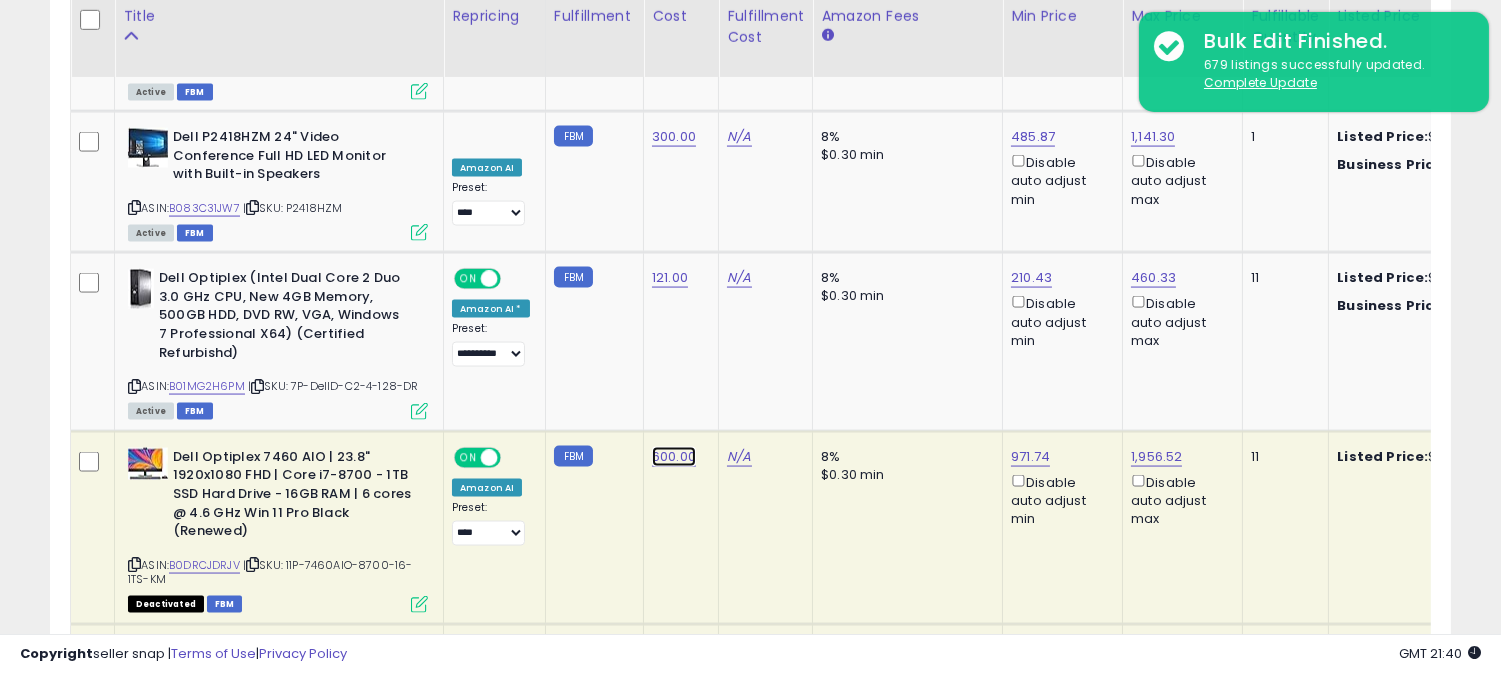 click on "600.00" at bounding box center [670, -1880] 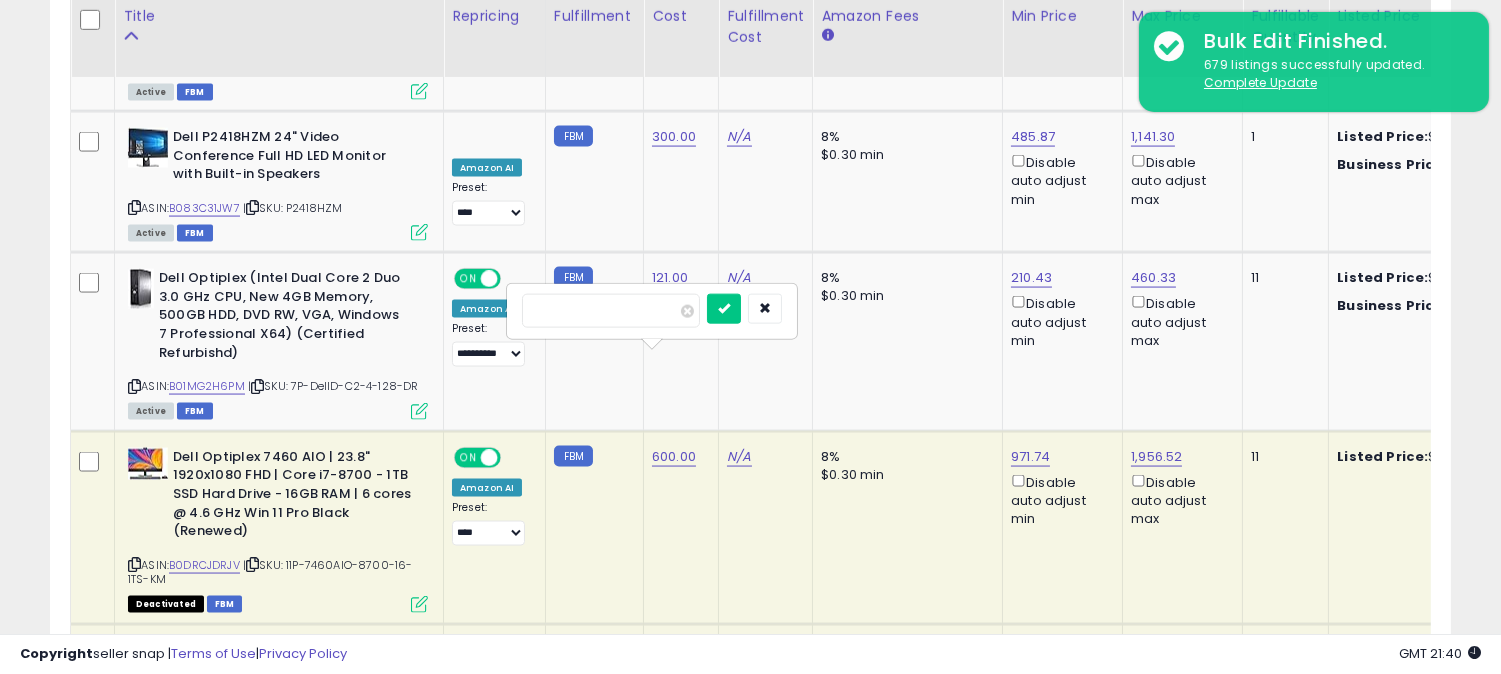 click on "******" at bounding box center [611, 311] 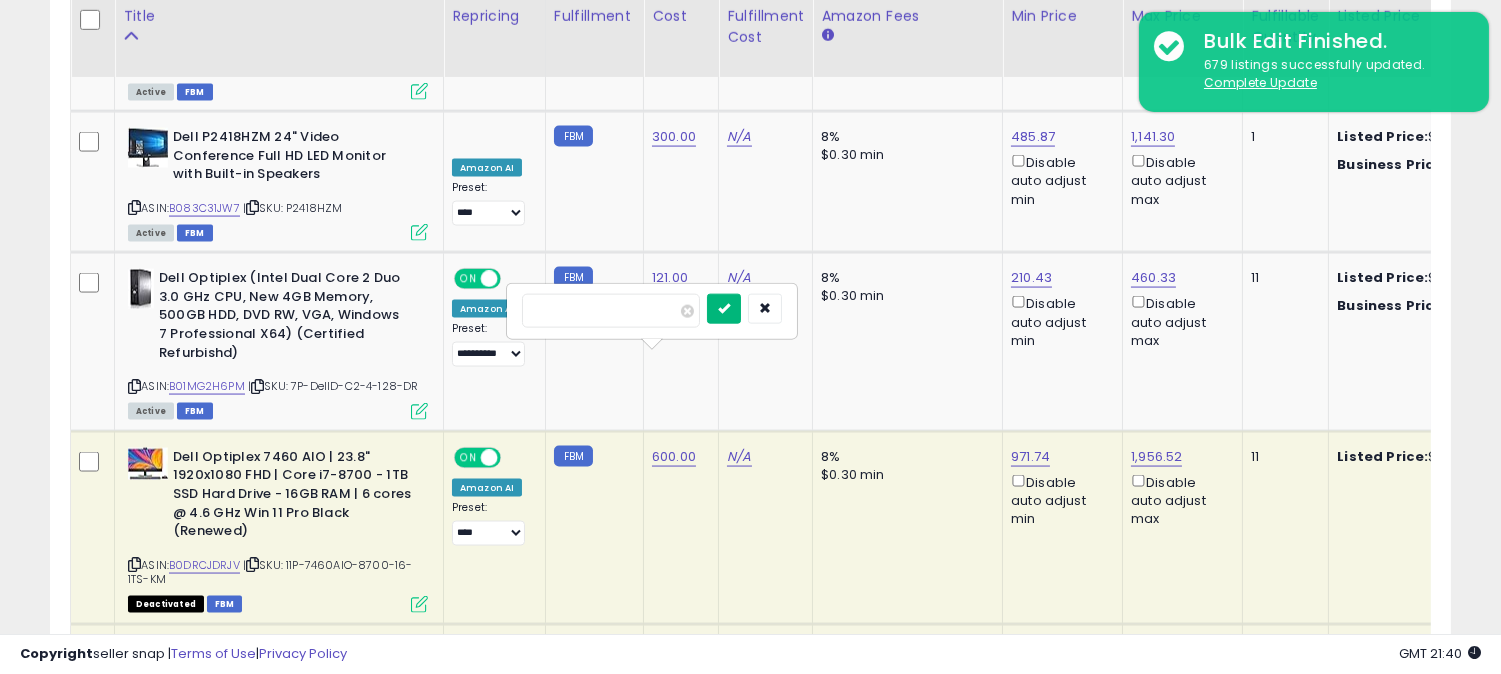 click at bounding box center (724, 309) 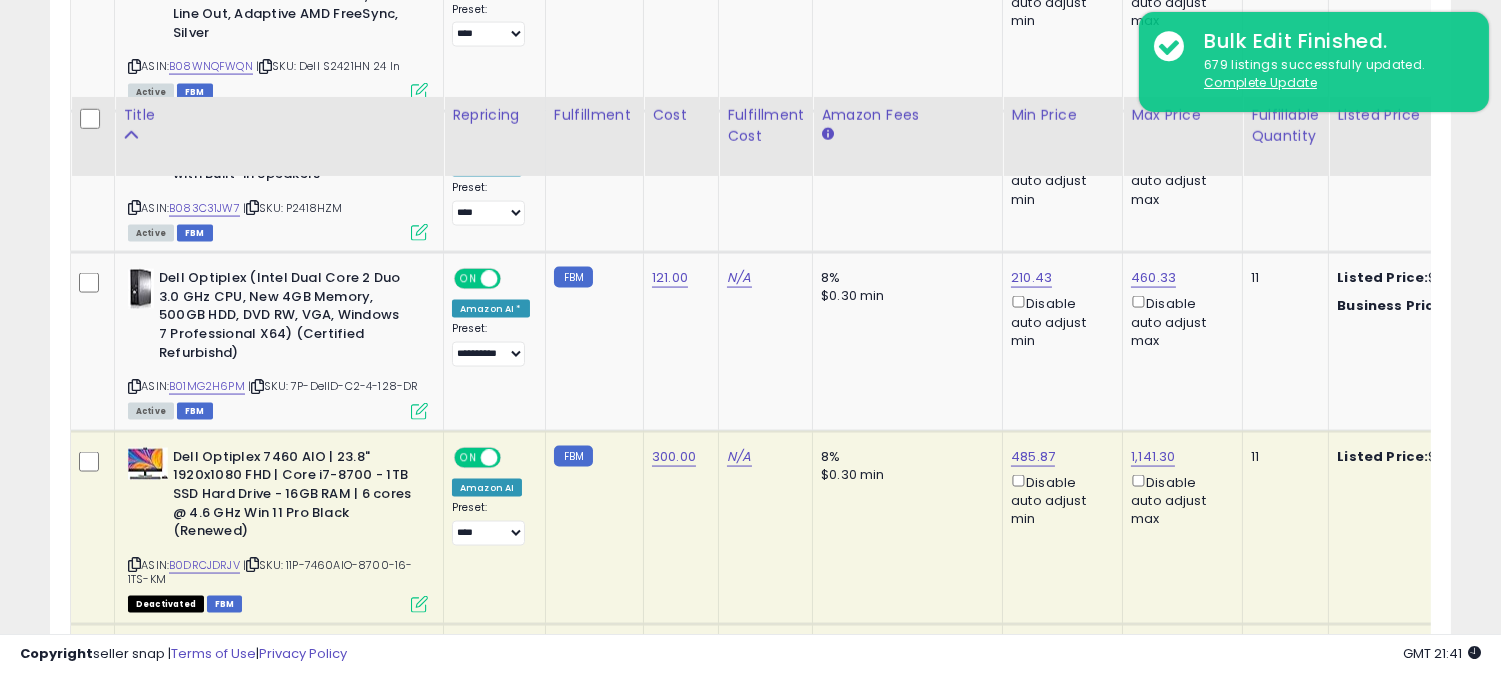 scroll, scrollTop: 5791, scrollLeft: 0, axis: vertical 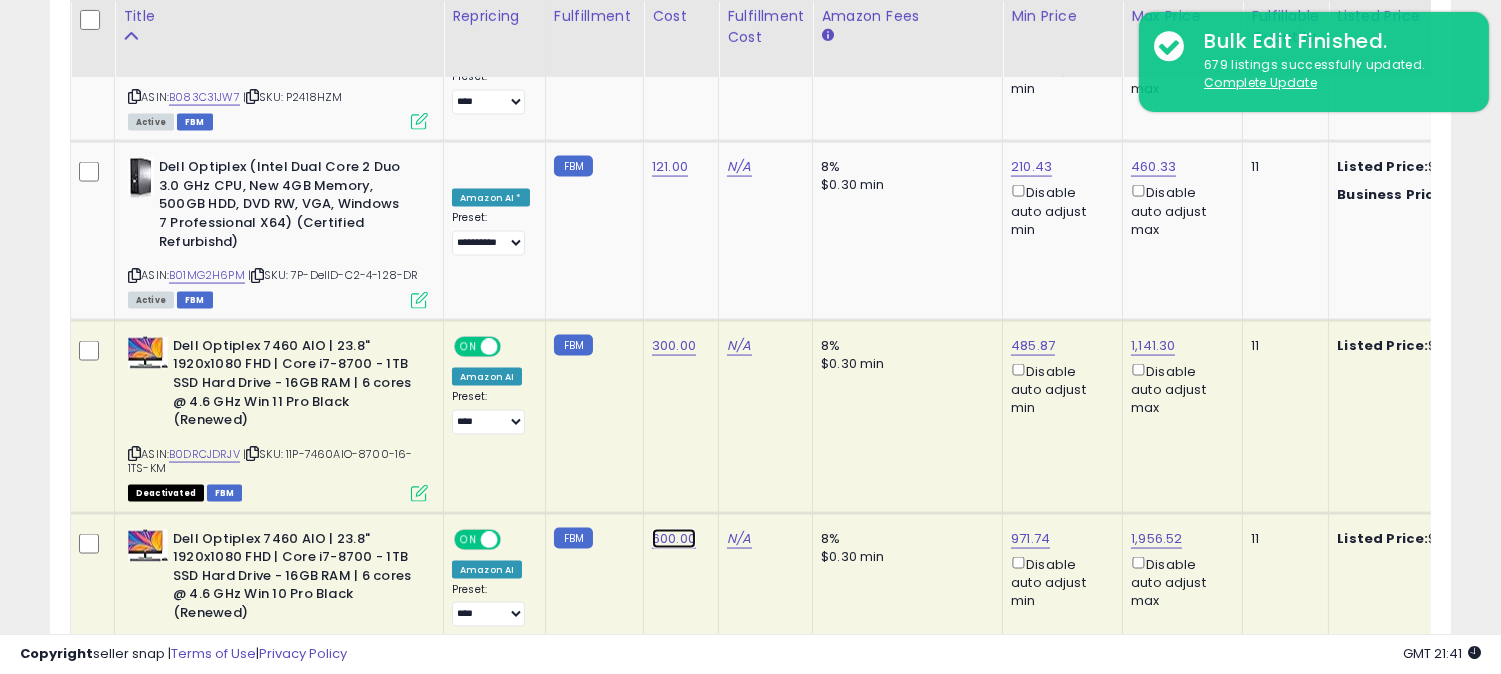 click on "600.00" at bounding box center [670, -1991] 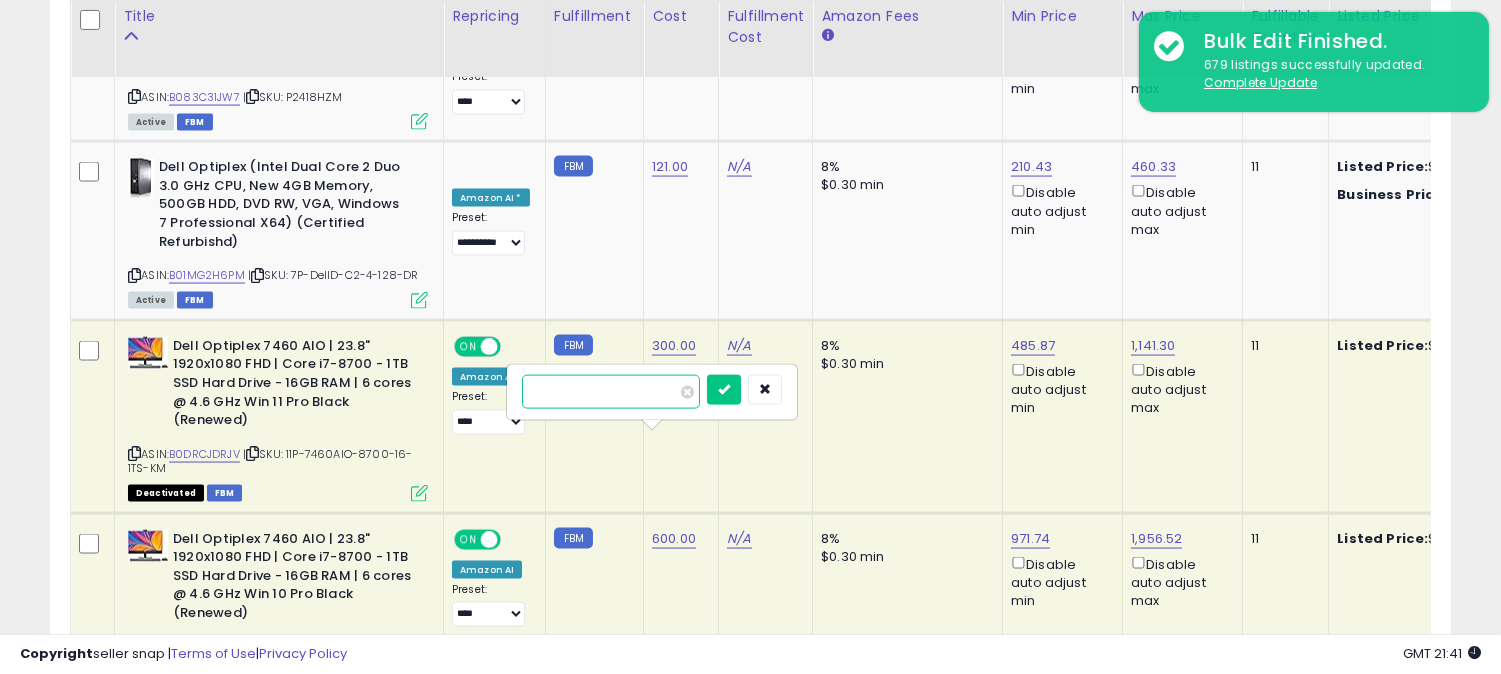 click on "******" at bounding box center [611, 392] 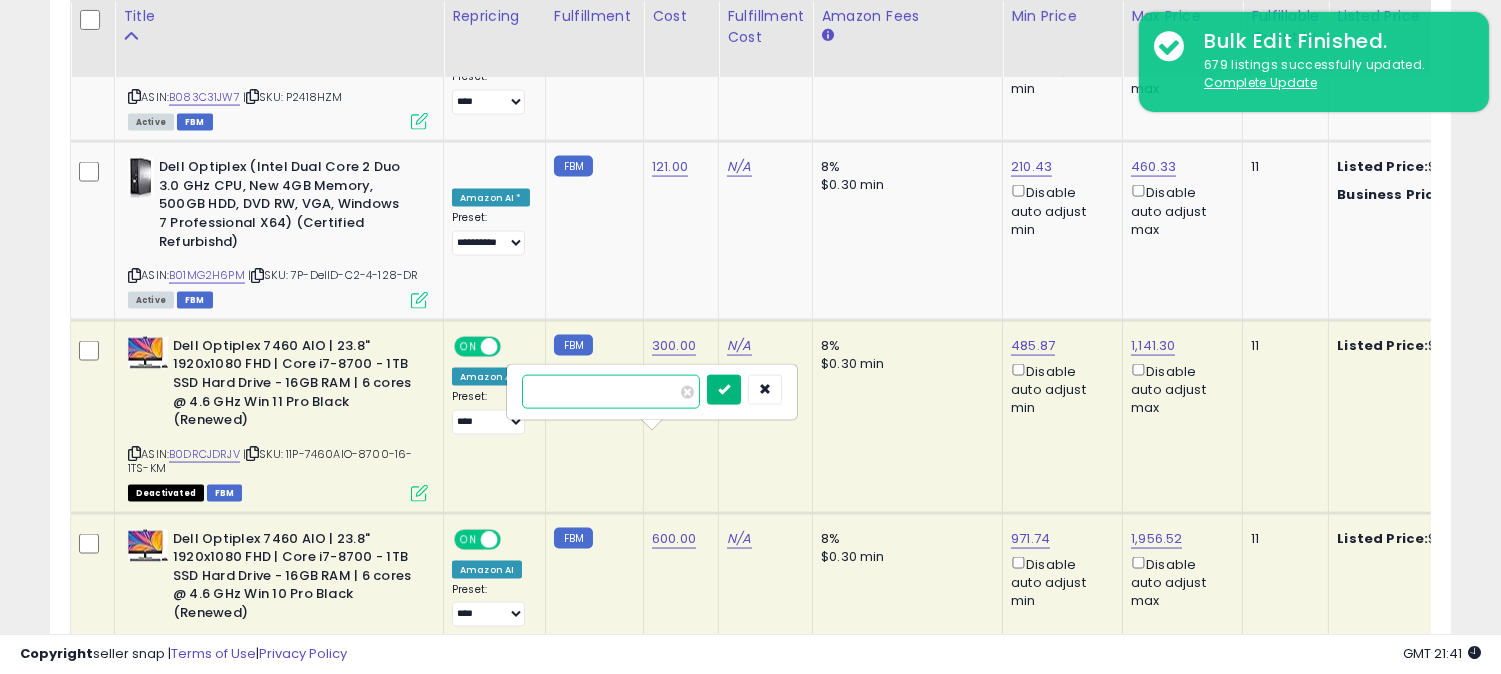 type on "***" 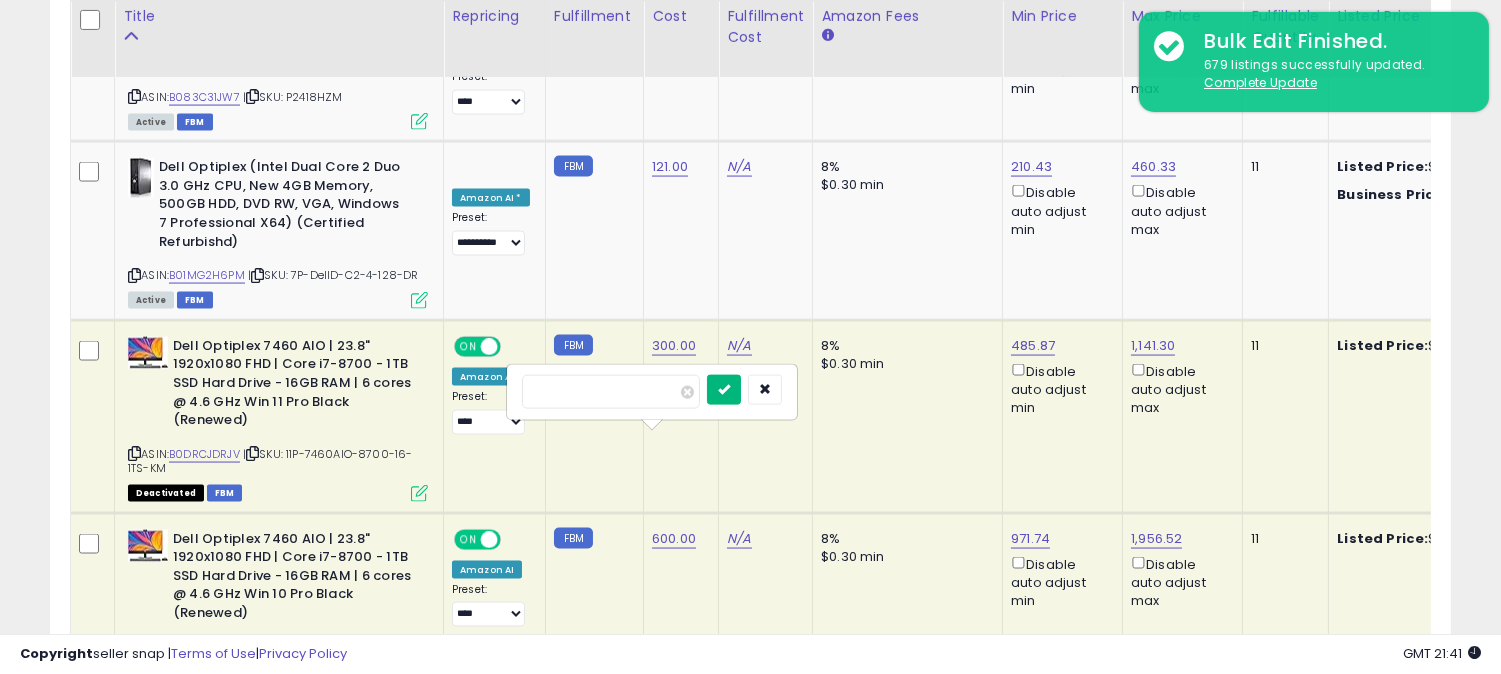 click at bounding box center [724, 390] 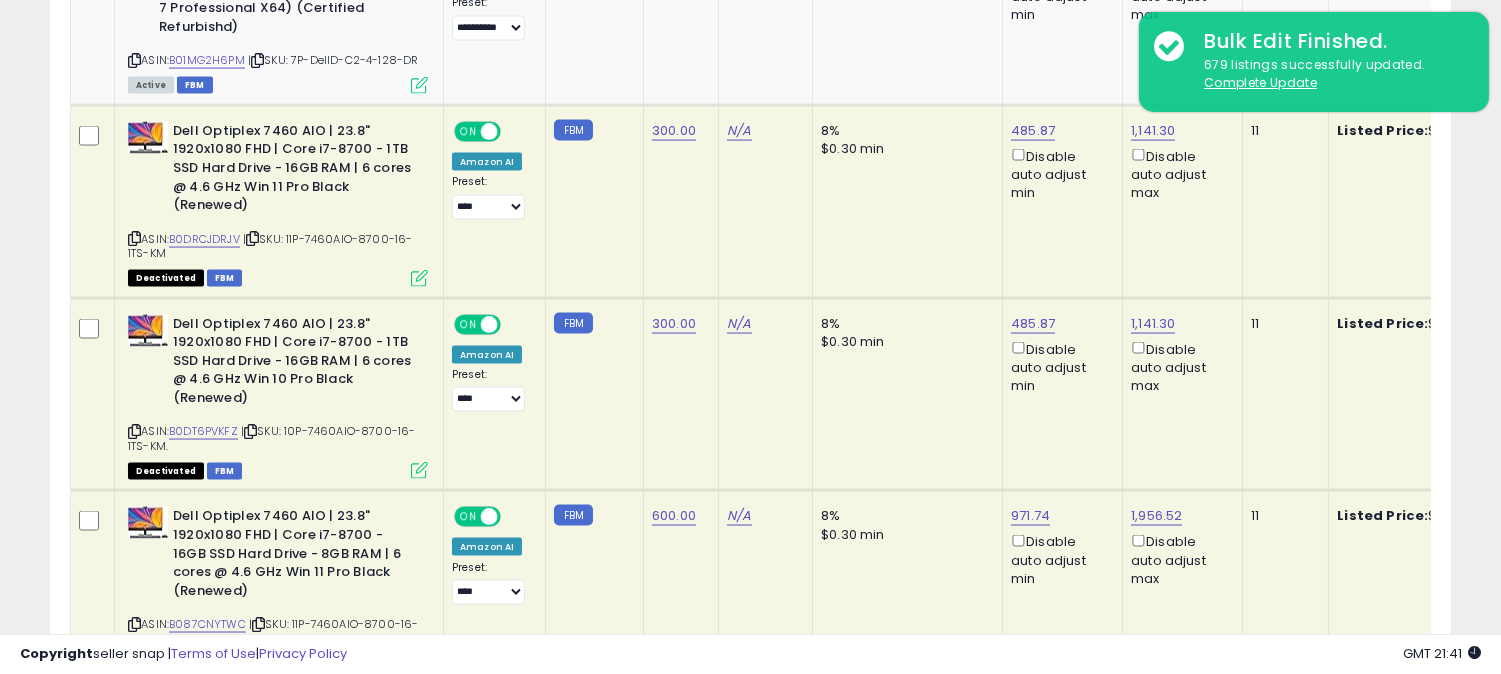 scroll, scrollTop: 6013, scrollLeft: 0, axis: vertical 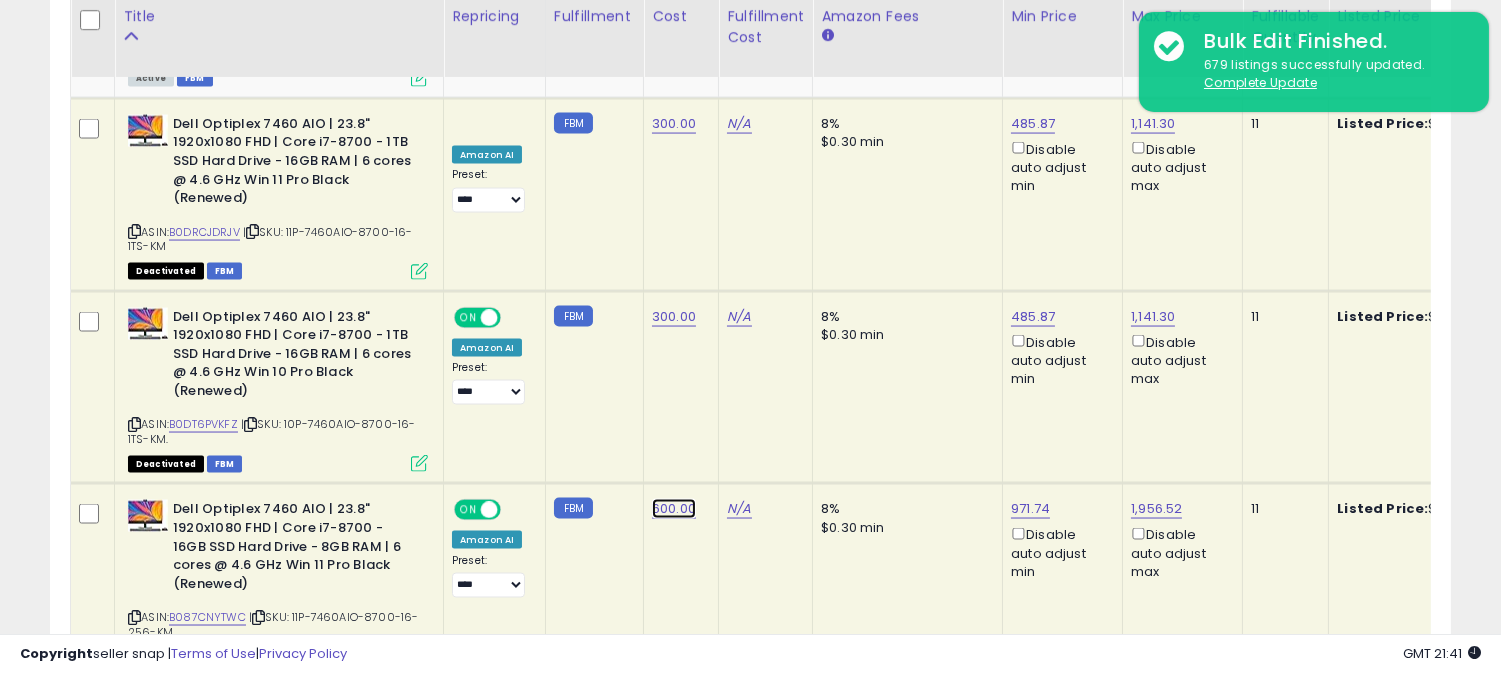 click on "600.00" at bounding box center [670, -2213] 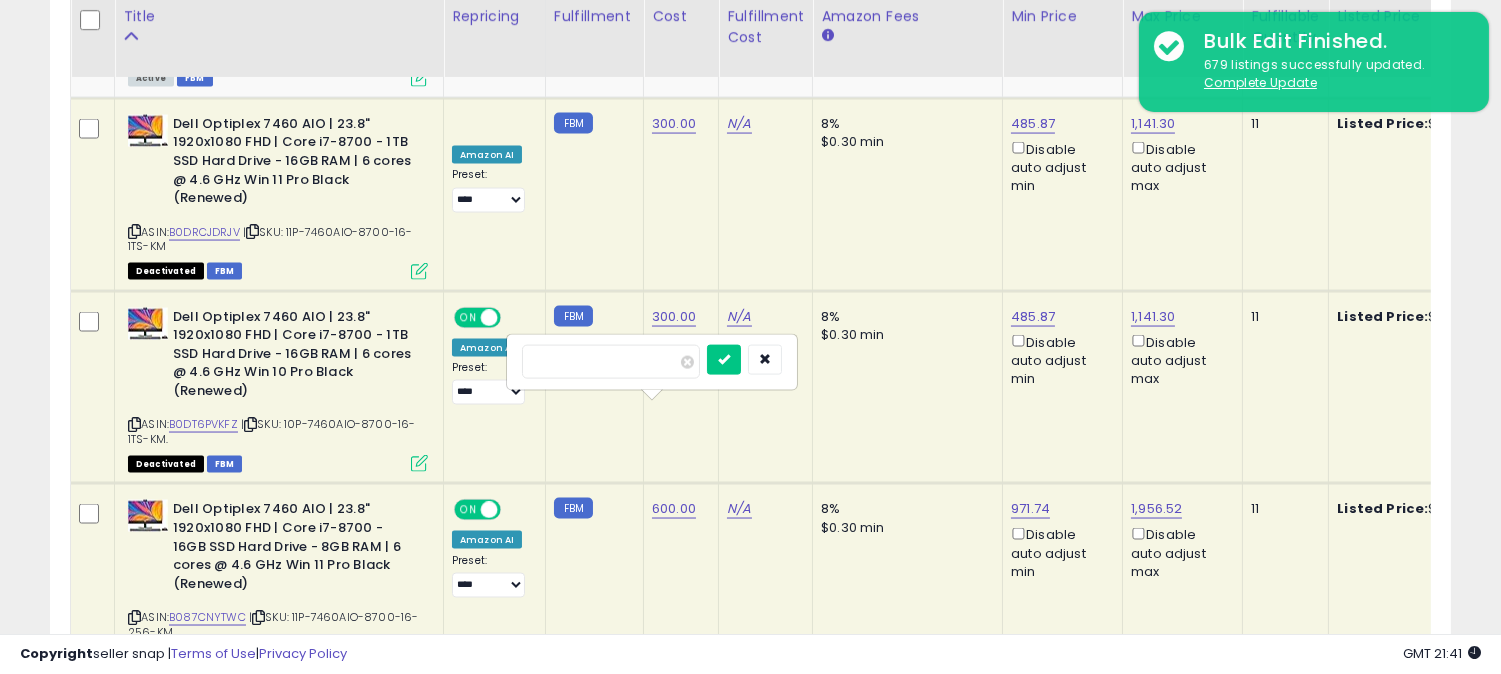 click on "******" at bounding box center [611, 362] 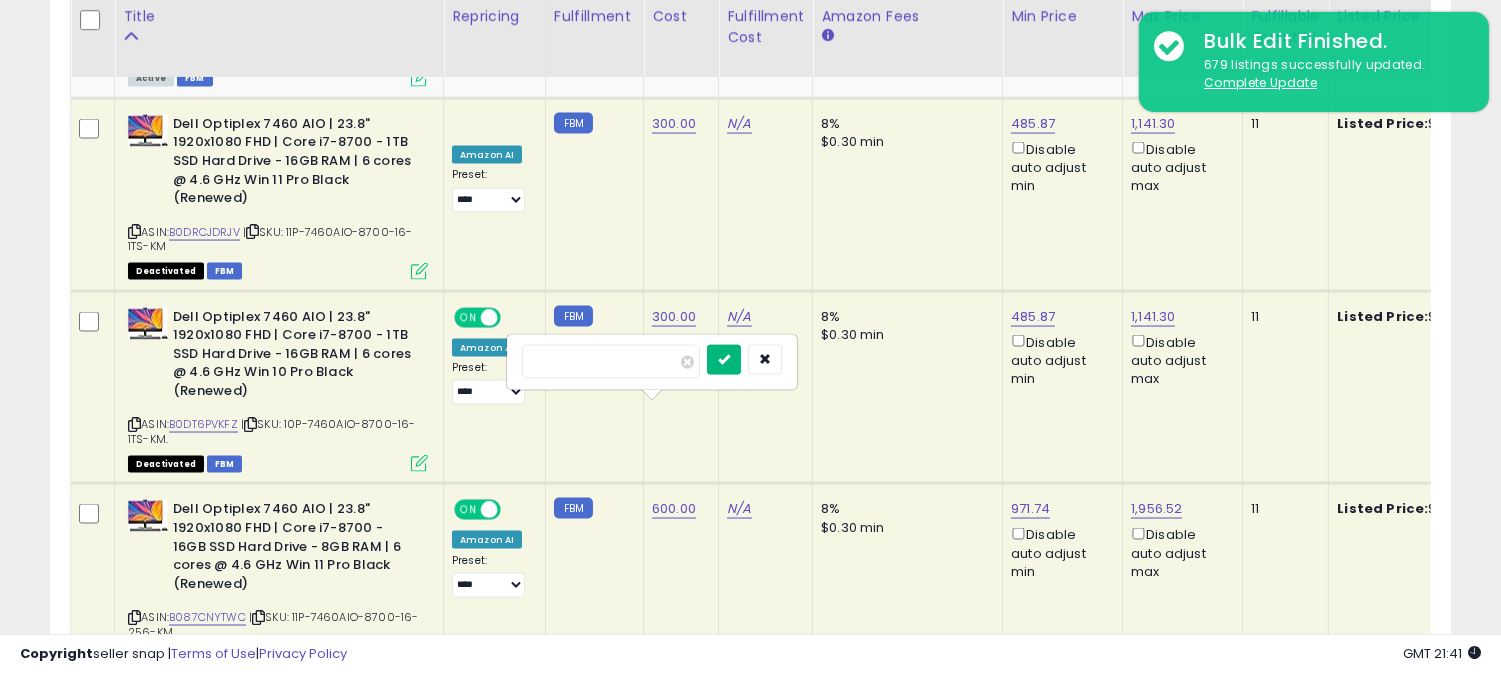 type on "***" 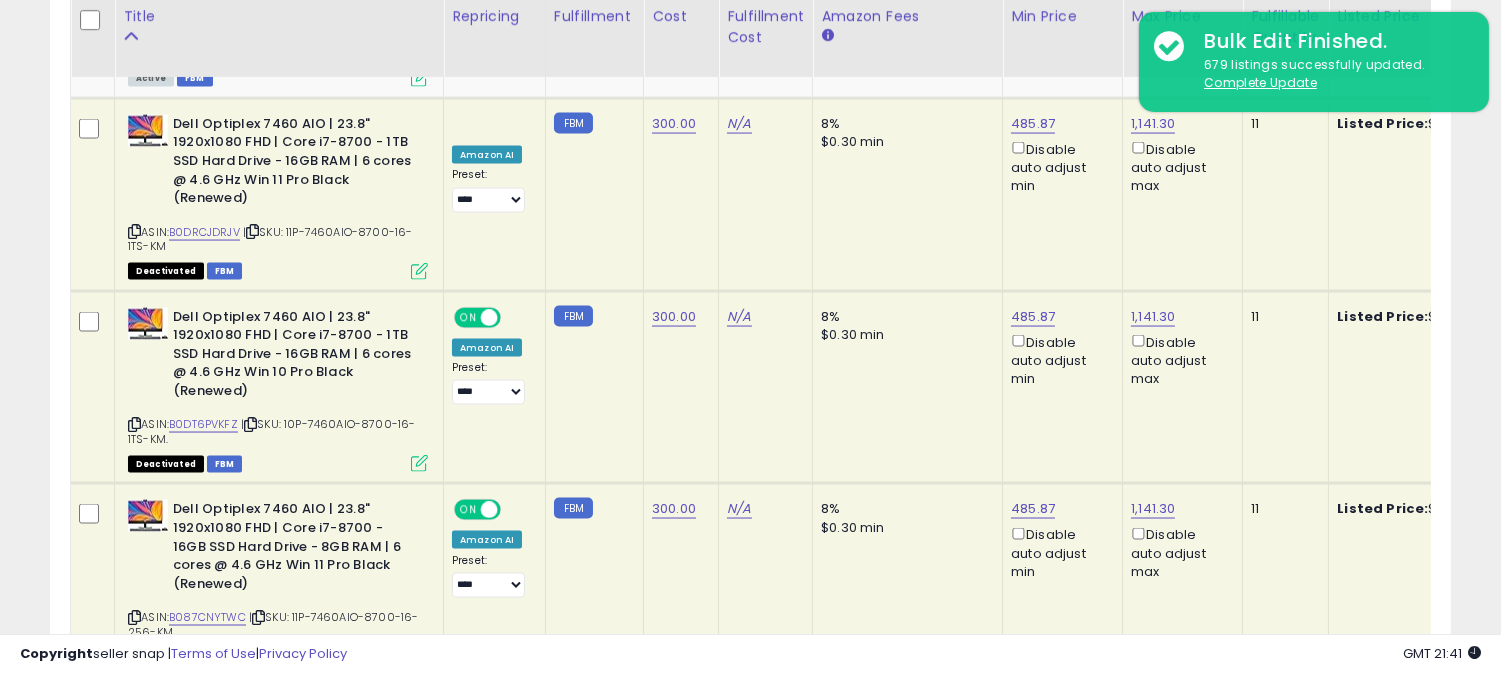 scroll, scrollTop: 6124, scrollLeft: 0, axis: vertical 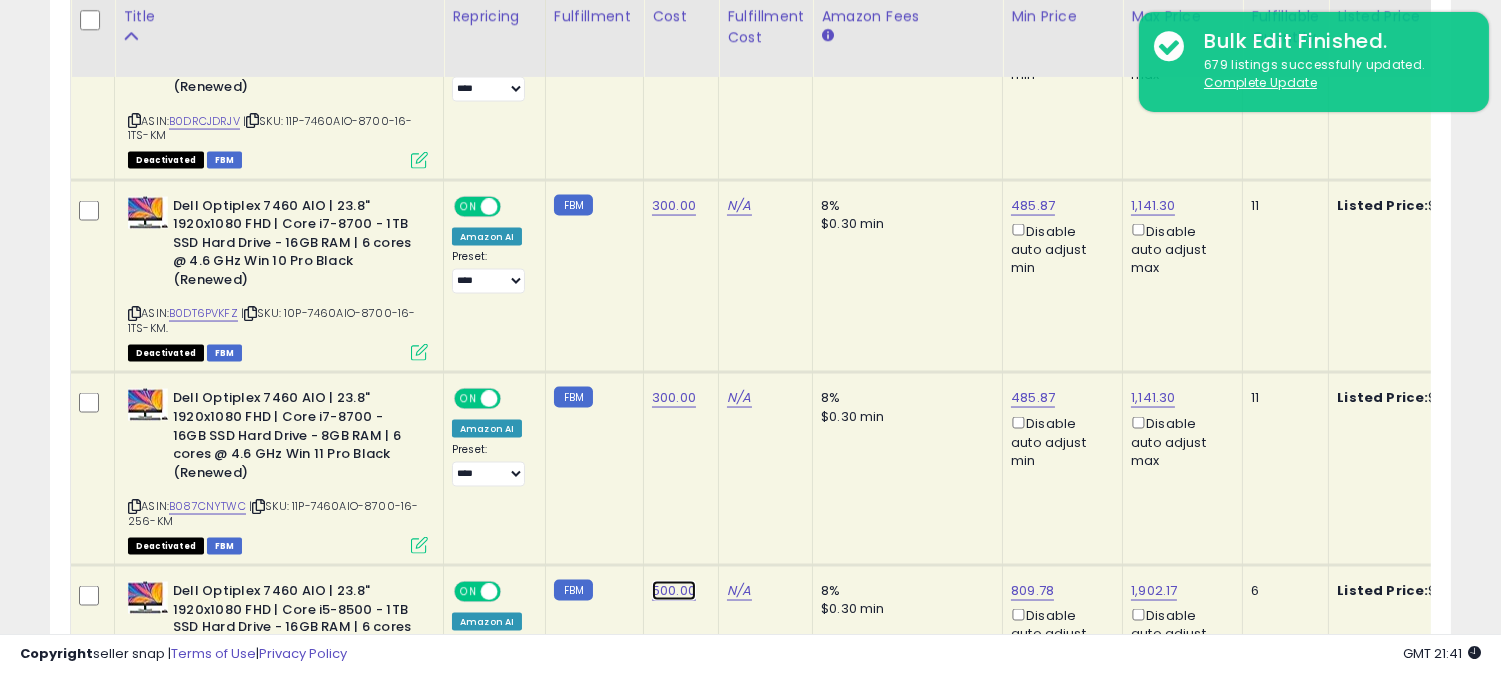 click on "500.00" at bounding box center (670, -2324) 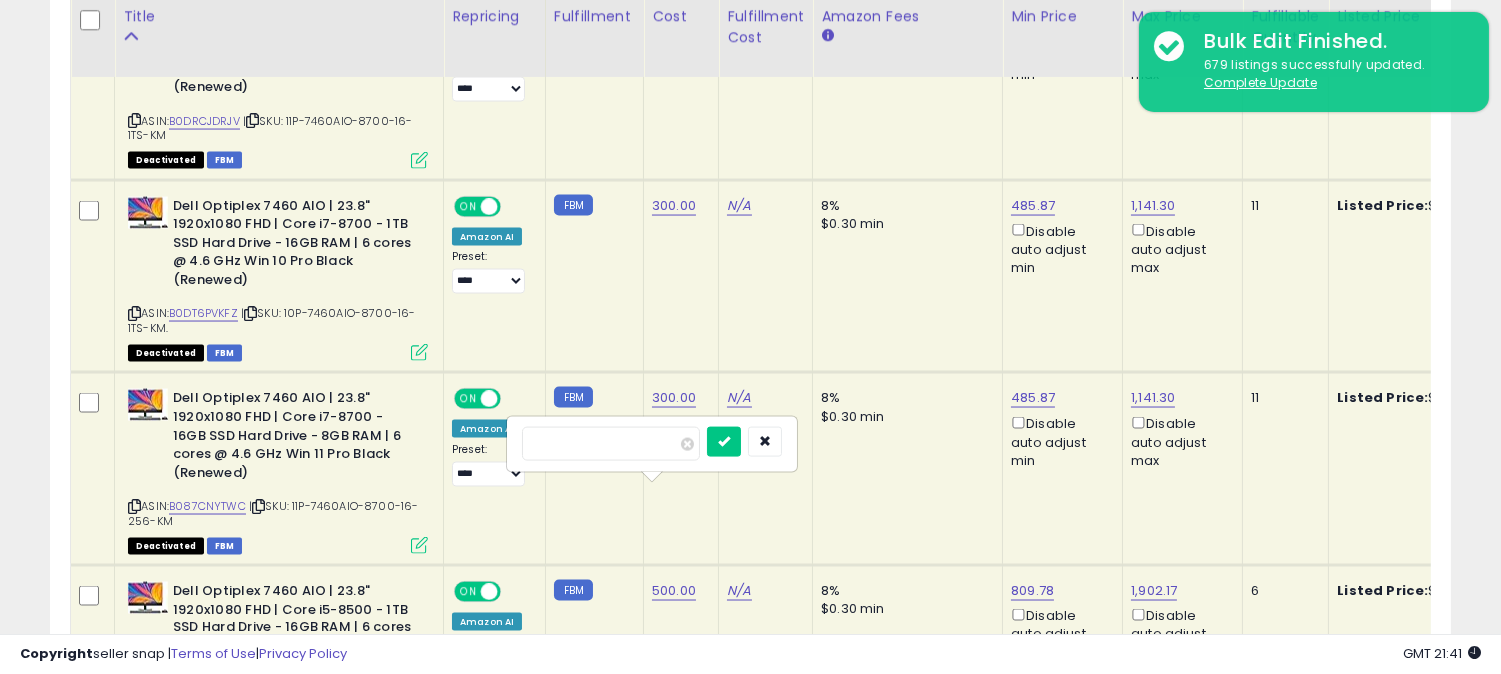 click on "******" at bounding box center (611, 444) 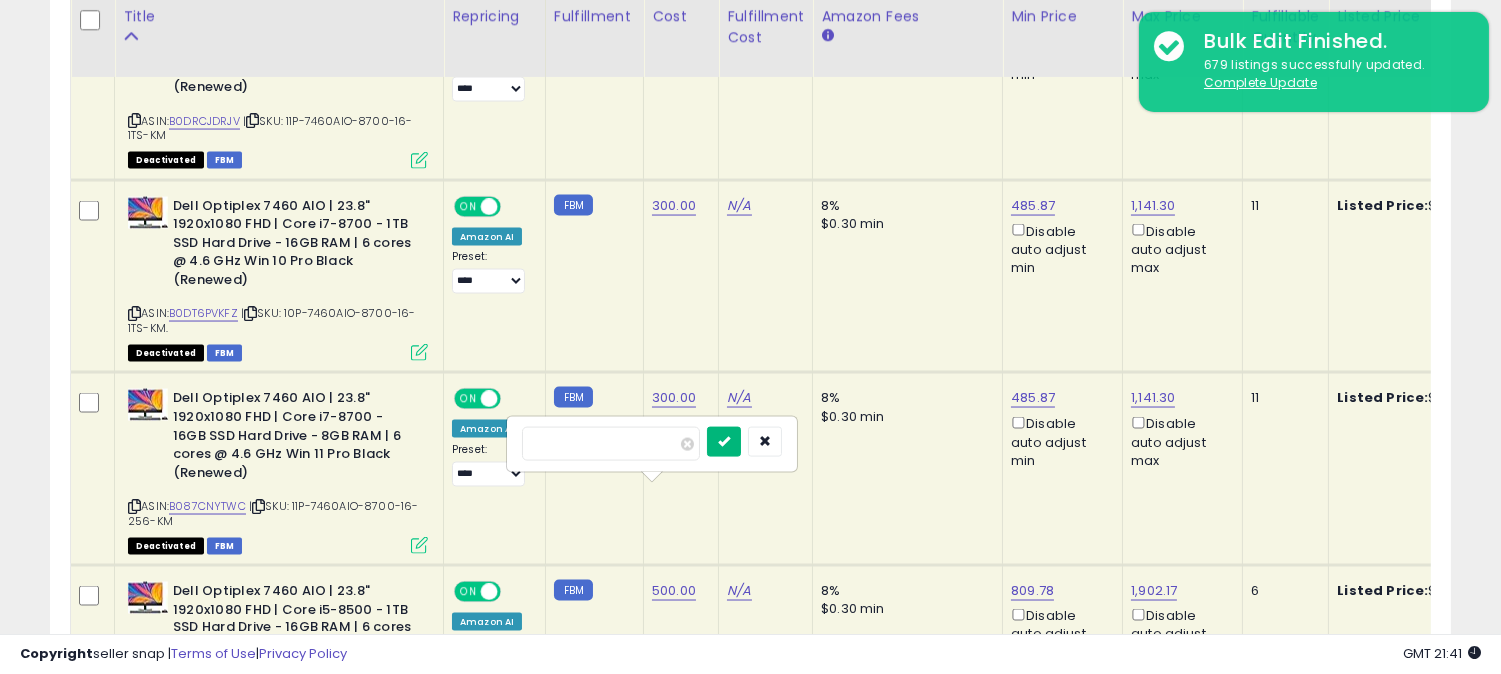 type on "***" 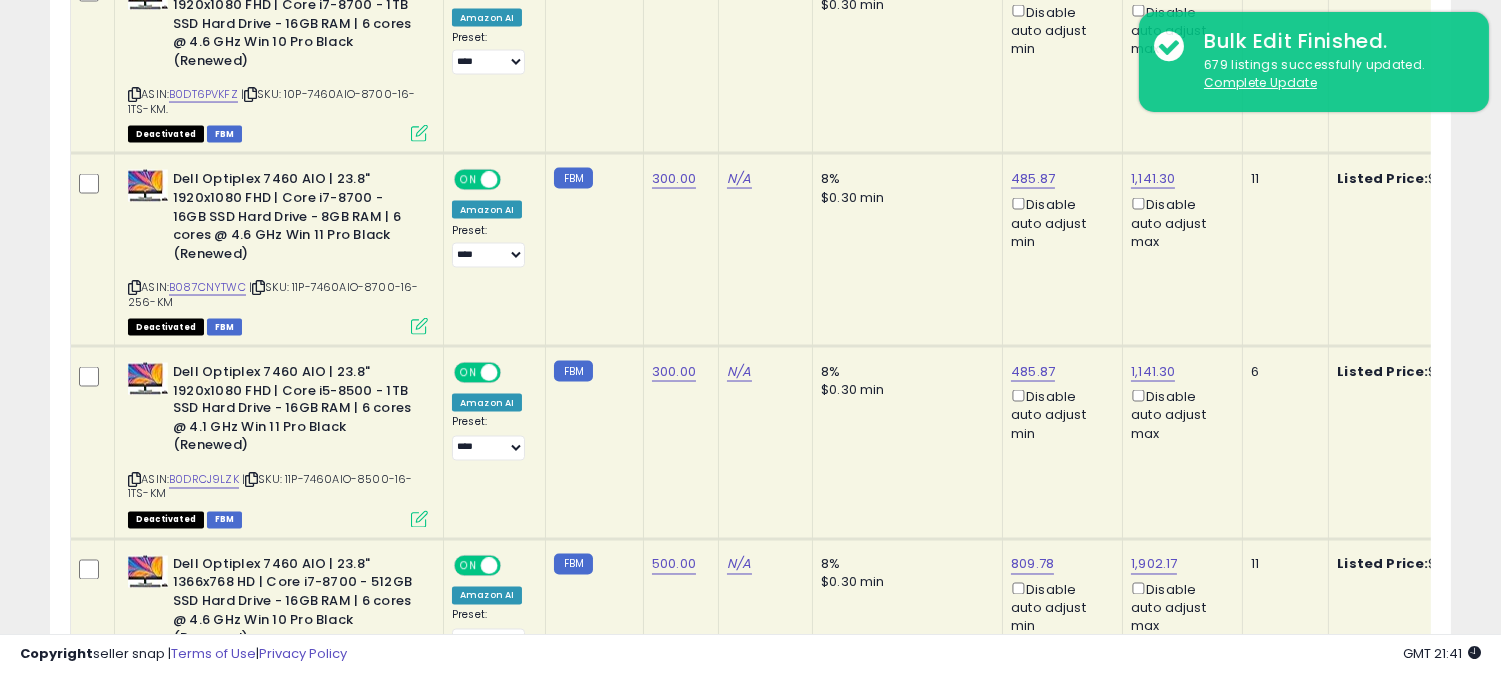 scroll, scrollTop: 6346, scrollLeft: 0, axis: vertical 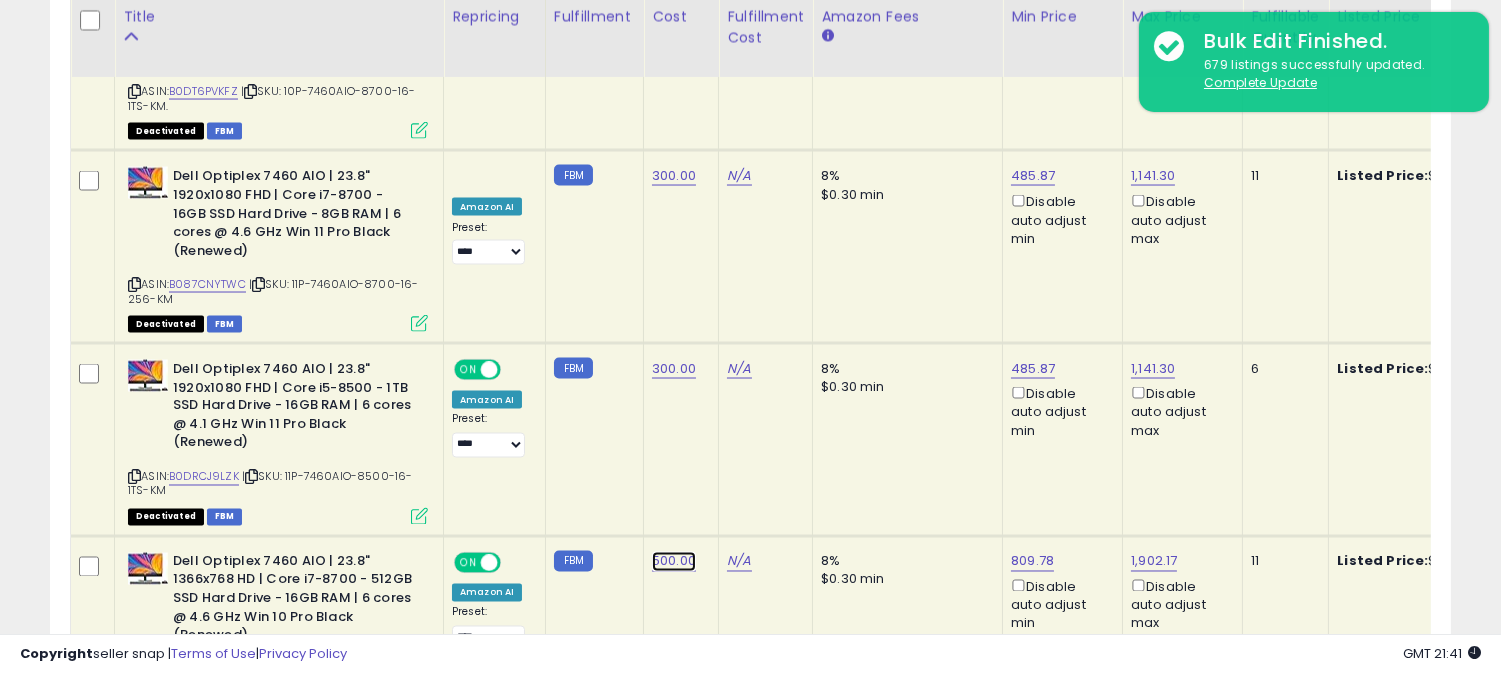 click on "500.00" at bounding box center [670, -2546] 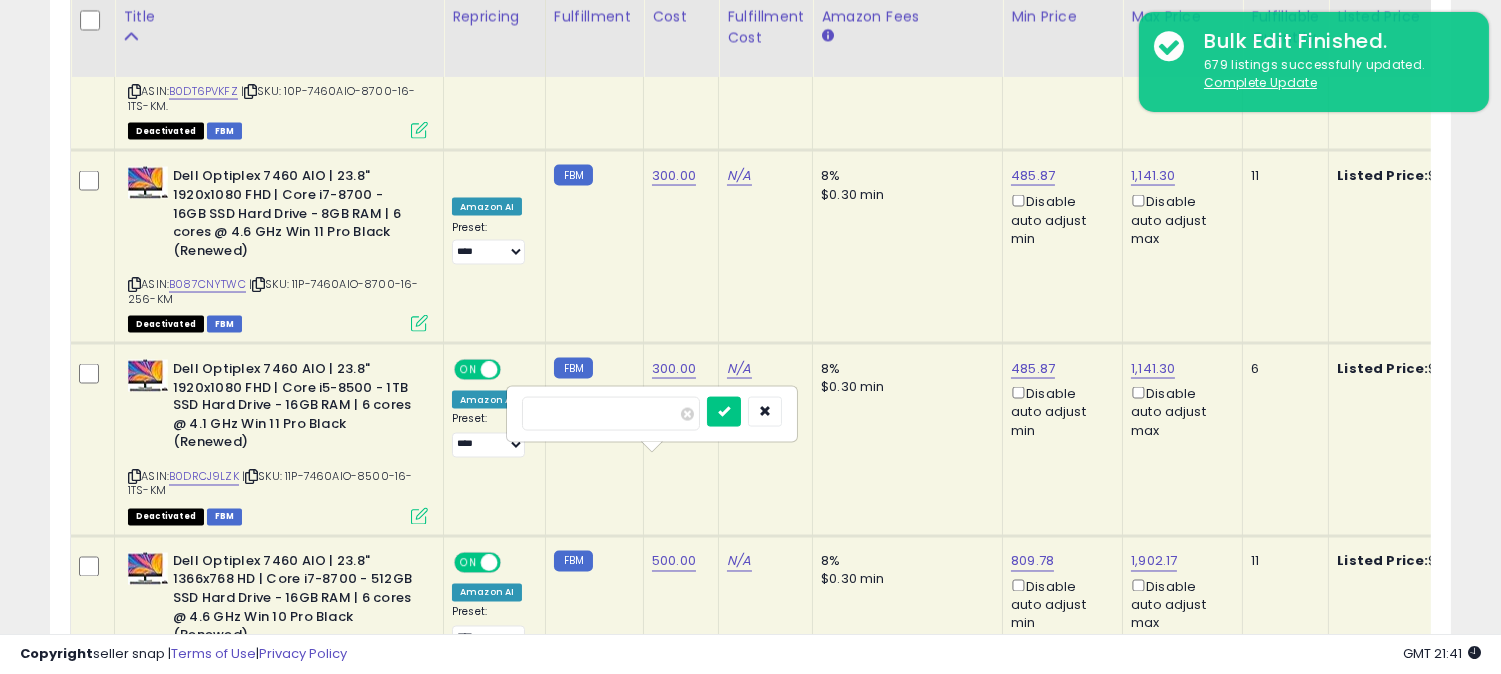 click on "******" at bounding box center [611, 414] 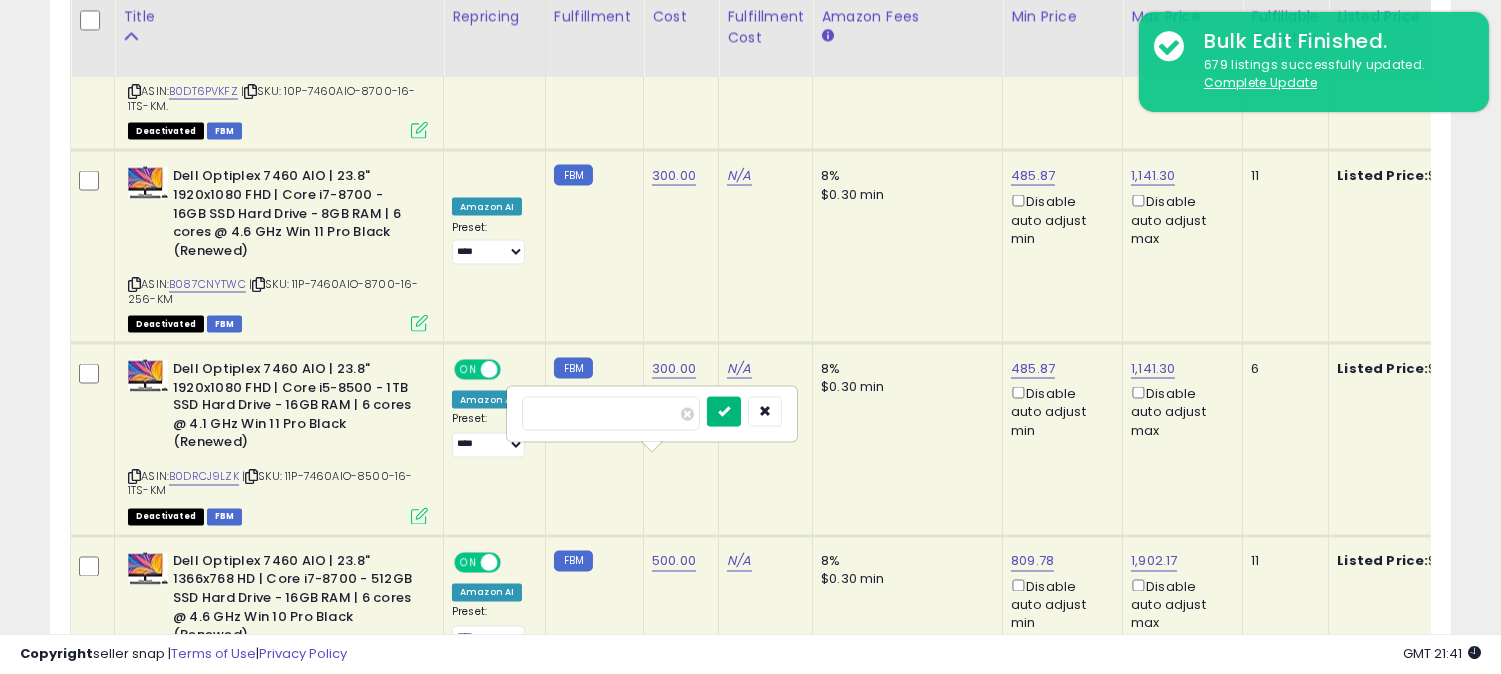 type on "***" 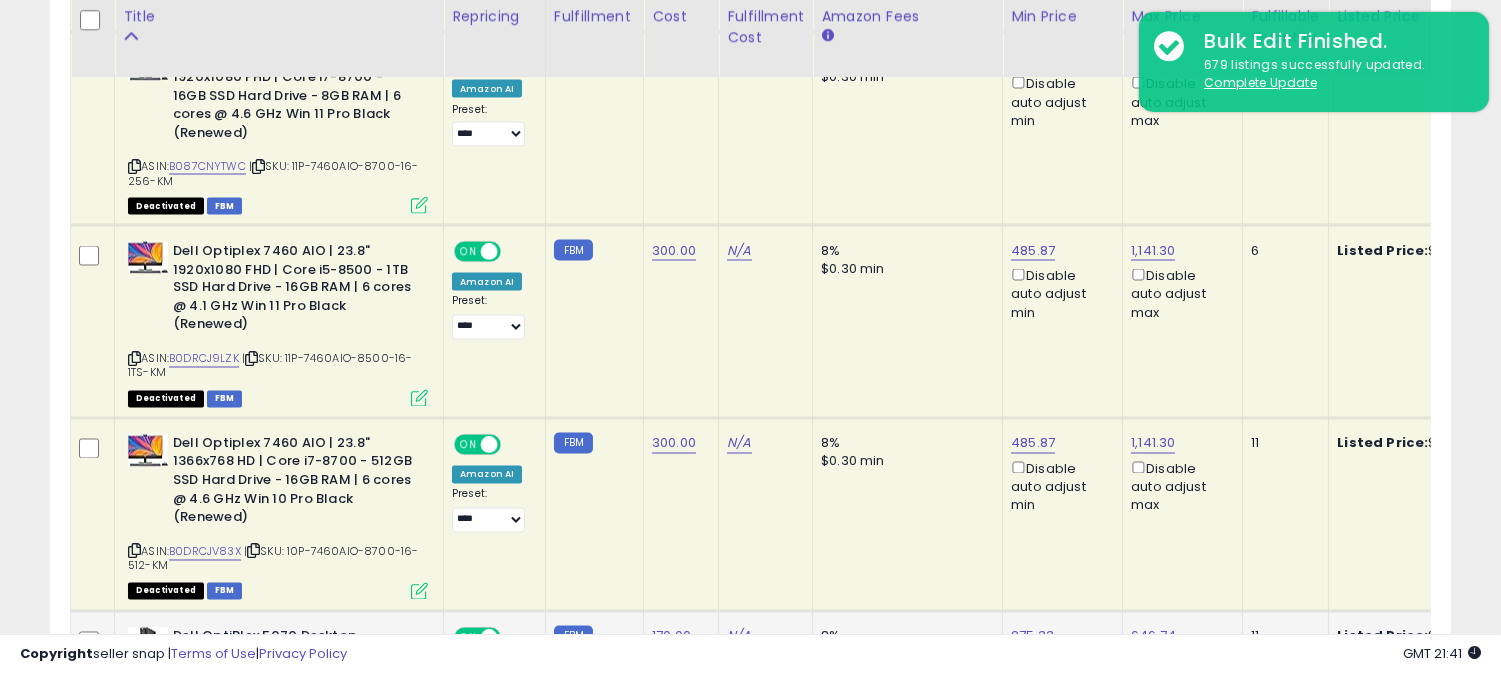 scroll, scrollTop: 6568, scrollLeft: 0, axis: vertical 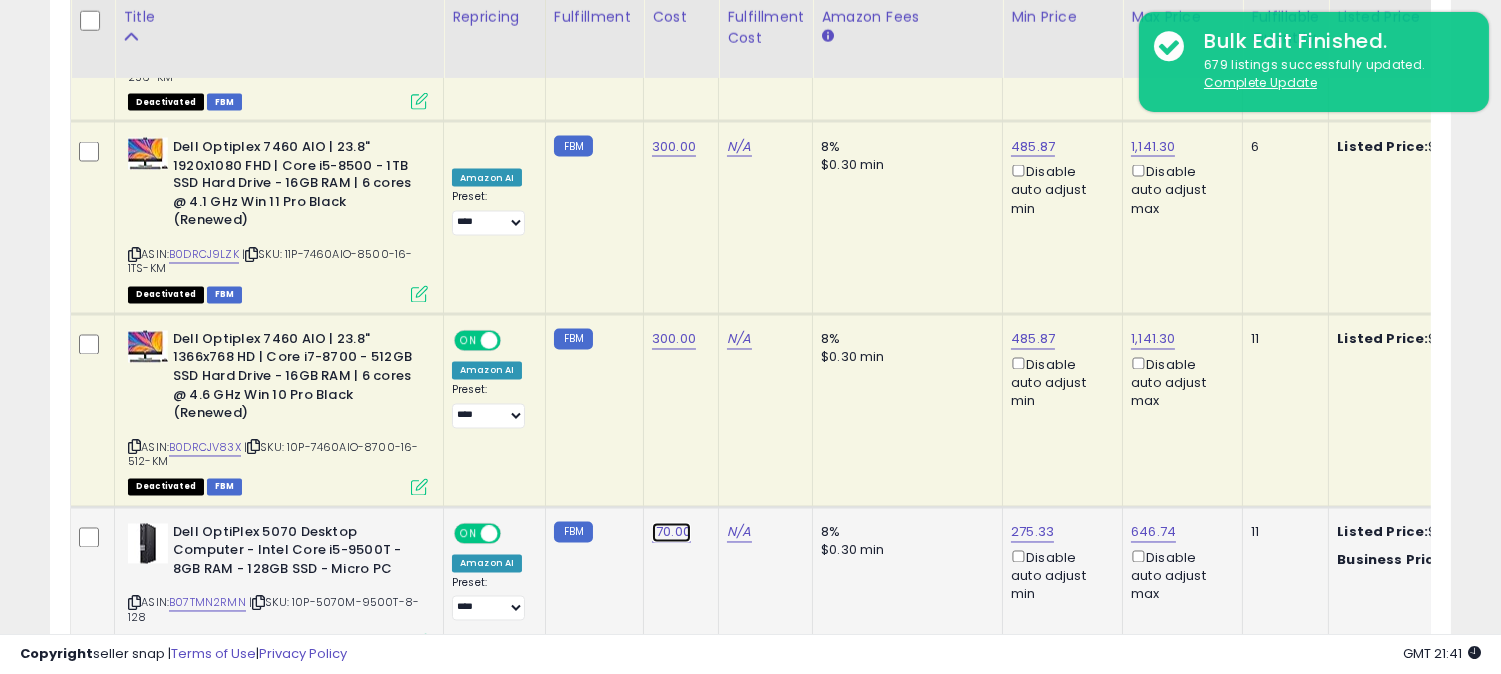 click on "170.00" at bounding box center [670, -5494] 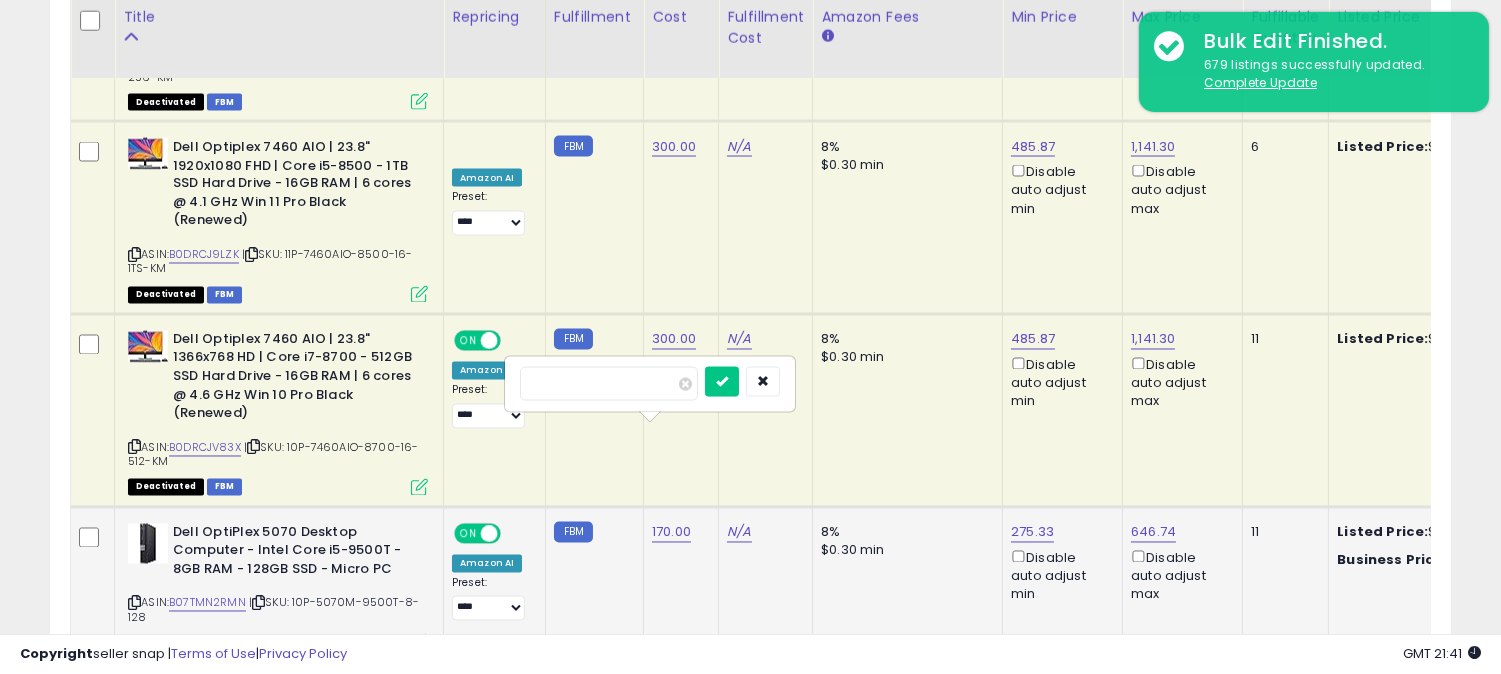 click on "******" at bounding box center [609, 384] 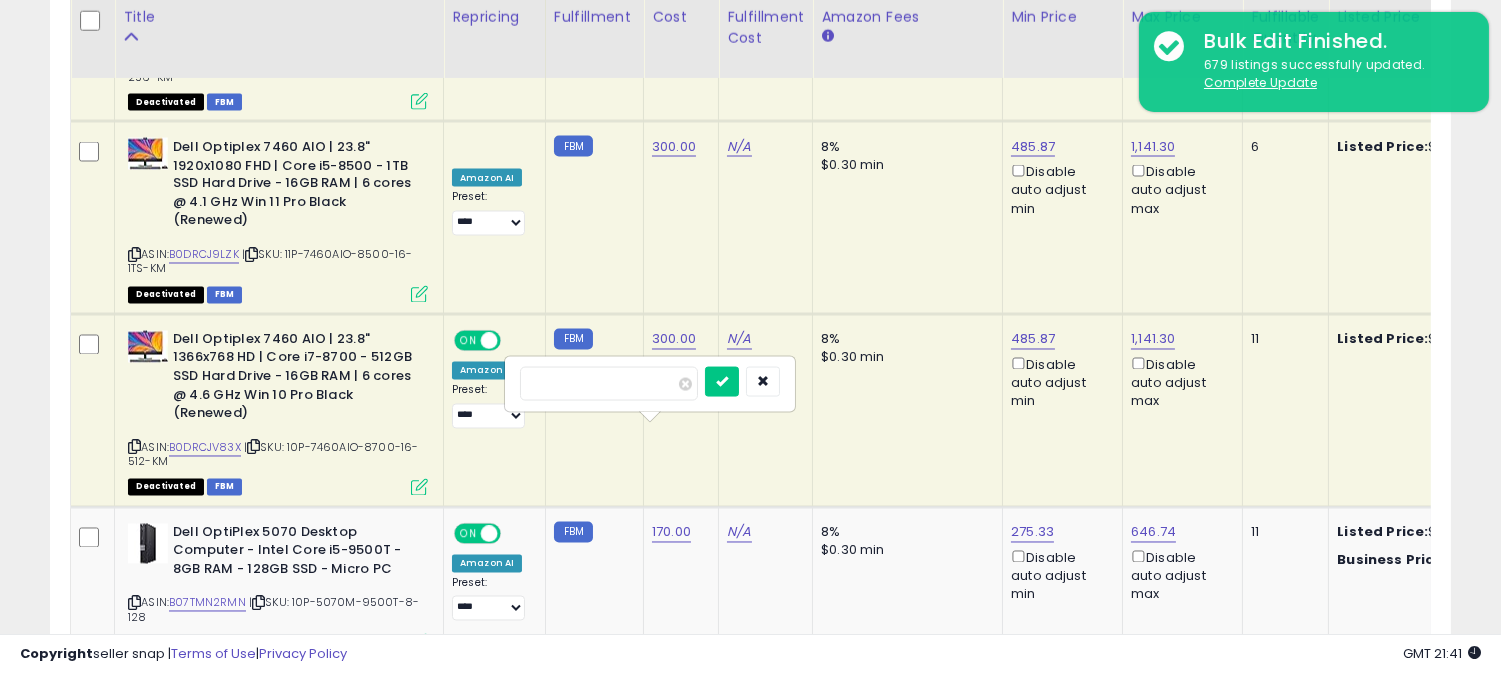 scroll, scrollTop: 0, scrollLeft: 10, axis: horizontal 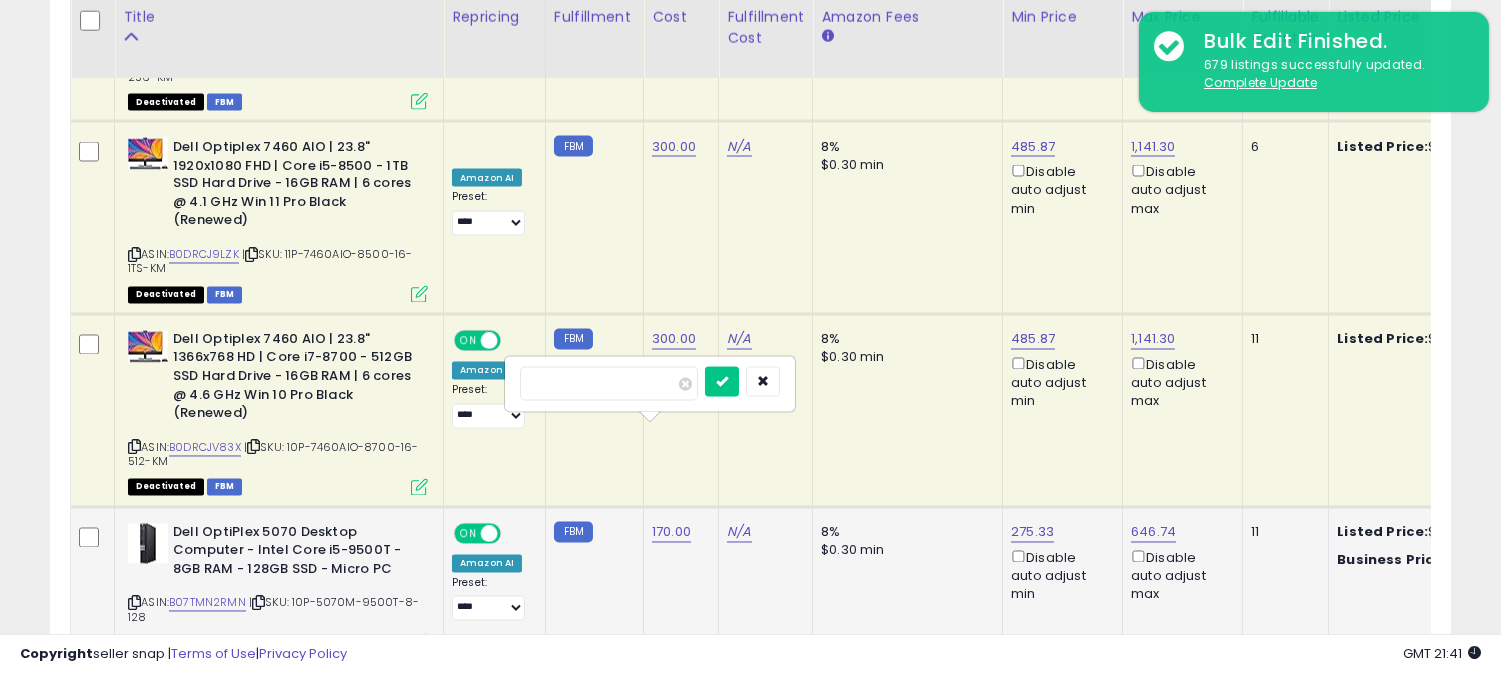 type on "***" 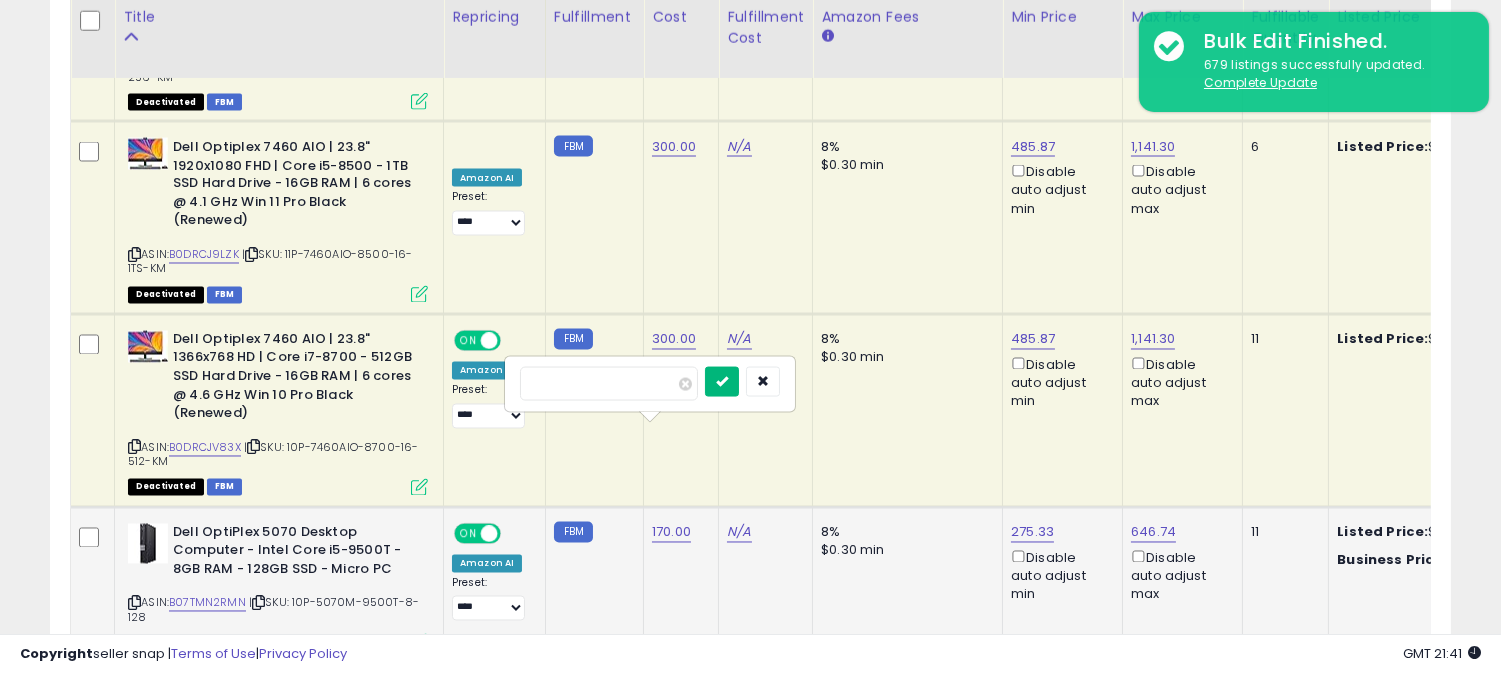 click at bounding box center (722, 382) 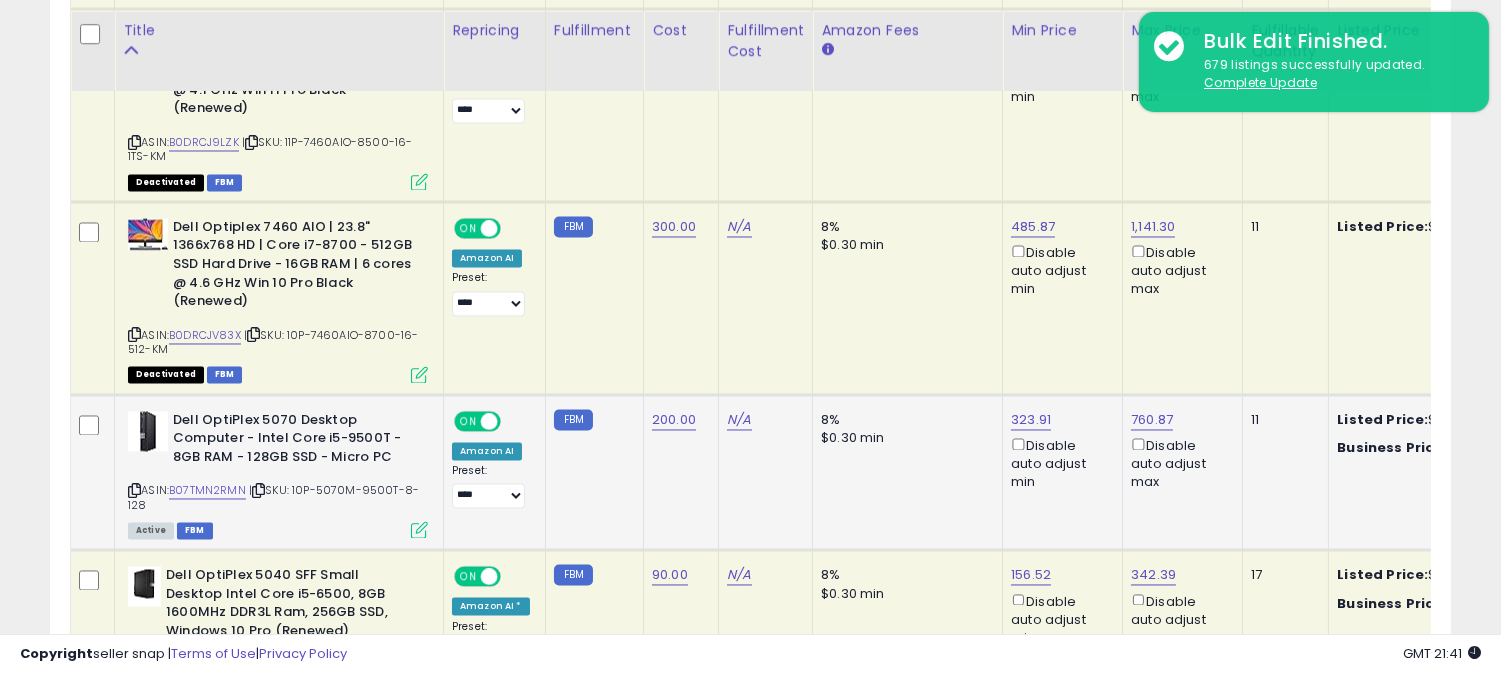 scroll, scrollTop: 6791, scrollLeft: 0, axis: vertical 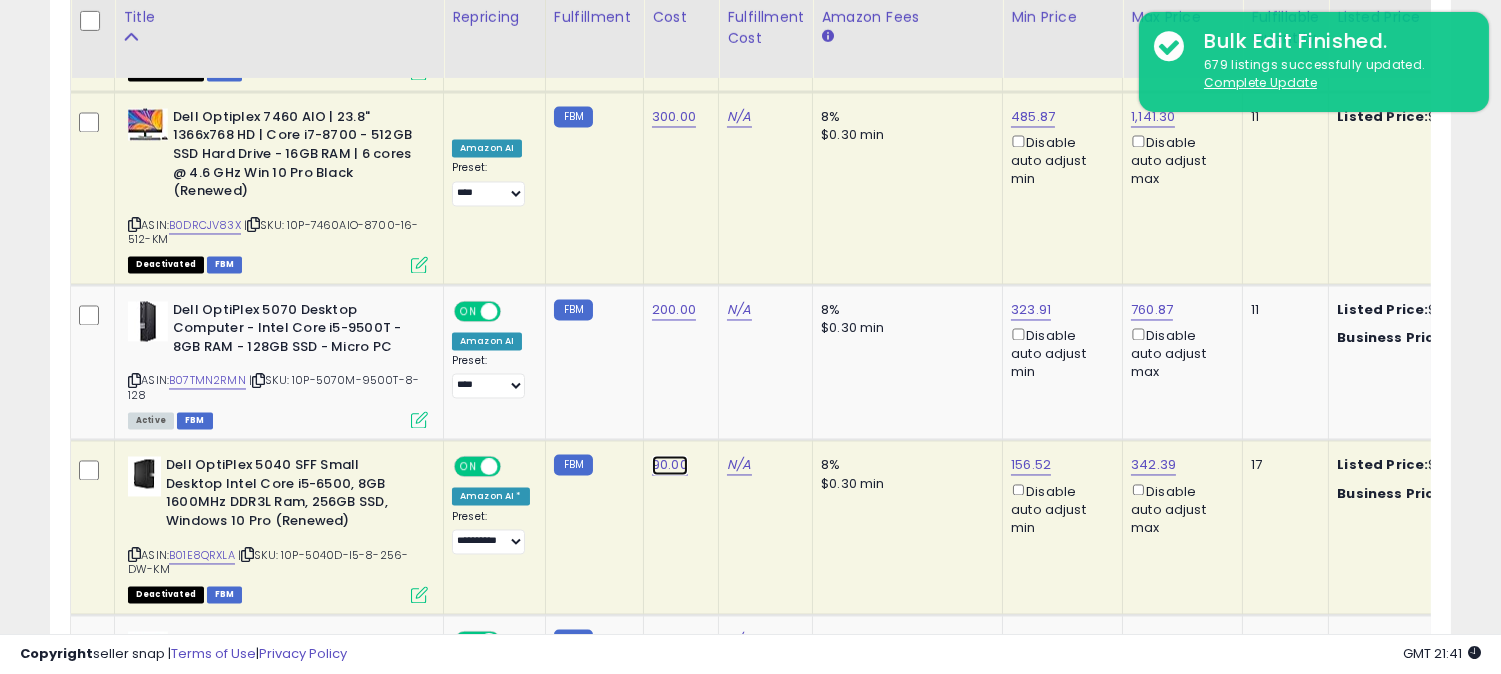 click on "90.00" at bounding box center [670, -2991] 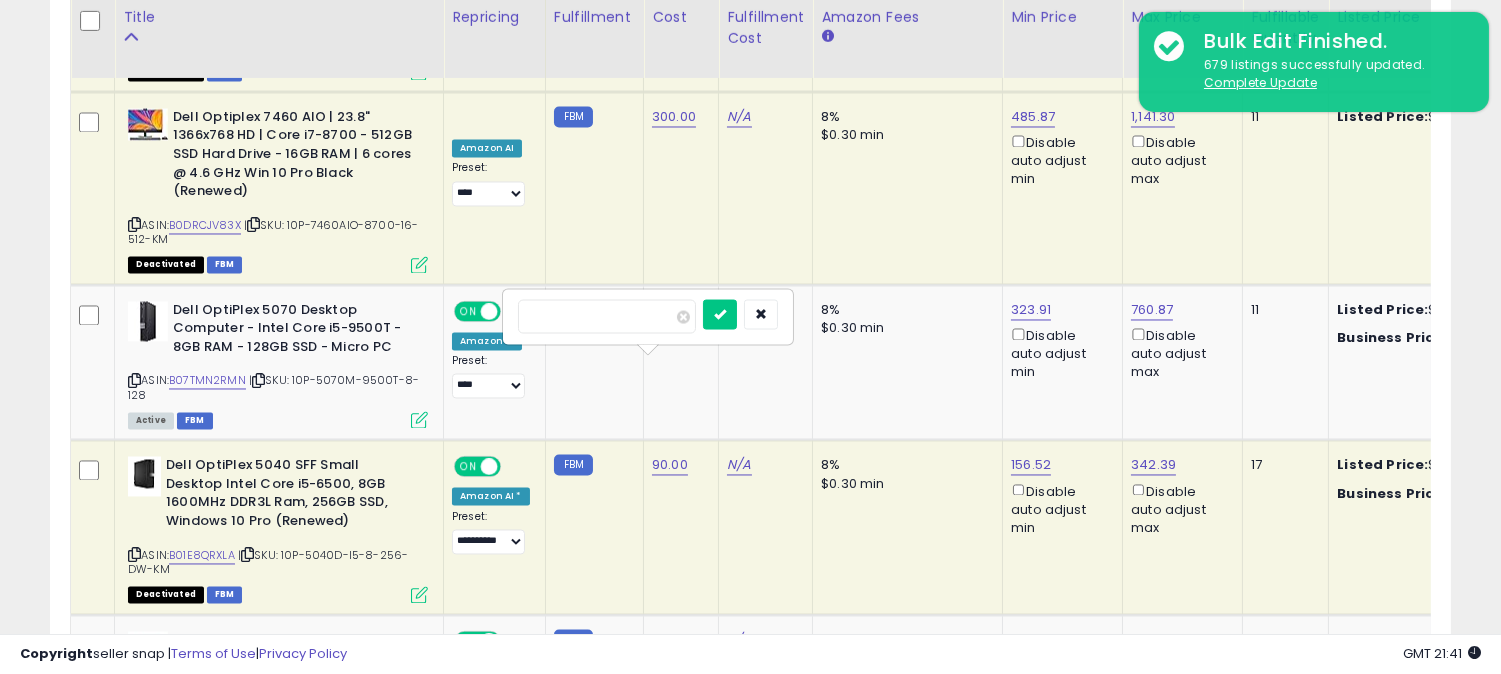 click on "*****" at bounding box center (607, 316) 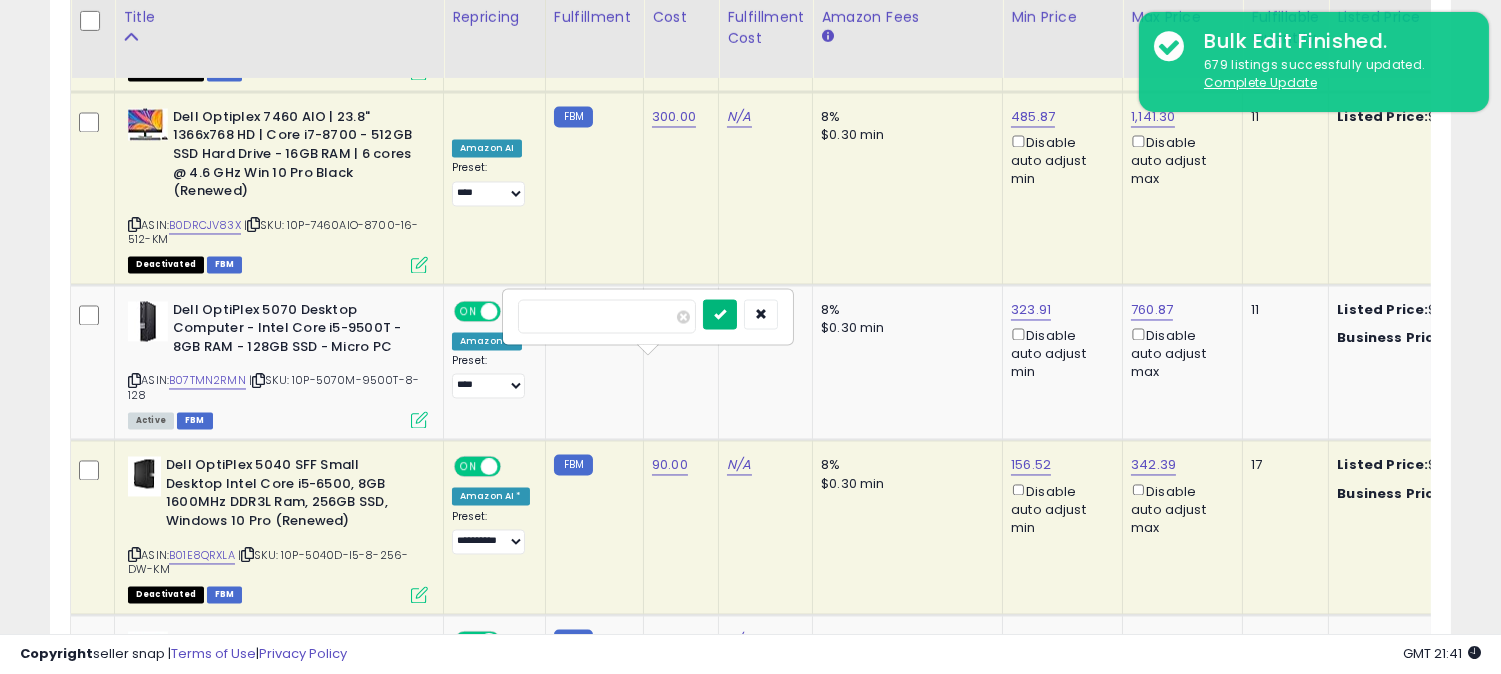 click at bounding box center (720, 313) 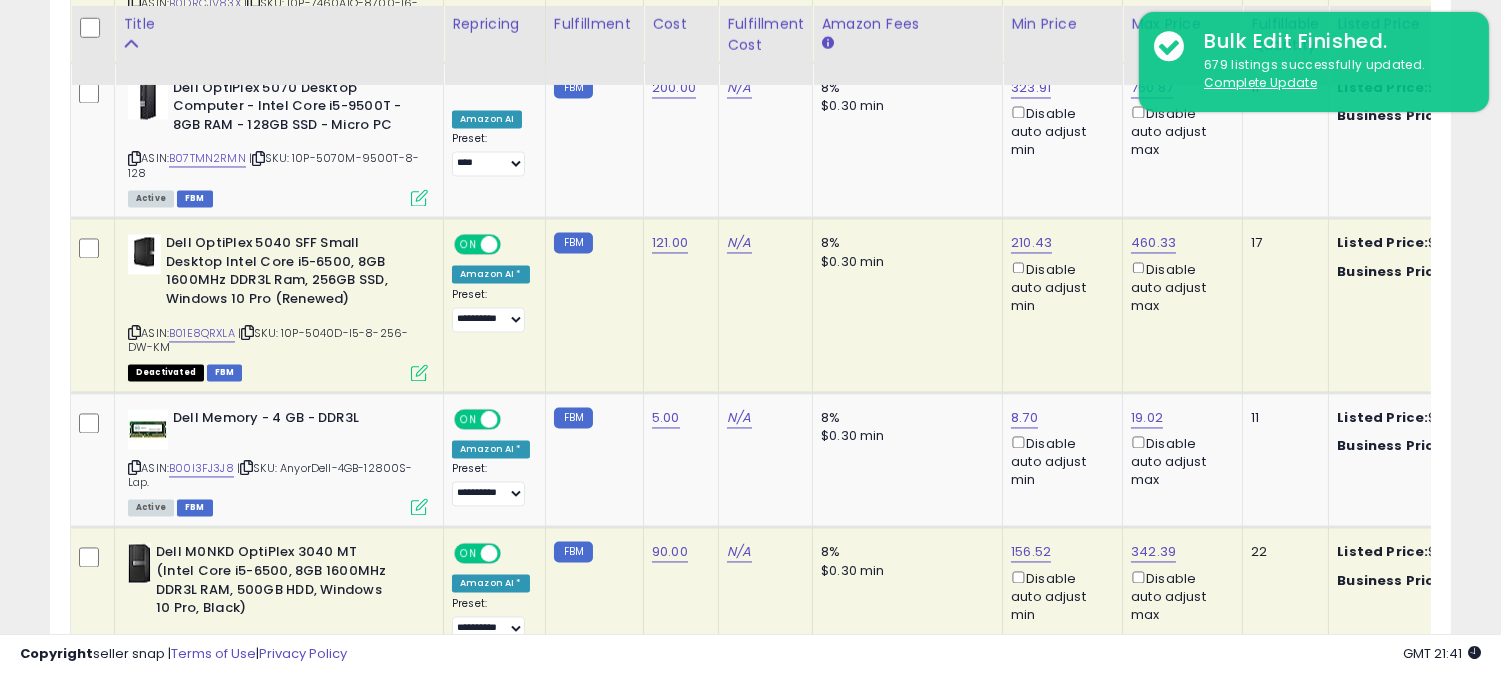 scroll, scrollTop: 7124, scrollLeft: 0, axis: vertical 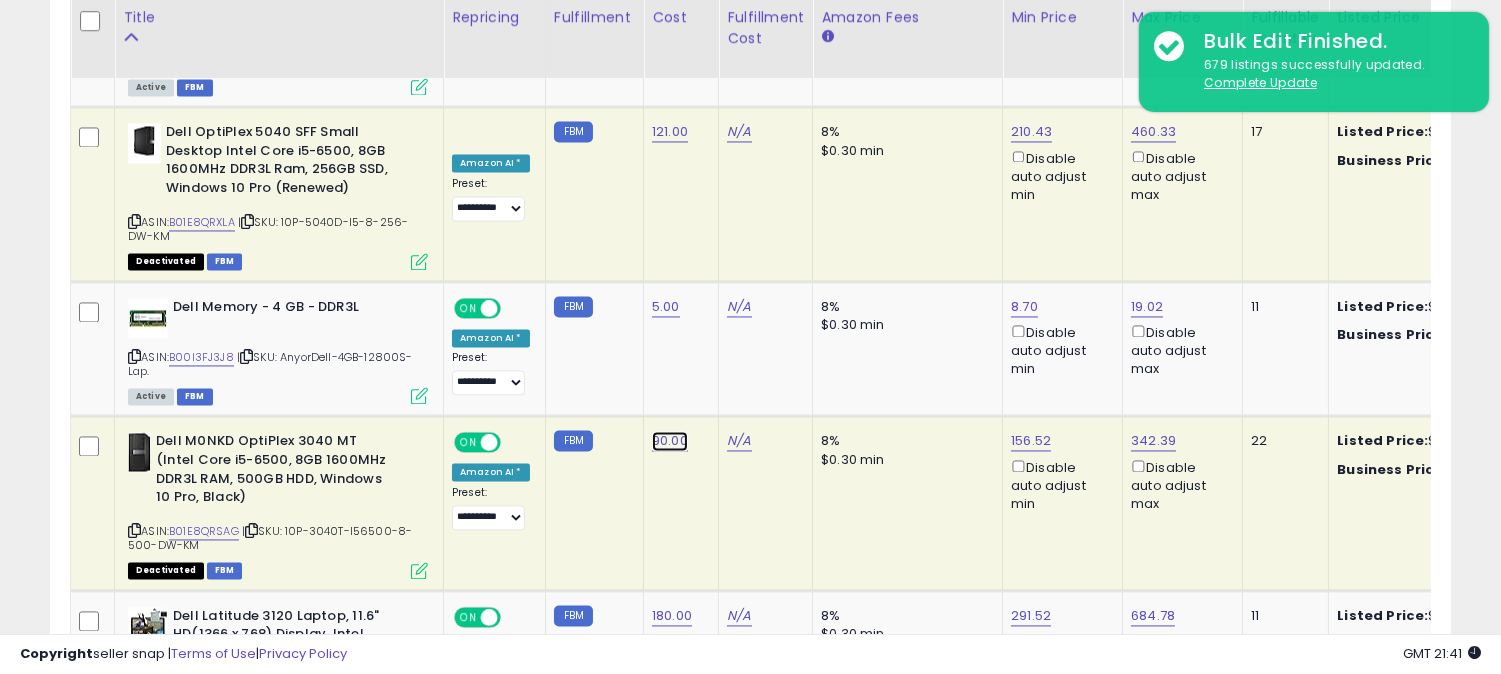 click on "90.00" at bounding box center (670, -3324) 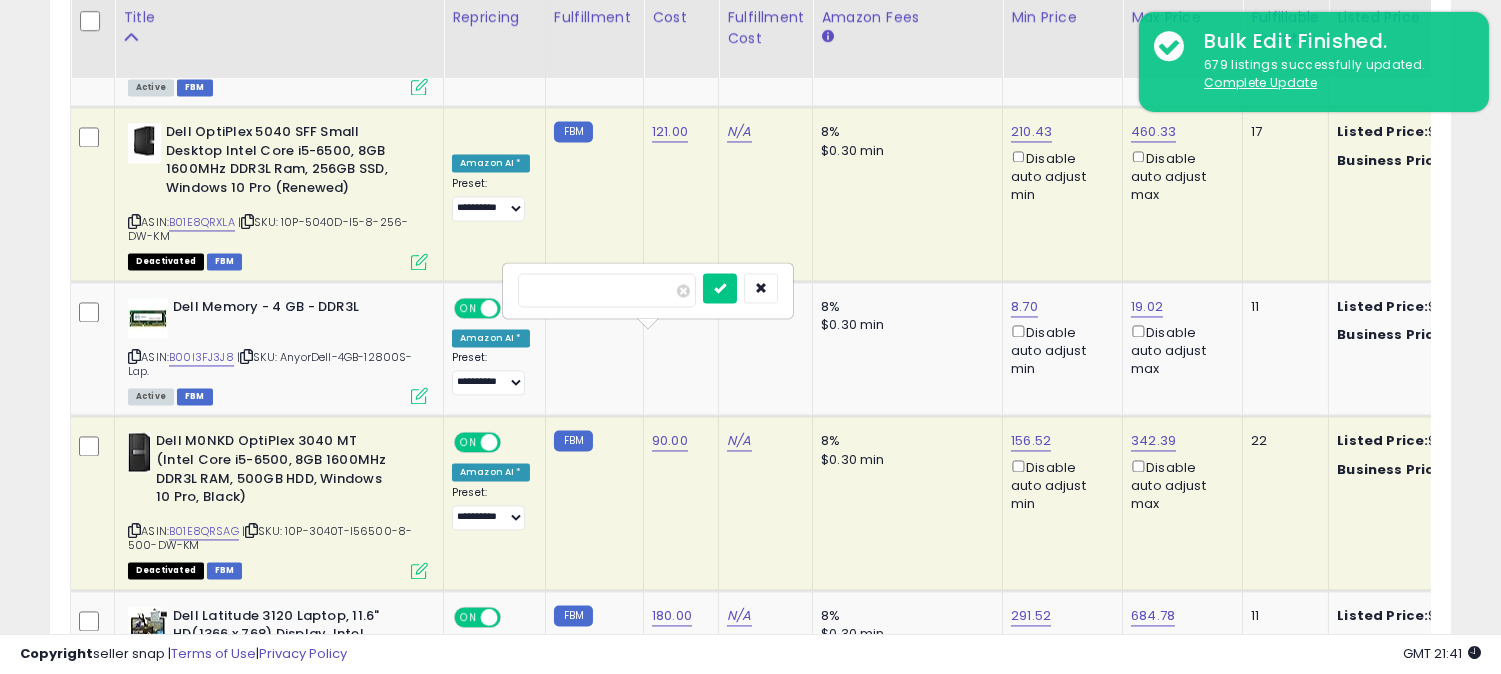 click on "*****" at bounding box center [607, 290] 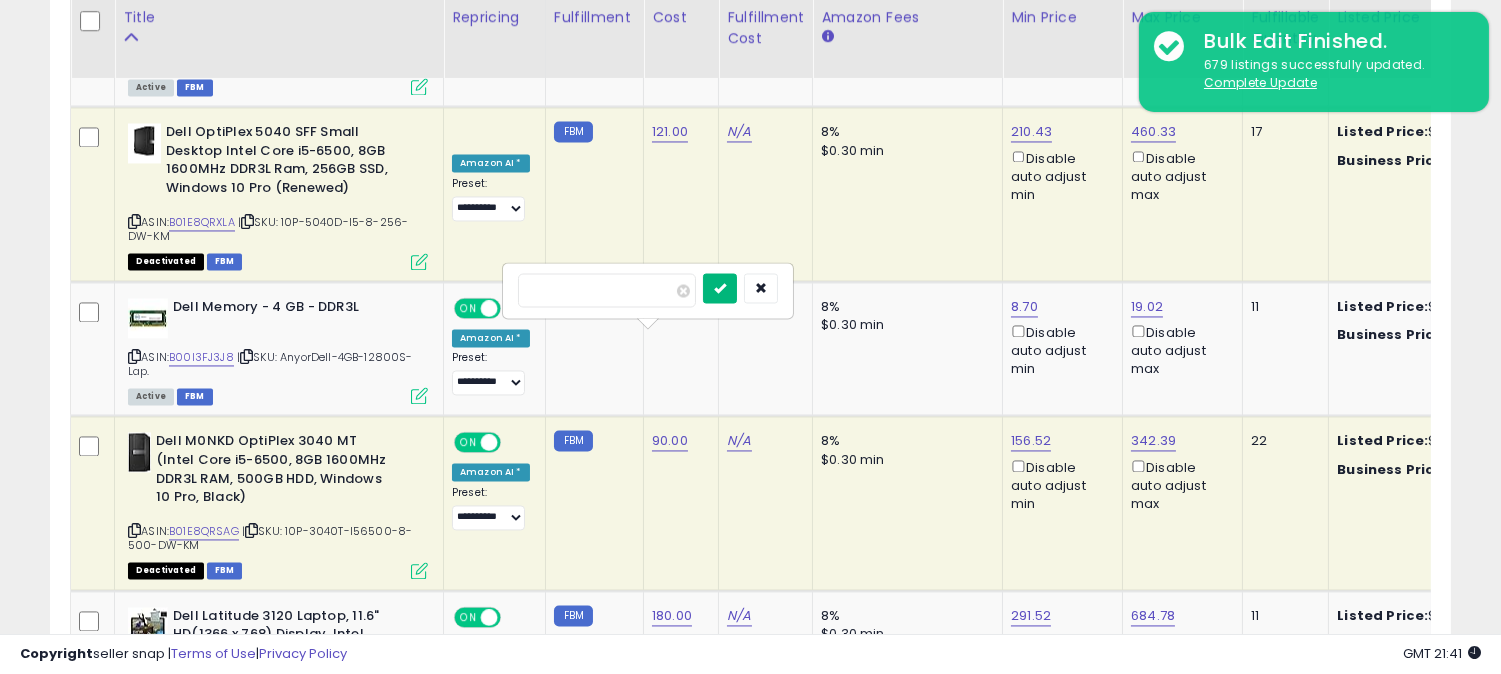 type on "***" 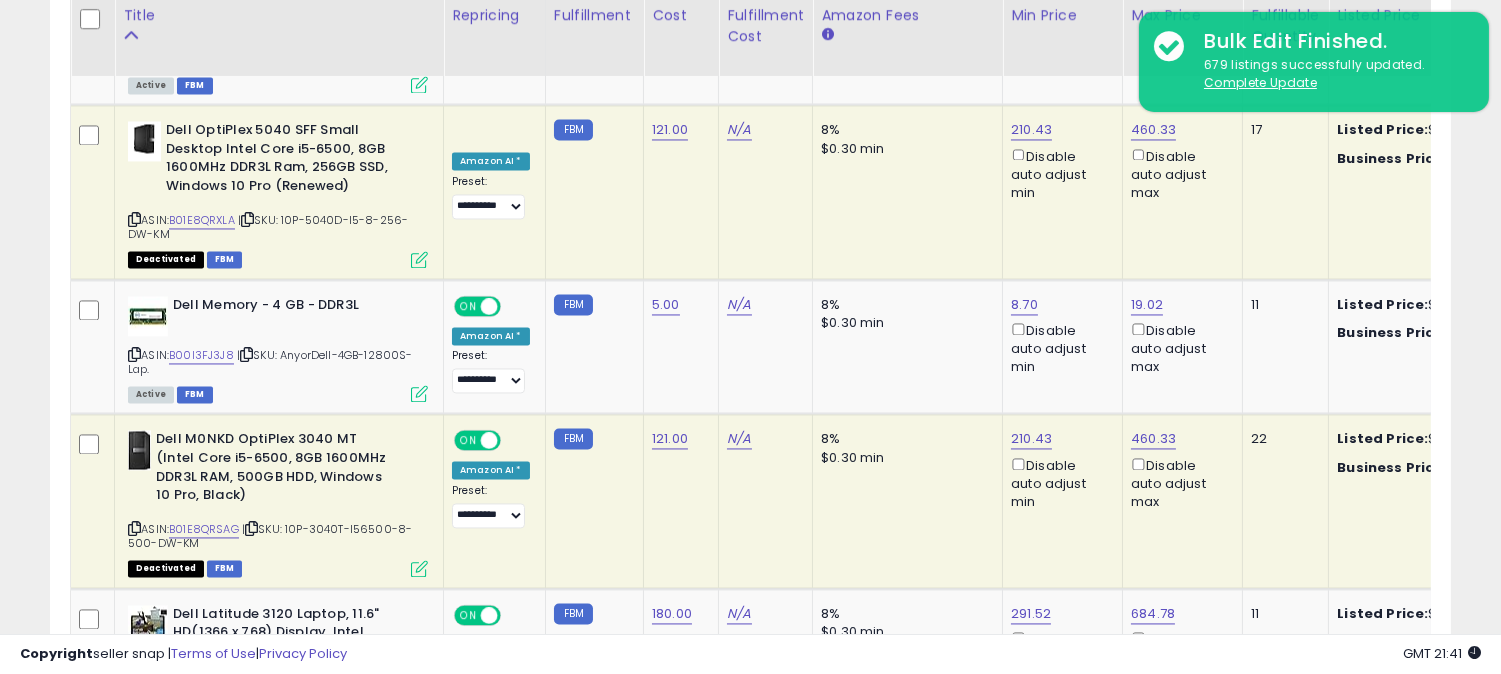 scroll, scrollTop: 7235, scrollLeft: 0, axis: vertical 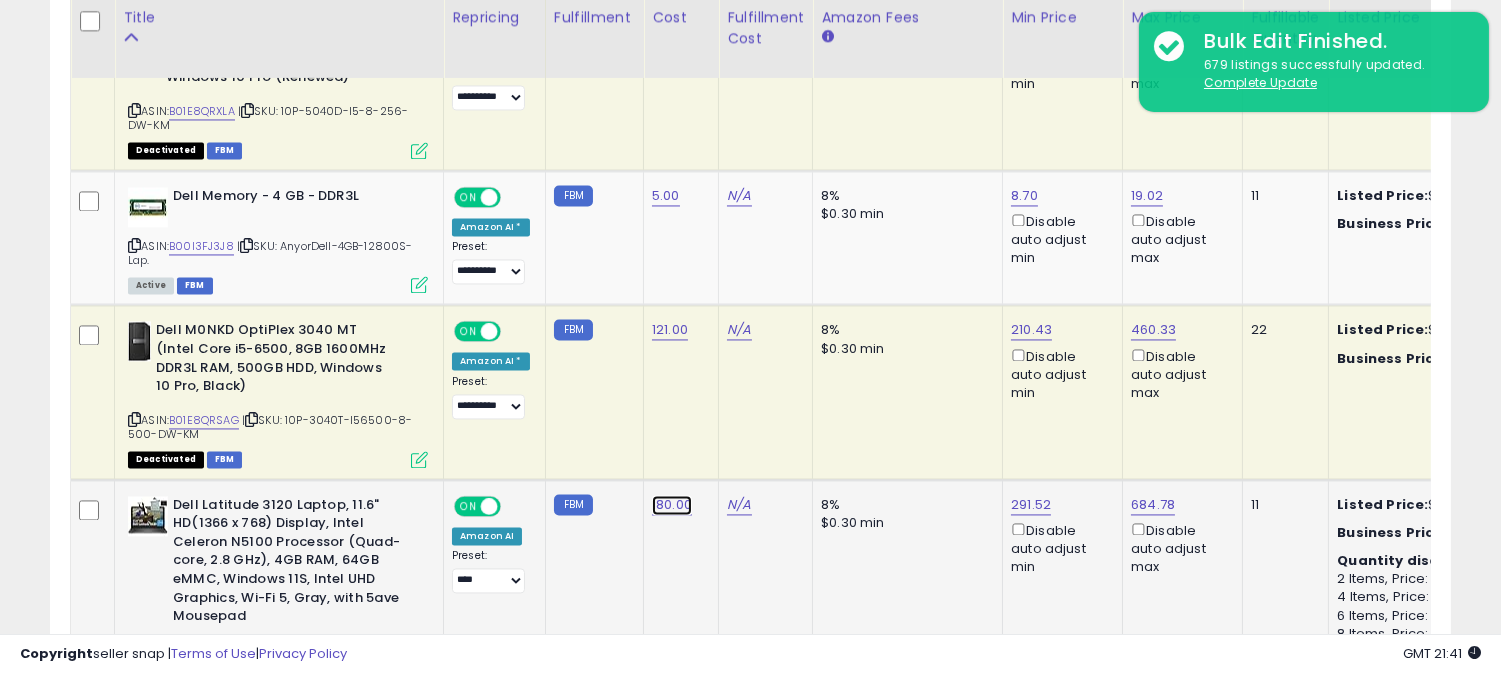 click on "180.00" at bounding box center (670, -6161) 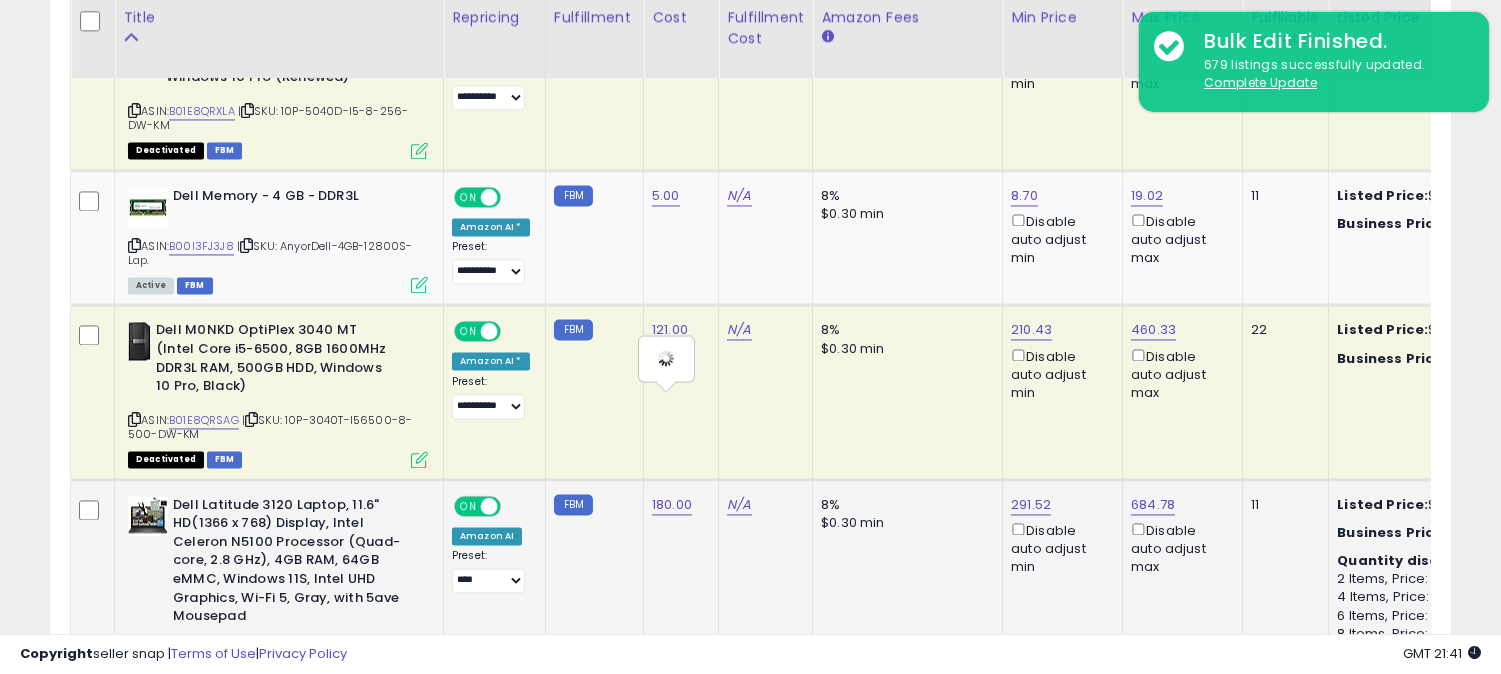 type on "******" 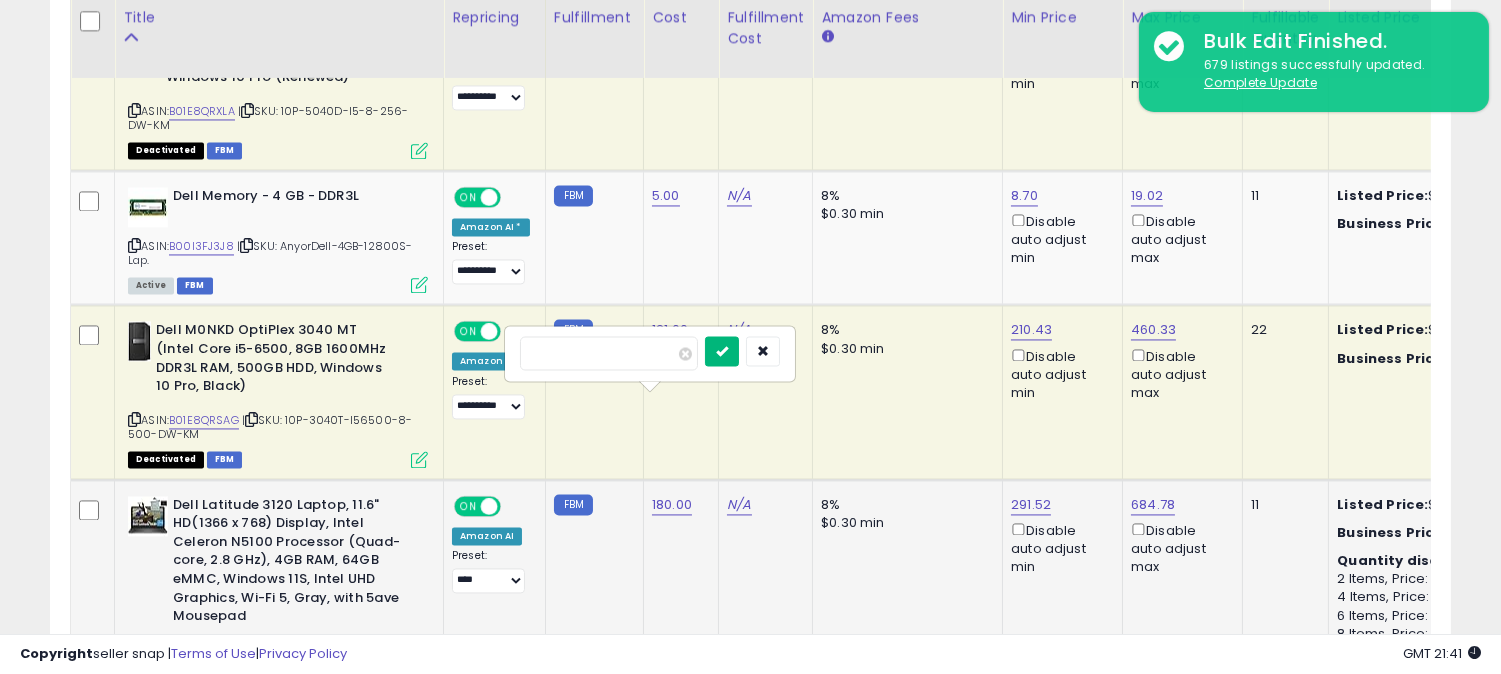 click at bounding box center [722, 350] 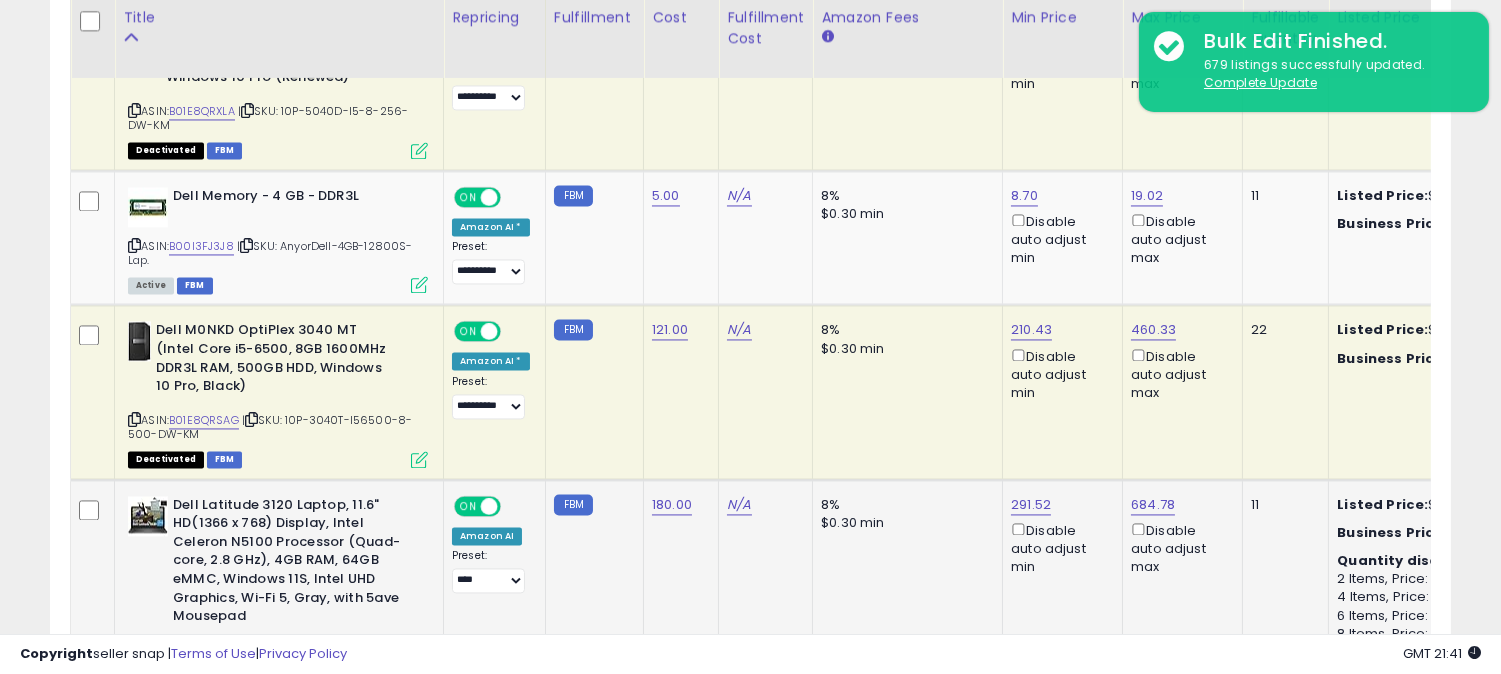 scroll, scrollTop: 0, scrollLeft: 175, axis: horizontal 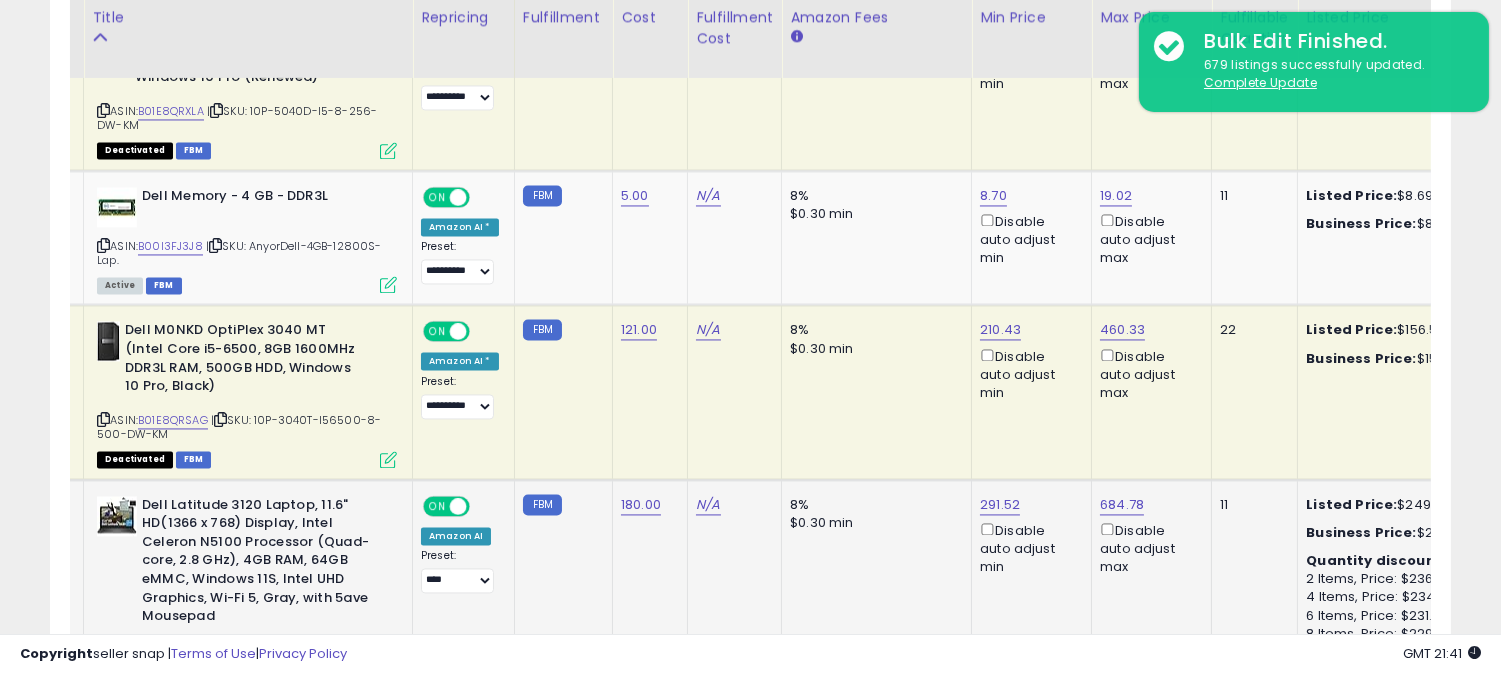 click on "B0CQ4N4RGR" at bounding box center [175, 650] 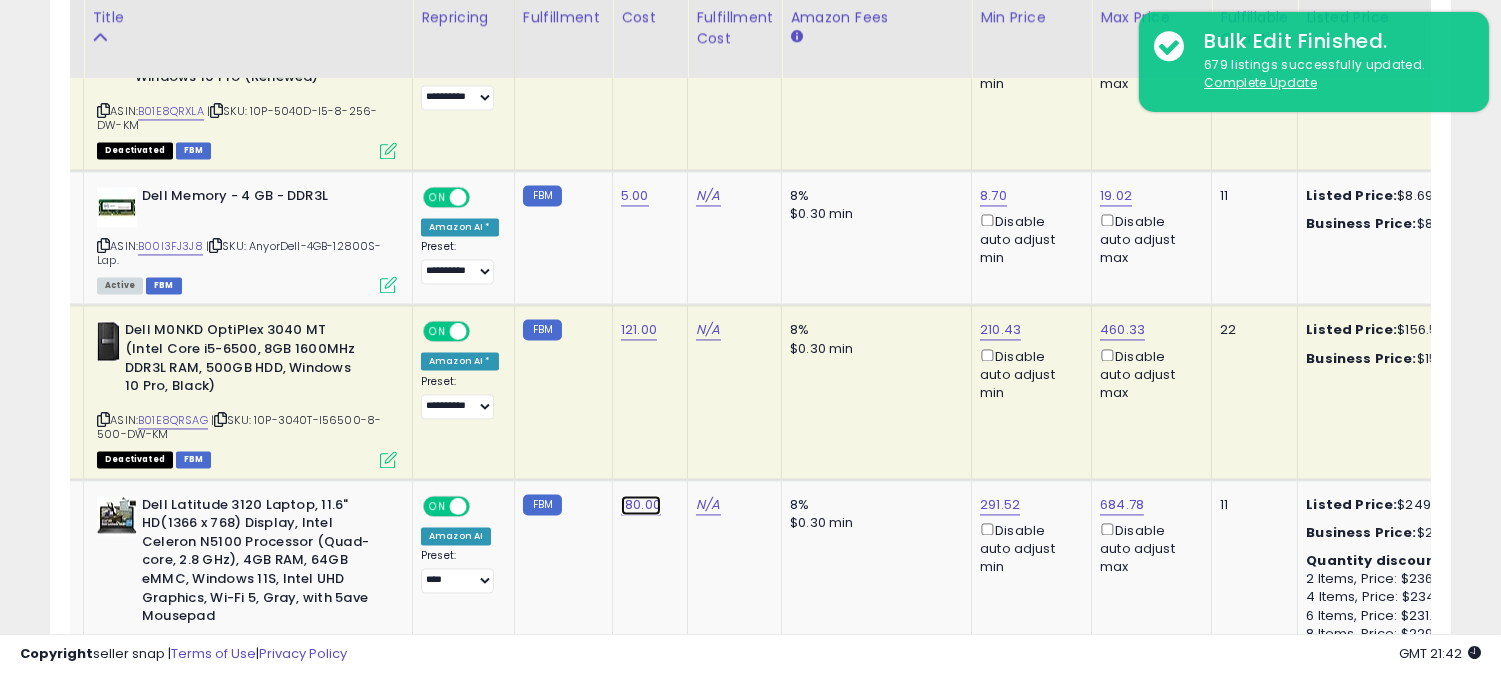 click on "180.00" at bounding box center [639, -6161] 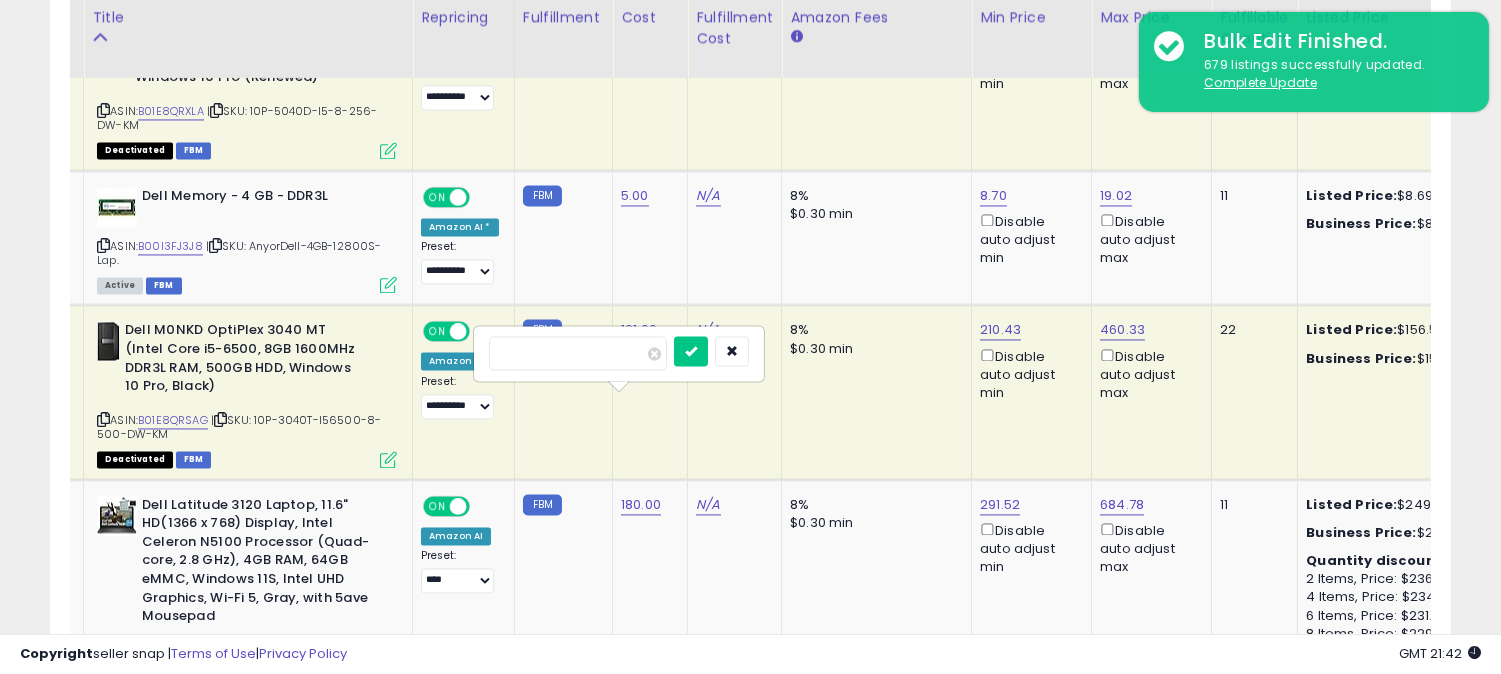 click on "******" at bounding box center [578, 353] 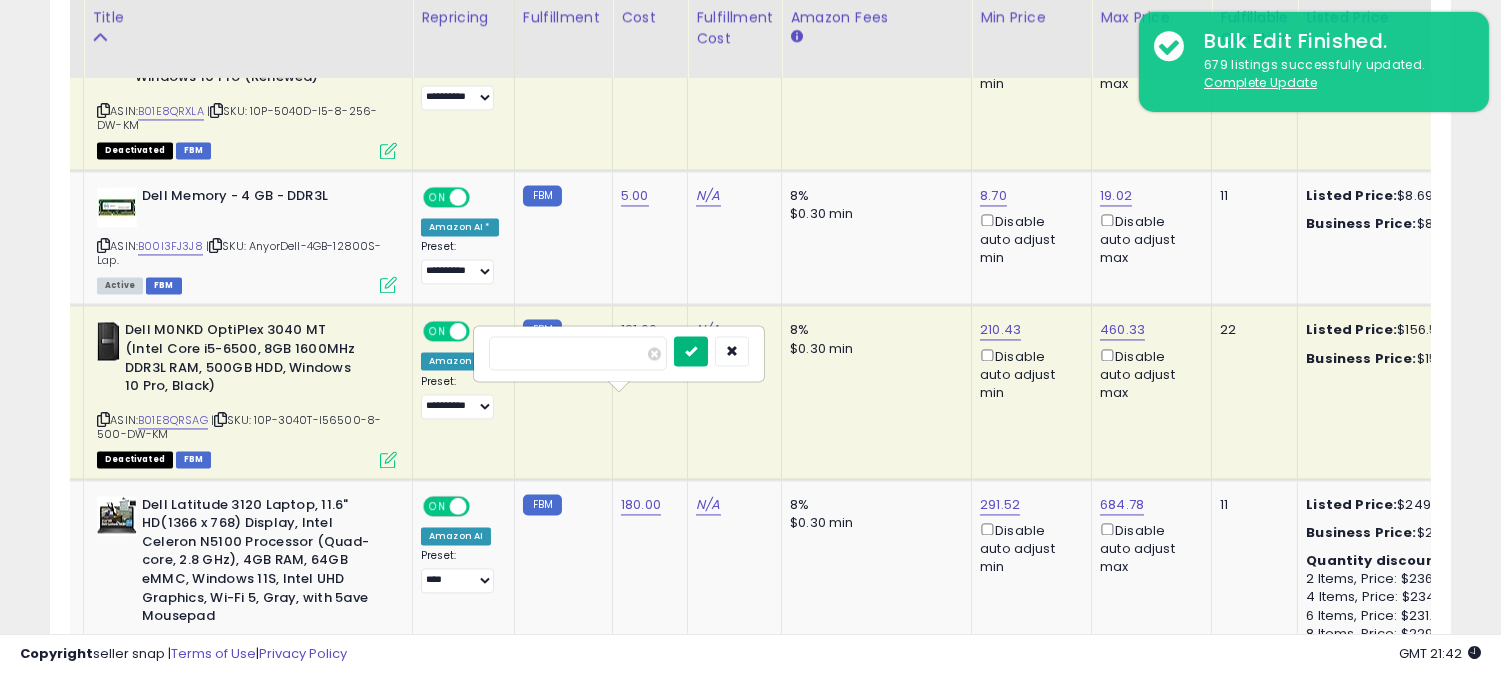 type on "***" 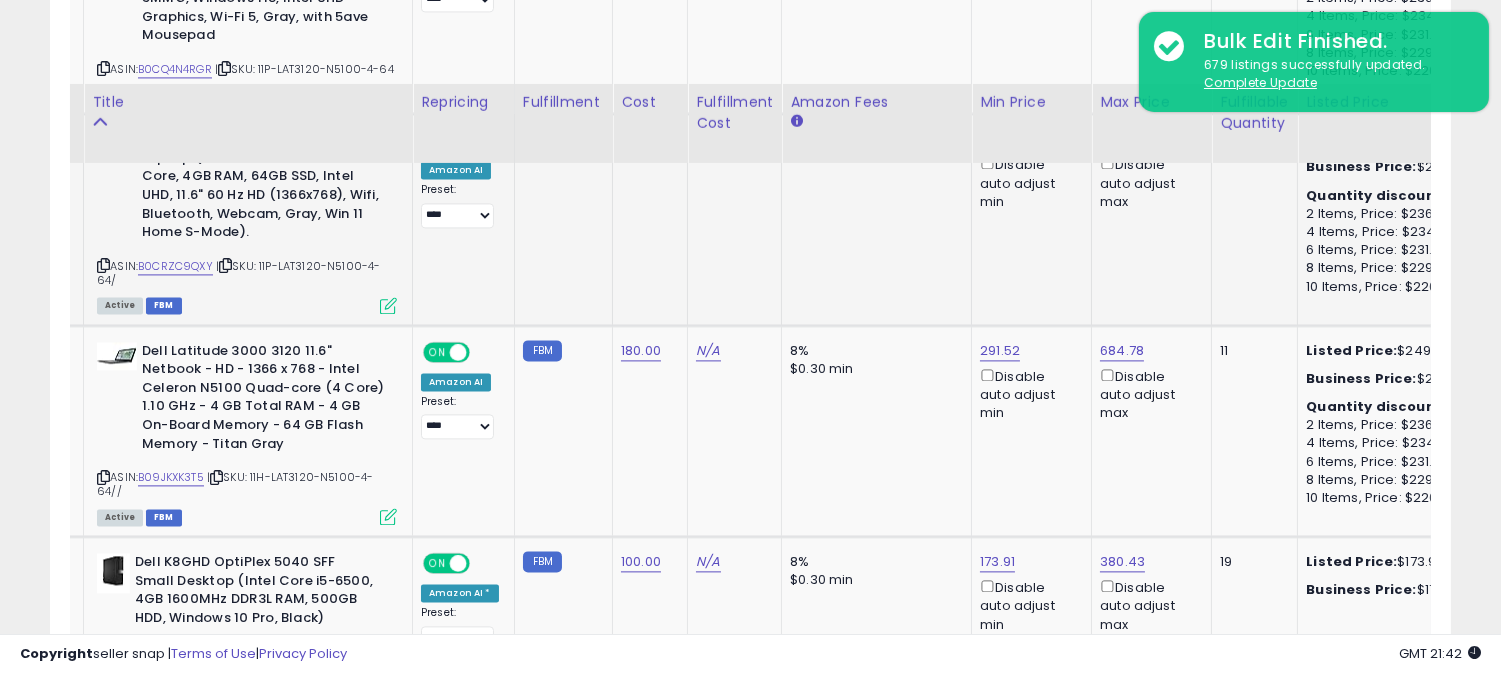 scroll, scrollTop: 7902, scrollLeft: 0, axis: vertical 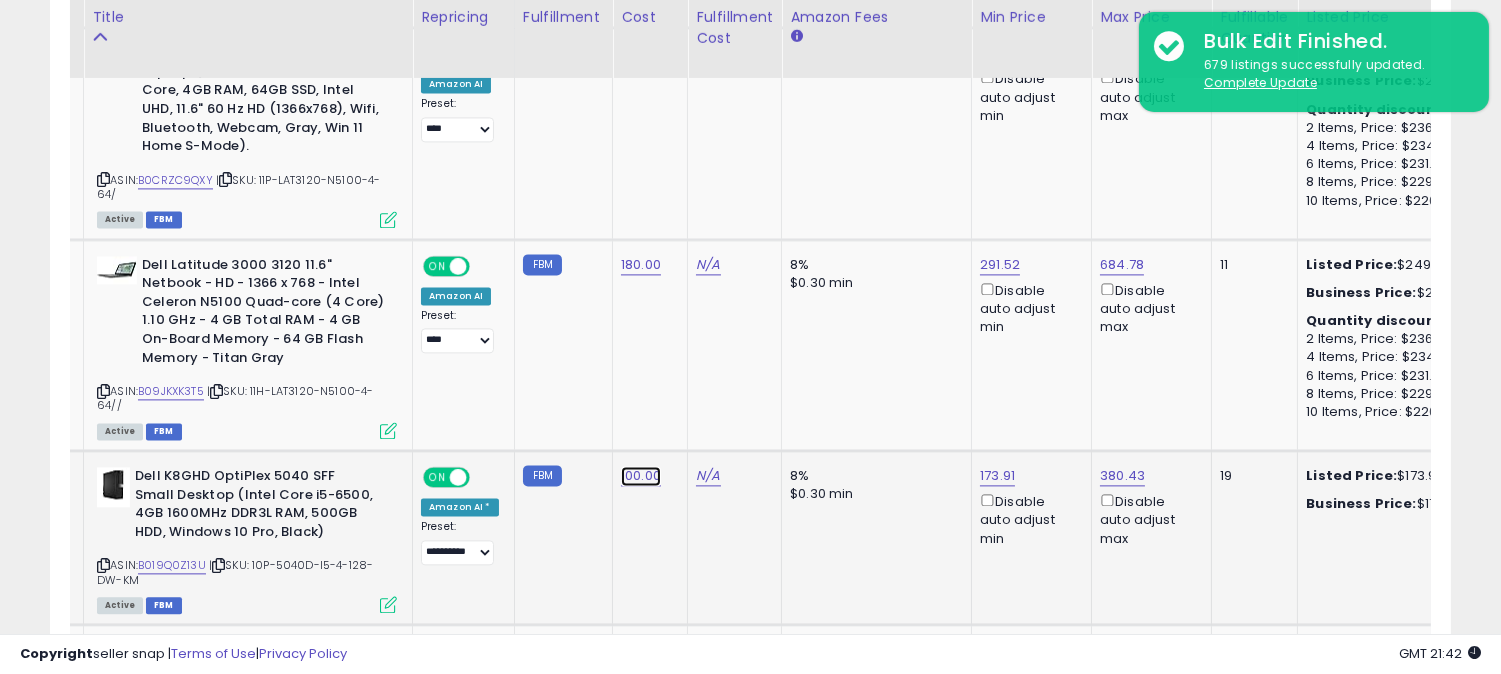 click on "100.00" at bounding box center (639, -6828) 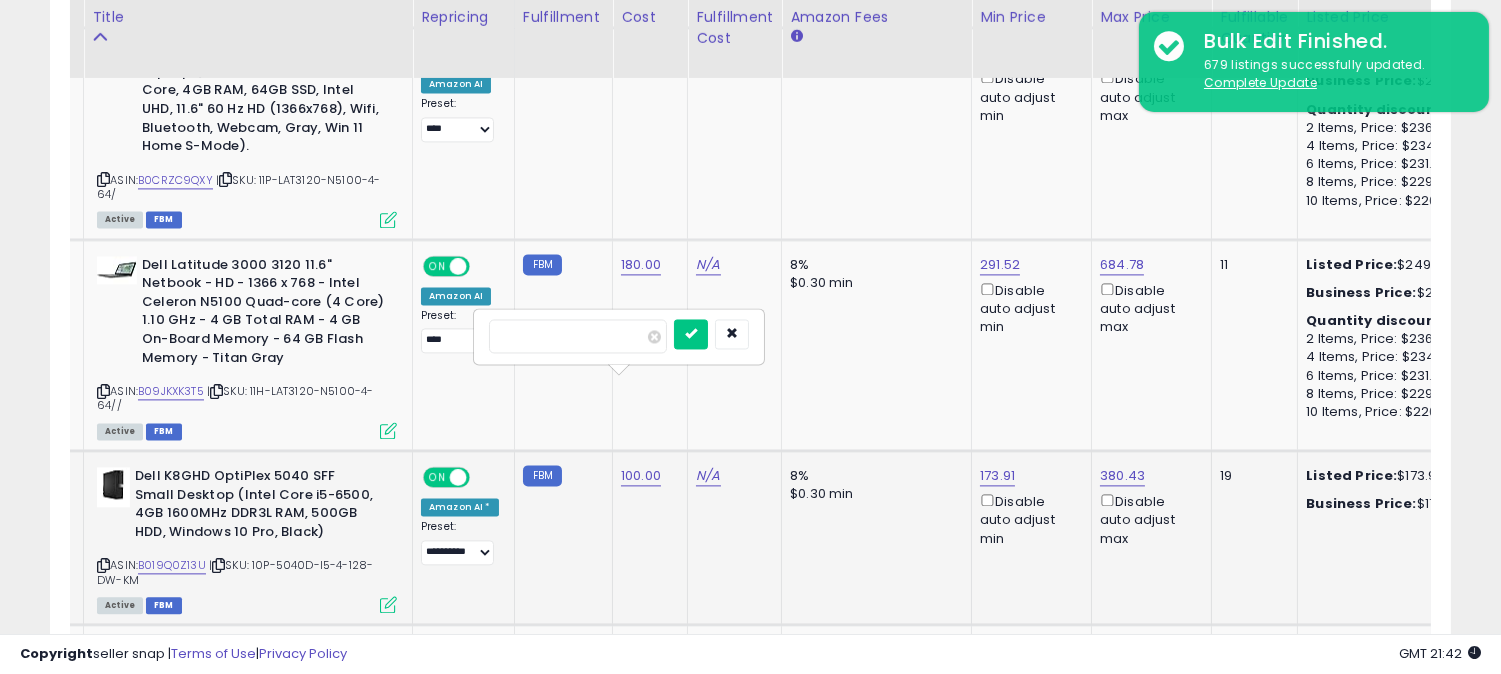 click on "******" at bounding box center (578, 336) 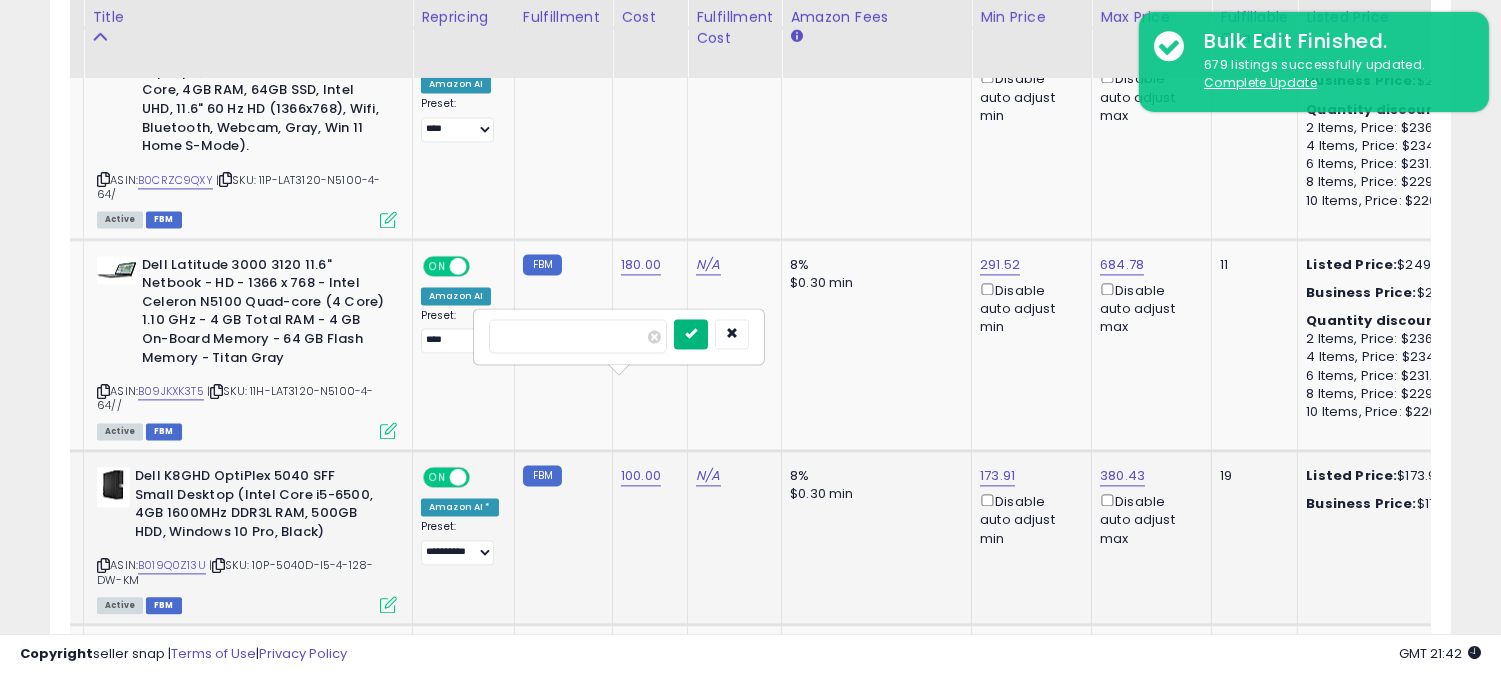 click at bounding box center (691, 334) 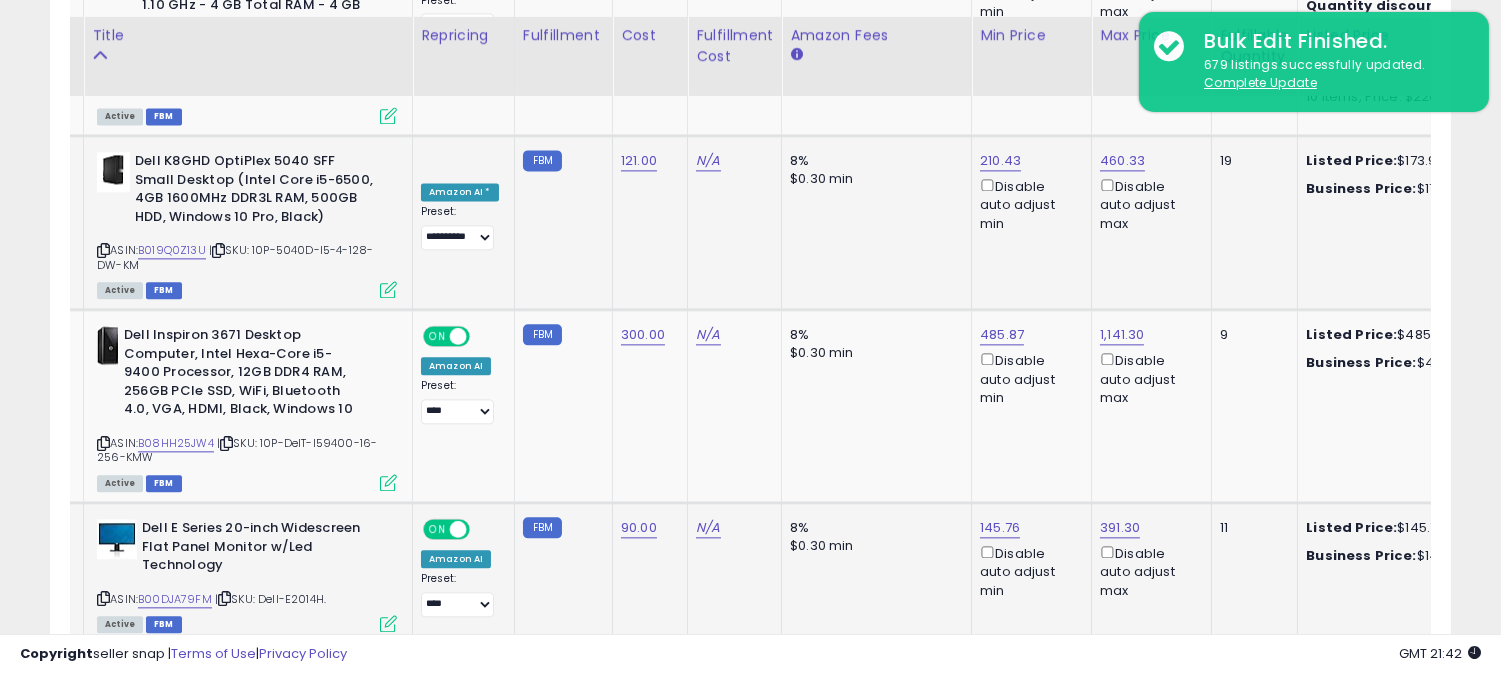 scroll, scrollTop: 8235, scrollLeft: 0, axis: vertical 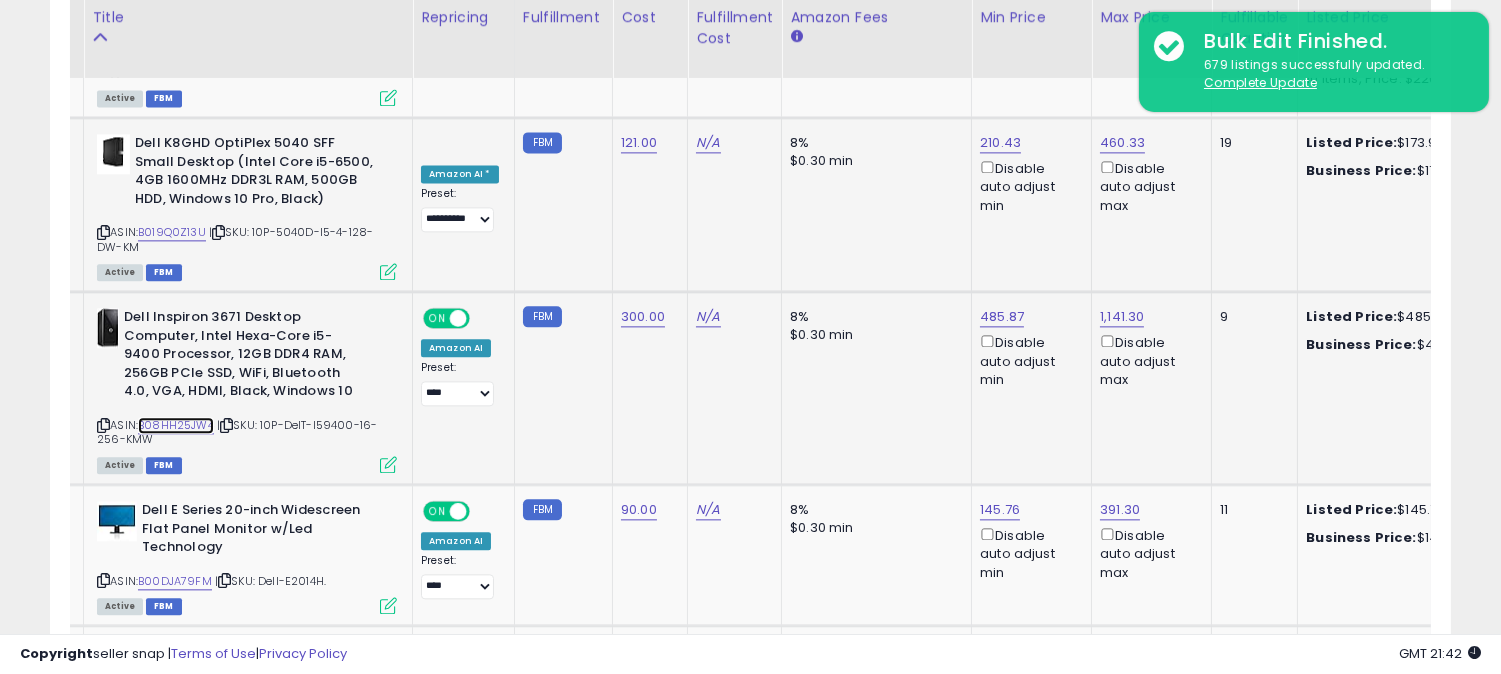 click on "B08HH25JW4" at bounding box center (176, 425) 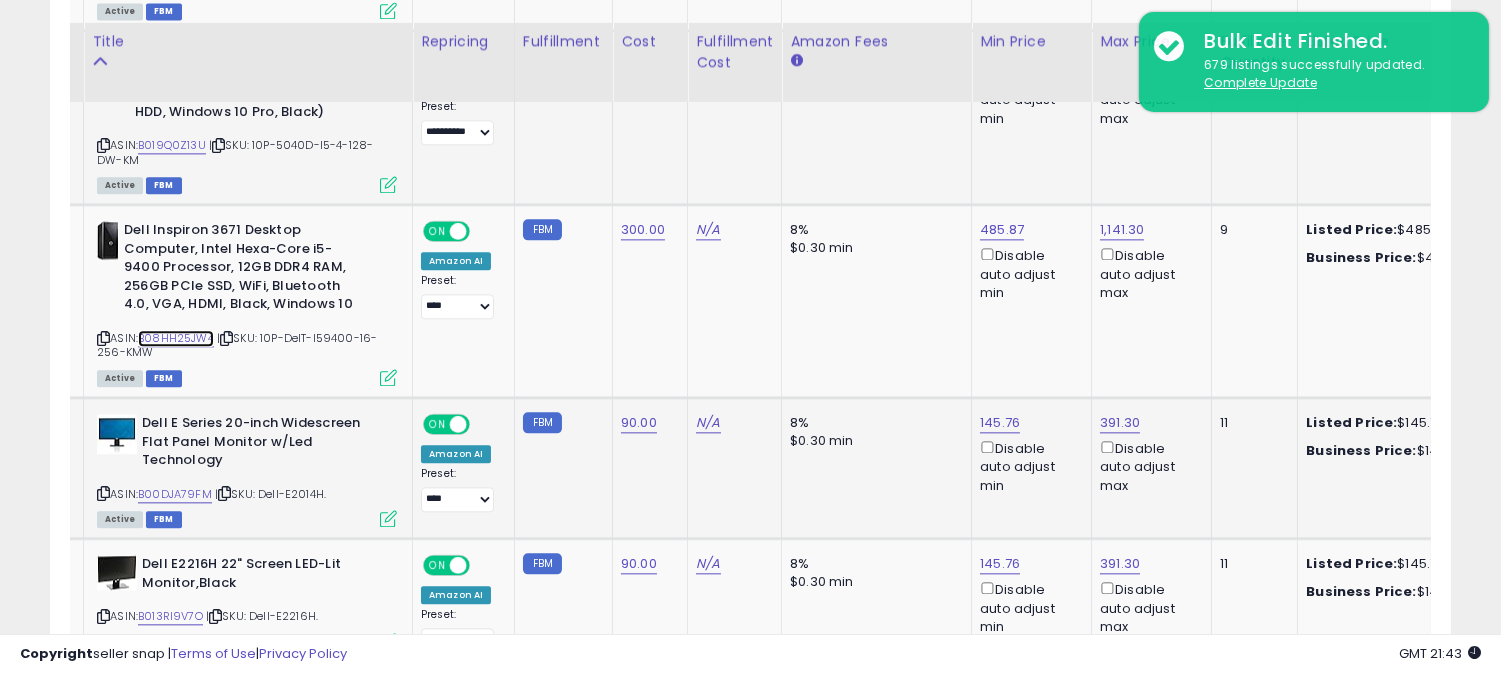 scroll, scrollTop: 8346, scrollLeft: 0, axis: vertical 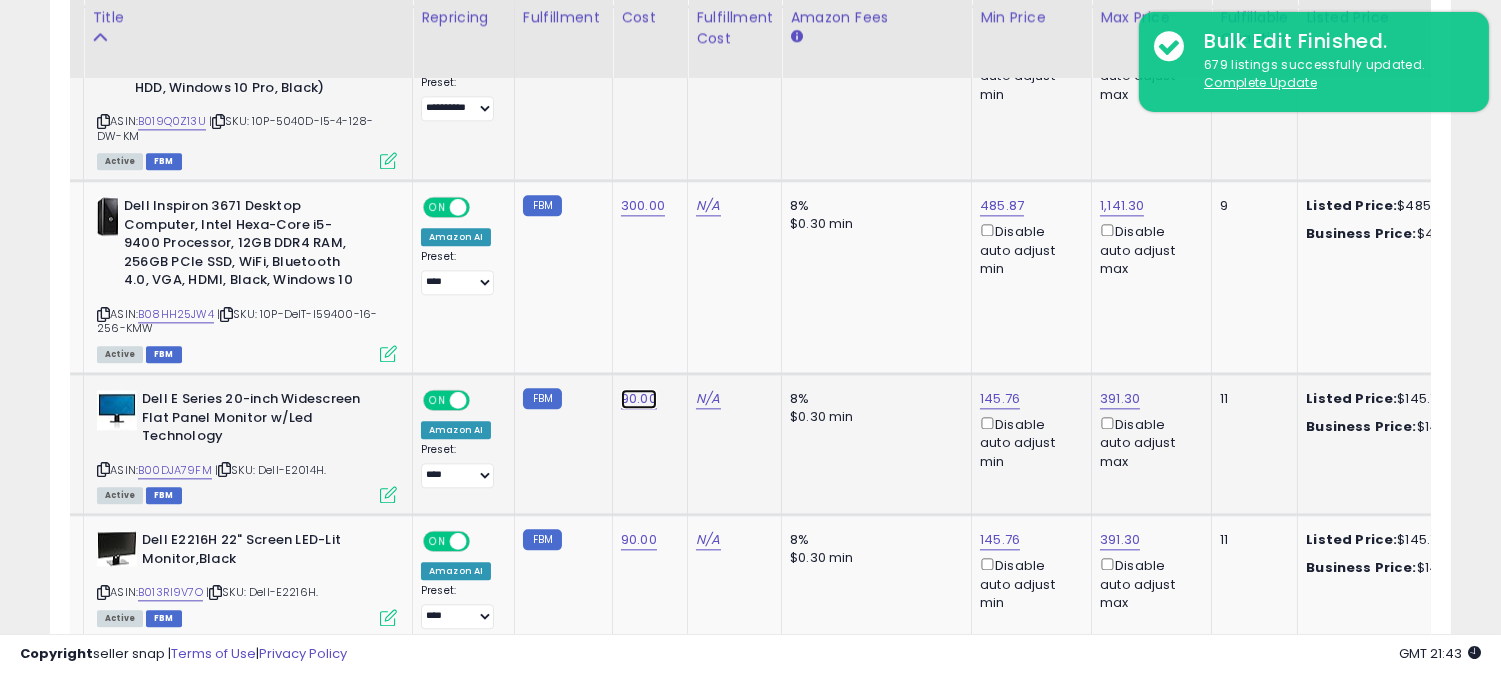 click on "90.00" at bounding box center [639, -7272] 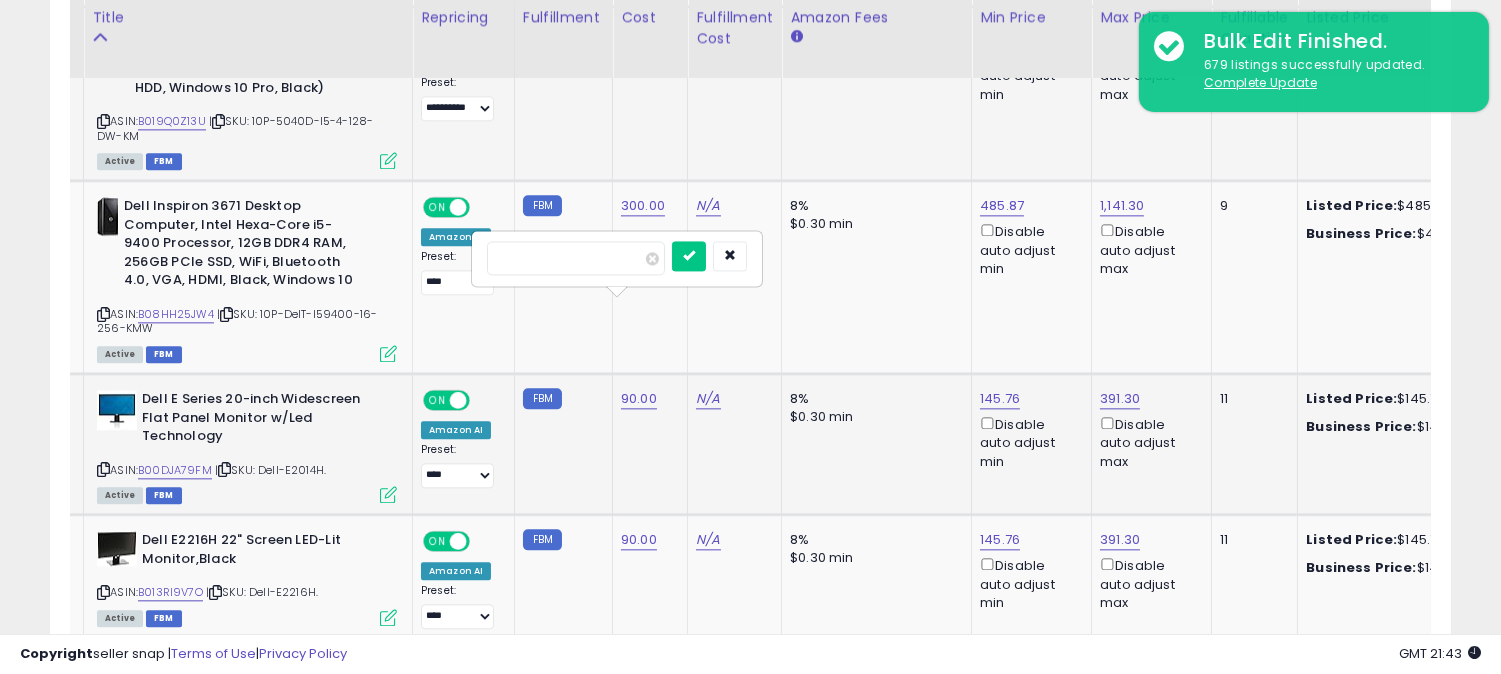 click on "*****" at bounding box center [576, 258] 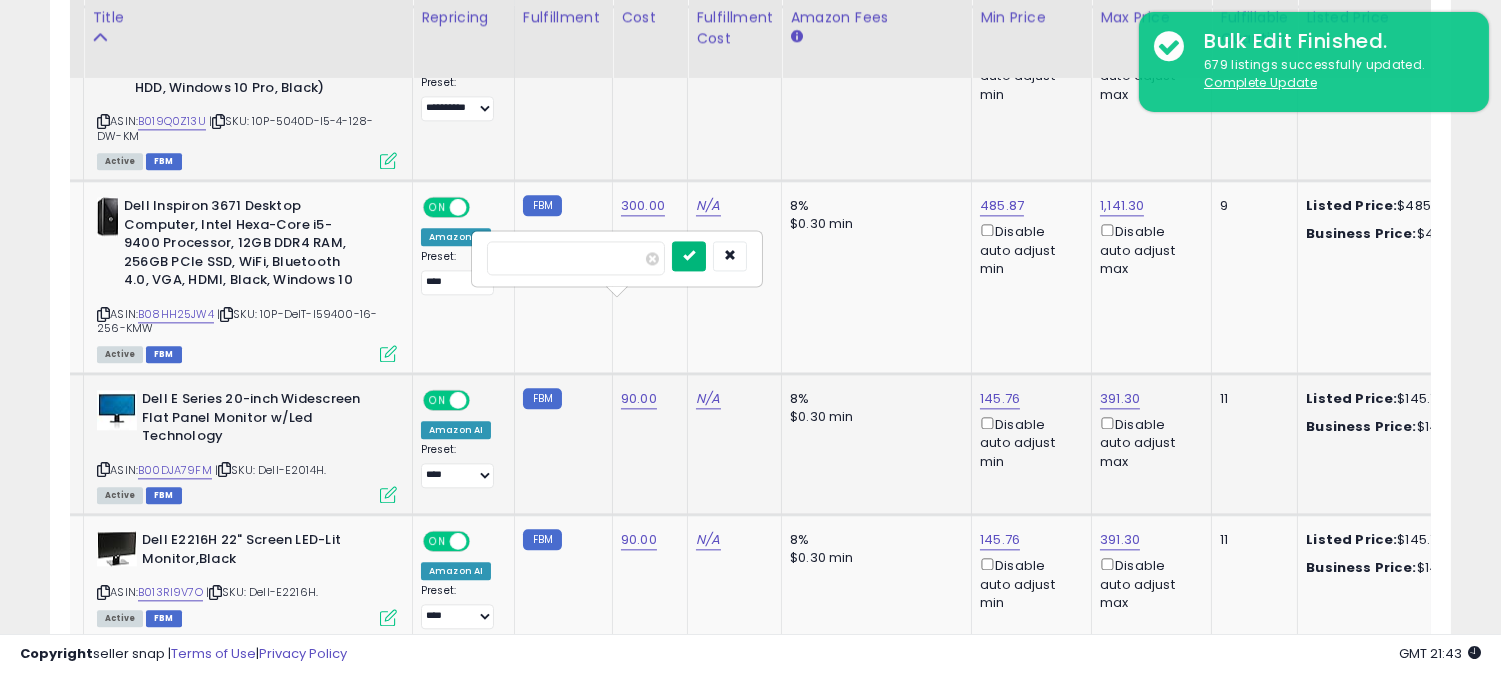 type on "***" 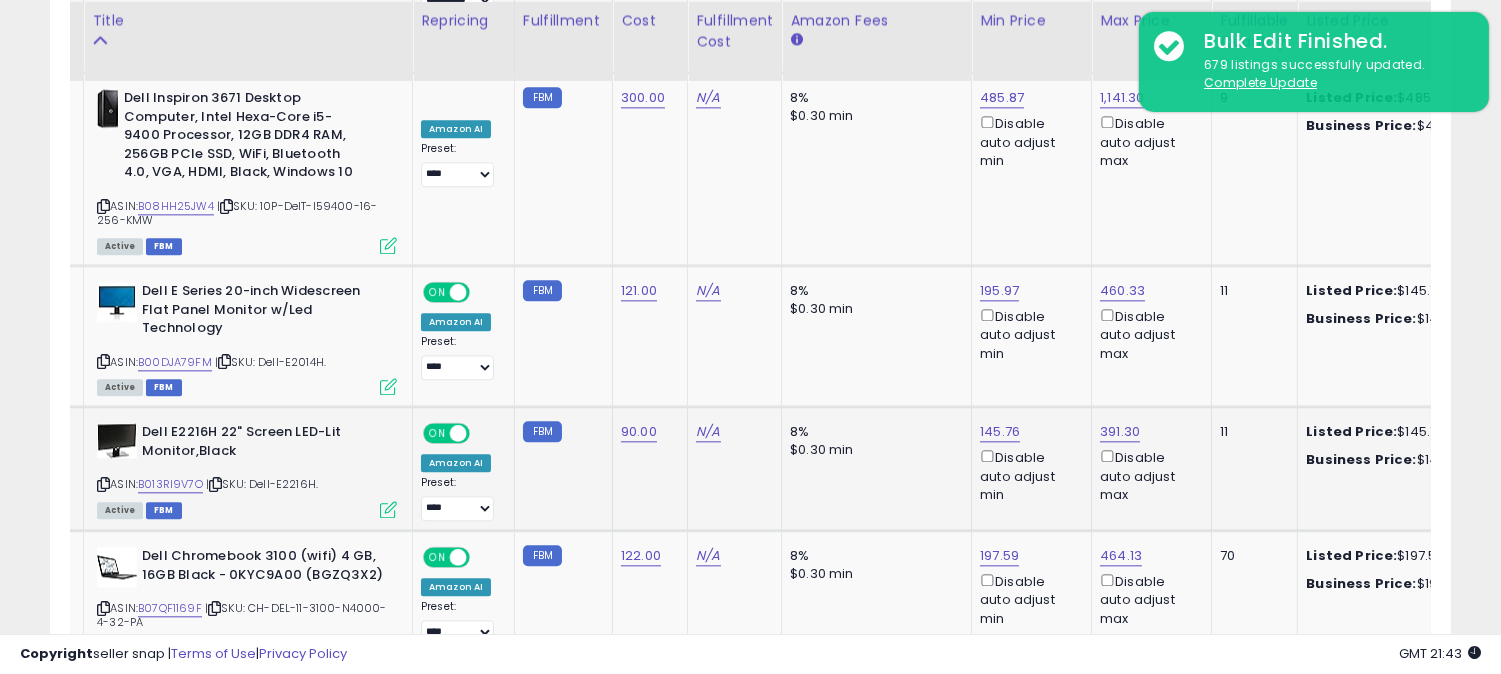 scroll, scrollTop: 8457, scrollLeft: 0, axis: vertical 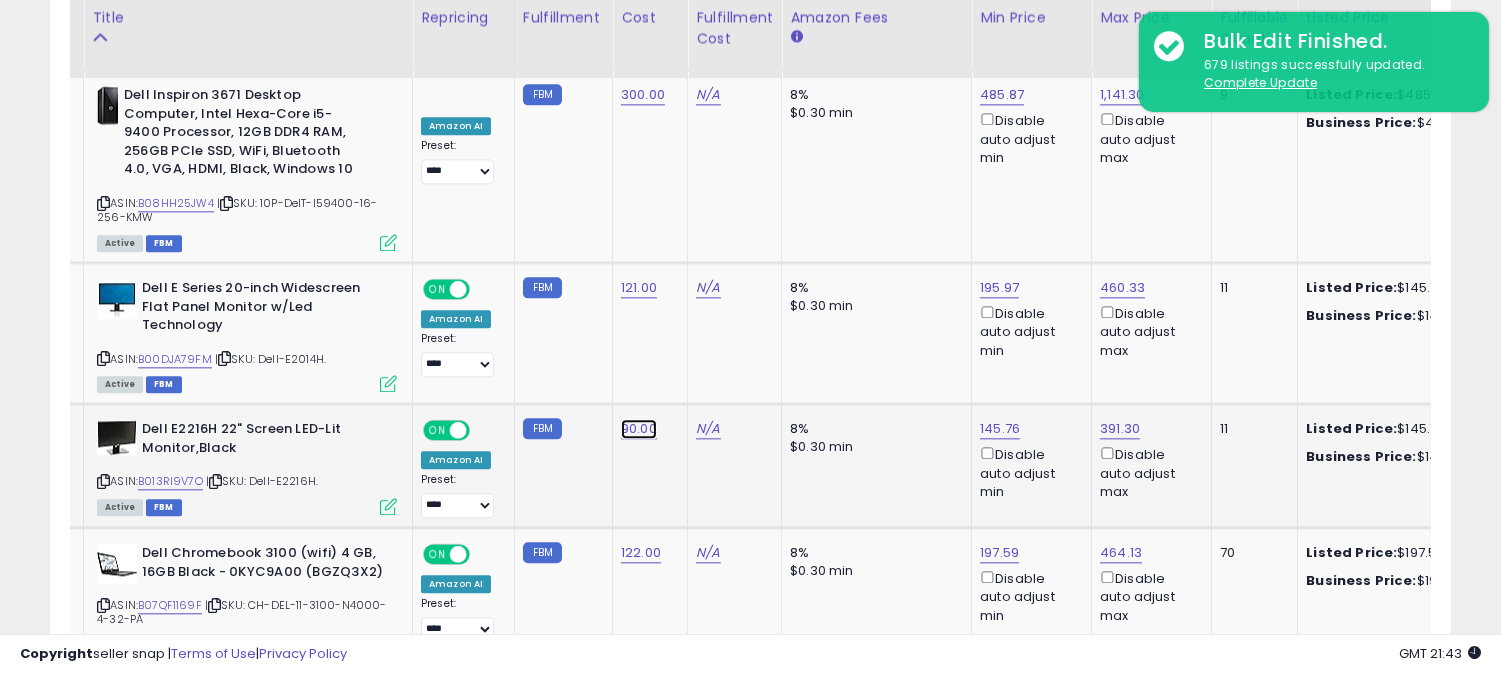click on "90.00" at bounding box center (639, -7383) 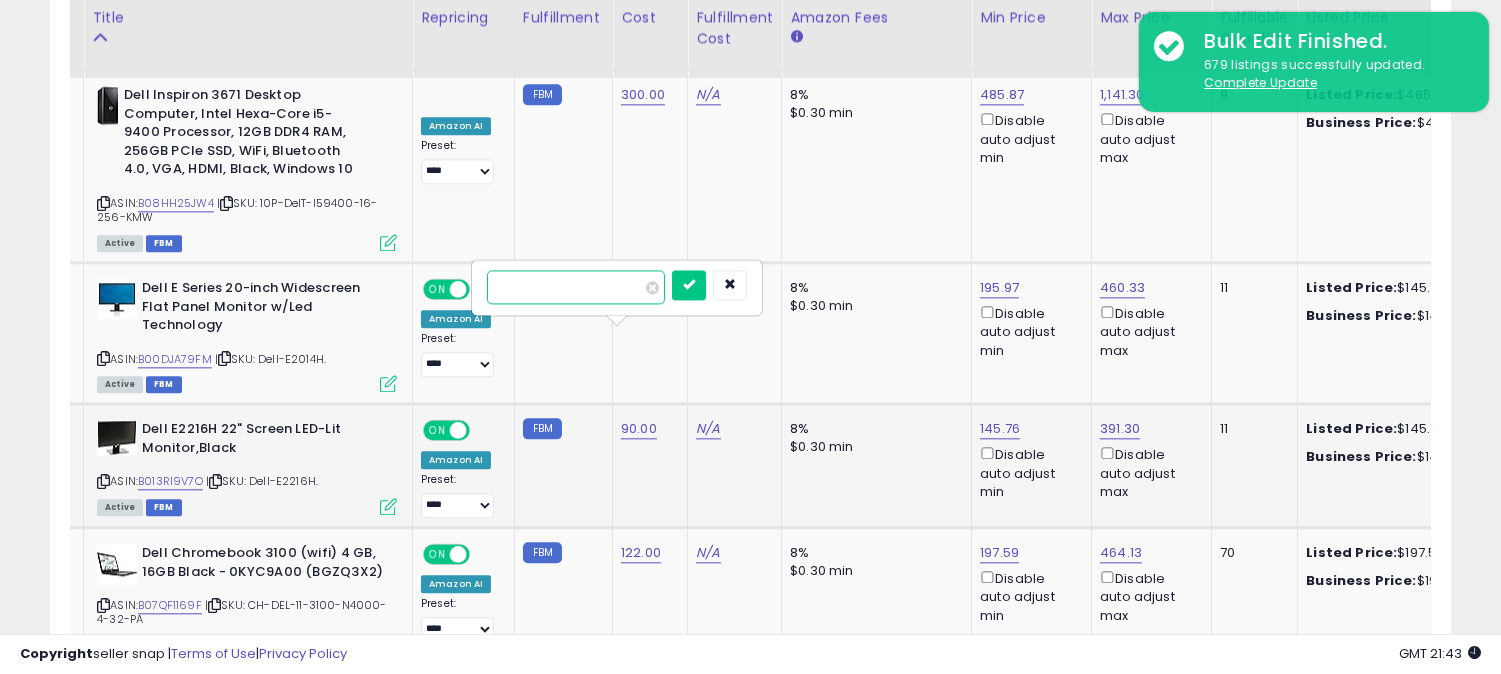 click on "*****" at bounding box center (576, 287) 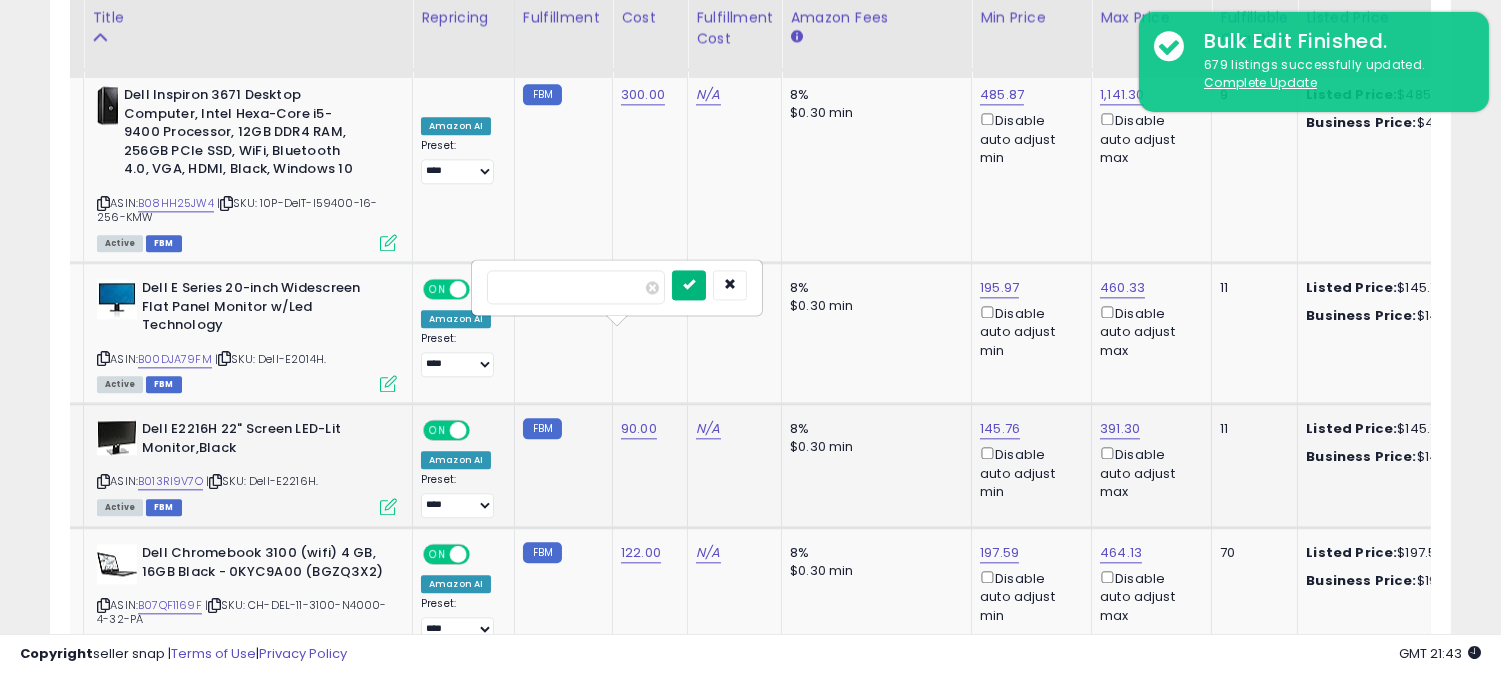 click at bounding box center (689, 285) 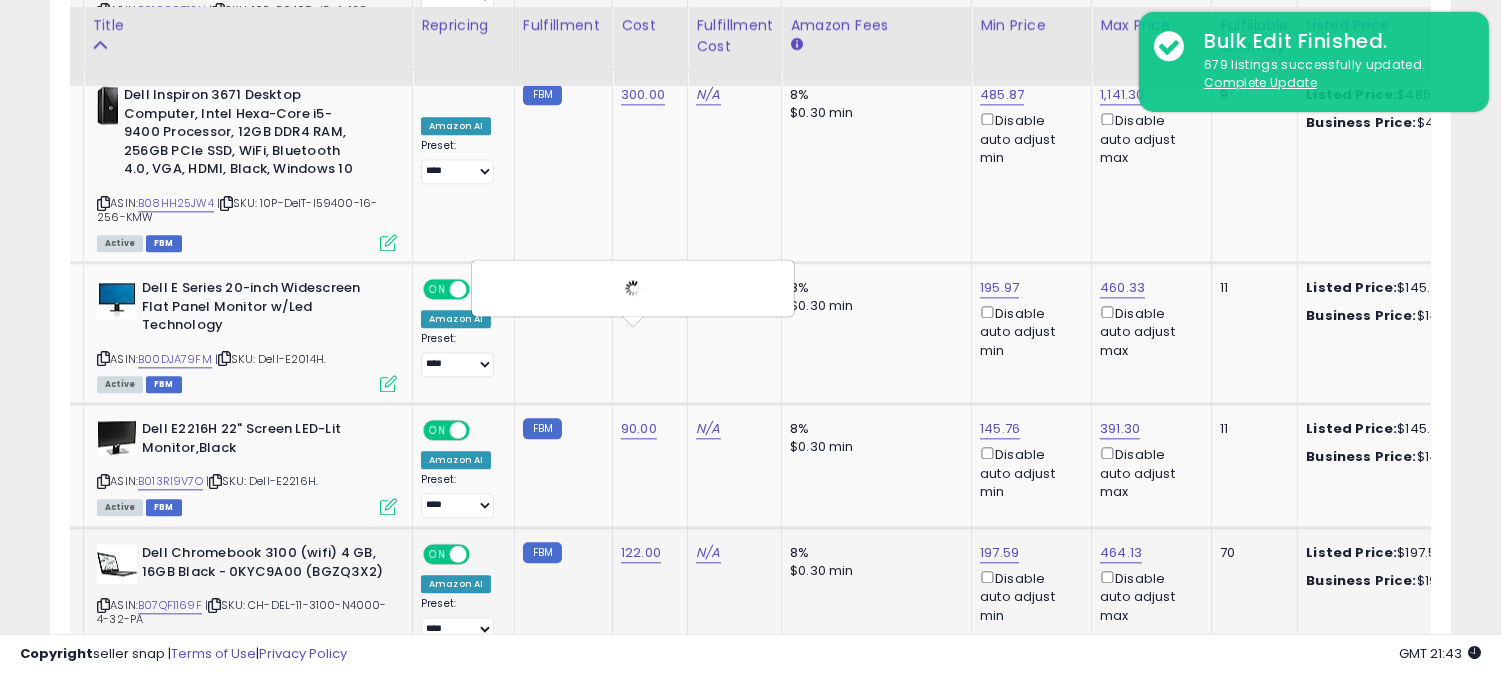 scroll, scrollTop: 8568, scrollLeft: 0, axis: vertical 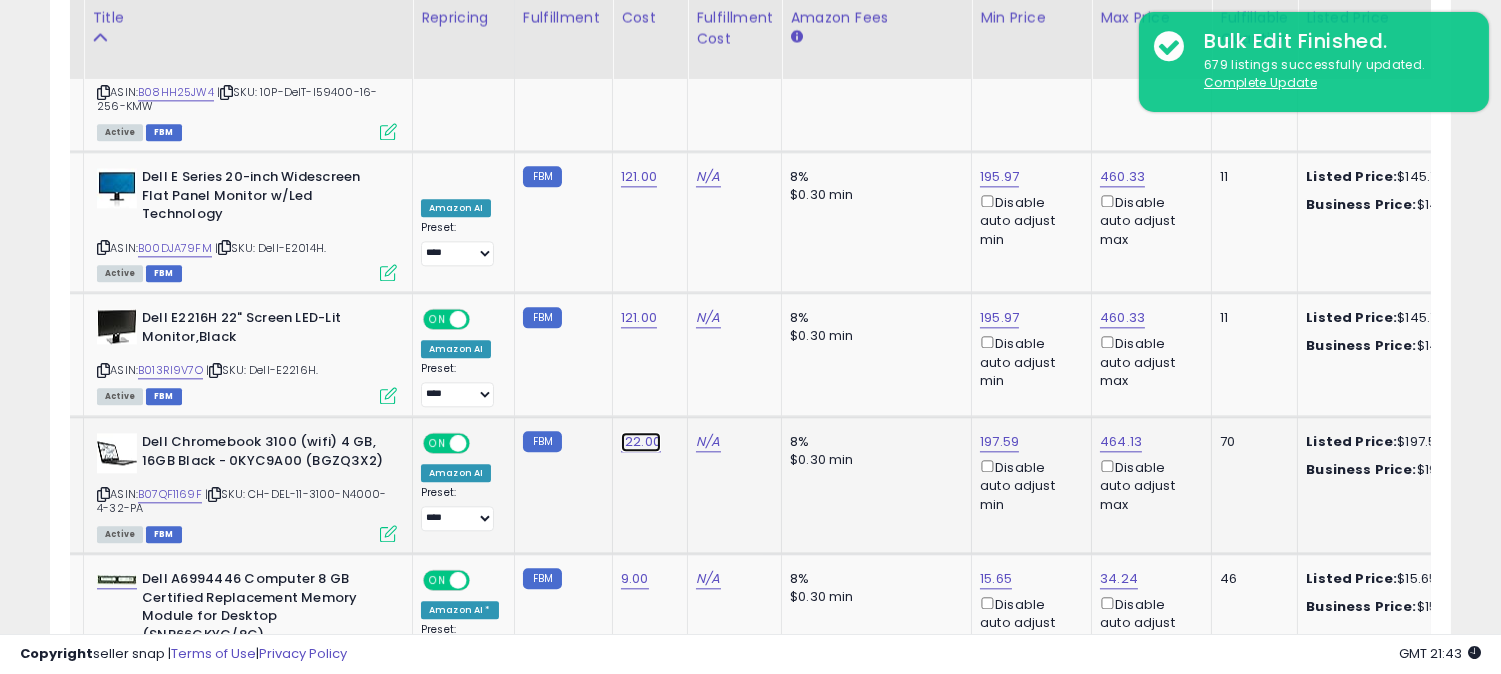 click on "122.00" at bounding box center [639, -7494] 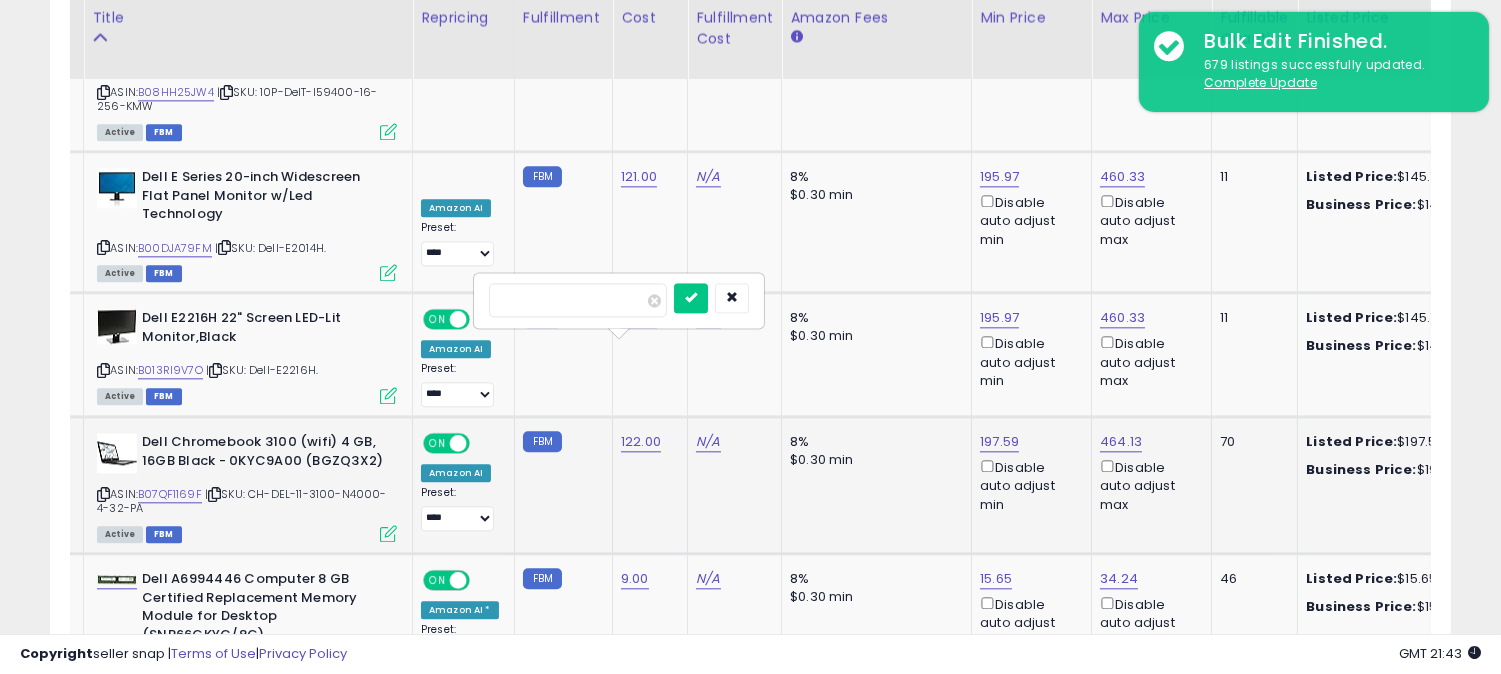 click on "******" at bounding box center [578, 300] 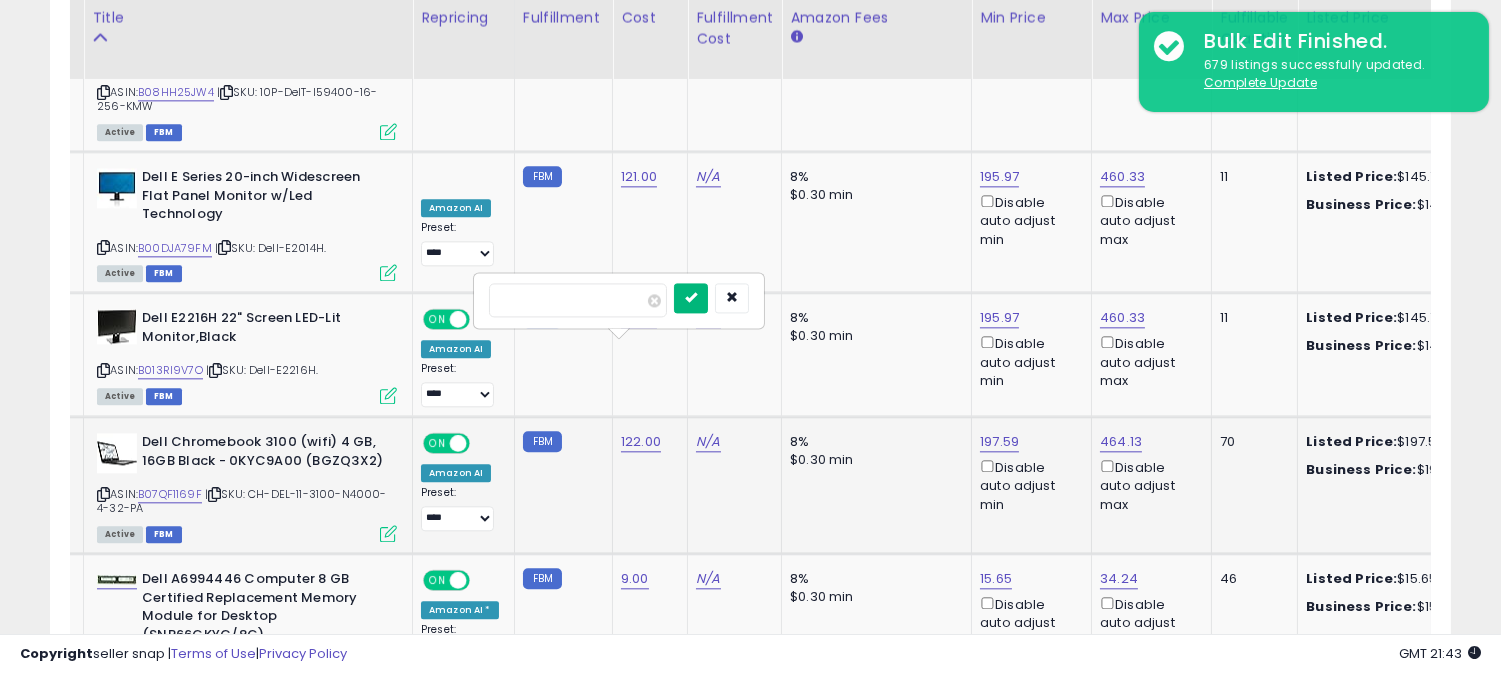 type on "***" 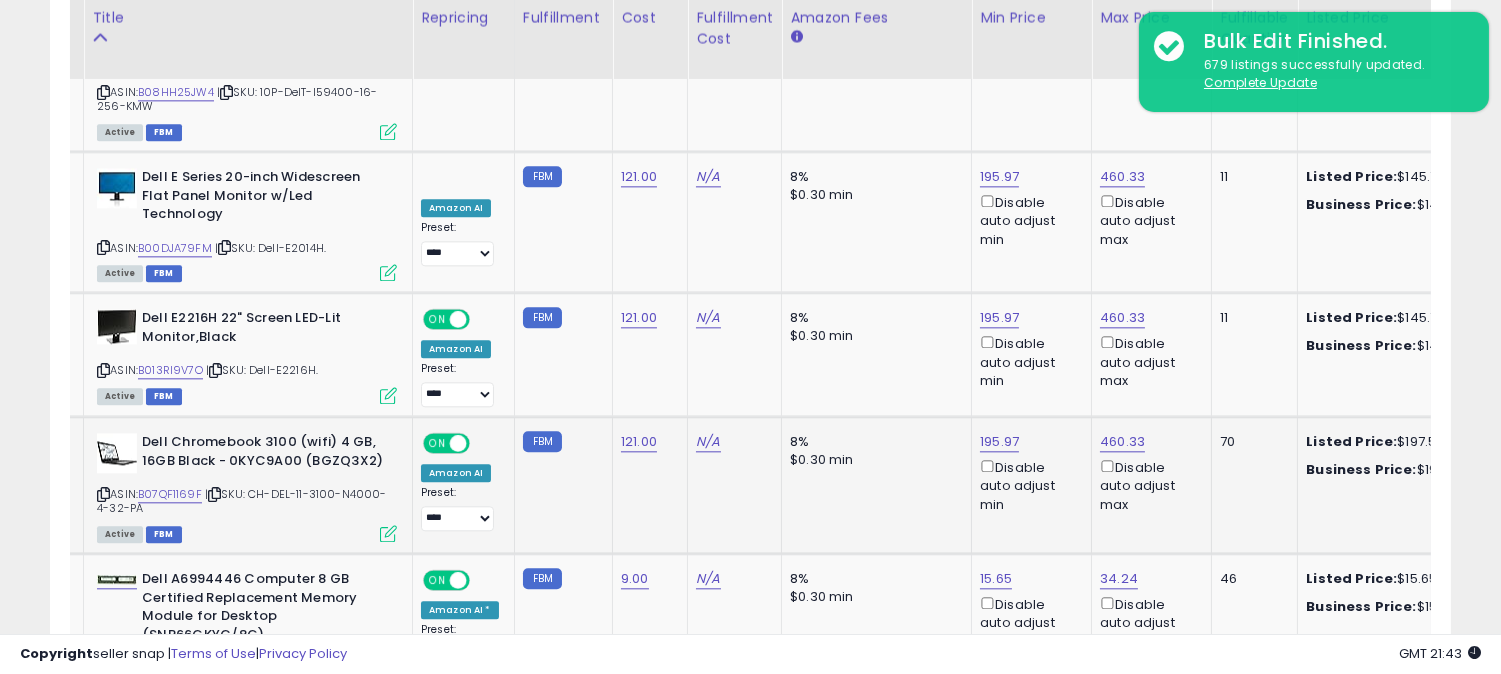 scroll, scrollTop: 0, scrollLeft: 60, axis: horizontal 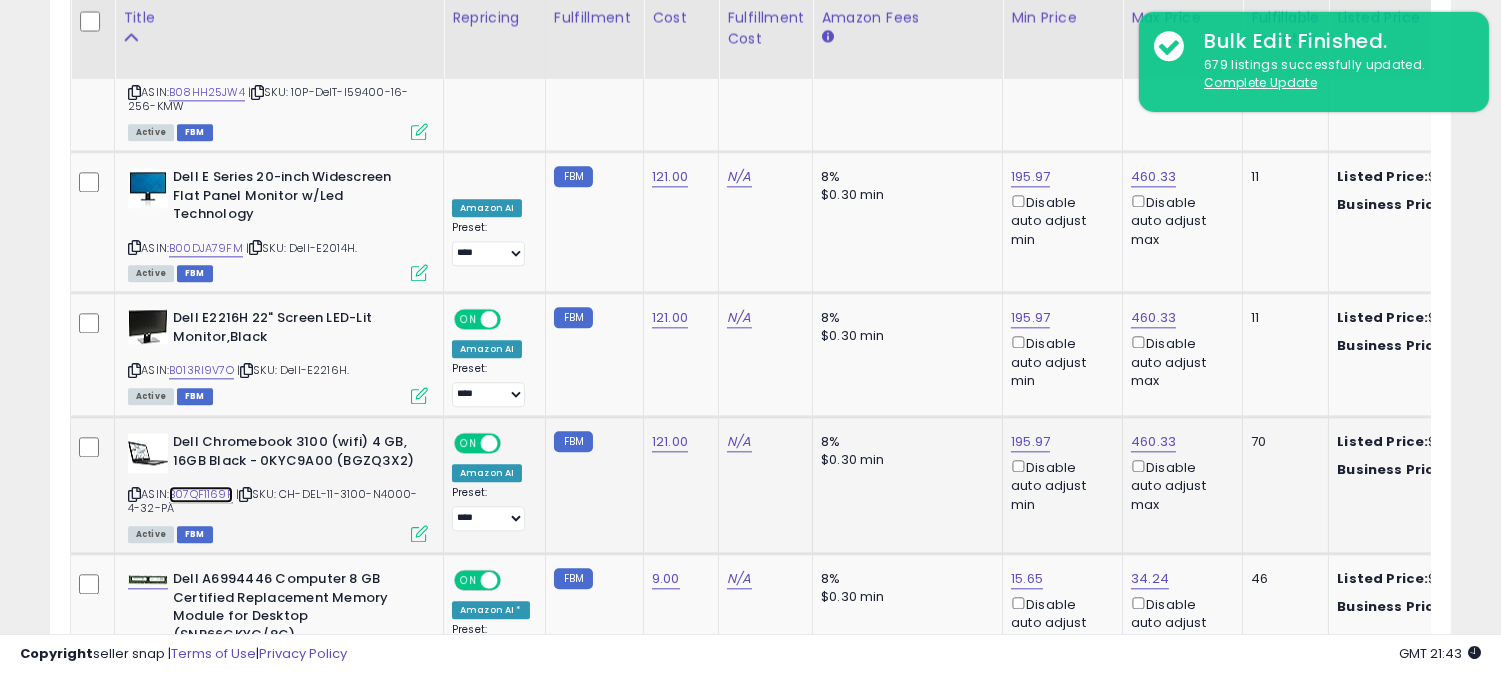 click on "B07QF1169F" at bounding box center (201, 494) 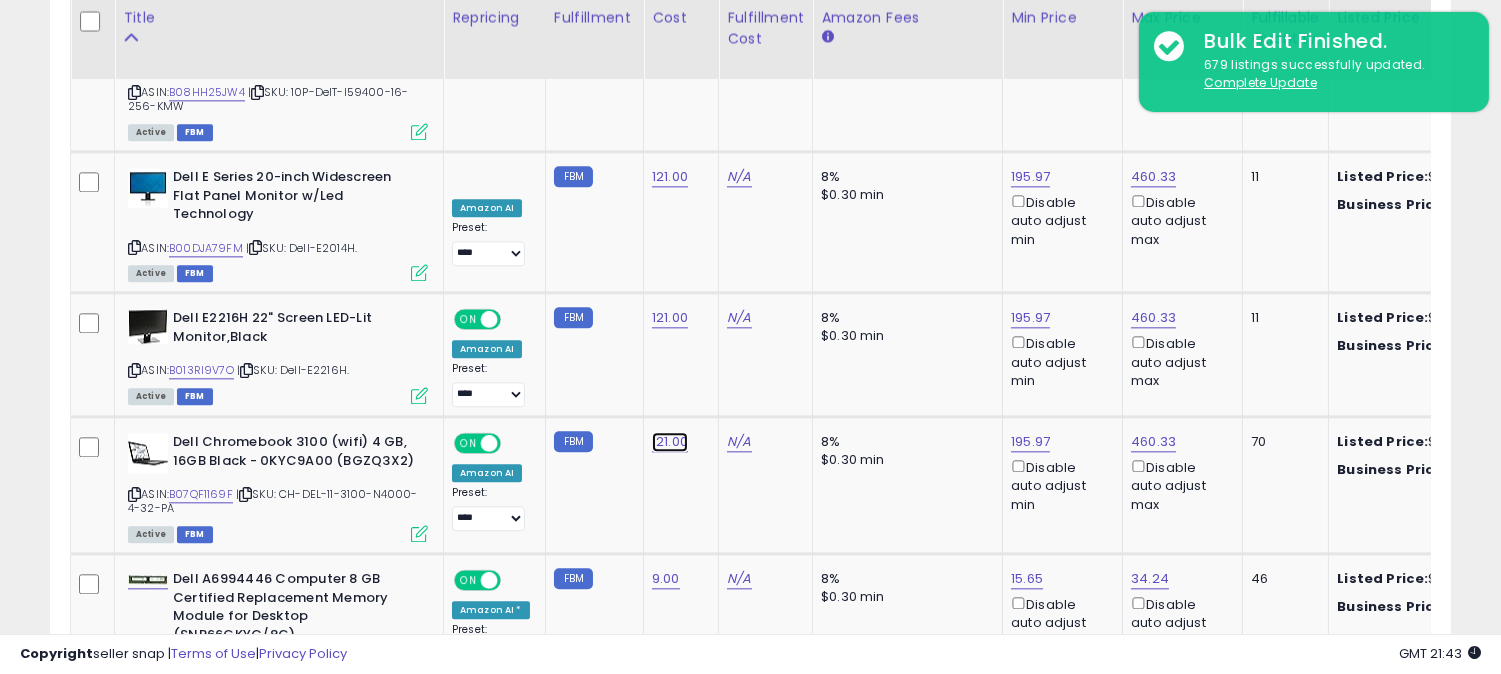 click on "121.00" at bounding box center [670, -7494] 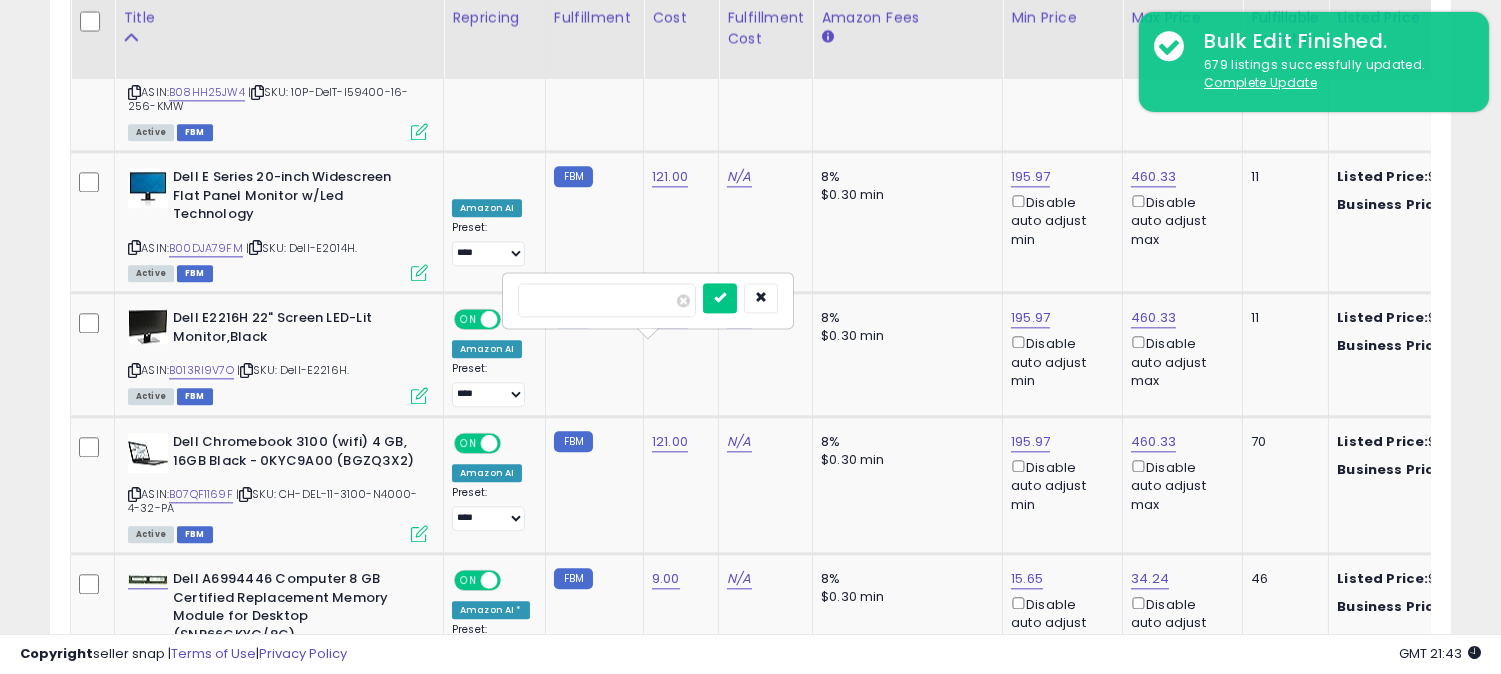 click on "******" at bounding box center (607, 300) 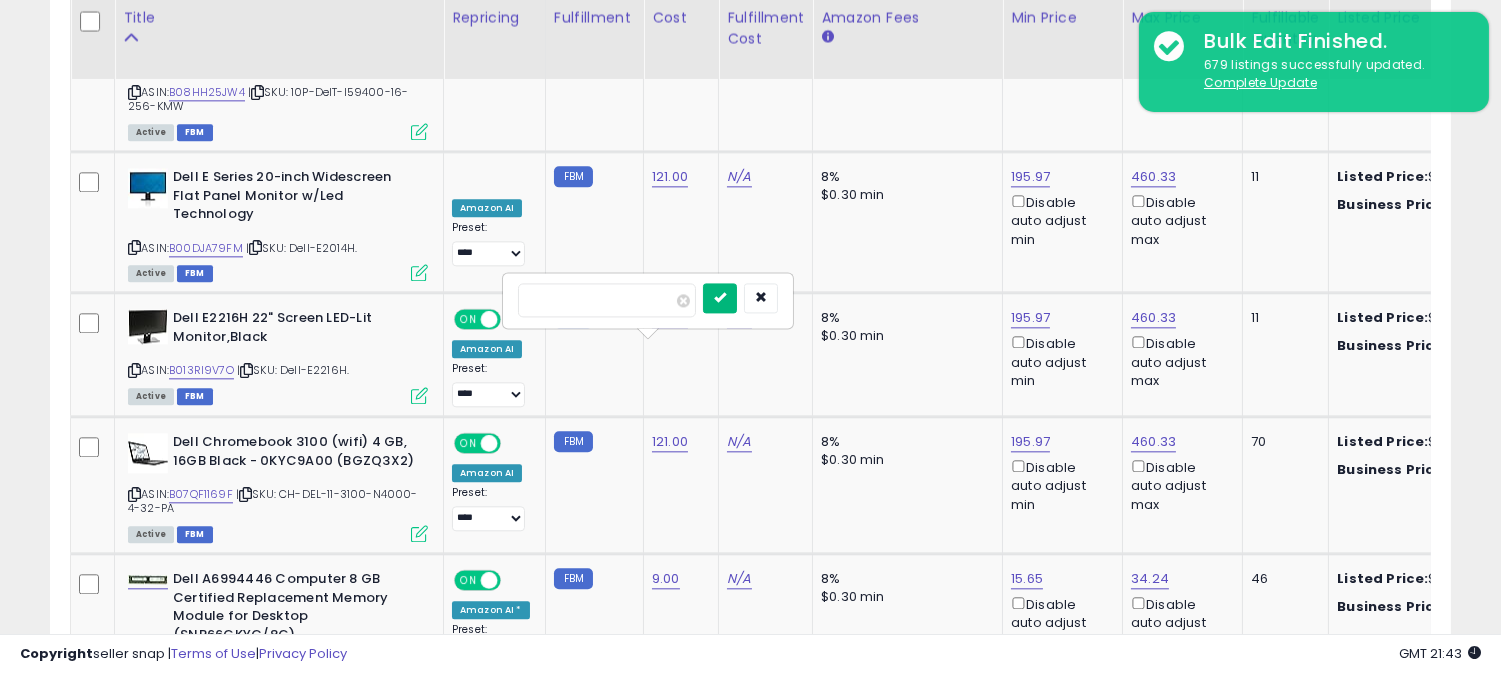 click at bounding box center [720, 297] 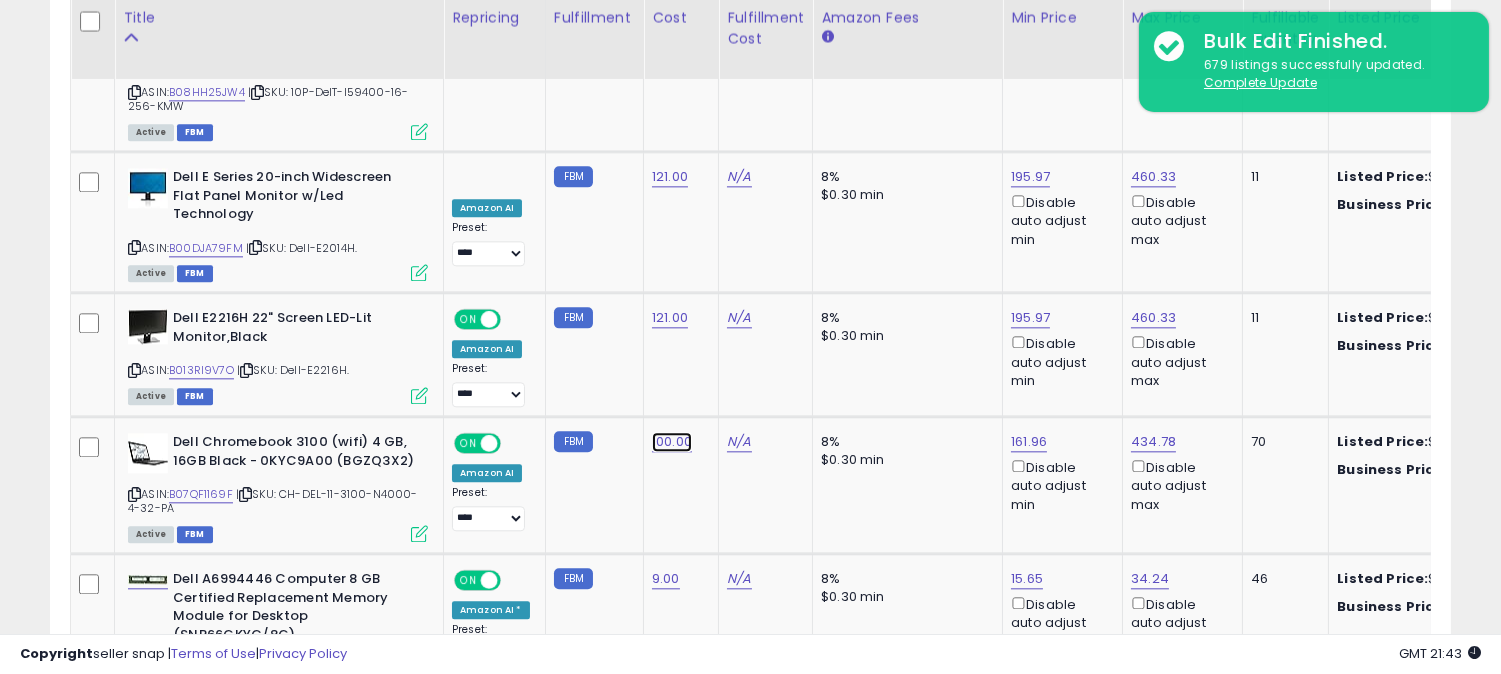 click on "100.00" at bounding box center (670, -7494) 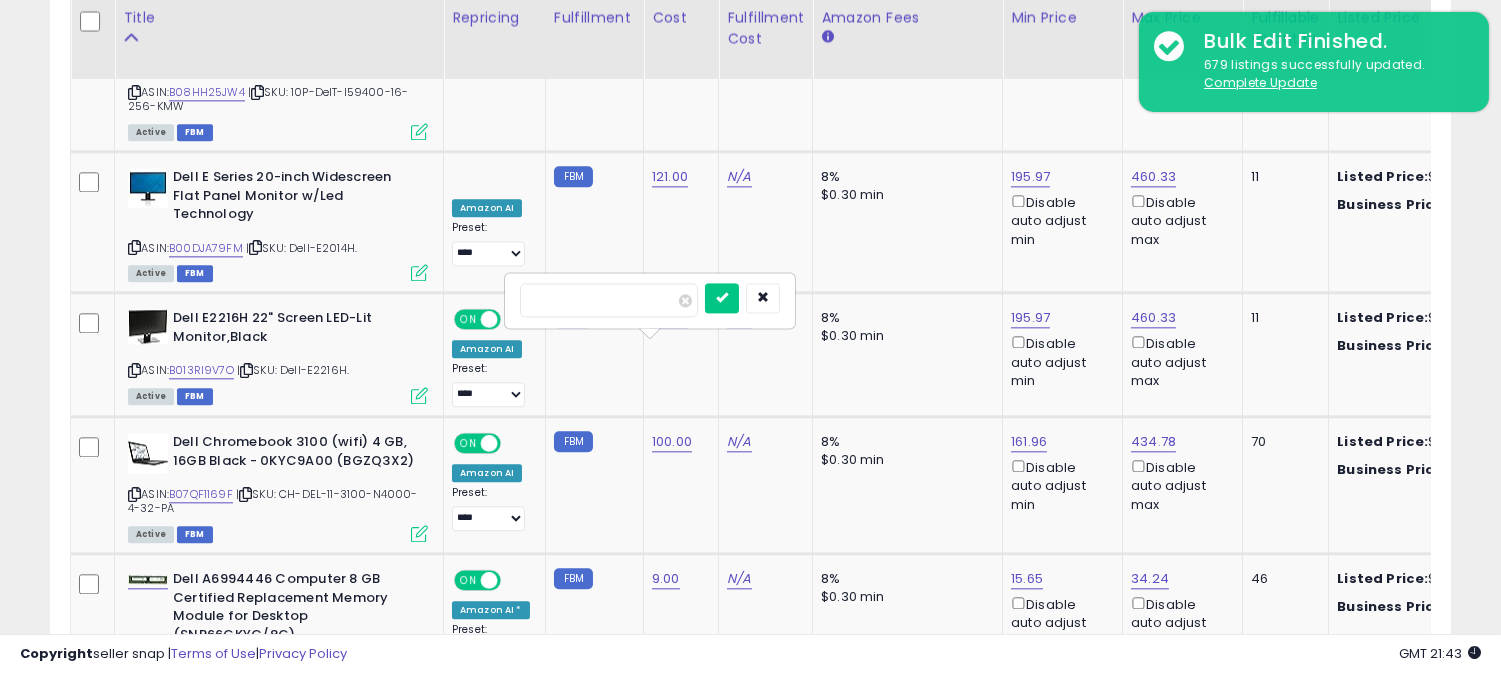 click on "******" at bounding box center (609, 300) 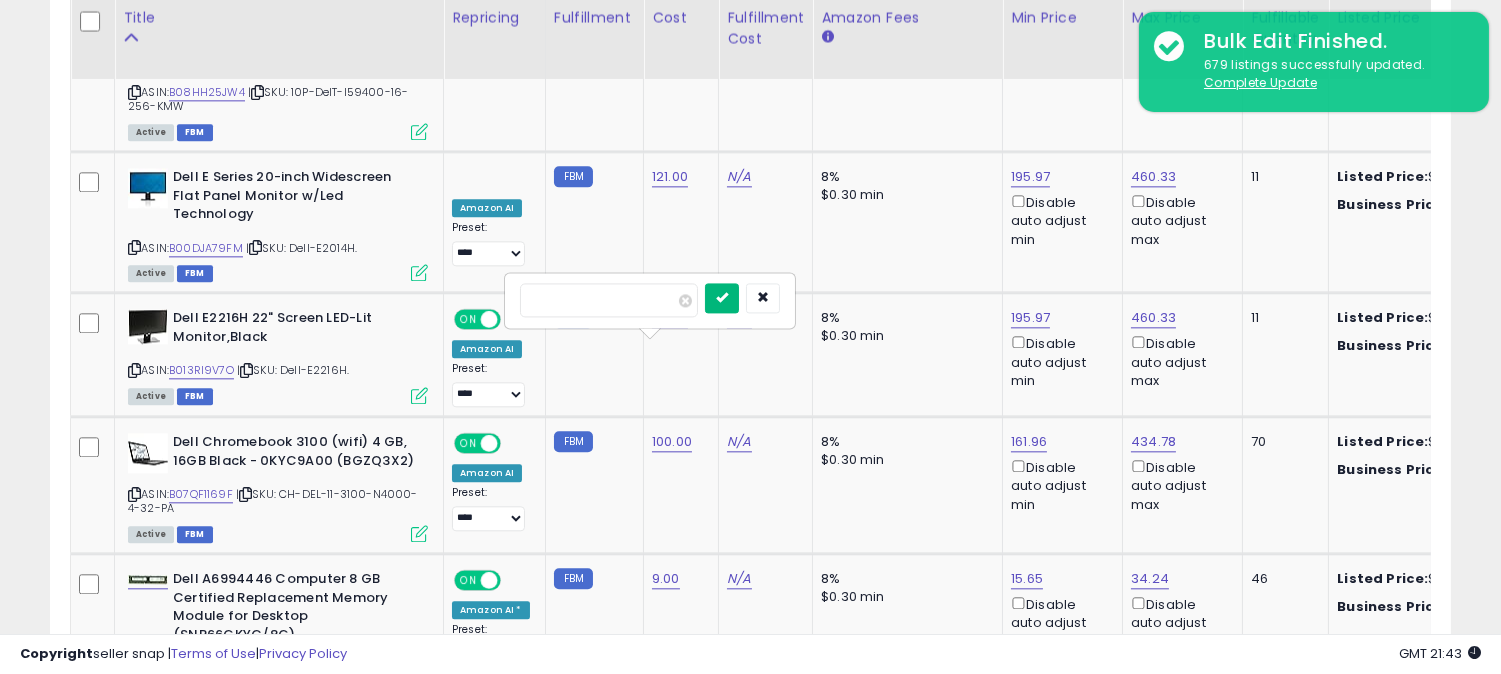 click at bounding box center [722, 297] 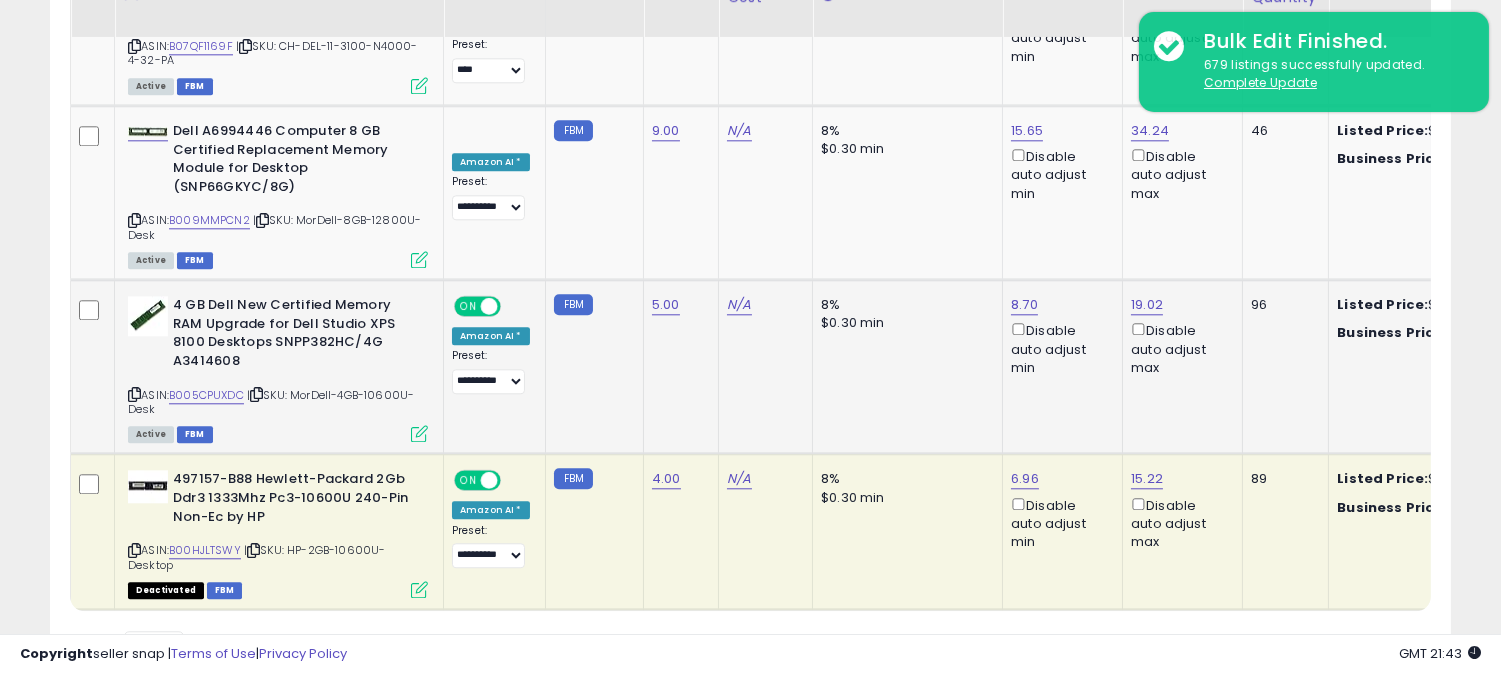 scroll, scrollTop: 9027, scrollLeft: 0, axis: vertical 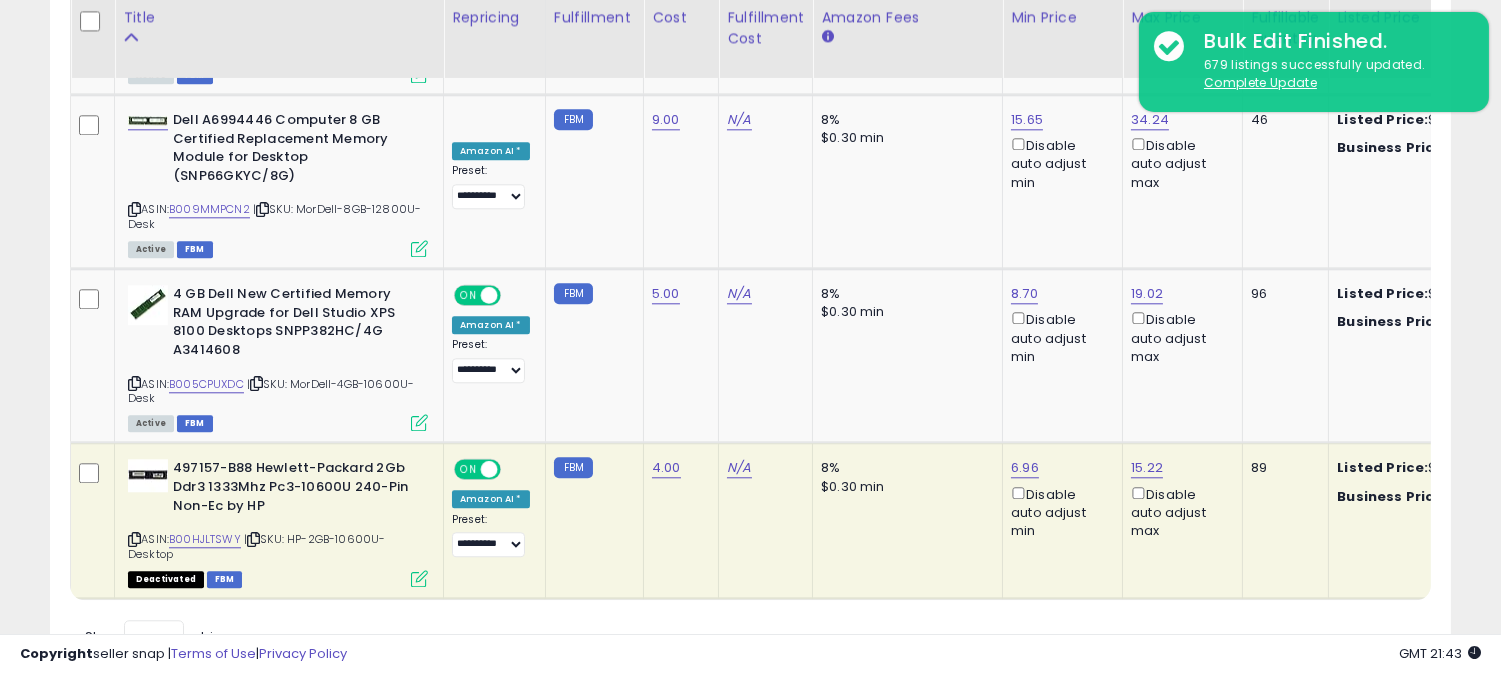 click on "Retrieving listings data..
Displaying 1 to 49 of 49 items
Title
Repricing" at bounding box center (750, -3717) 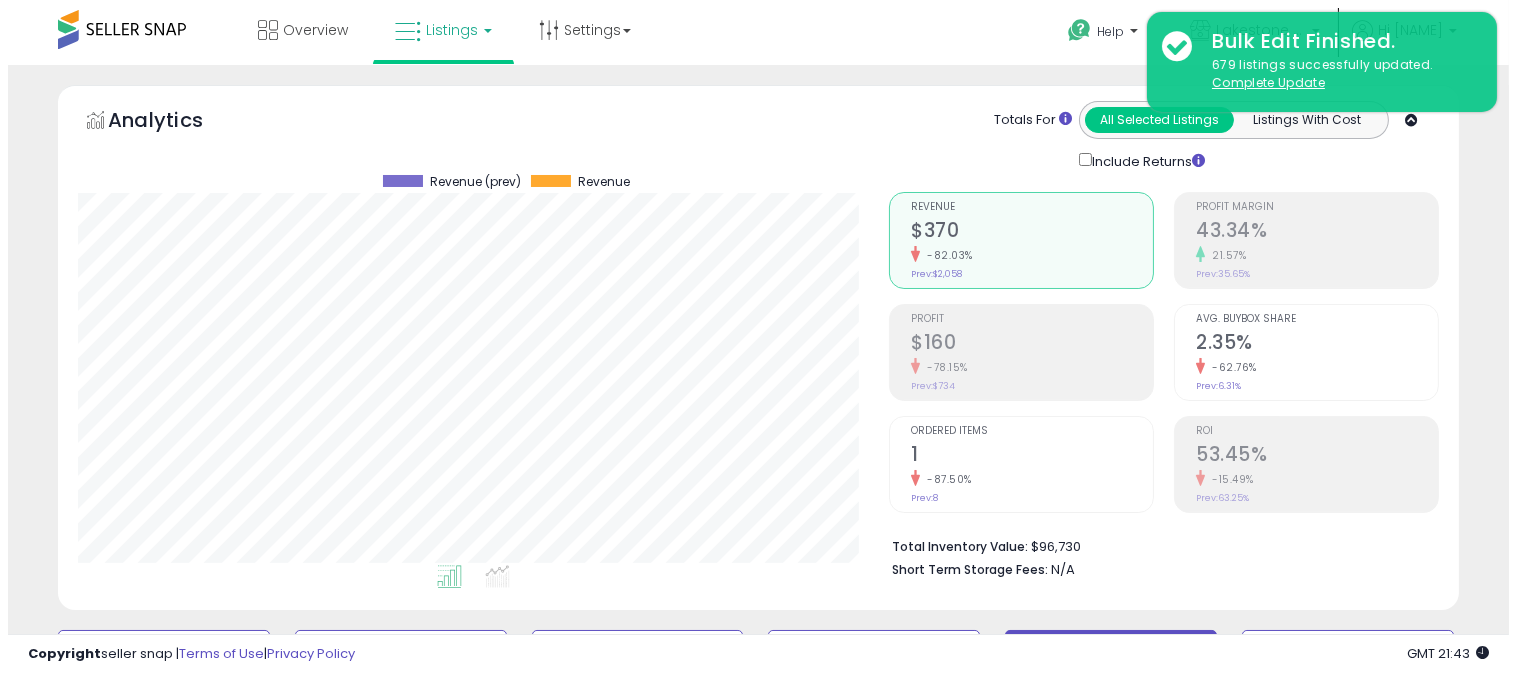 scroll, scrollTop: 444, scrollLeft: 0, axis: vertical 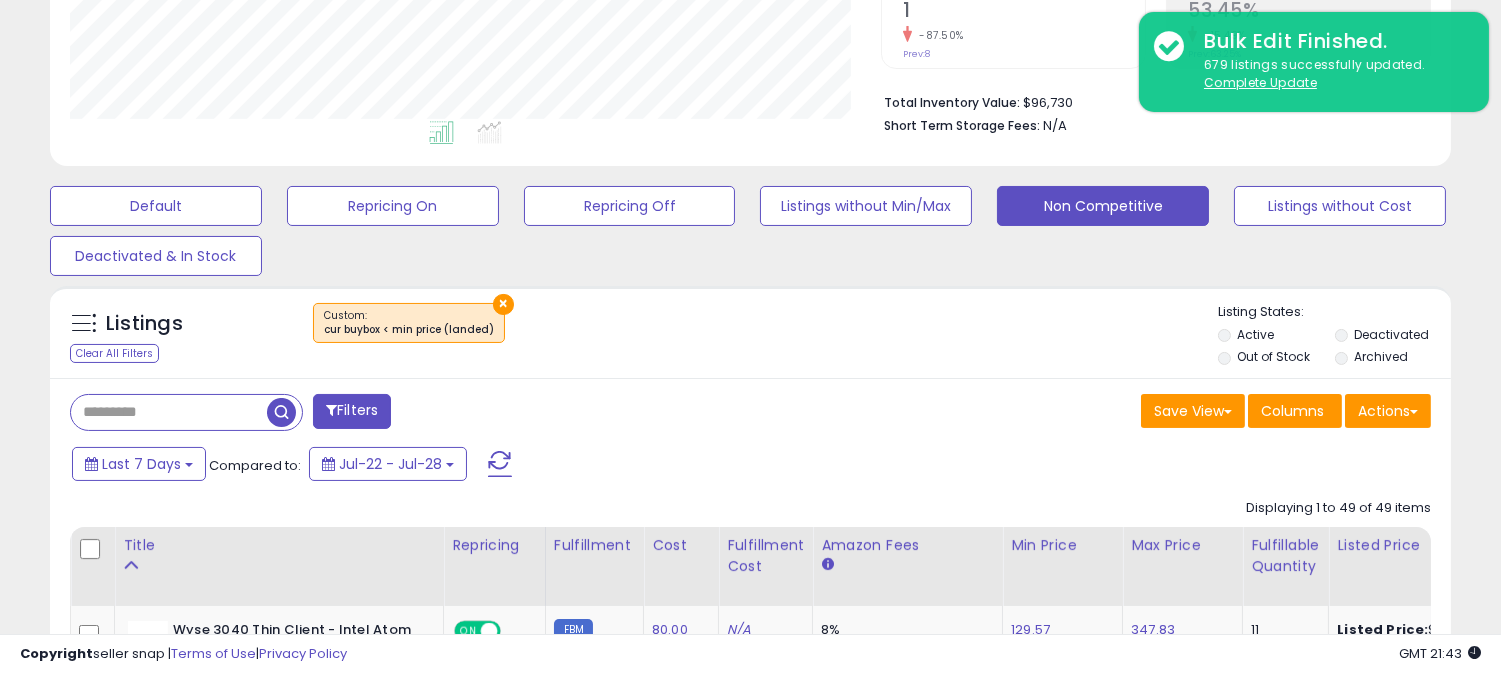 click on "×" at bounding box center [753, 331] 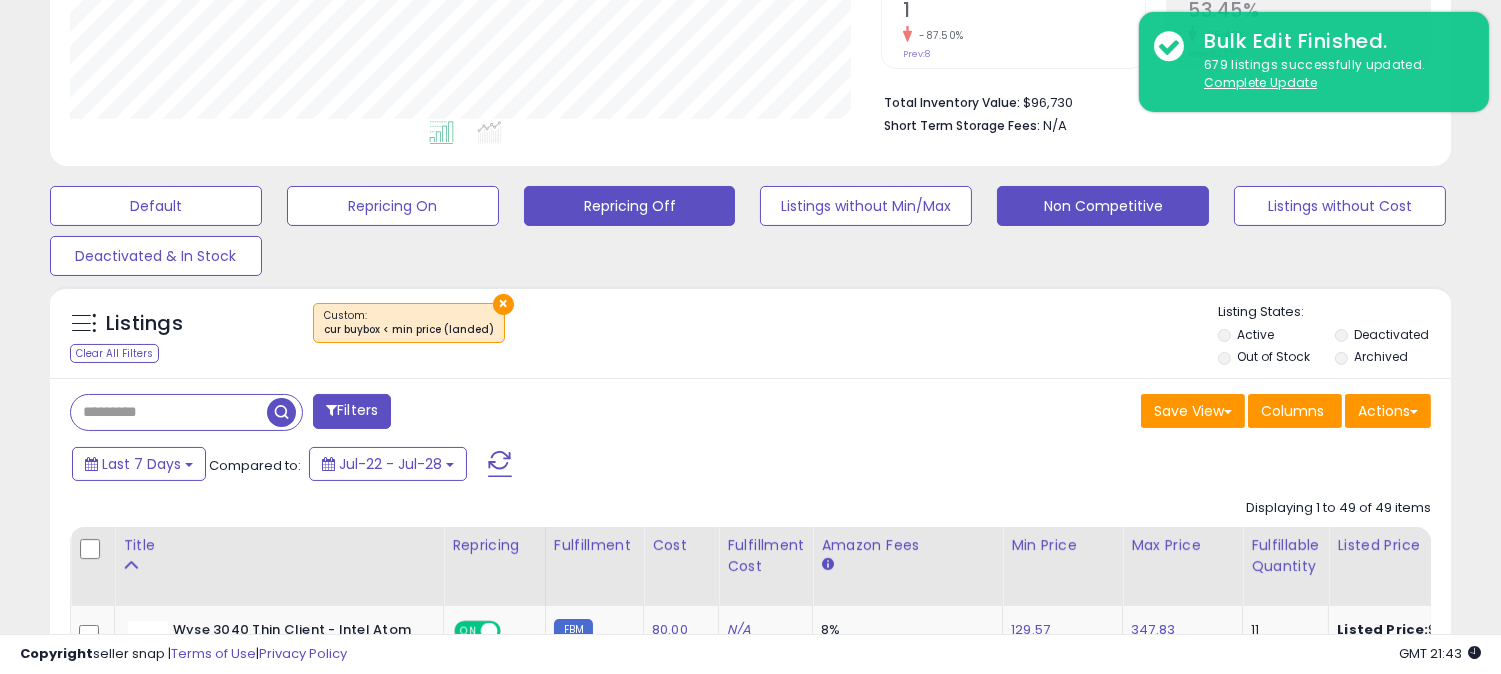 click on "Repricing Off" at bounding box center (156, 206) 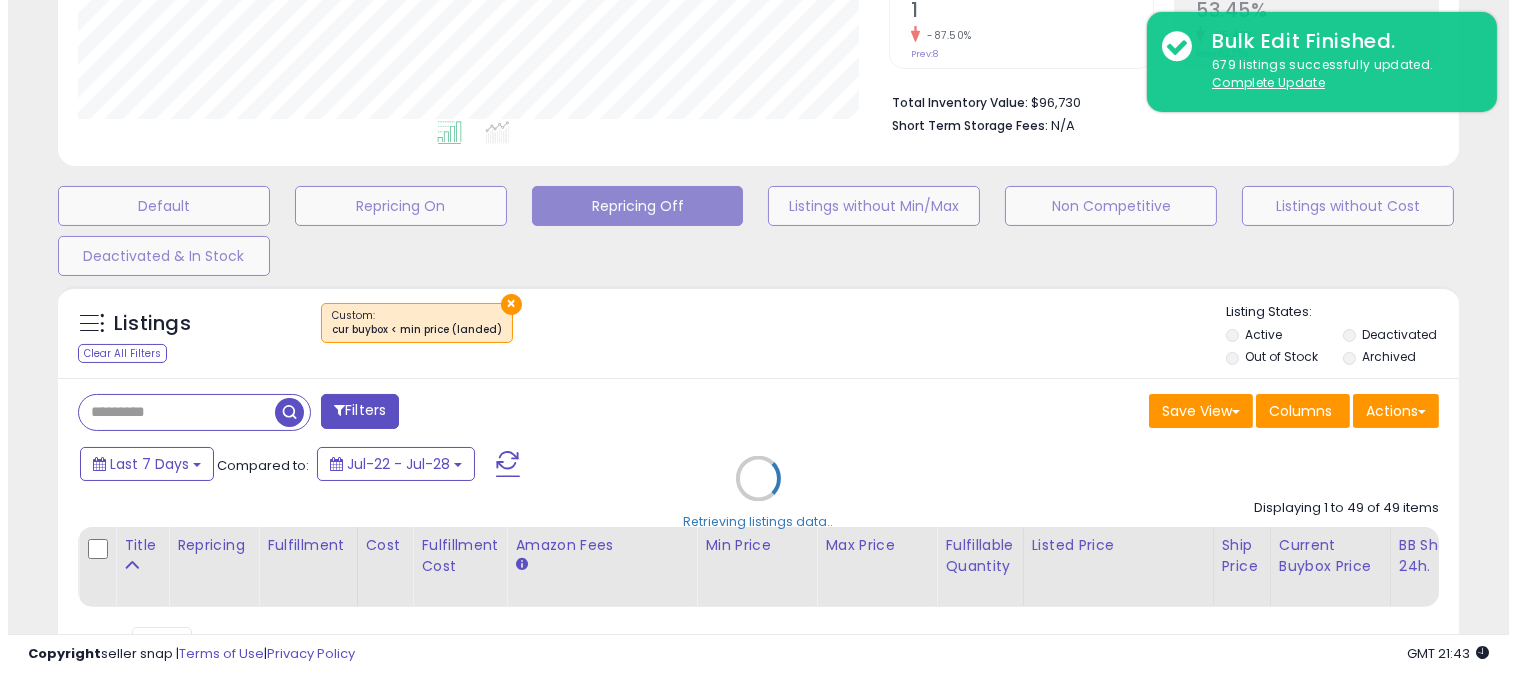 scroll, scrollTop: 999590, scrollLeft: 999178, axis: both 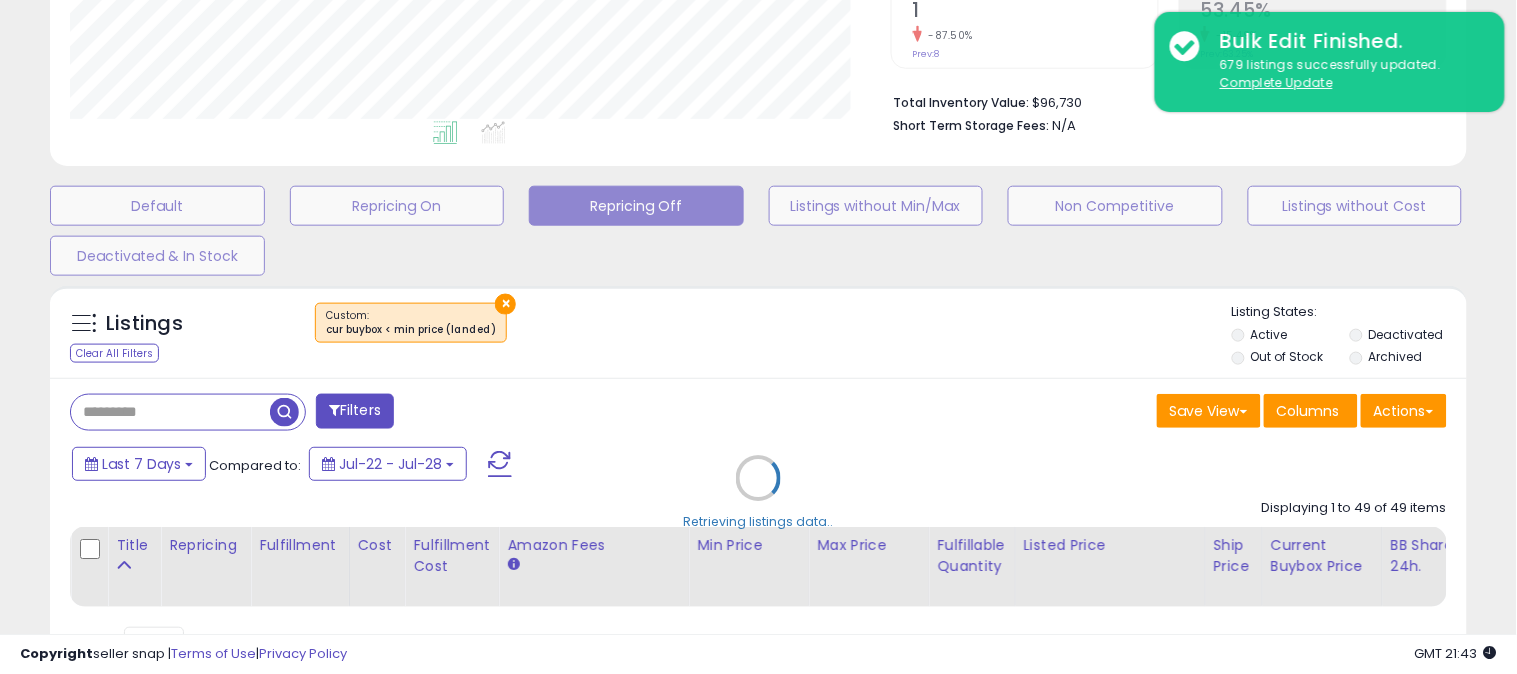 select on "**" 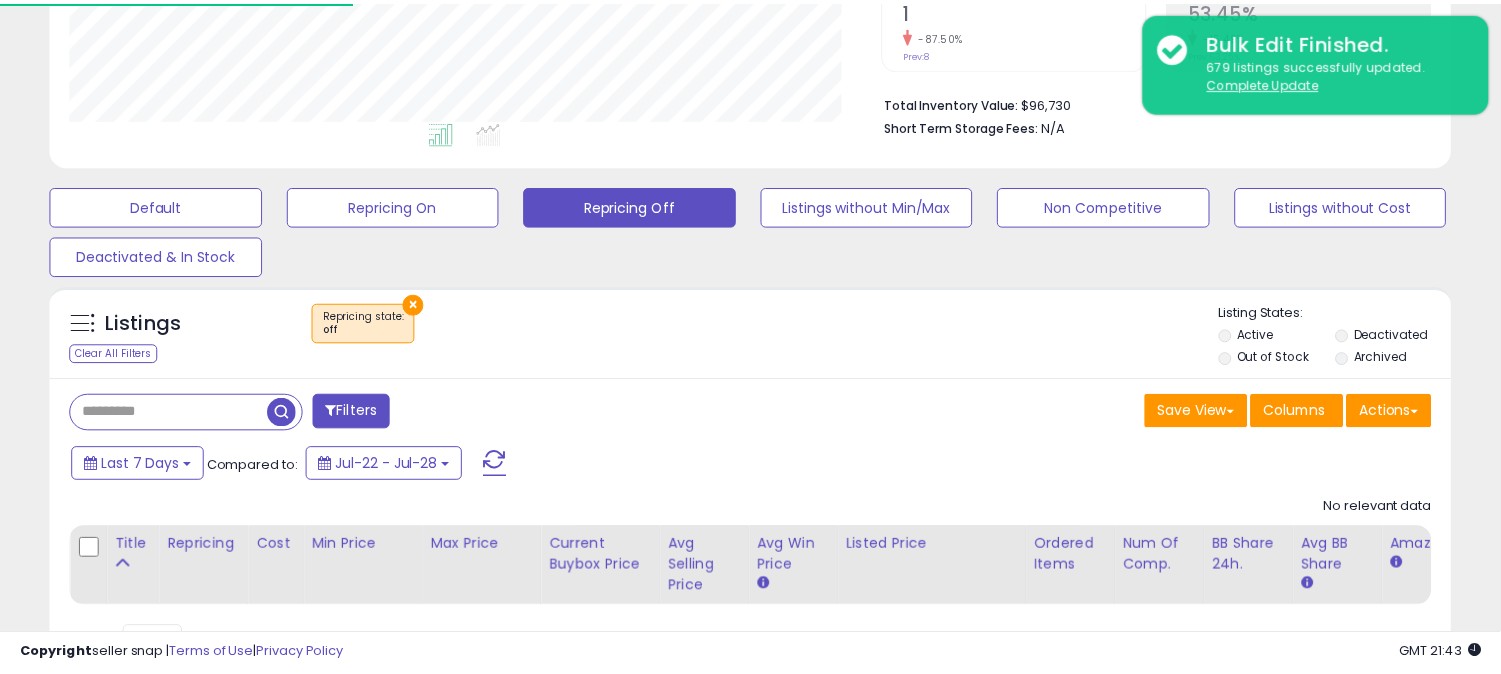 scroll, scrollTop: 410, scrollLeft: 812, axis: both 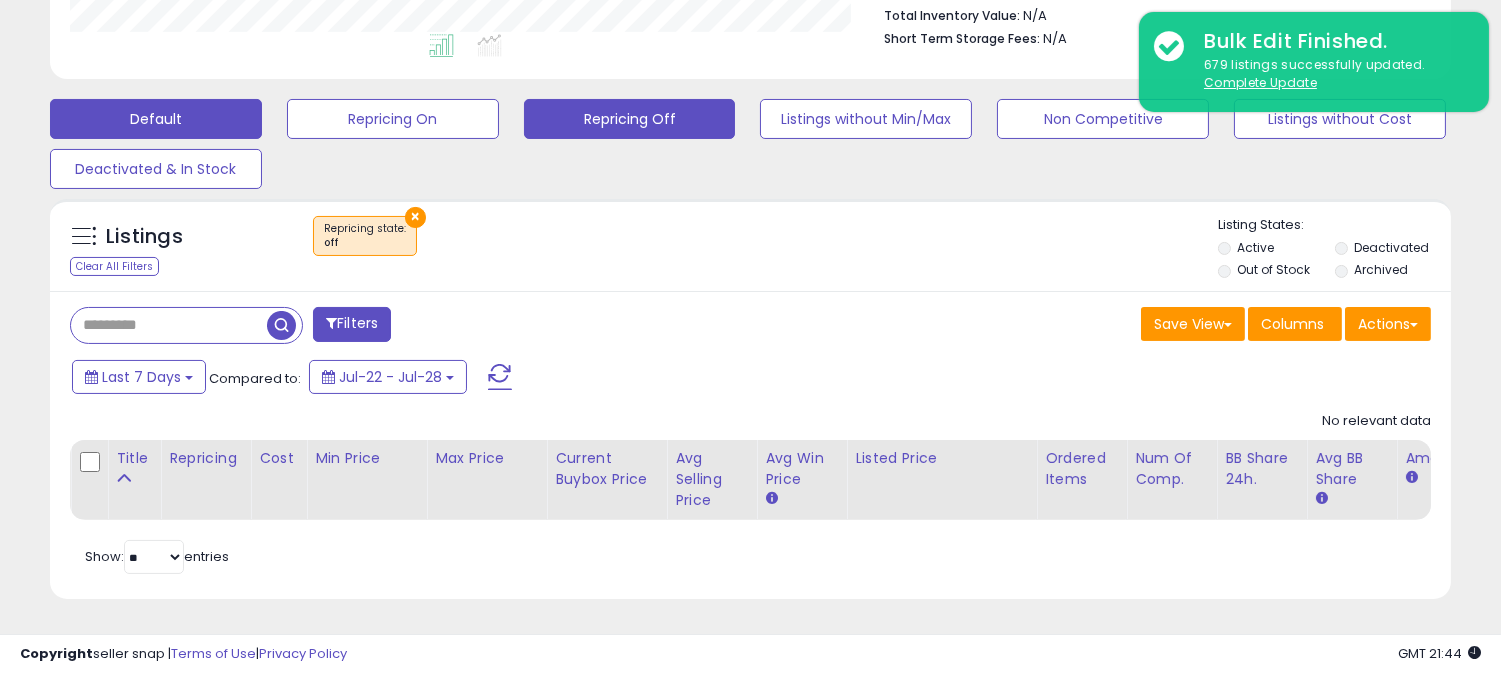 click on "Default" at bounding box center [156, 119] 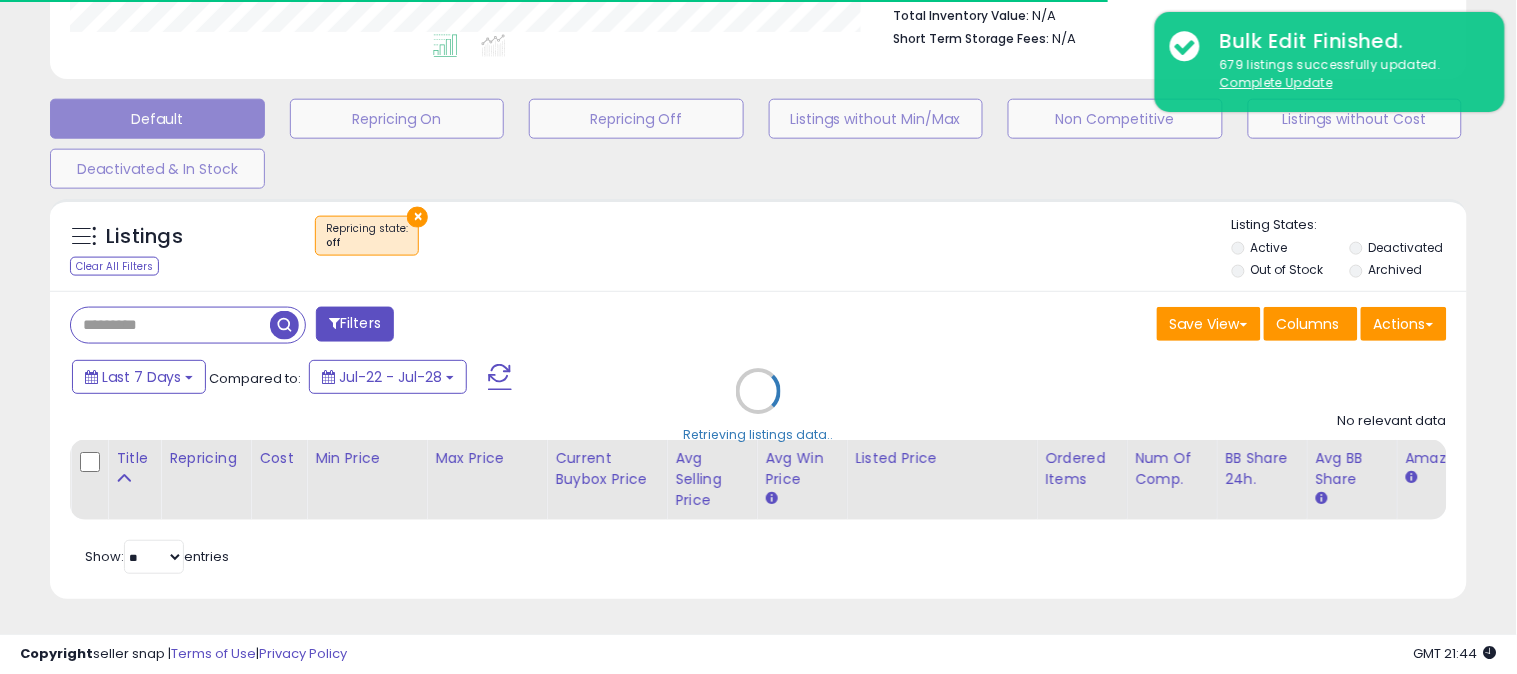 click on "Retrieving listings data.." at bounding box center [758, 406] 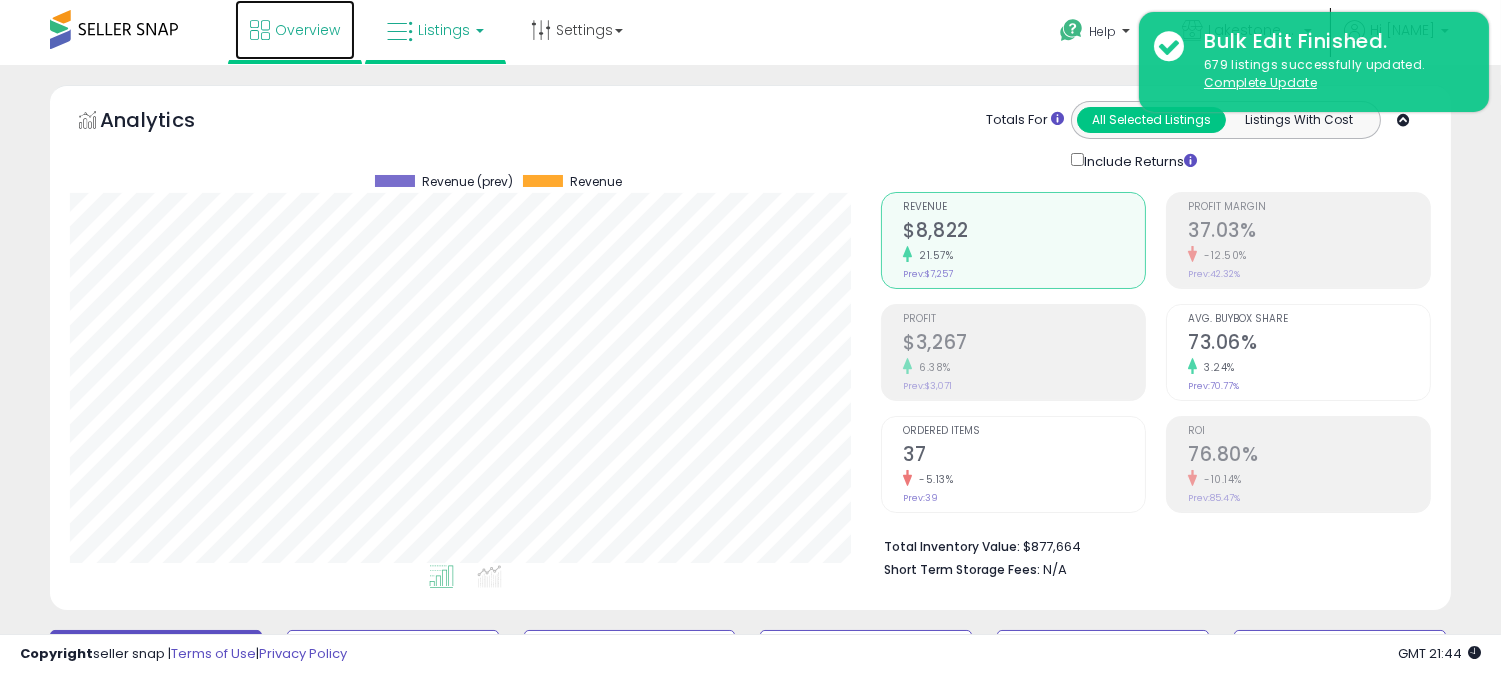 click on "Overview" at bounding box center (307, 30) 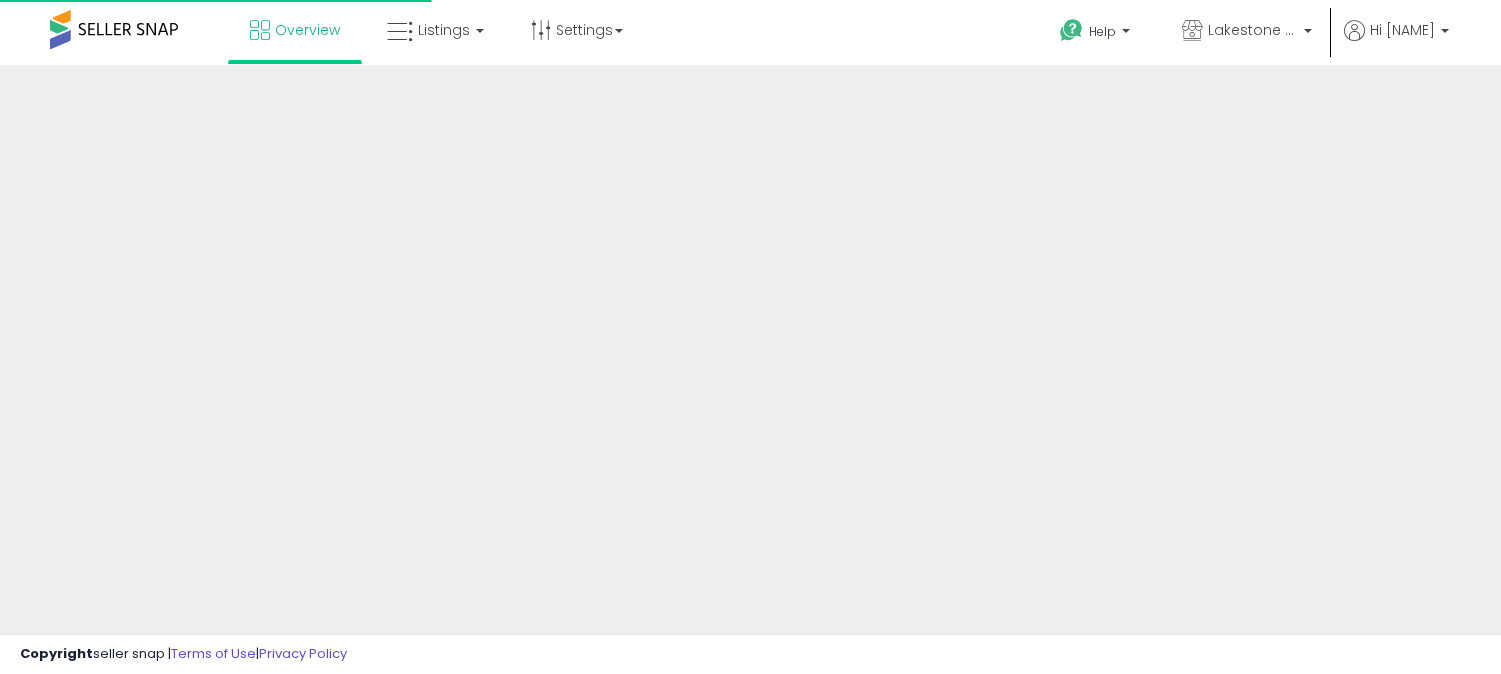 scroll, scrollTop: 0, scrollLeft: 0, axis: both 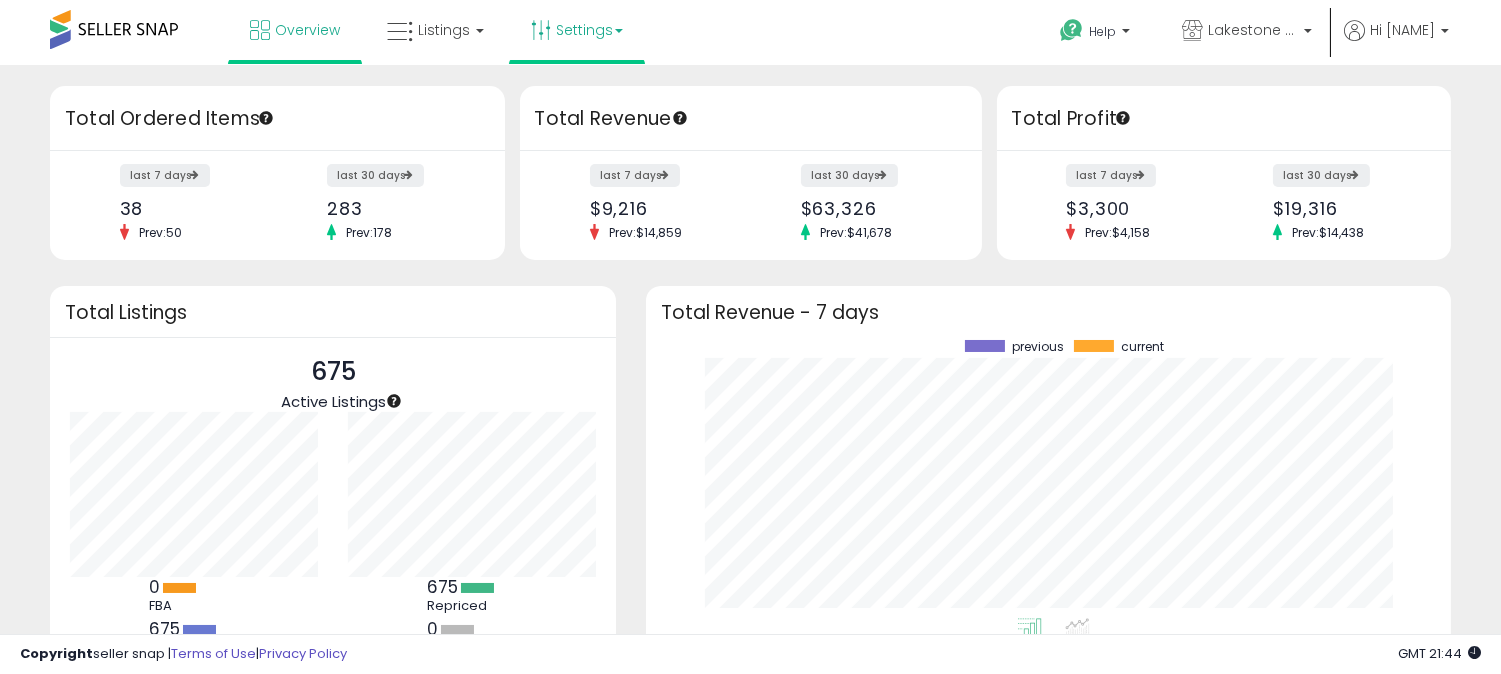 click at bounding box center [541, 30] 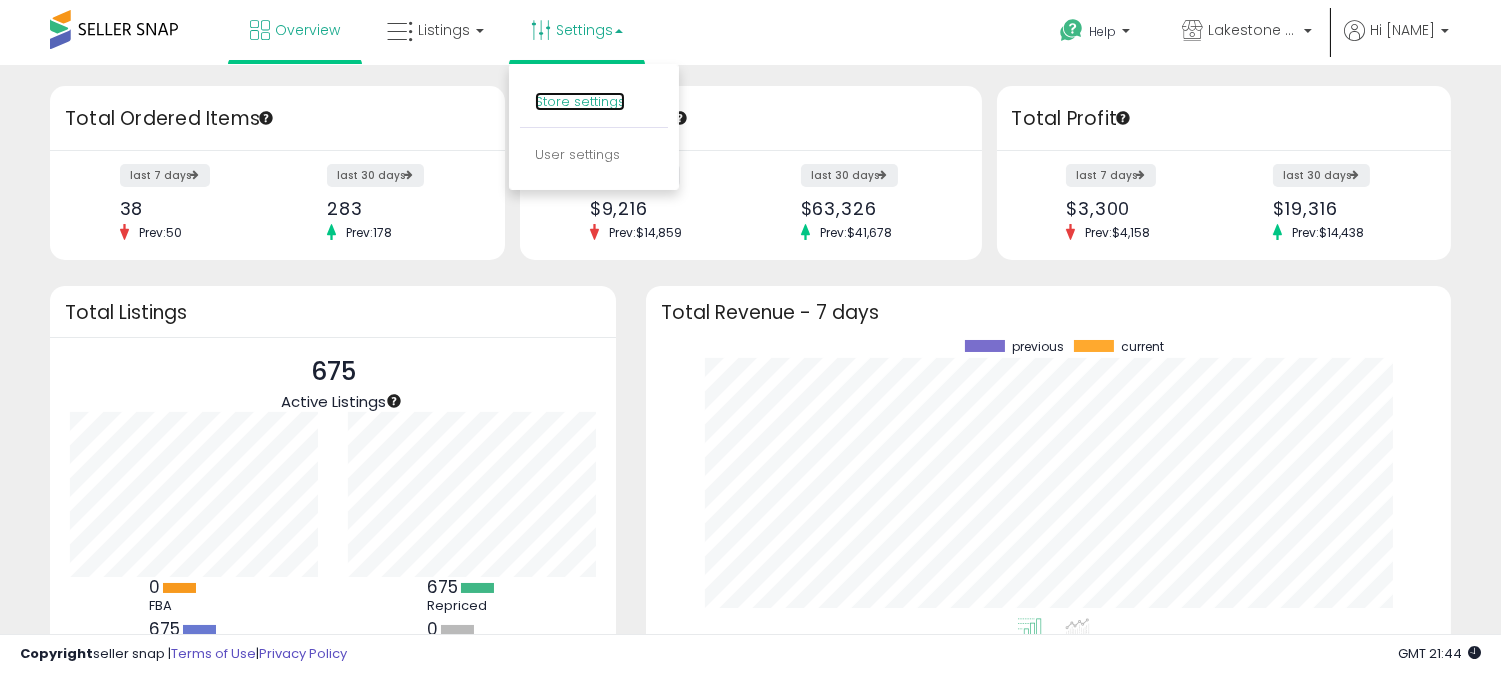 click on "Store
settings" at bounding box center [580, 101] 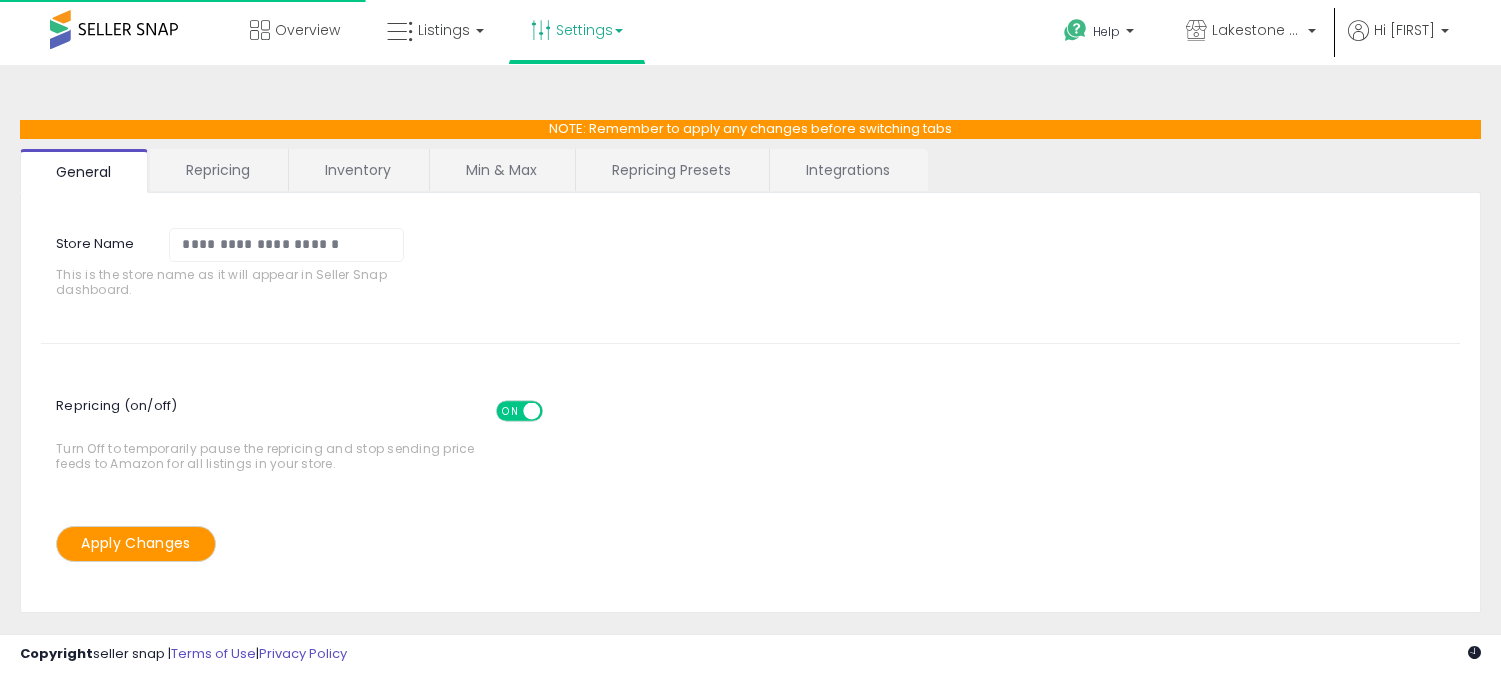 scroll, scrollTop: 0, scrollLeft: 0, axis: both 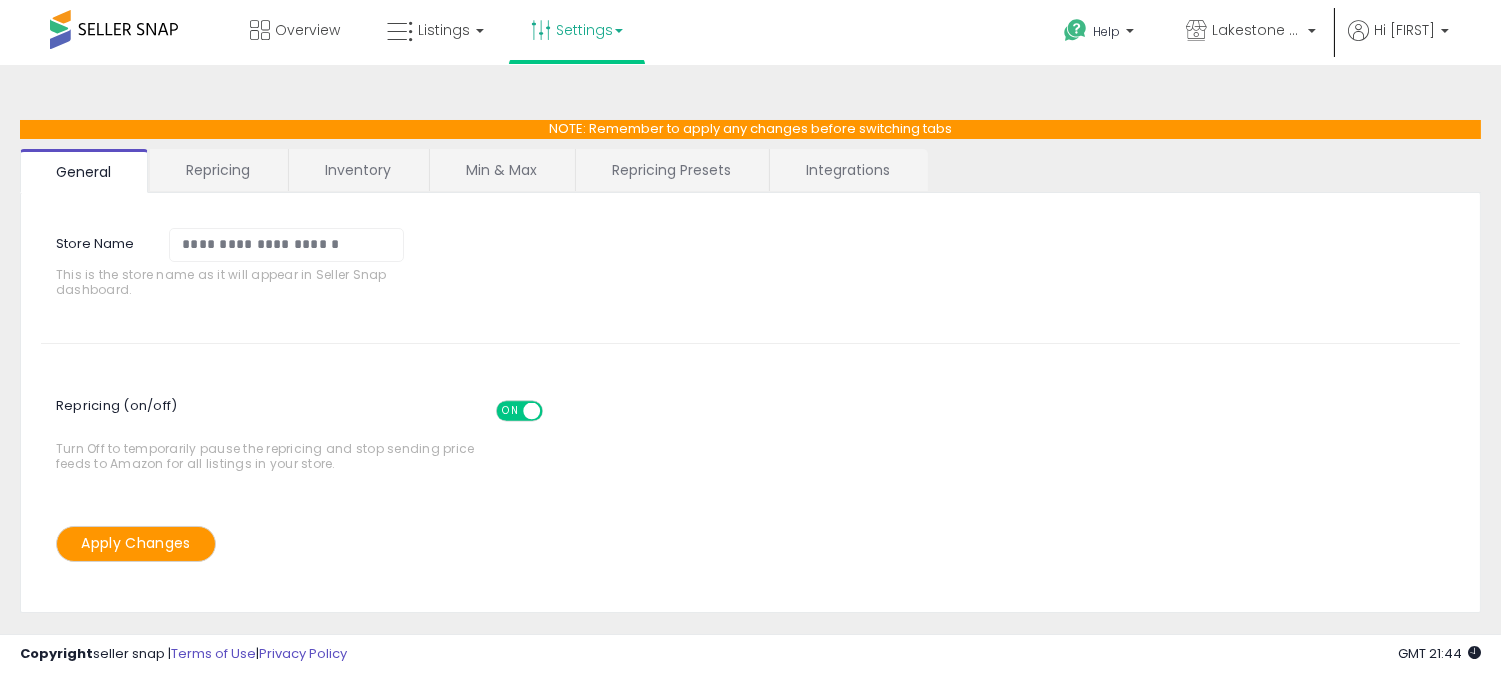 click on "Repricing" at bounding box center (218, 170) 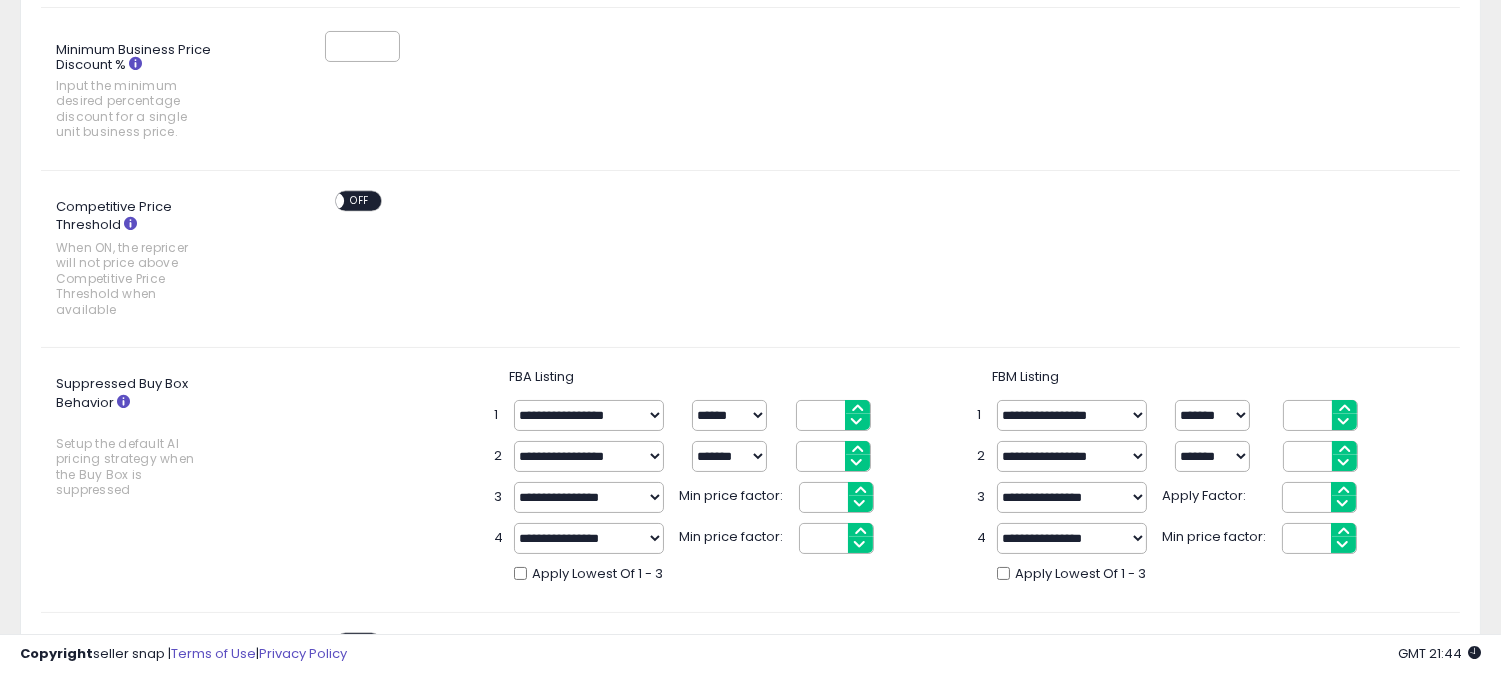scroll, scrollTop: 0, scrollLeft: 0, axis: both 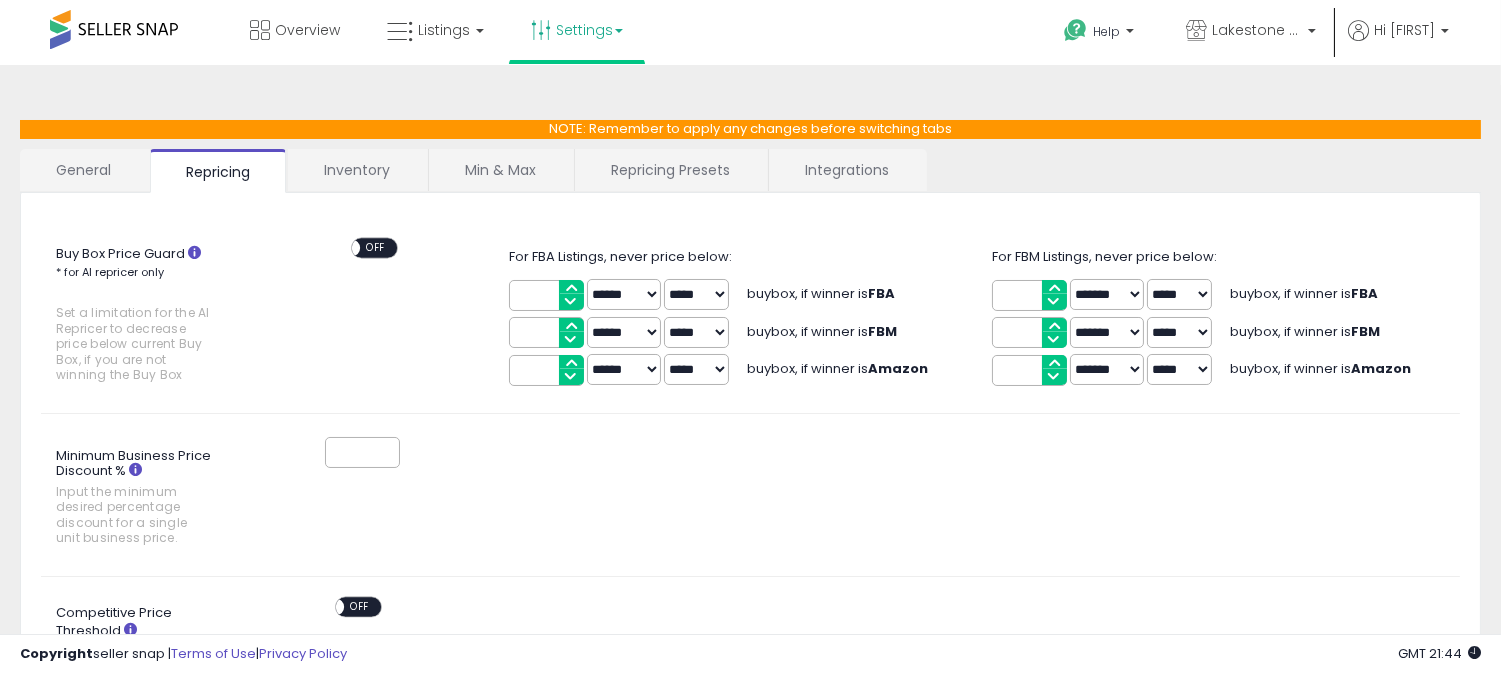click on "Repricing Presets" at bounding box center (670, 170) 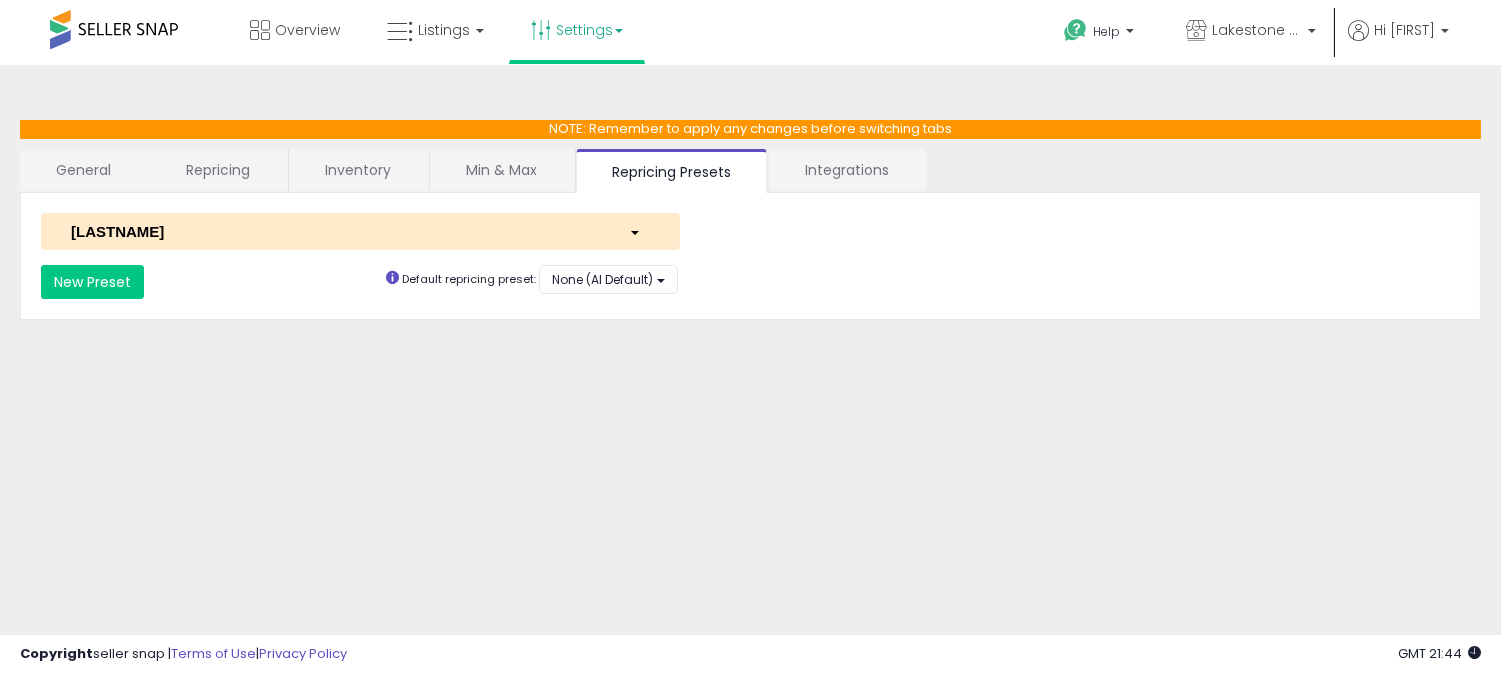 click on "Lakestone1" at bounding box center (335, 231) 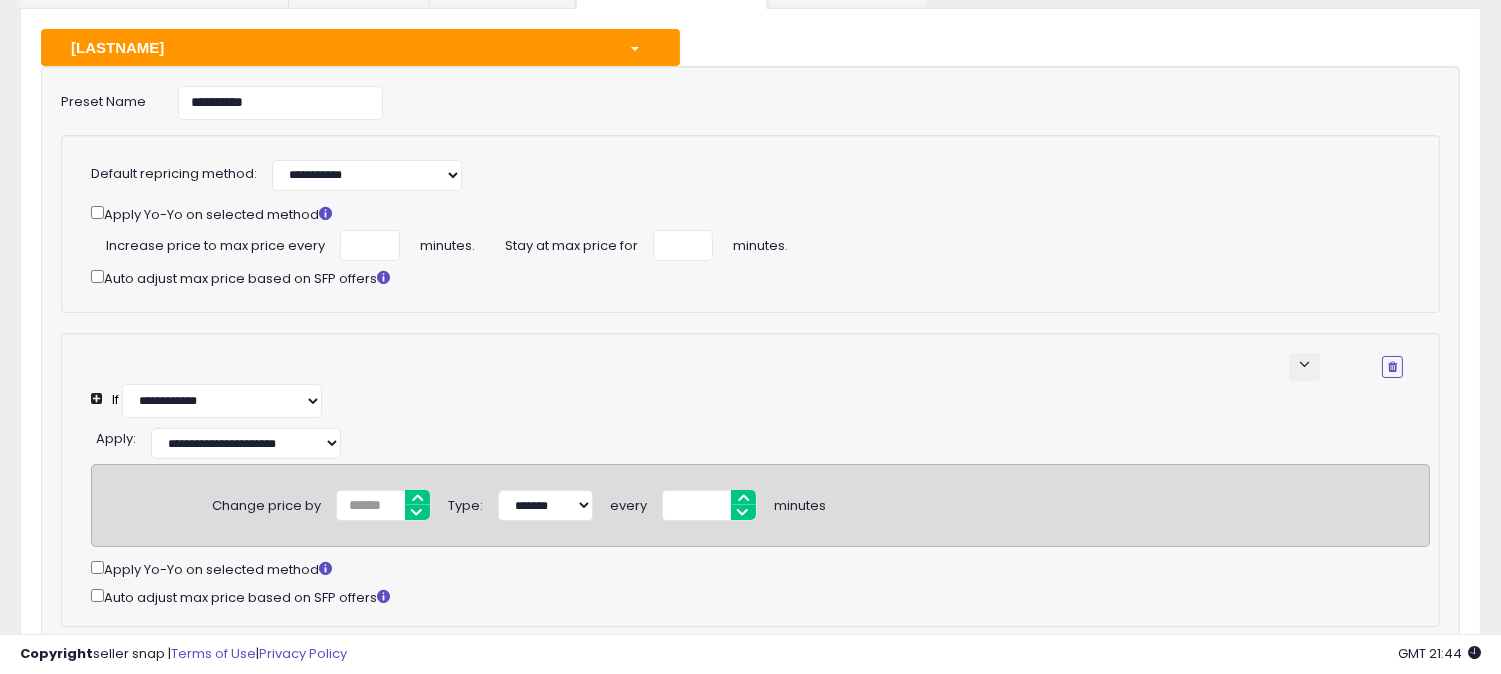 scroll, scrollTop: 222, scrollLeft: 0, axis: vertical 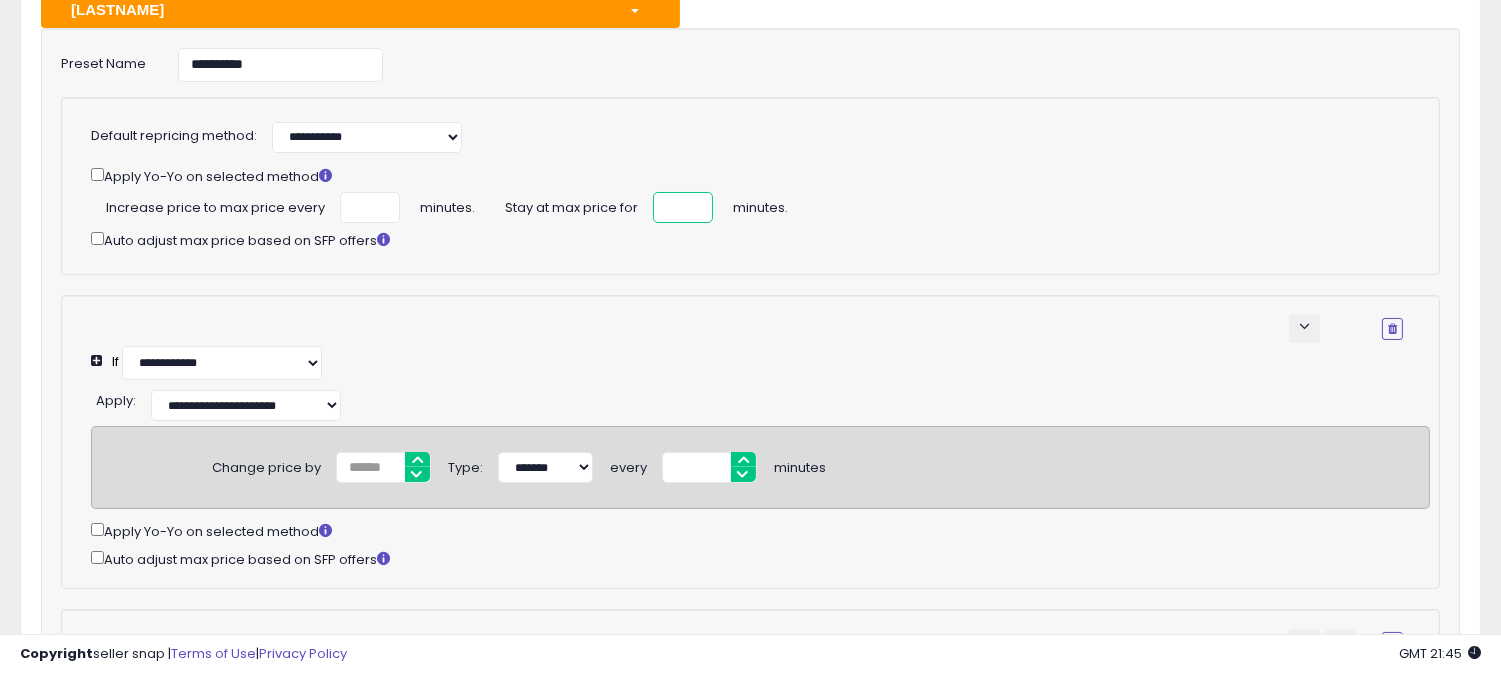 click on "**" at bounding box center (683, 207) 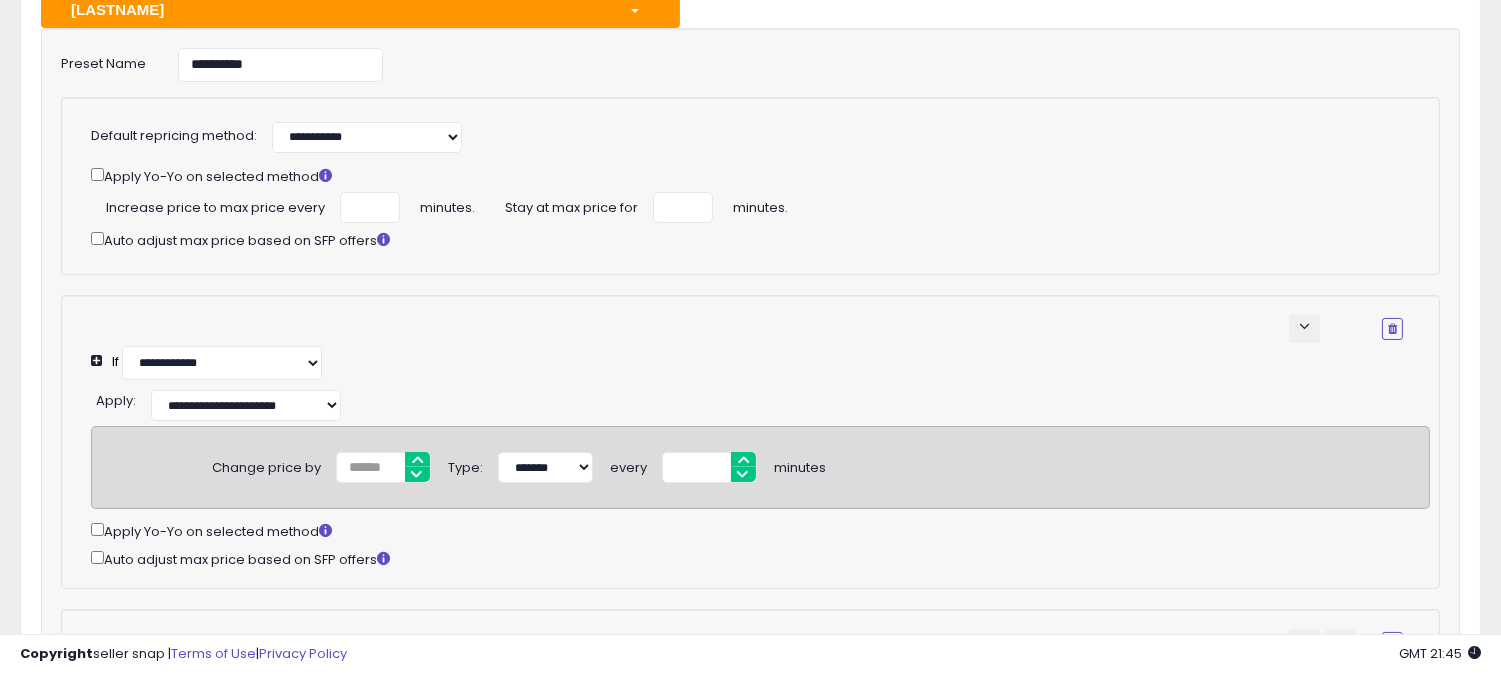 click on "Apply Yo-Yo on selected method
Increase price to max price every
***
minutes.
Stay at max price for
**
minutes.
Auto adjust max price based on SFP offers" 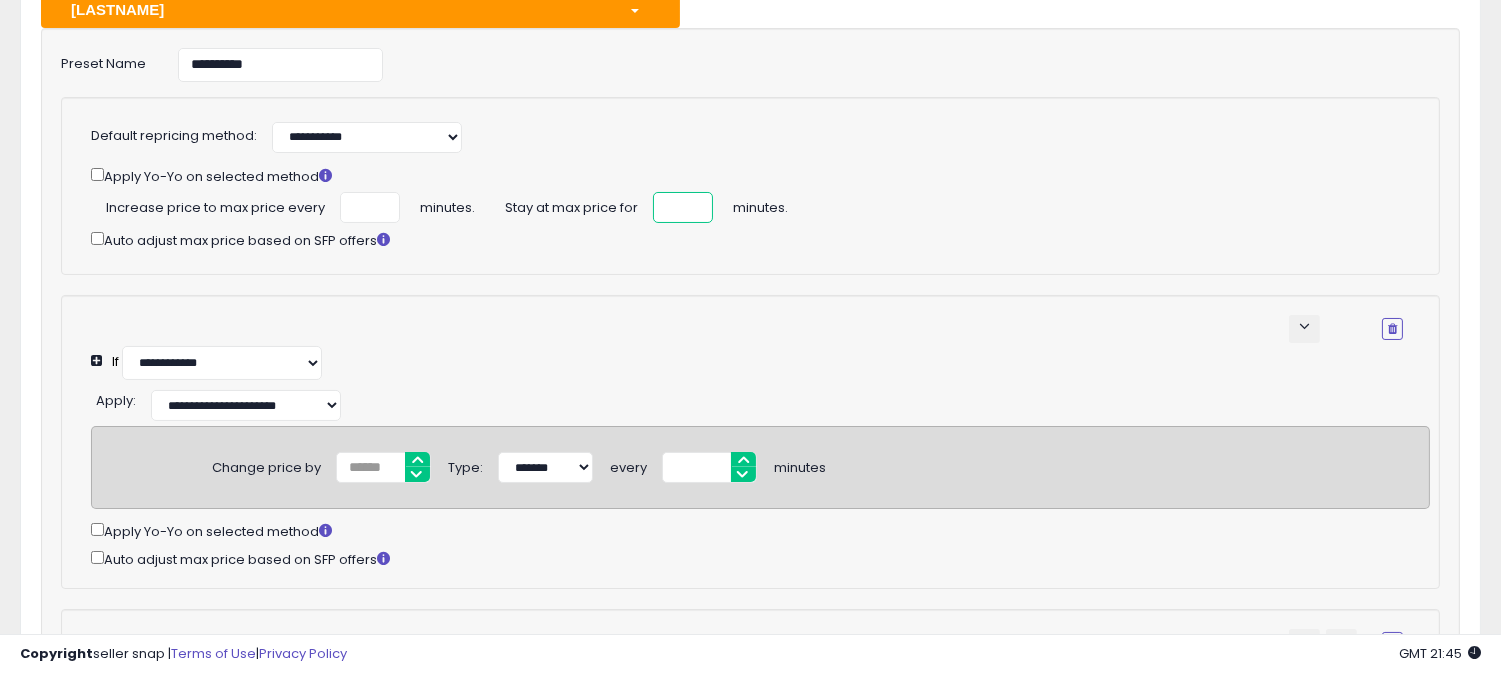 click on "**" at bounding box center [683, 207] 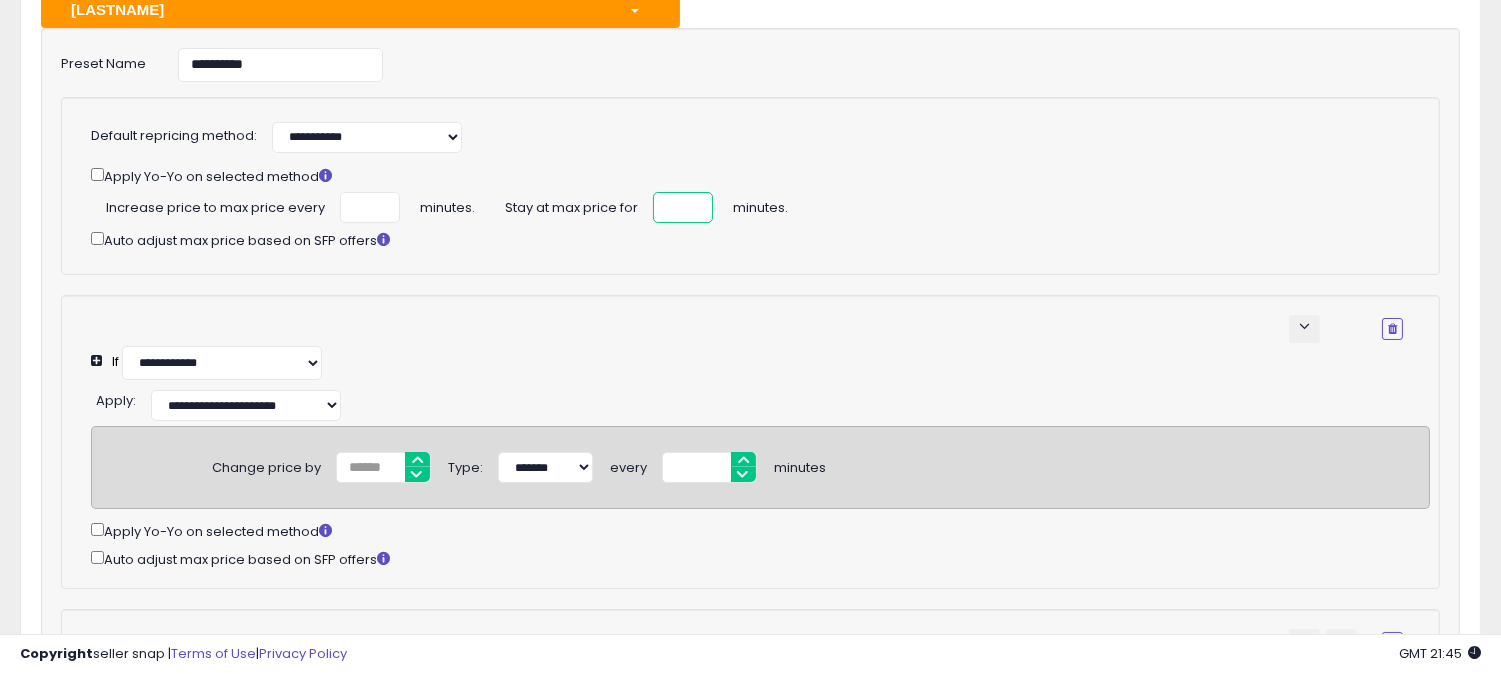 type on "**" 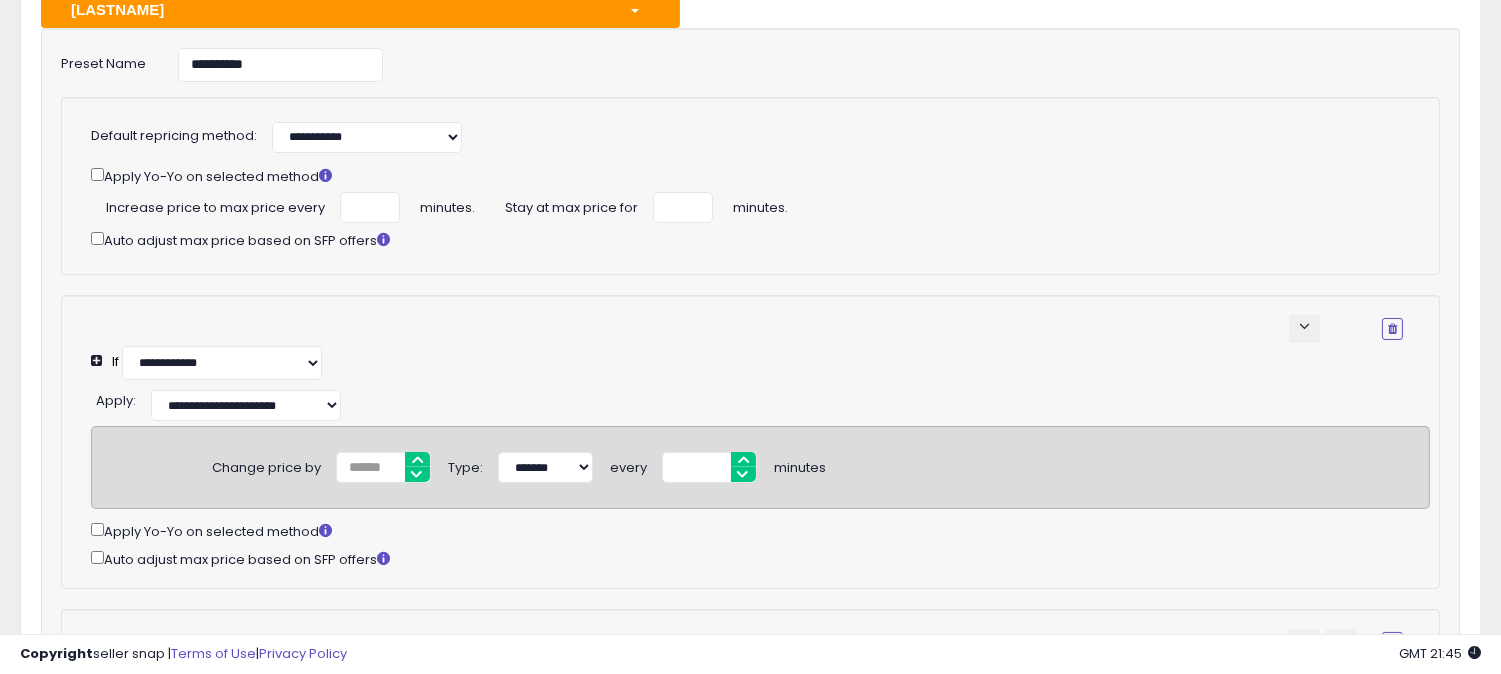 click on "Increase price to max price every
***
minutes.
Stay at max price for
**
minutes." 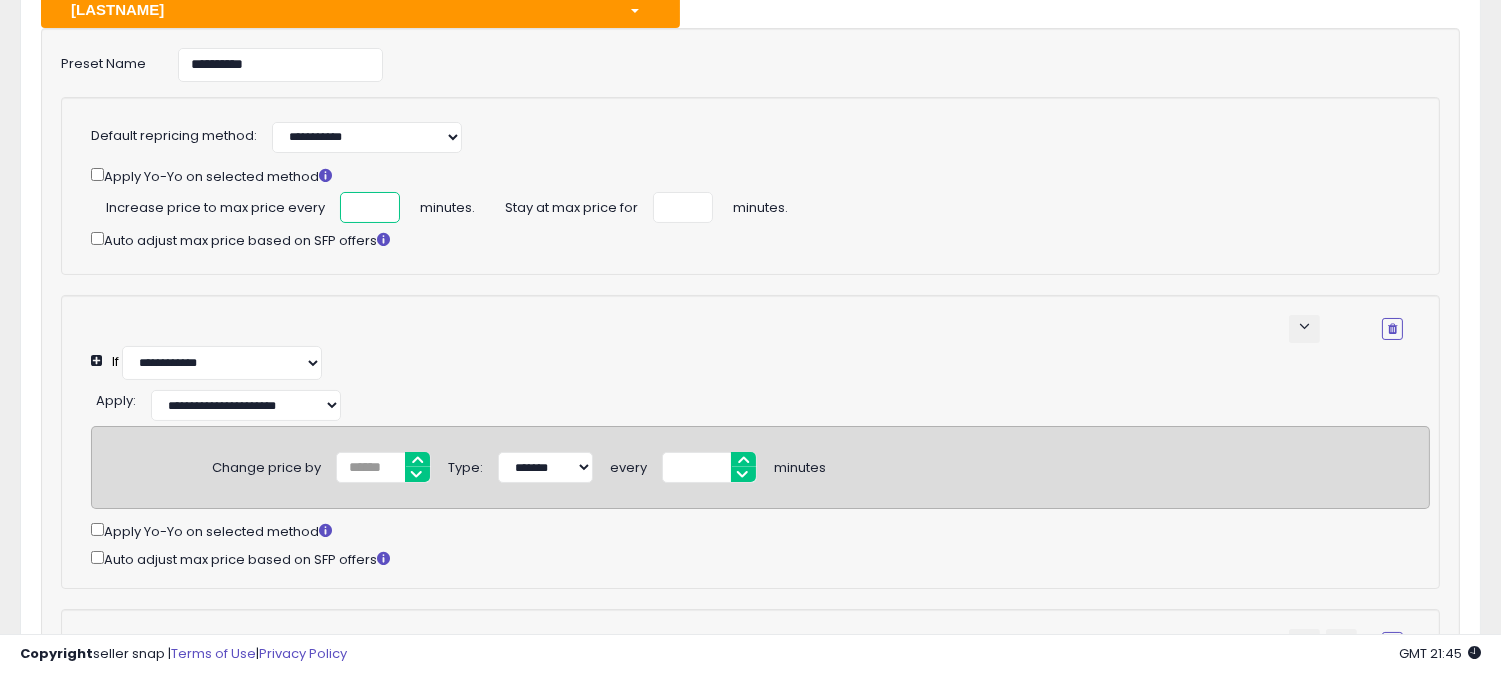 click on "***" at bounding box center (370, 207) 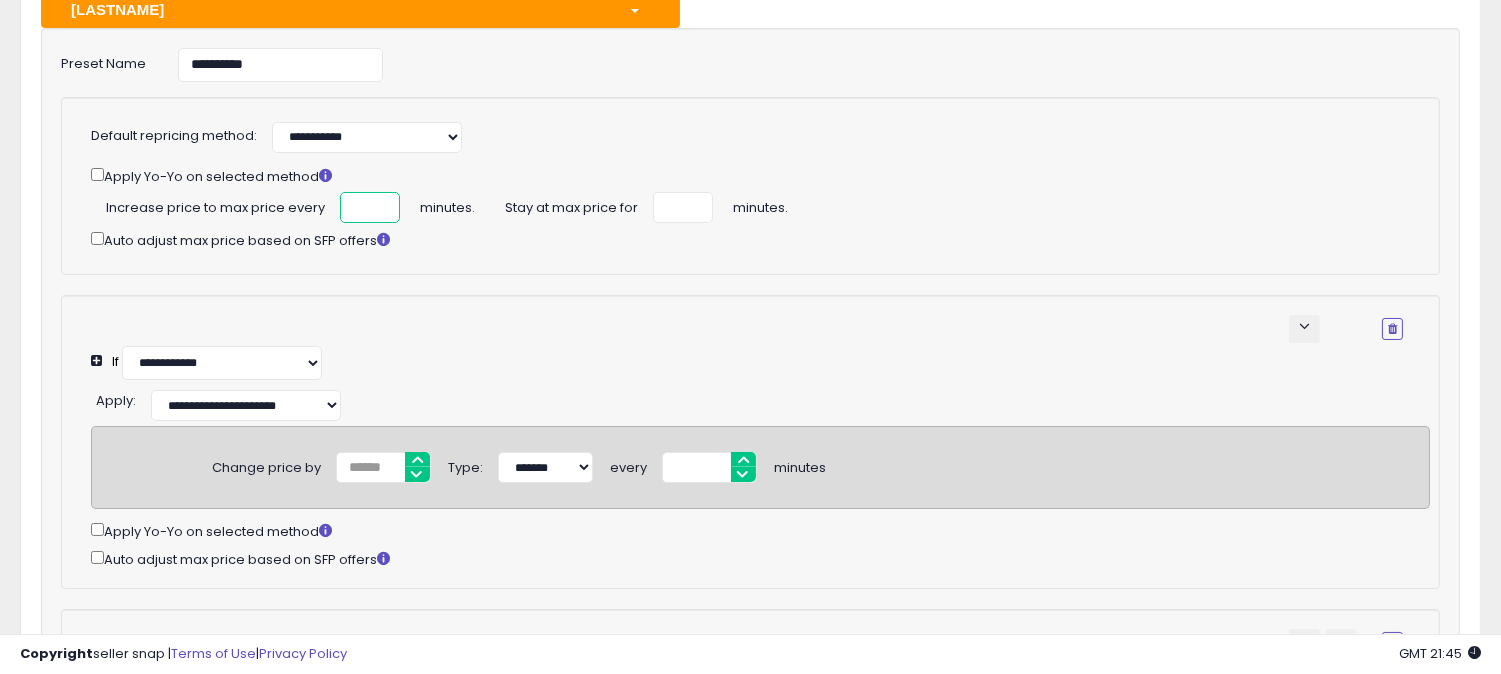 scroll, scrollTop: 0, scrollLeft: 13, axis: horizontal 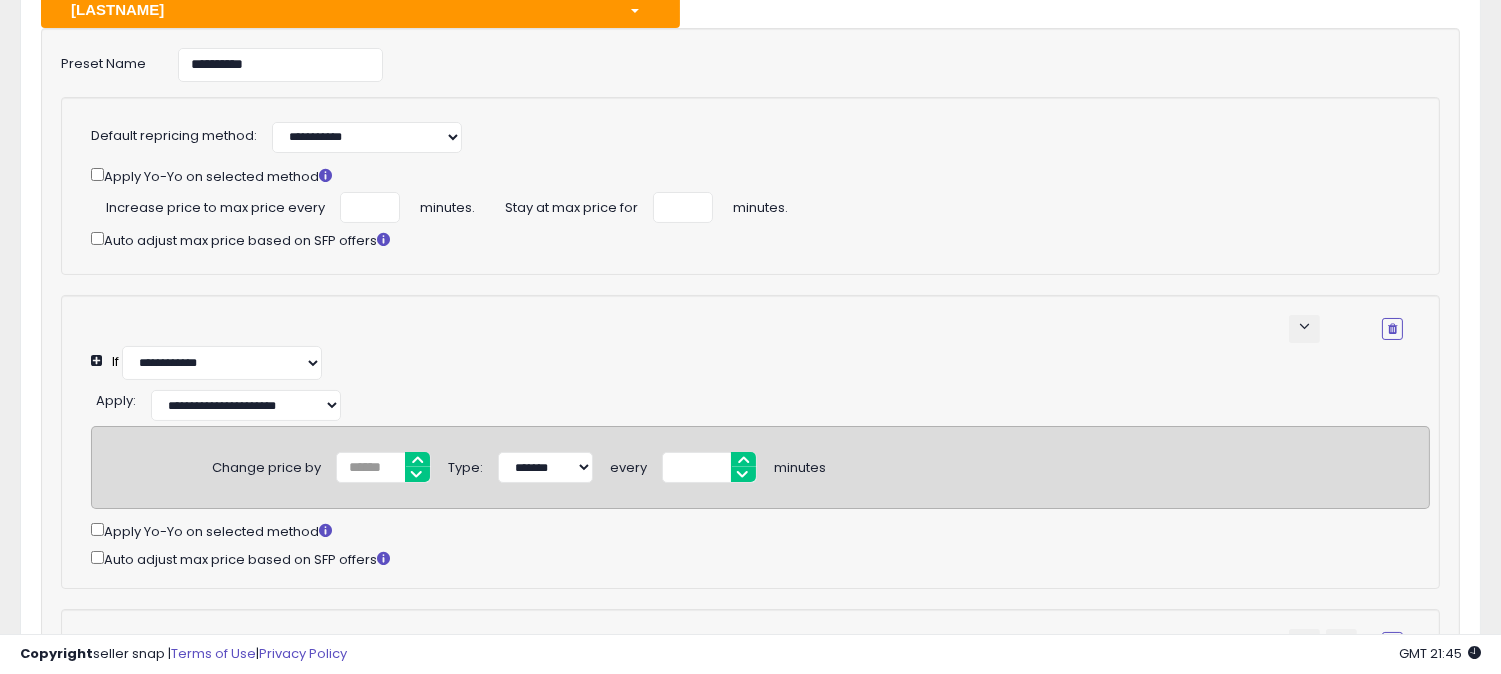 click on "**********" 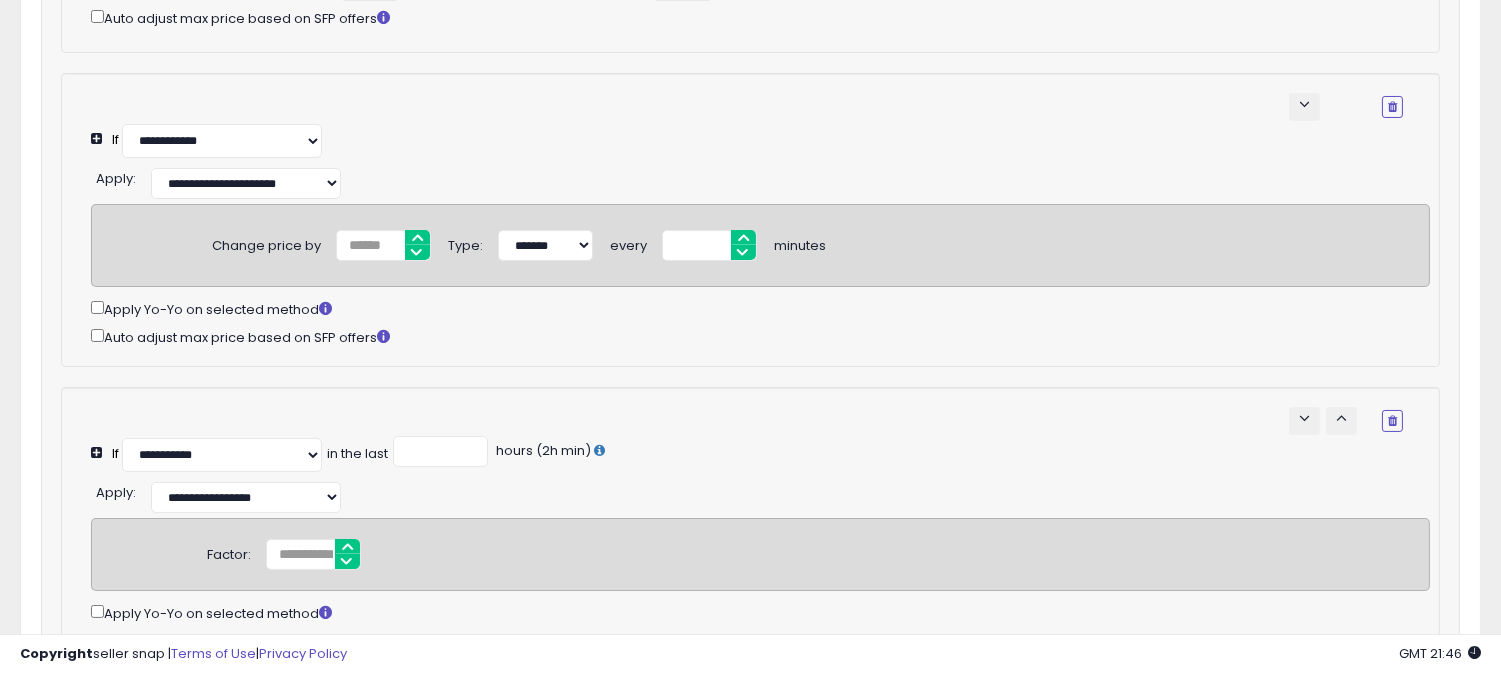 scroll, scrollTop: 555, scrollLeft: 0, axis: vertical 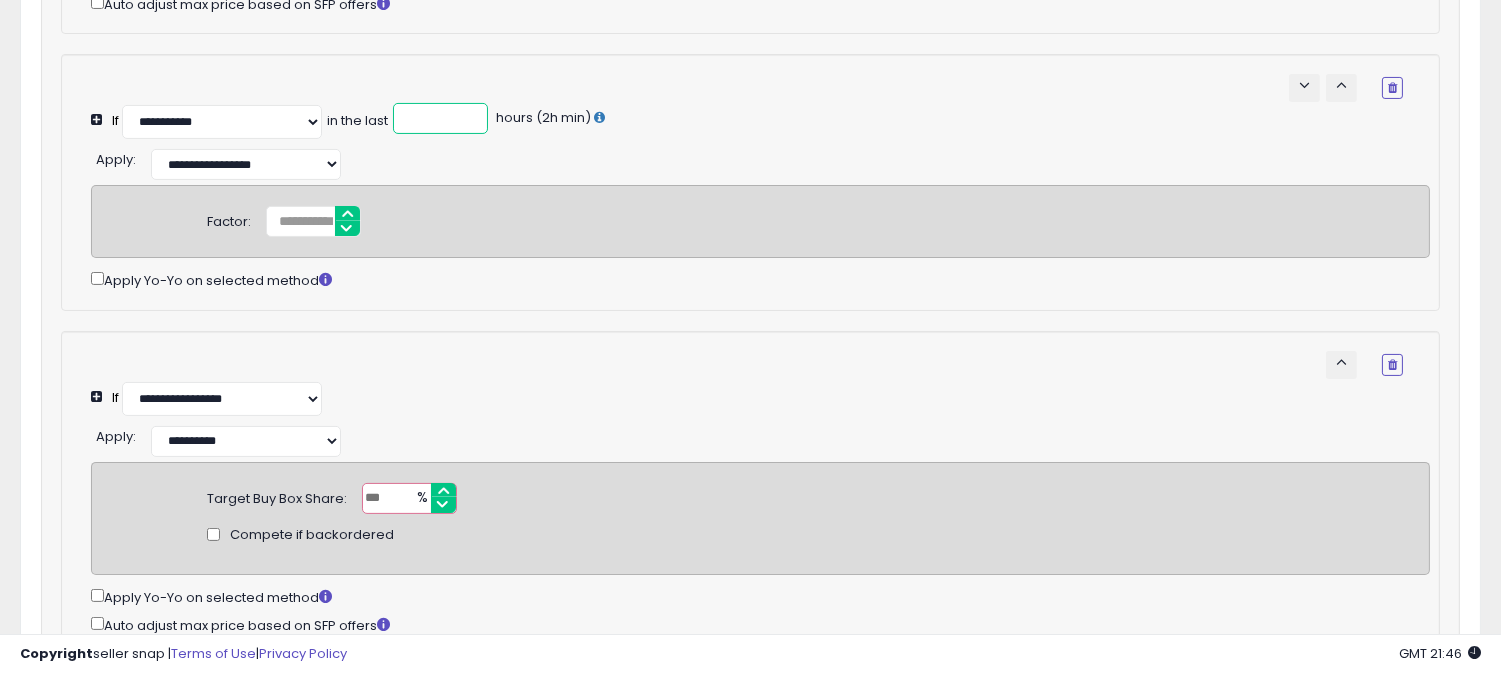 click on "***" at bounding box center (440, 118) 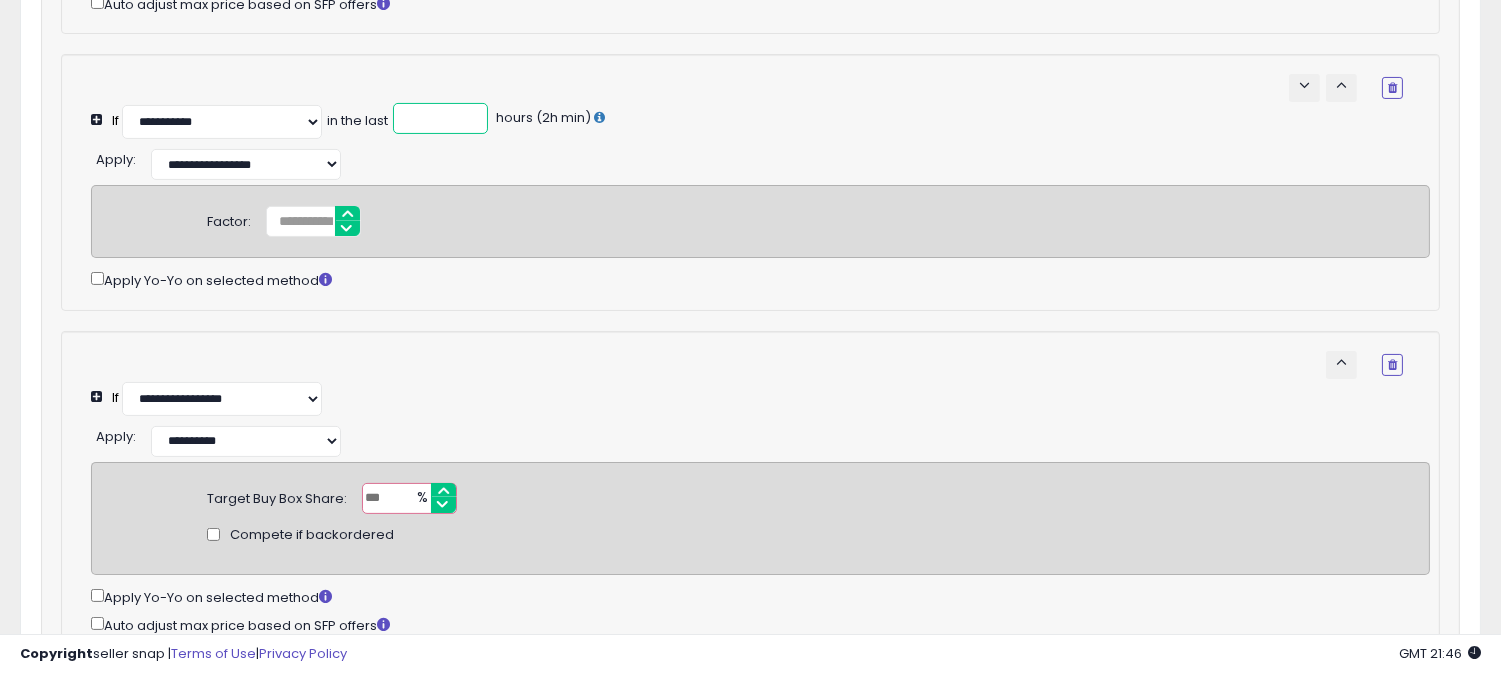 click on "**" at bounding box center (440, 118) 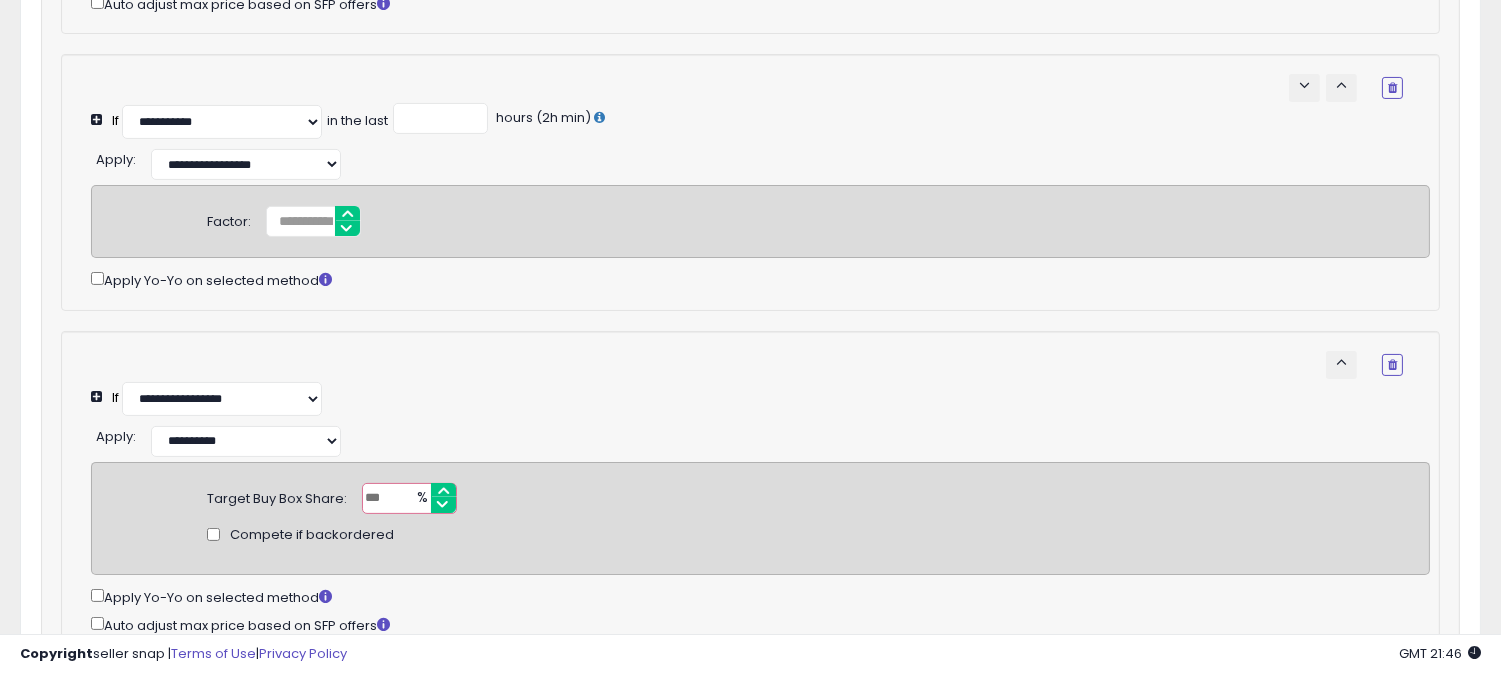 click on "**********" at bounding box center [747, 106] 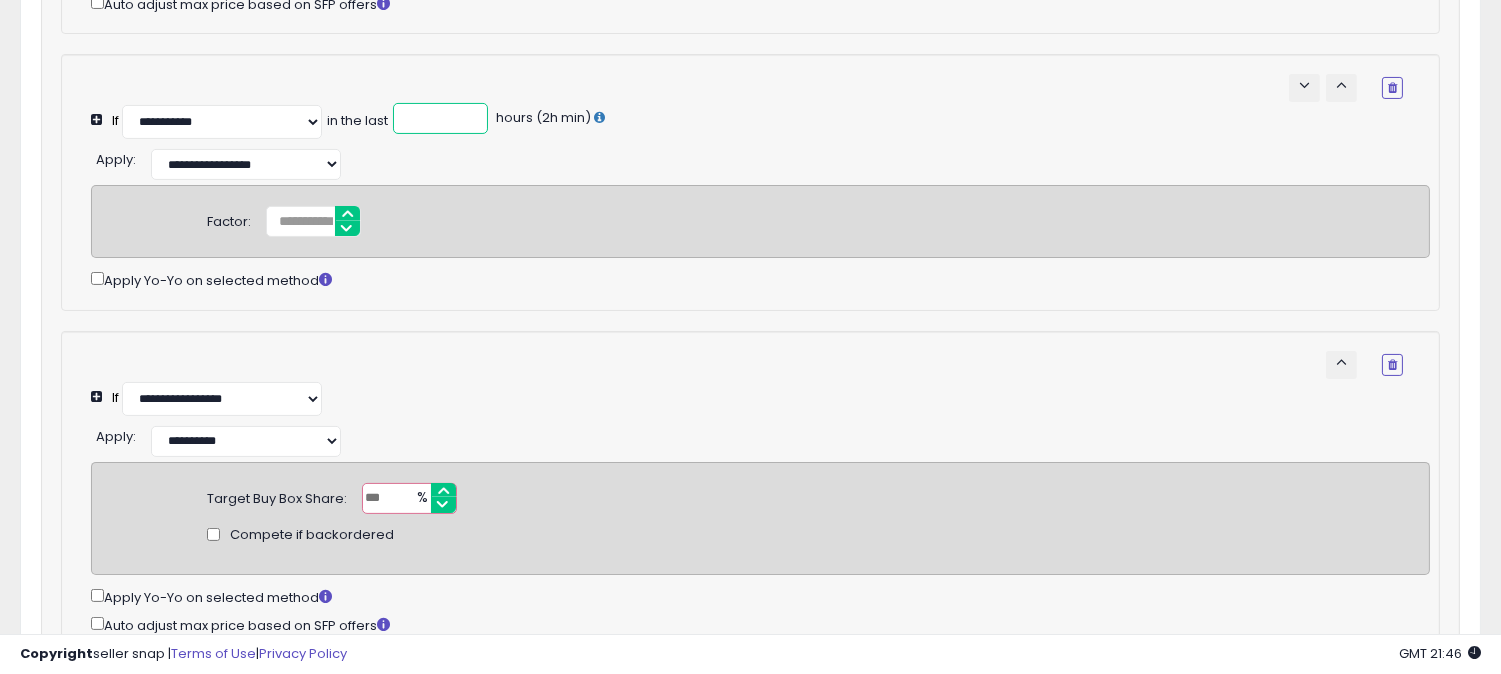 click on "***" at bounding box center (440, 118) 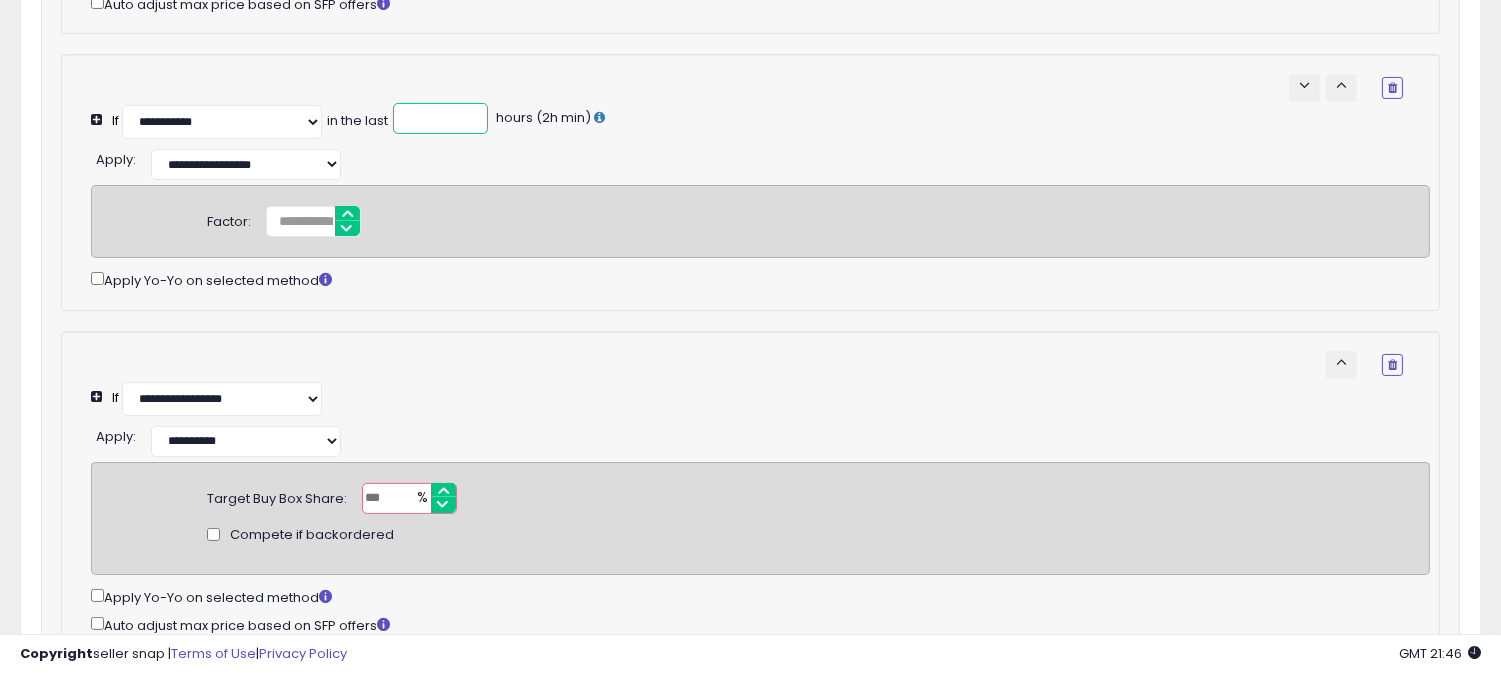 click on "***" at bounding box center (440, 118) 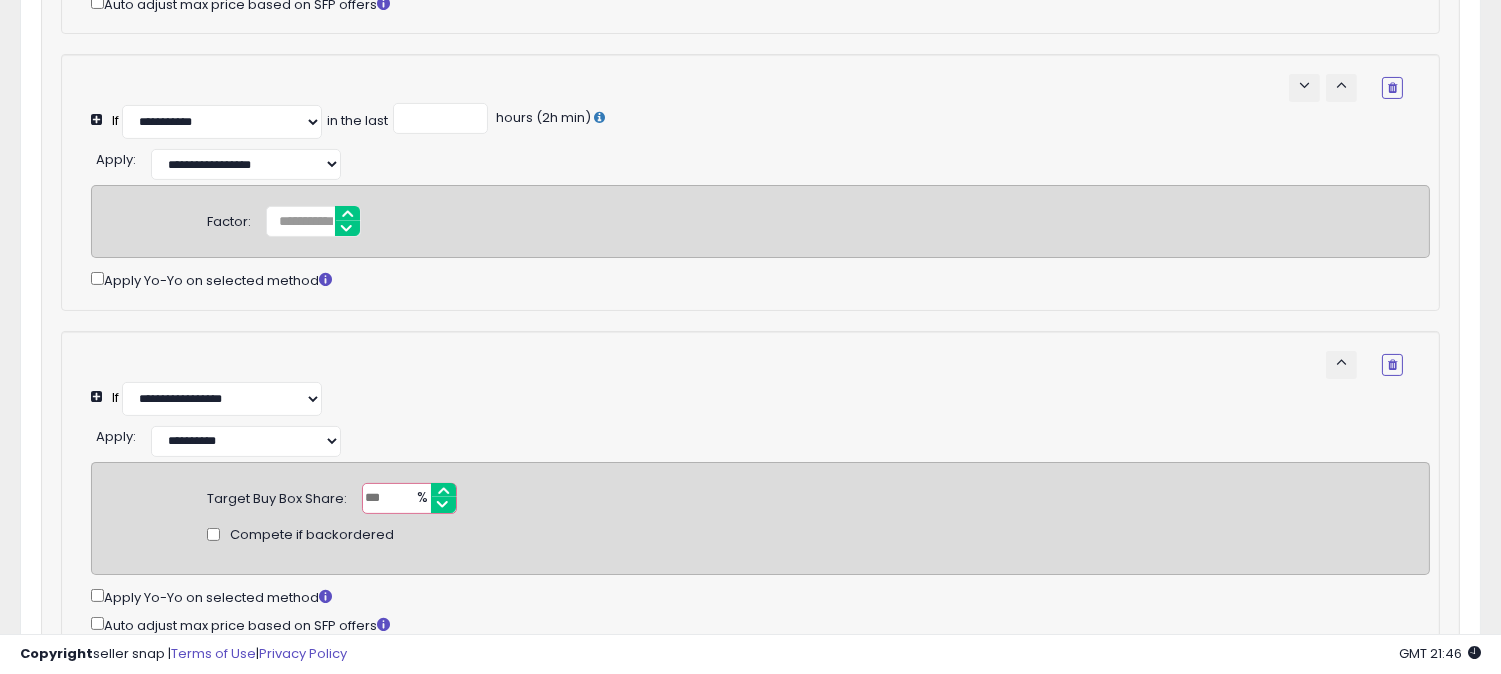click on "**********" at bounding box center [747, 106] 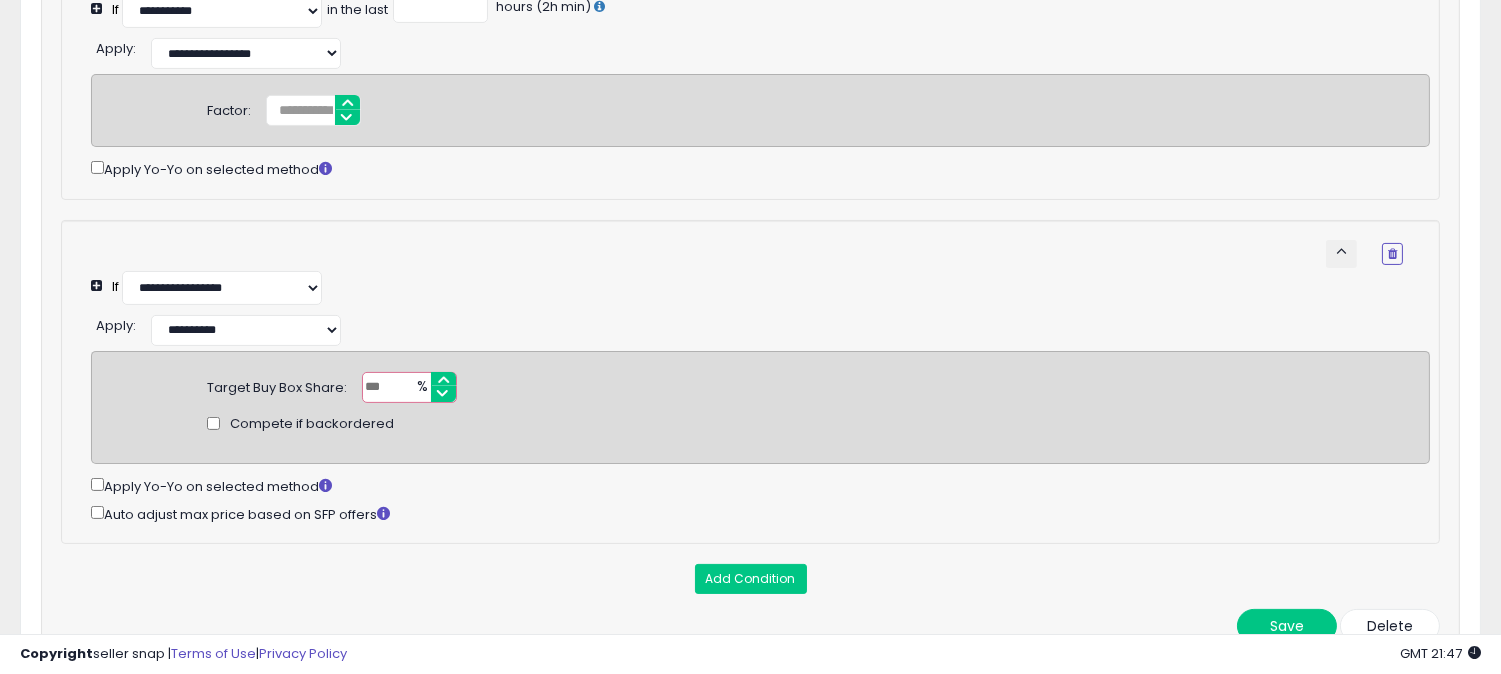 scroll, scrollTop: 777, scrollLeft: 0, axis: vertical 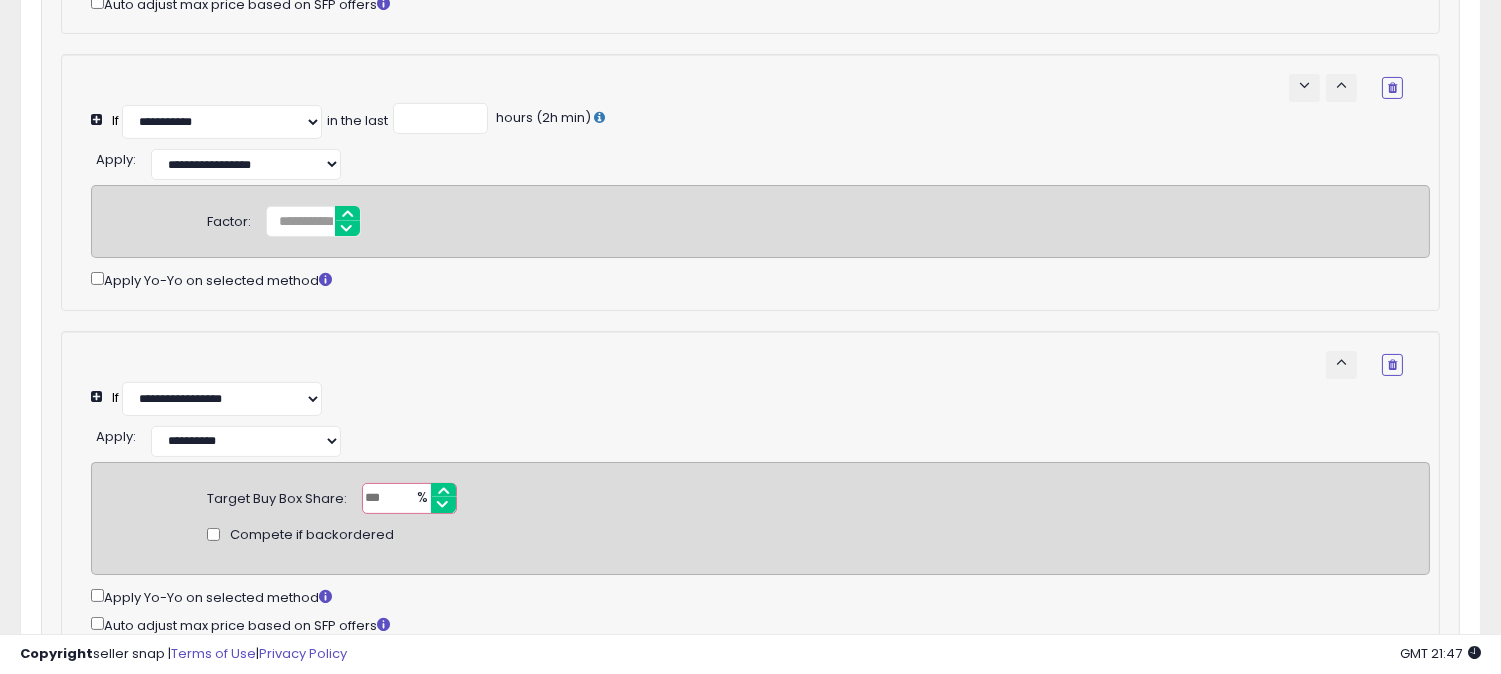 click on "**********" at bounding box center (747, 106) 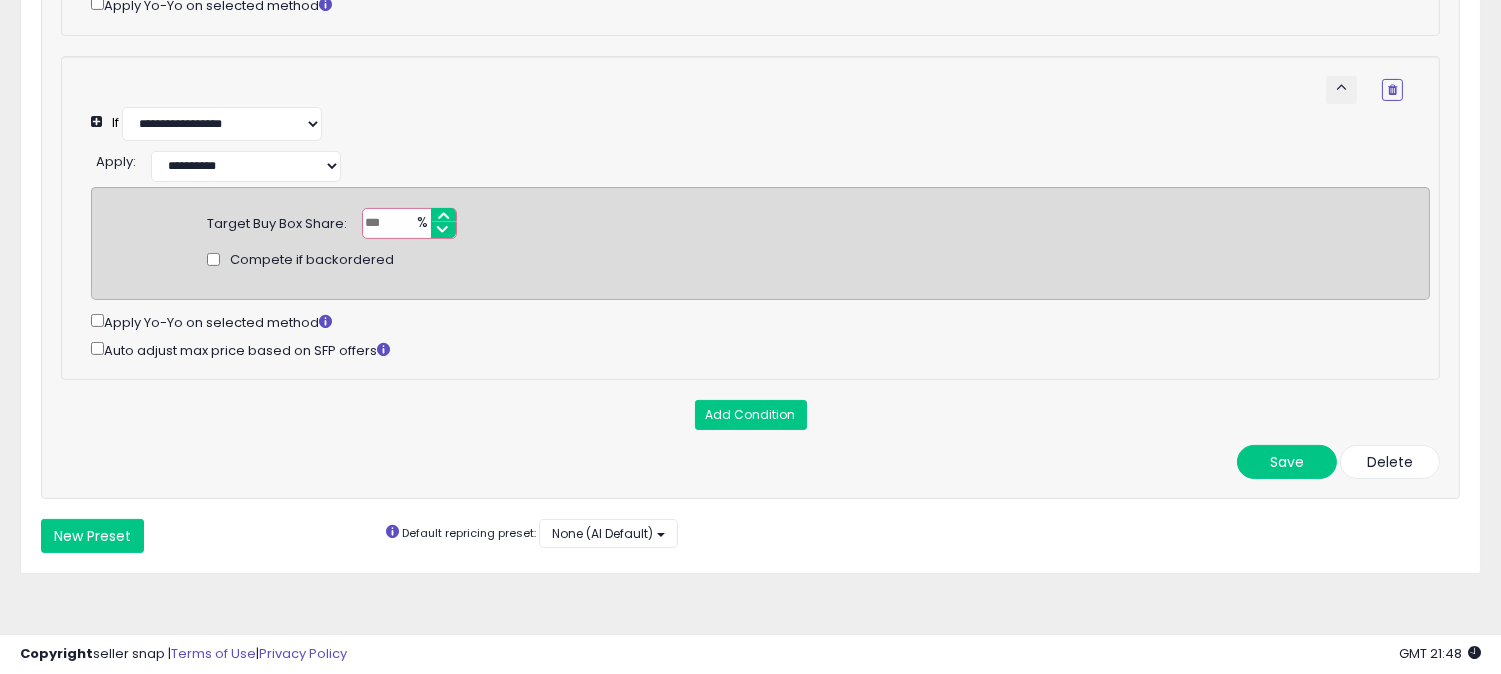 scroll, scrollTop: 1104, scrollLeft: 0, axis: vertical 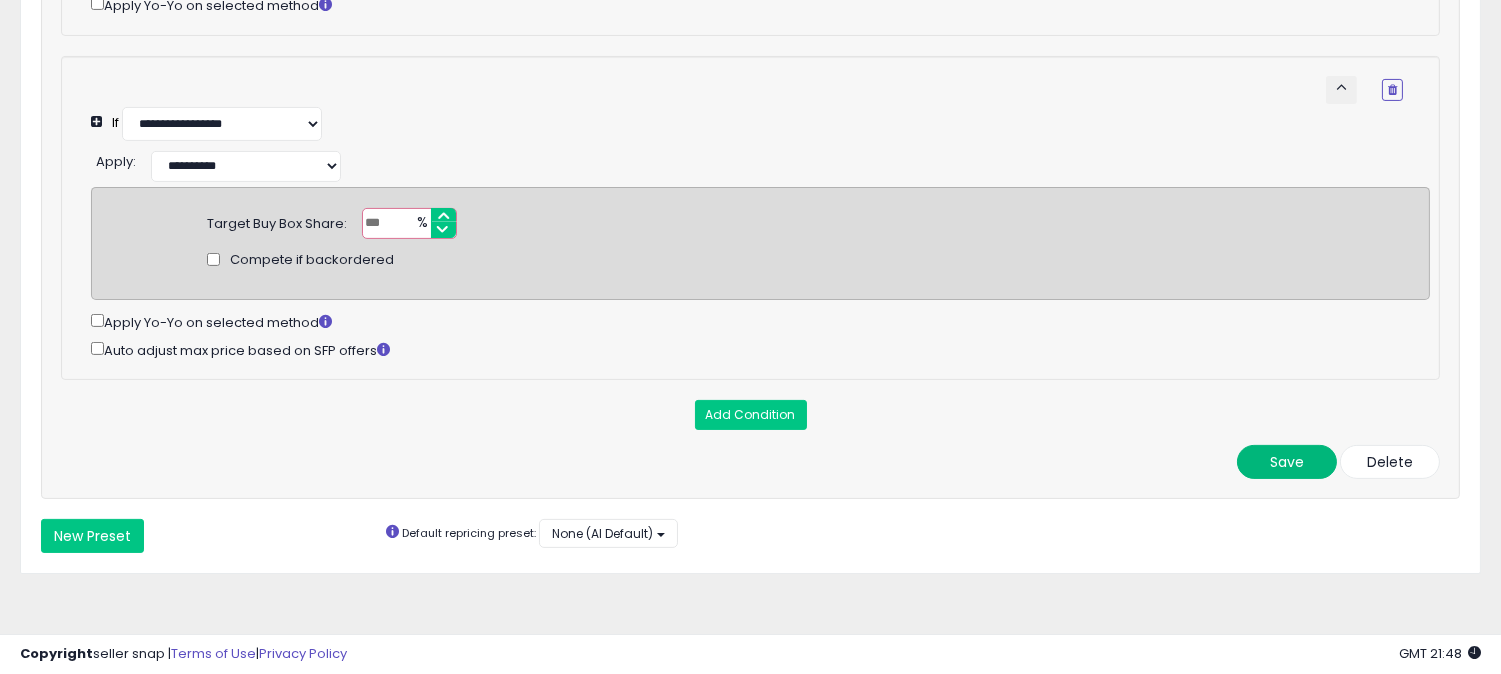 click on "Save" at bounding box center [1287, 462] 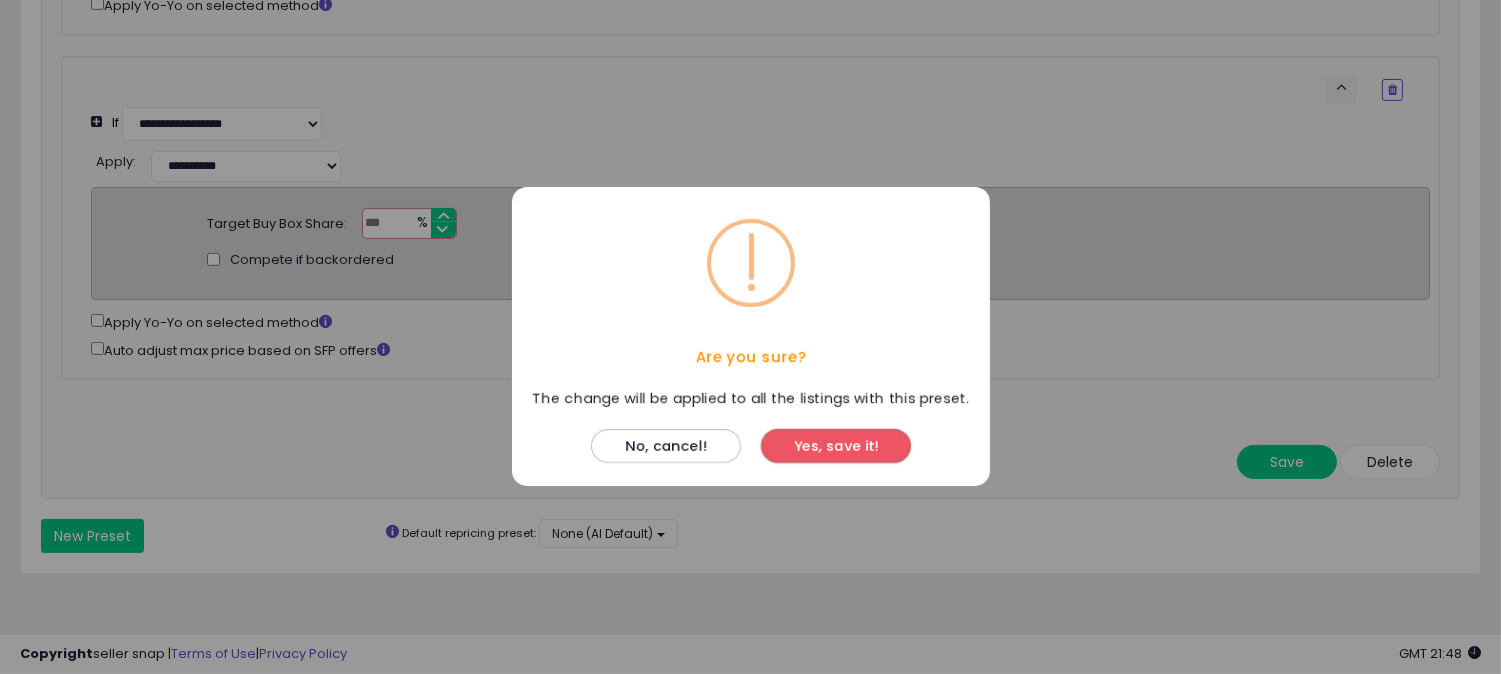 click on "Yes, save it!" at bounding box center (836, 447) 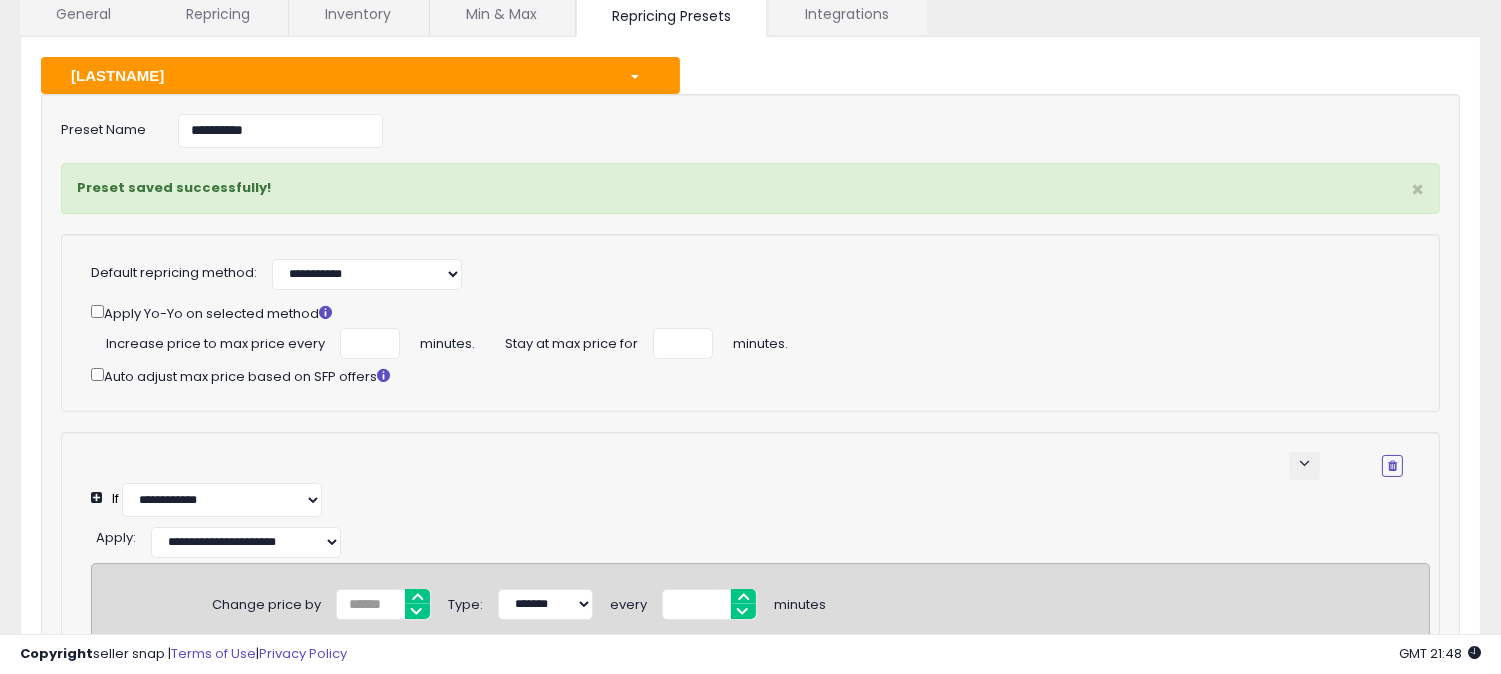 scroll, scrollTop: 0, scrollLeft: 0, axis: both 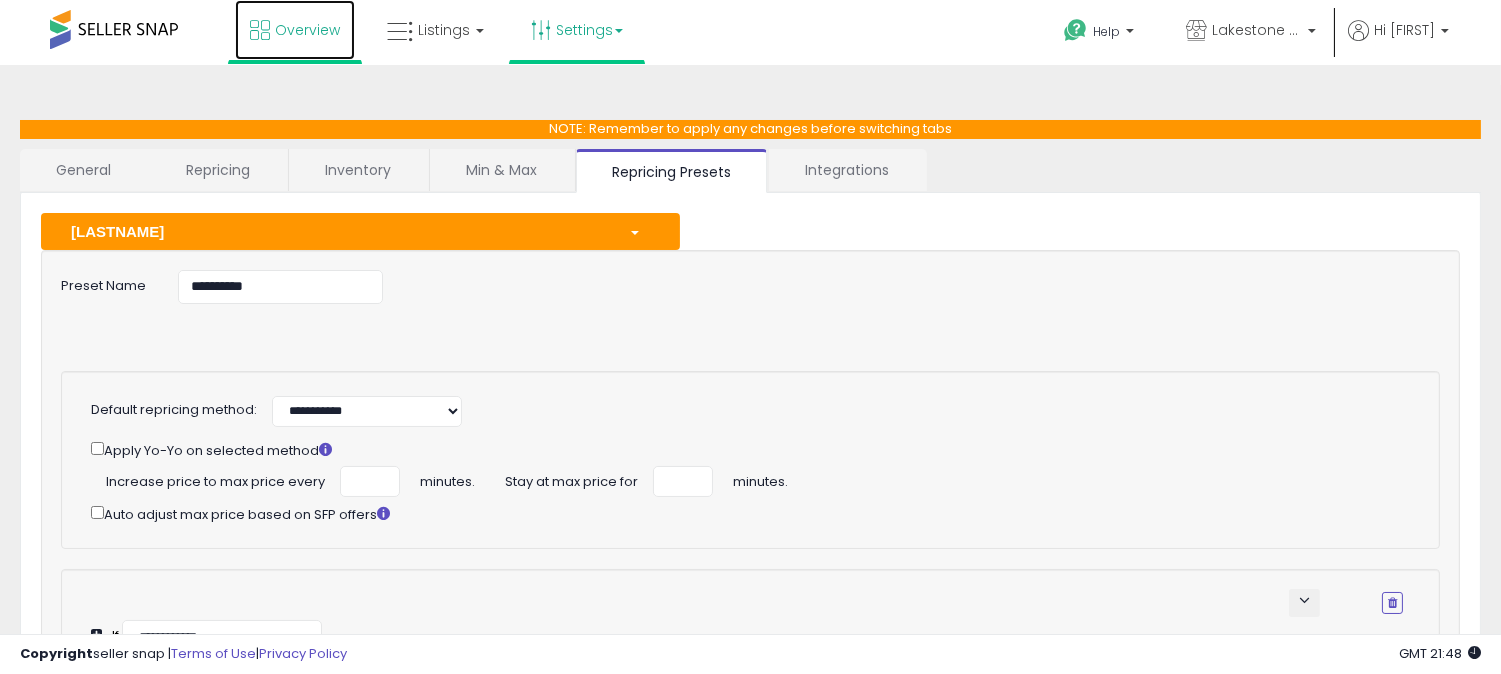 click on "Overview" at bounding box center (307, 30) 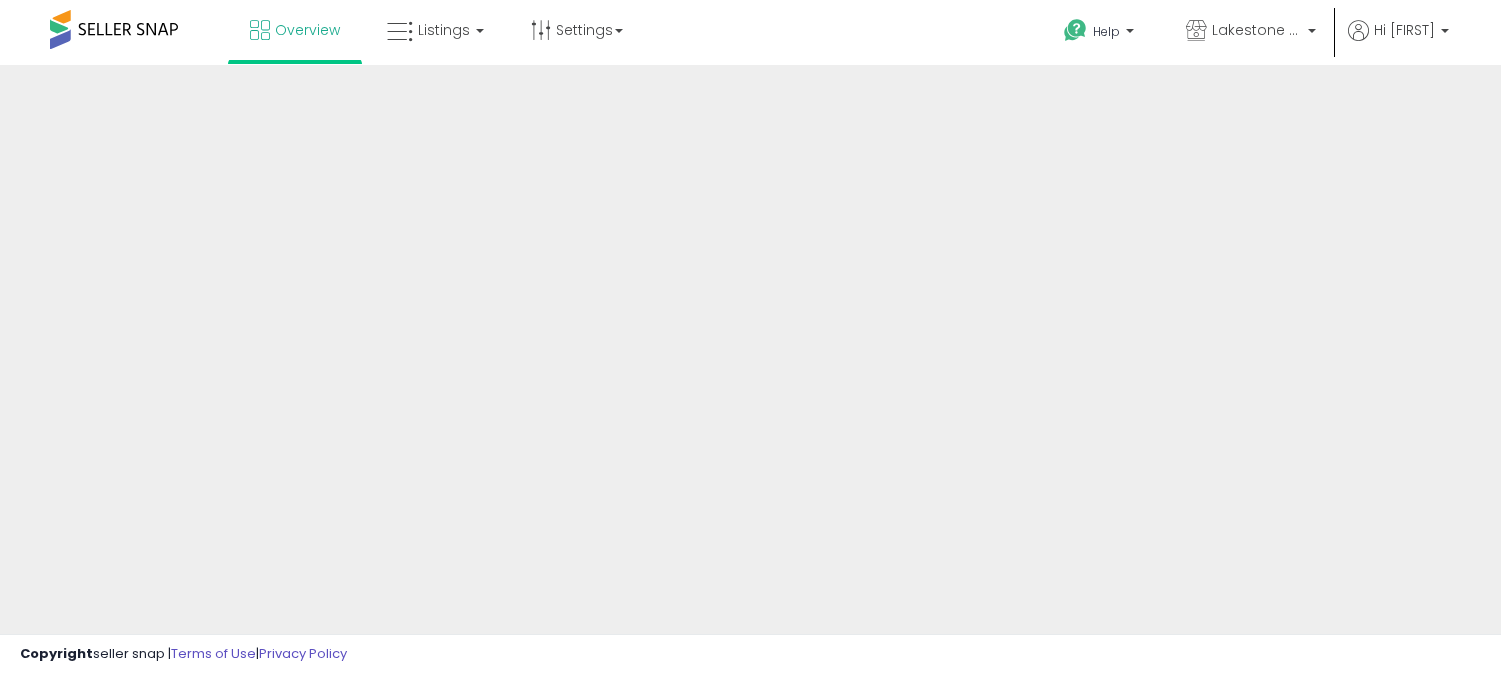 scroll, scrollTop: 0, scrollLeft: 0, axis: both 